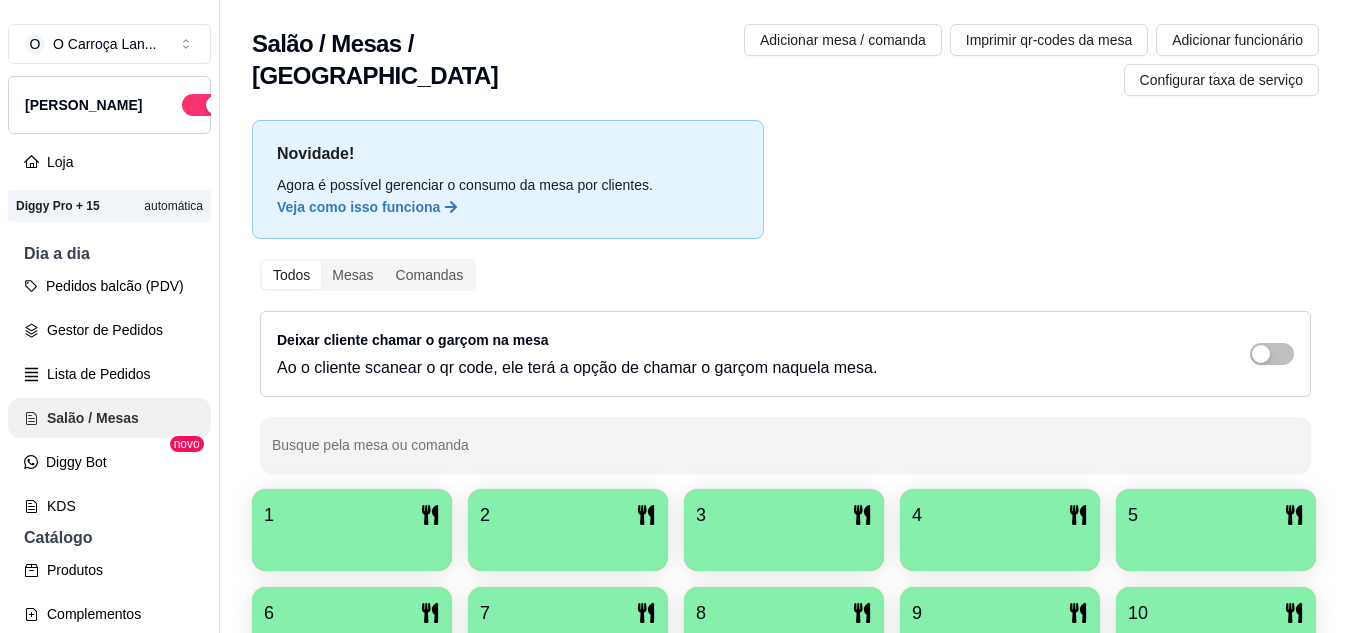 scroll, scrollTop: 0, scrollLeft: 0, axis: both 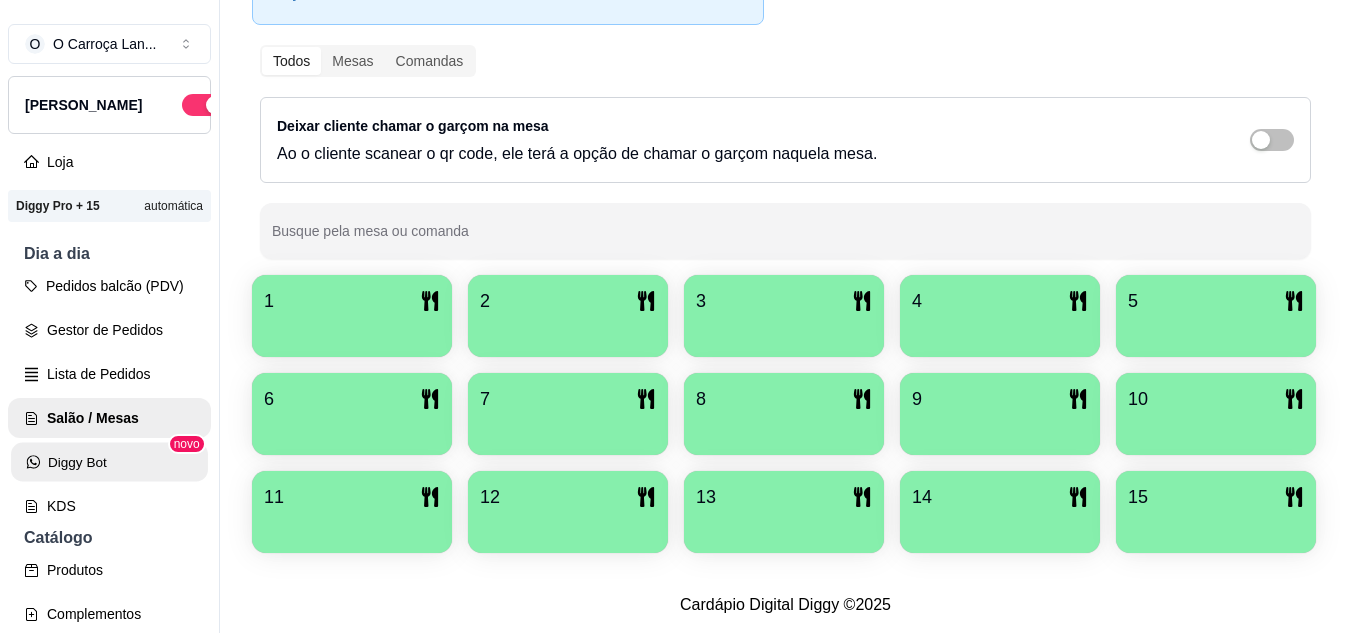click on "Diggy Bot" at bounding box center (109, 462) 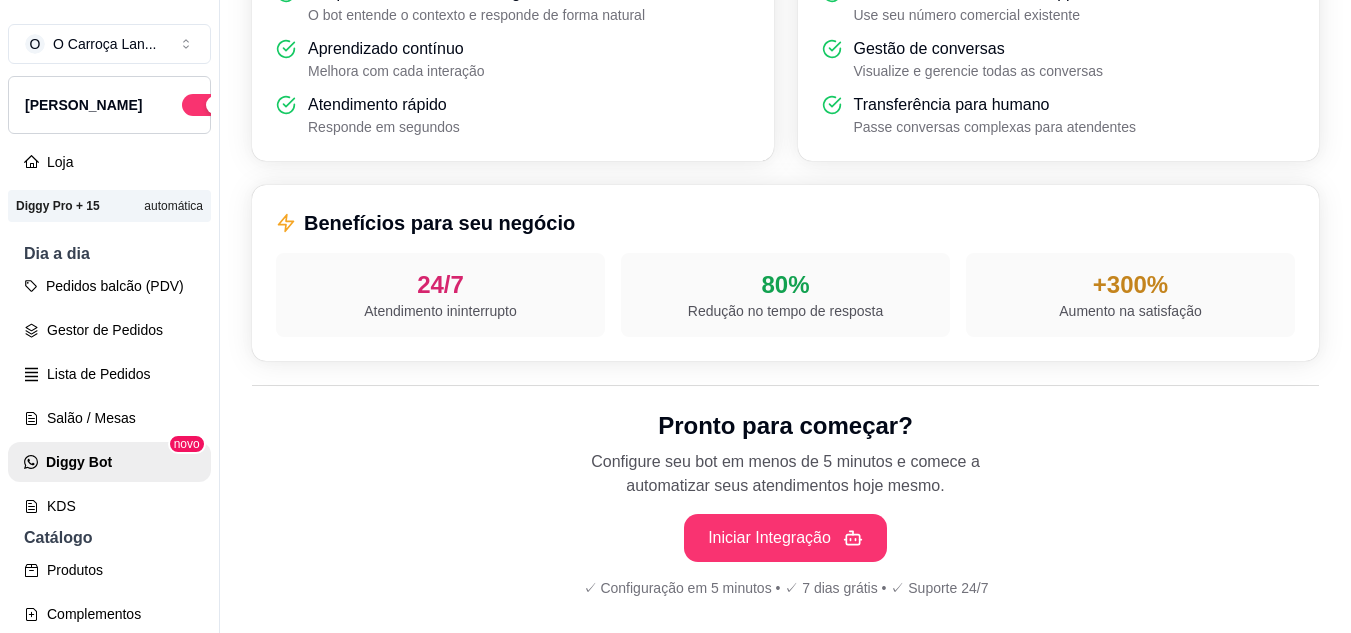 scroll, scrollTop: 773, scrollLeft: 0, axis: vertical 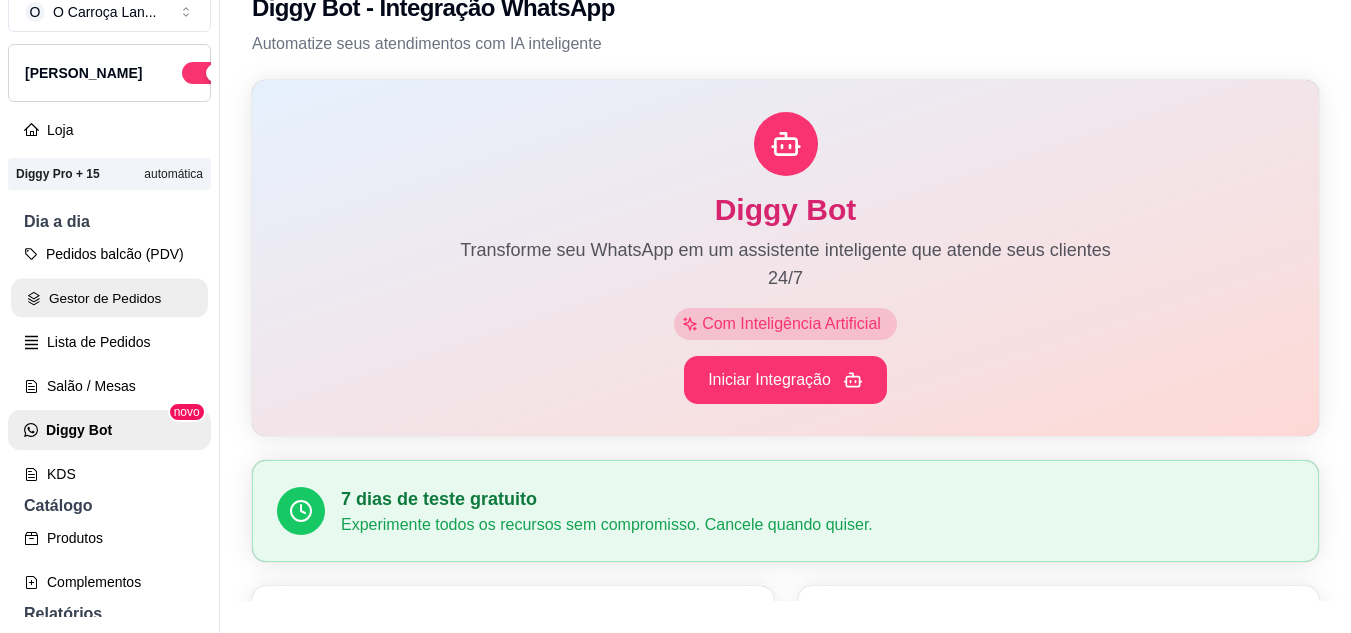 click on "Gestor de Pedidos" at bounding box center (109, 298) 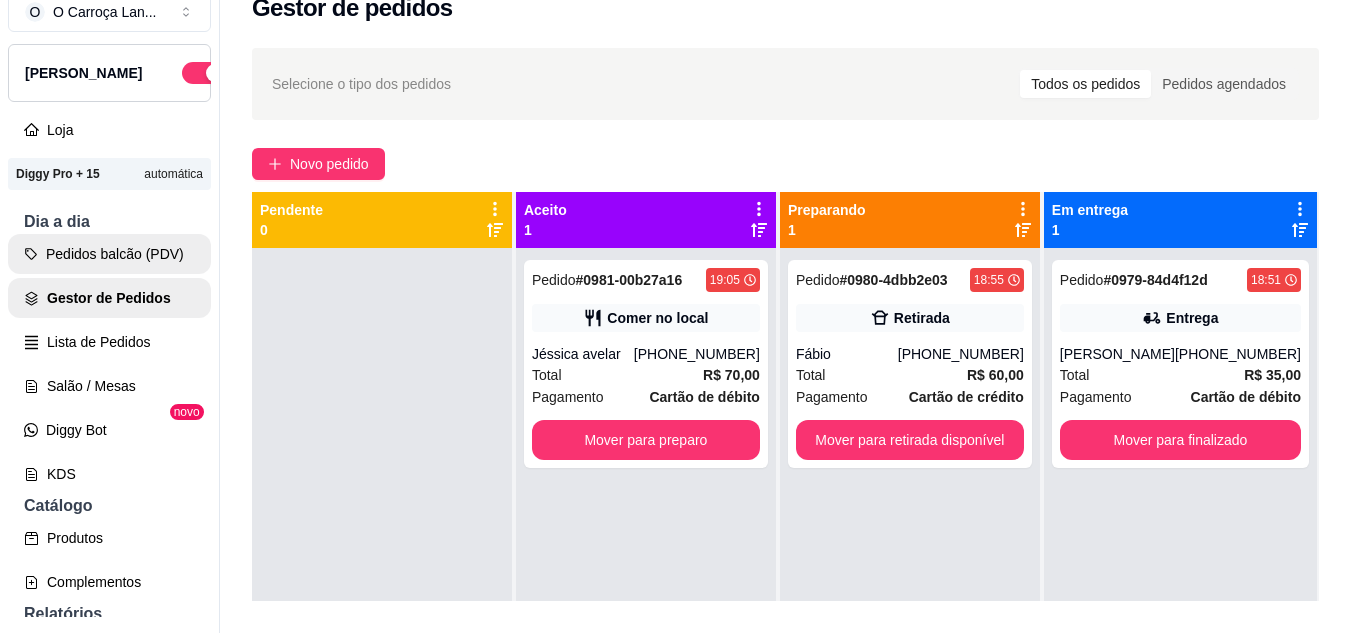 scroll, scrollTop: 0, scrollLeft: 0, axis: both 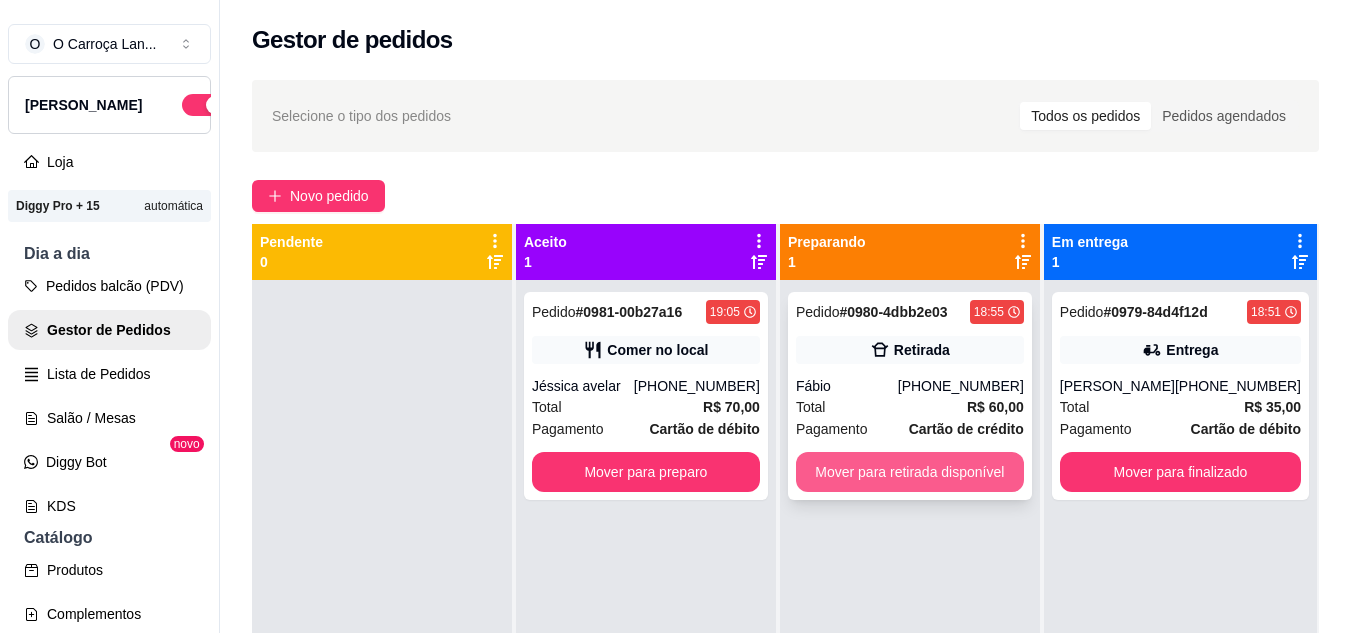click on "Mover para retirada disponível" at bounding box center [910, 472] 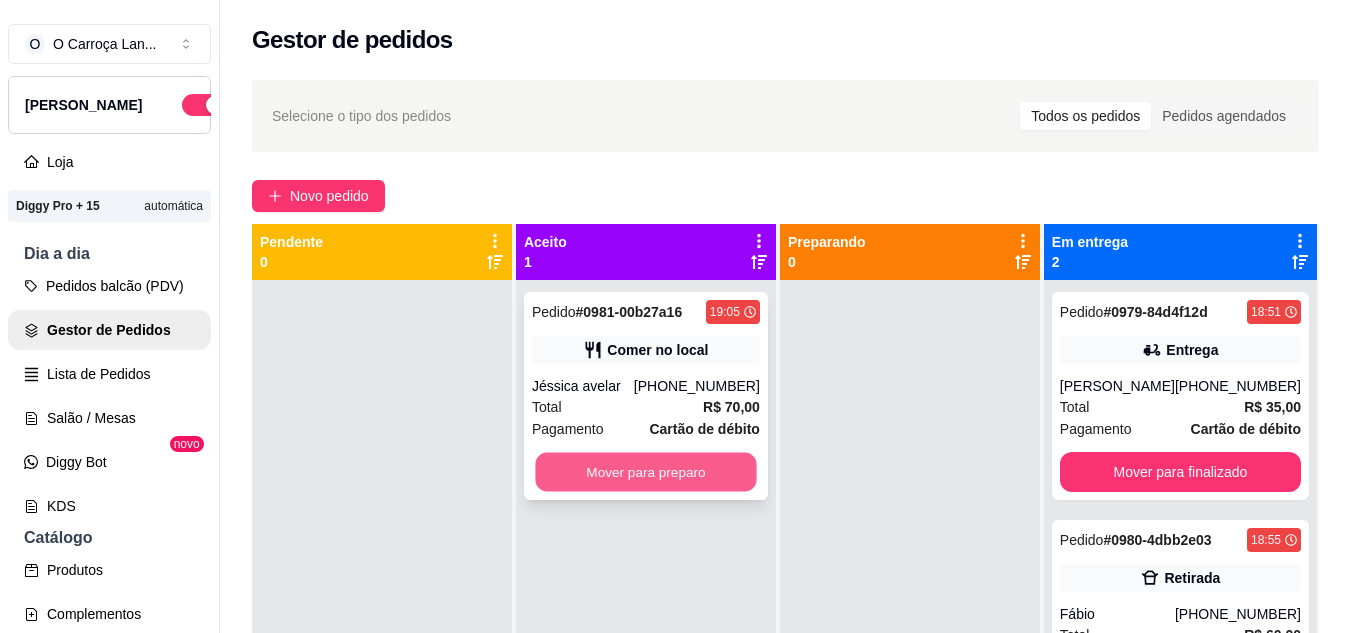 click on "Mover para preparo" at bounding box center [645, 472] 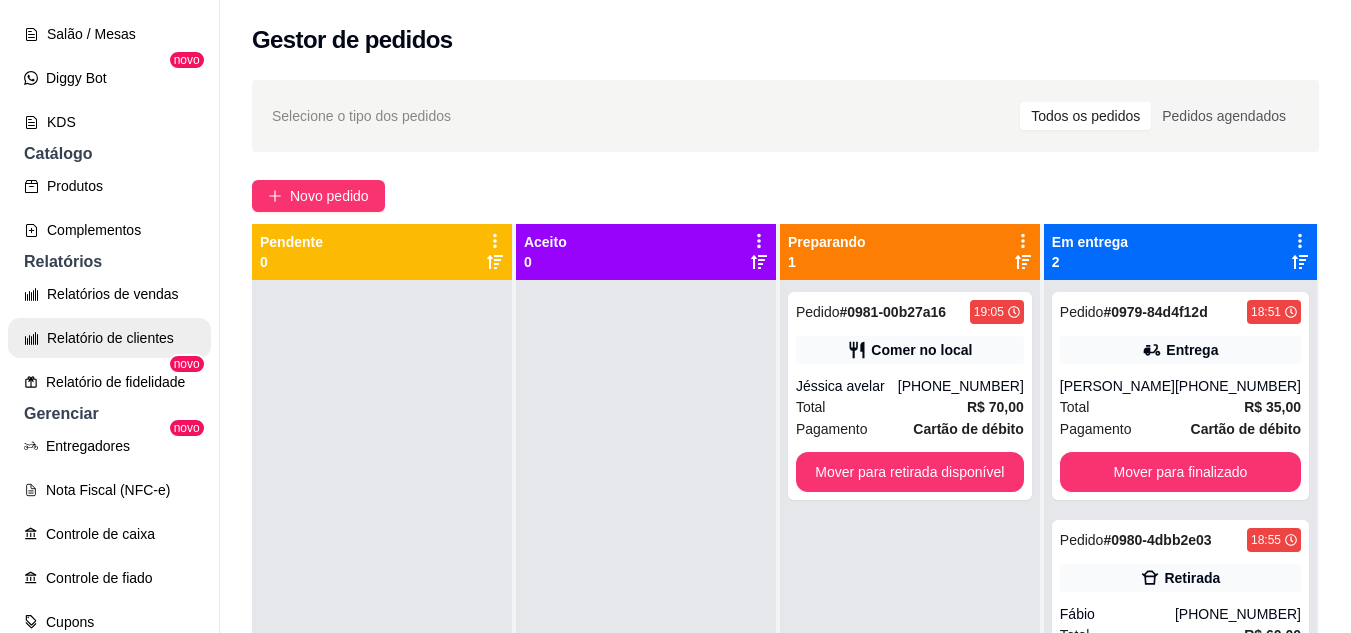 scroll, scrollTop: 385, scrollLeft: 0, axis: vertical 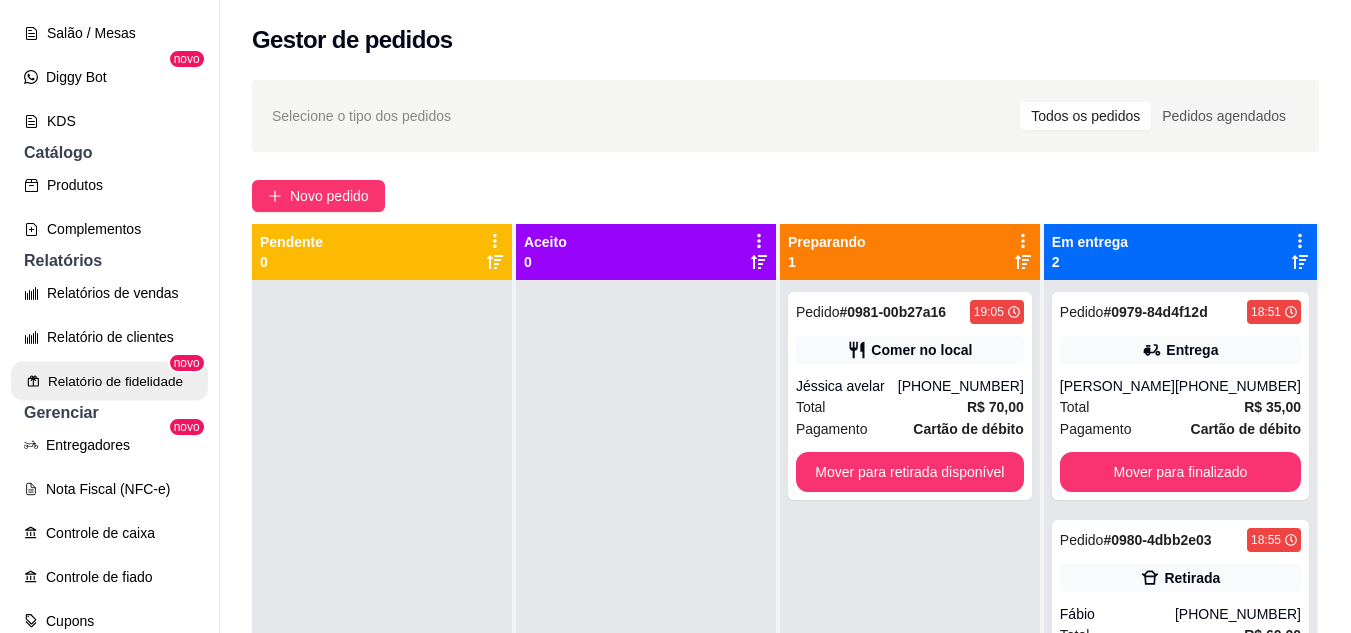 click on "Relatório de fidelidade" at bounding box center (109, 381) 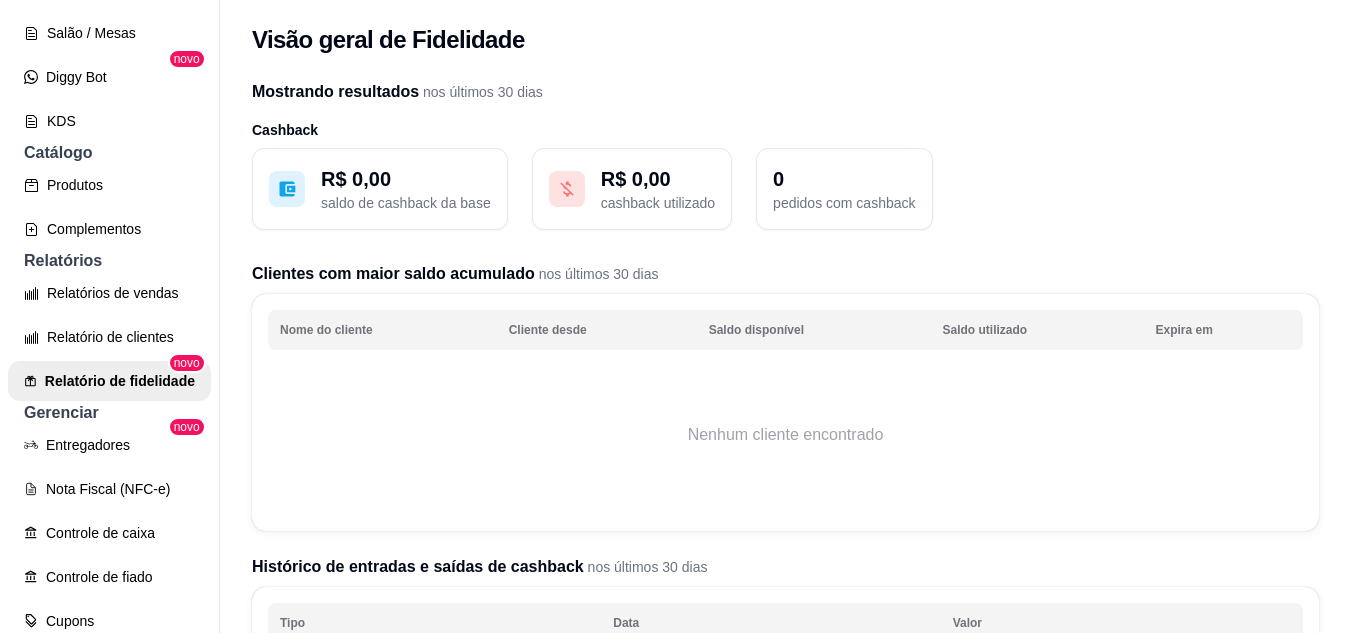 click on "R$ 0,00 saldo de cashback da base   R$ 0,00 cashback utilizado 0 pedidos com cashback" at bounding box center [785, 189] 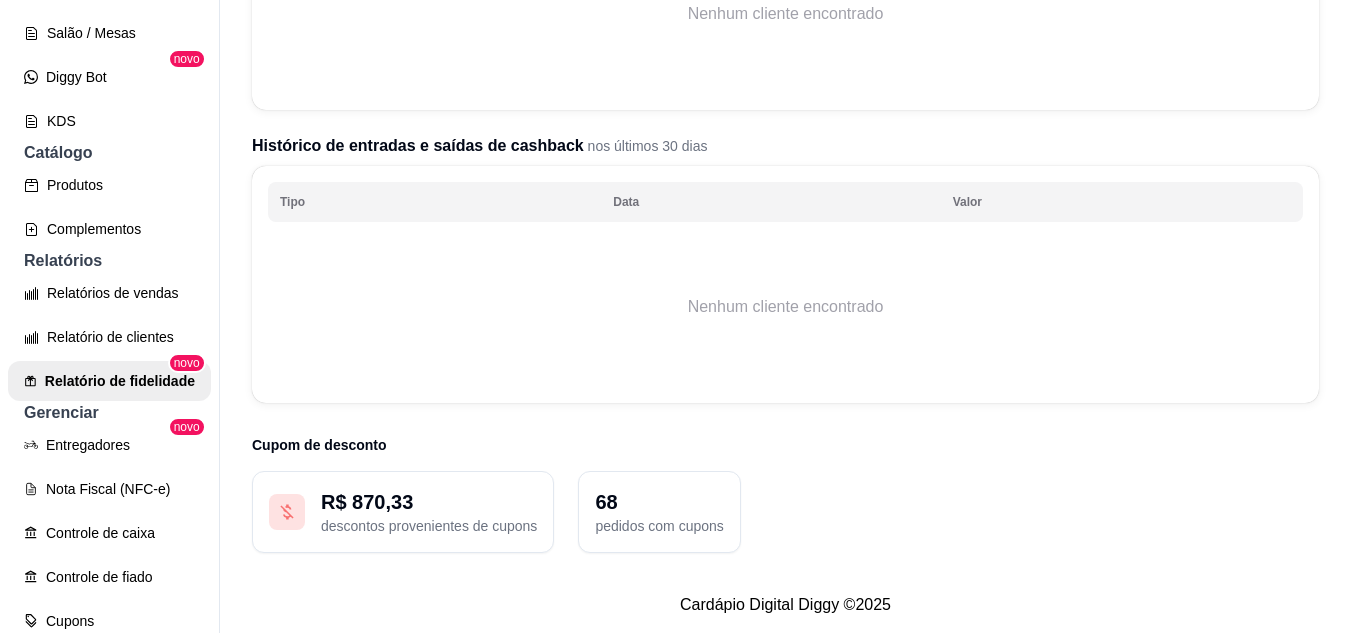 scroll, scrollTop: 436, scrollLeft: 0, axis: vertical 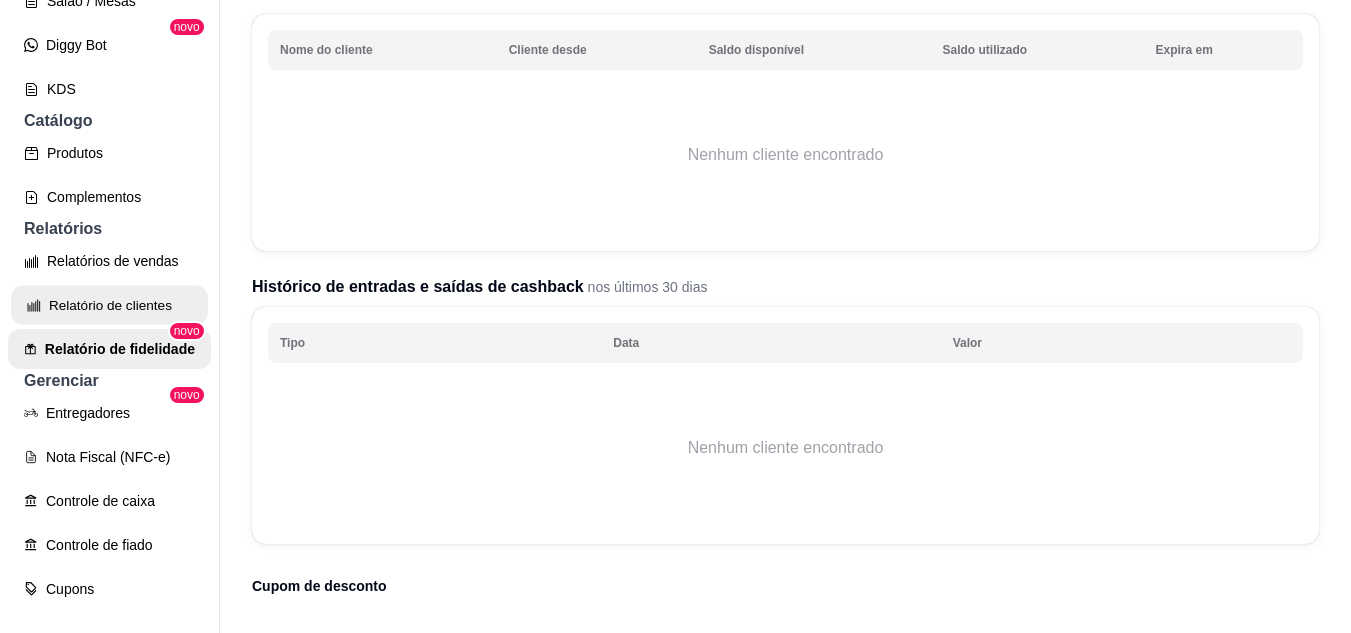 click on "Relatório de clientes" at bounding box center [109, 305] 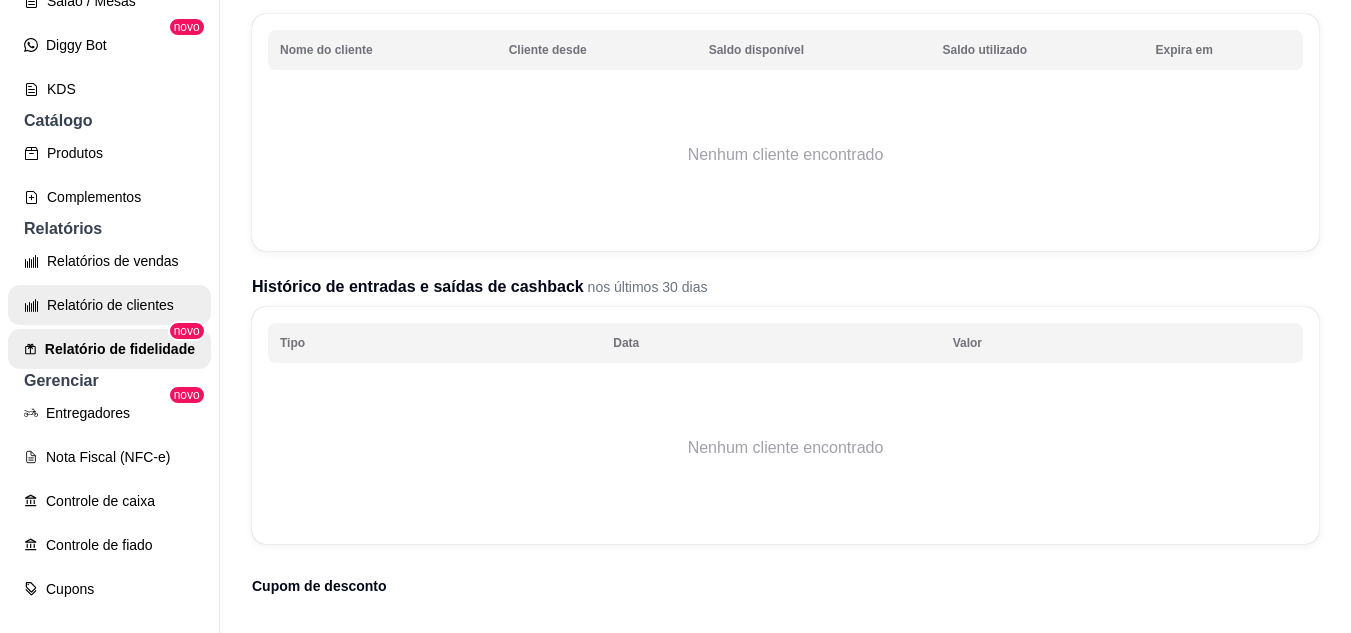 scroll, scrollTop: 0, scrollLeft: 0, axis: both 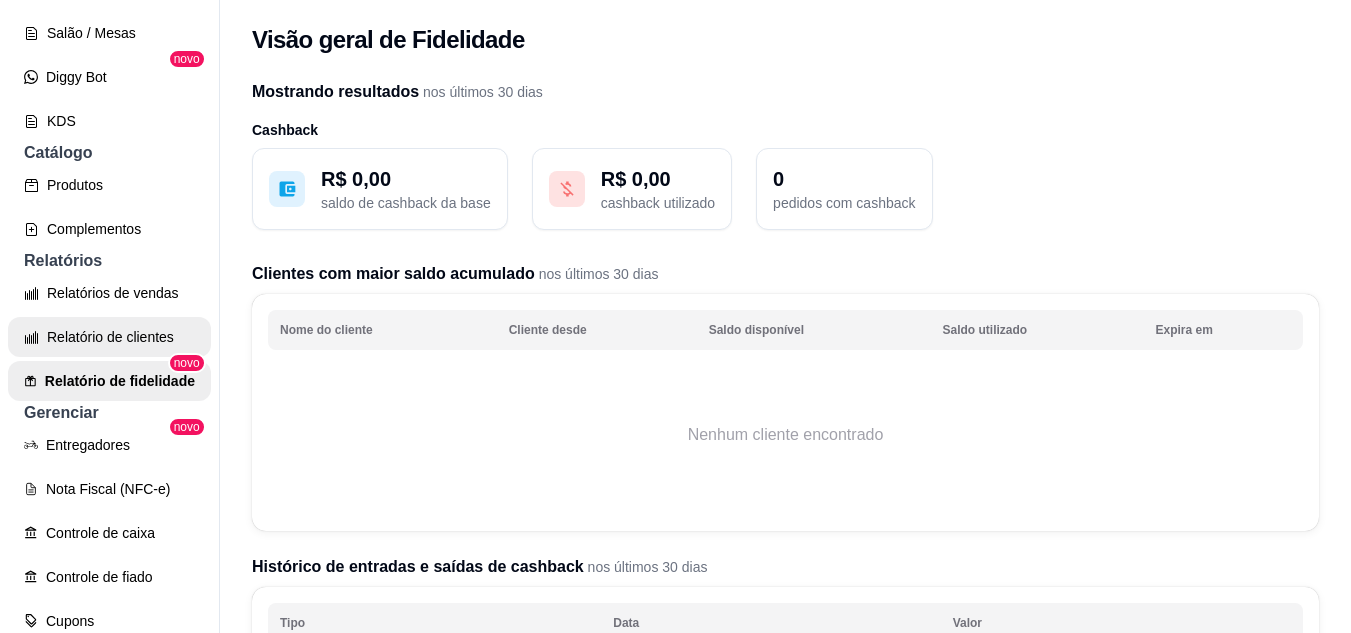 select on "30" 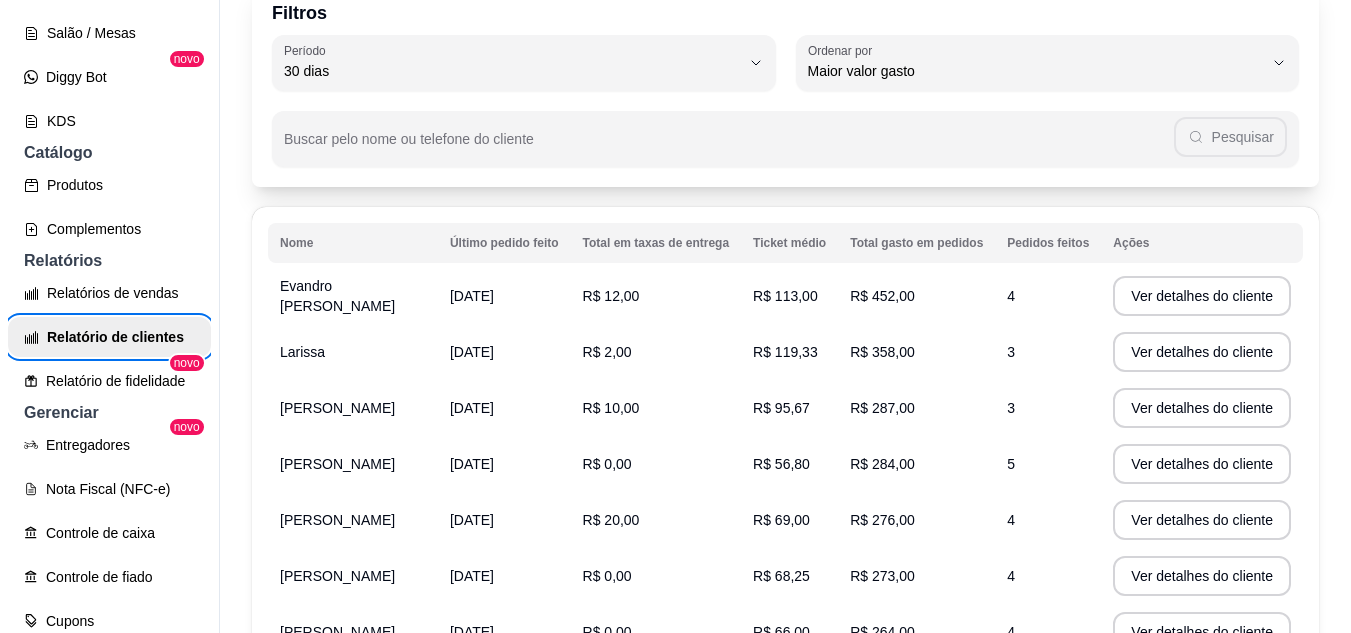 scroll, scrollTop: 0, scrollLeft: 0, axis: both 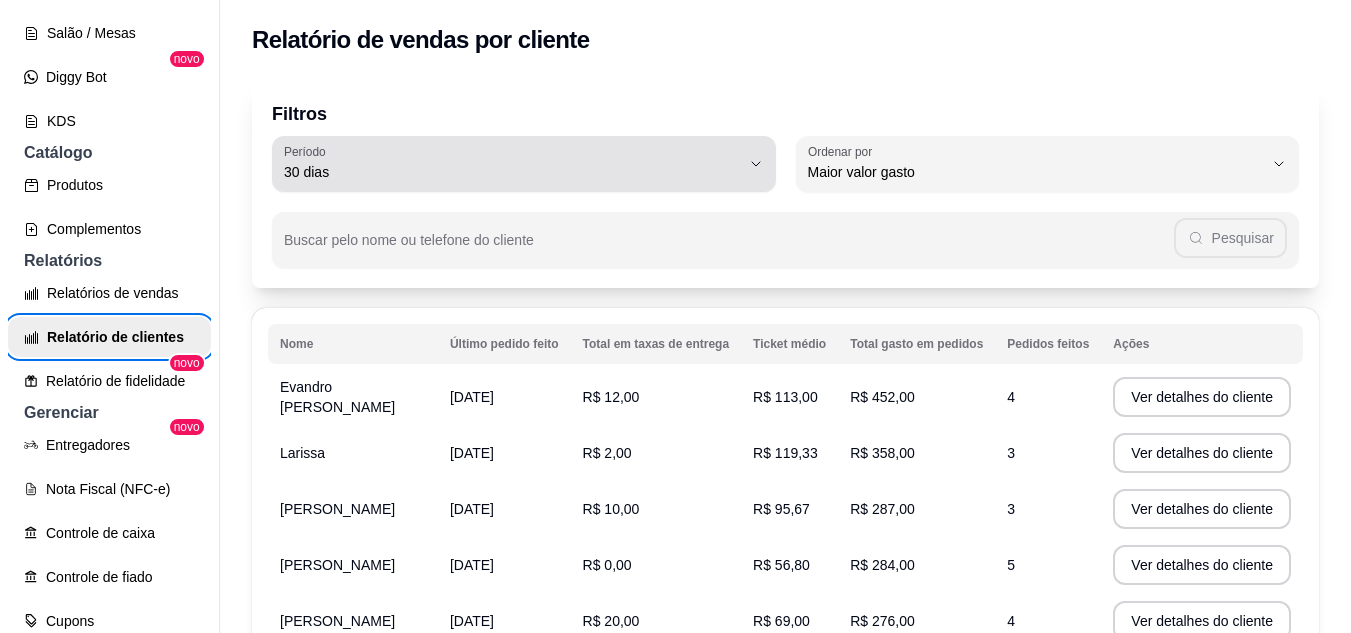 click on "30 dias" at bounding box center (512, 172) 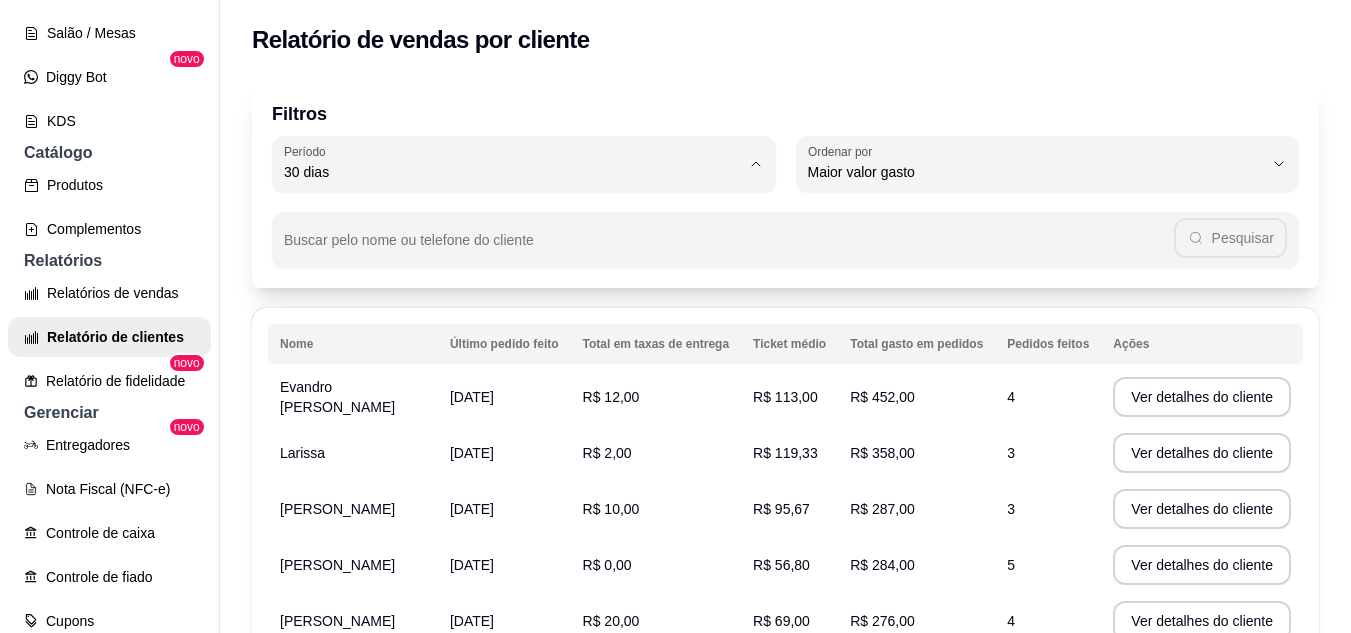 click on "15 dias" at bounding box center (510, 317) 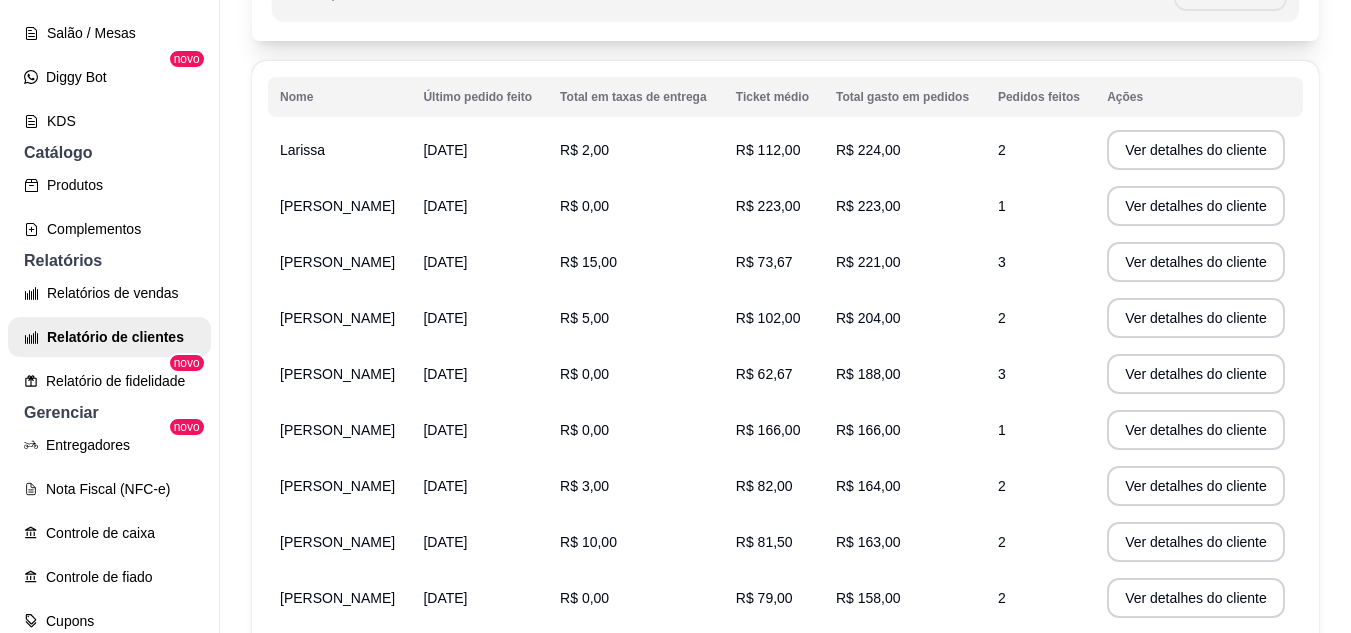 scroll, scrollTop: 0, scrollLeft: 0, axis: both 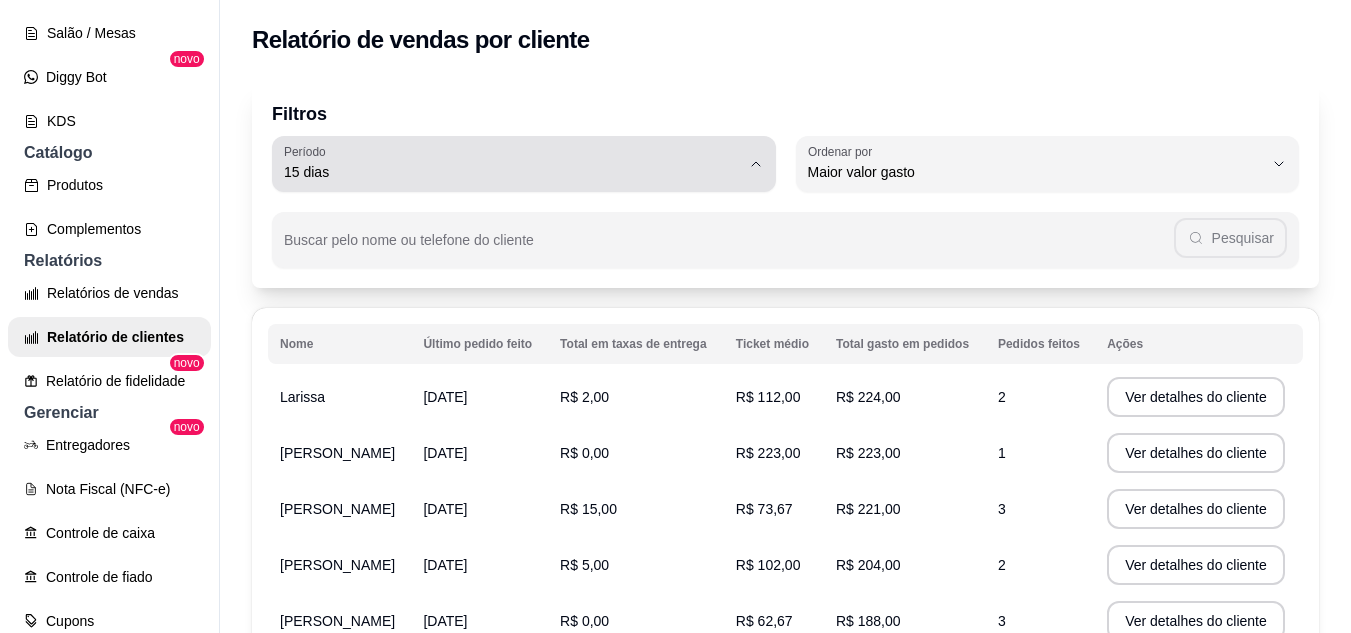 click on "Período 15 dias" at bounding box center [524, 164] 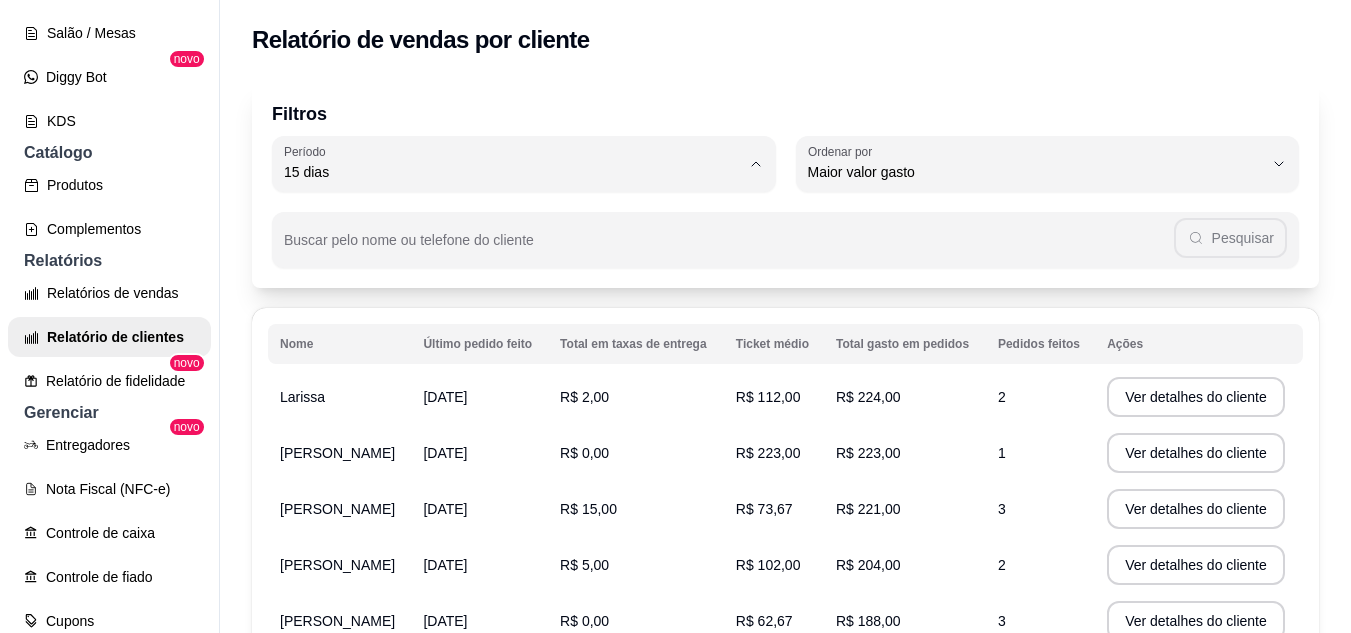 click on "60 dias" at bounding box center [510, 415] 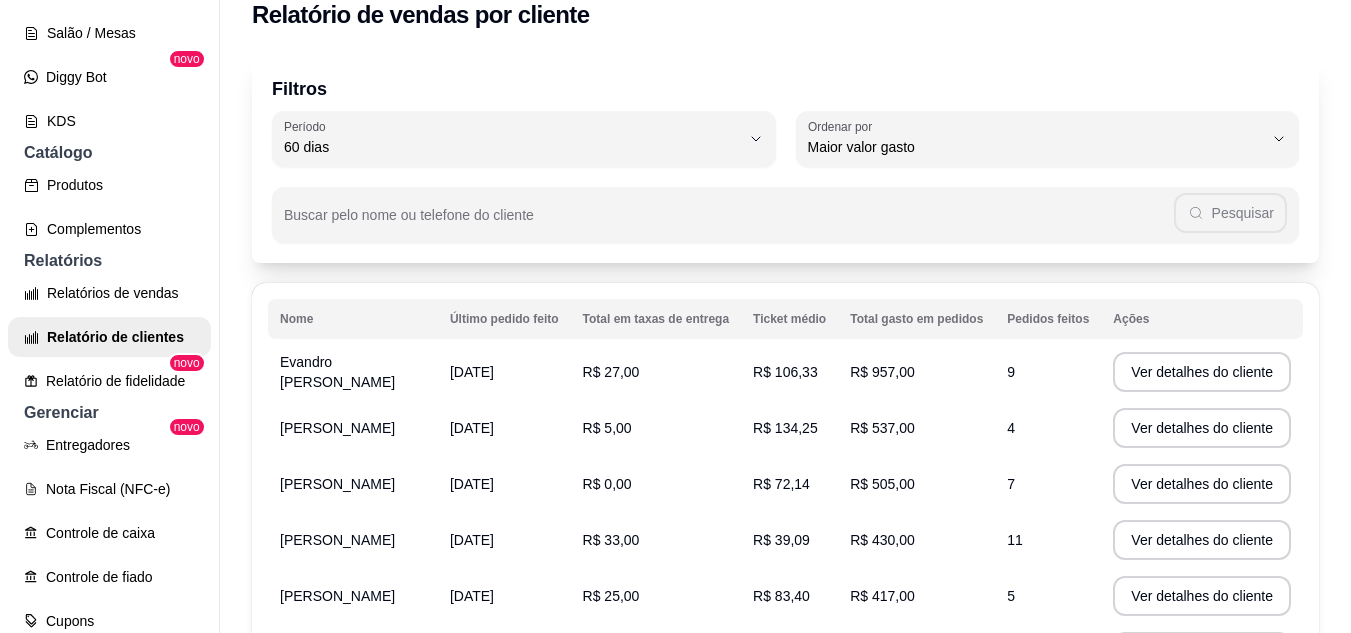 scroll, scrollTop: 0, scrollLeft: 0, axis: both 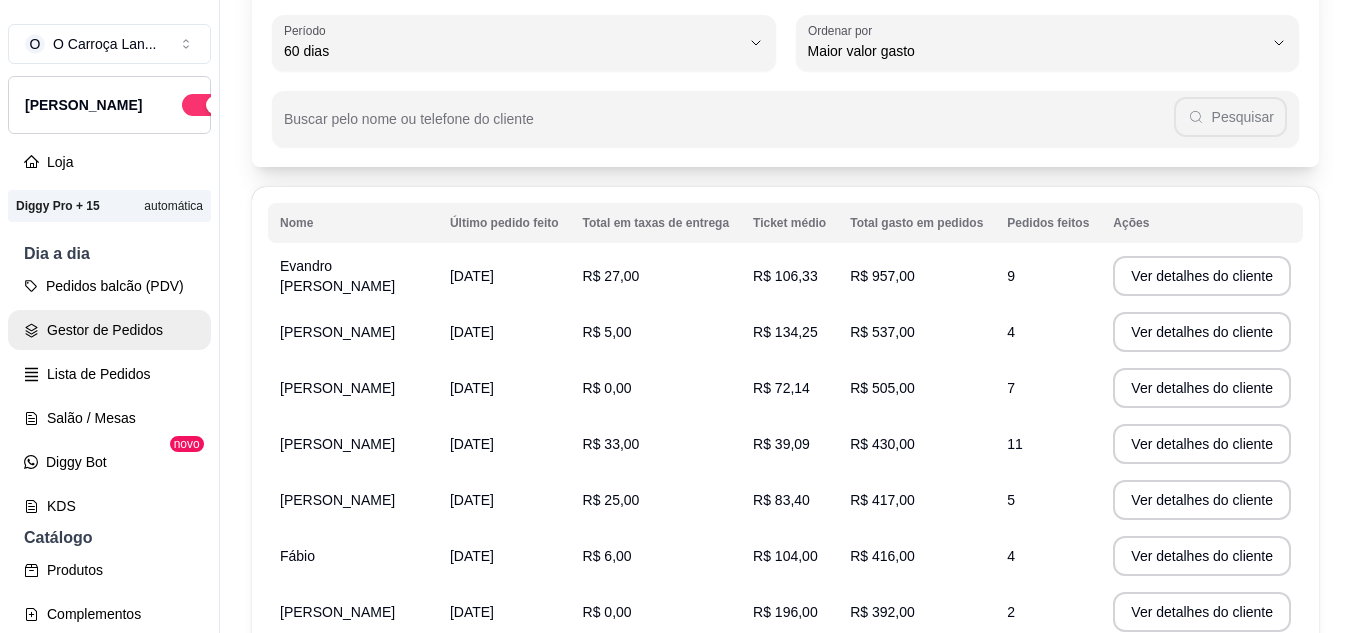 click on "Gestor de Pedidos" at bounding box center (109, 330) 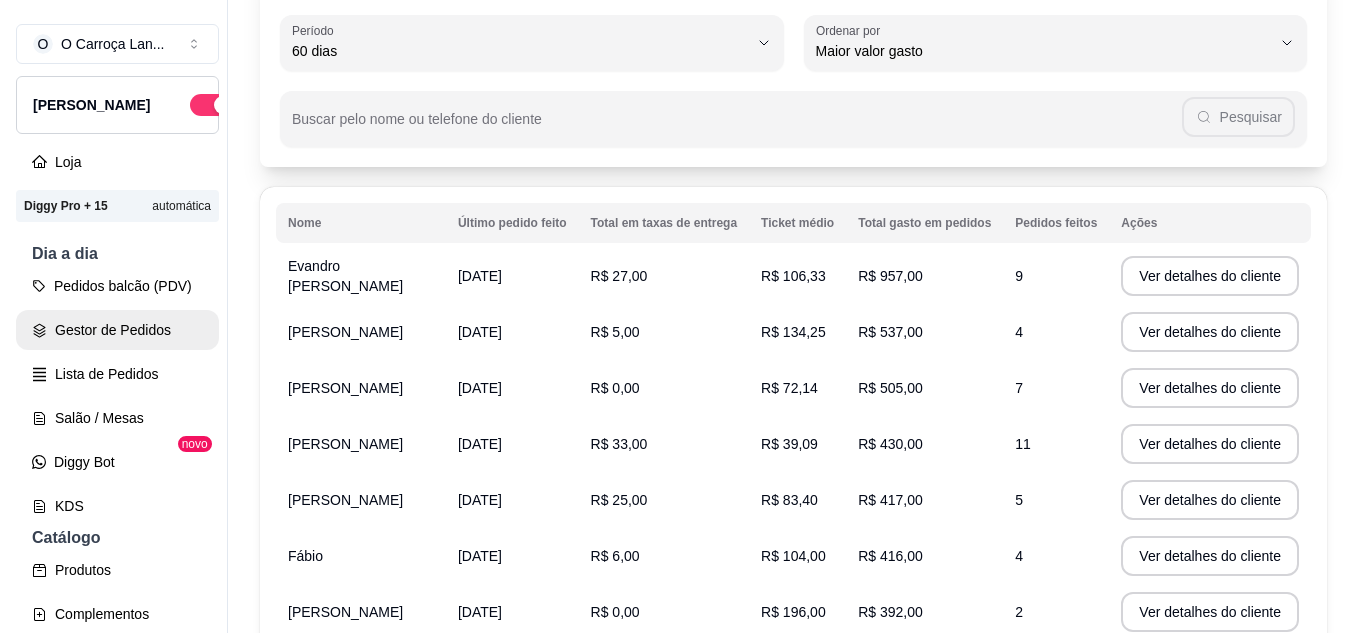 scroll, scrollTop: 0, scrollLeft: 0, axis: both 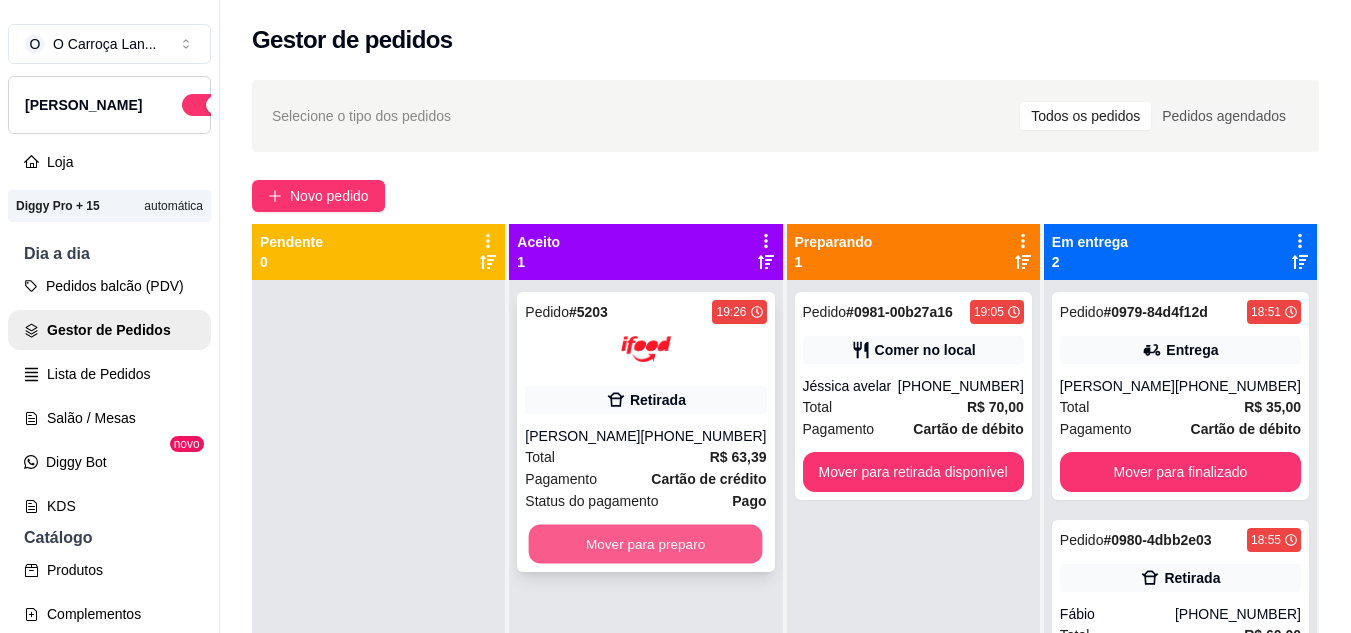 click on "Mover para preparo" at bounding box center [646, 544] 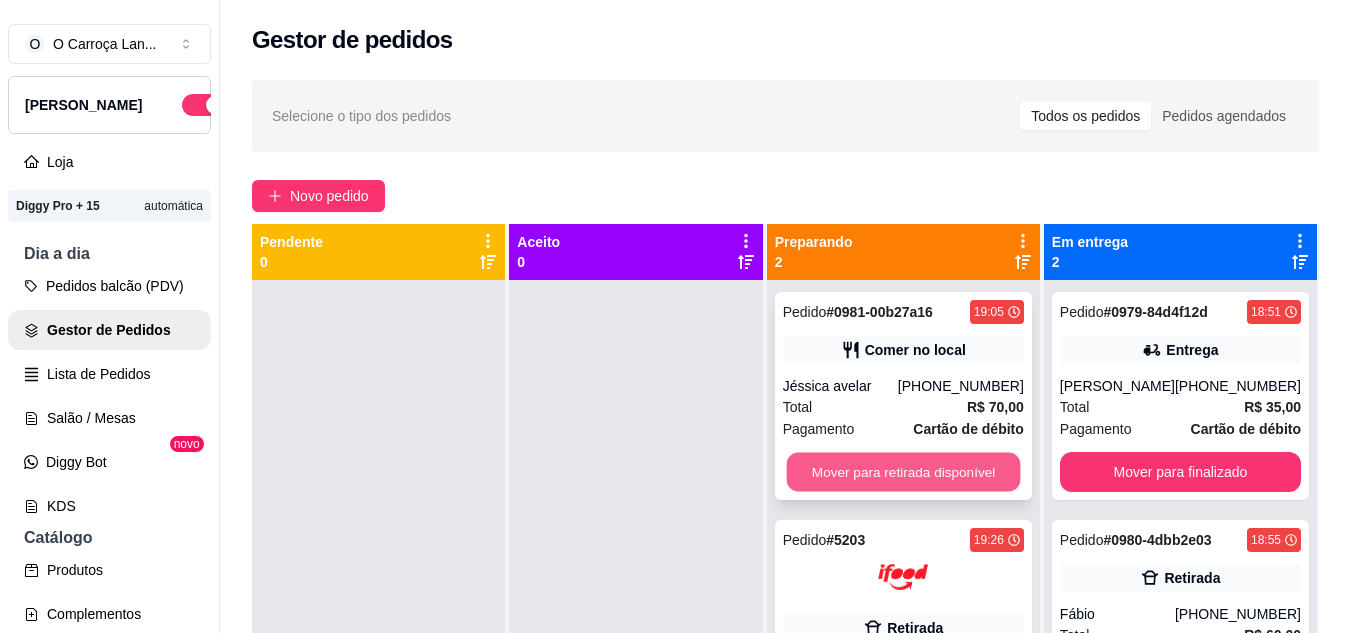 click on "Mover para retirada disponível" at bounding box center (903, 472) 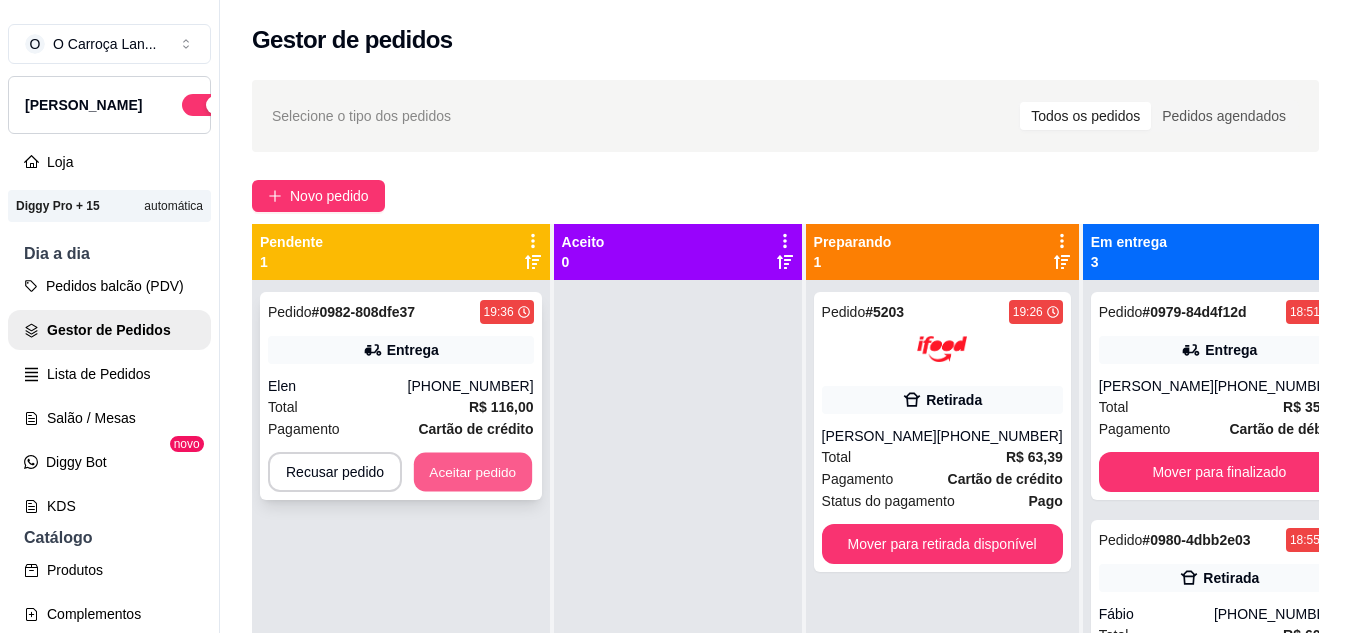 click on "Aceitar pedido" at bounding box center [473, 472] 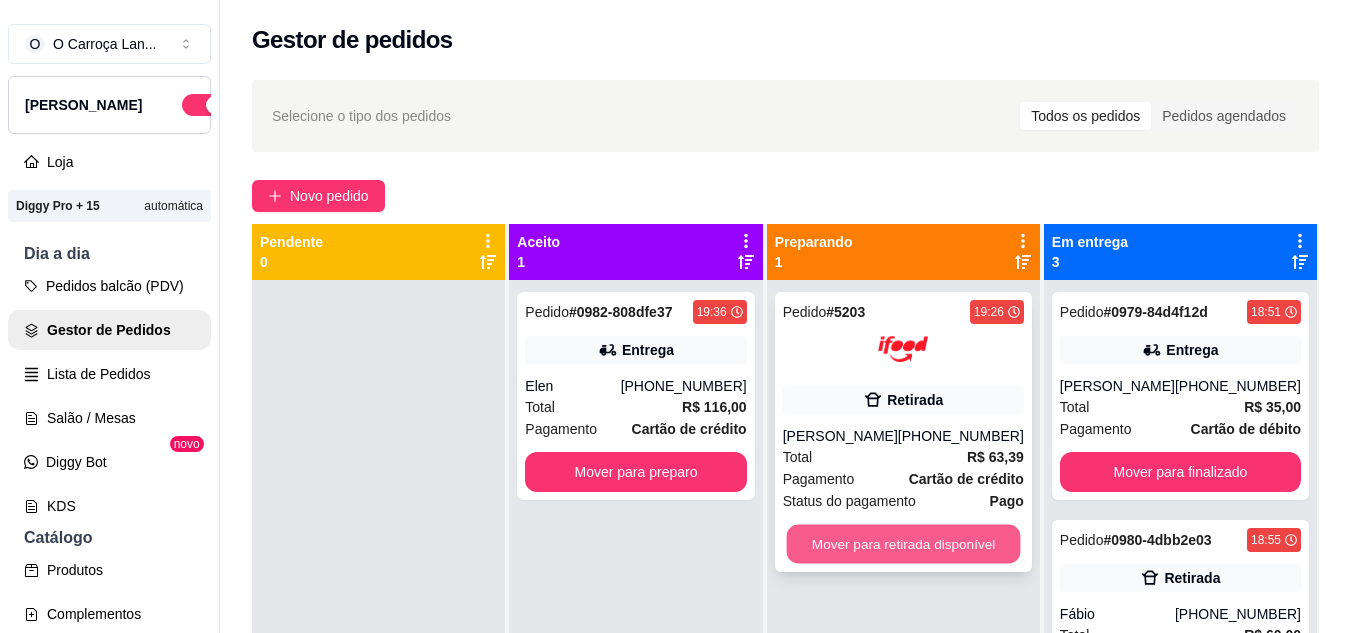click on "Mover para retirada disponível" at bounding box center [903, 544] 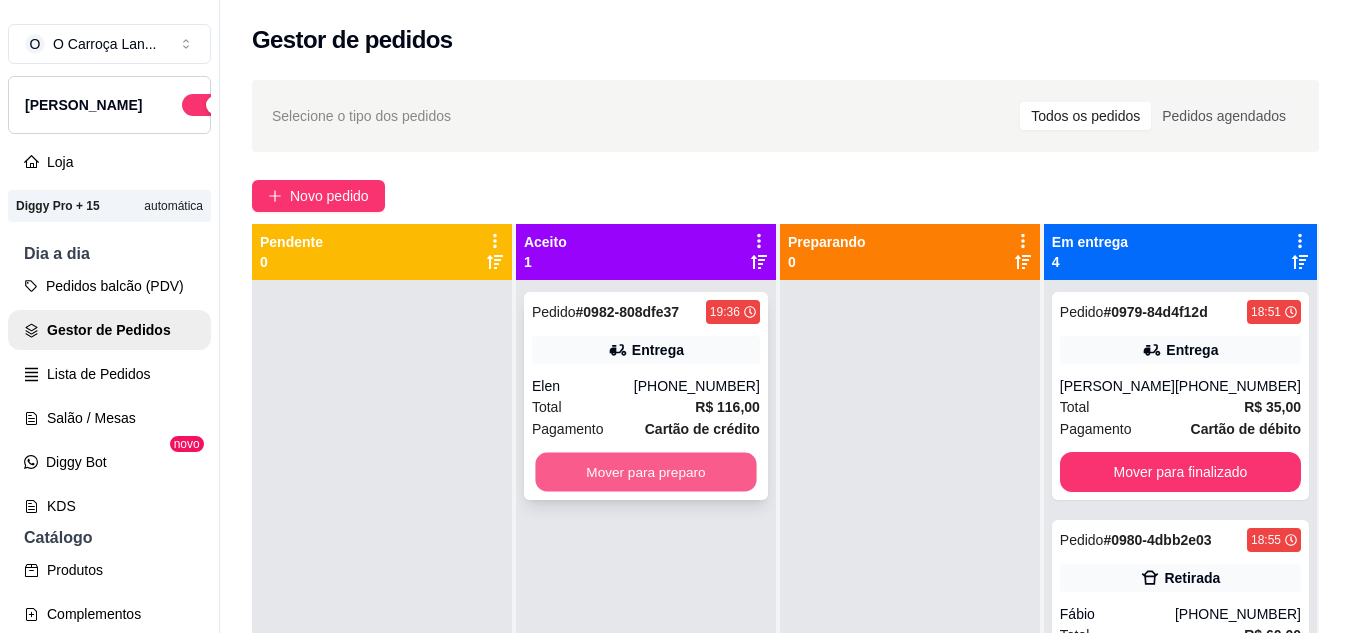 click on "Mover para preparo" at bounding box center (645, 472) 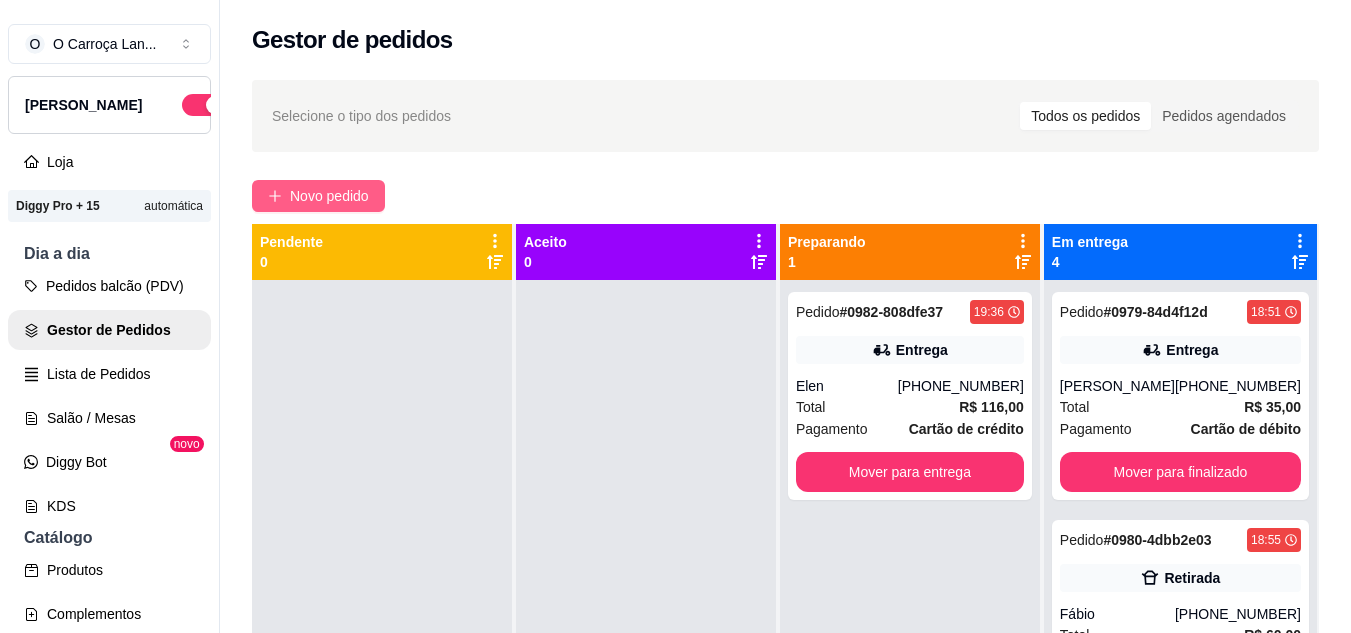 click on "Novo pedido" at bounding box center (318, 196) 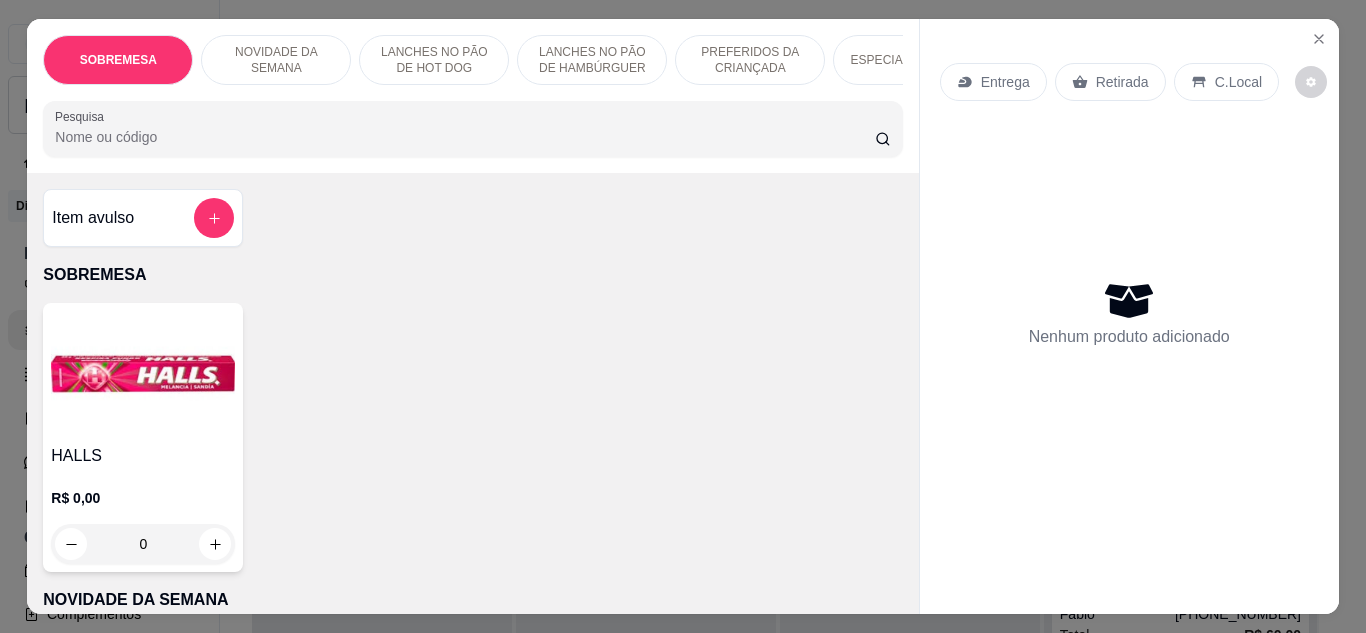 click 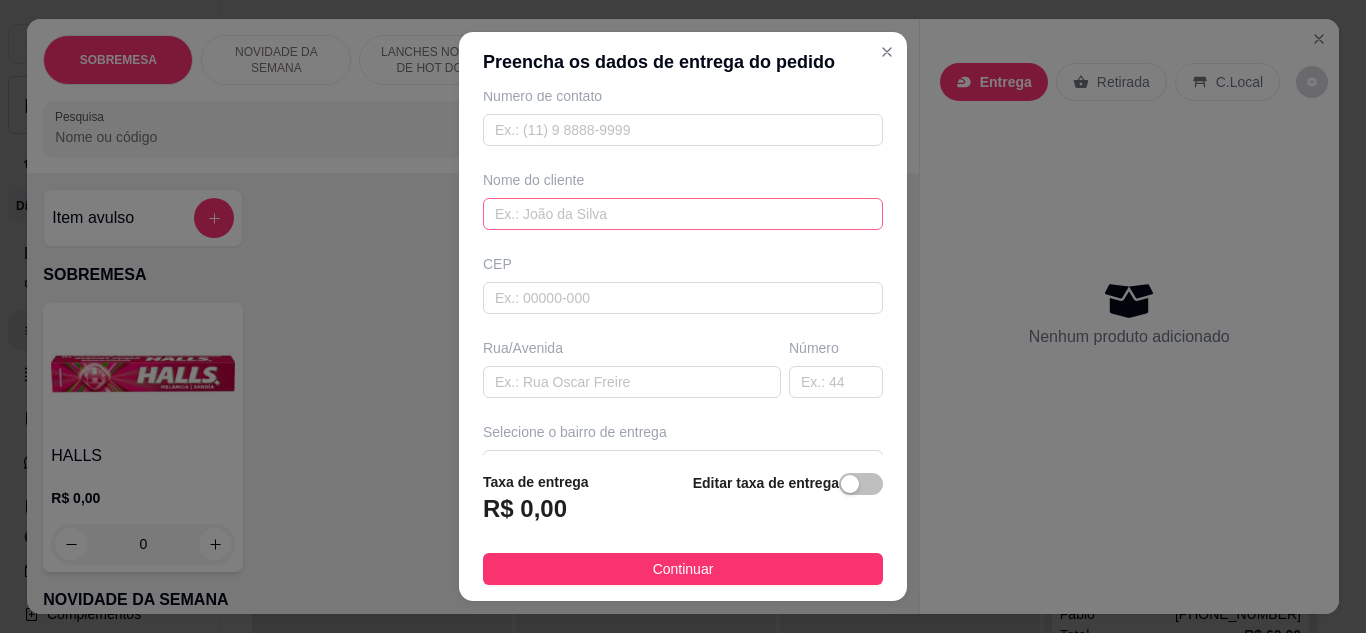 scroll, scrollTop: 97, scrollLeft: 0, axis: vertical 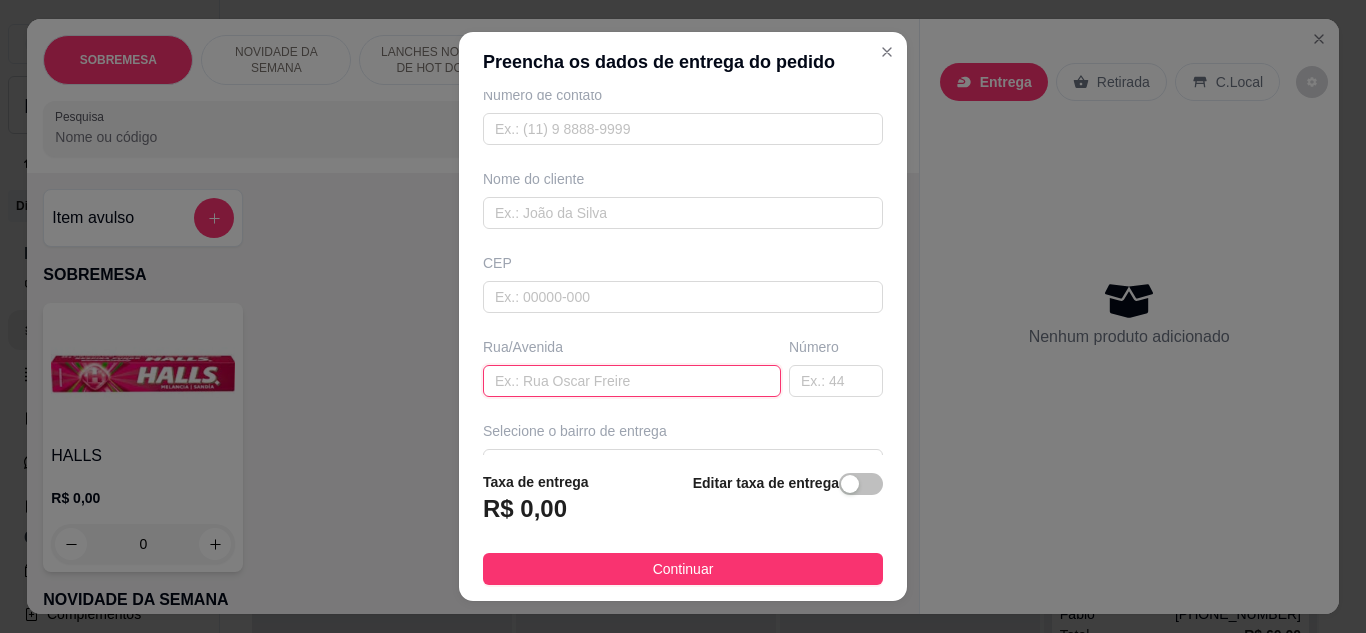 click at bounding box center [632, 381] 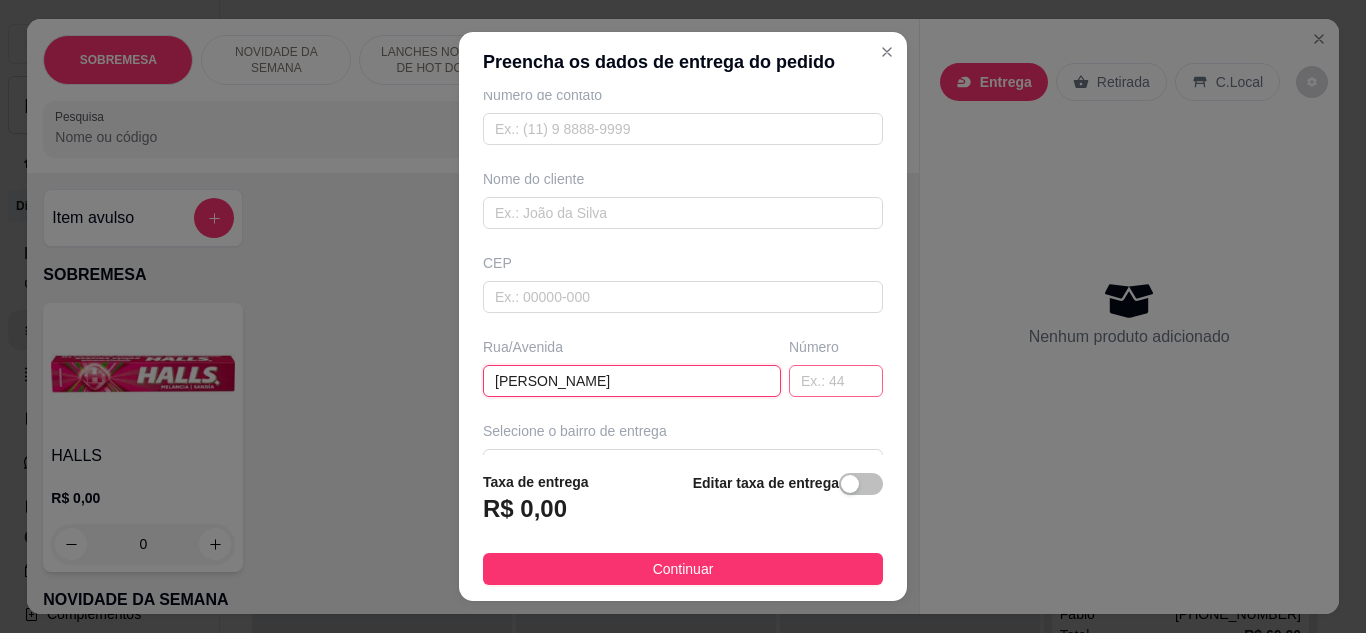 type on "[PERSON_NAME]" 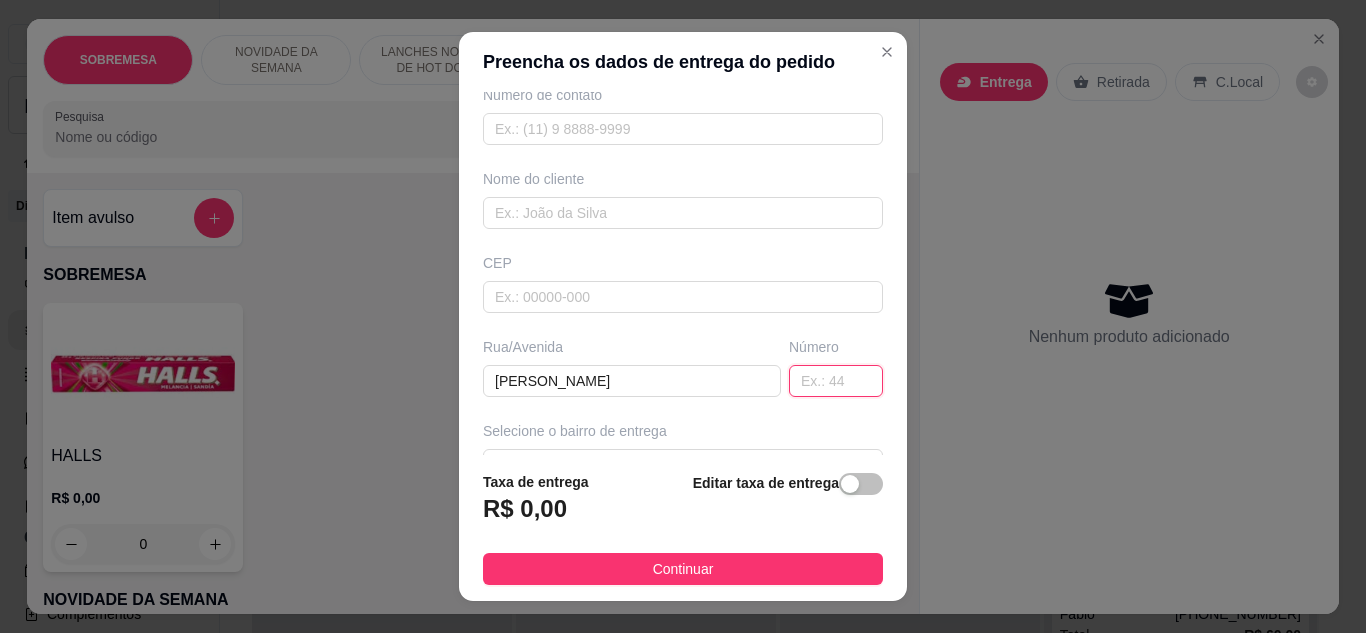 click at bounding box center (836, 381) 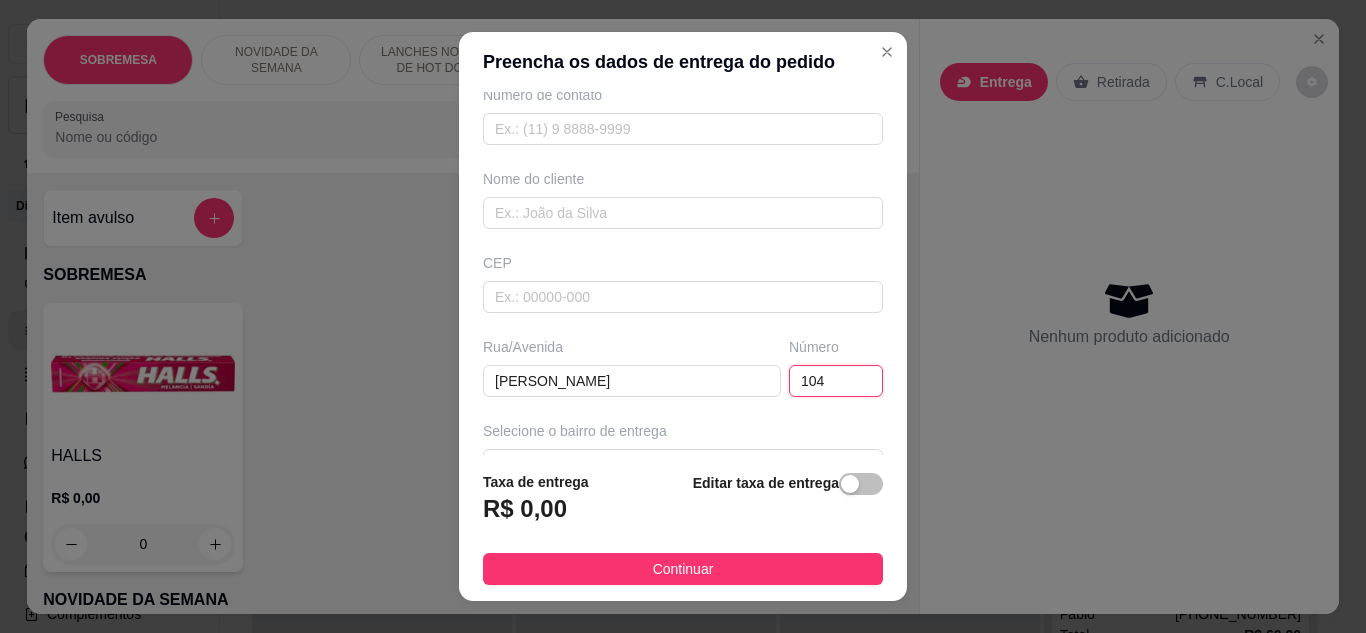 type on "104" 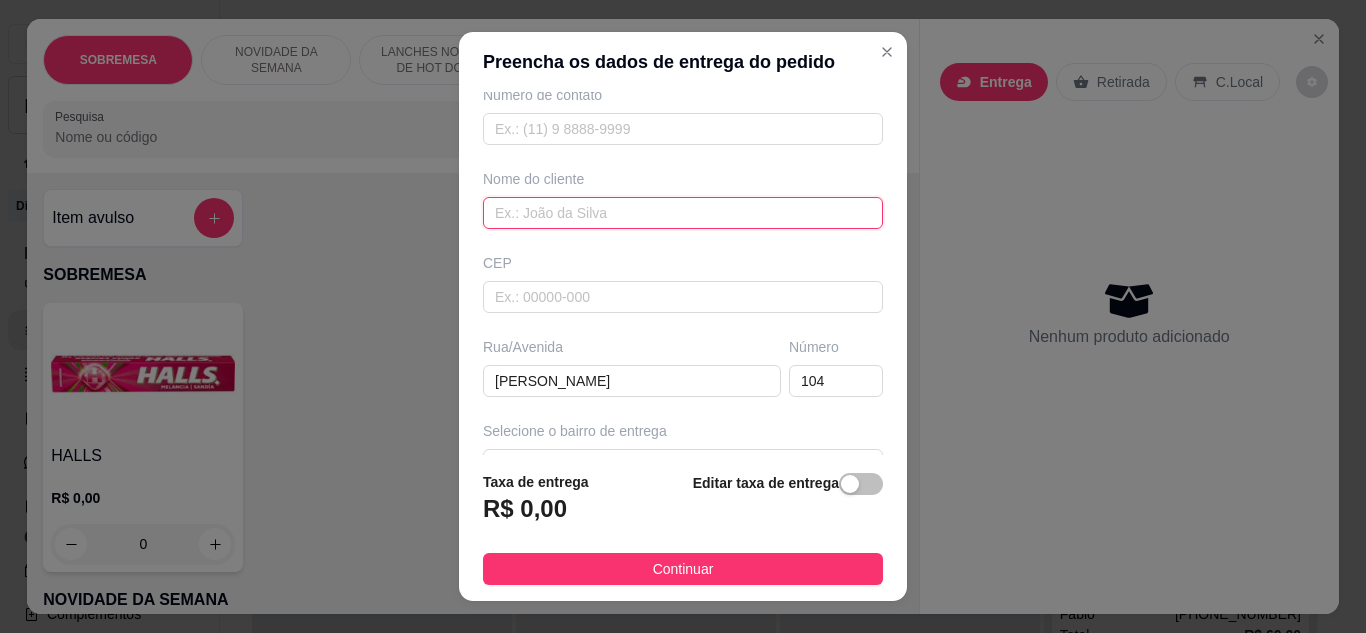 click at bounding box center (683, 213) 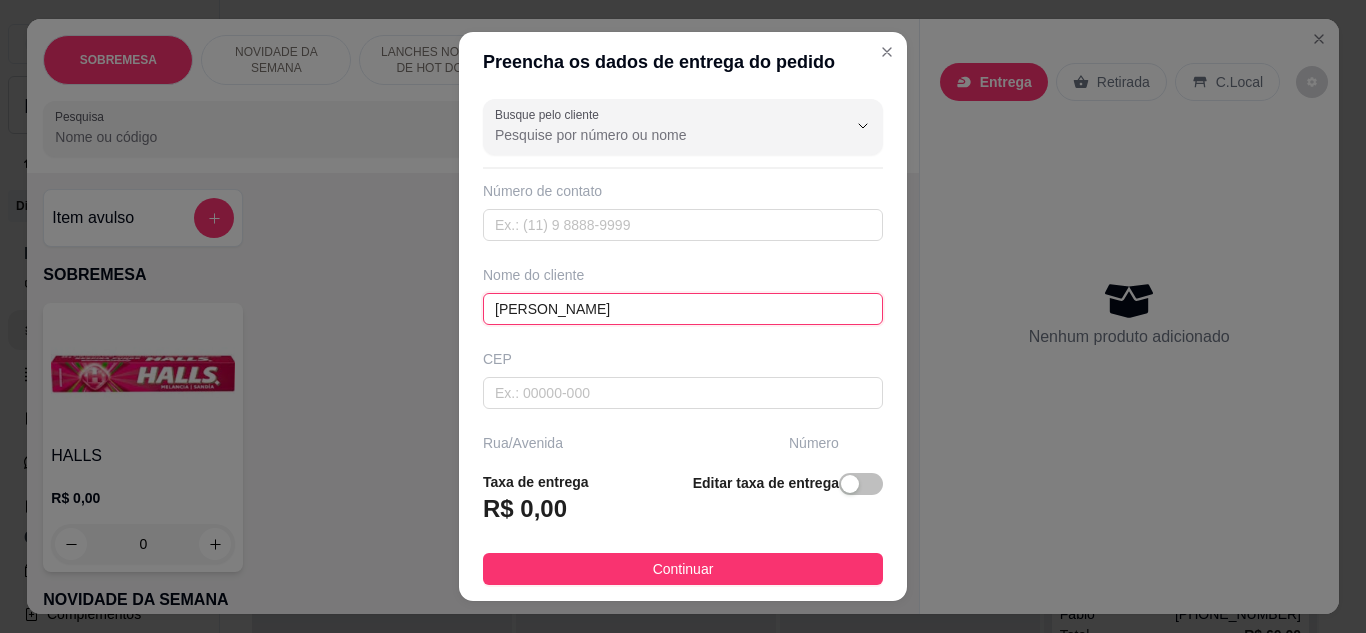 scroll, scrollTop: 0, scrollLeft: 0, axis: both 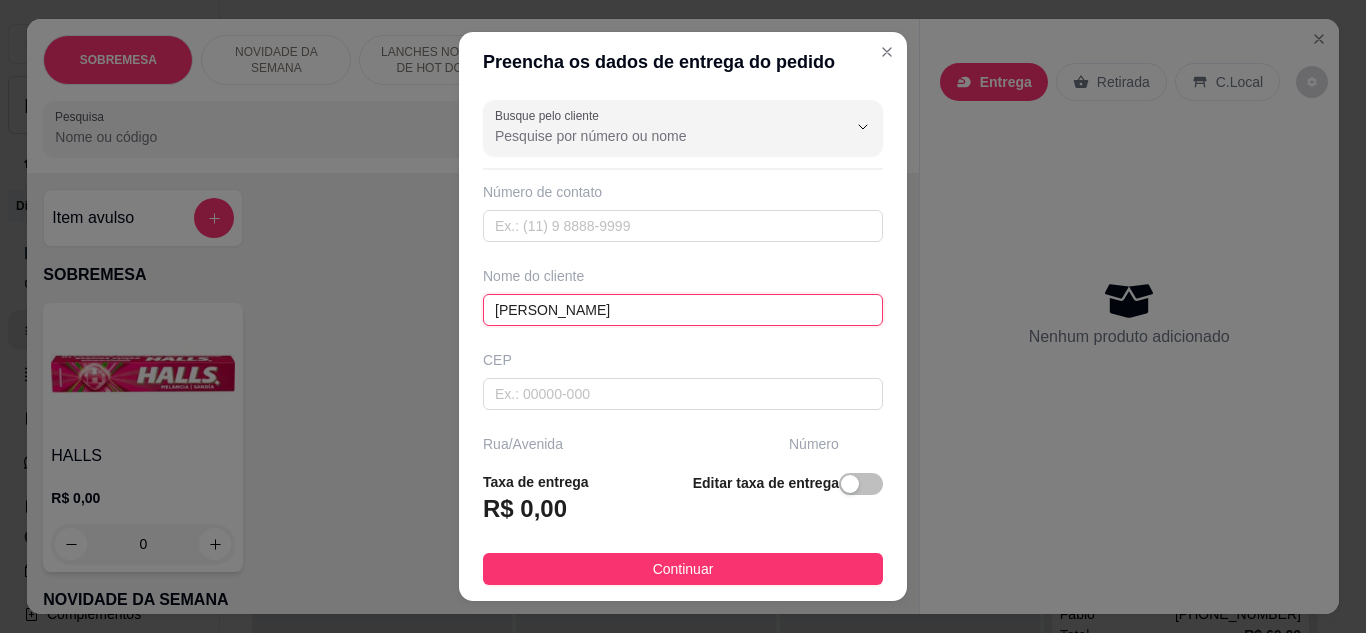 type on "[PERSON_NAME]" 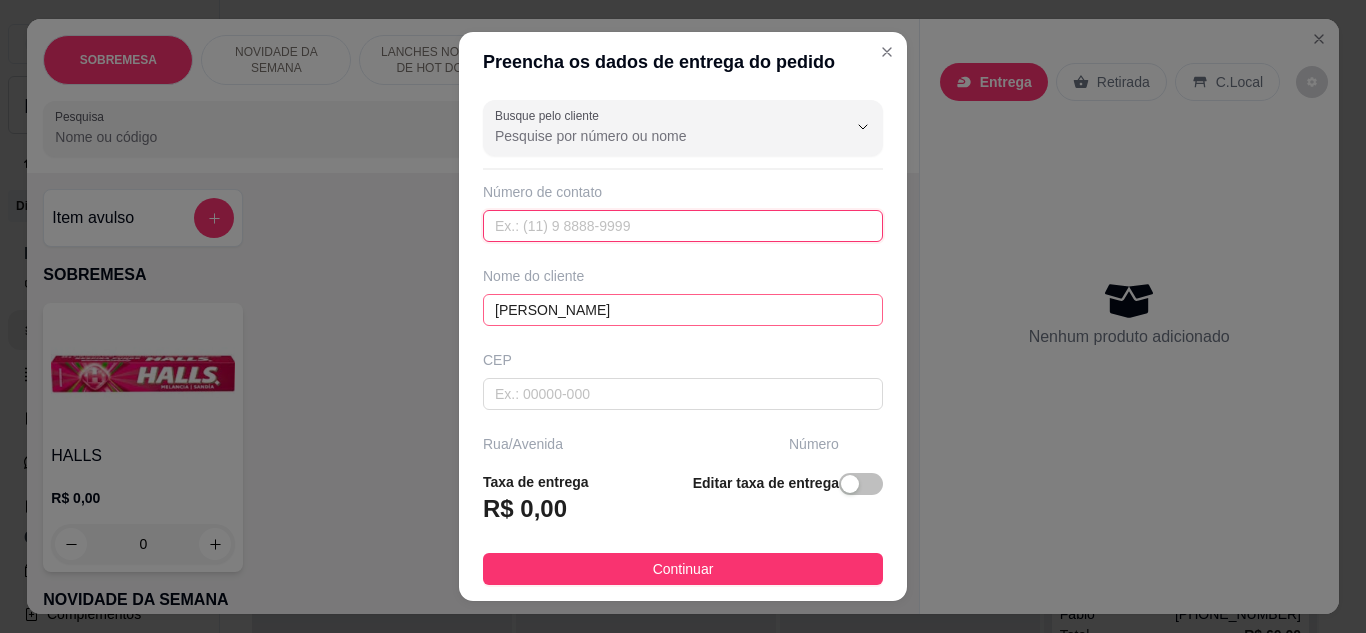 click at bounding box center (683, 226) 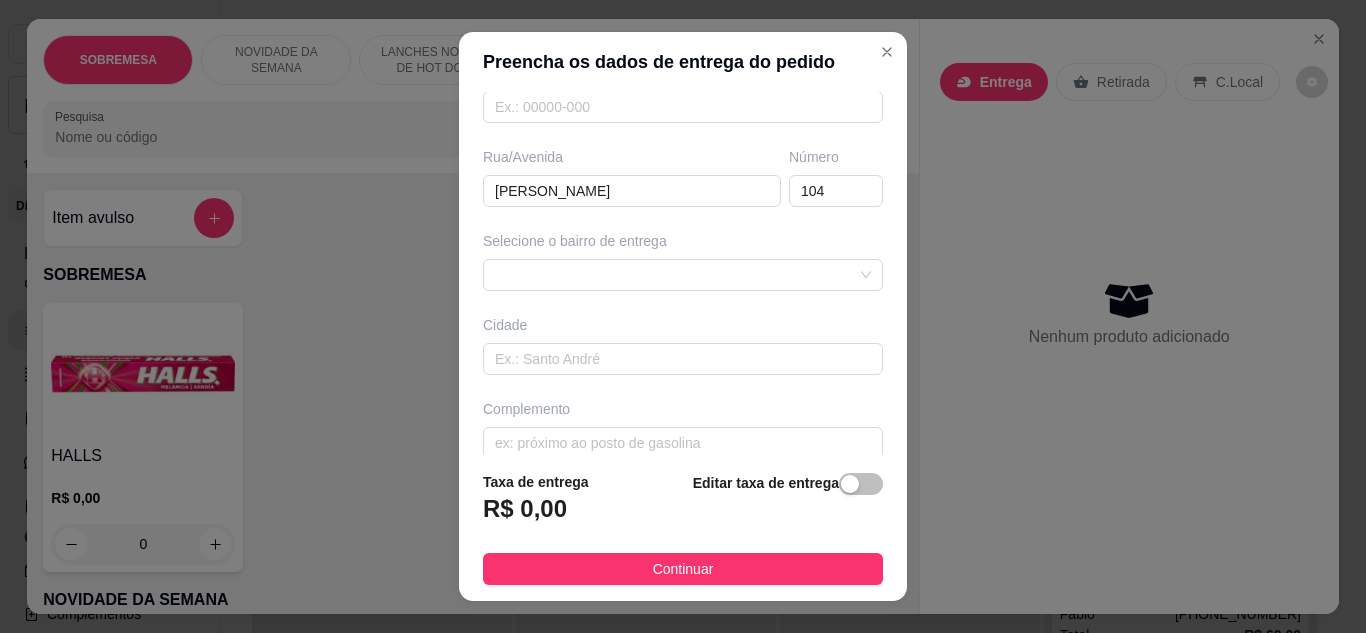 scroll, scrollTop: 310, scrollLeft: 0, axis: vertical 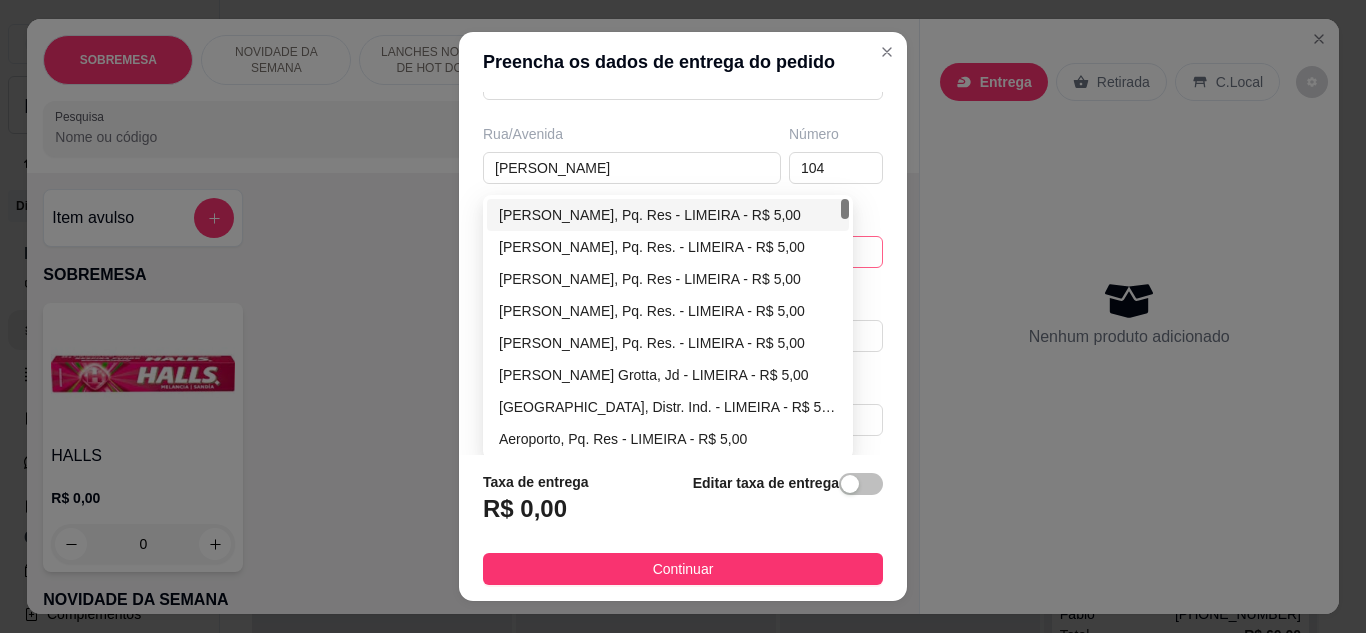 click on "65d822d36e66d77b45a0de0b 65d822f56e66d77b45a0de11 [PERSON_NAME], Pq. Res - LIMEIRA -  R$ 5,00 [PERSON_NAME], Pq. Res. - LIMEIRA -  R$ 5,00 [PERSON_NAME], Pq. Res - LIMEIRA -  R$ 5,00 [PERSON_NAME], Pq. Res. - LIMEIRA -  R$ 5,00 [PERSON_NAME], Pq. Res. - LIMEIRA -  R$ 5,00 [PERSON_NAME] Grotta, Jd - LIMEIRA -  R$ 5,00 [GEOGRAPHIC_DATA], Distr. Ind. - LIMEIRA -  R$ 5,00 Aeroporto, Pq. Res - LIMEIRA -  R$ 5,00 Agostinho F. Assis, Vl. - LIMEIRA -  R$ 5,00 [GEOGRAPHIC_DATA], Jd. - LIMEIRA -  R$ 5,00" at bounding box center (683, 252) 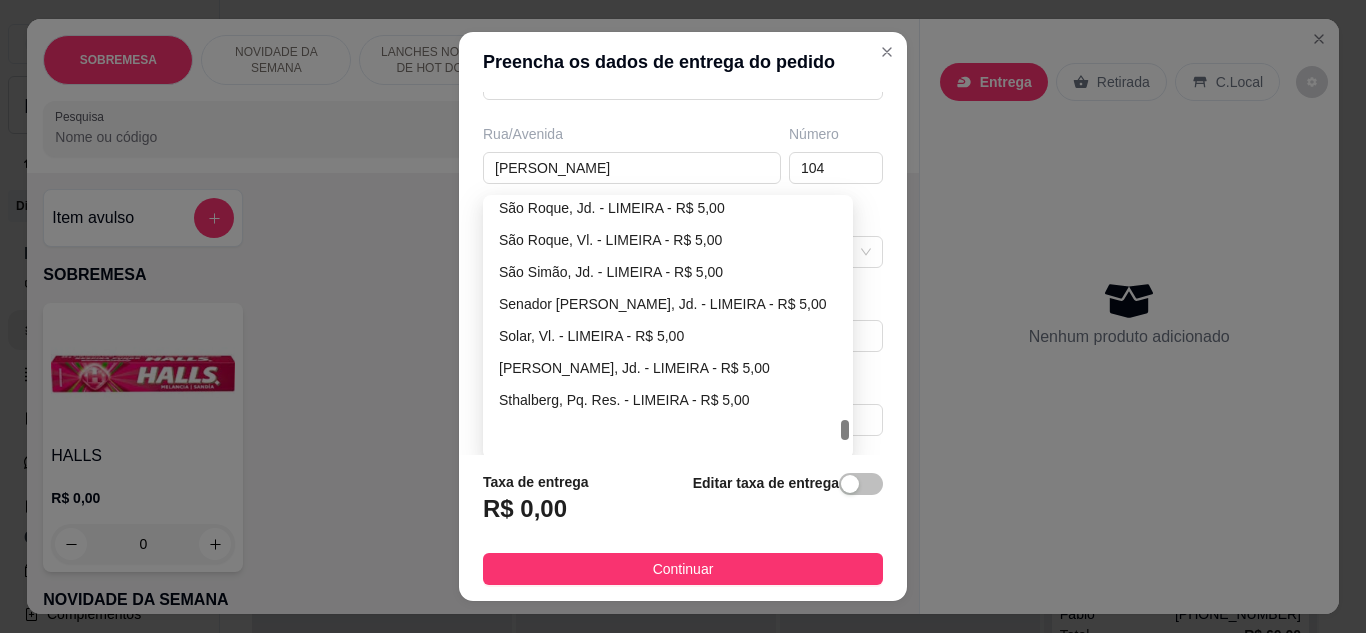 scroll, scrollTop: 6368, scrollLeft: 0, axis: vertical 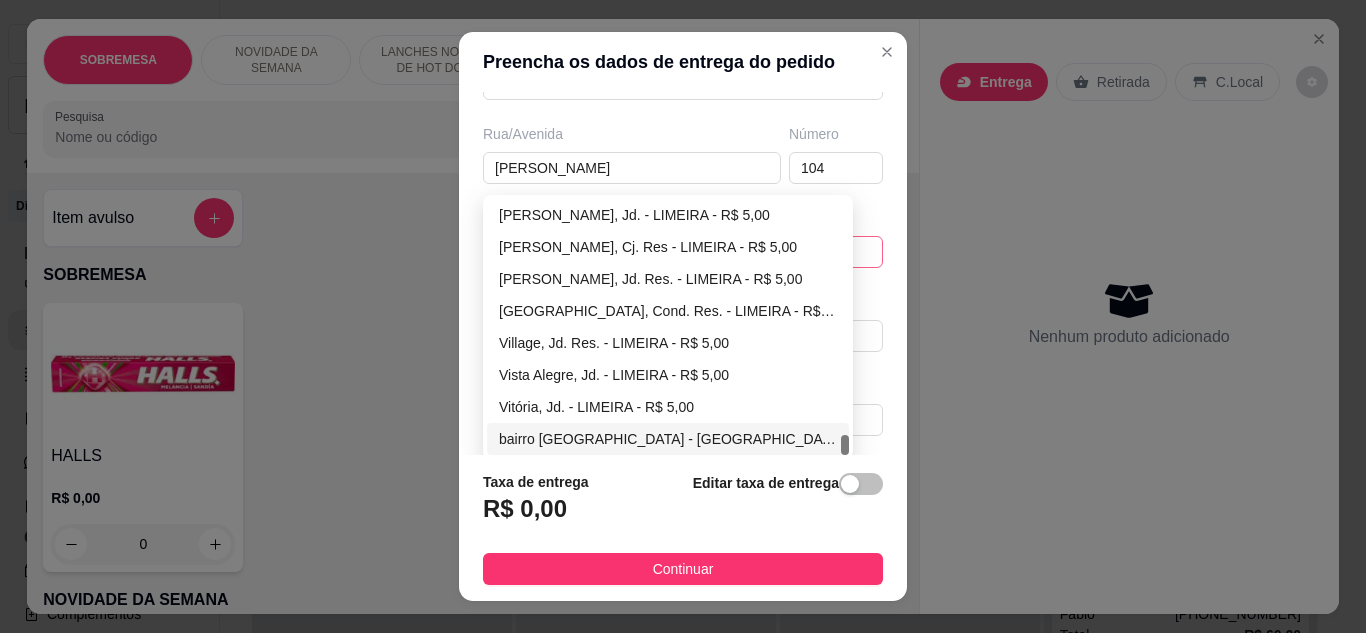 type on "[PHONE_NUMBER]" 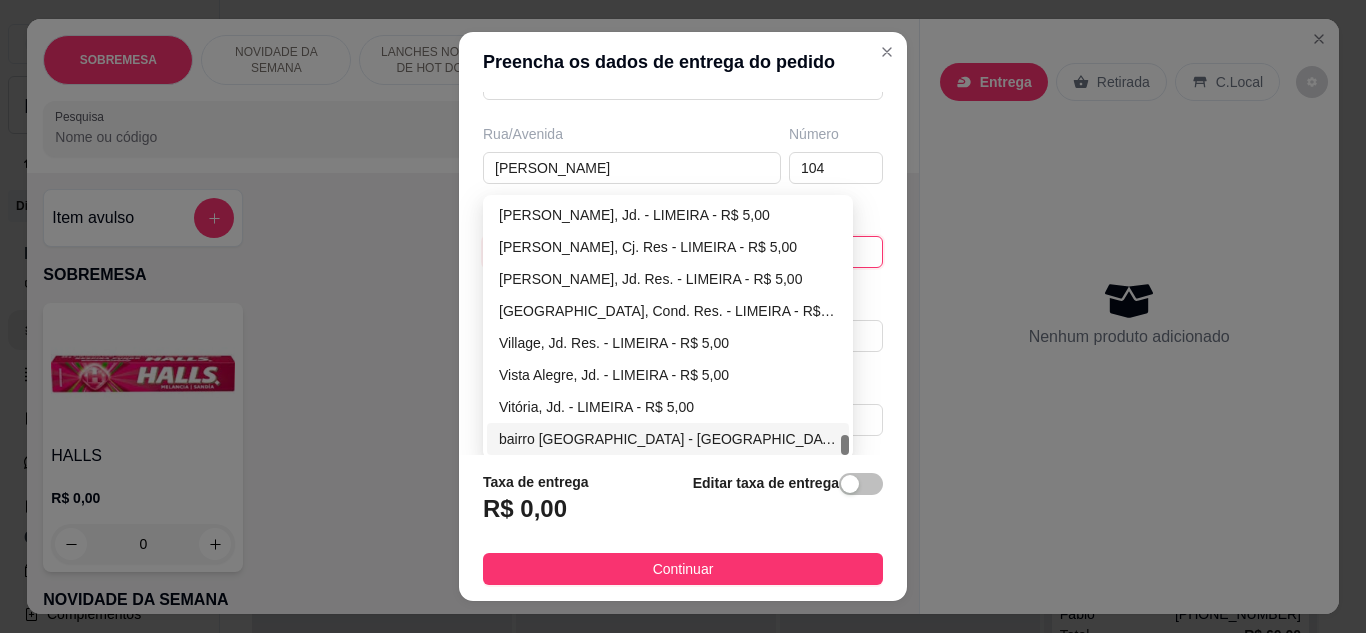 click on "bairro [GEOGRAPHIC_DATA] - [GEOGRAPHIC_DATA] -  R$ 10,00" at bounding box center [668, 439] 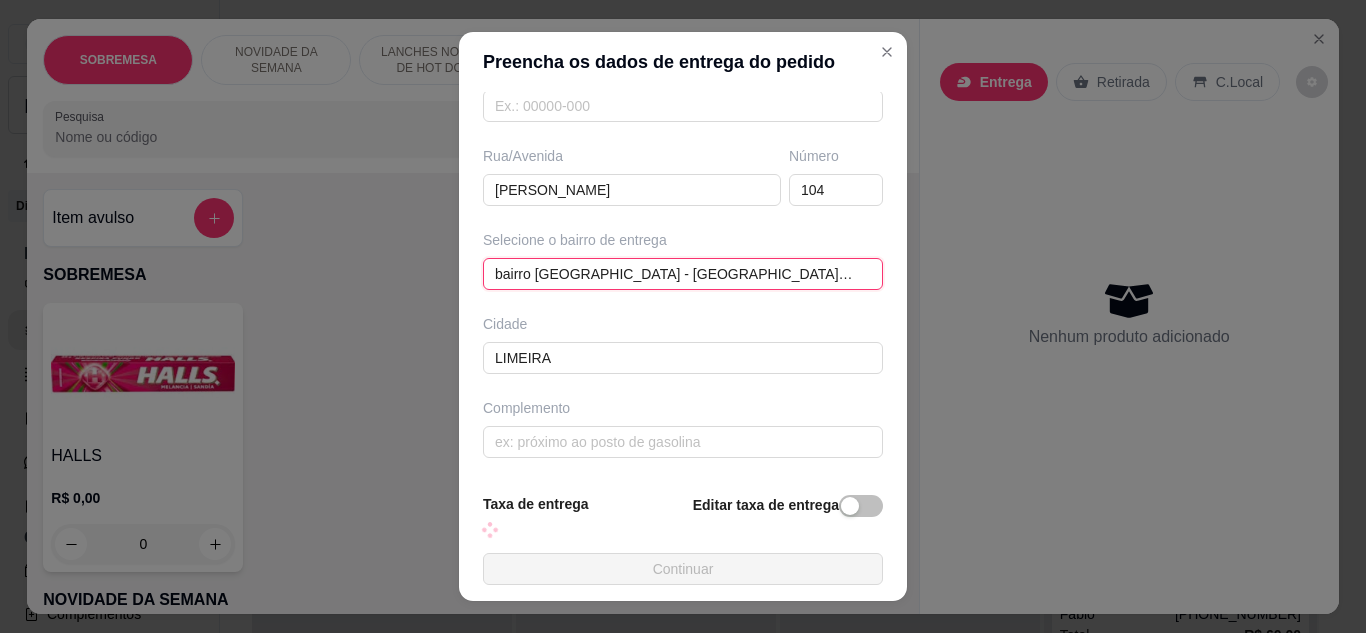 scroll, scrollTop: 310, scrollLeft: 0, axis: vertical 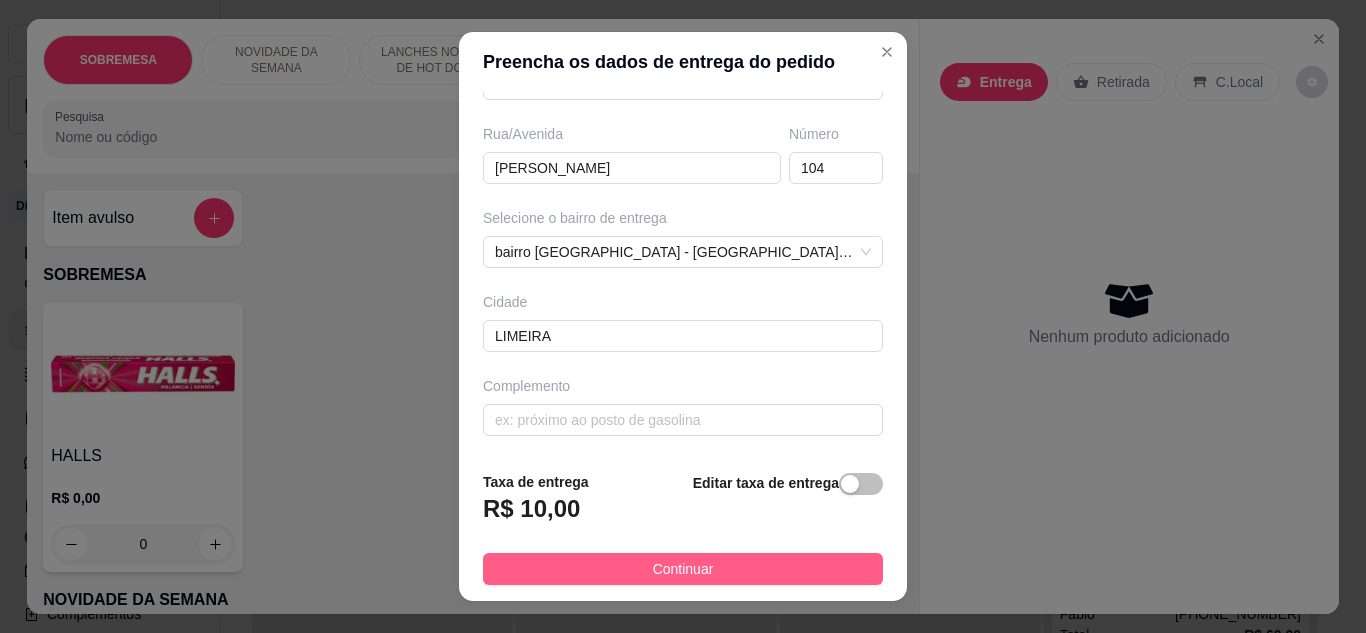 click on "Continuar" at bounding box center [683, 569] 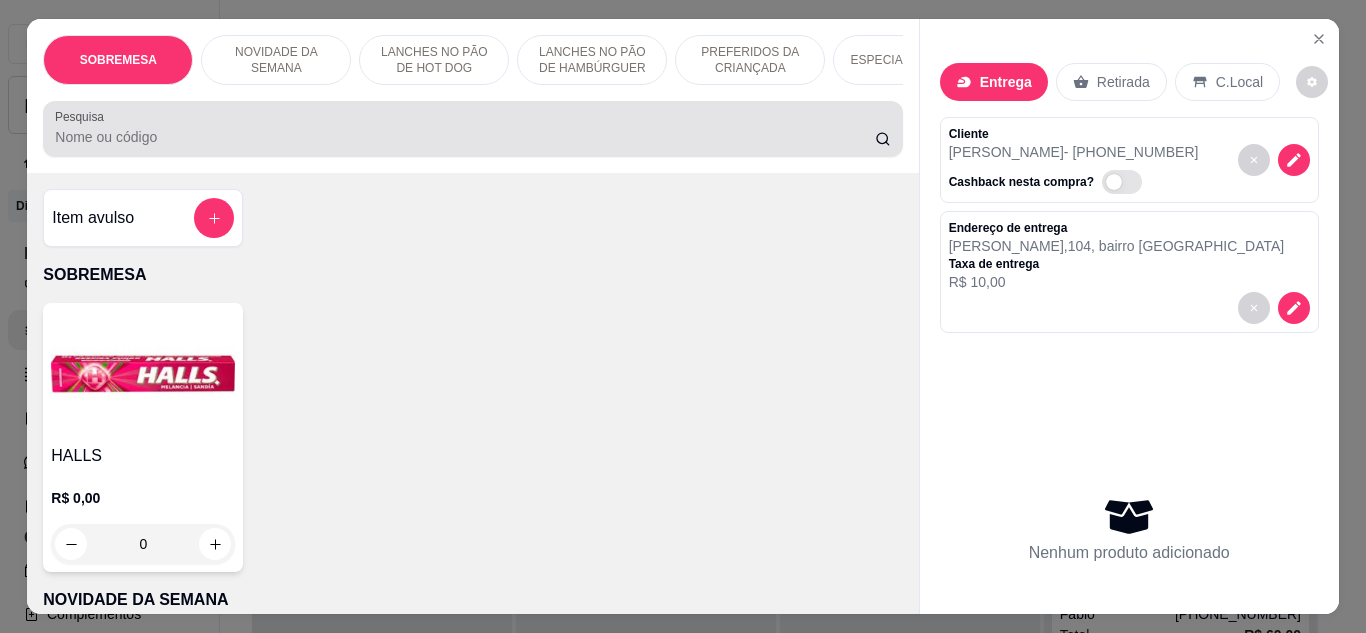 click at bounding box center (472, 129) 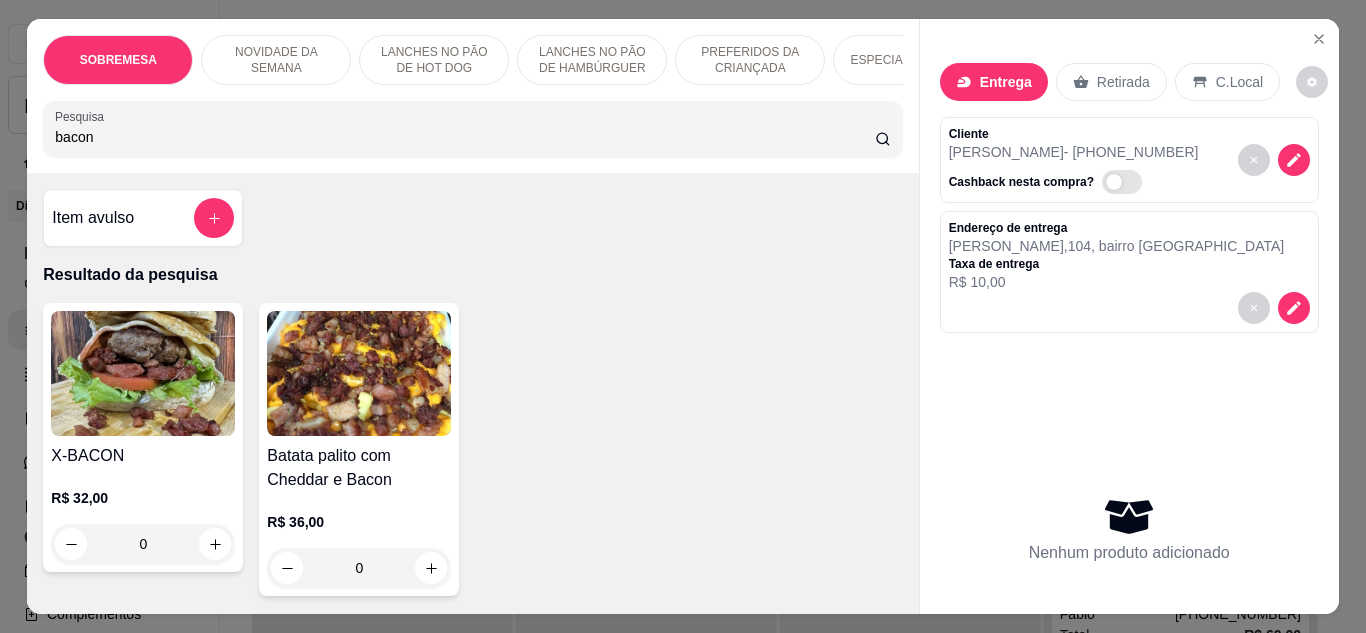 type on "bacon" 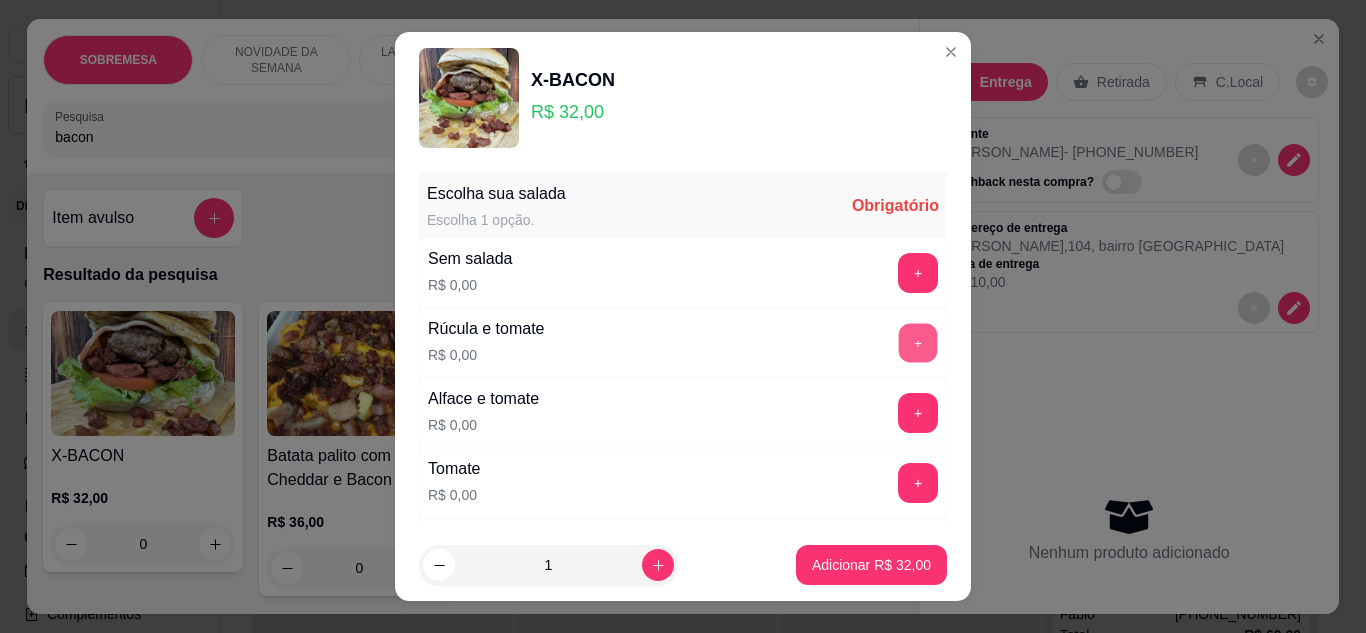 click on "+" at bounding box center (918, 342) 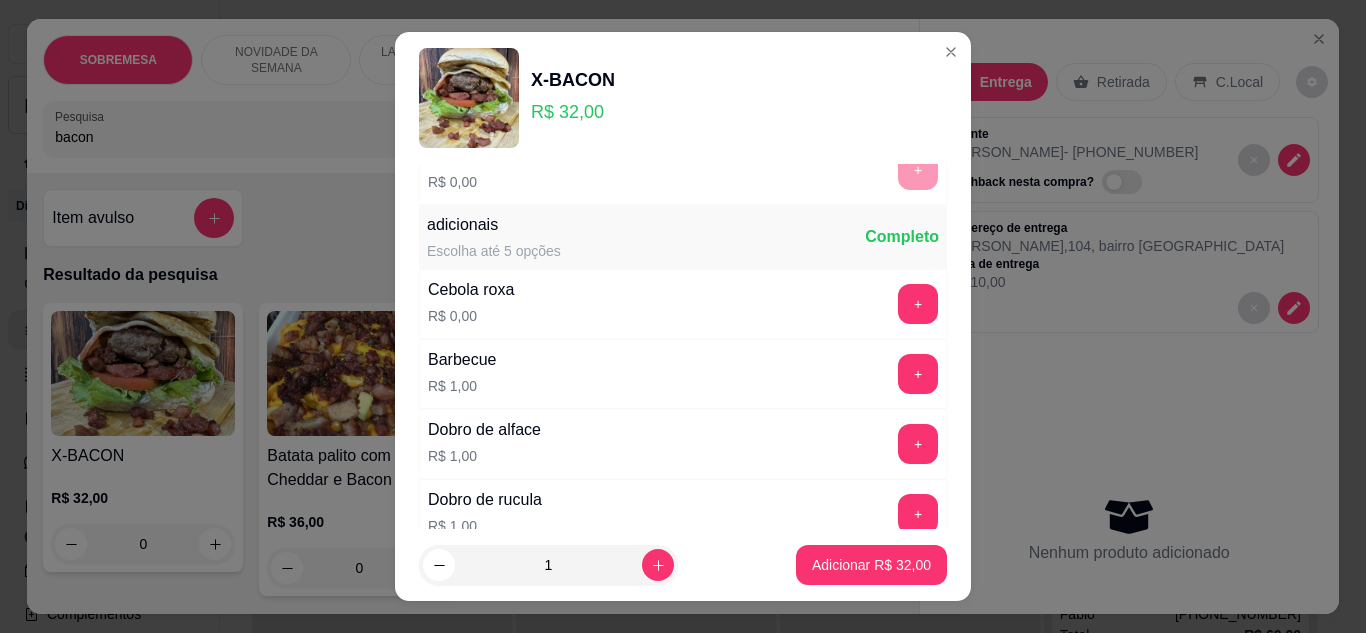 scroll, scrollTop: 452, scrollLeft: 0, axis: vertical 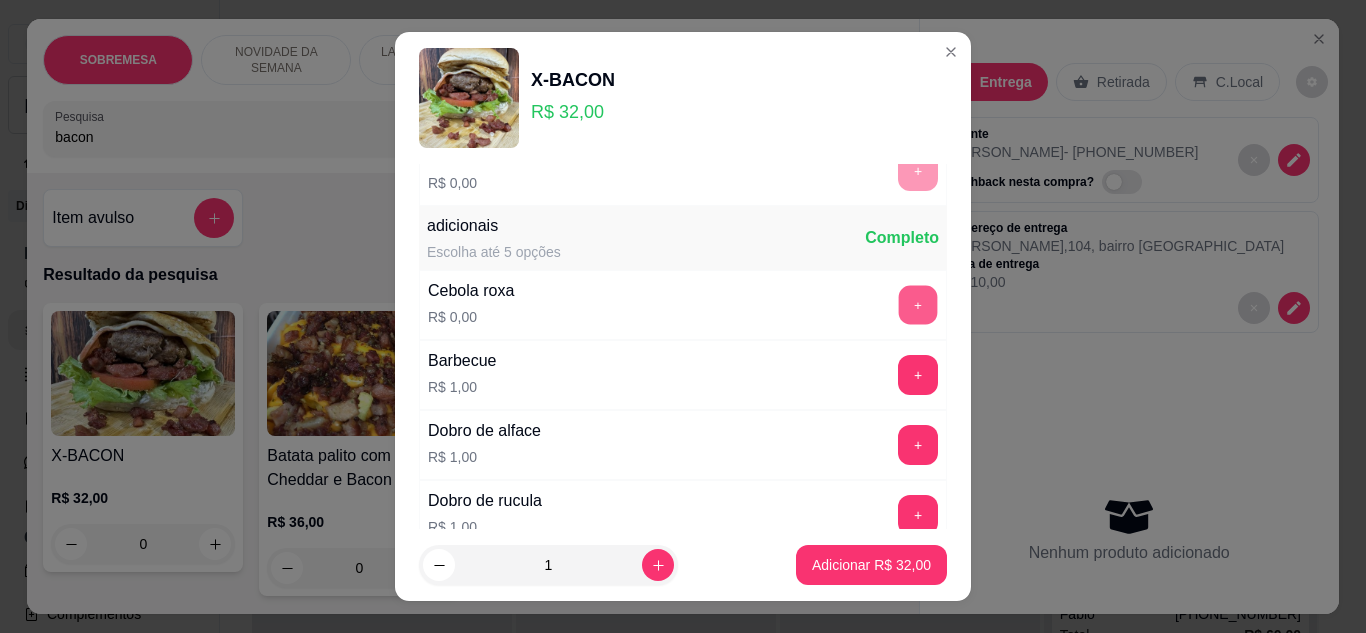click on "+" at bounding box center [918, 304] 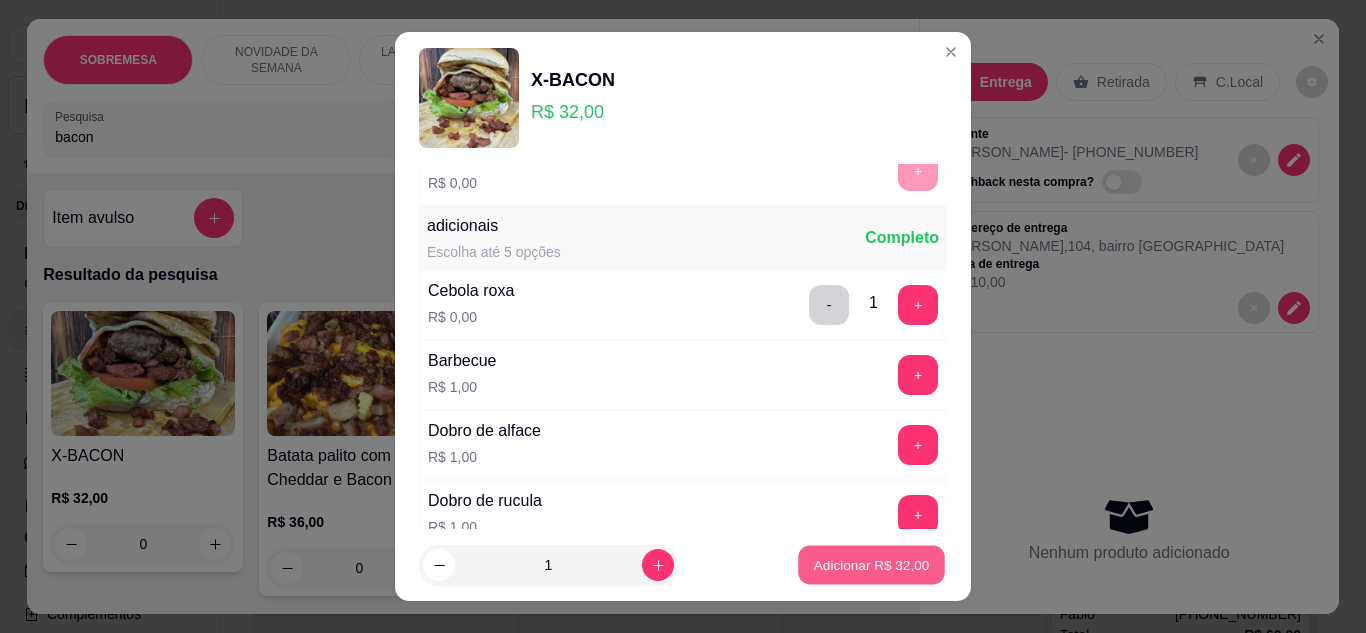 click on "Adicionar   R$ 32,00" at bounding box center [872, 565] 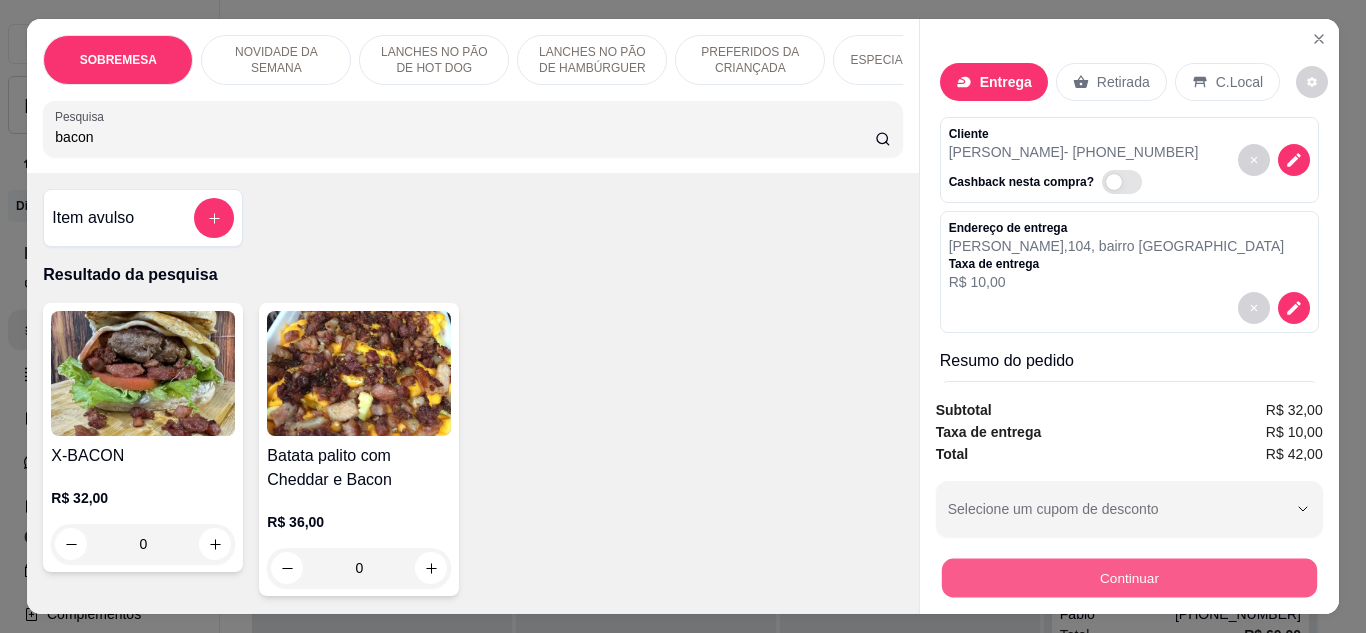 click on "Continuar" at bounding box center [1128, 578] 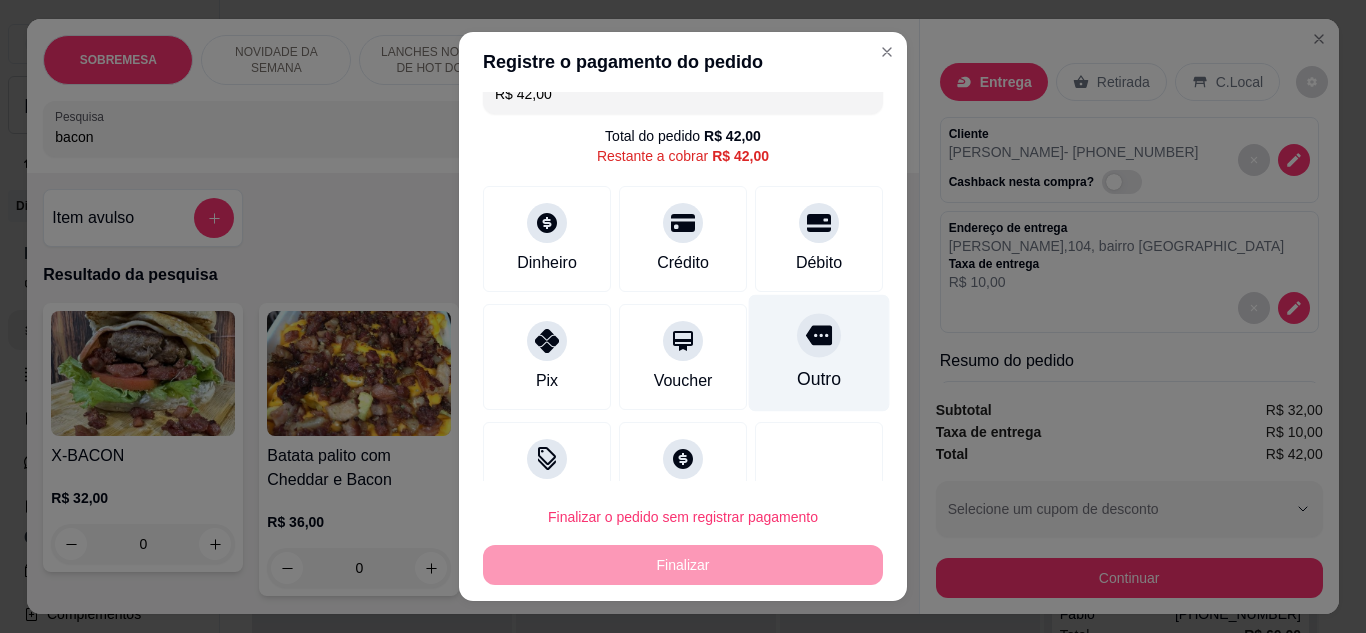 scroll, scrollTop: 27, scrollLeft: 0, axis: vertical 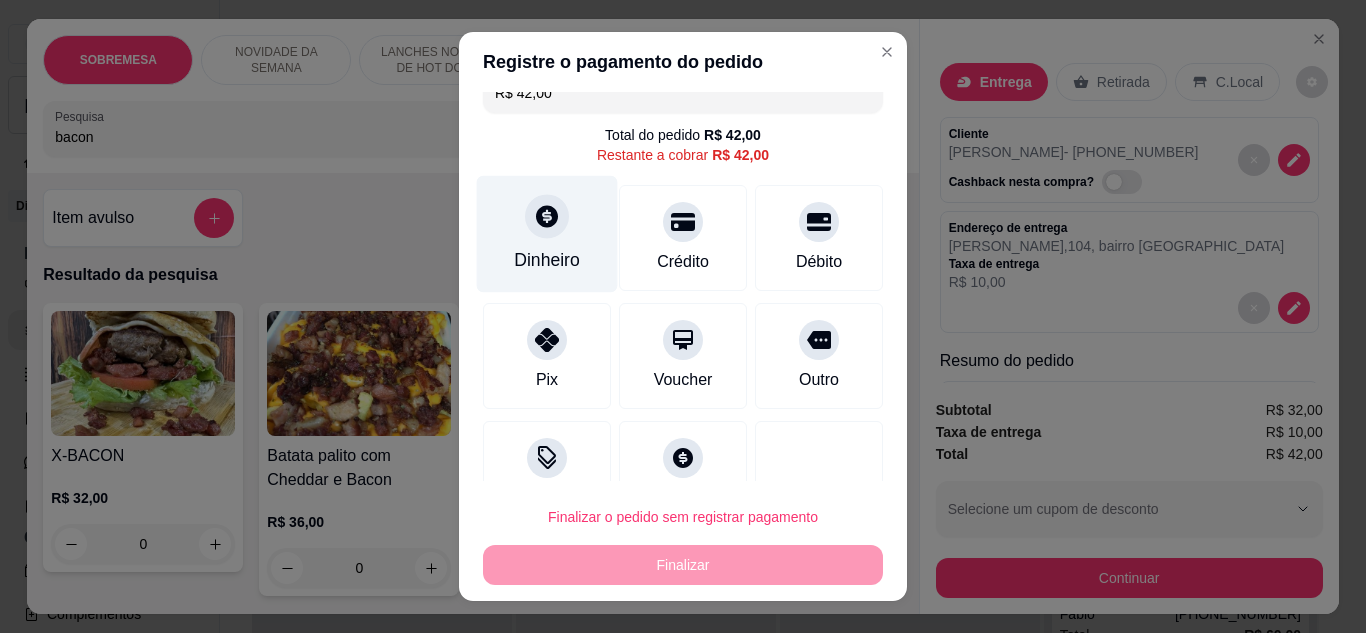 click on "Dinheiro" at bounding box center (547, 233) 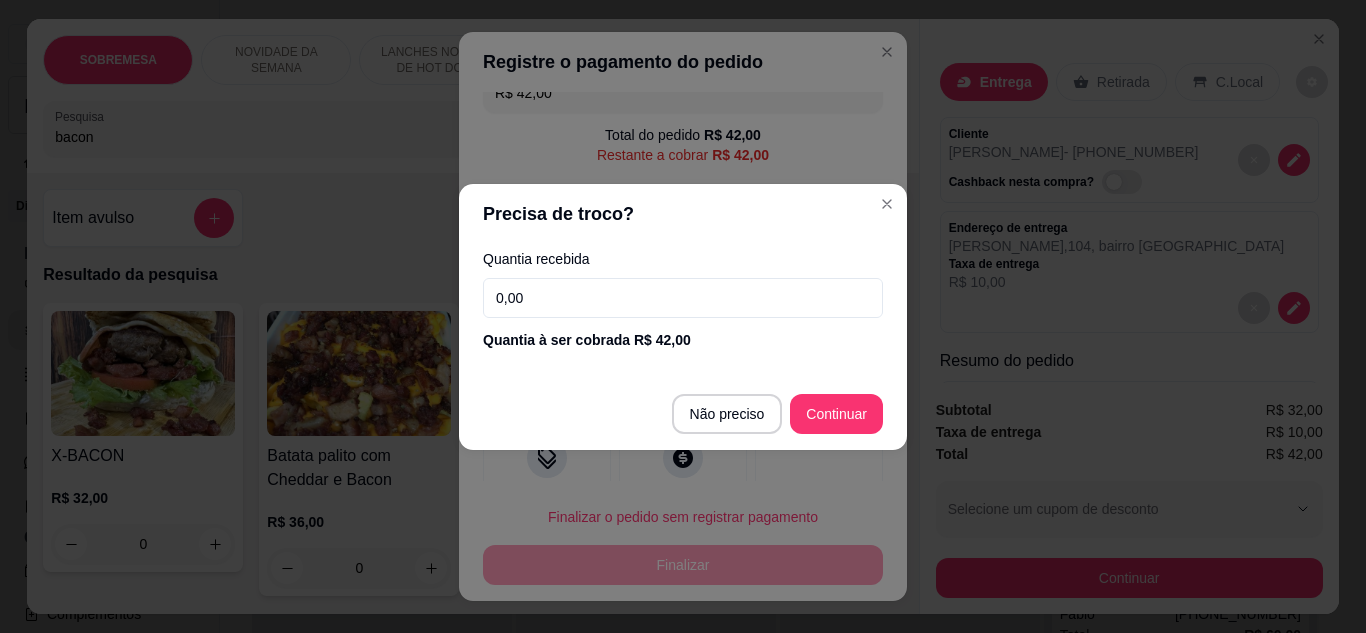 click on "0,00" at bounding box center (683, 298) 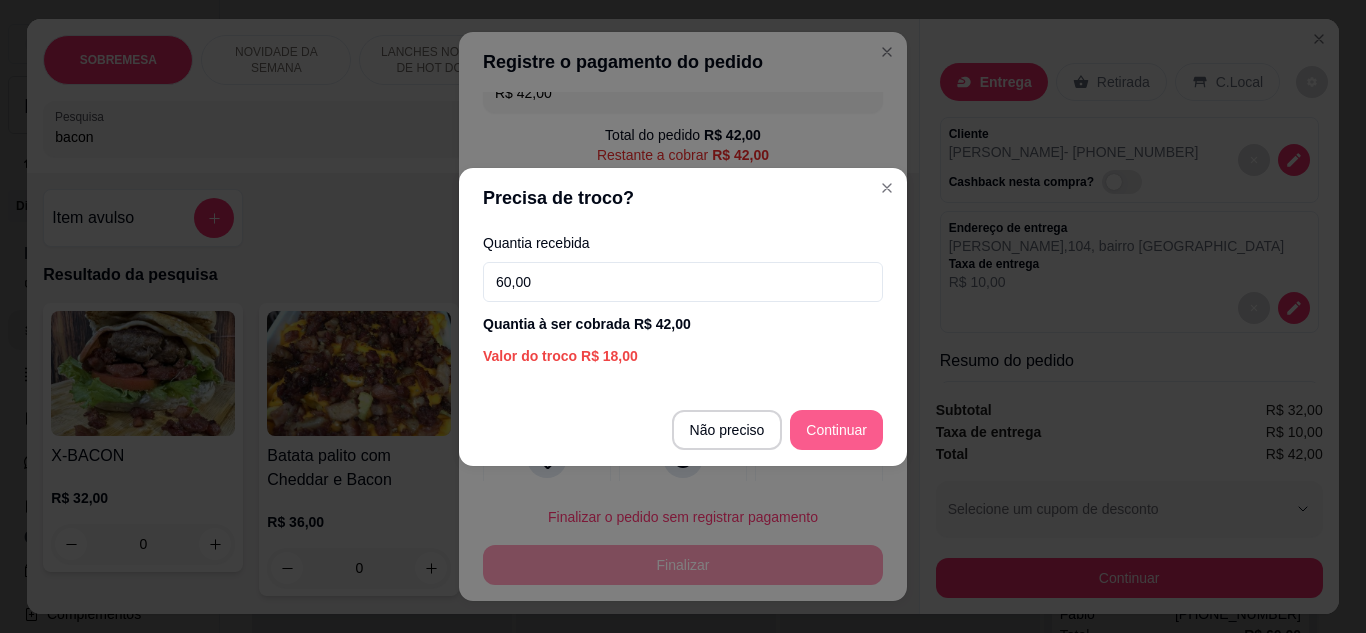 type on "60,00" 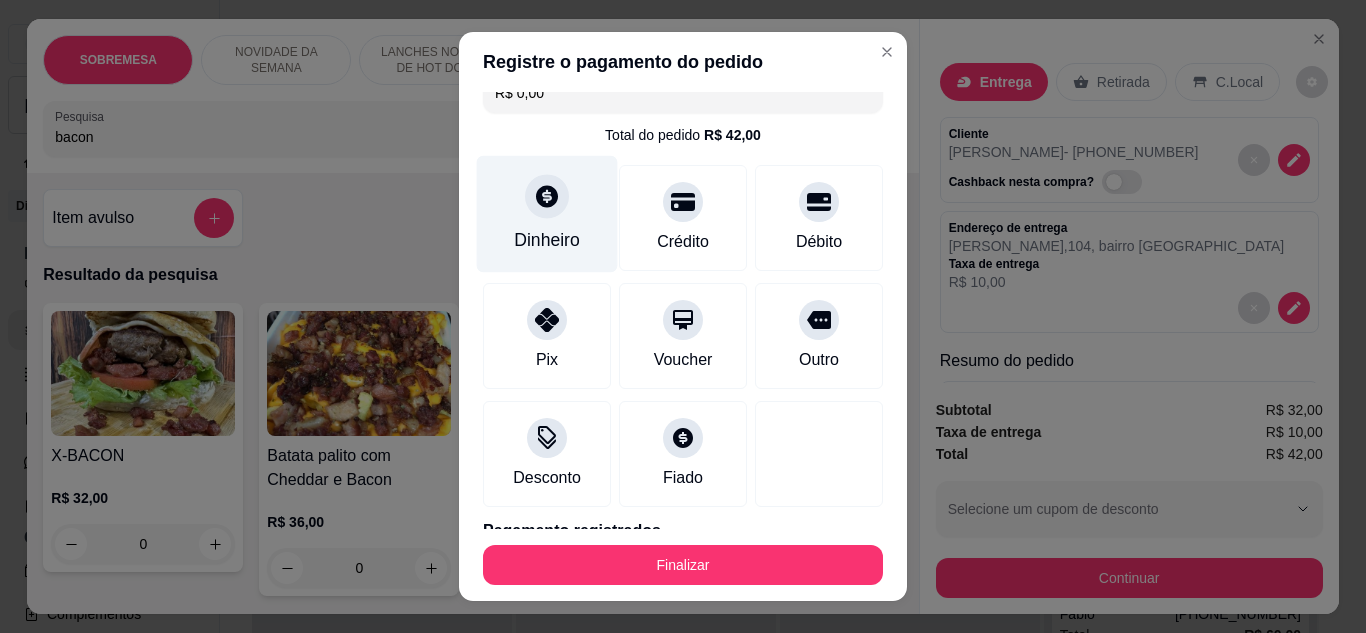 click at bounding box center [547, 196] 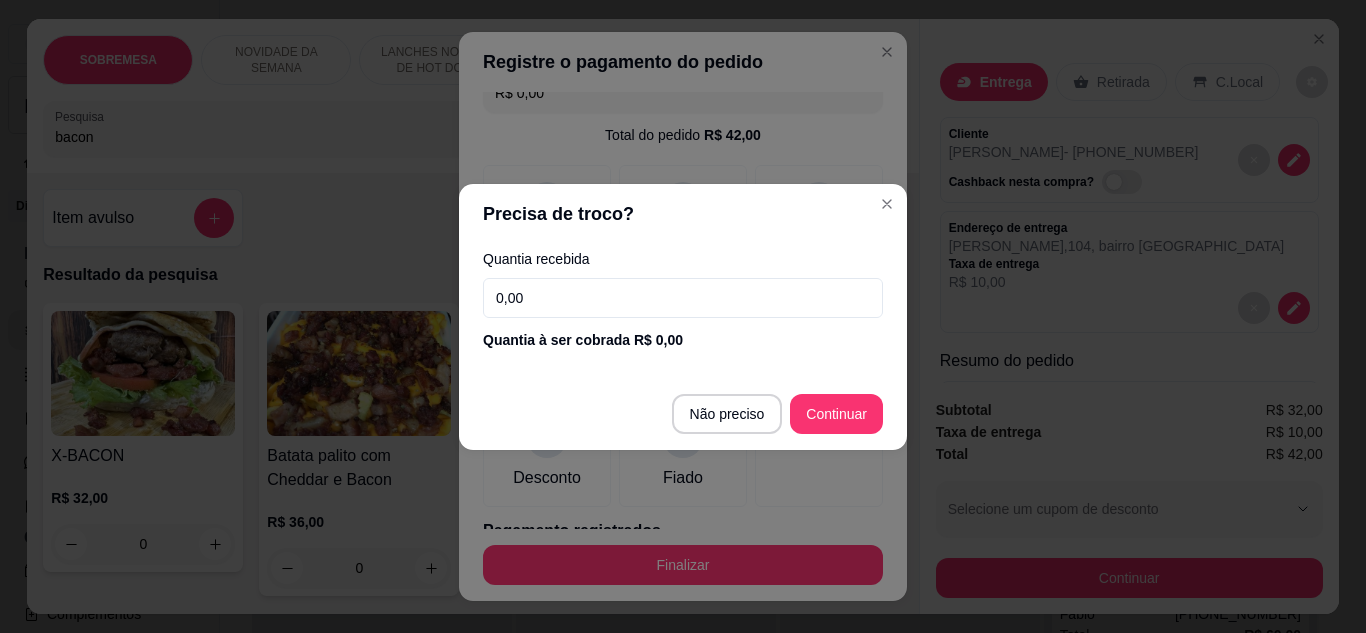 click on "0,00" at bounding box center (683, 298) 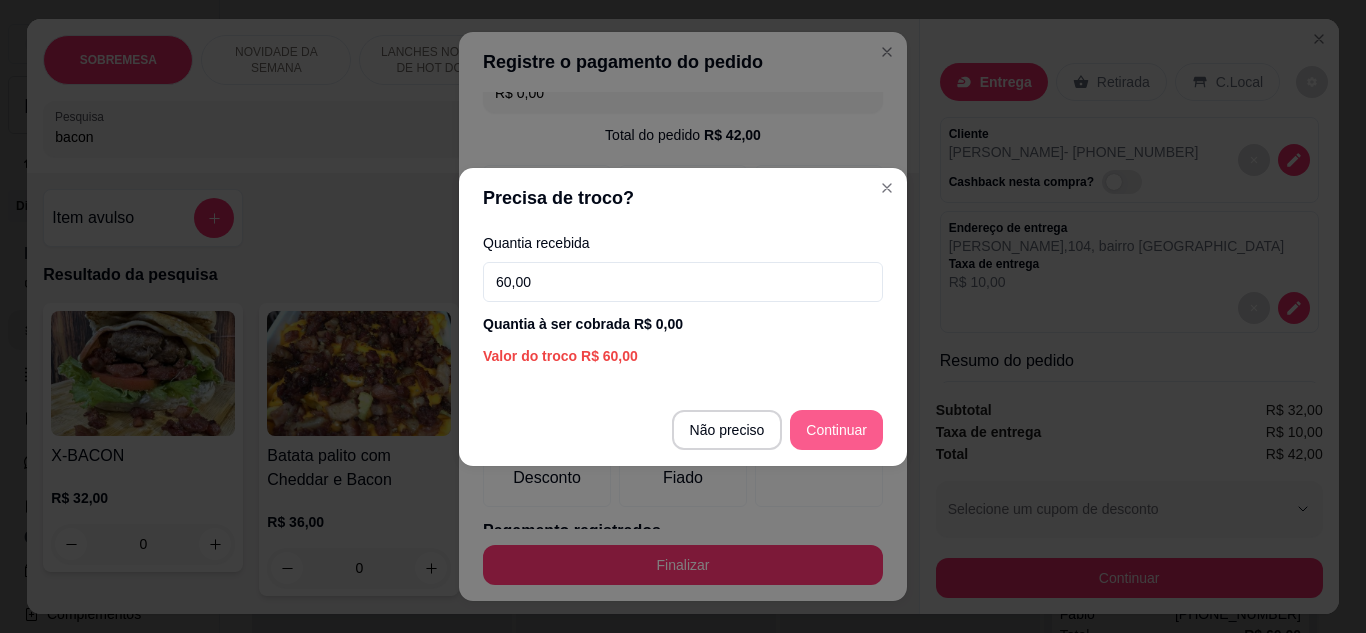 type on "60,00" 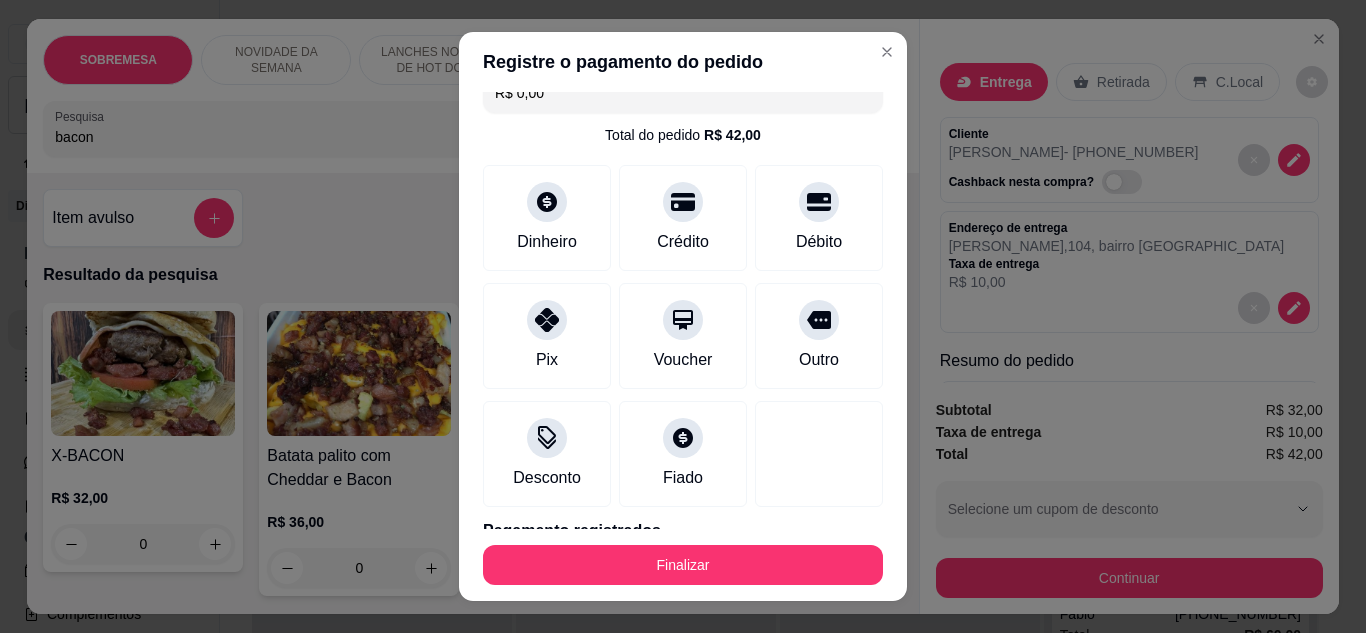 scroll, scrollTop: 192, scrollLeft: 0, axis: vertical 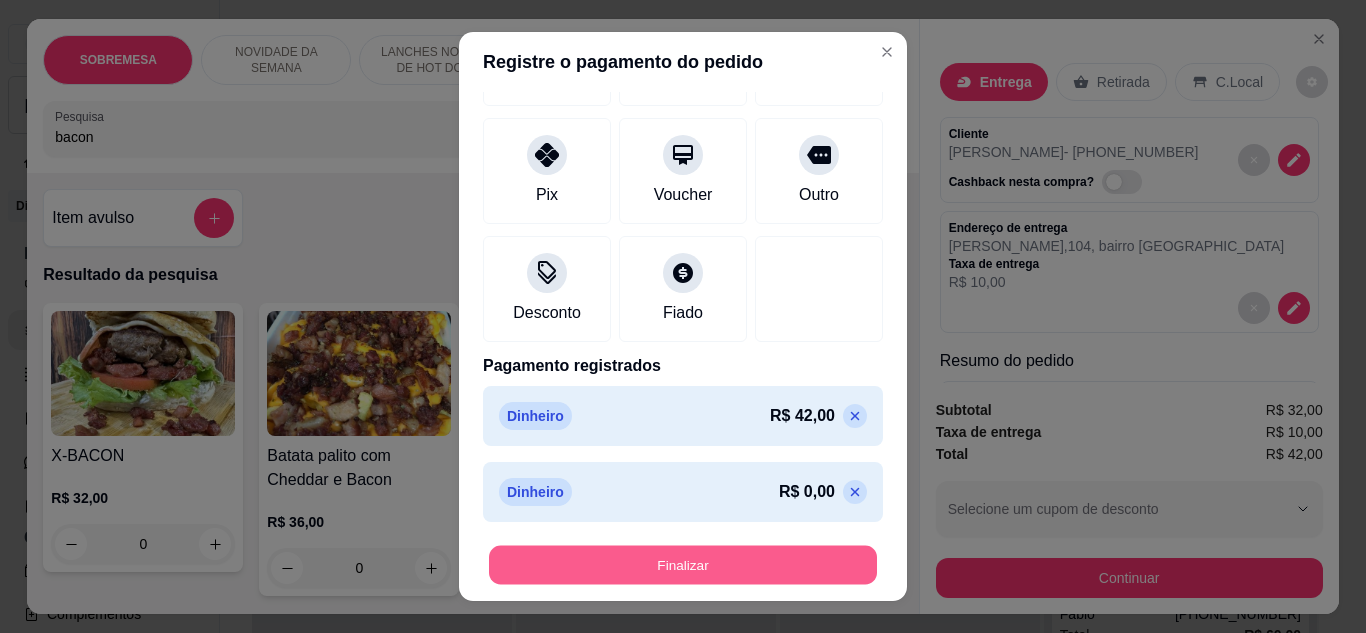 click on "Finalizar" at bounding box center (683, 565) 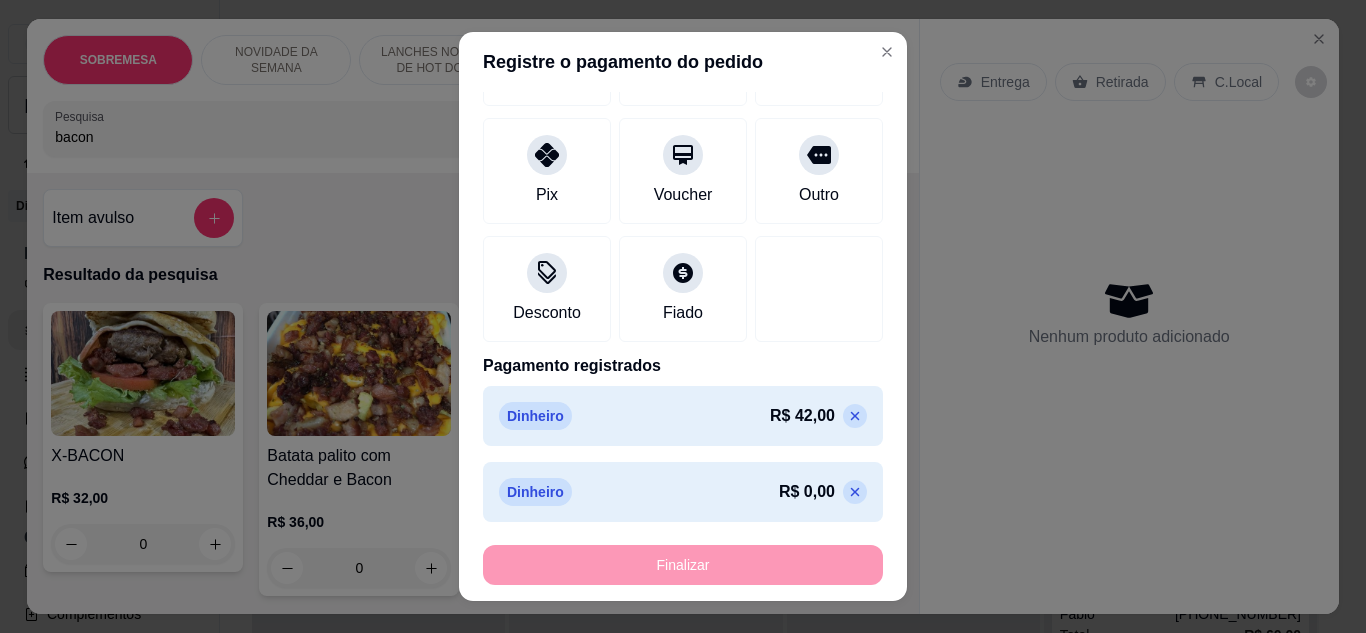 type on "-R$ 42,00" 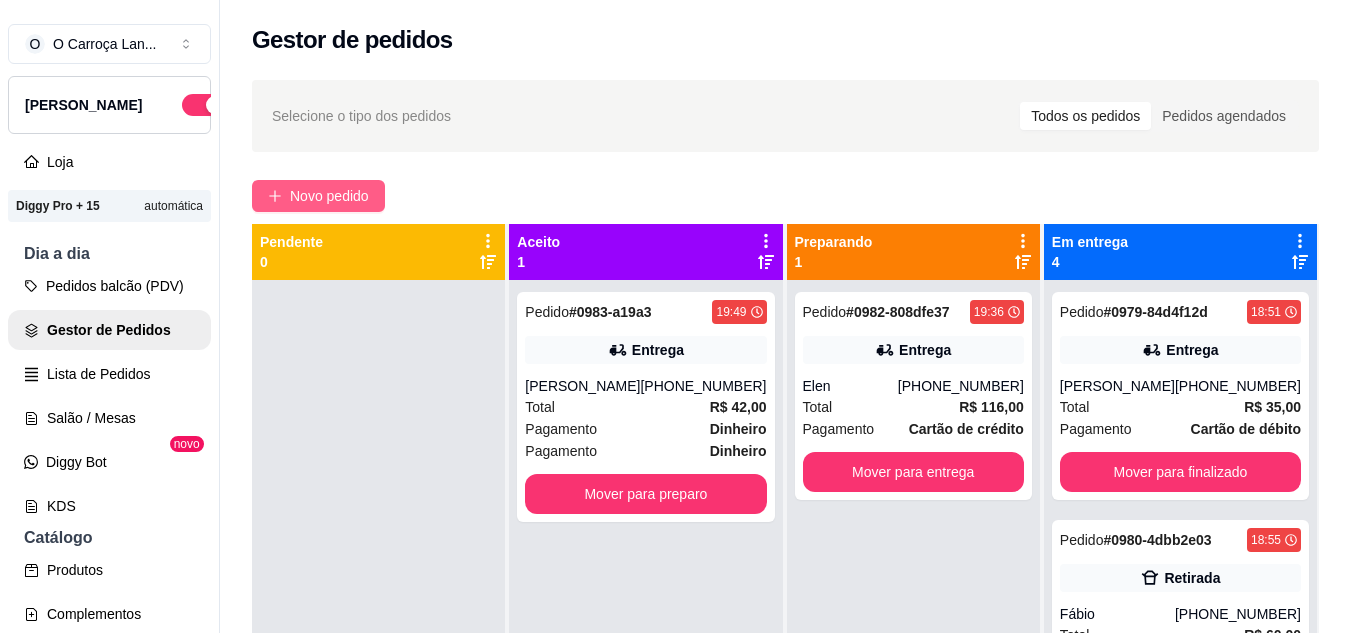 click on "Novo pedido" at bounding box center (318, 196) 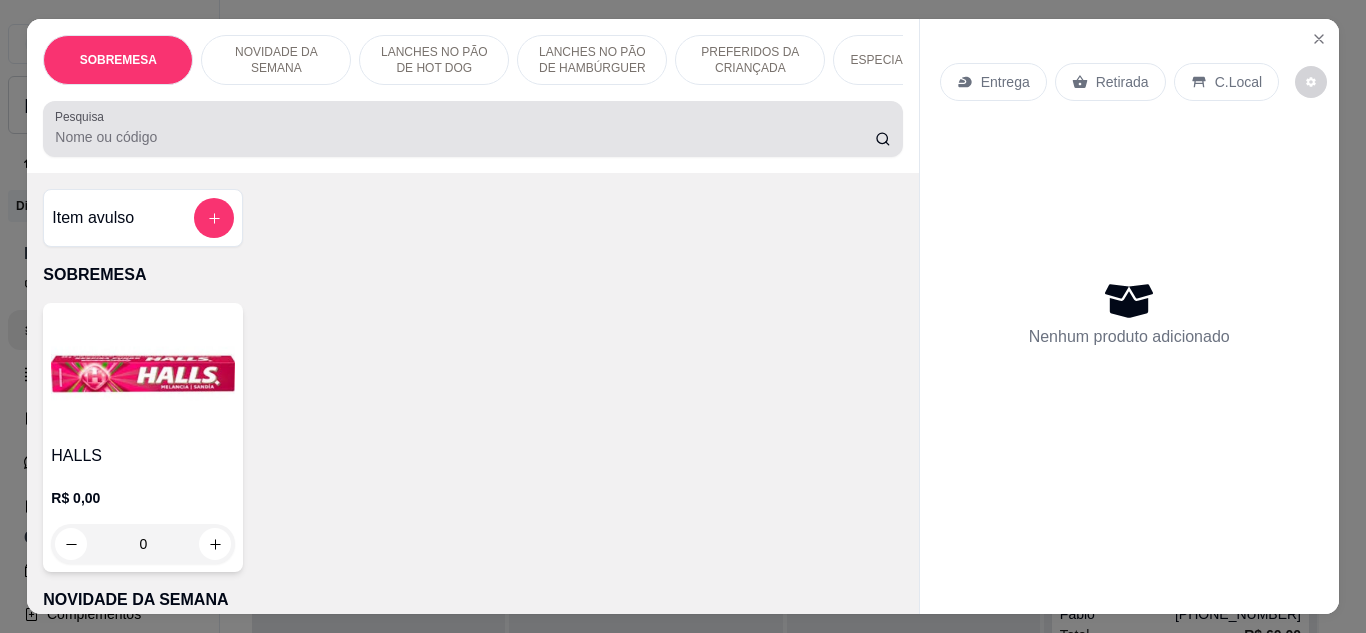 click on "Pesquisa" at bounding box center (472, 129) 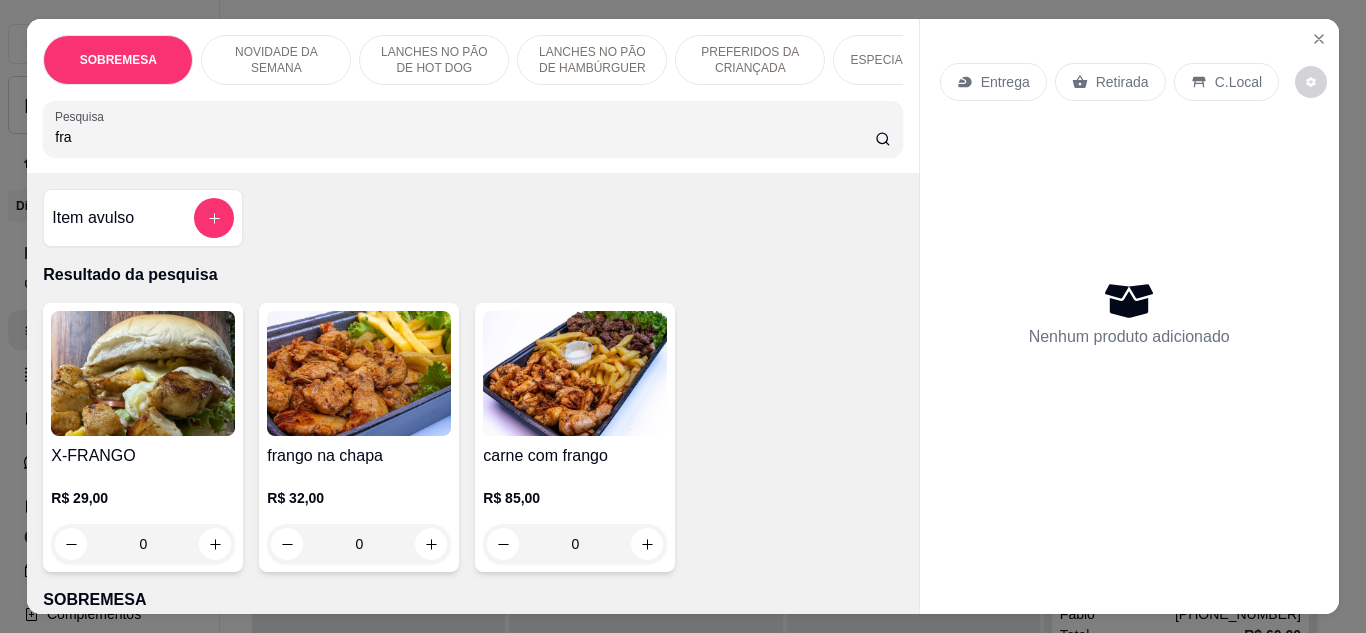 type on "fra" 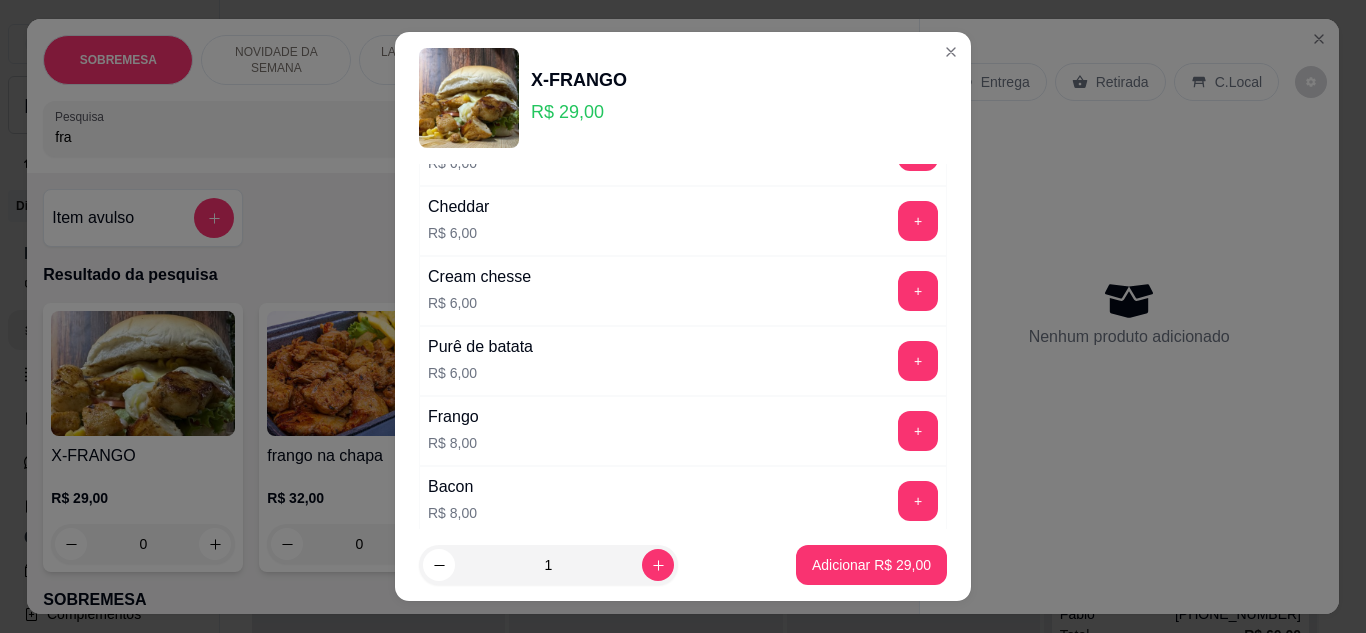 scroll, scrollTop: 1952, scrollLeft: 0, axis: vertical 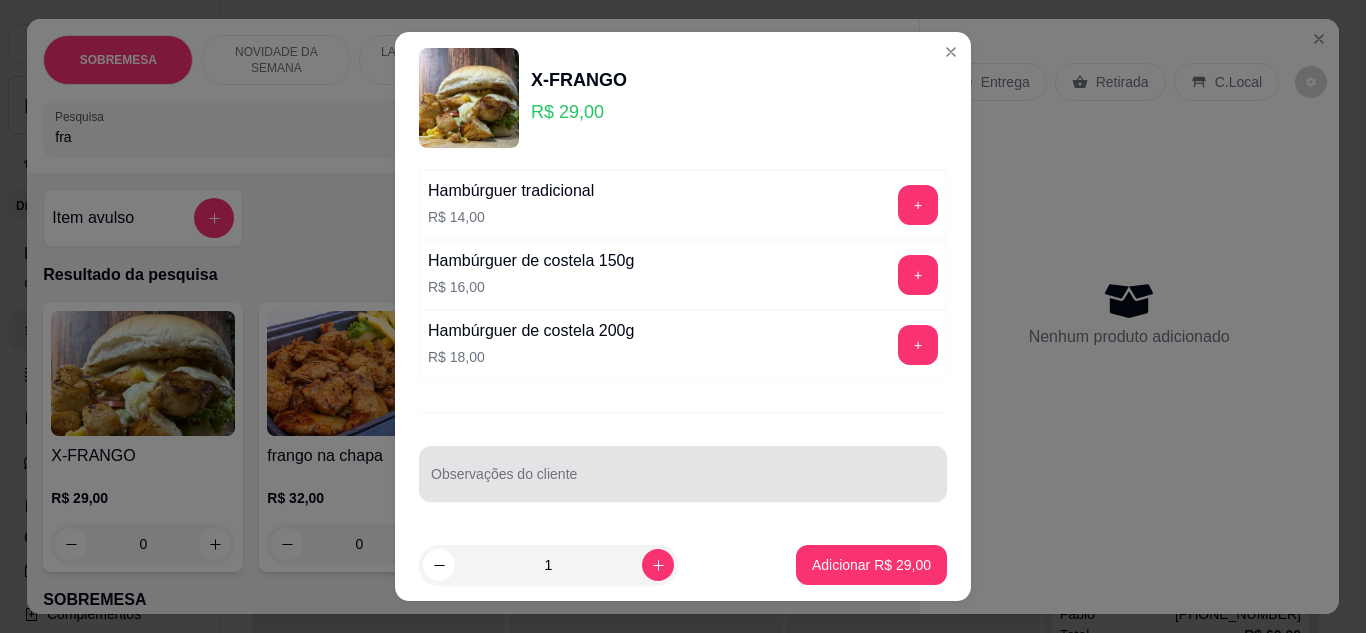 click at bounding box center [683, 474] 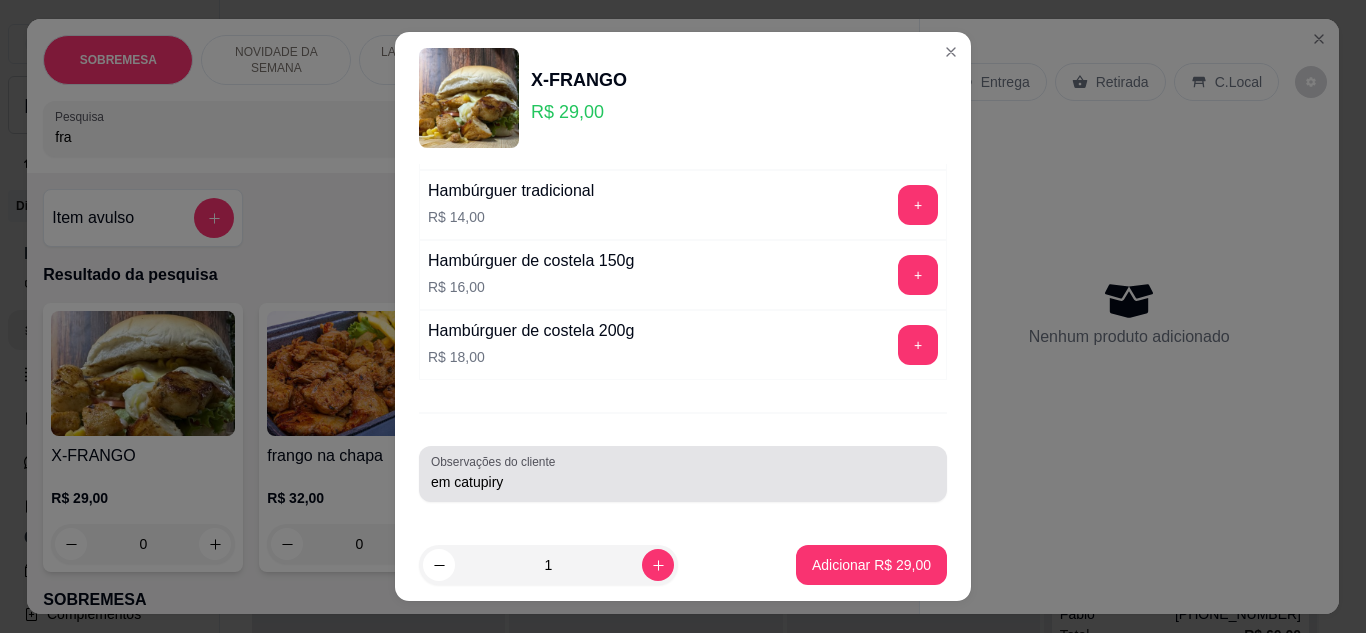 click on "Observações do cliente em catupiry" at bounding box center (683, 474) 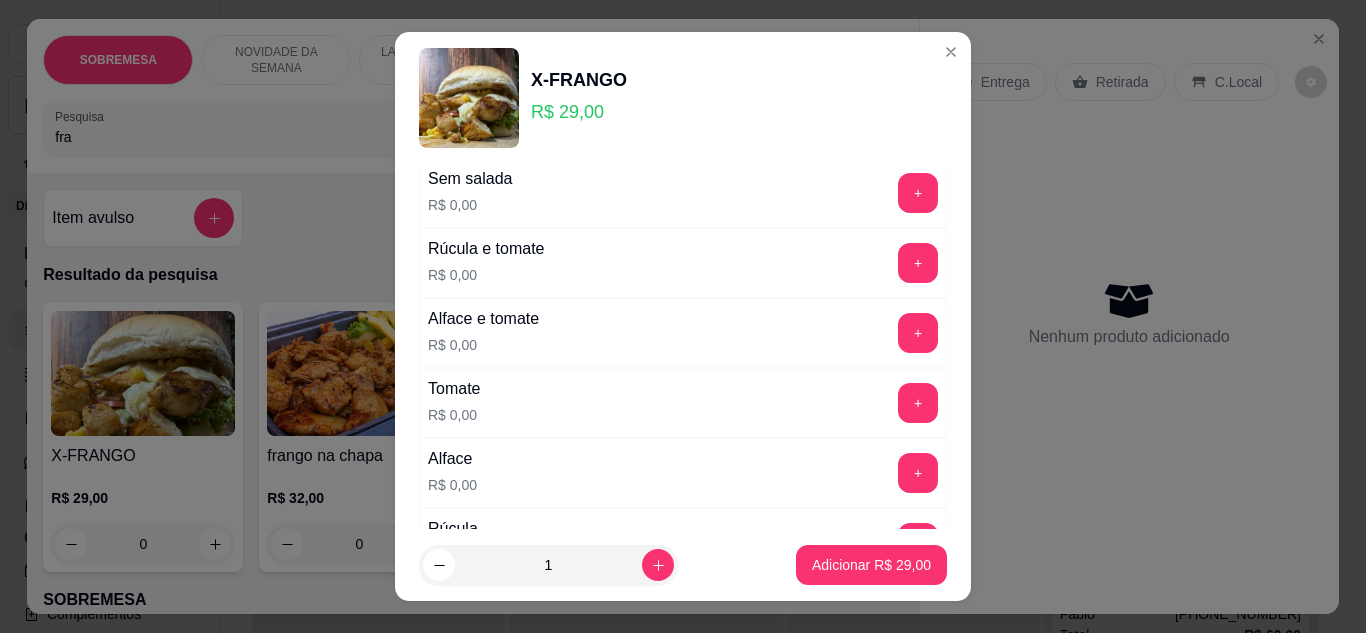 scroll, scrollTop: 0, scrollLeft: 0, axis: both 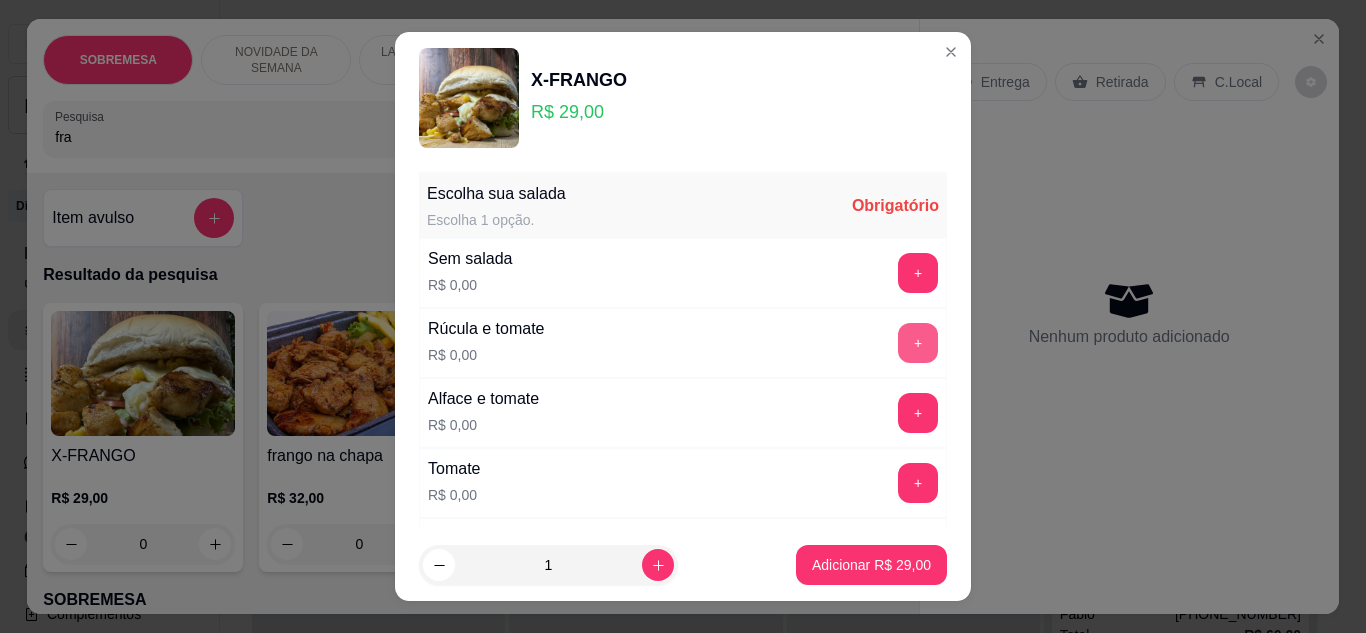 type on "sem catupiry" 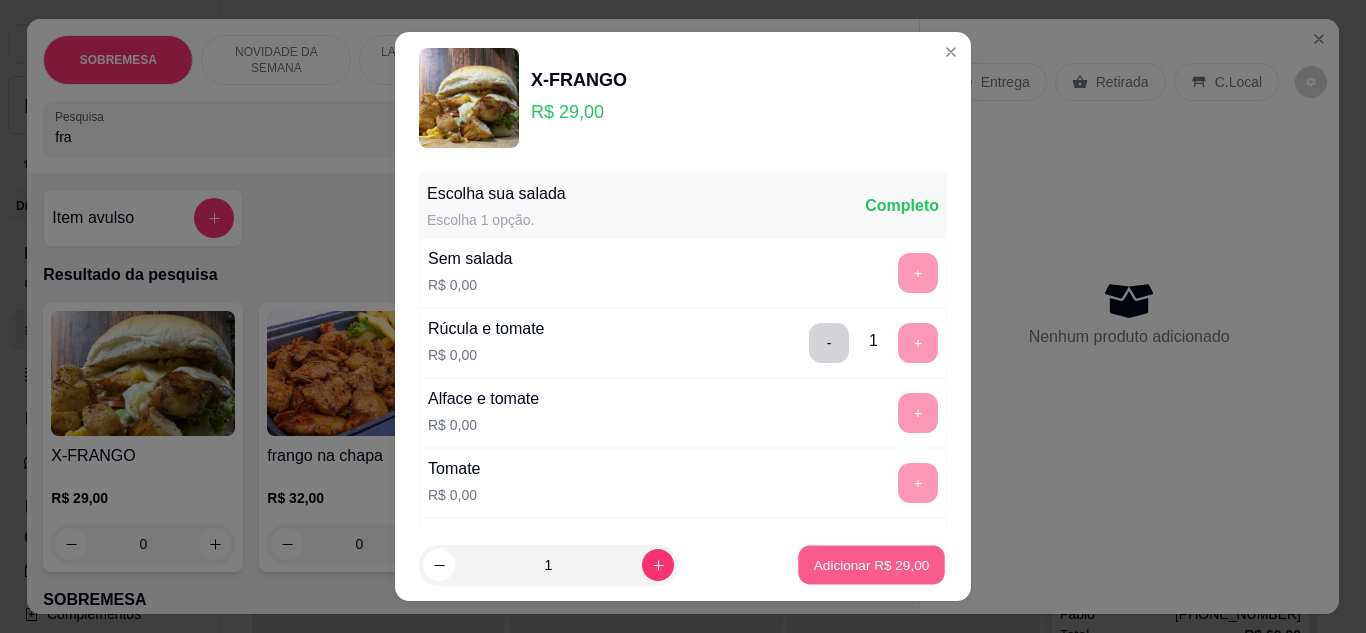 click on "Adicionar   R$ 29,00" at bounding box center [872, 565] 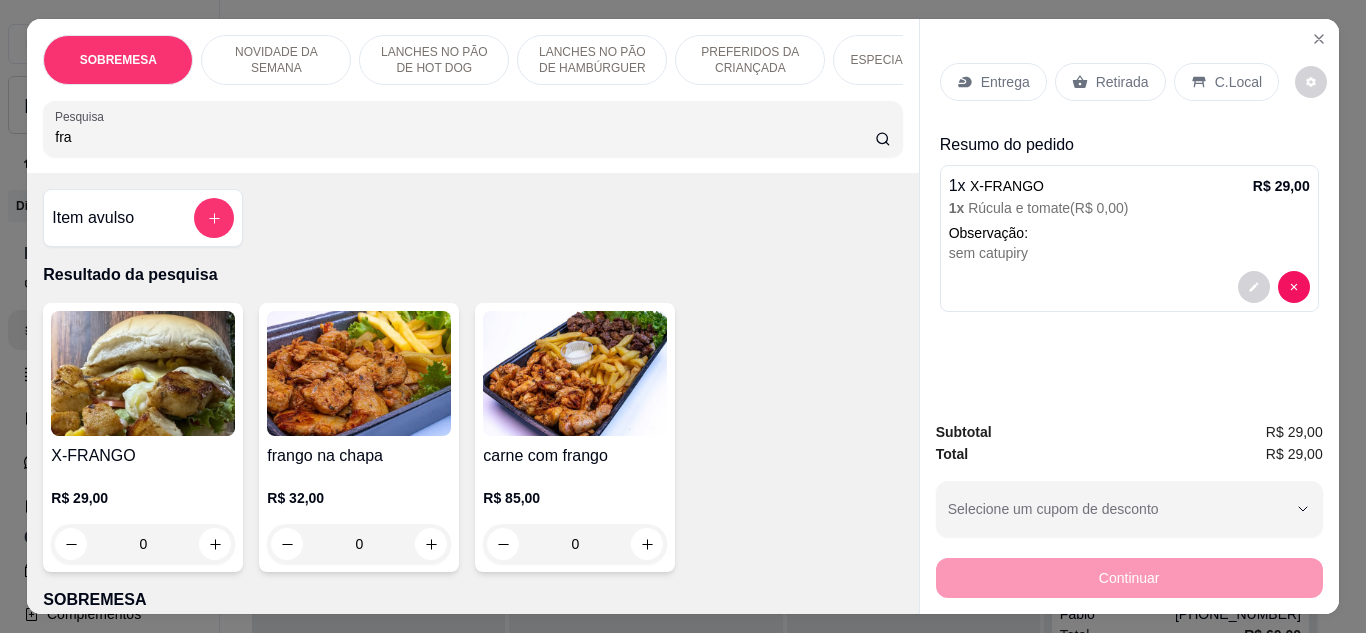 click on "fra" at bounding box center (465, 137) 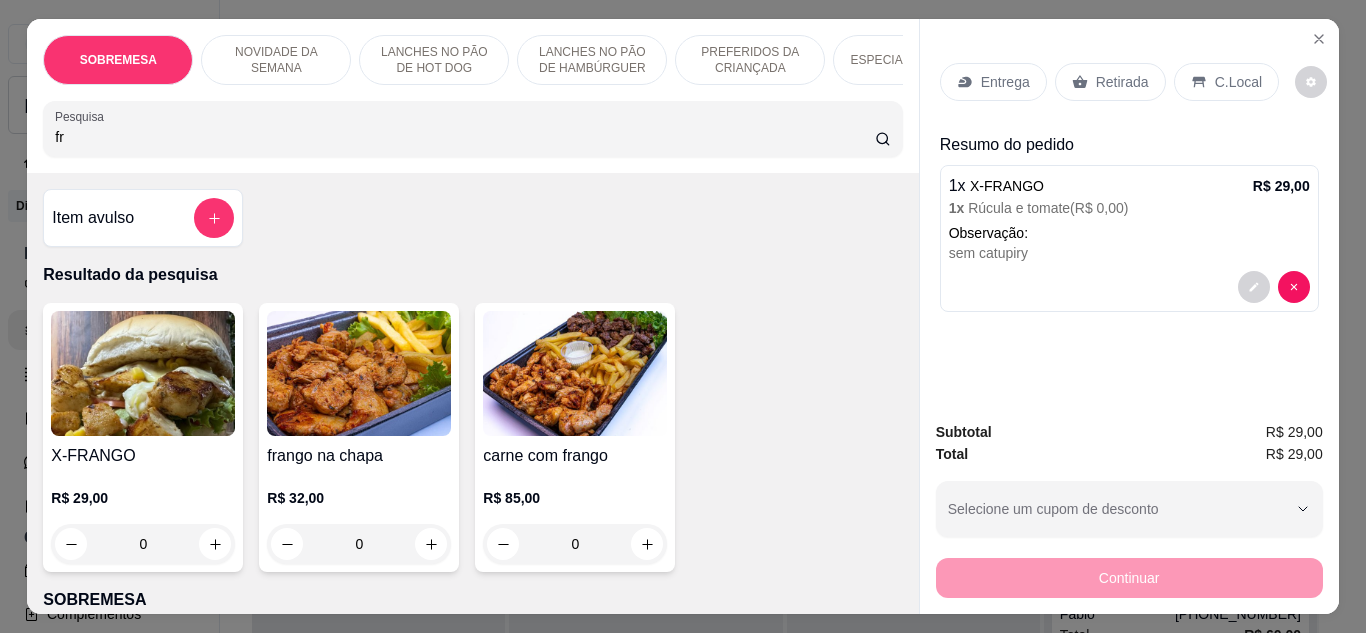 type on "f" 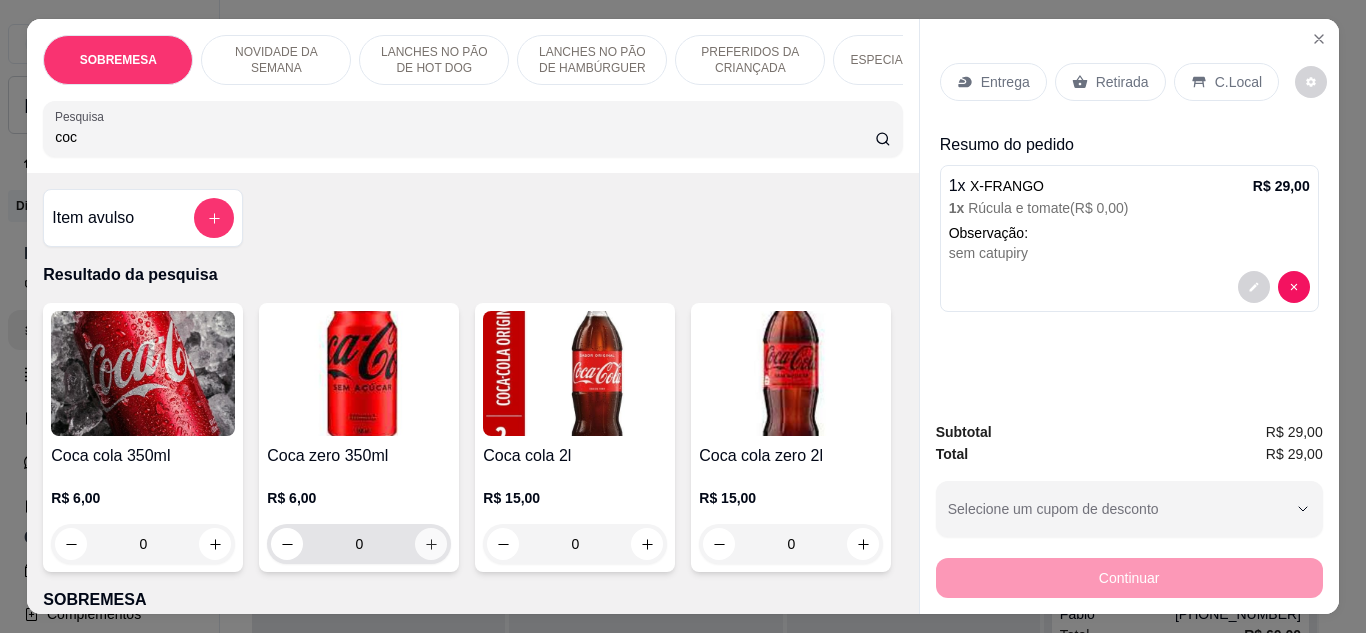 type on "coc" 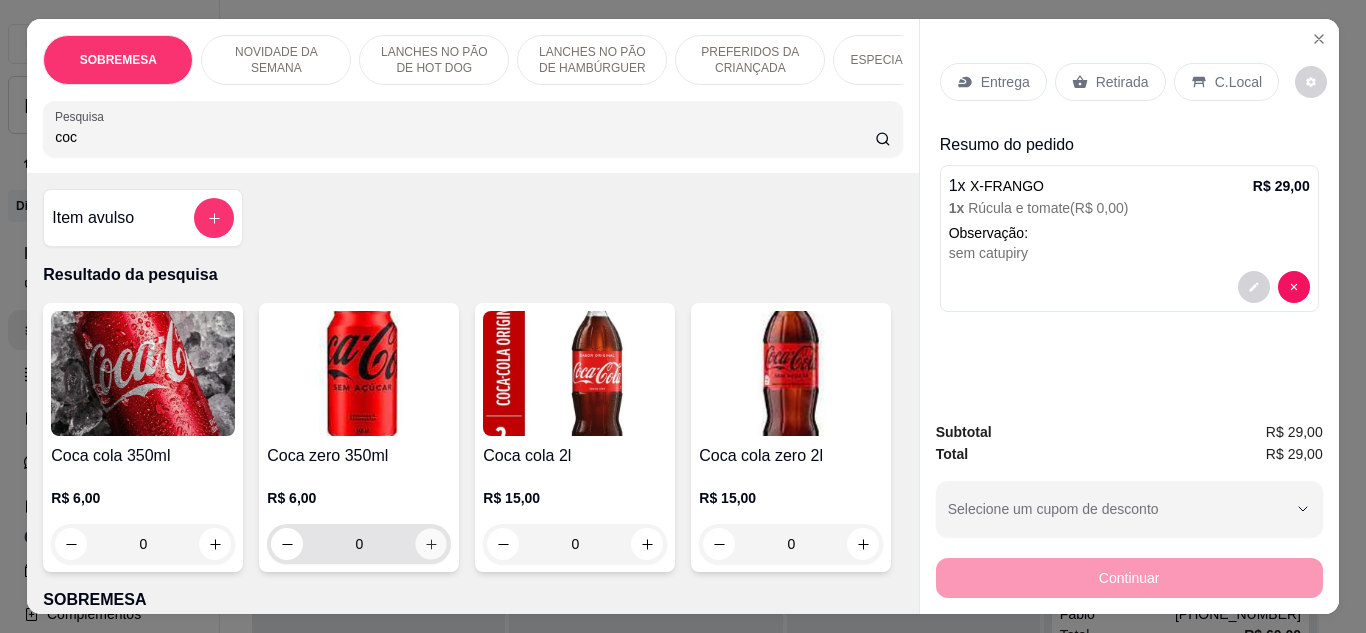 click 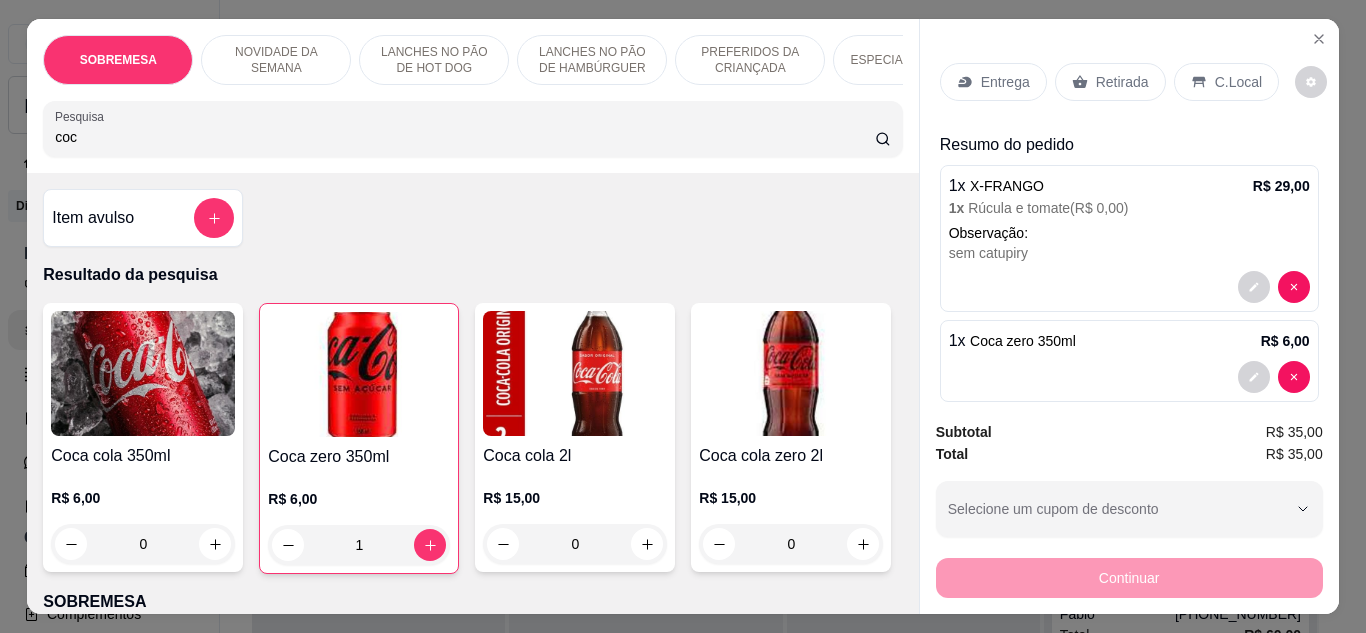 click on "C.Local" at bounding box center [1226, 82] 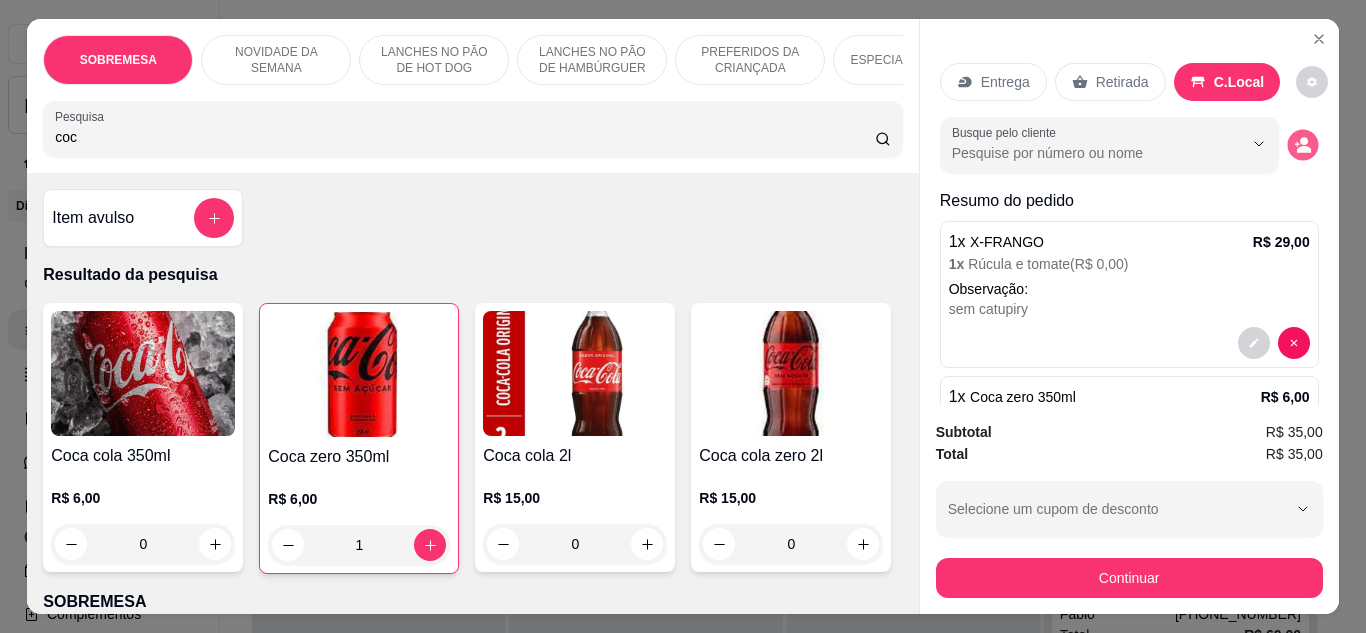 click 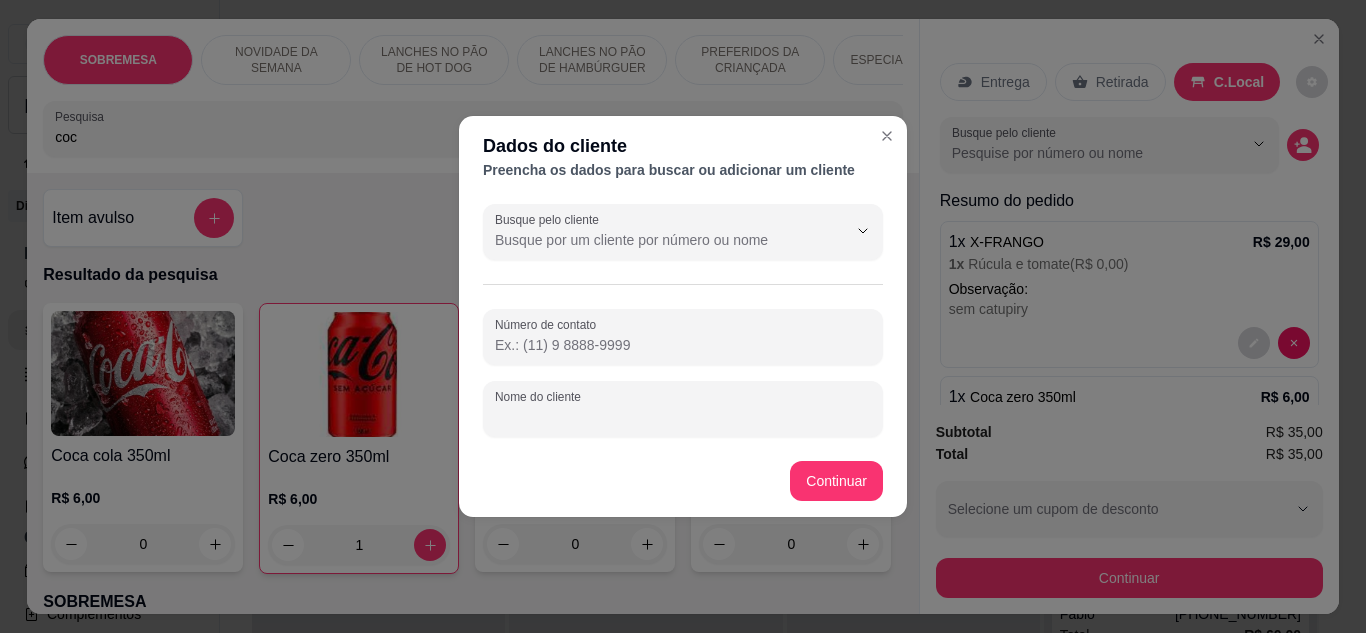 click on "Nome do cliente" at bounding box center (683, 417) 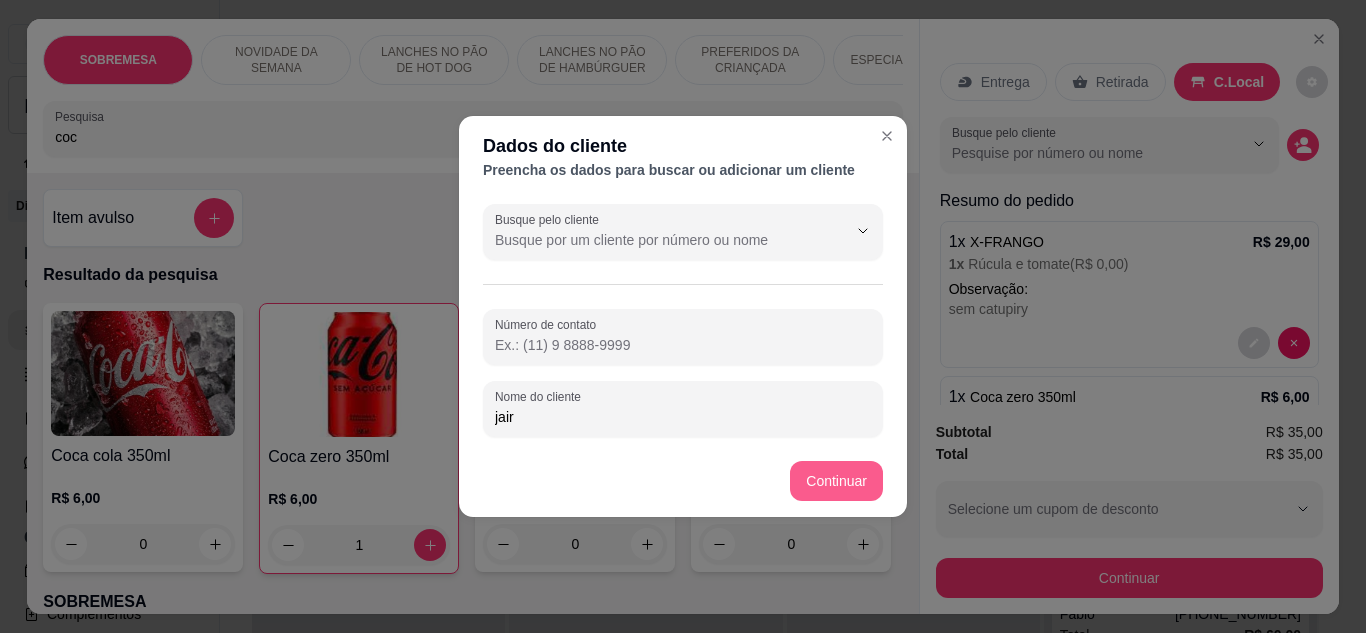 type on "jair" 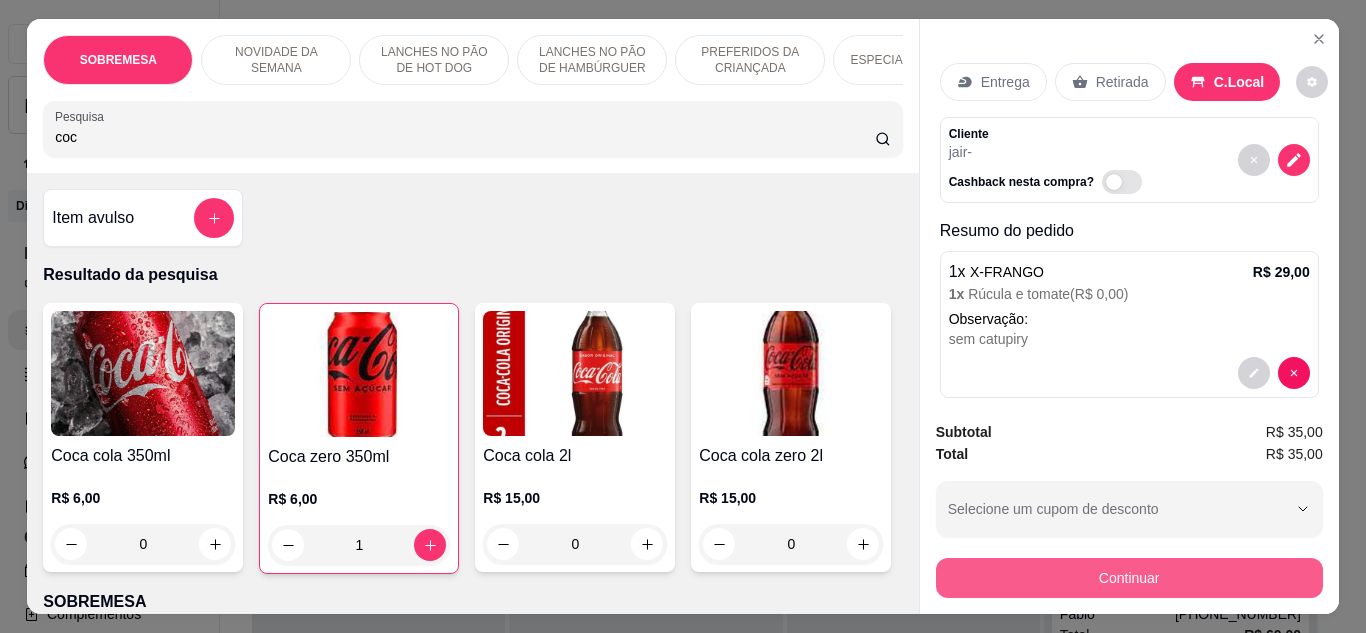 click on "Continuar" at bounding box center (1129, 578) 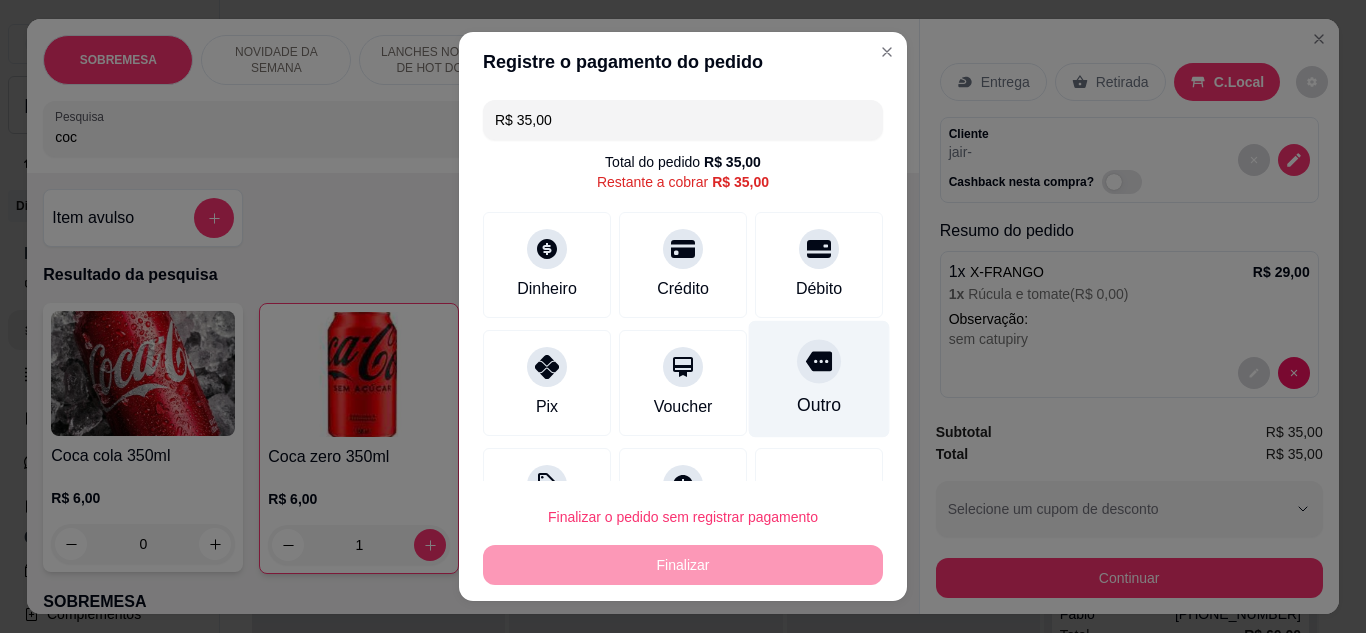 click on "Outro" at bounding box center (819, 378) 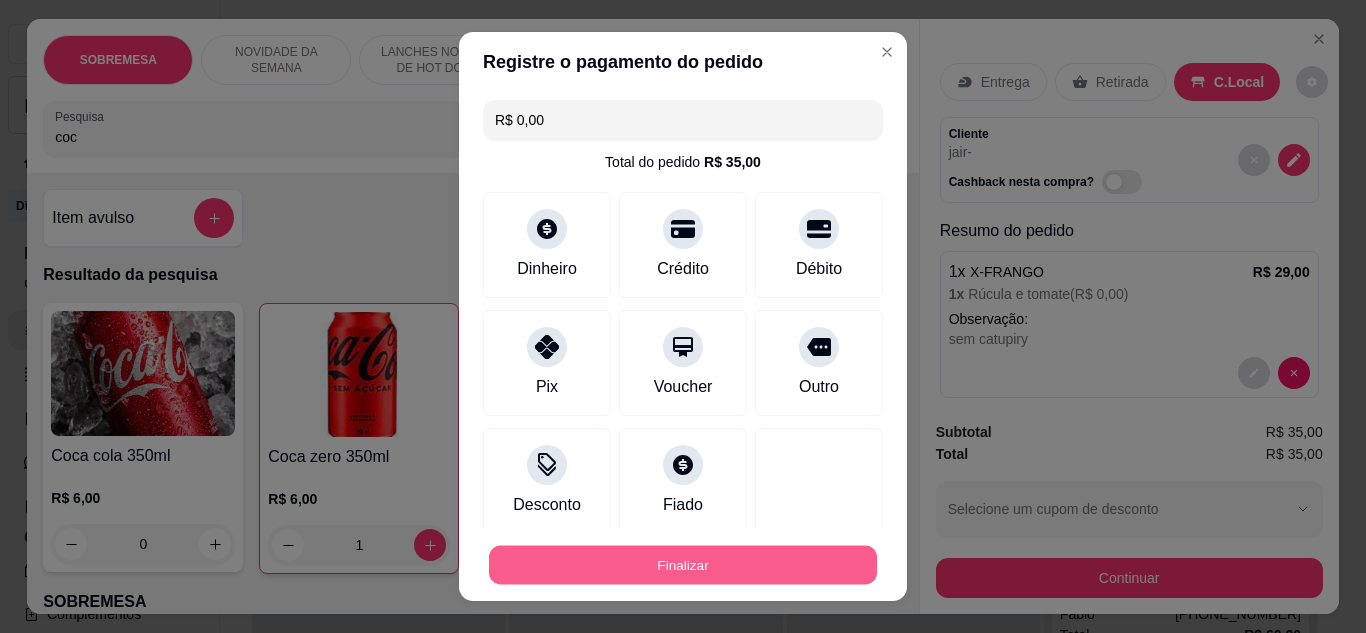 click on "Finalizar" at bounding box center (683, 565) 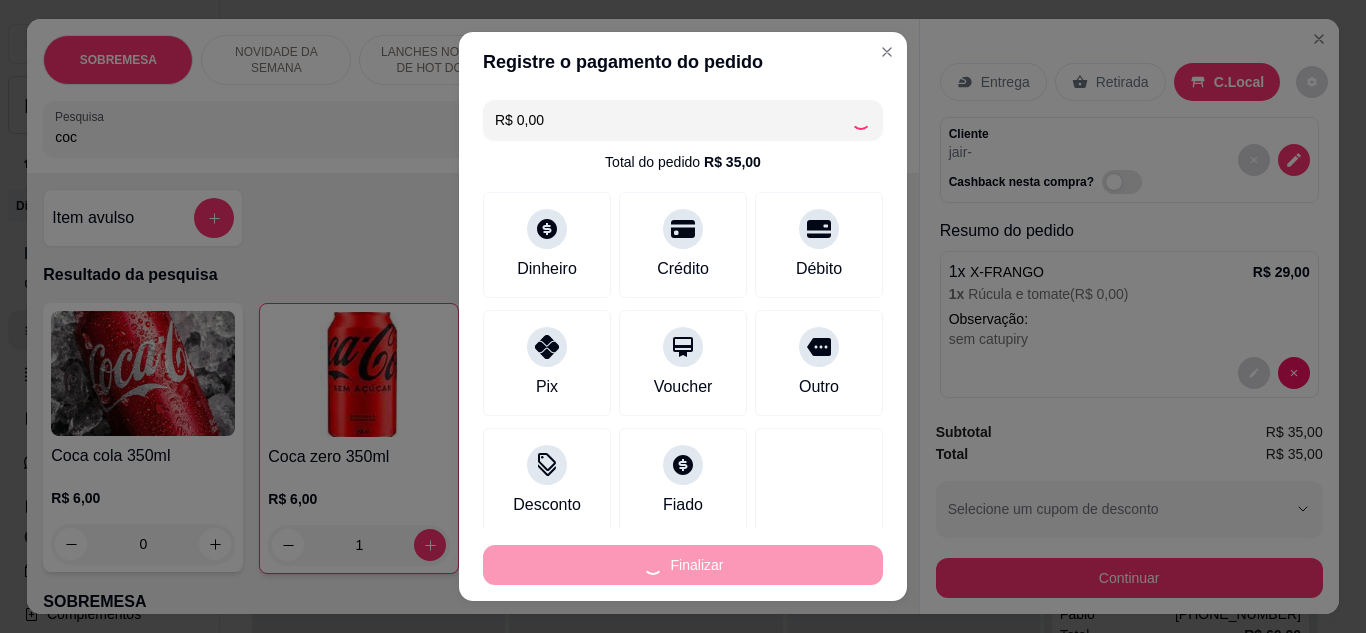 type on "0" 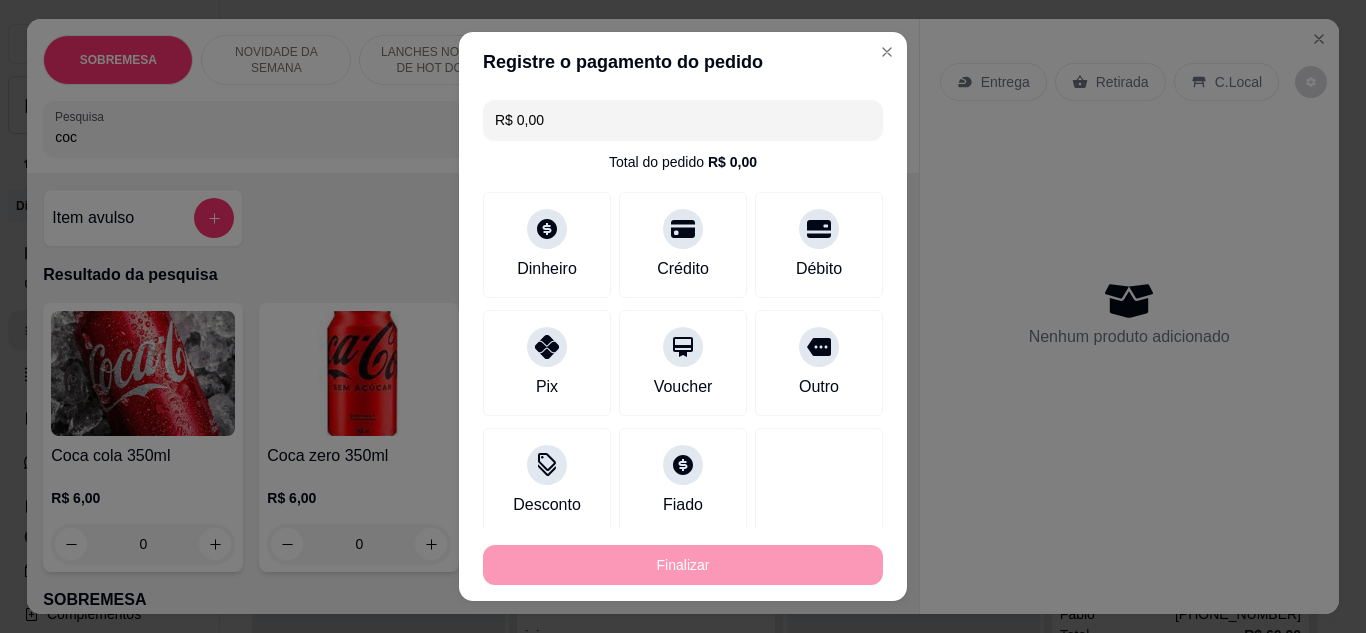 type on "-R$ 35,00" 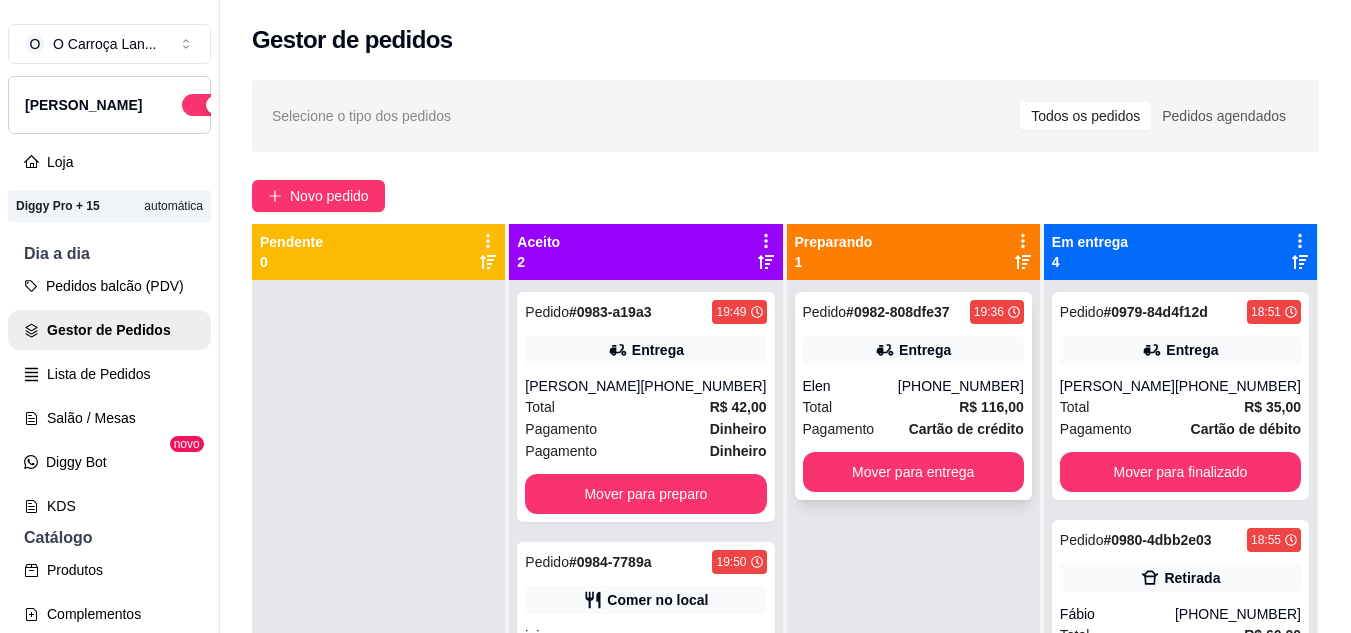 click on "Pedido  # 0982-808dfe37 19:36 Entrega Elen [PHONE_NUMBER] Total R$ 116,00 Pagamento Cartão de crédito Mover para entrega" at bounding box center (913, 396) 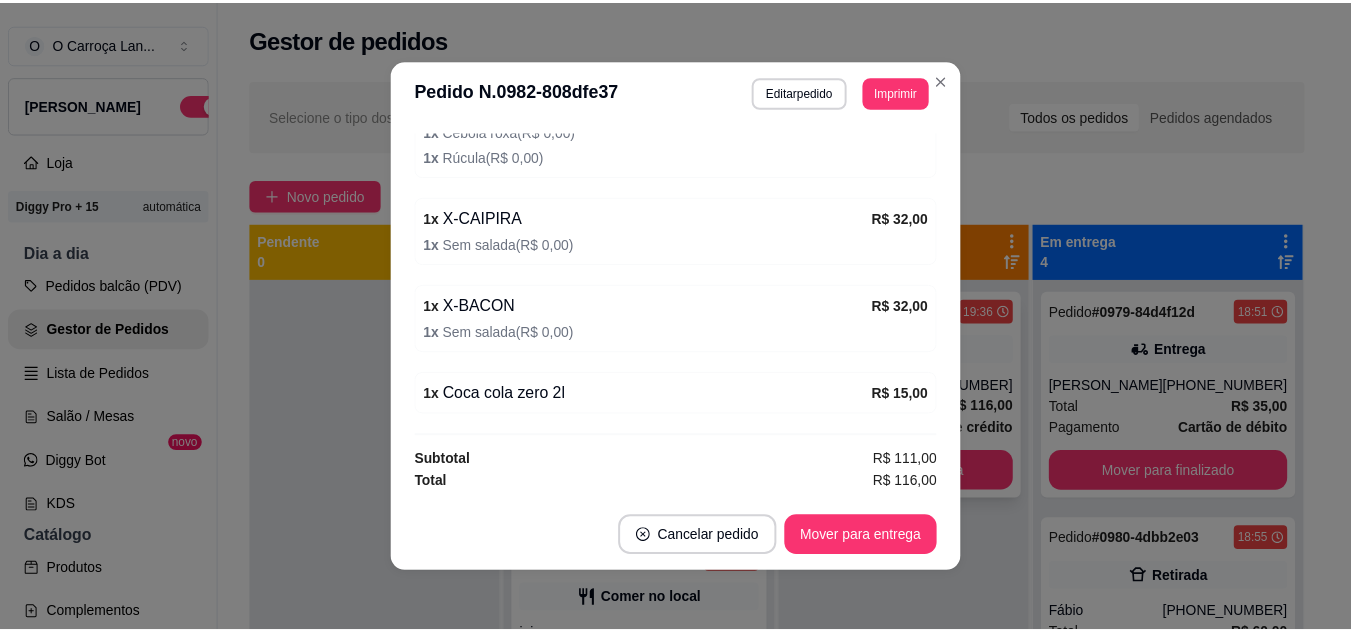 scroll, scrollTop: 730, scrollLeft: 0, axis: vertical 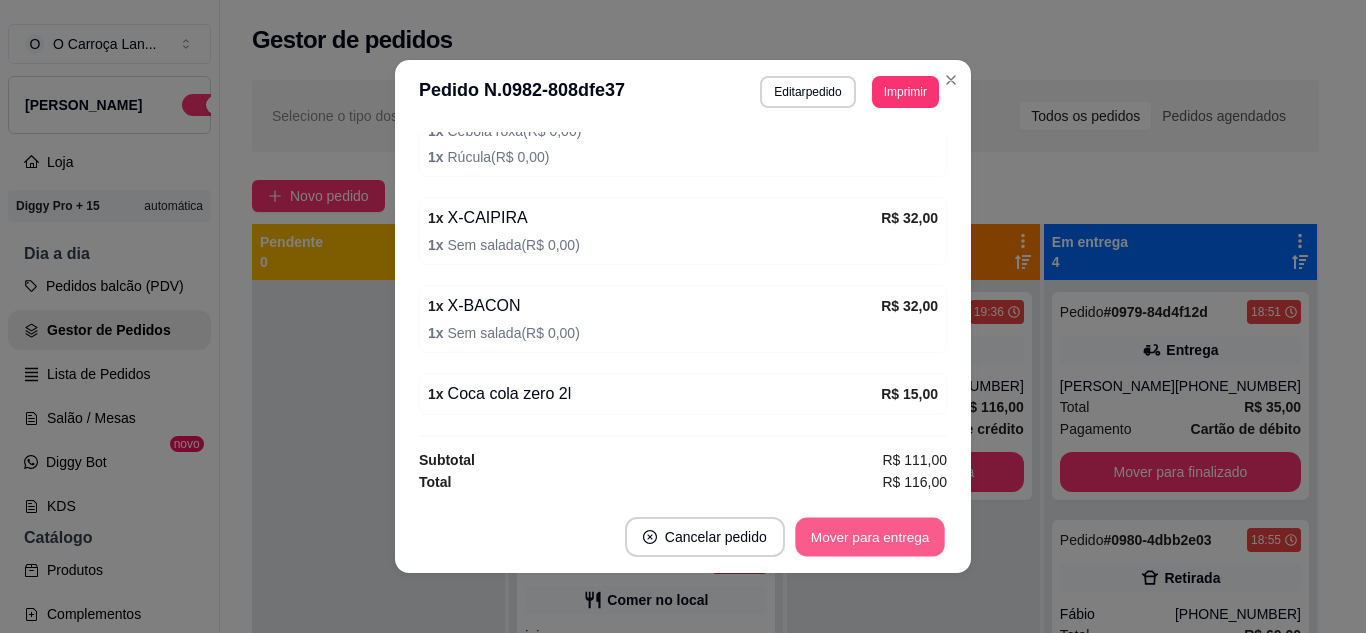 click on "Mover para entrega" at bounding box center [870, 537] 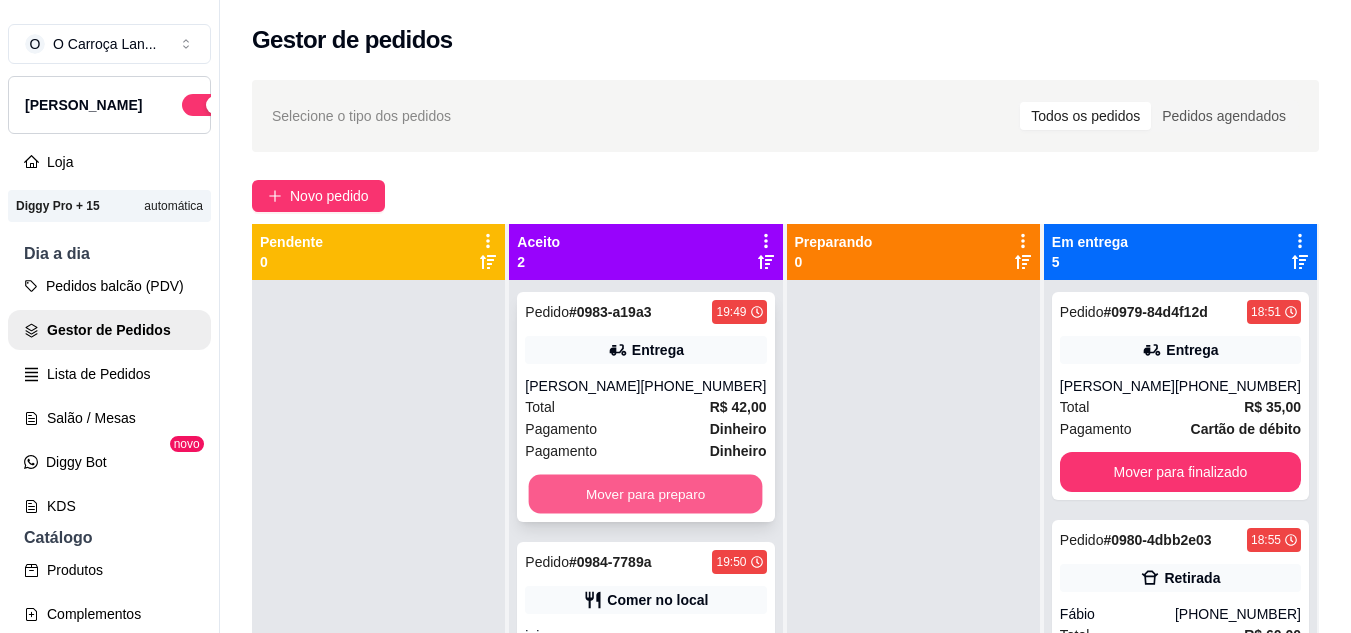 click on "Mover para preparo" at bounding box center (646, 494) 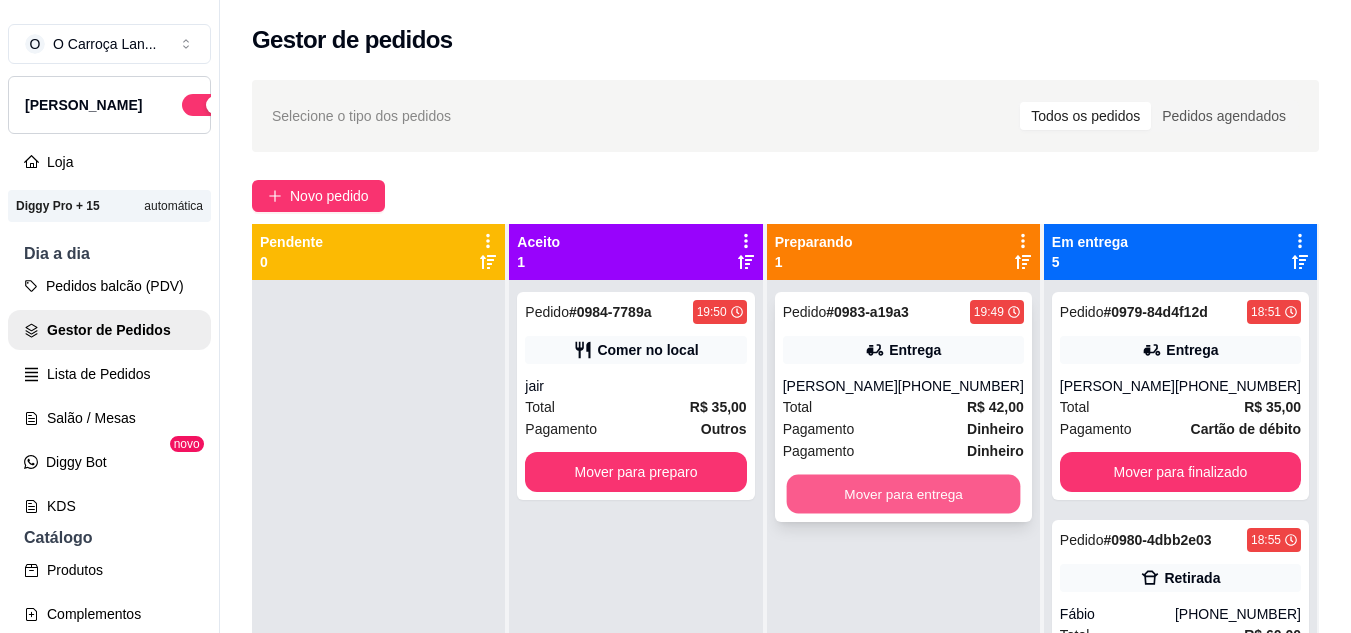 click on "Mover para entrega" at bounding box center (903, 494) 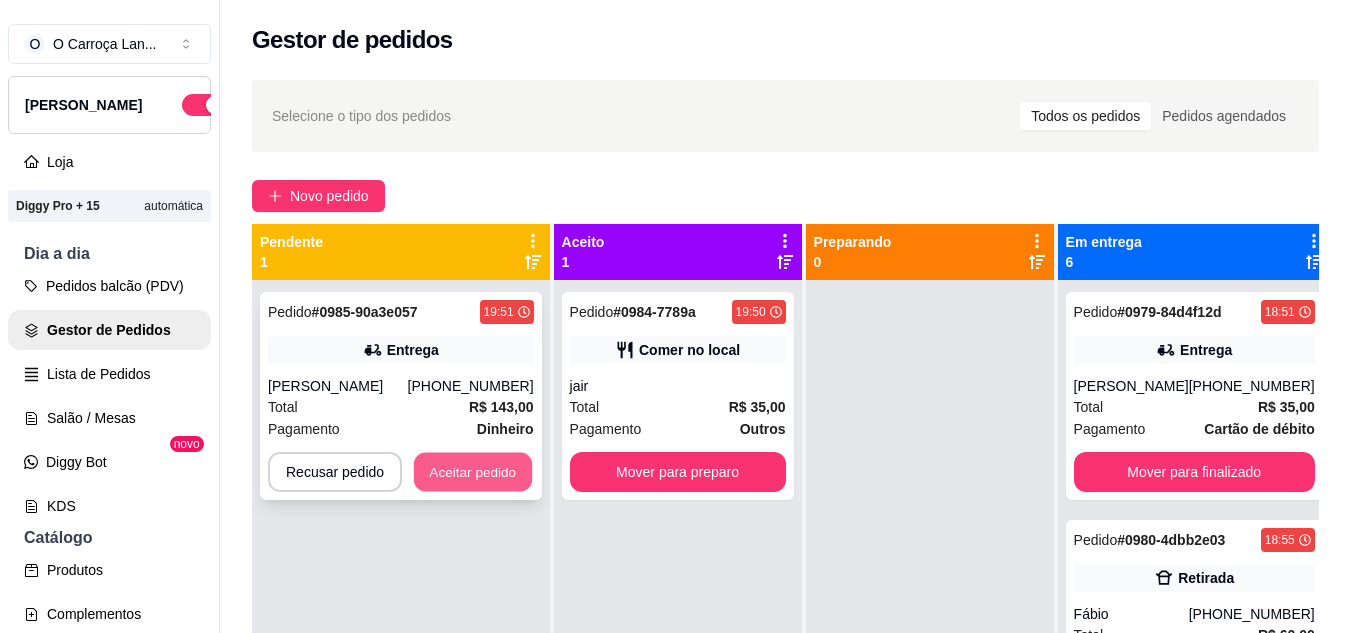 click on "Aceitar pedido" at bounding box center [473, 472] 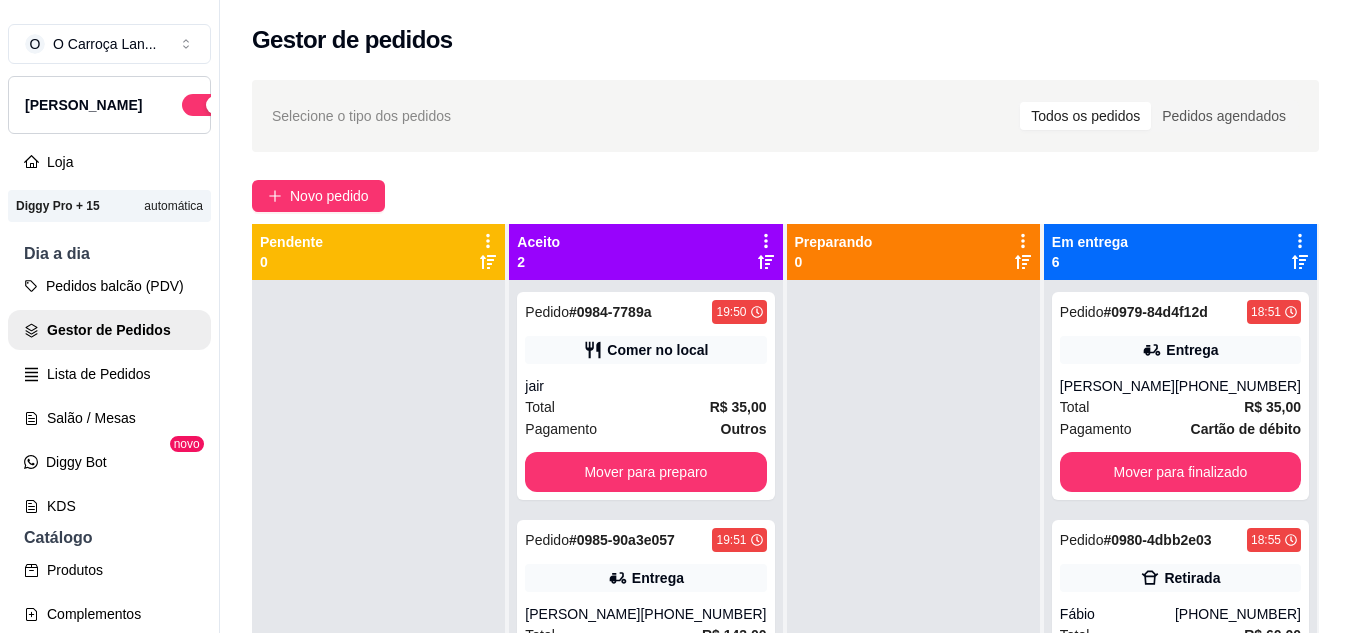scroll, scrollTop: 56, scrollLeft: 0, axis: vertical 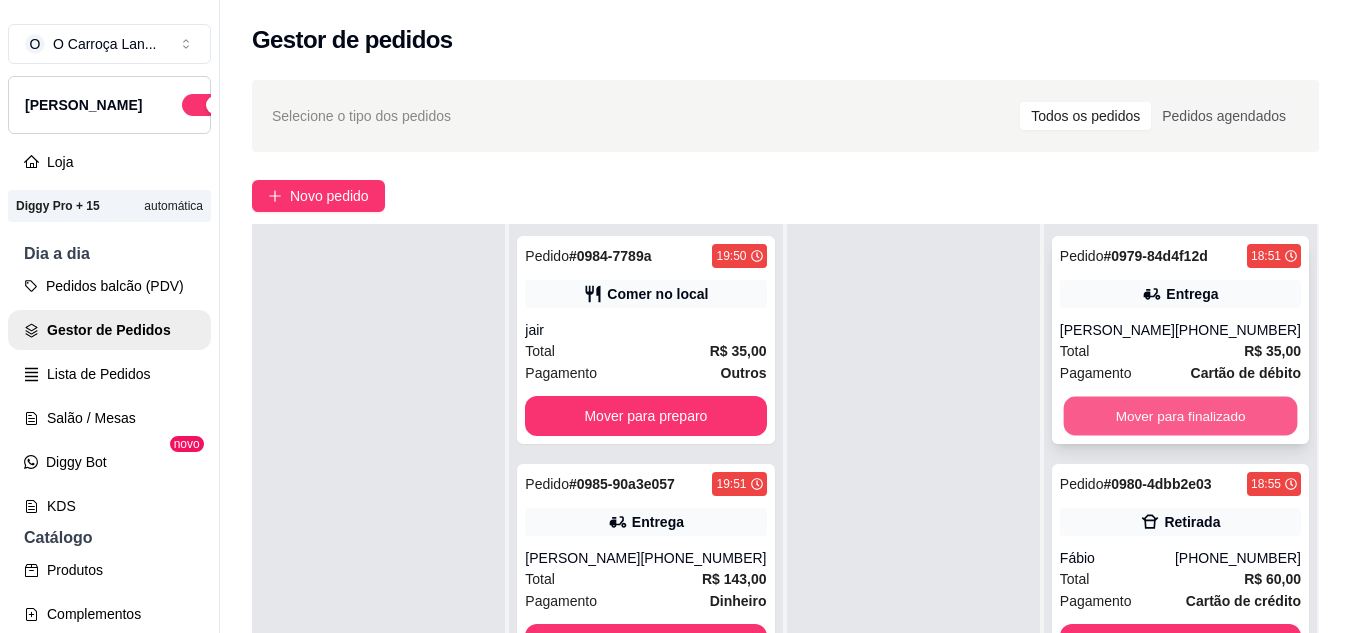 click on "Mover para finalizado" at bounding box center [1180, 416] 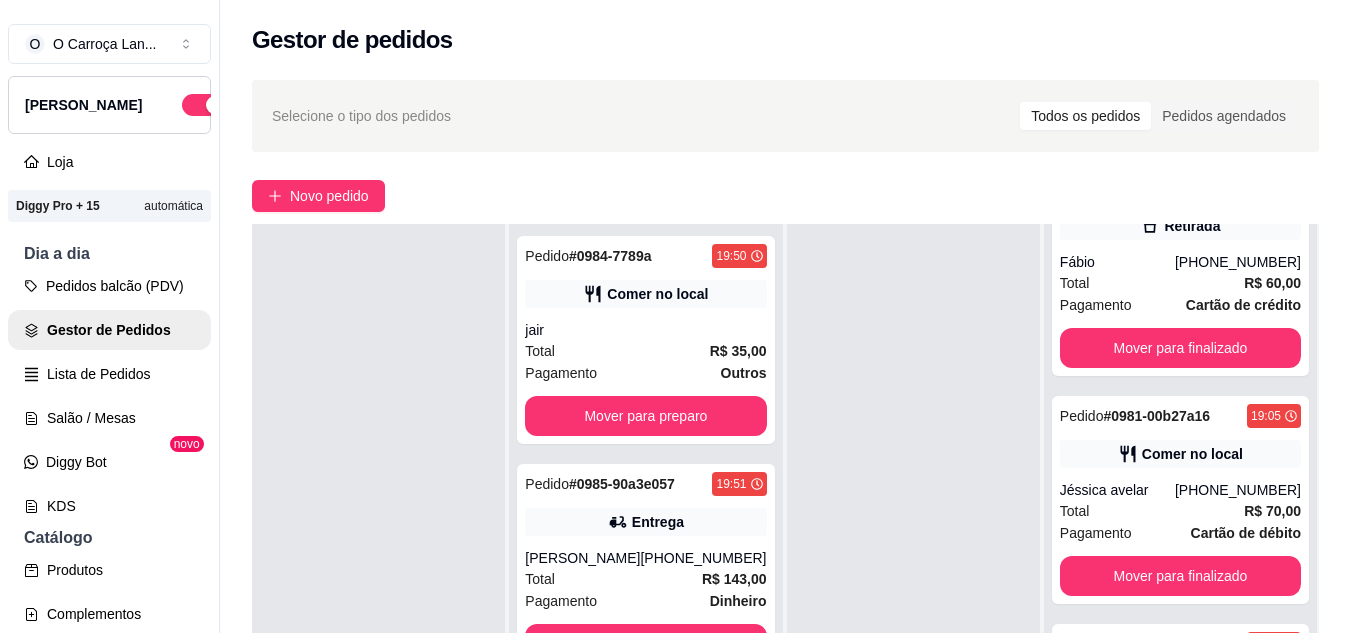 scroll, scrollTop: 0, scrollLeft: 0, axis: both 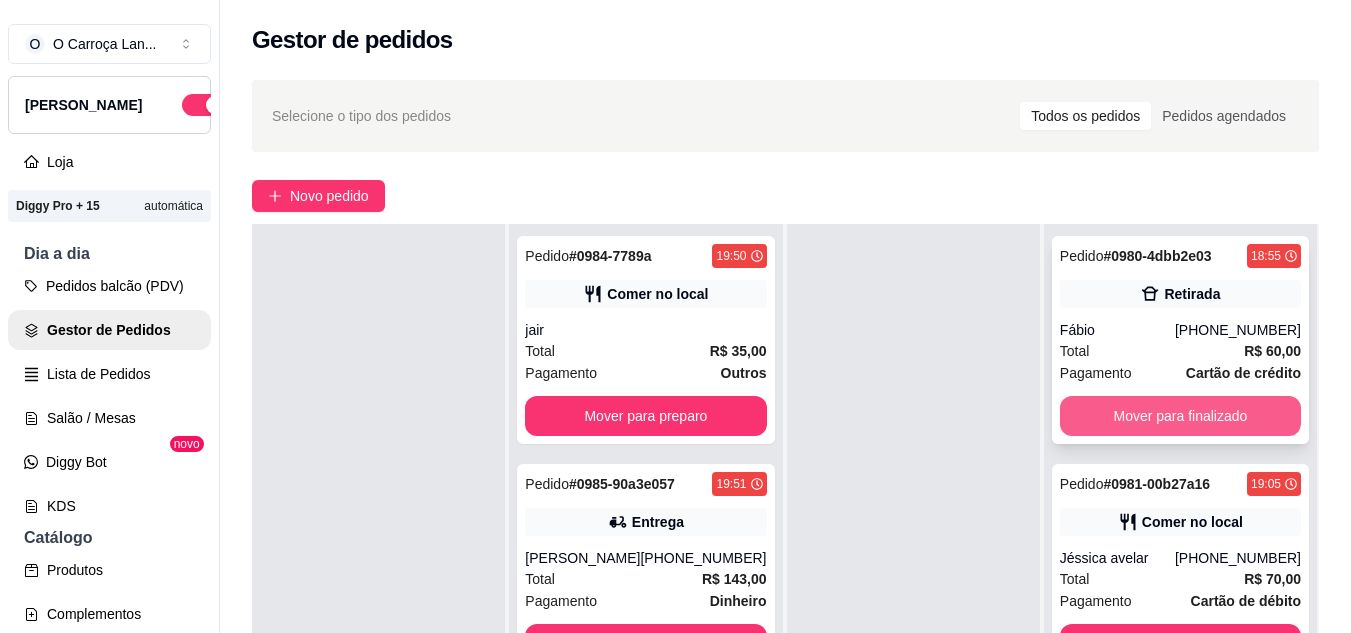 click on "Mover para finalizado" at bounding box center [1180, 416] 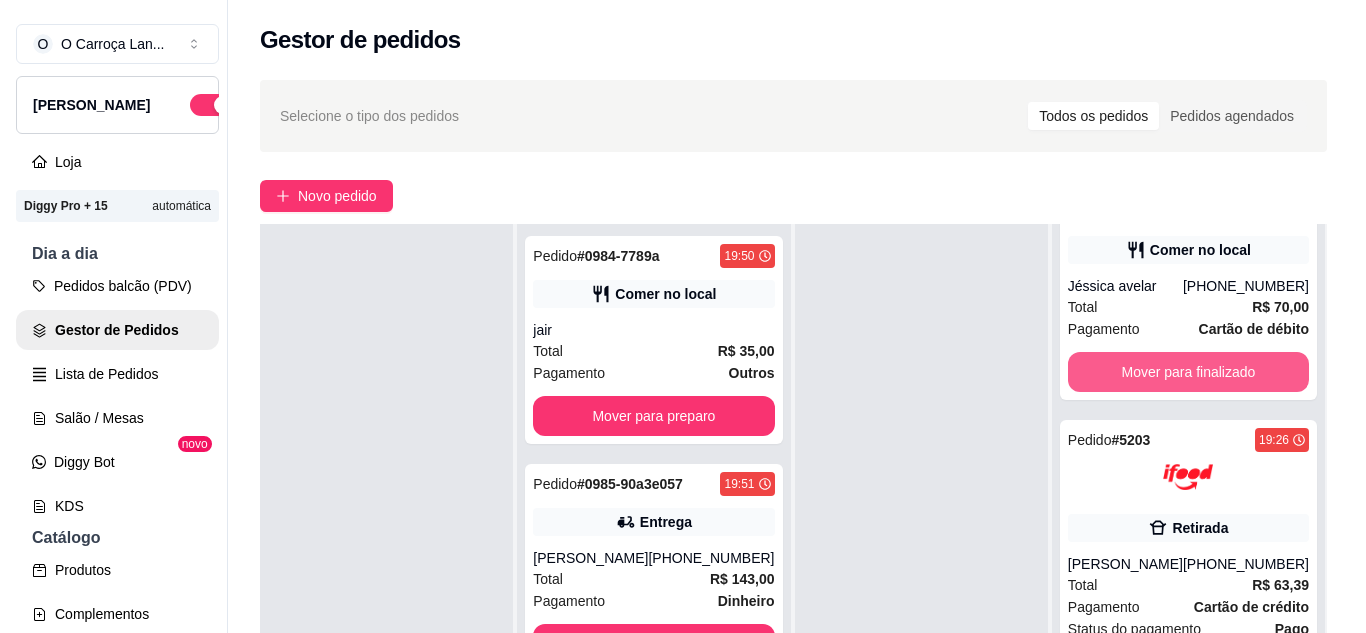 scroll, scrollTop: 30, scrollLeft: 0, axis: vertical 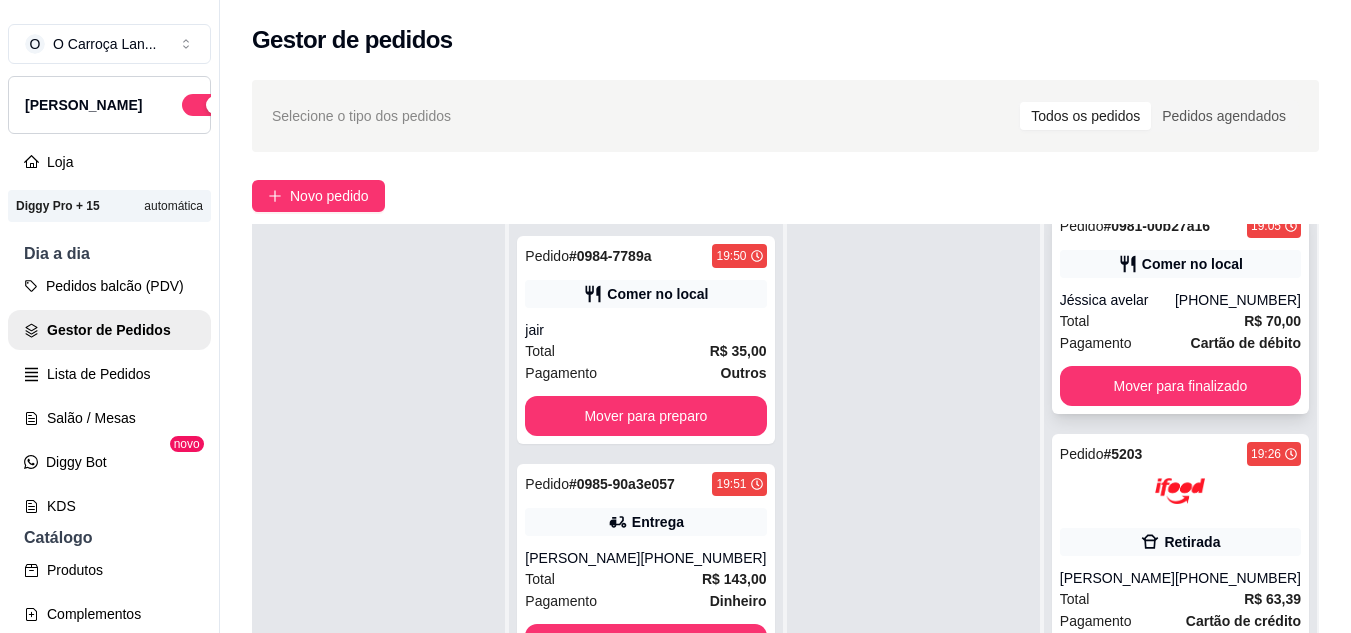 click on "Pagamento" at bounding box center [1096, 343] 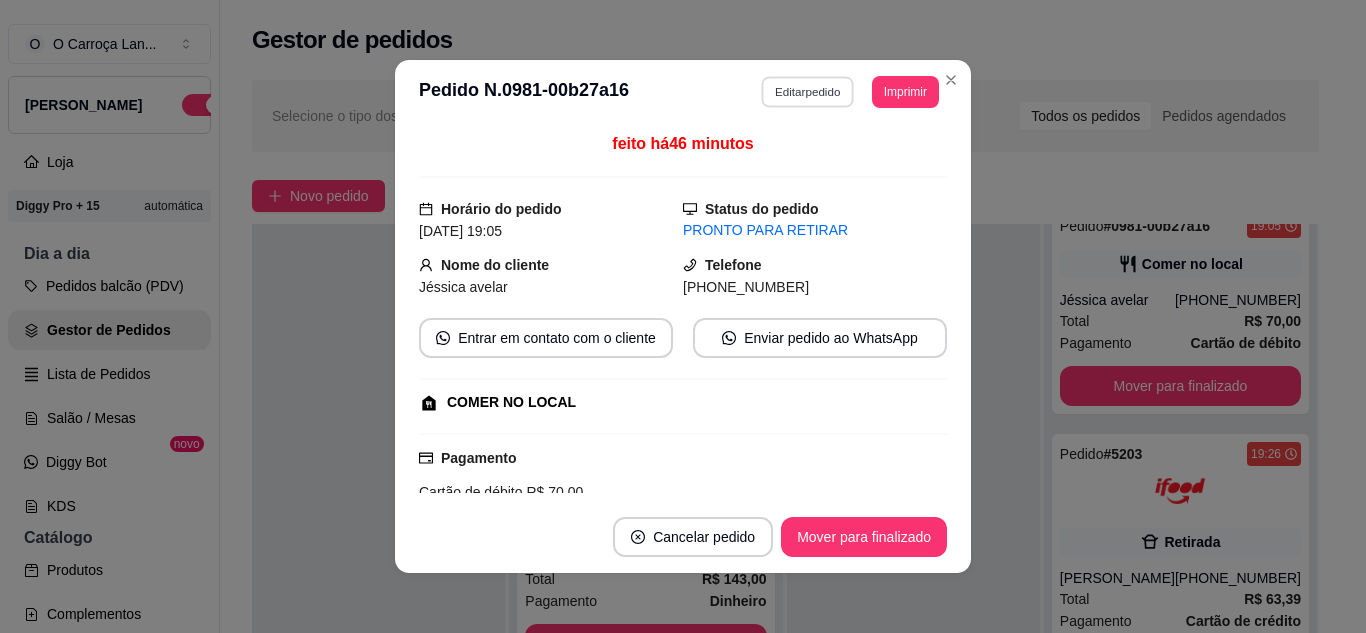 click on "Editar  pedido" at bounding box center [808, 91] 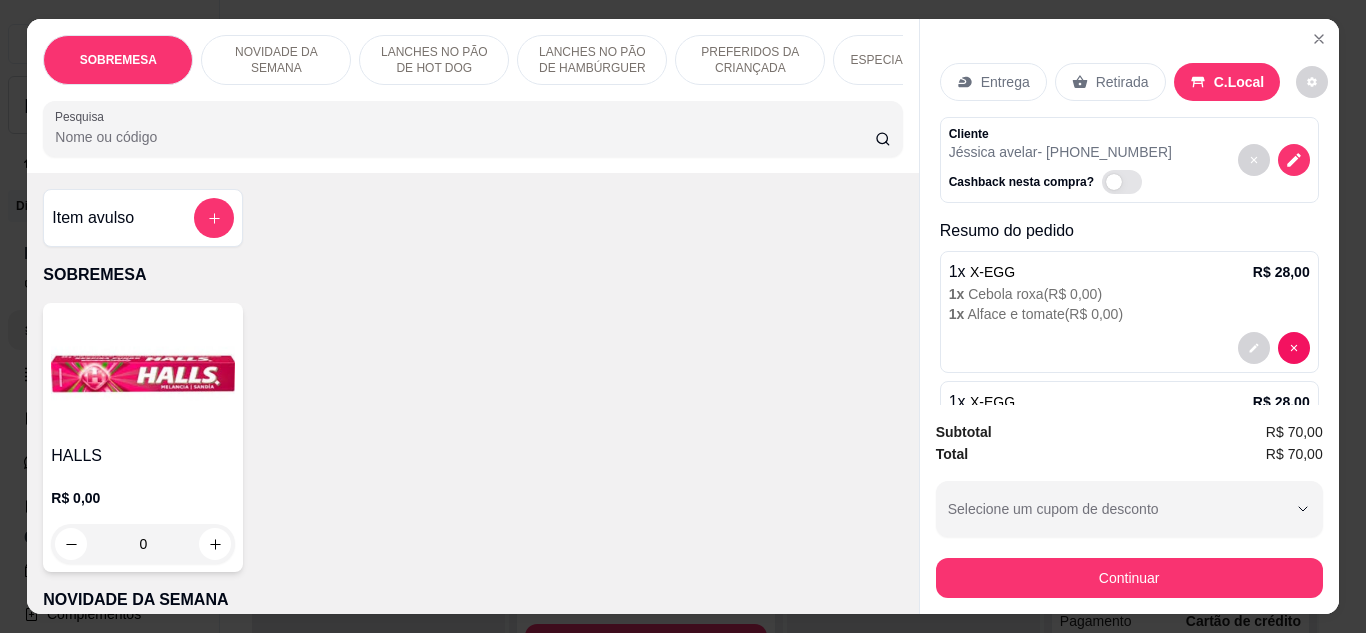 scroll, scrollTop: 261, scrollLeft: 0, axis: vertical 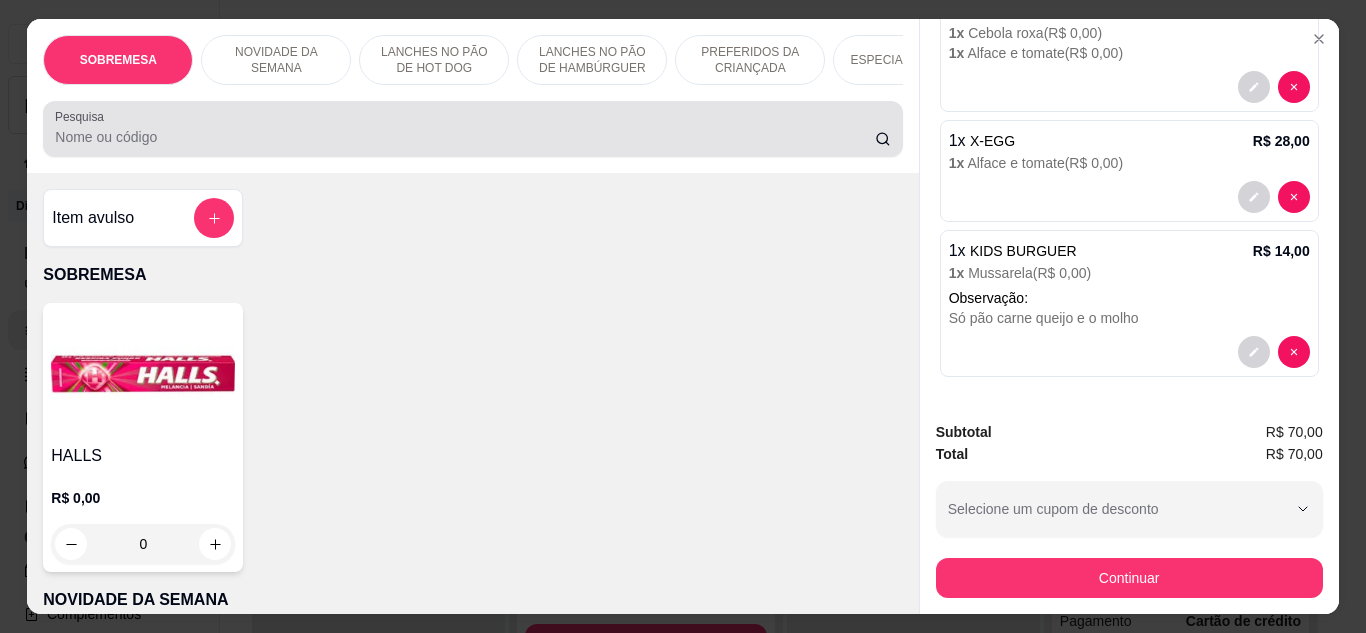 click at bounding box center (472, 129) 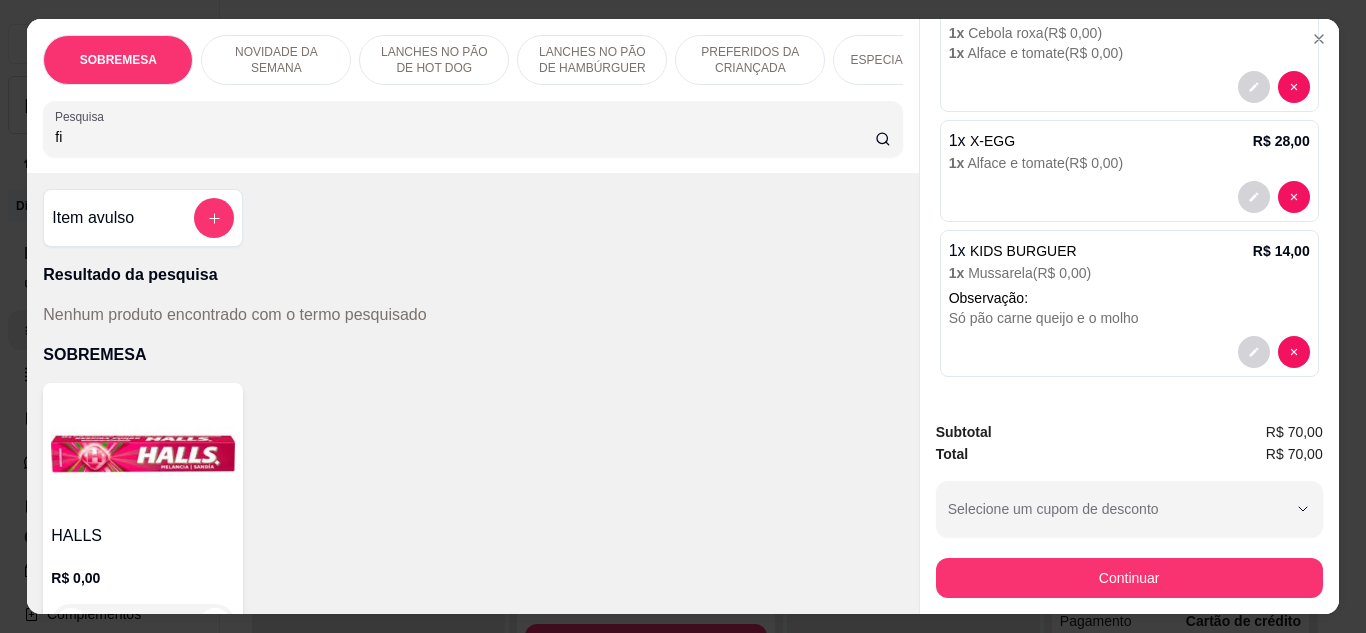 type on "f" 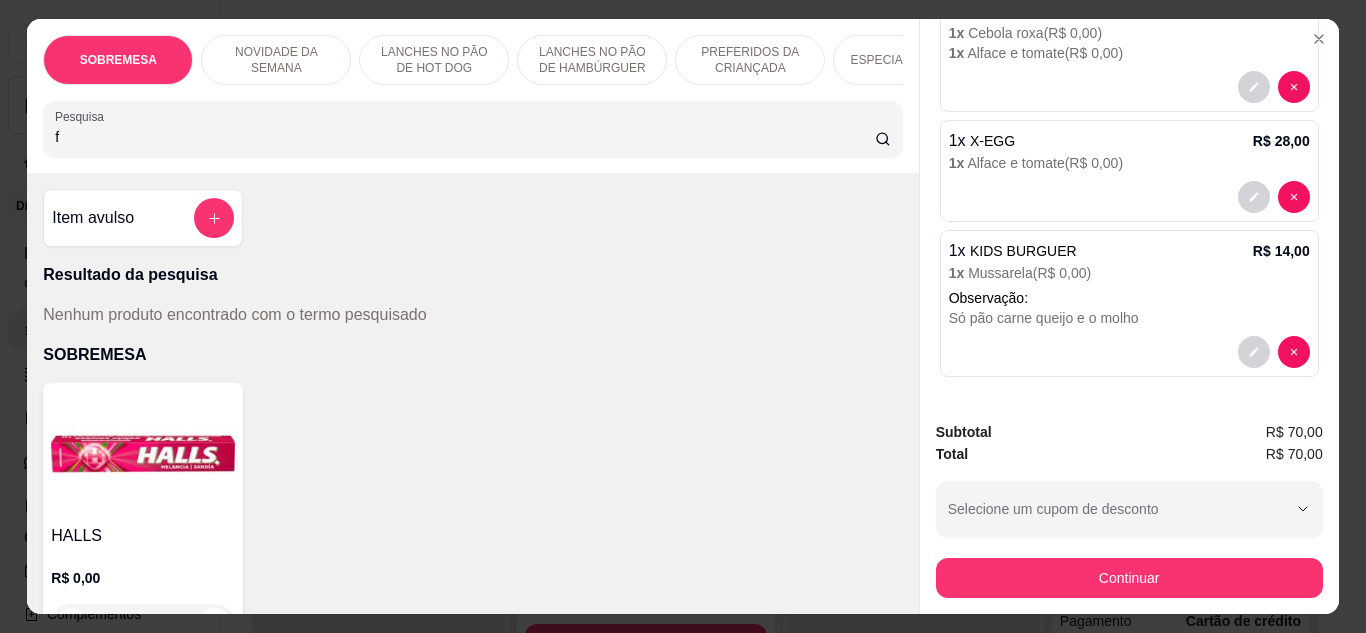 type 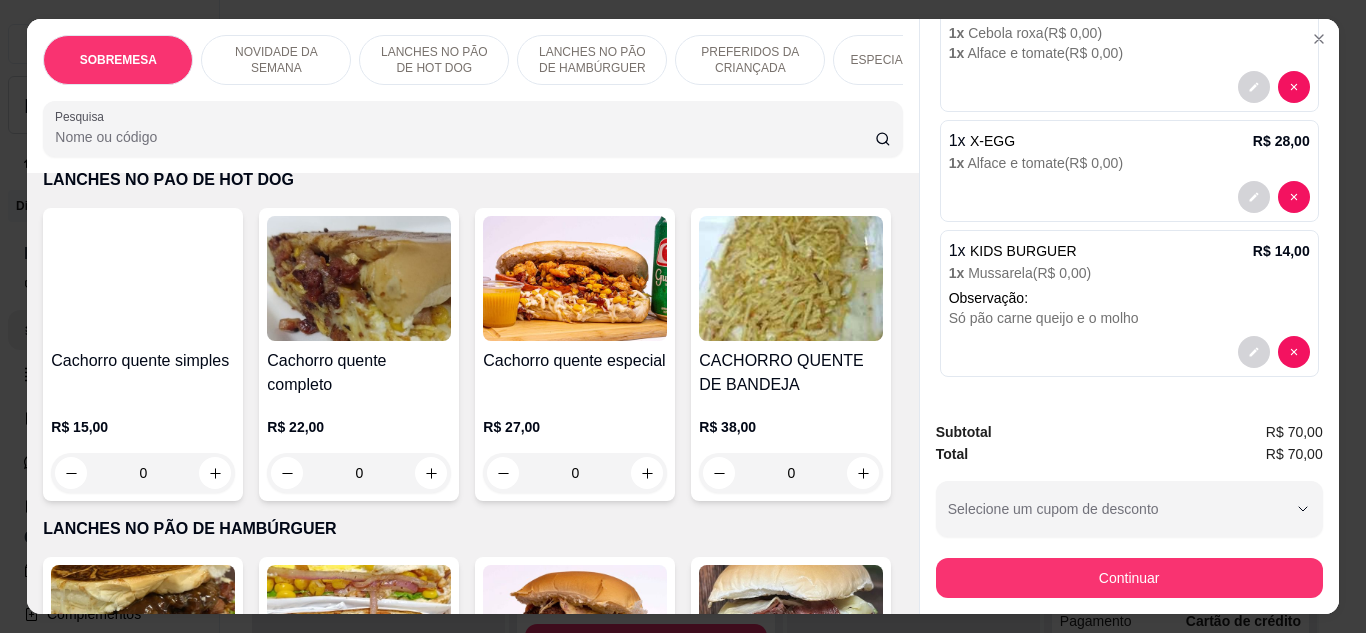 scroll, scrollTop: 0, scrollLeft: 0, axis: both 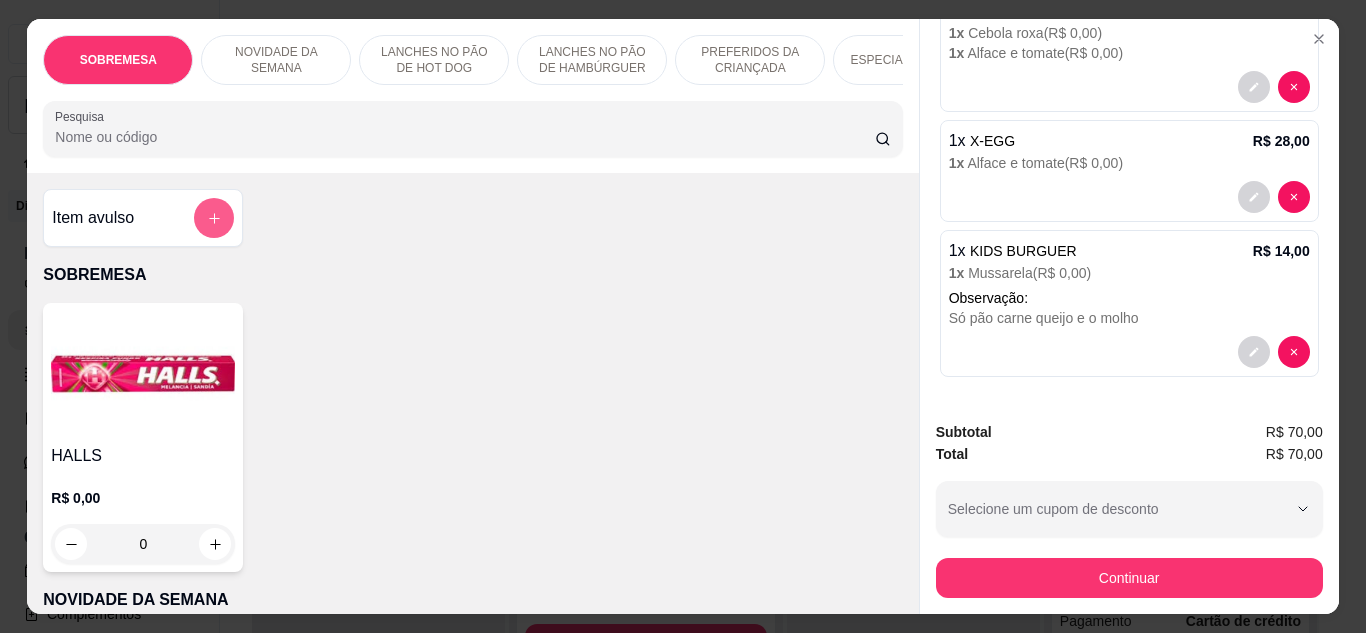 click at bounding box center (214, 218) 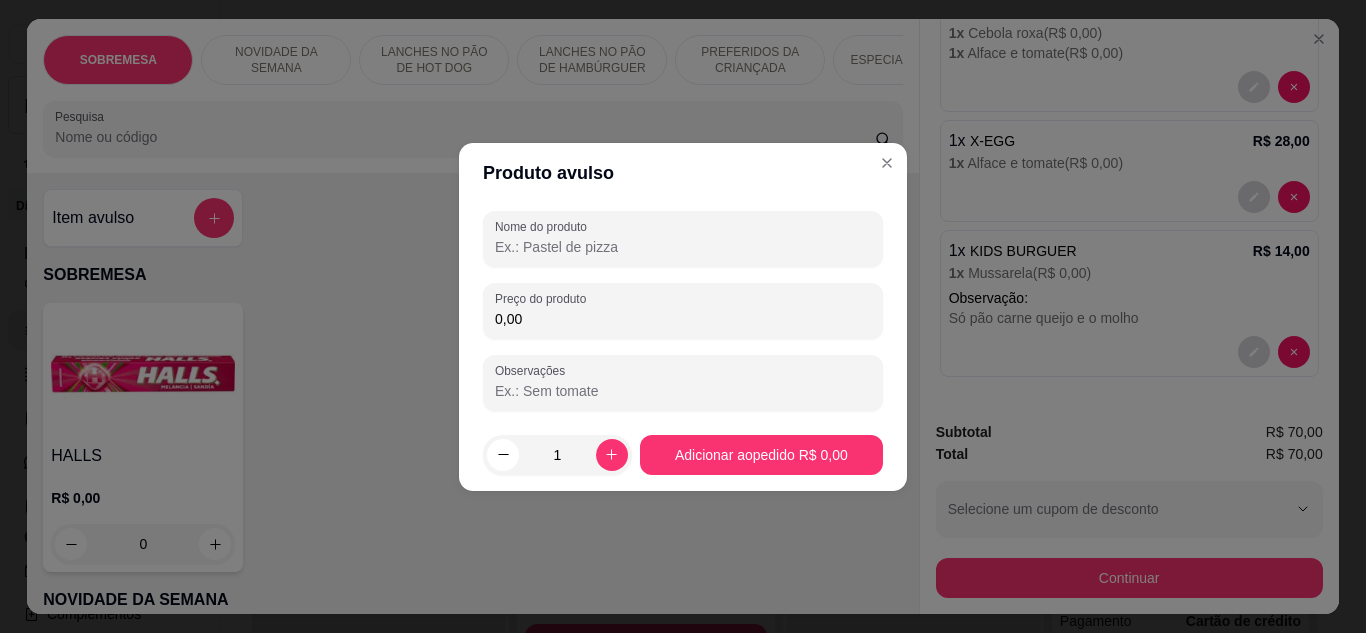 click on "Nome do produto" at bounding box center [683, 247] 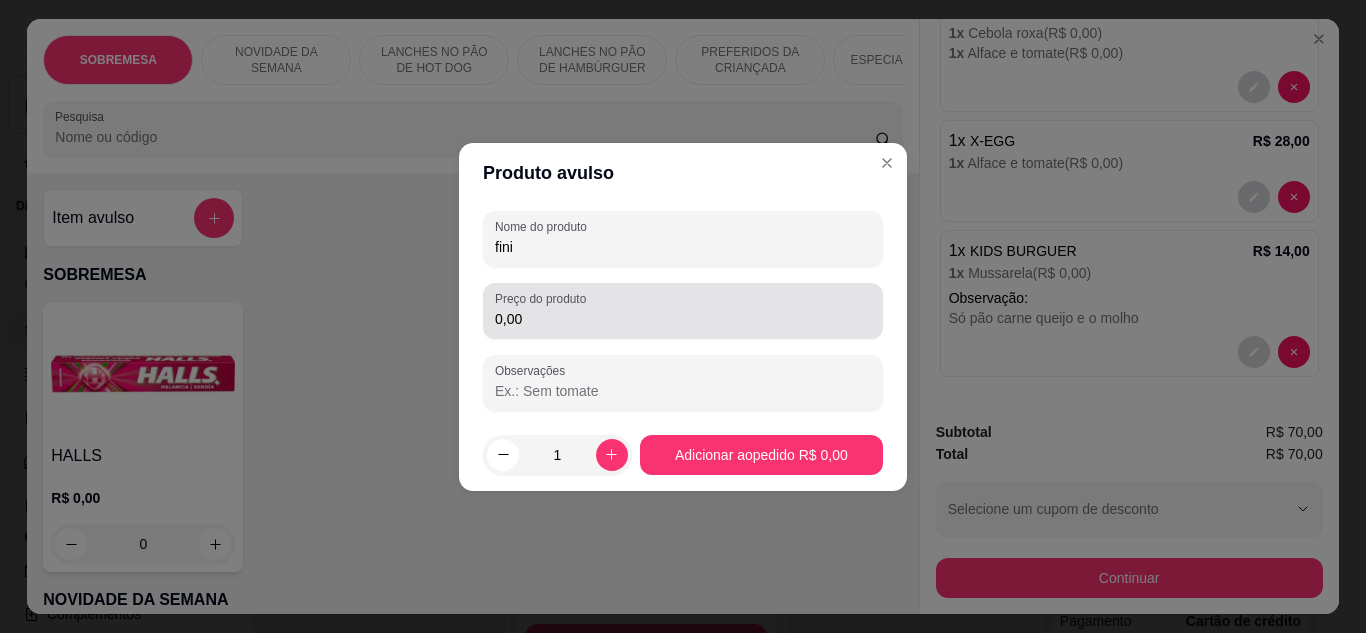 type on "fini" 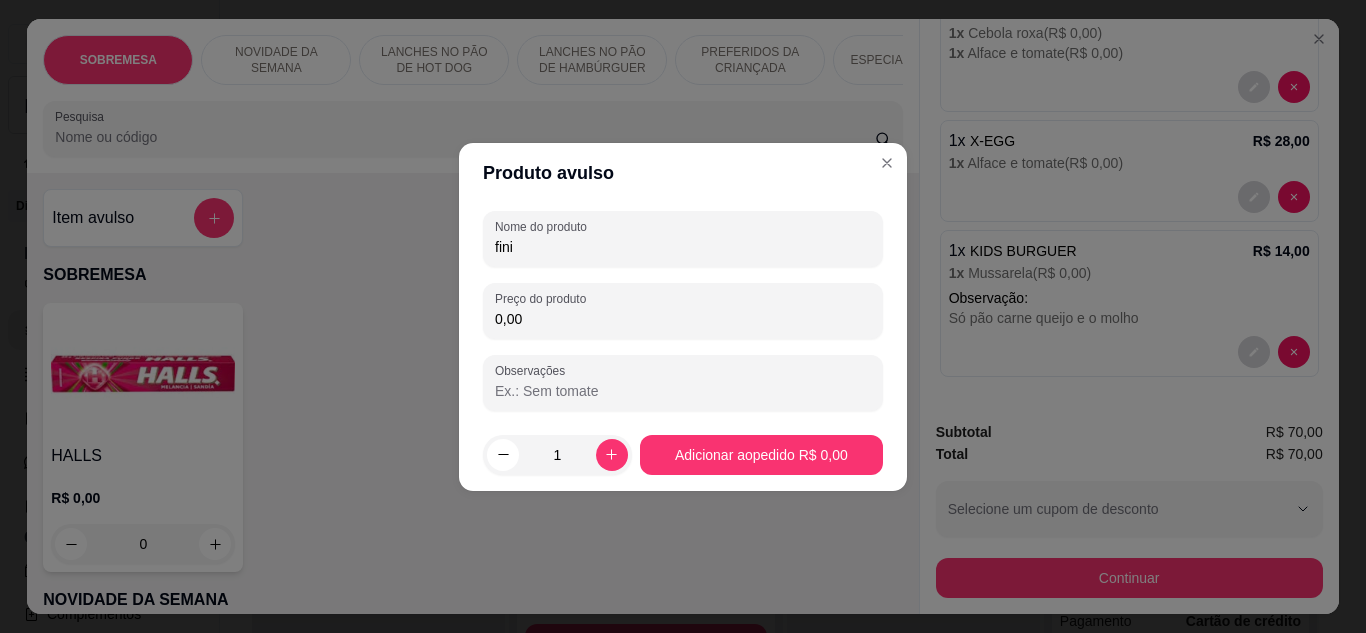 click on "0,00" at bounding box center [683, 319] 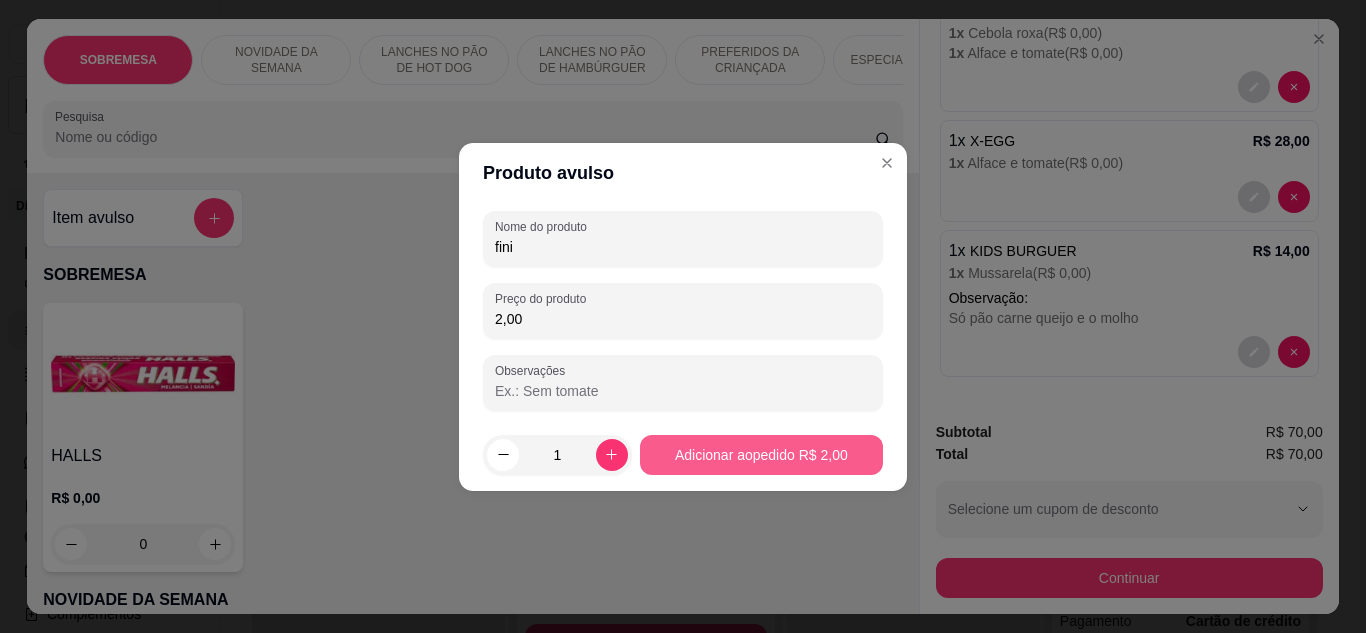 type on "2,00" 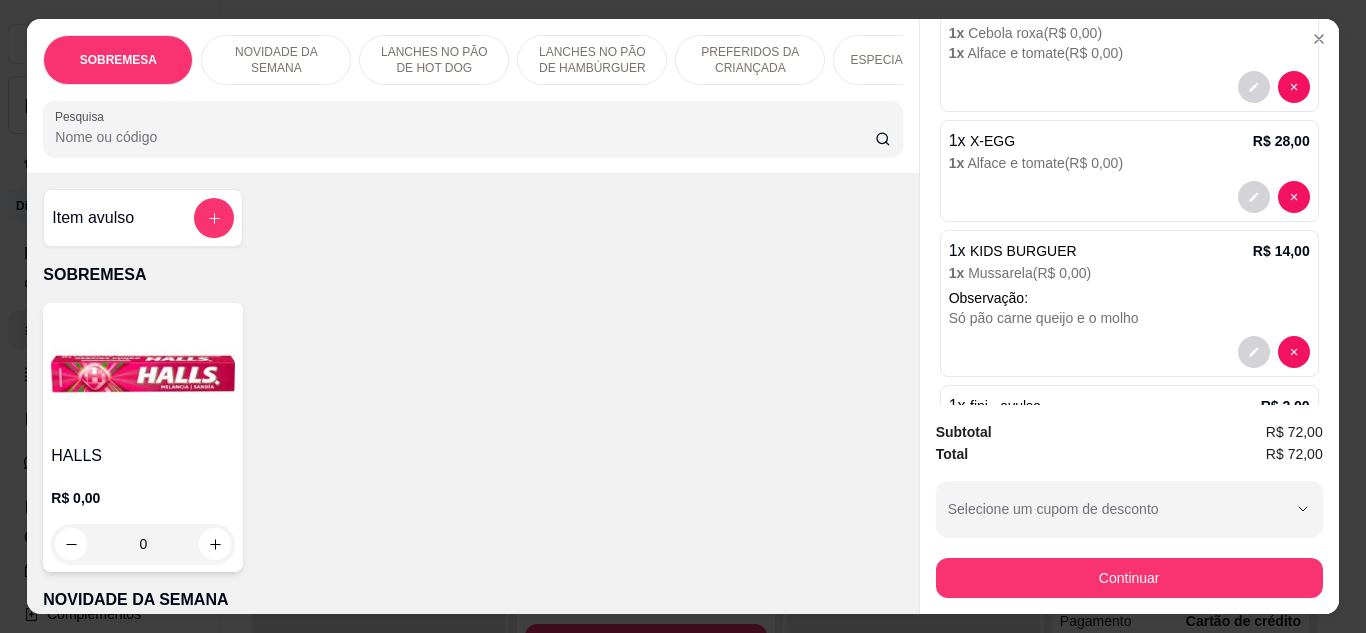 scroll, scrollTop: 351, scrollLeft: 0, axis: vertical 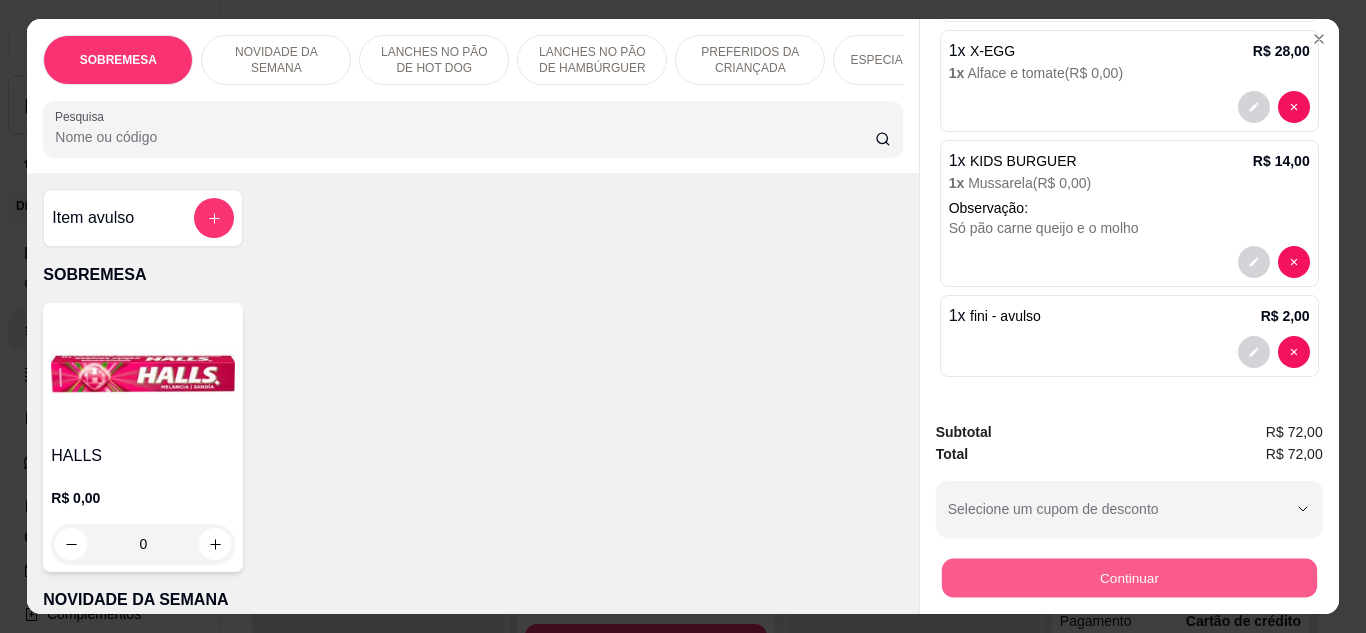 click on "Continuar" at bounding box center (1128, 578) 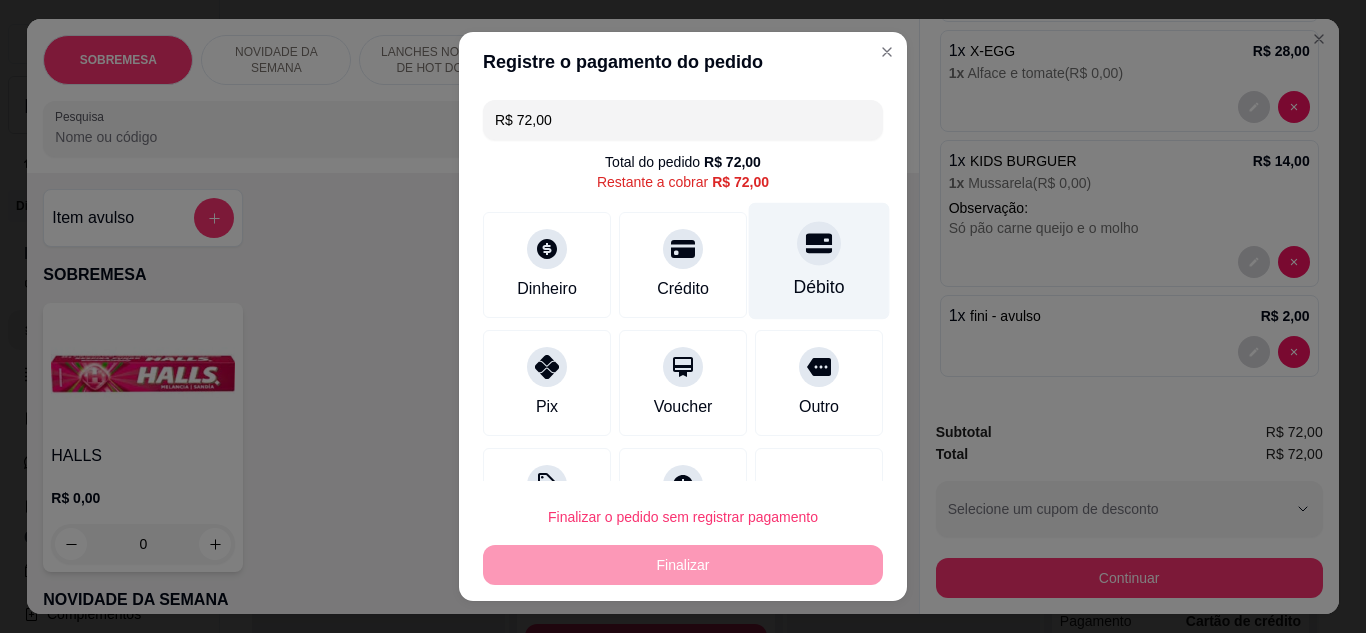 click on "Débito" at bounding box center (819, 287) 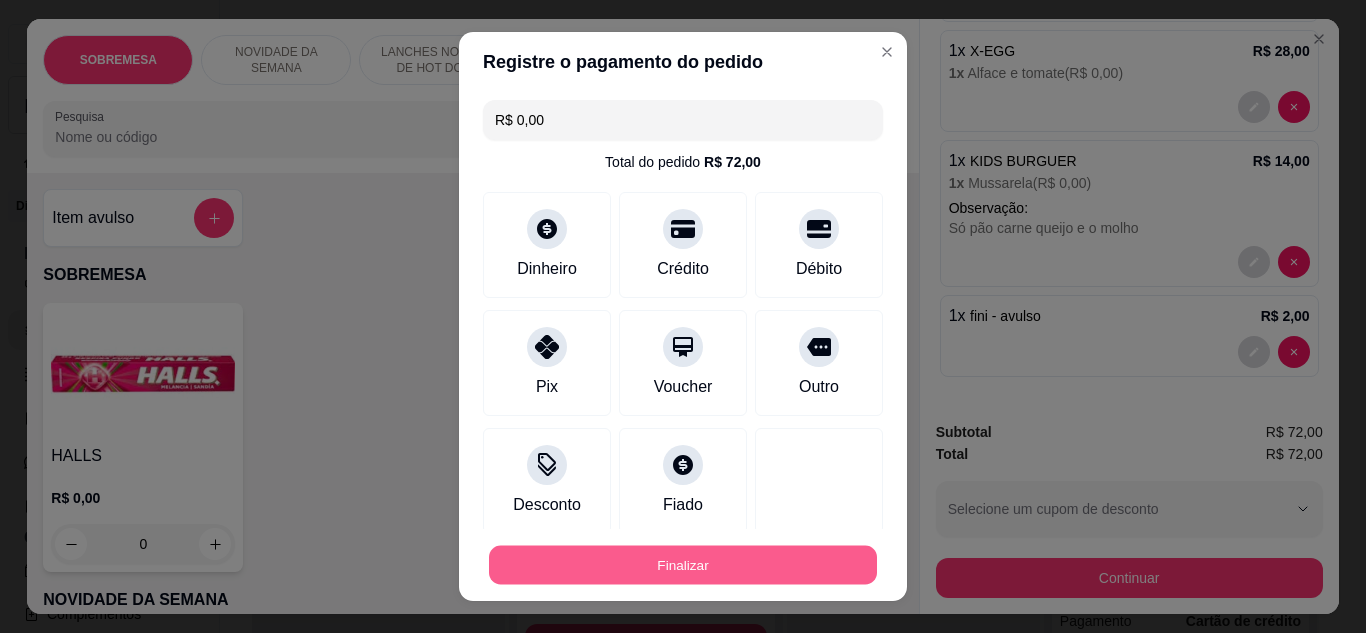 click on "Finalizar" at bounding box center [683, 565] 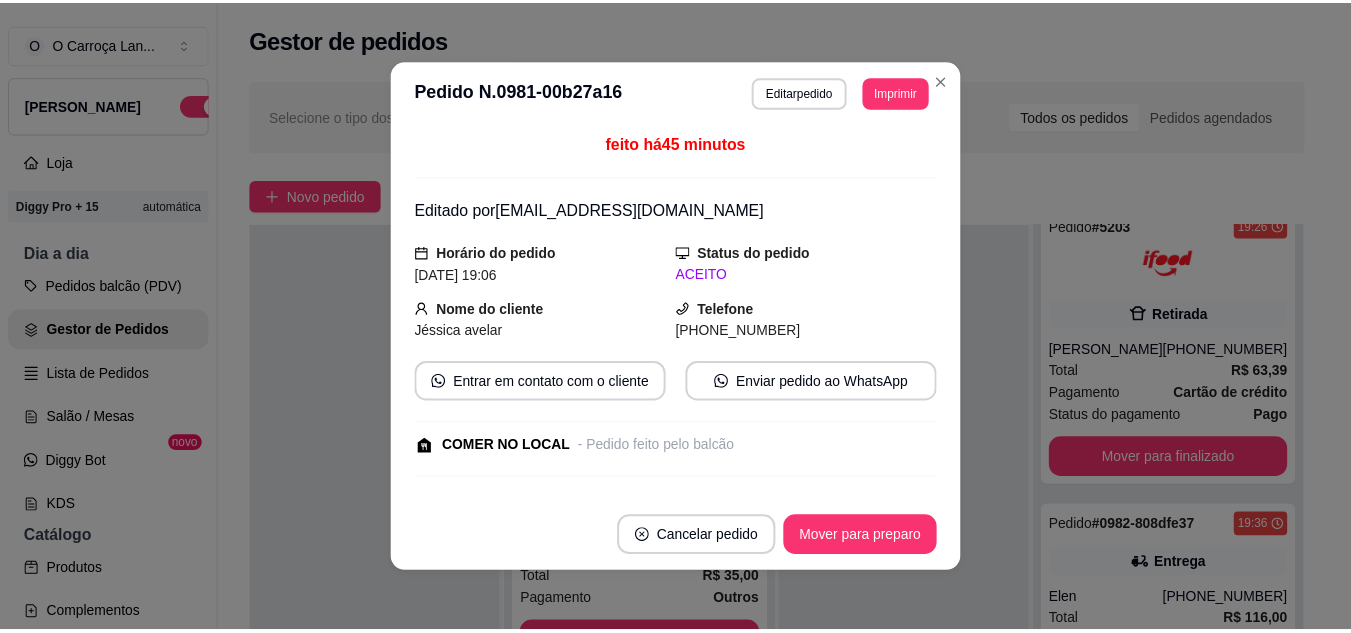 scroll, scrollTop: 0, scrollLeft: 0, axis: both 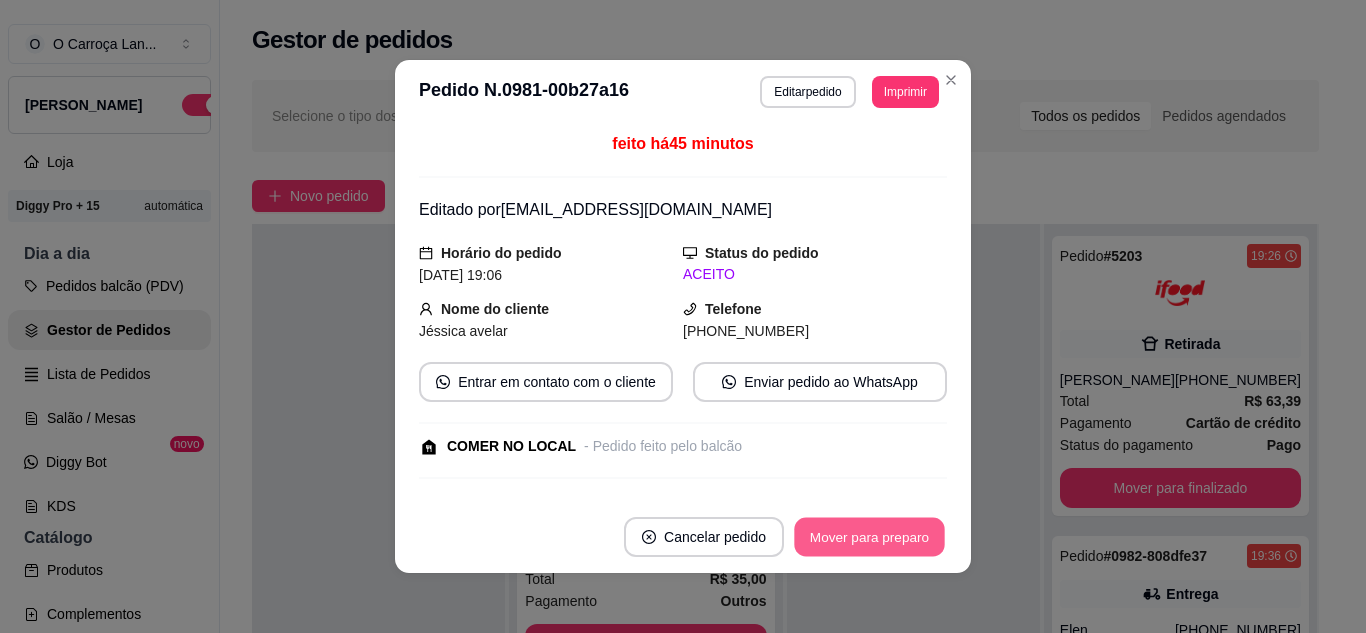 click on "Mover para preparo" at bounding box center [869, 537] 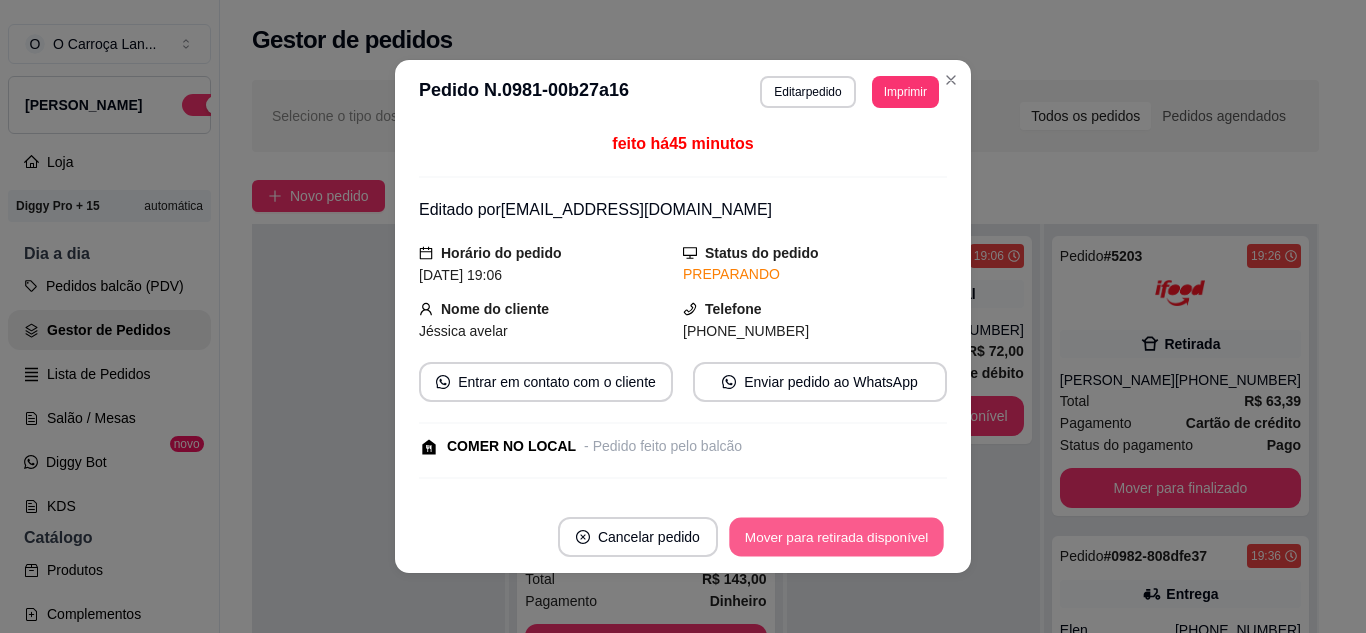 click on "Mover para retirada disponível" at bounding box center [836, 537] 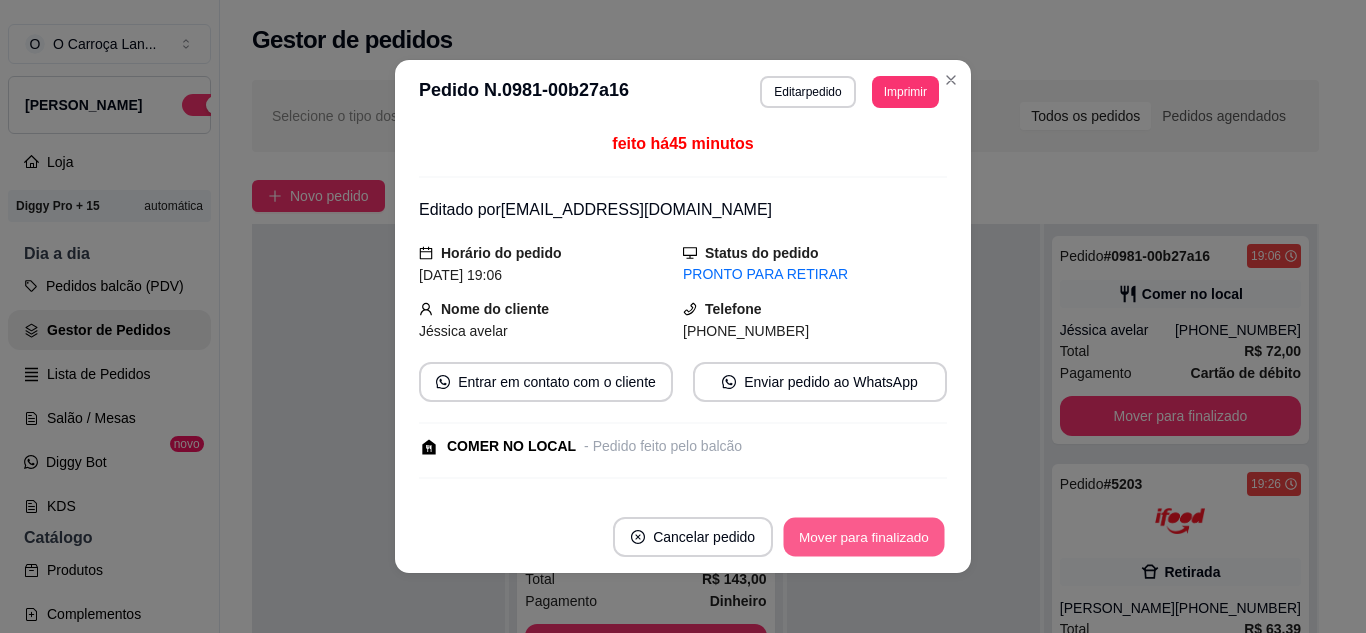 click on "Mover para finalizado" at bounding box center [864, 537] 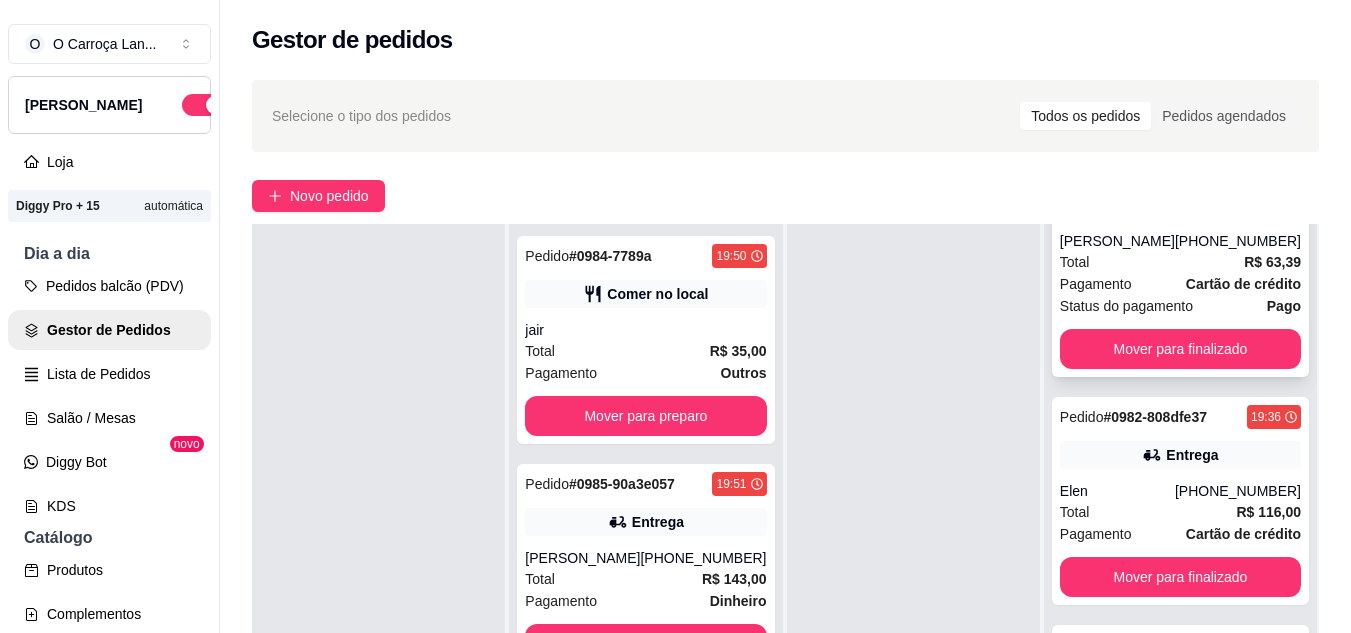 scroll, scrollTop: 165, scrollLeft: 0, axis: vertical 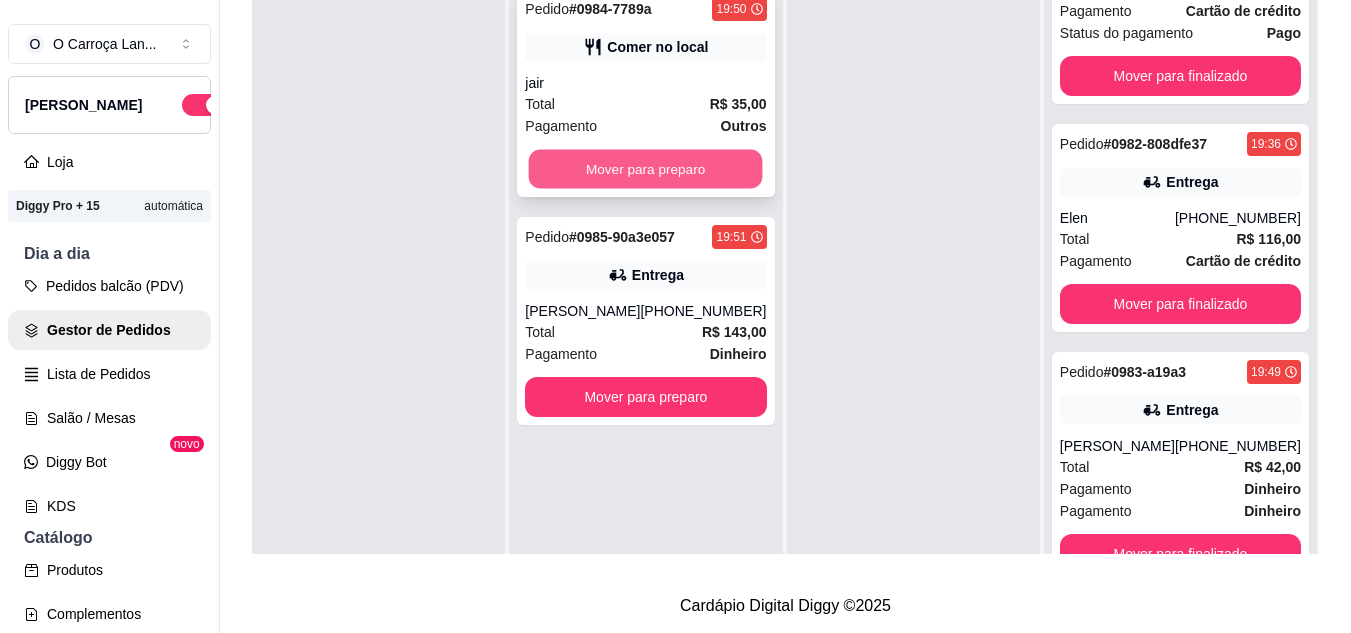 click on "Mover para preparo" at bounding box center (646, 169) 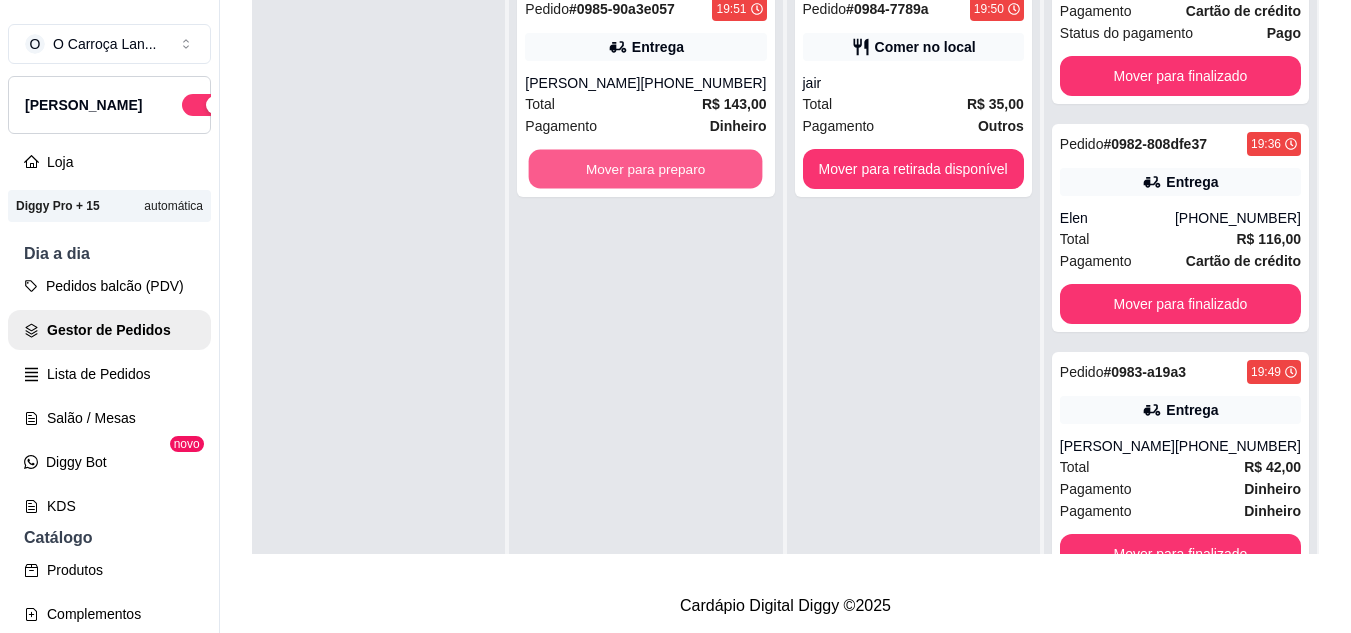 click on "Mover para preparo" at bounding box center [646, 169] 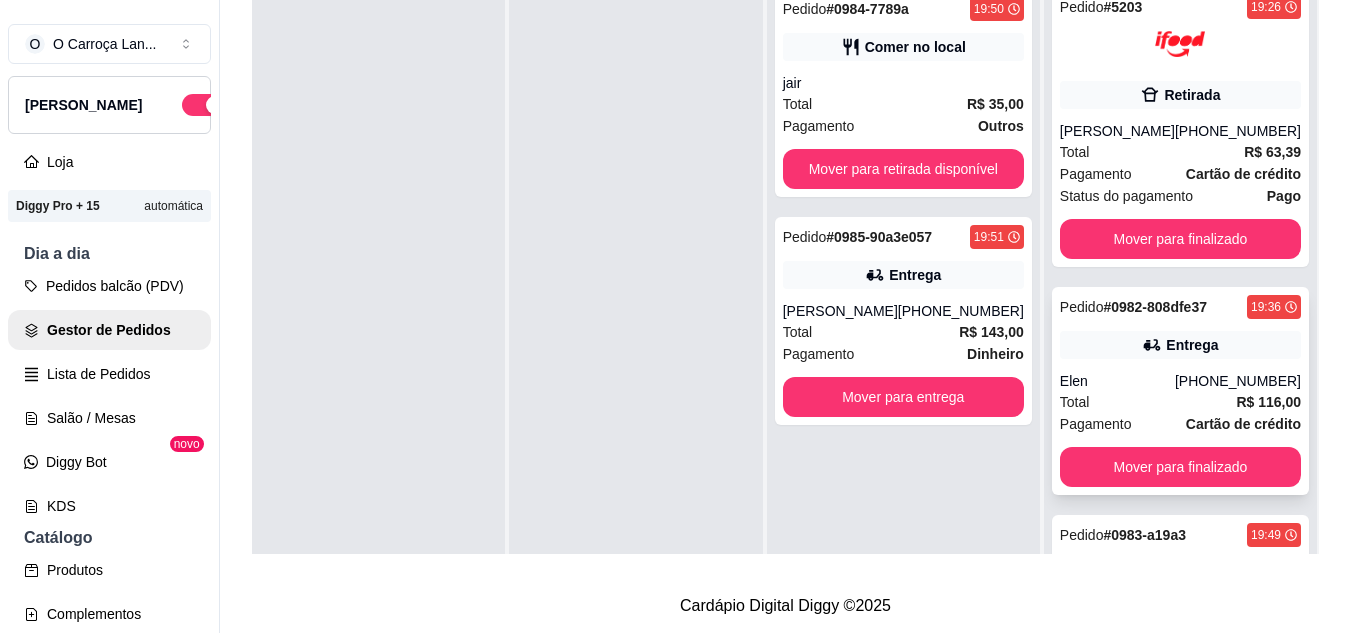 scroll, scrollTop: 0, scrollLeft: 0, axis: both 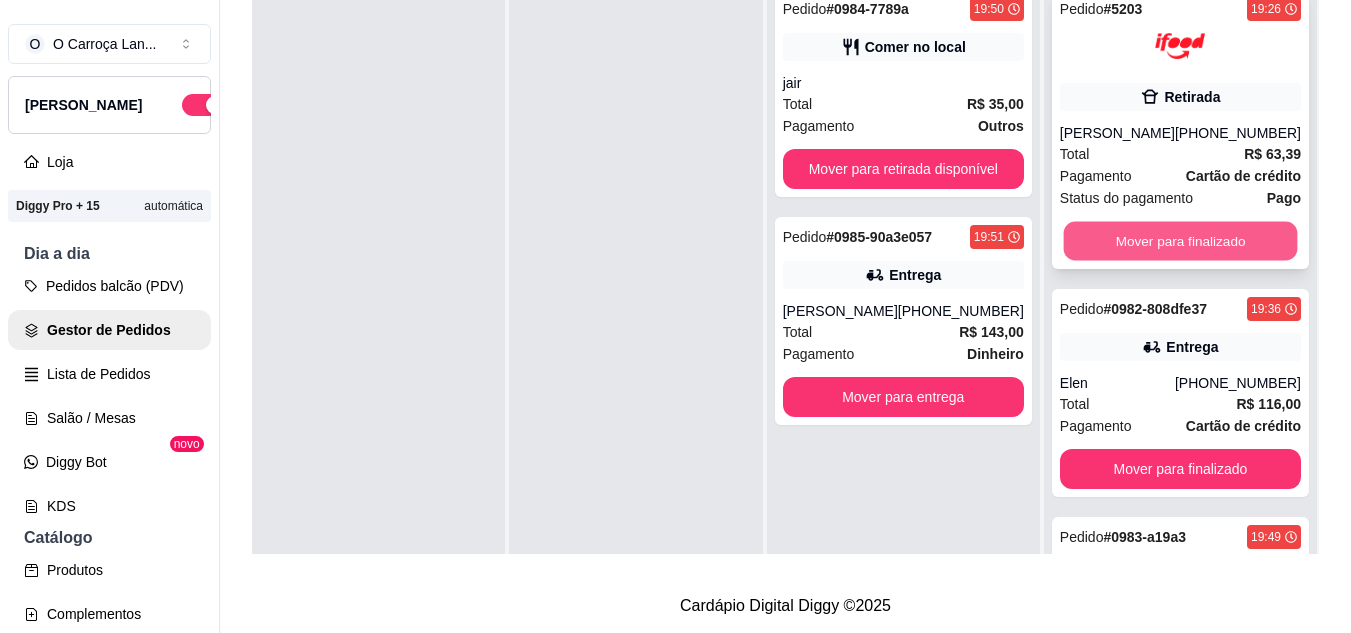 click on "Mover para finalizado" at bounding box center [1180, 241] 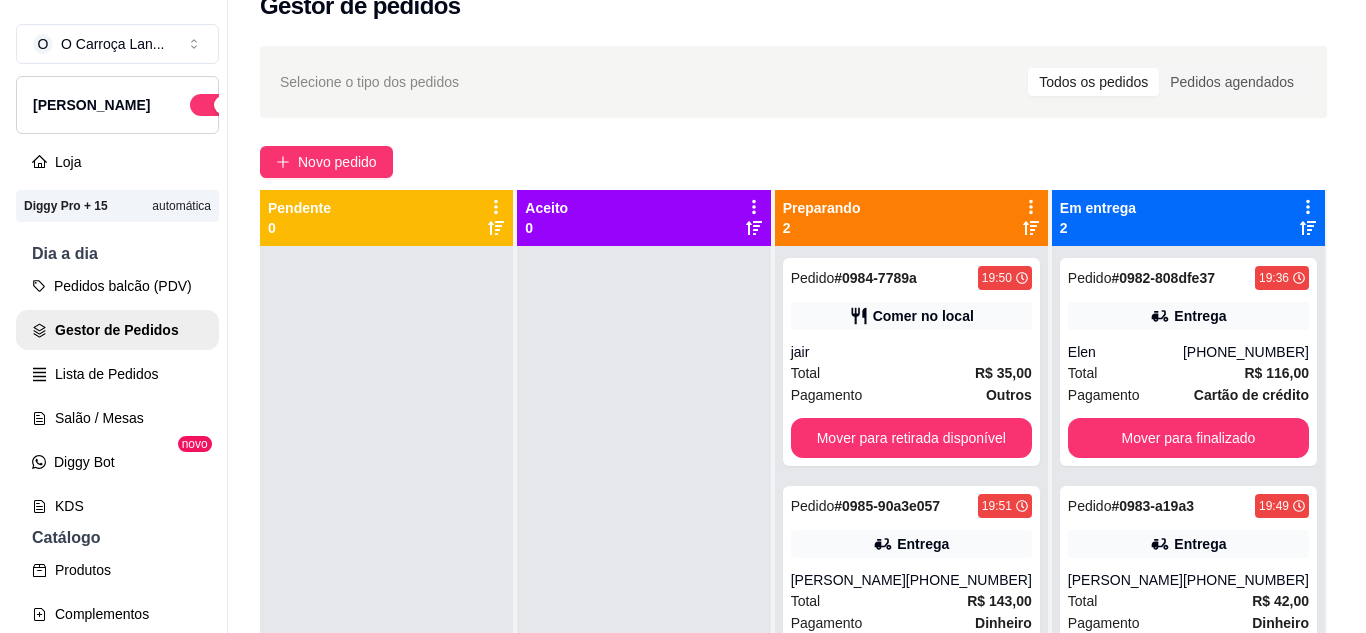 scroll, scrollTop: 0, scrollLeft: 0, axis: both 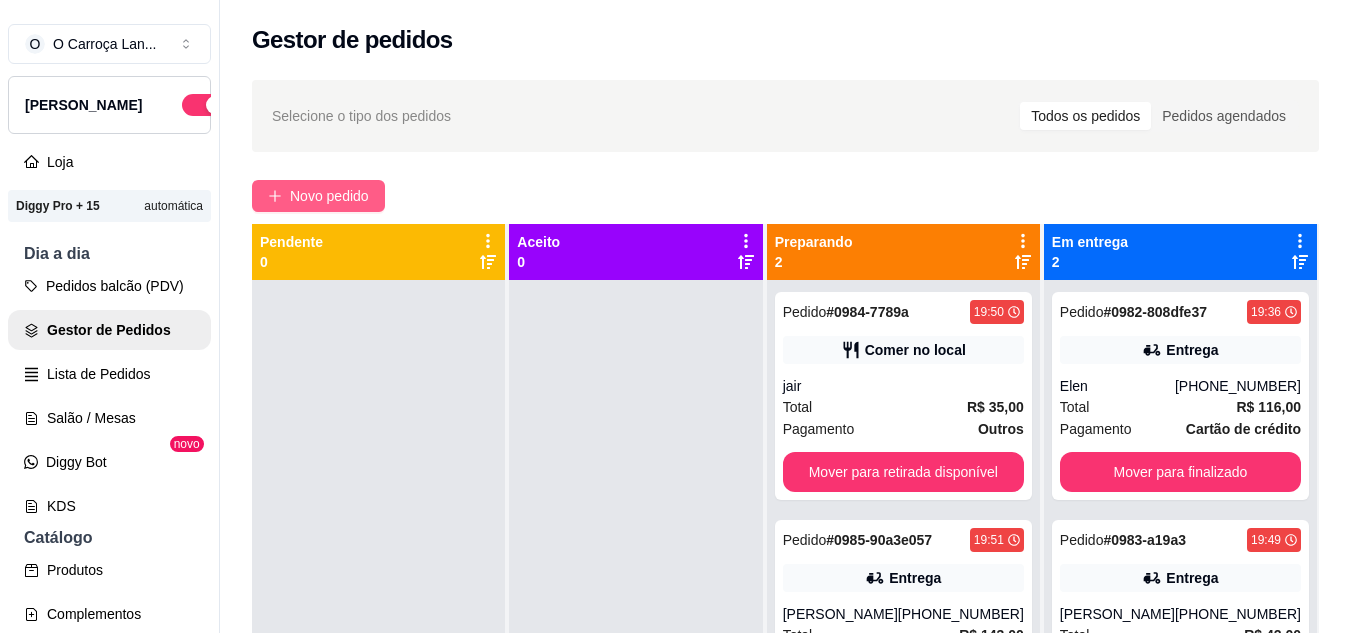 click on "Novo pedido" at bounding box center [318, 196] 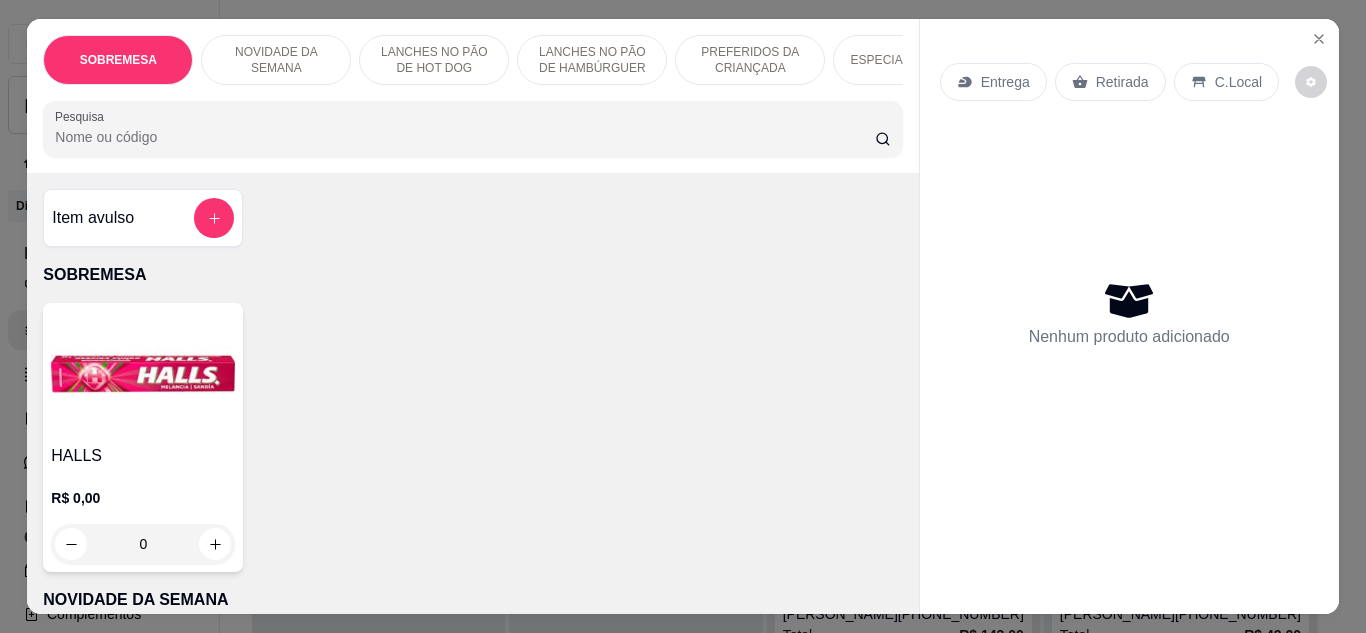 click on "Pesquisa" at bounding box center (465, 137) 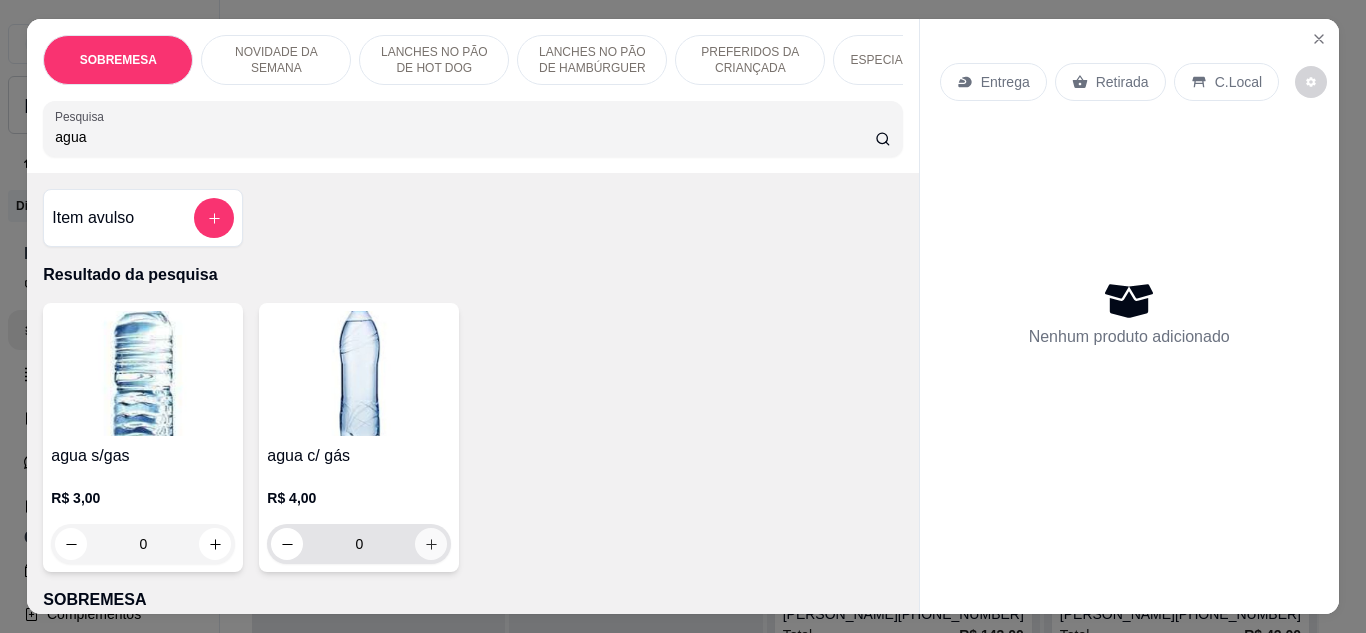 type on "agua" 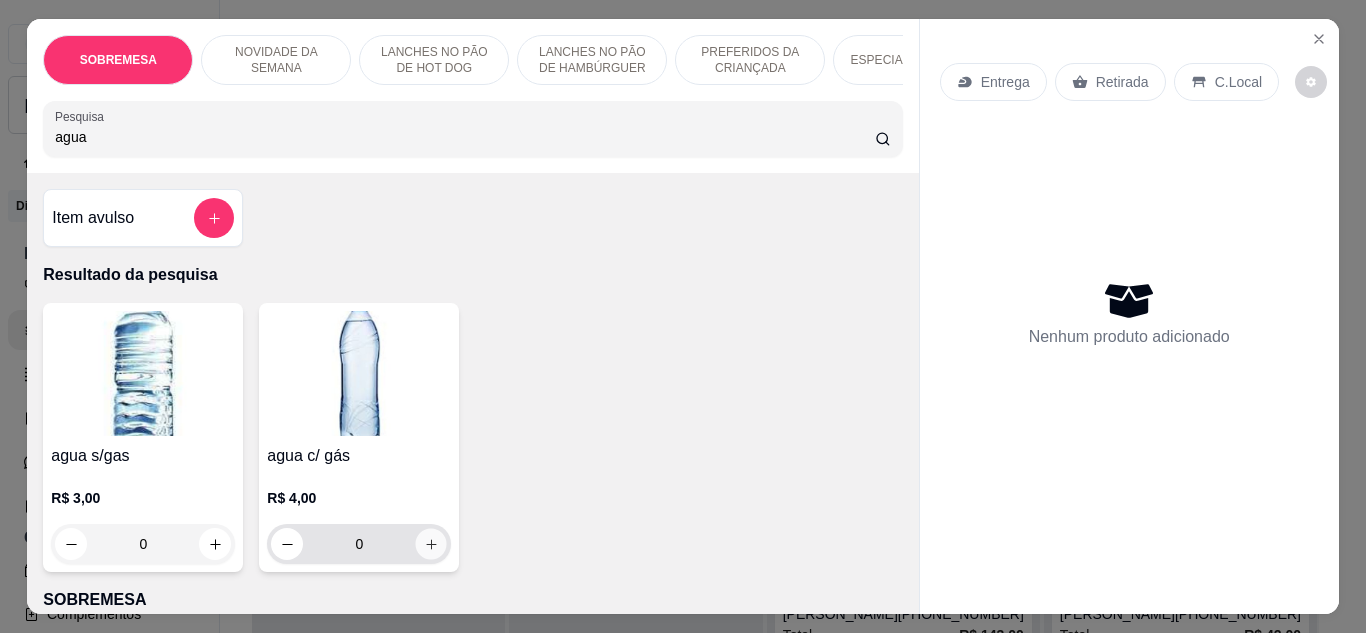 click at bounding box center (431, 543) 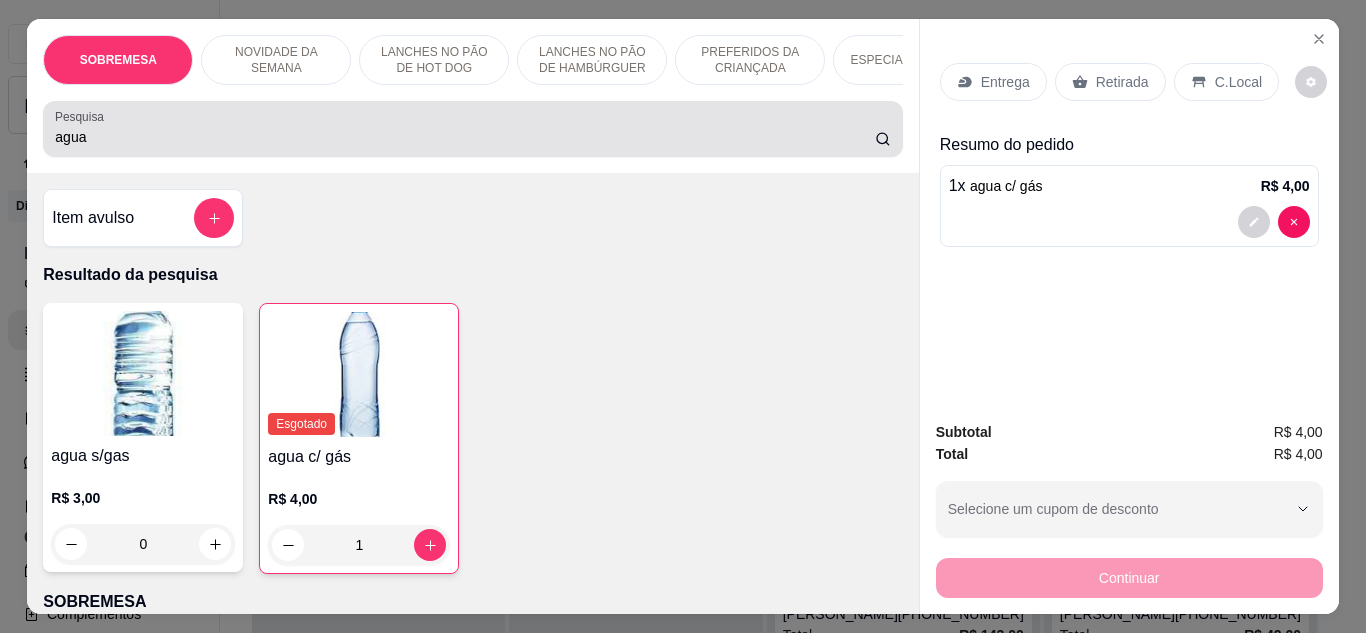 click on "Pesquisa agua" at bounding box center [472, 129] 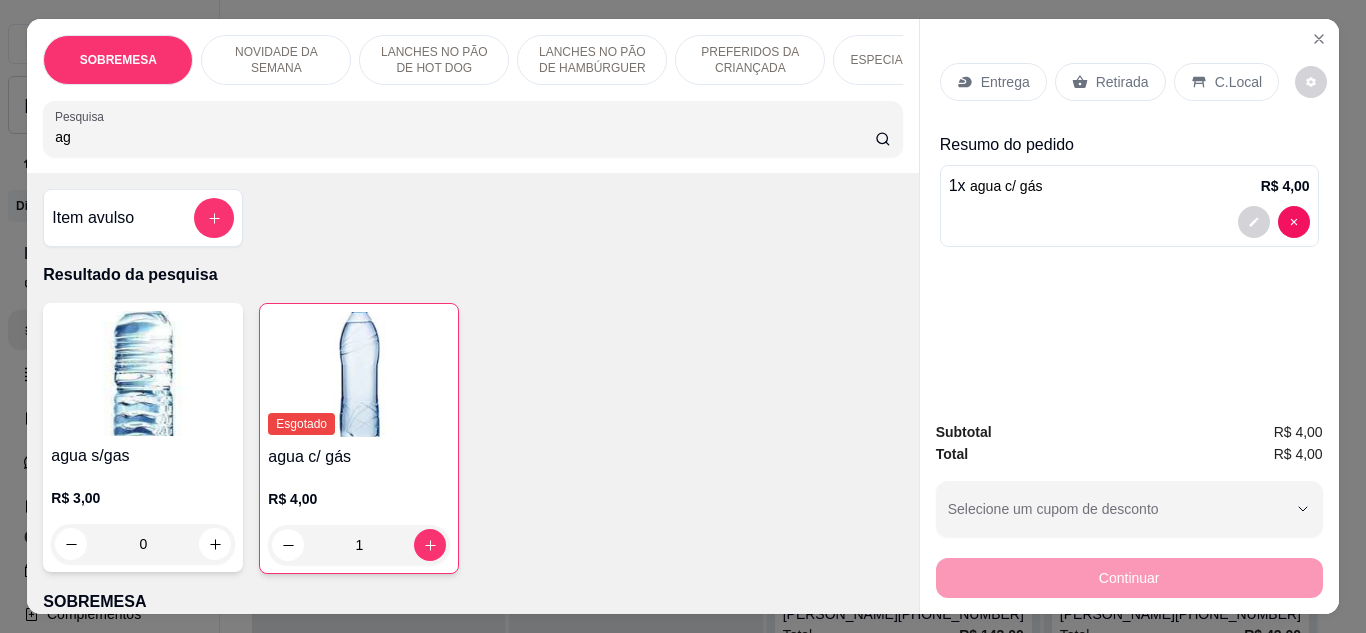 type on "a" 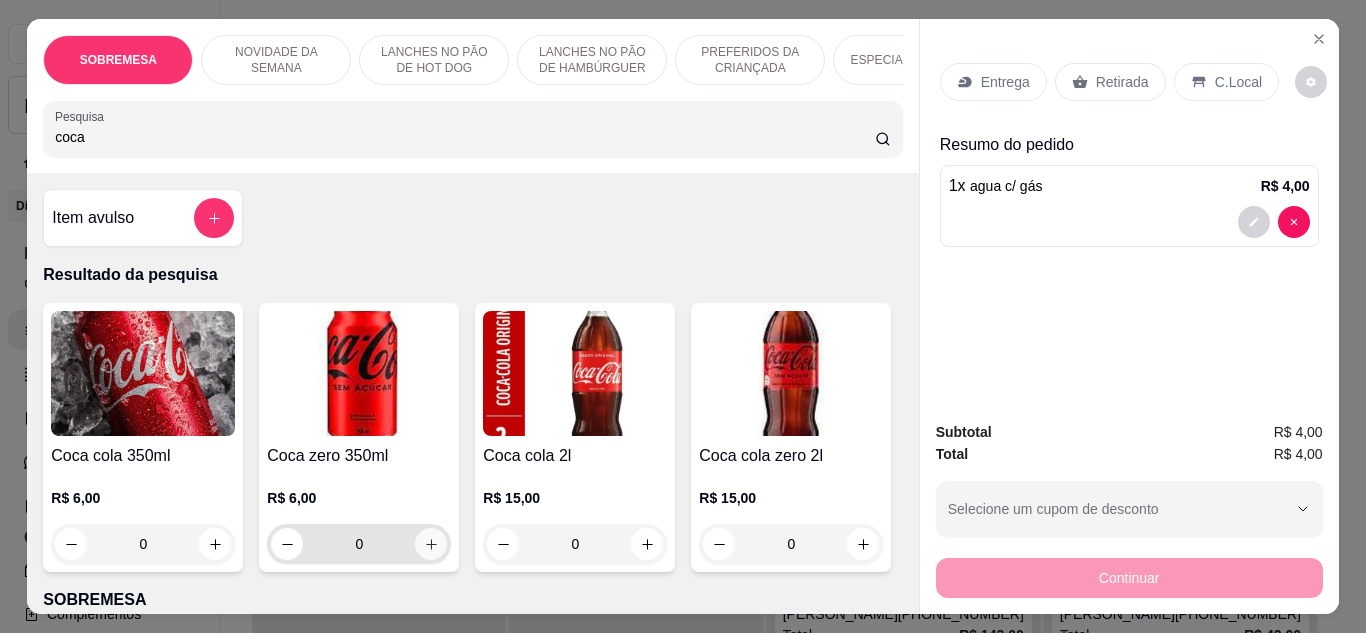 type on "coca" 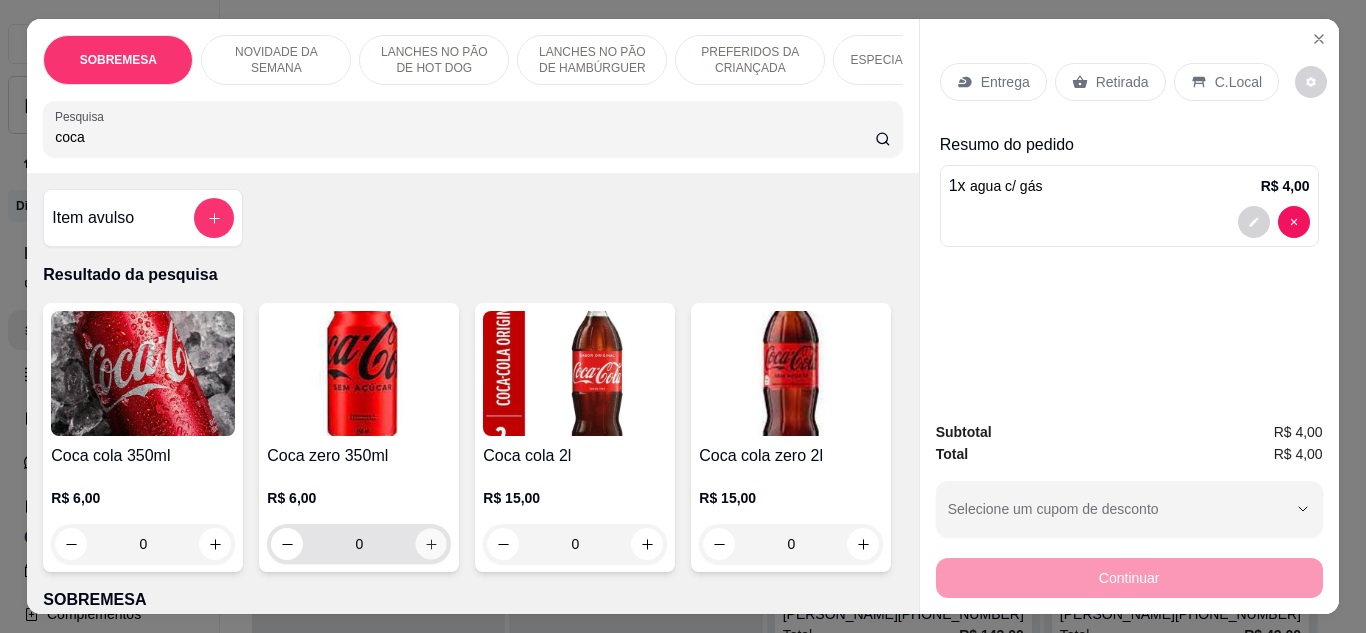 click at bounding box center (431, 543) 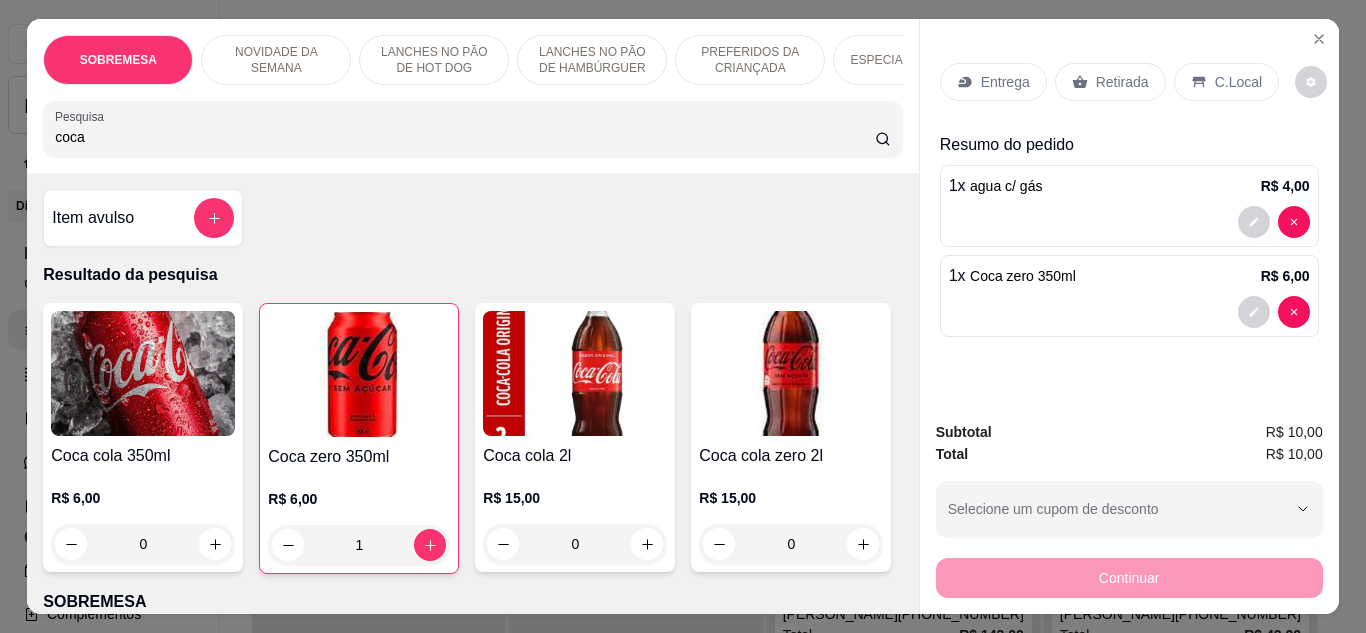 click on "Retirada" at bounding box center [1122, 82] 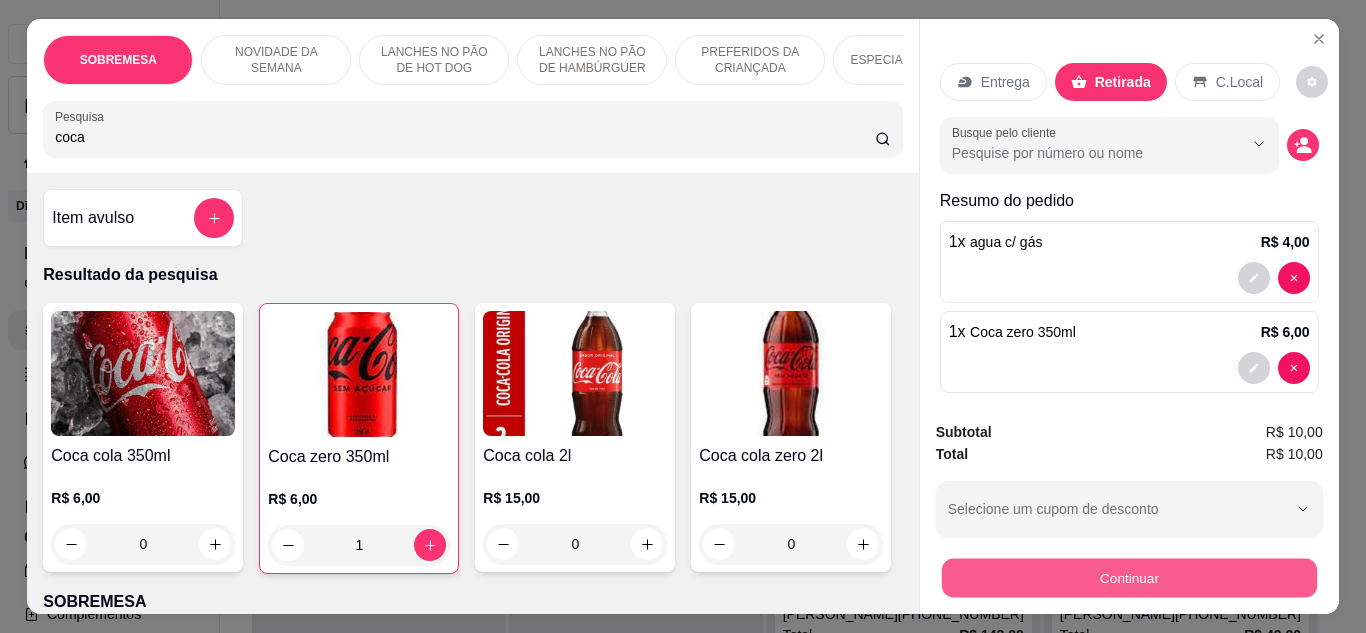 click on "Continuar" at bounding box center (1128, 578) 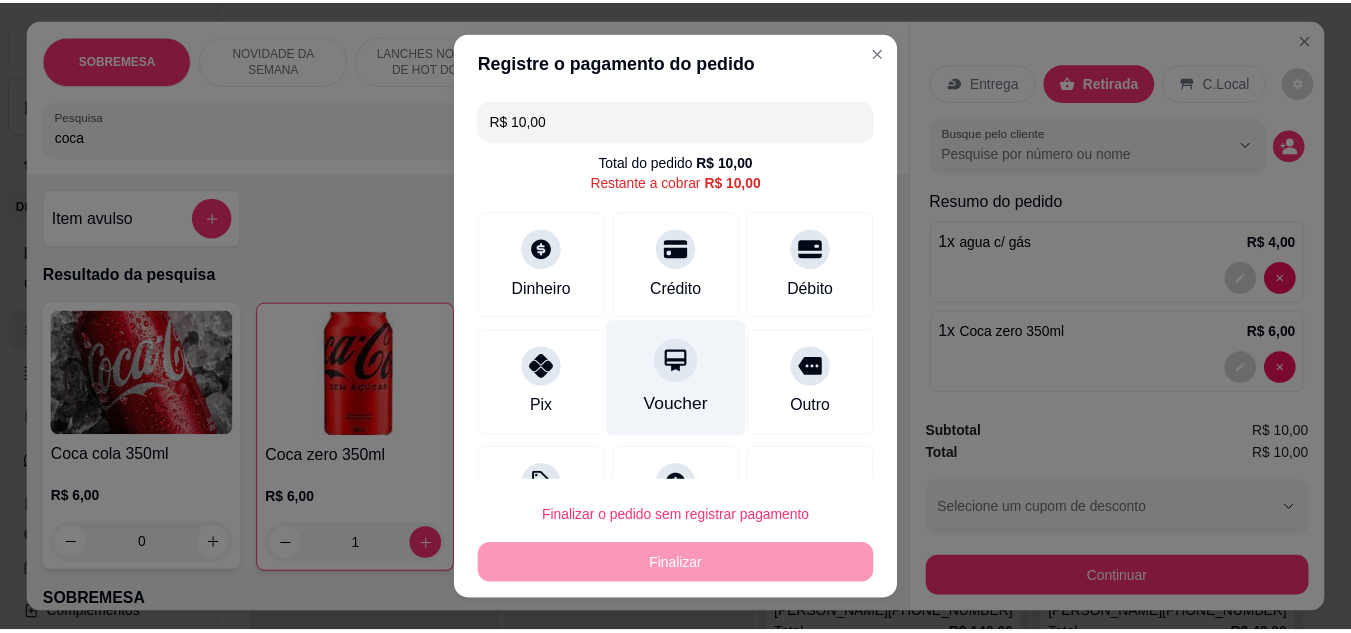 scroll, scrollTop: 80, scrollLeft: 0, axis: vertical 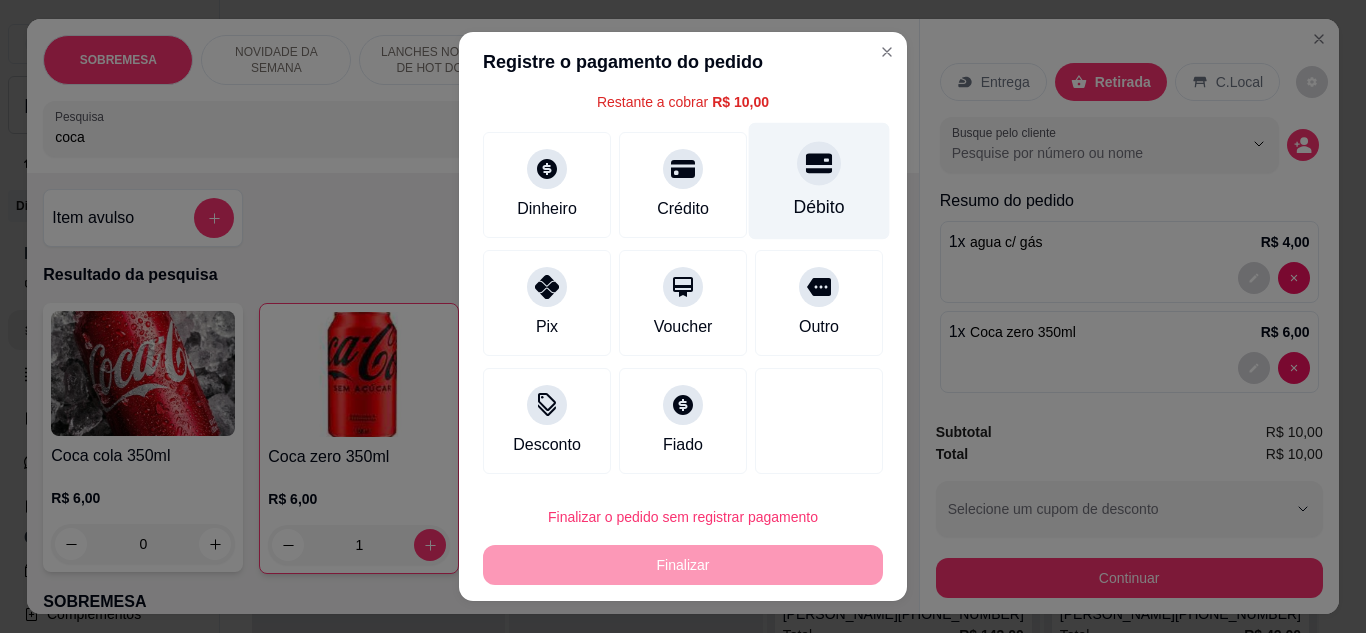 click on "Débito" at bounding box center (819, 207) 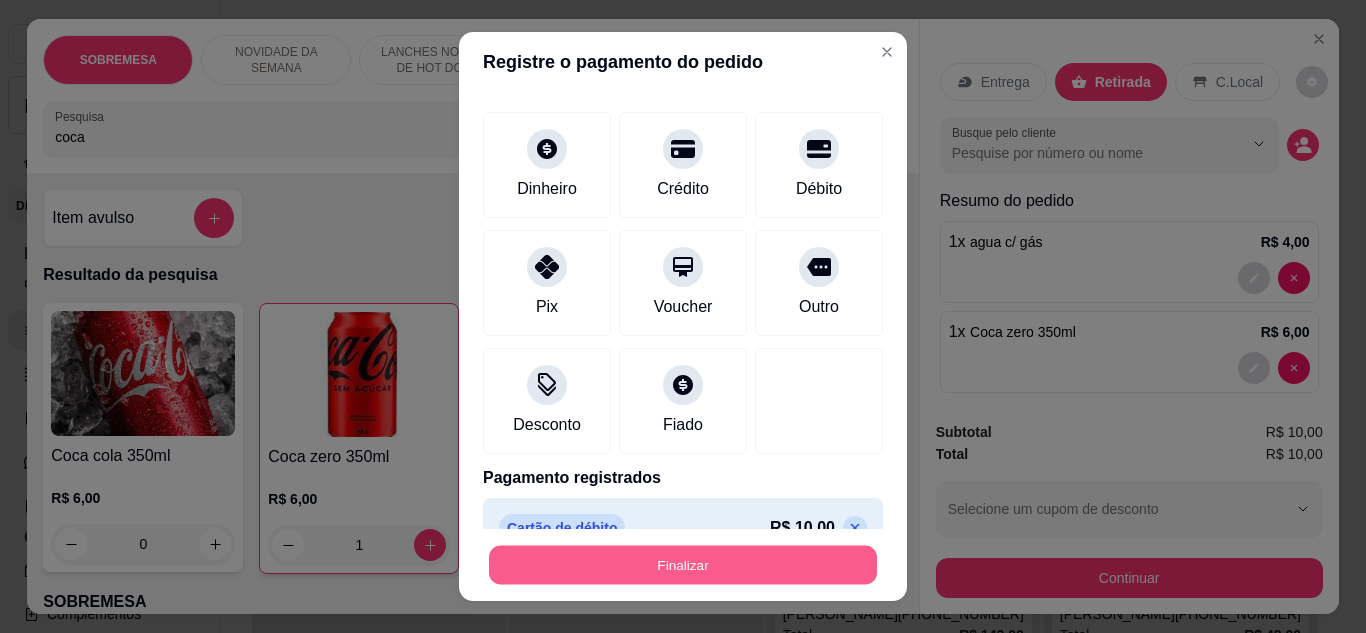 click on "Finalizar" at bounding box center [683, 565] 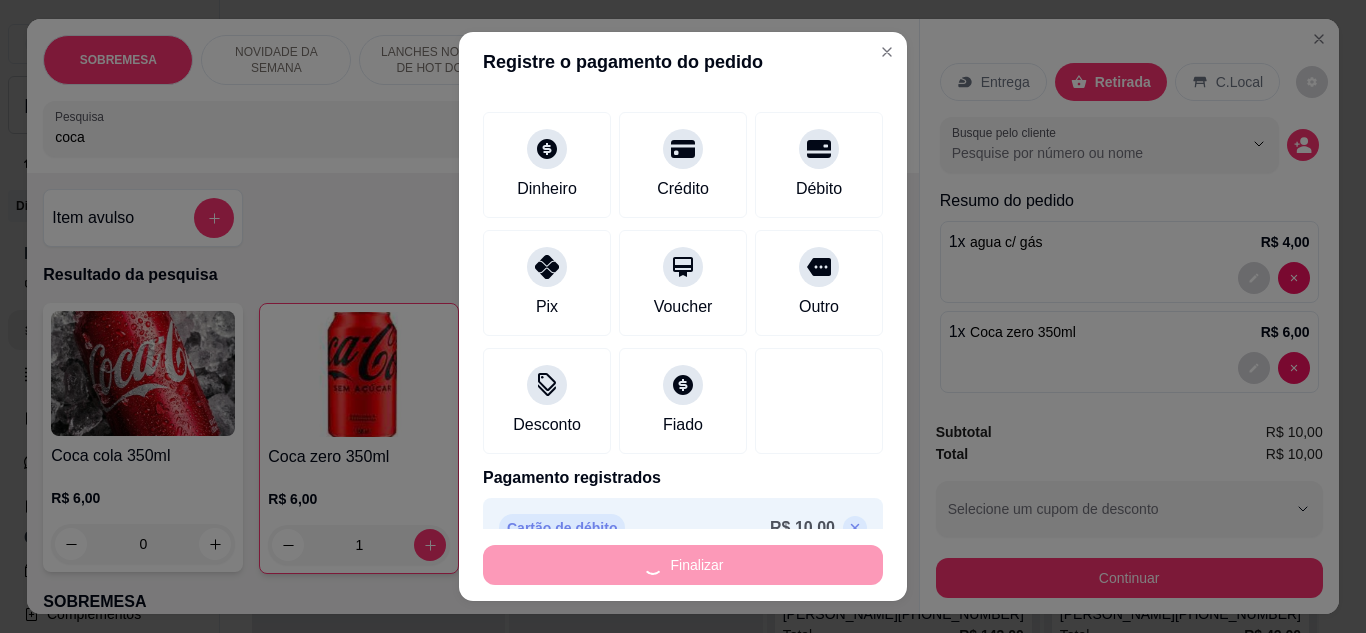 type on "0" 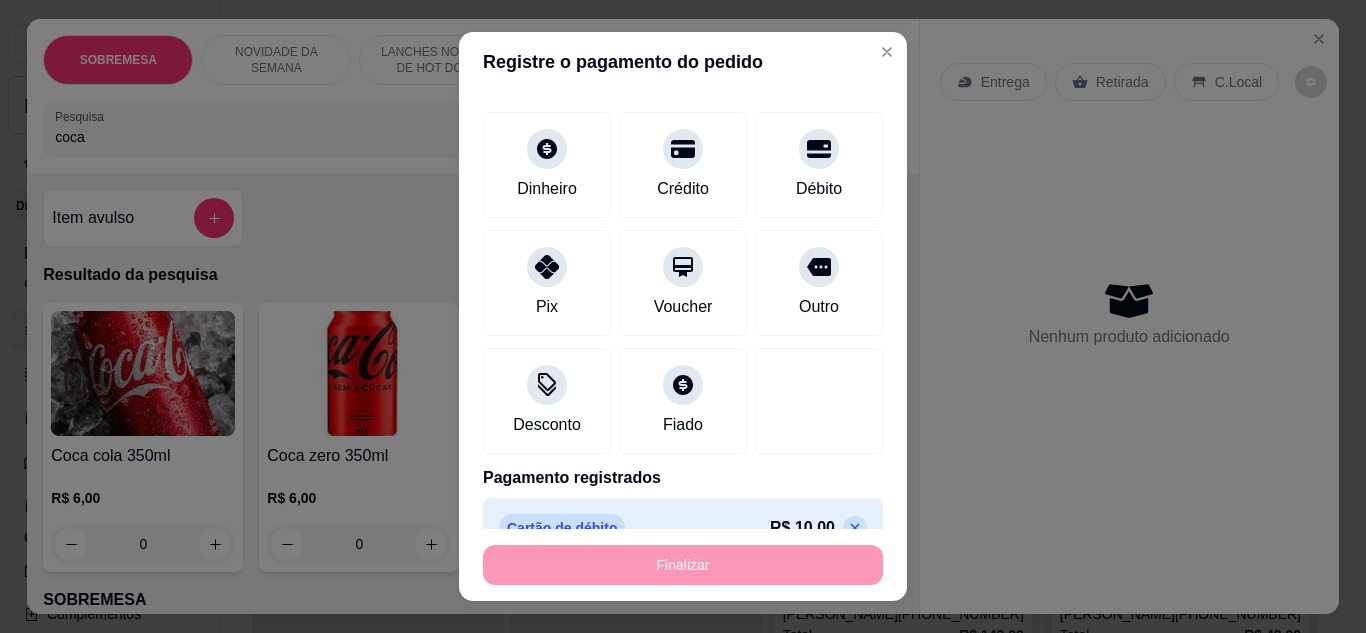 type on "-R$ 10,00" 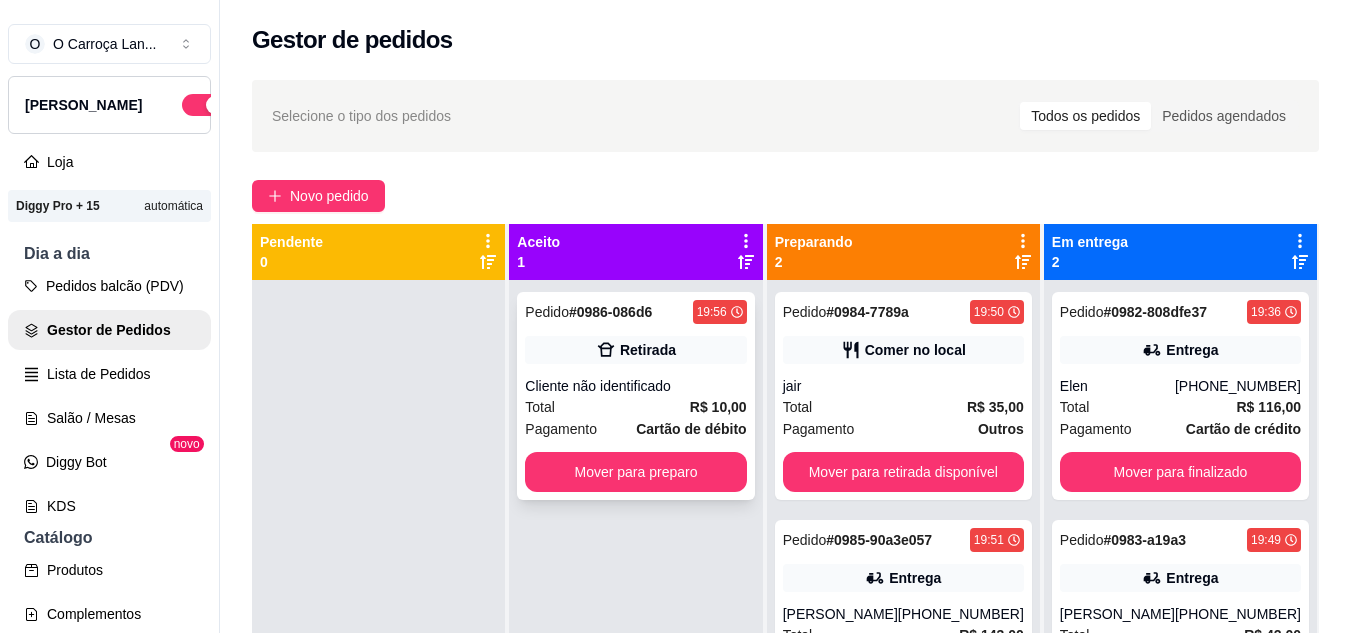 click on "Total R$ 10,00" at bounding box center (635, 407) 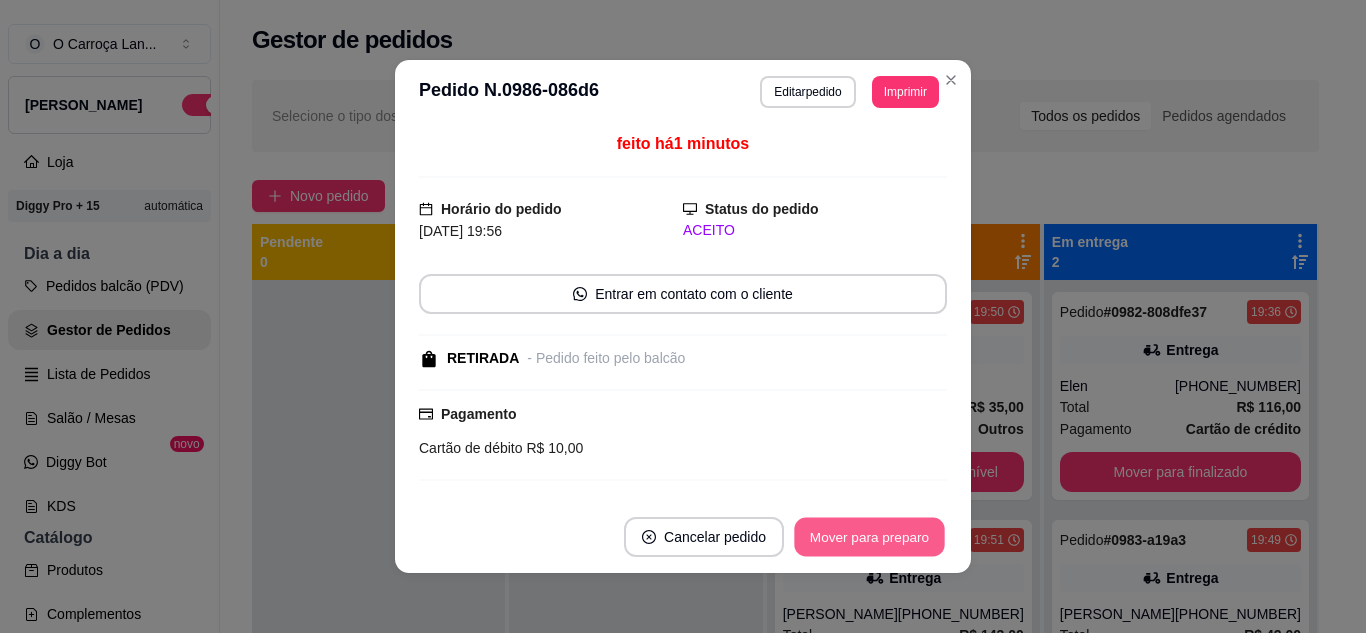 click on "Mover para preparo" at bounding box center (869, 537) 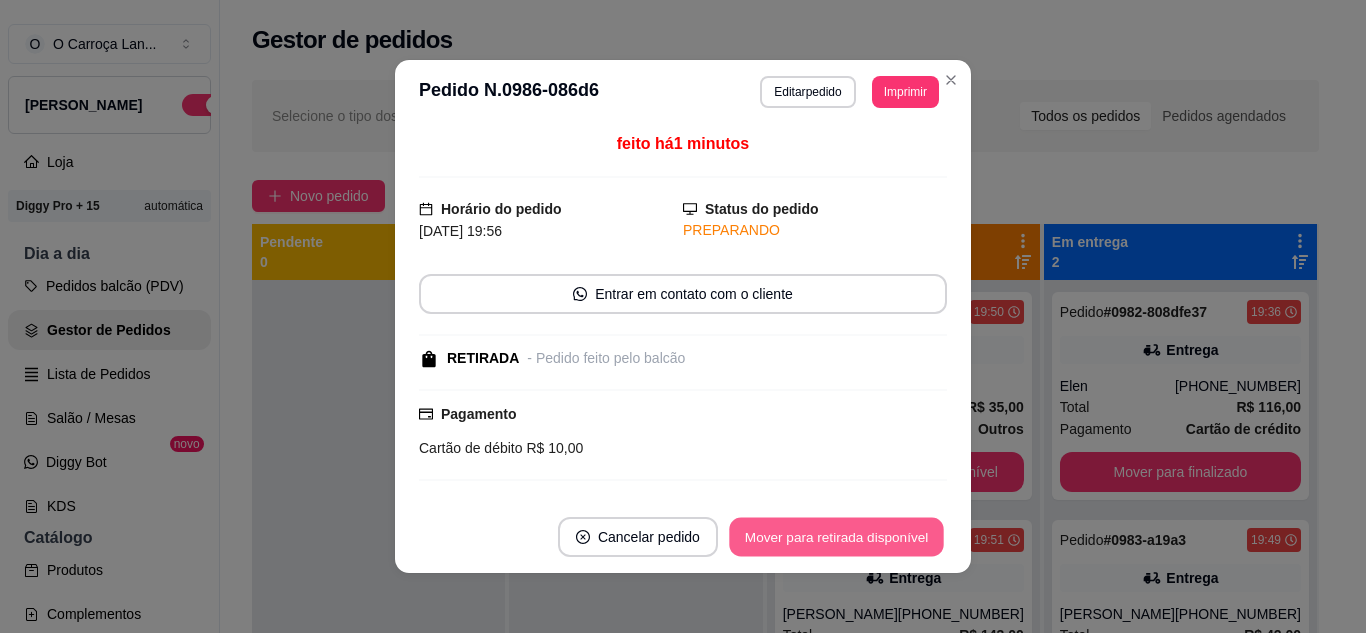 click on "Mover para retirada disponível" at bounding box center [836, 537] 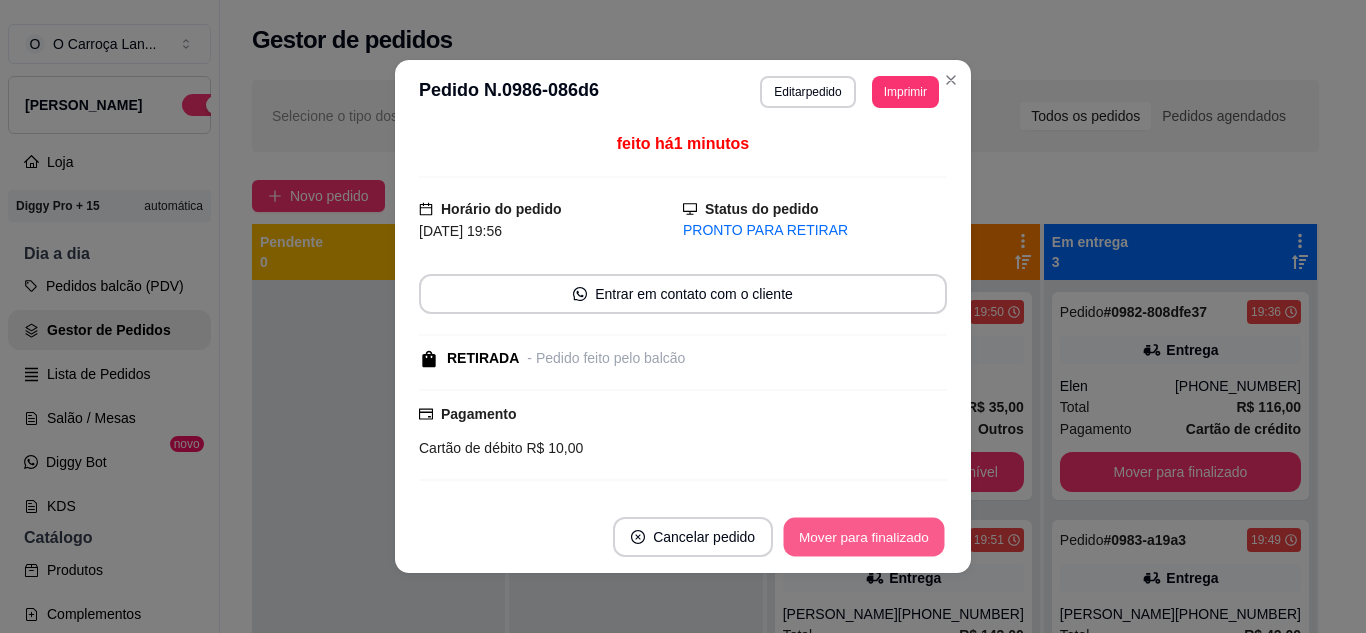 click on "Mover para finalizado" at bounding box center [864, 537] 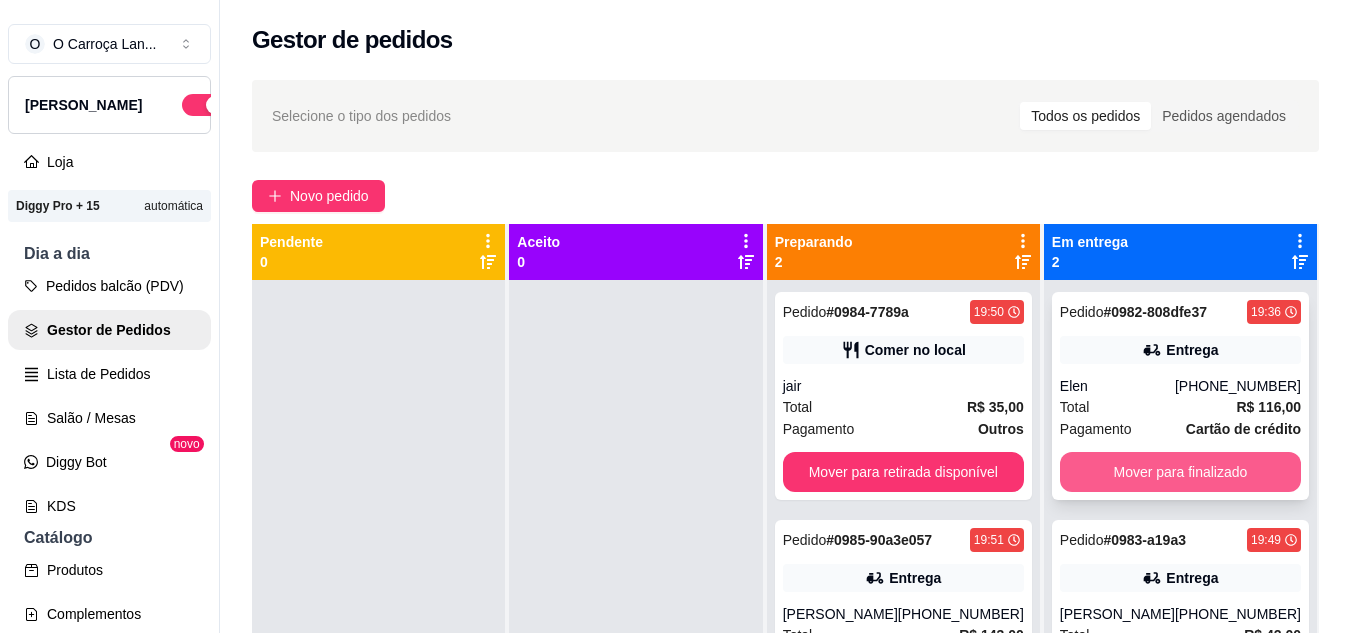 scroll, scrollTop: 56, scrollLeft: 0, axis: vertical 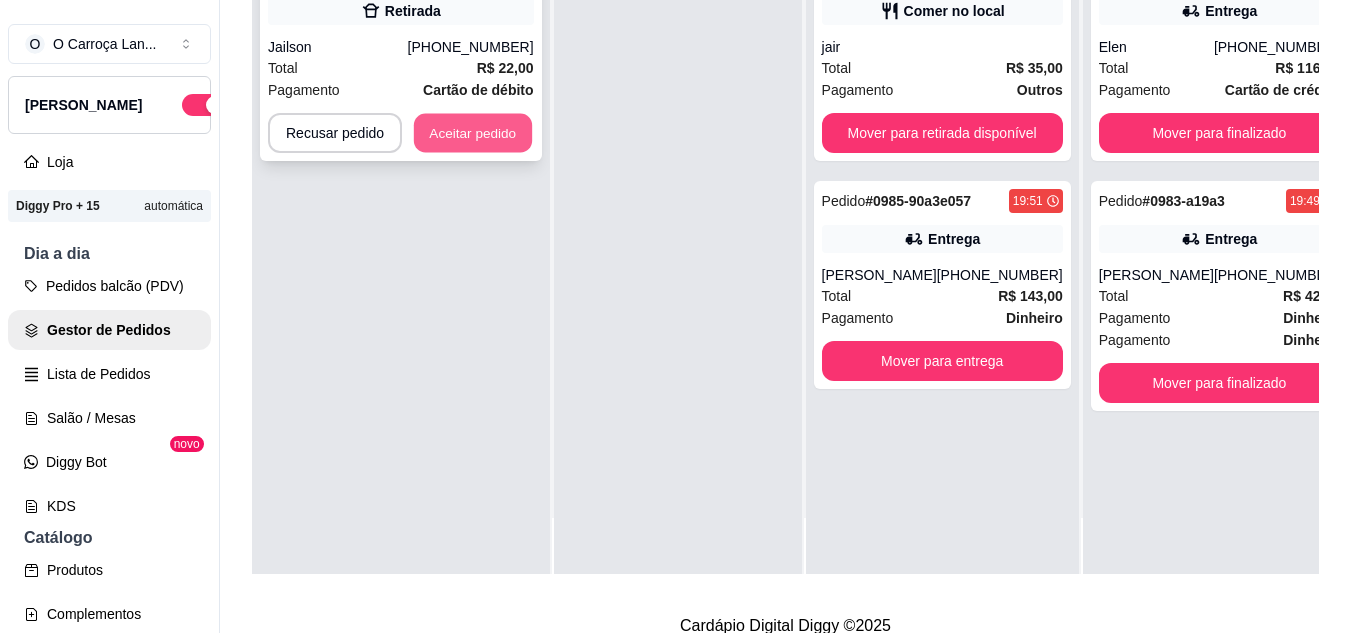 click on "Aceitar pedido" at bounding box center [473, 133] 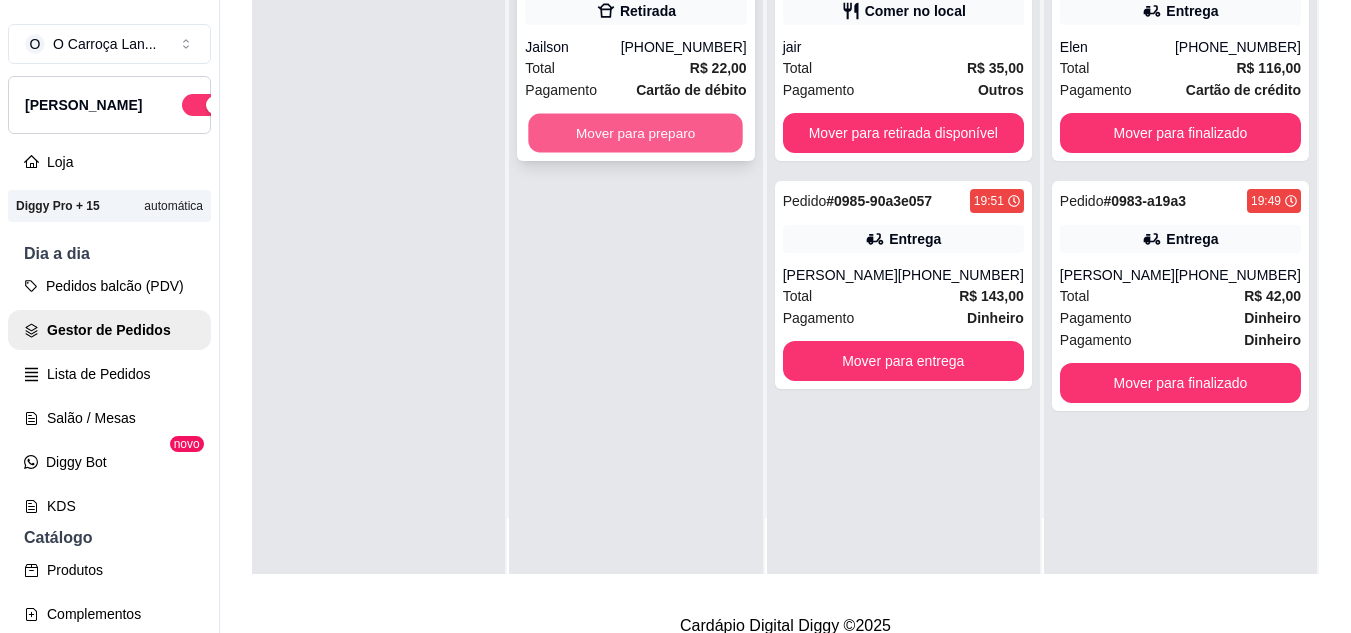 click on "Mover para preparo" at bounding box center (636, 133) 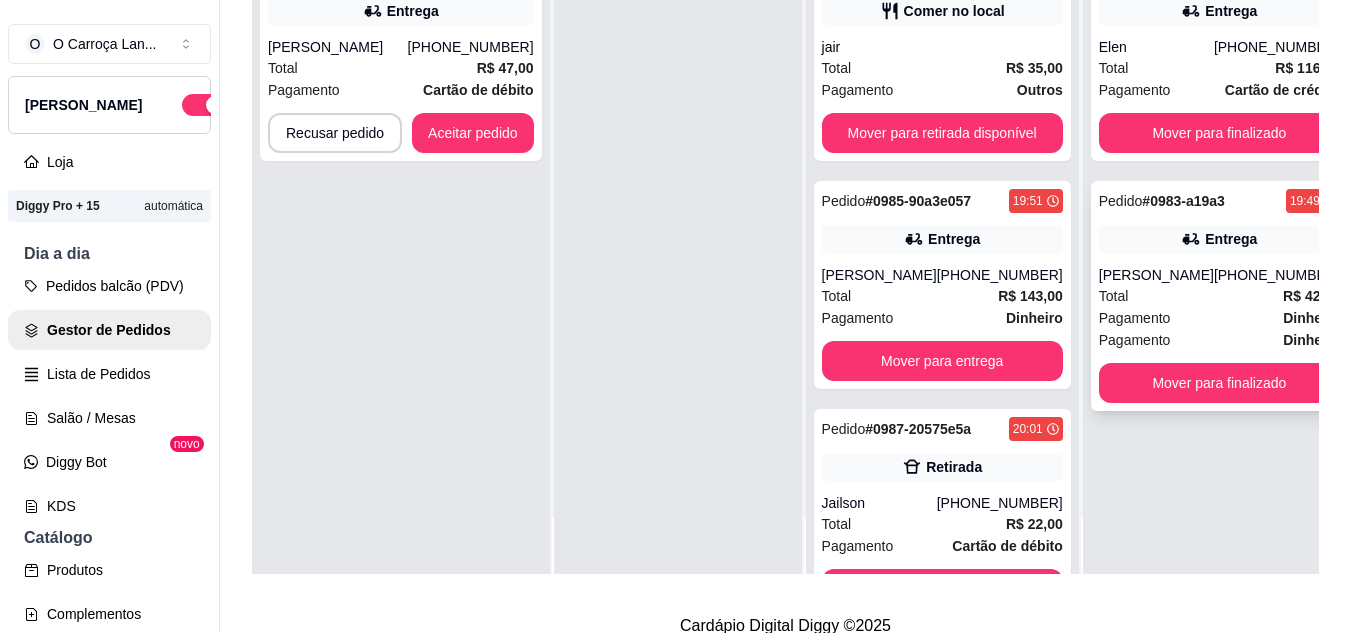 click on "Pedido  # 0983-a19a3 19:49 Entrega [PERSON_NAME]  [PHONE_NUMBER] Total R$ 42,00 Pagamento Dinheiro Pagamento Dinheiro Mover para finalizado" at bounding box center (1219, 296) 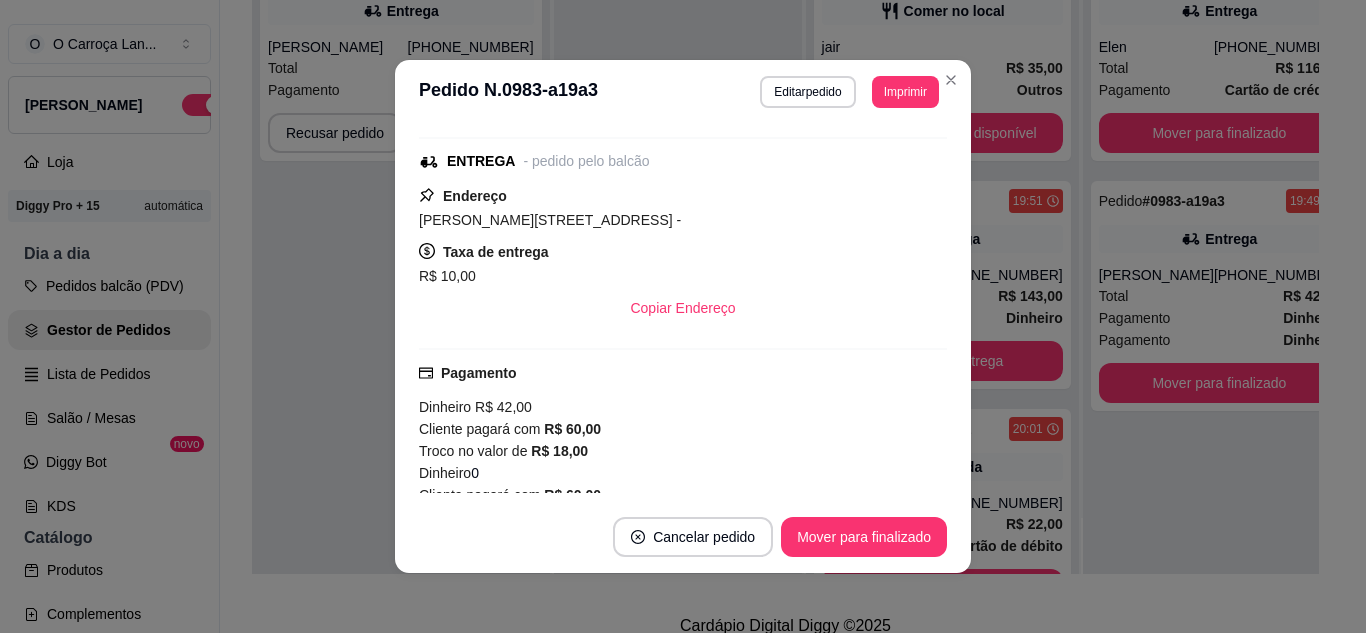 scroll, scrollTop: 518, scrollLeft: 0, axis: vertical 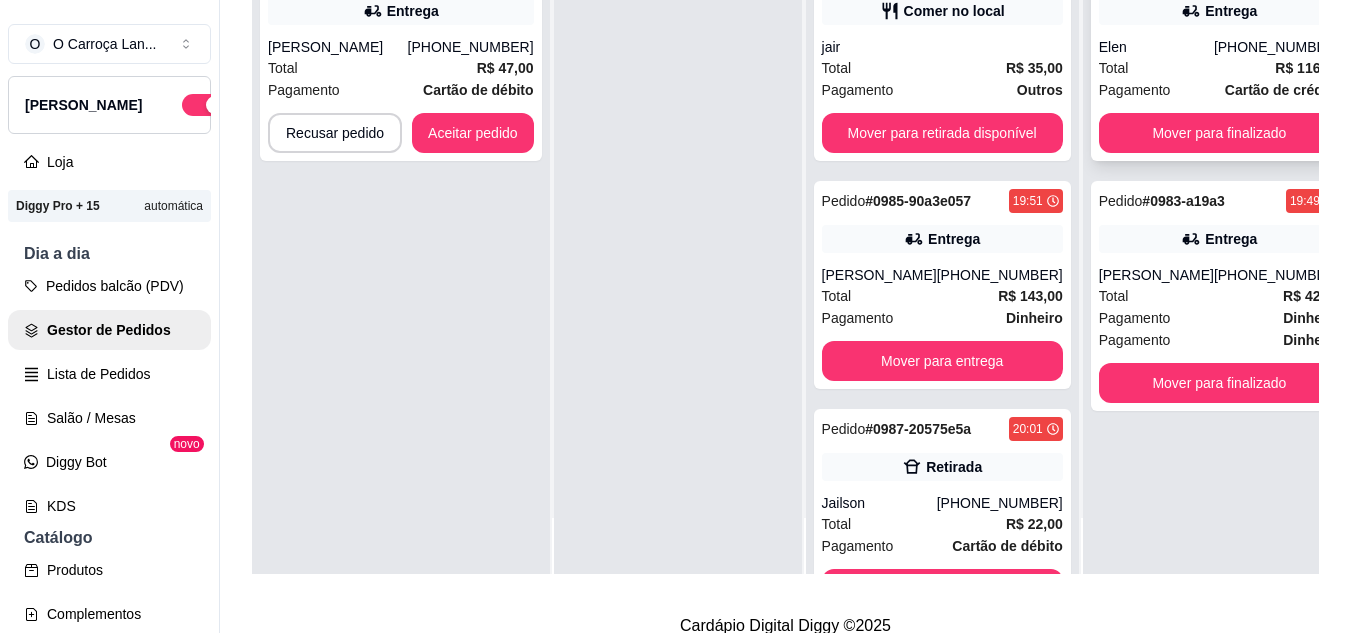 click on "Total R$ 116,00" at bounding box center (1219, 68) 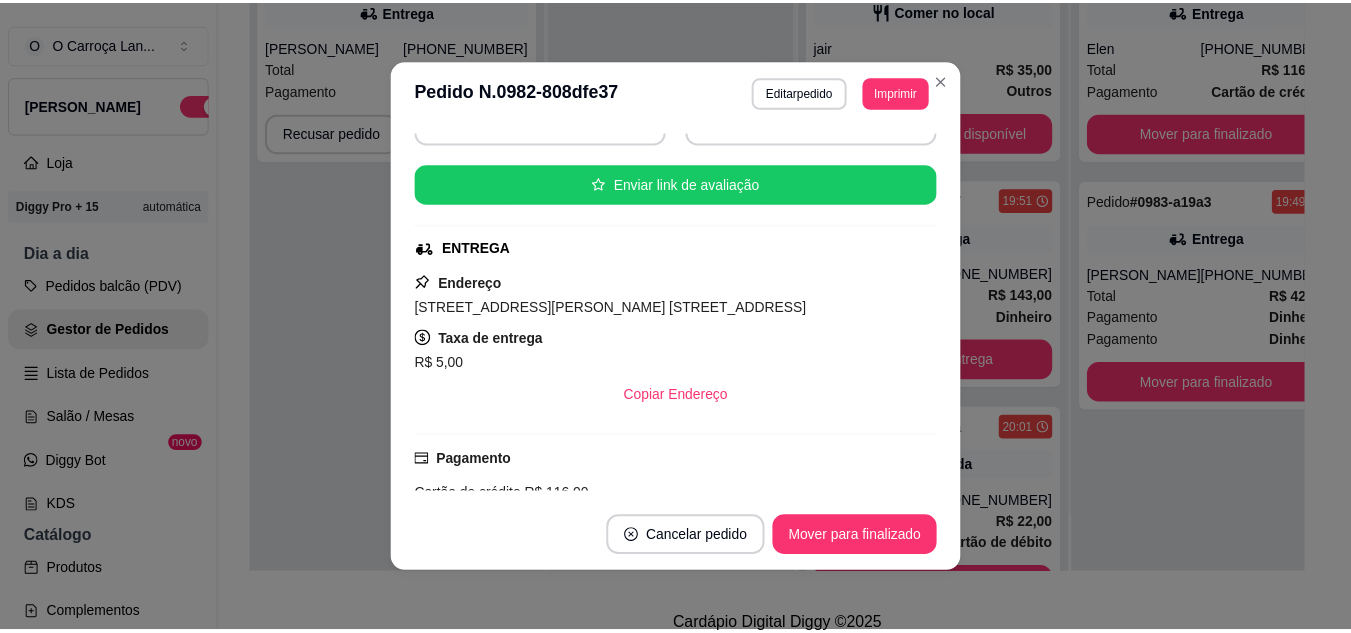 scroll, scrollTop: 0, scrollLeft: 0, axis: both 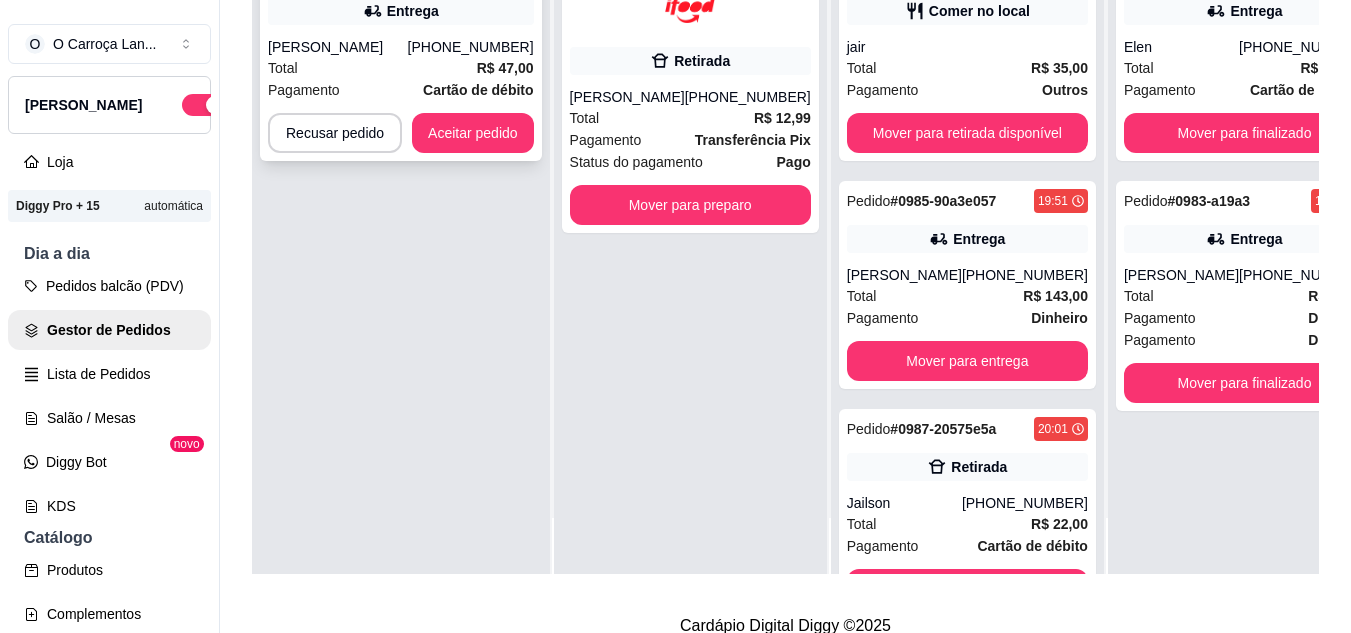 click on "[PERSON_NAME]" at bounding box center (338, 47) 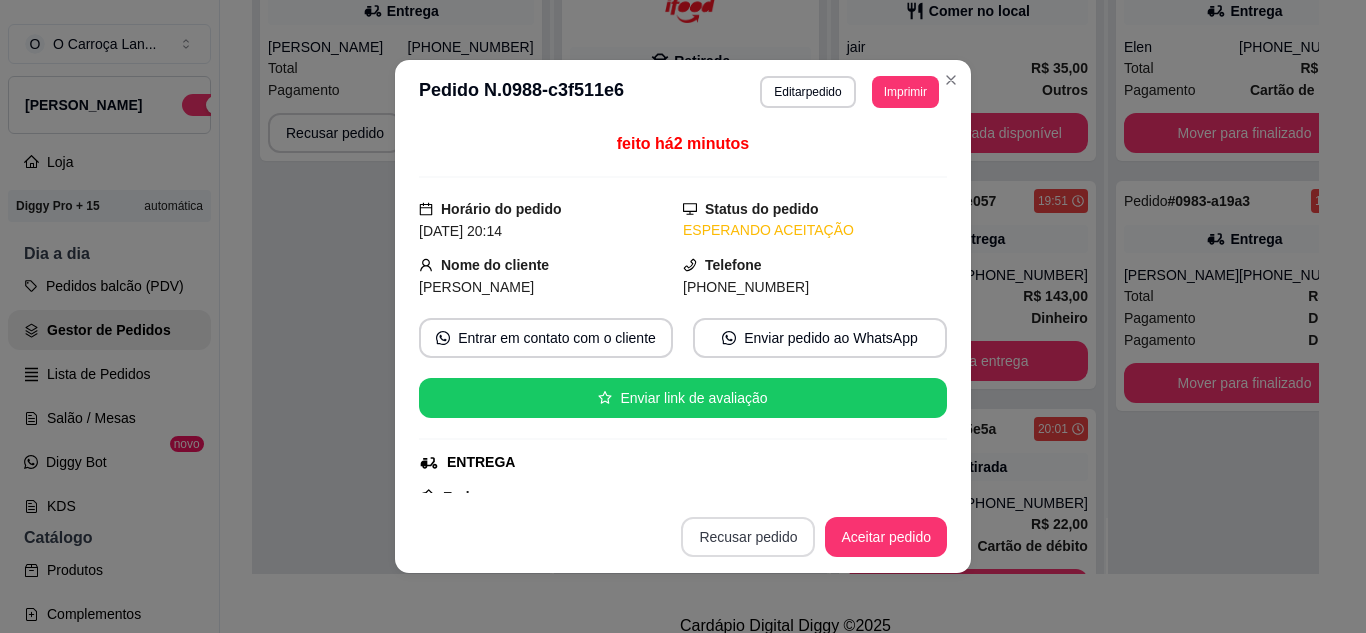 click on "Recusar pedido" at bounding box center (748, 537) 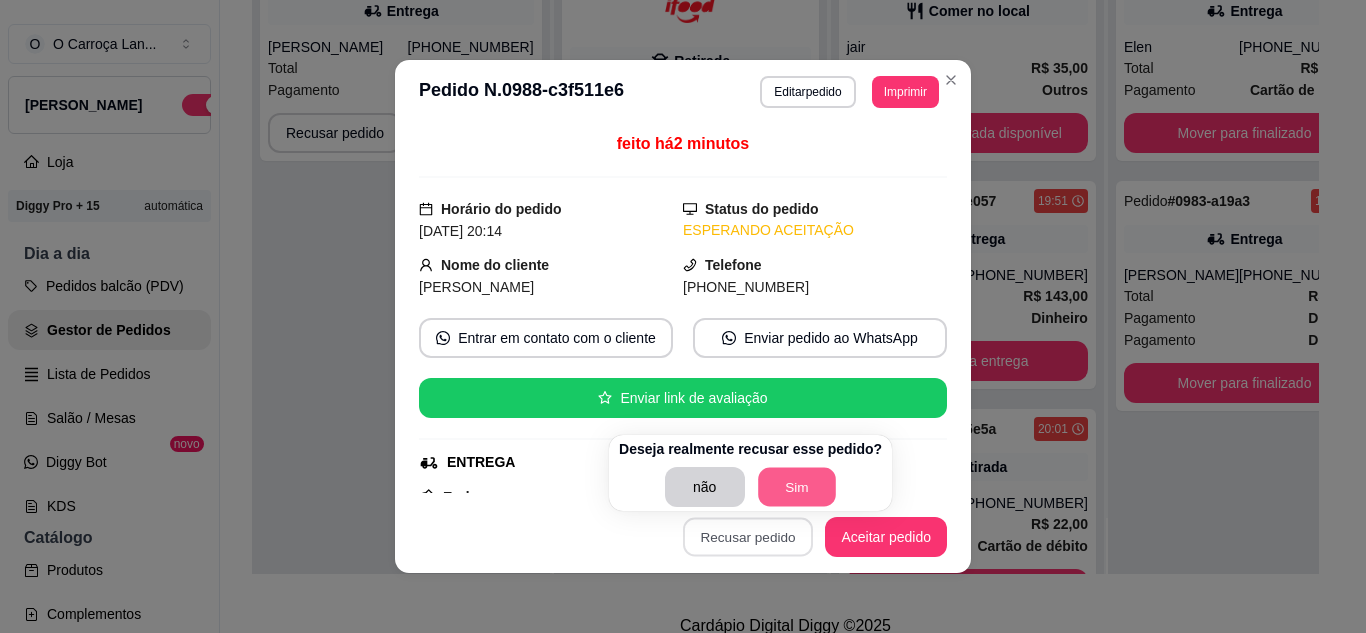 click on "Sim" at bounding box center (797, 487) 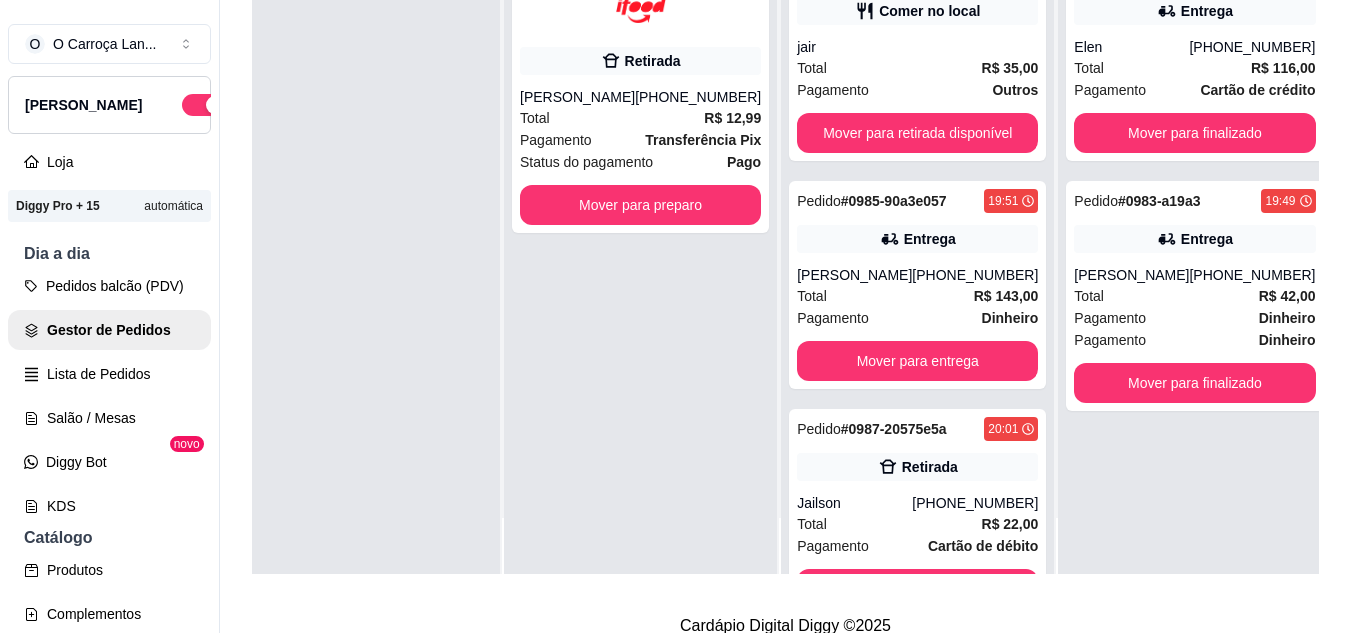 scroll, scrollTop: 0, scrollLeft: 0, axis: both 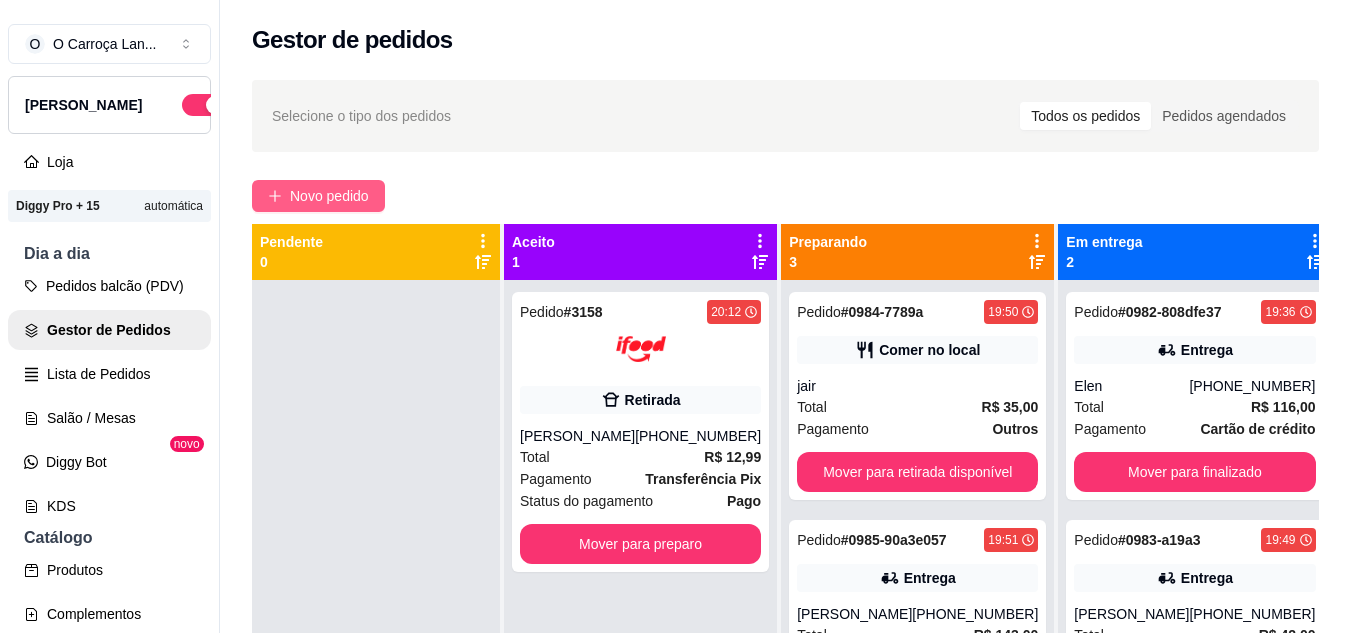 click on "Novo pedido" at bounding box center (329, 196) 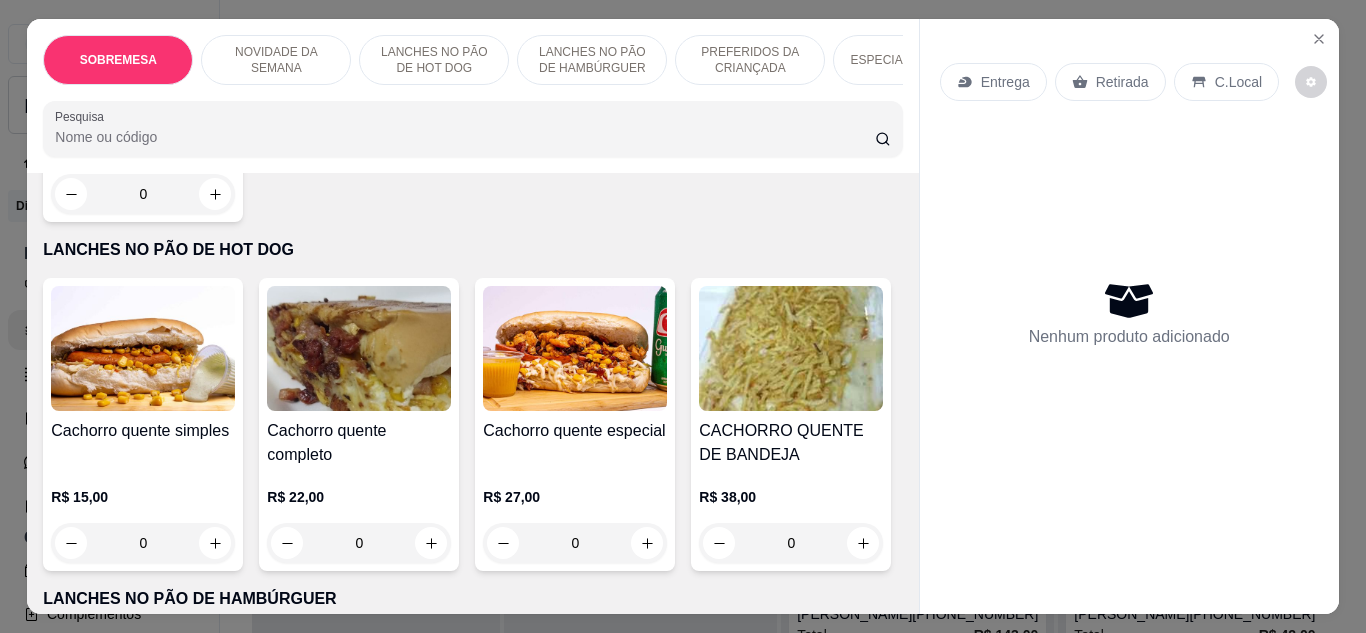 scroll, scrollTop: 800, scrollLeft: 0, axis: vertical 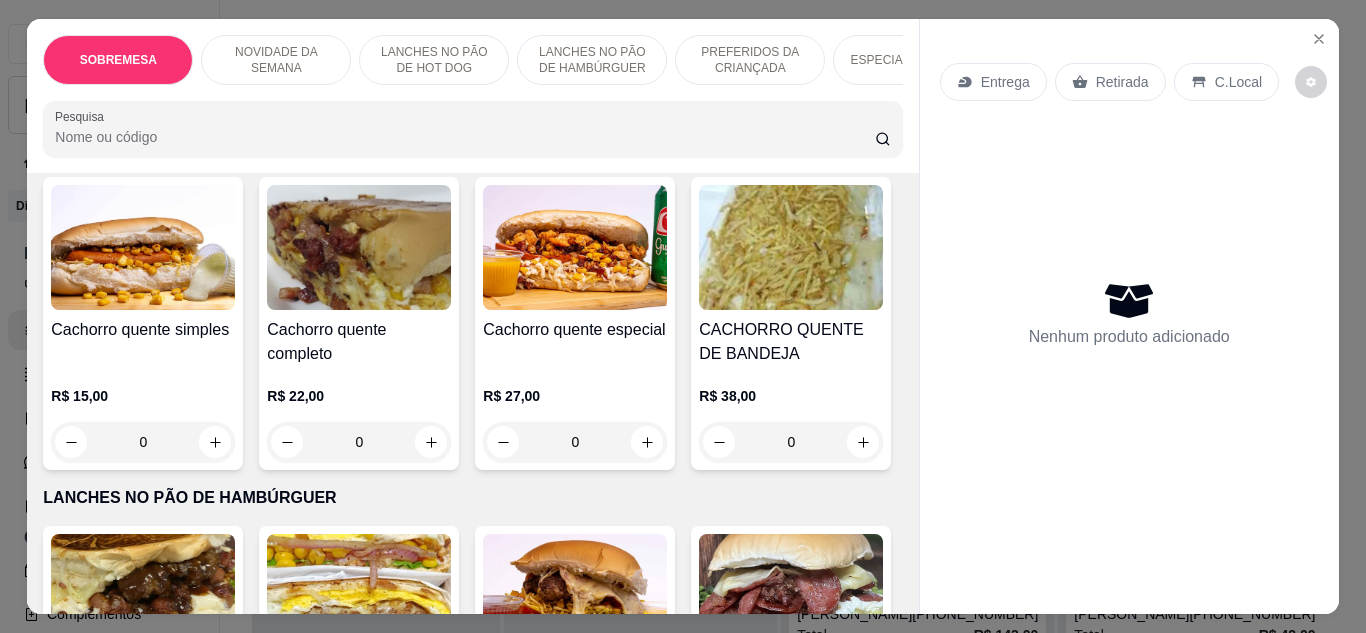 click on "Cachorro quente completo" at bounding box center [359, 342] 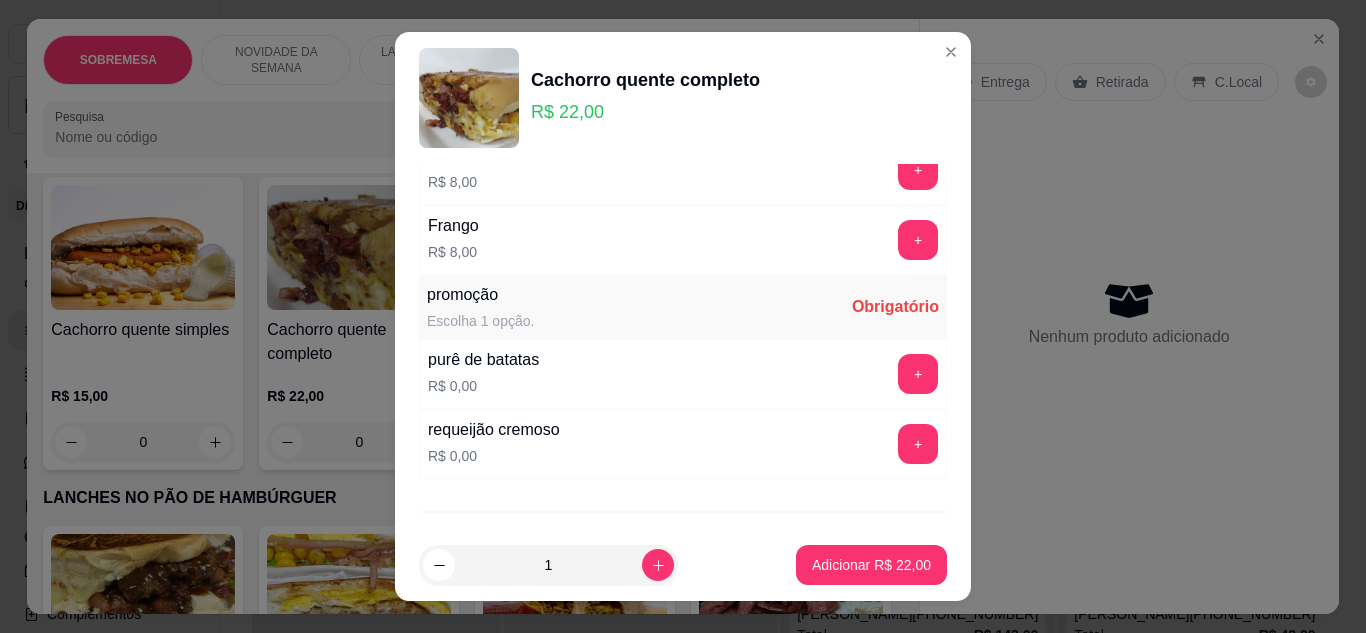 scroll, scrollTop: 1182, scrollLeft: 0, axis: vertical 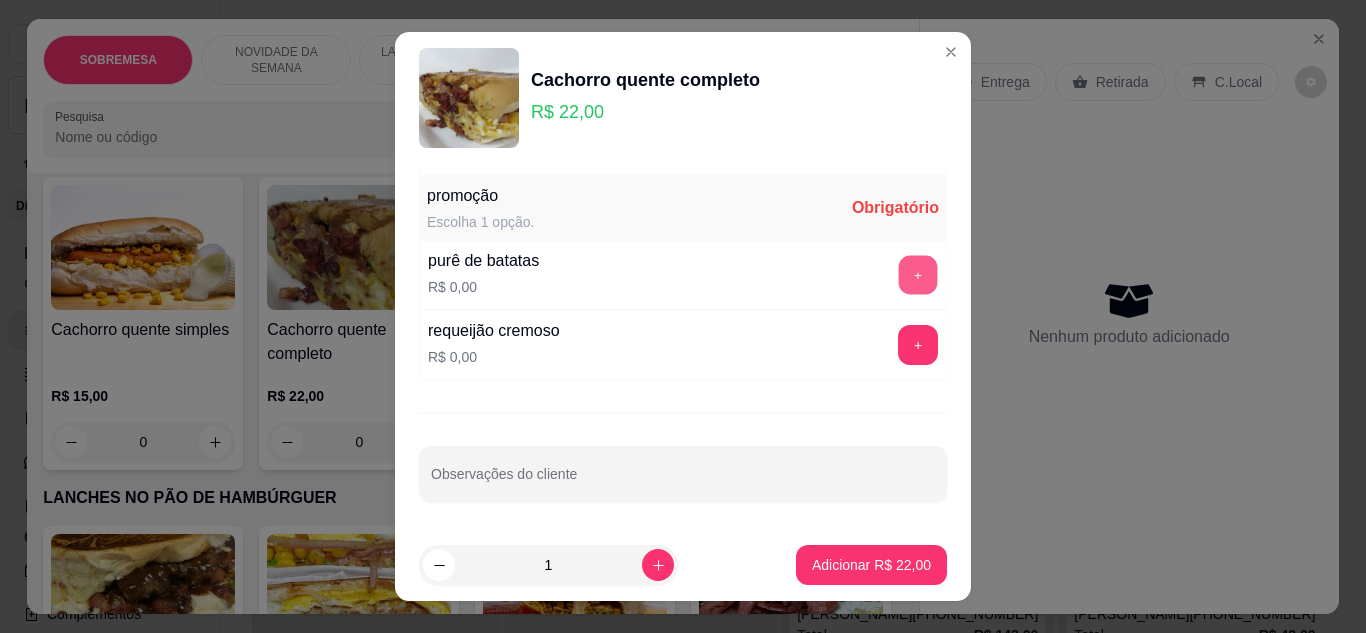 click on "+" at bounding box center [918, 274] 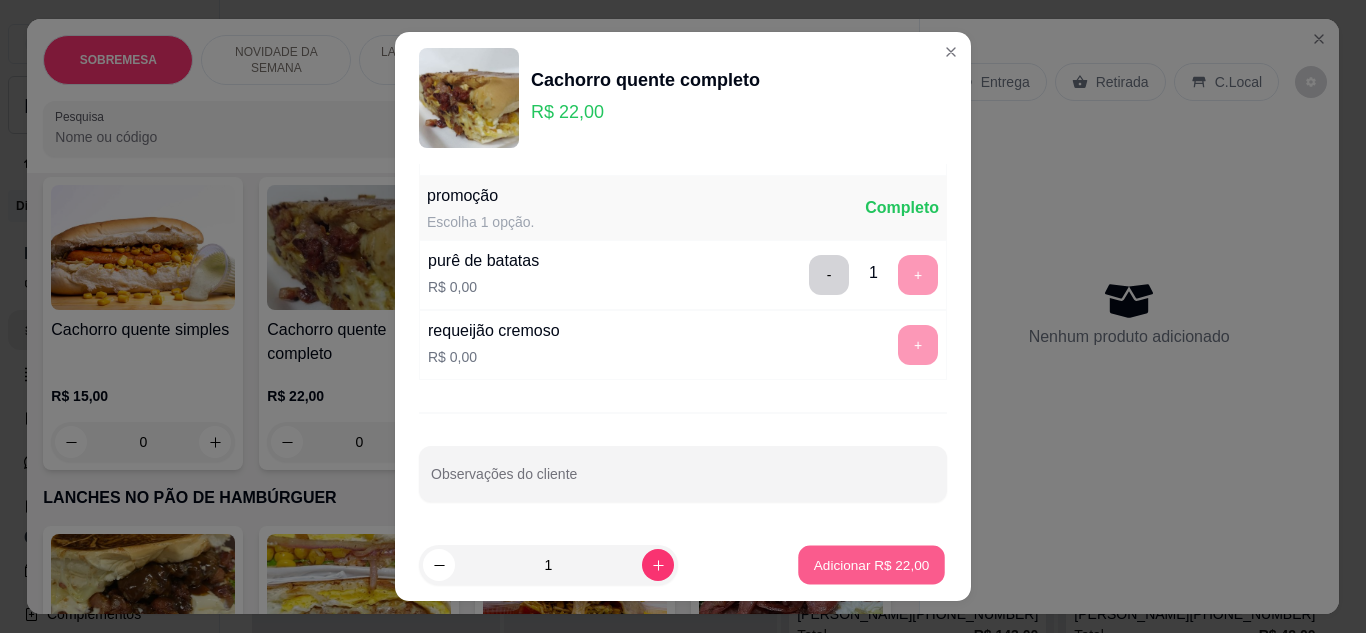 click on "Adicionar   R$ 22,00" at bounding box center (872, 565) 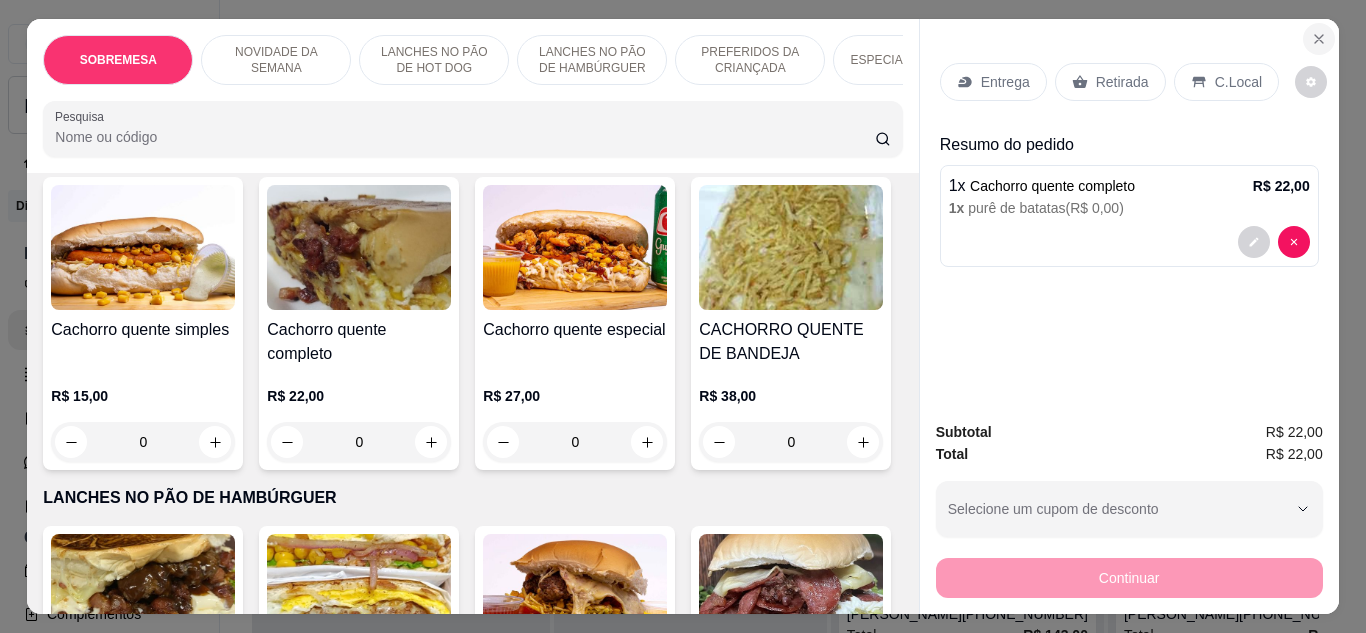 click at bounding box center [1319, 39] 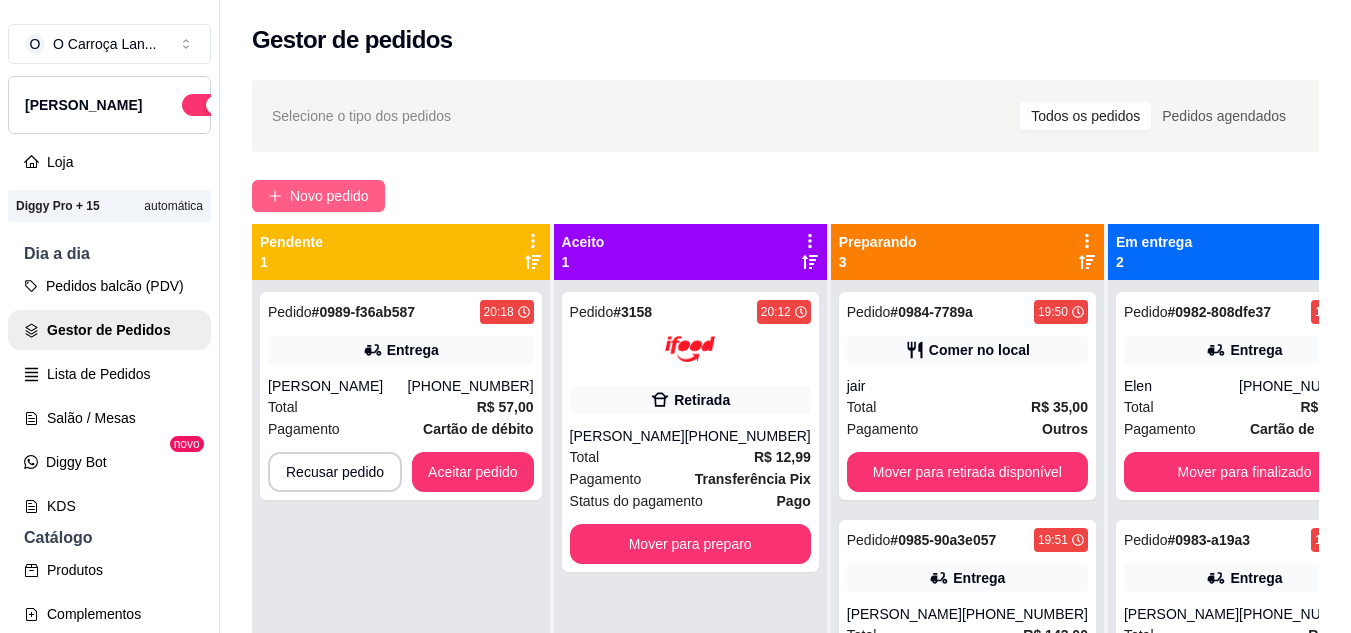 click on "Novo pedido" at bounding box center [318, 196] 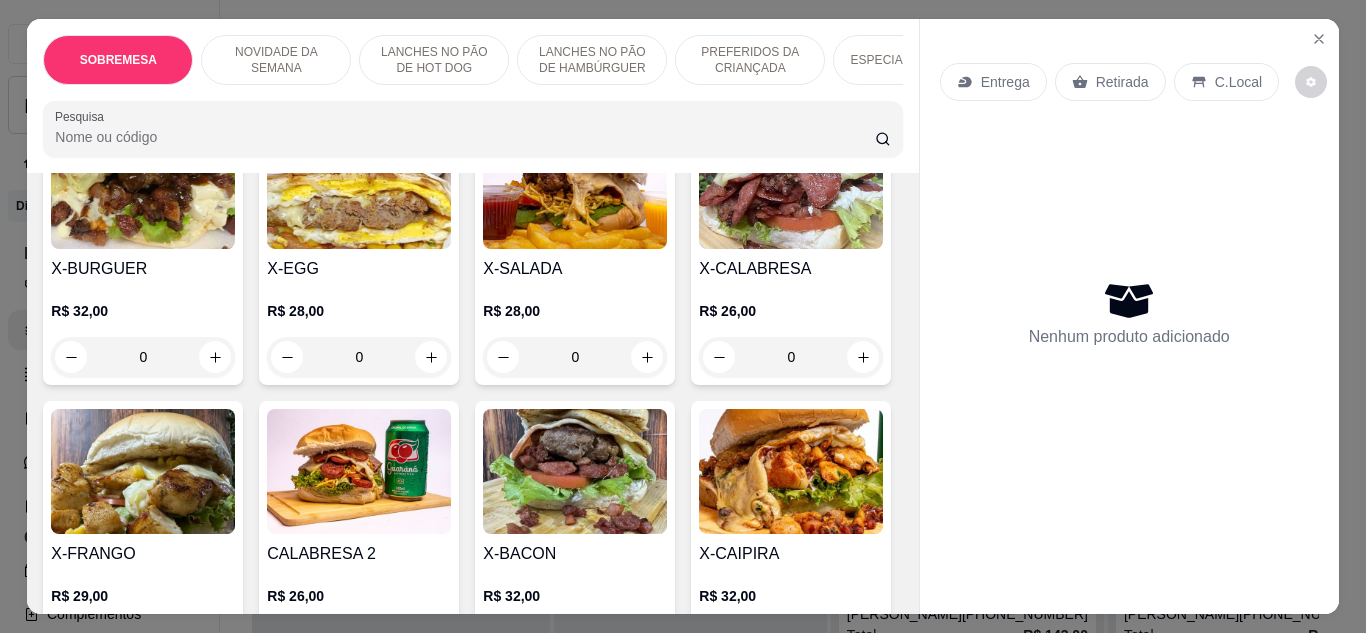 scroll, scrollTop: 1329, scrollLeft: 0, axis: vertical 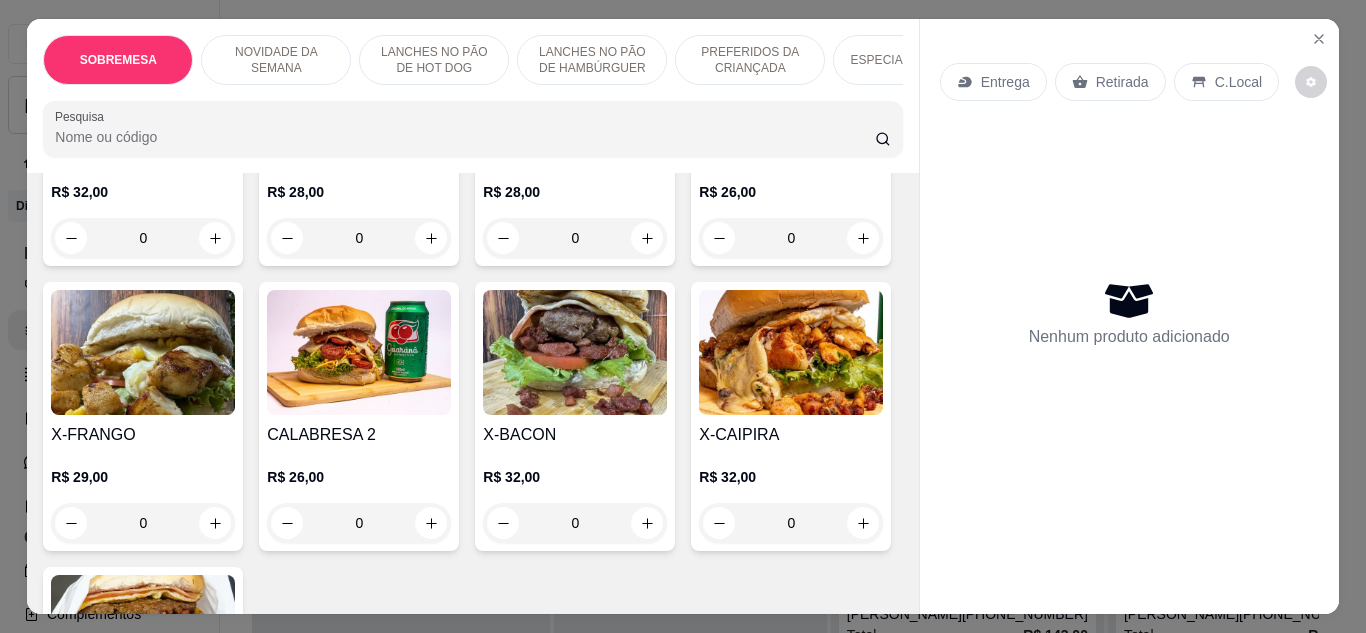 click at bounding box center (143, 67) 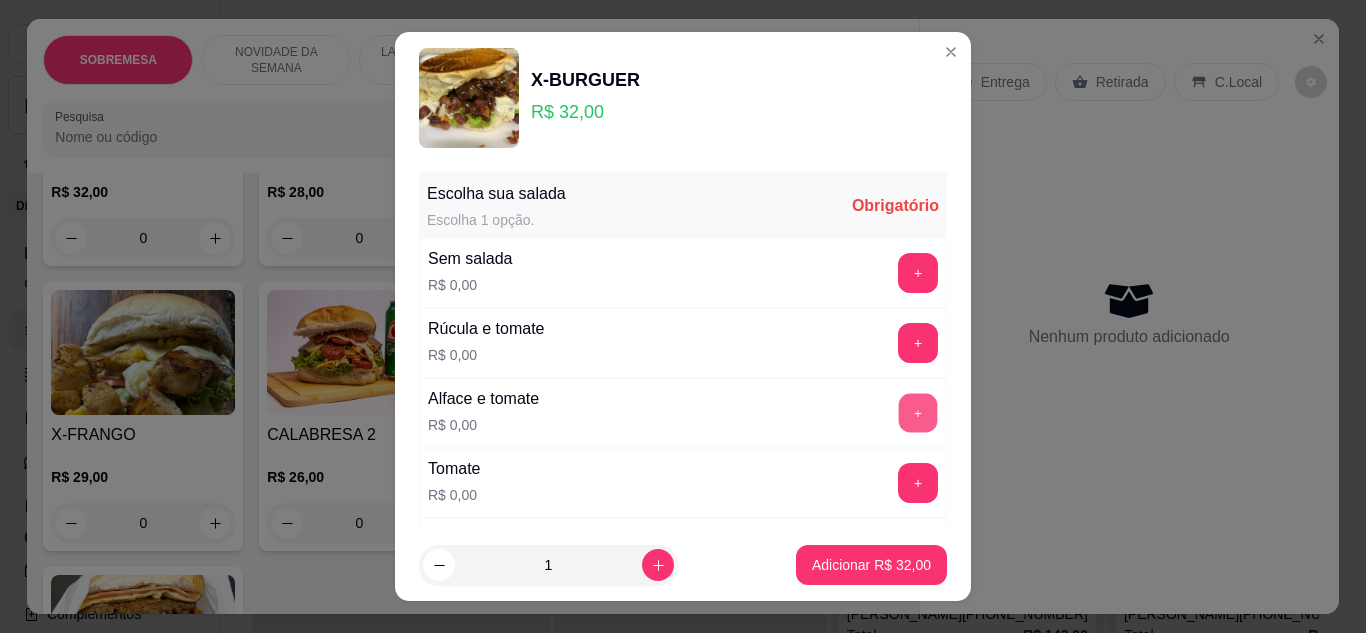 click on "+" at bounding box center [918, 412] 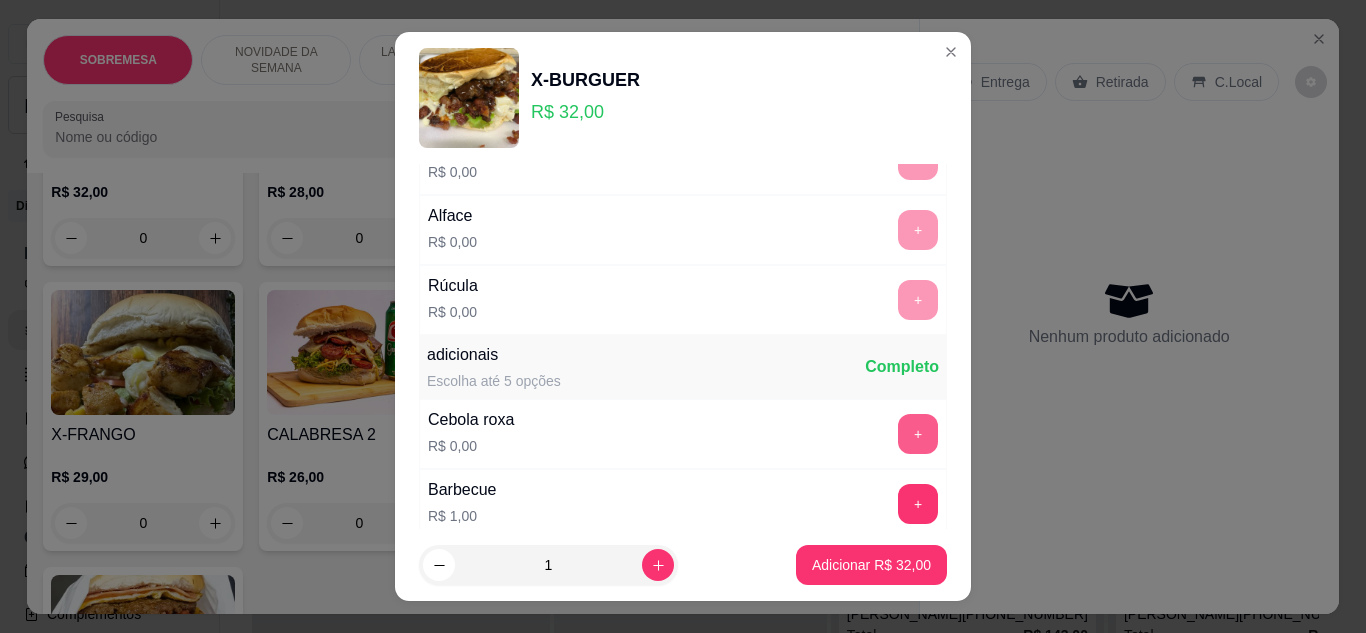 scroll, scrollTop: 341, scrollLeft: 0, axis: vertical 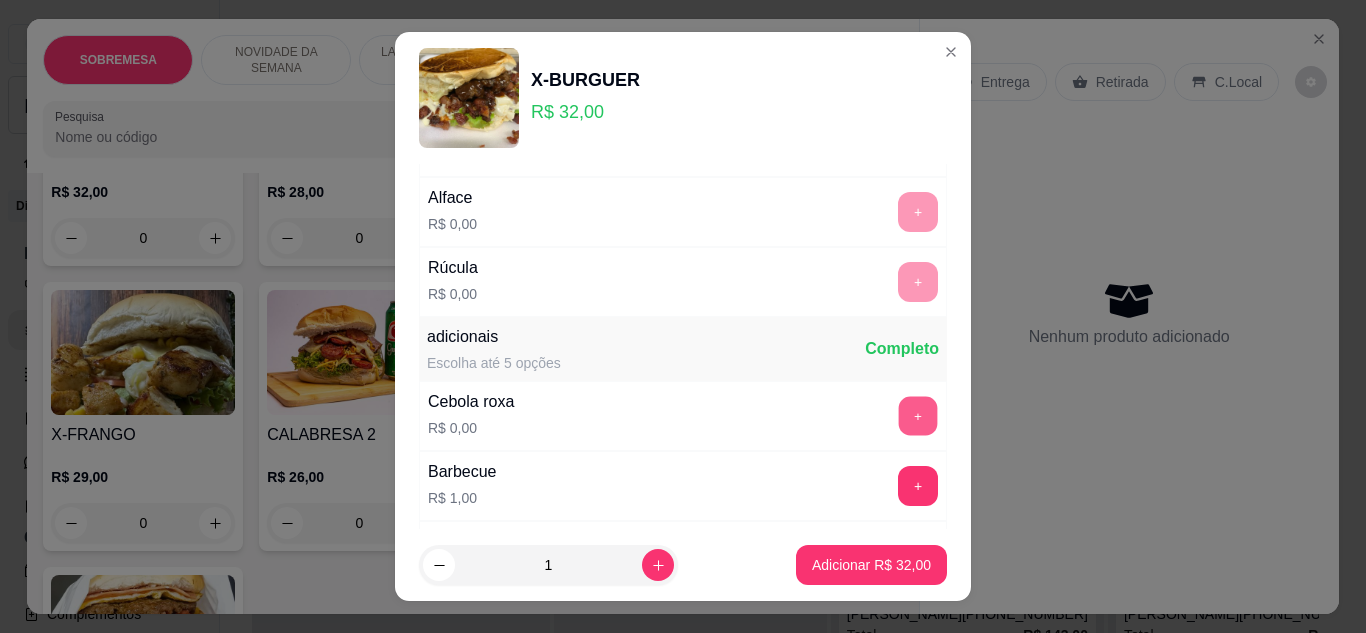 click on "+" at bounding box center (918, 415) 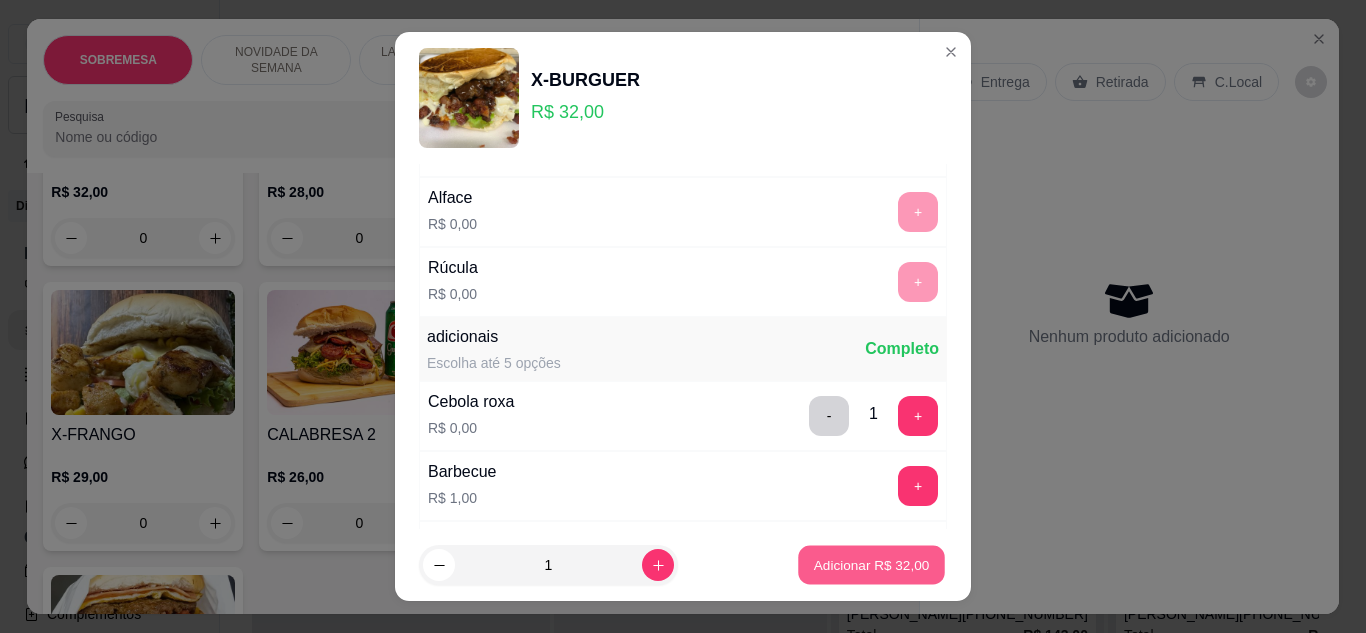 click on "Adicionar   R$ 32,00" at bounding box center (872, 565) 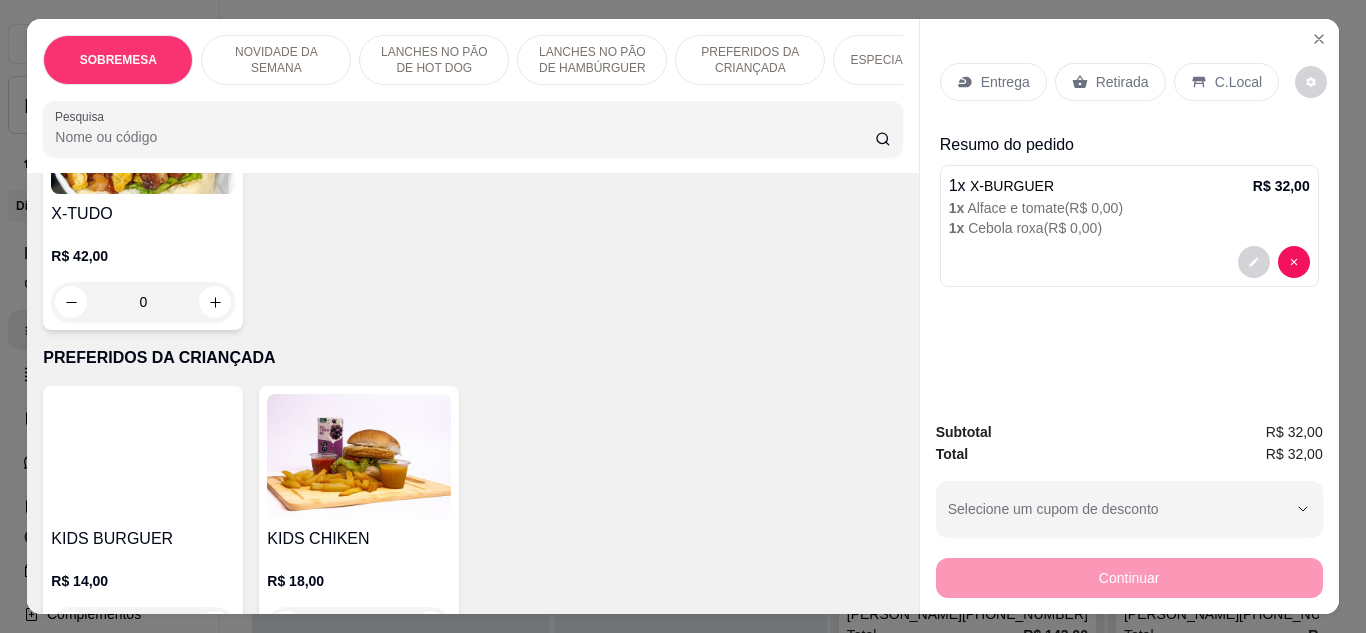 scroll, scrollTop: 1836, scrollLeft: 0, axis: vertical 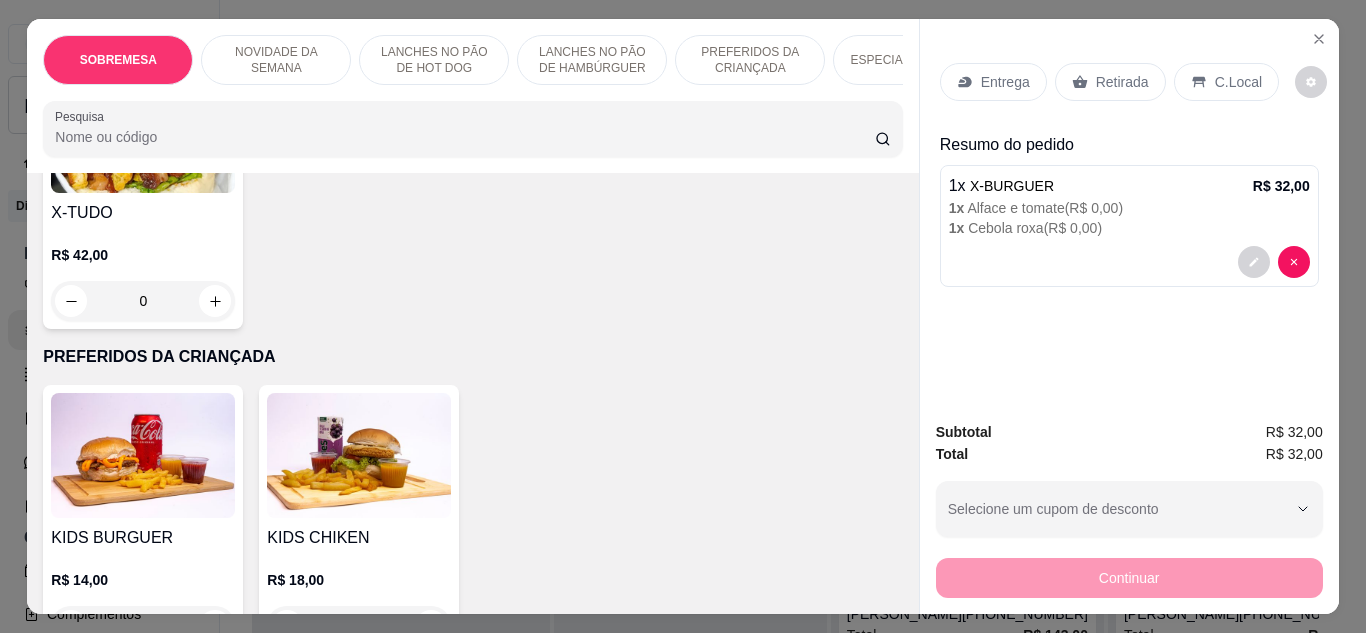 click at bounding box center (575, -155) 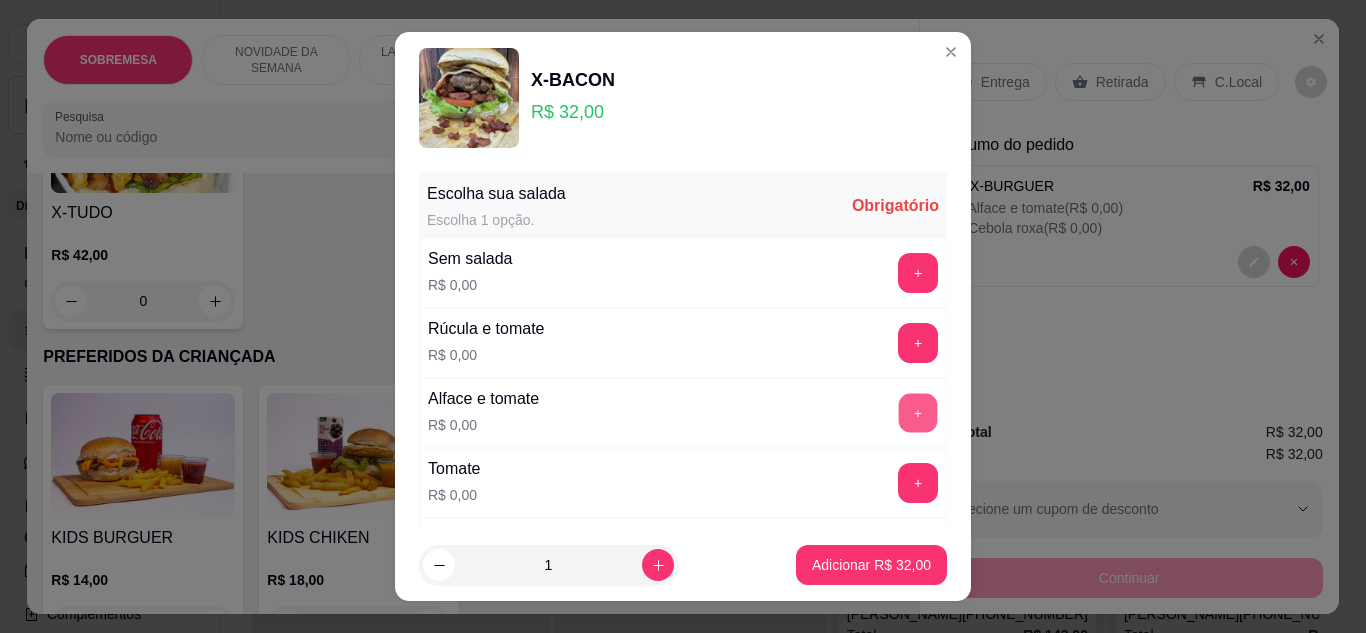 click on "+" at bounding box center (918, 412) 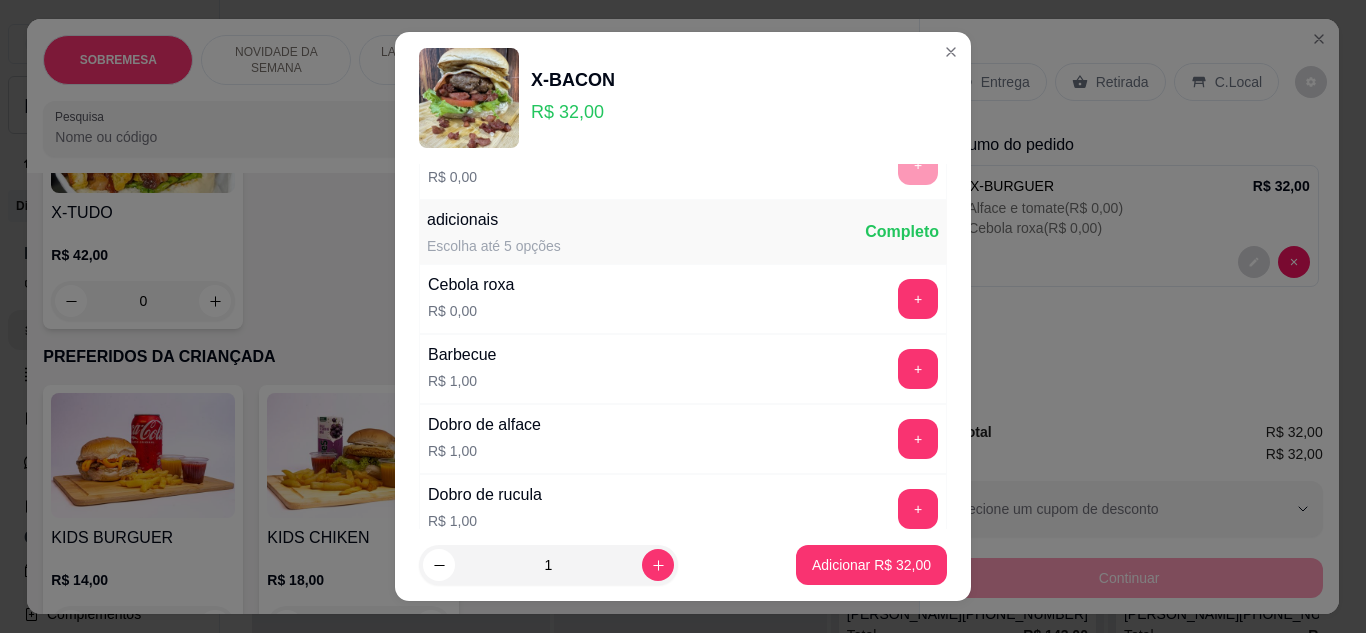 scroll, scrollTop: 461, scrollLeft: 0, axis: vertical 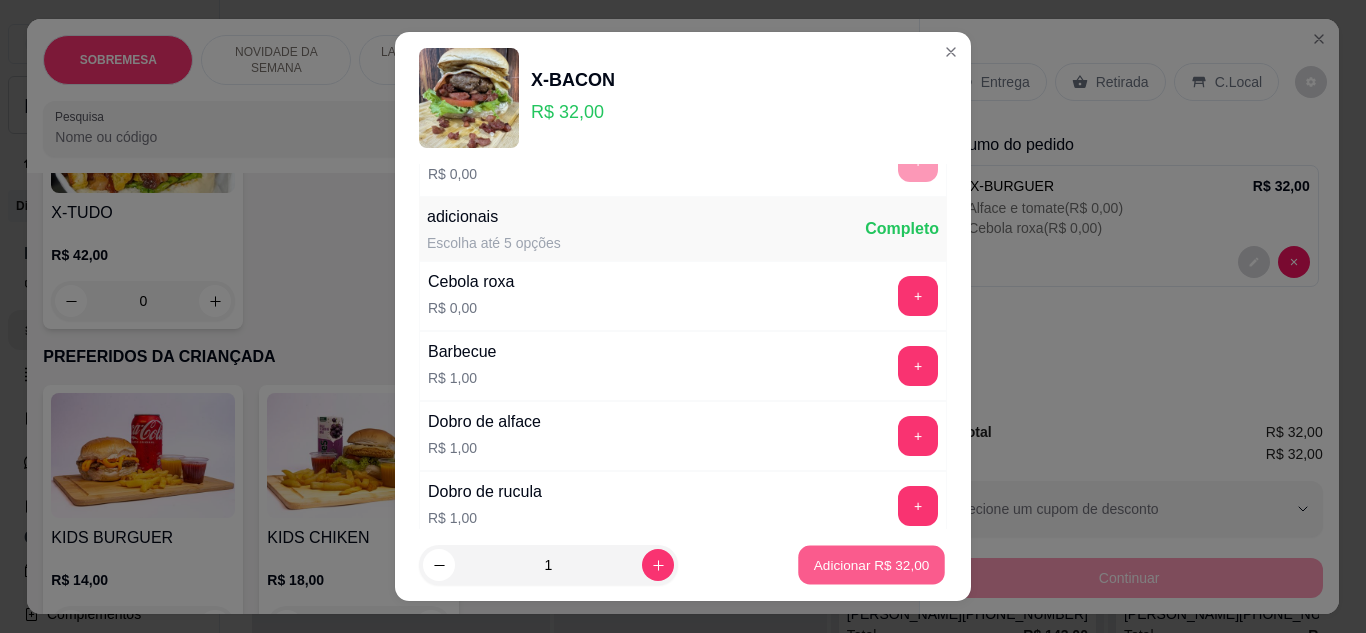 click on "Adicionar   R$ 32,00" at bounding box center [872, 565] 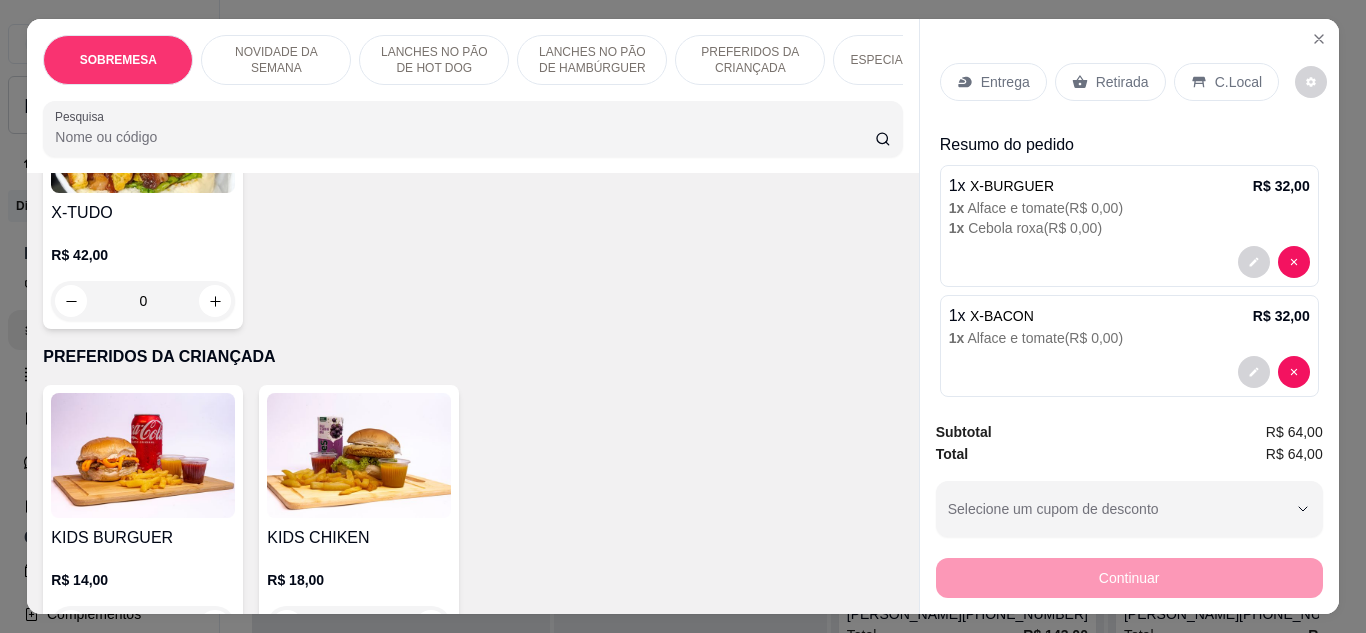 click on "1 x   Alface e tomate  ( R$ 0,00 )" at bounding box center [1129, 338] 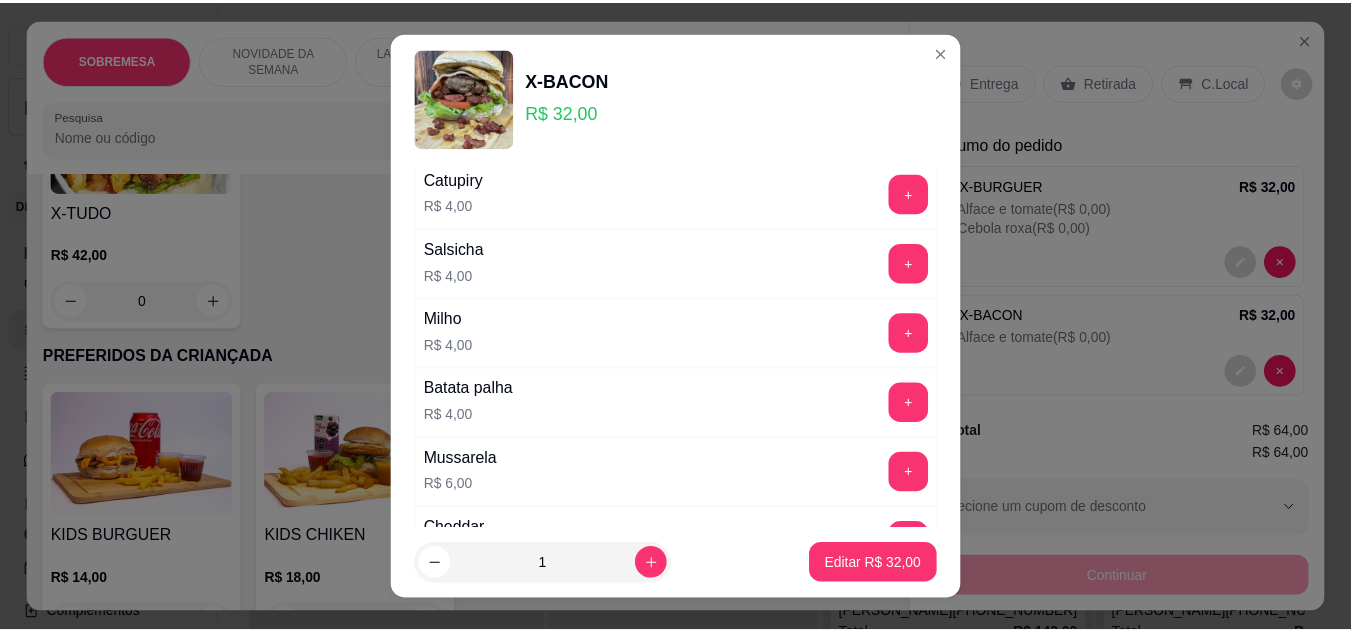 scroll, scrollTop: 1172, scrollLeft: 0, axis: vertical 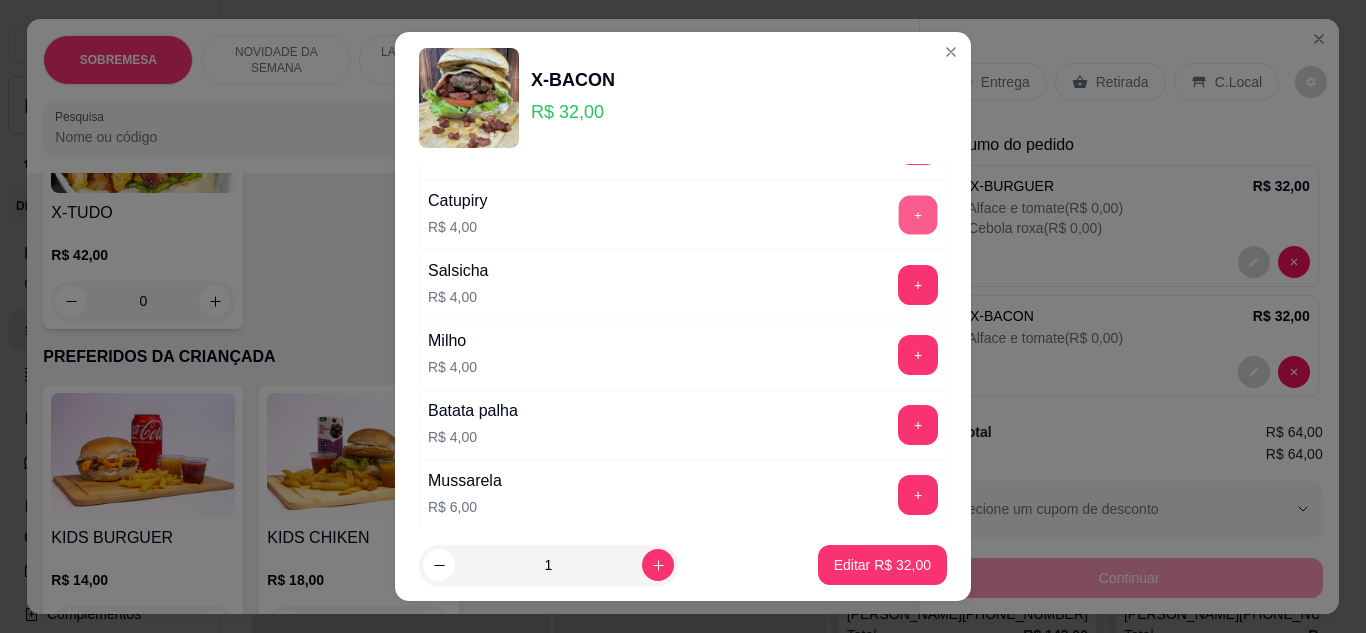 click on "+" at bounding box center [918, 214] 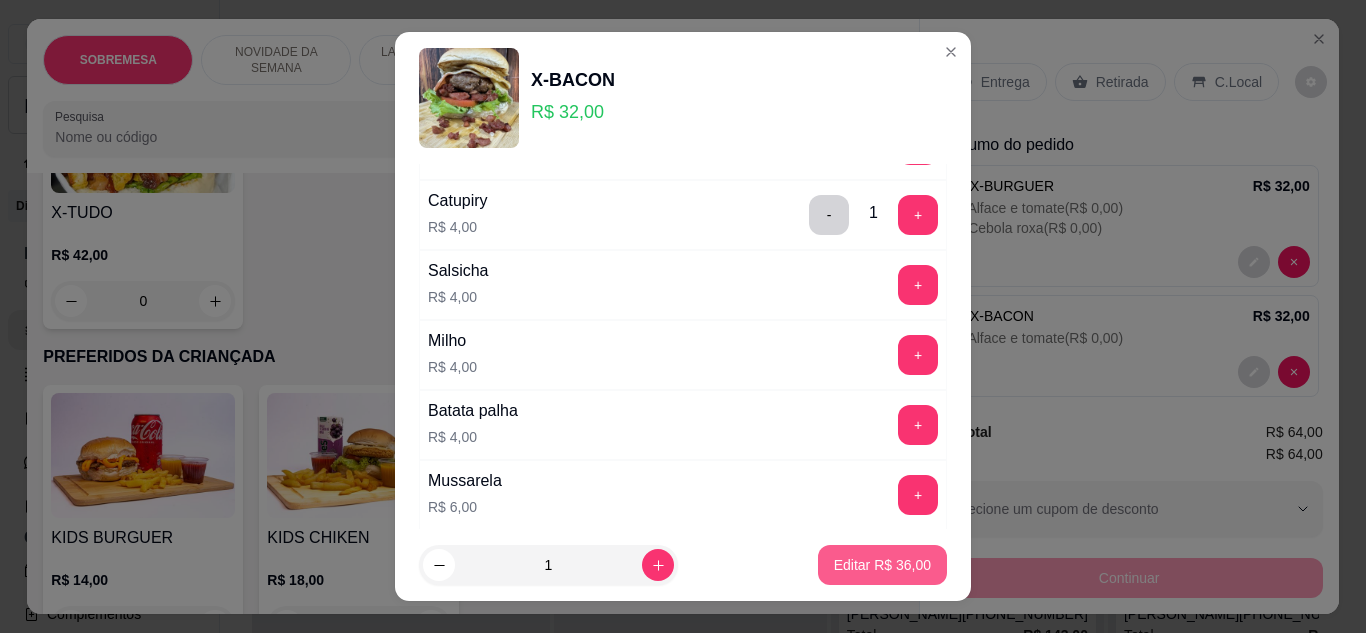 click on "Editar   R$ 36,00" at bounding box center (882, 565) 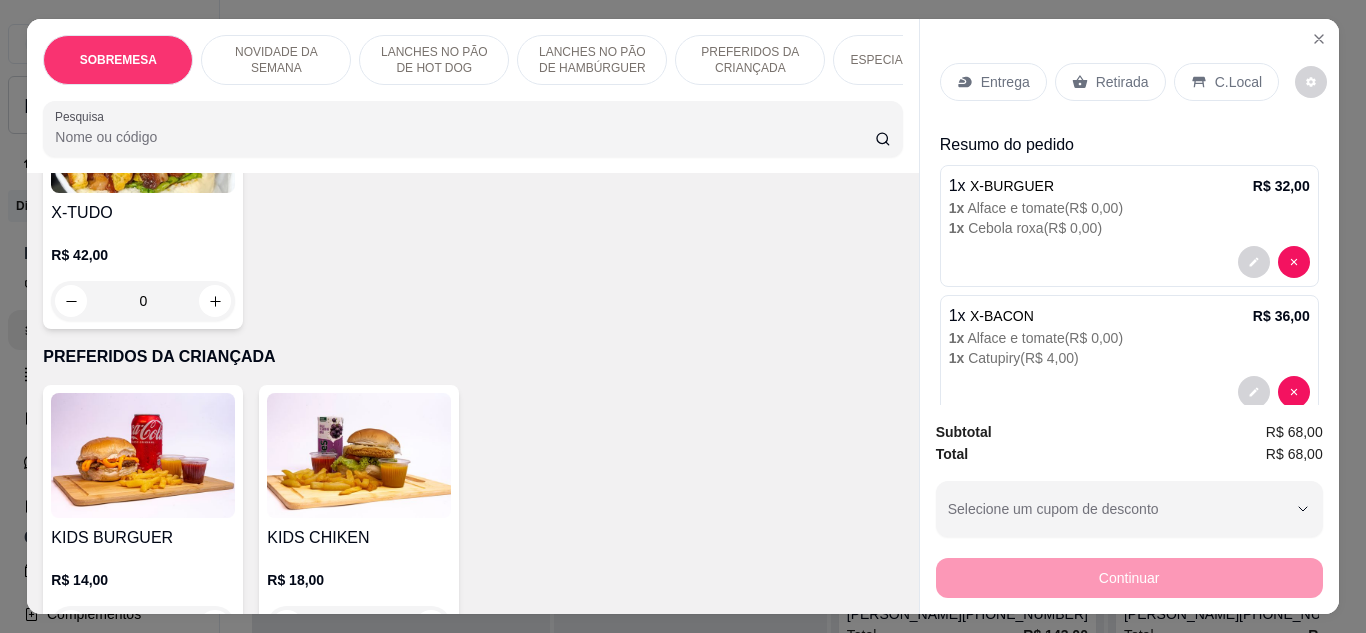 click on "Retirada" at bounding box center (1122, 82) 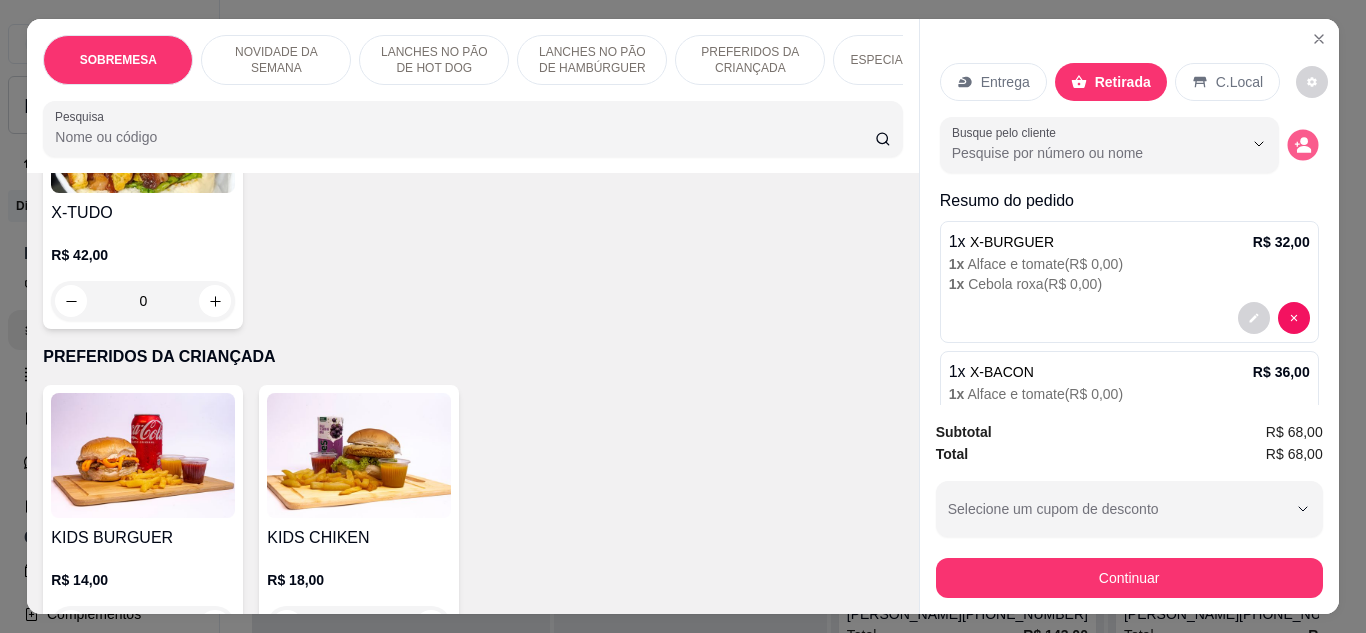 click 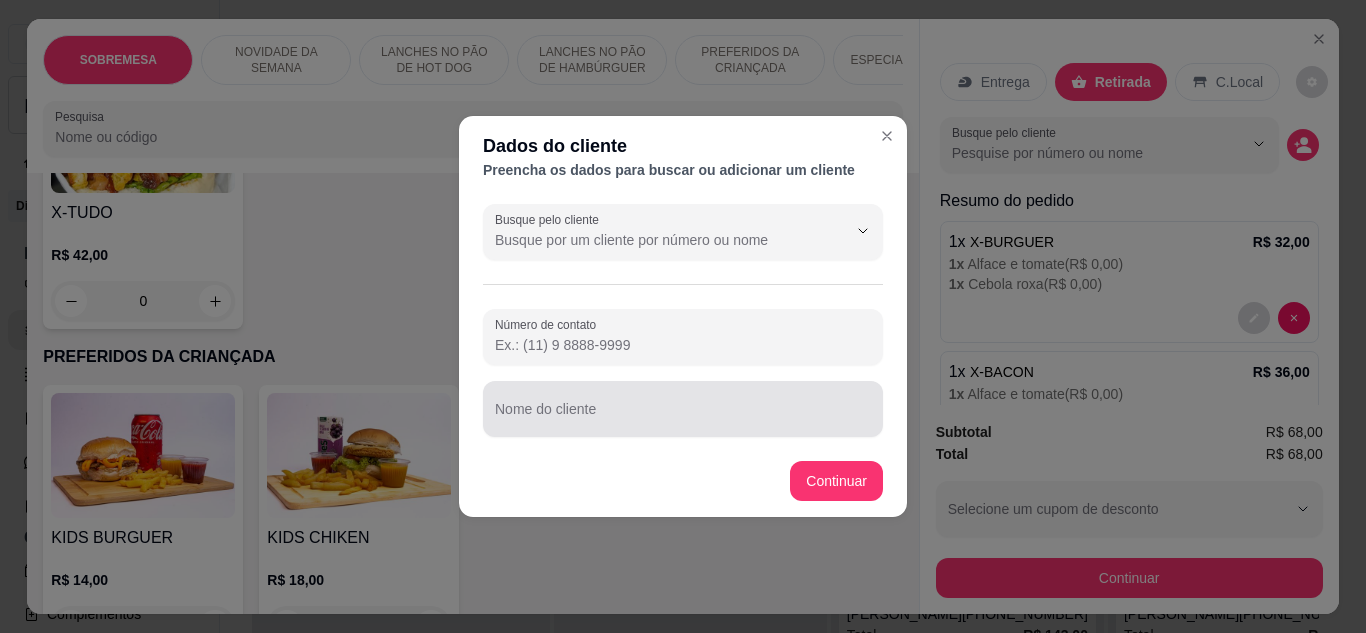 click on "Nome do cliente" at bounding box center (683, 417) 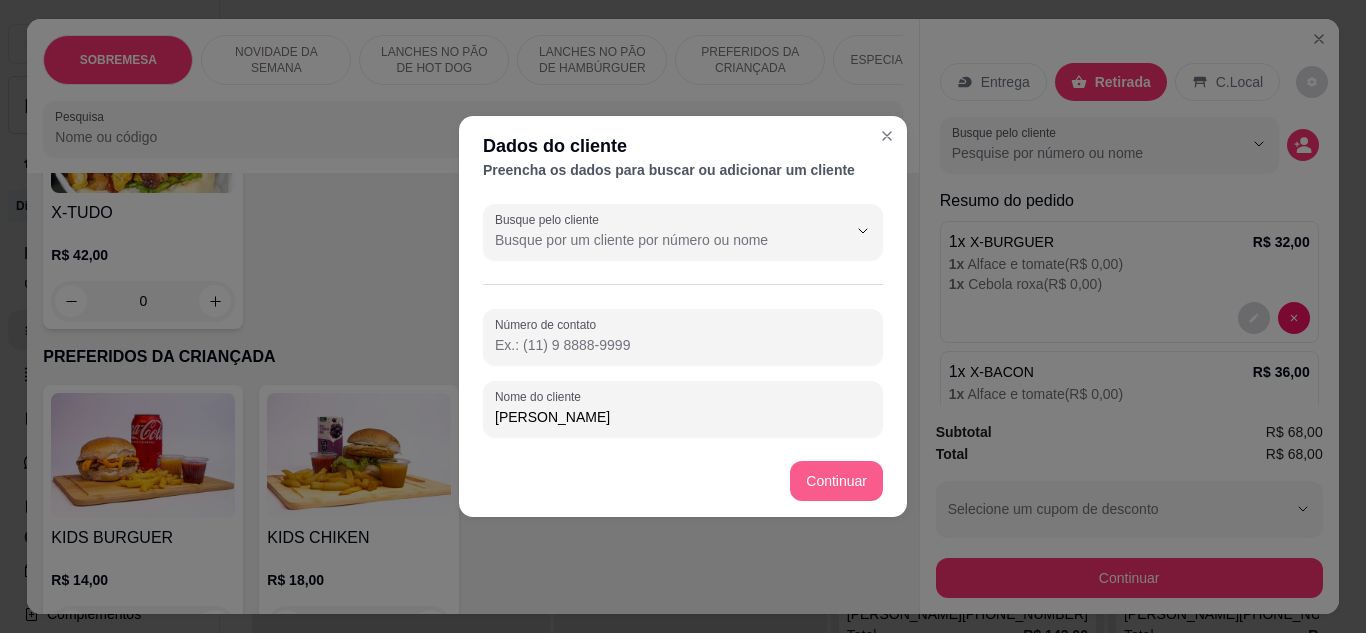 type on "[PERSON_NAME]" 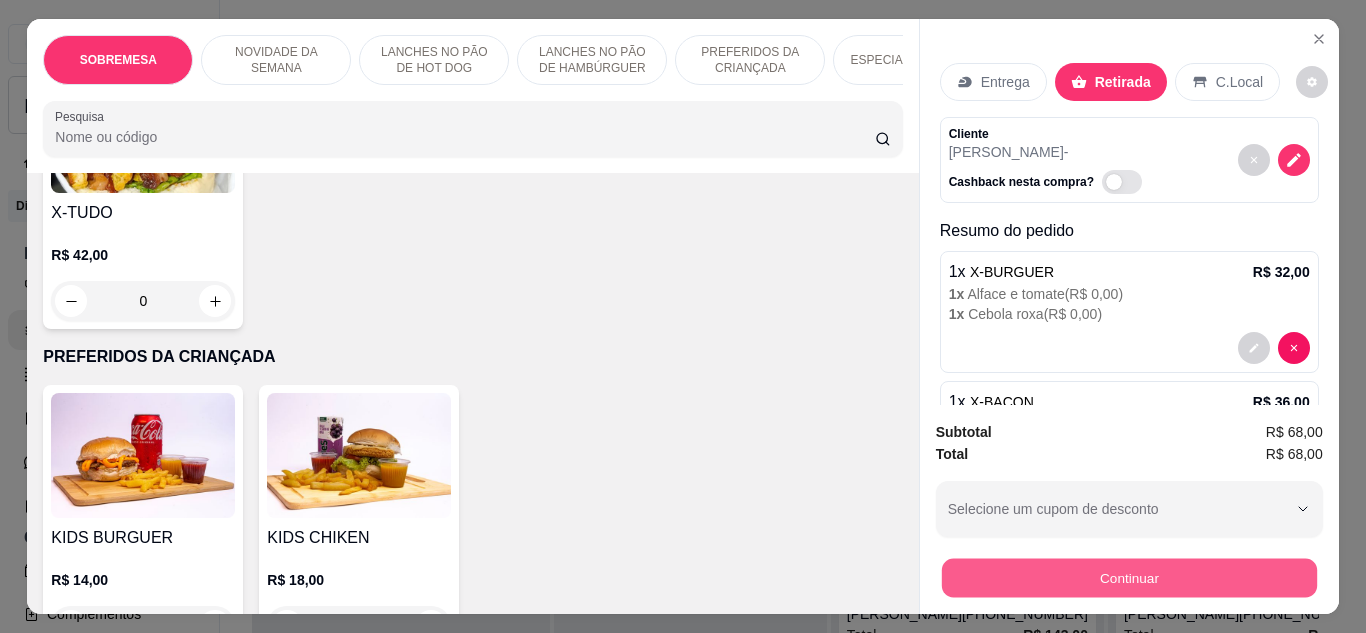 click on "Continuar" at bounding box center (1128, 578) 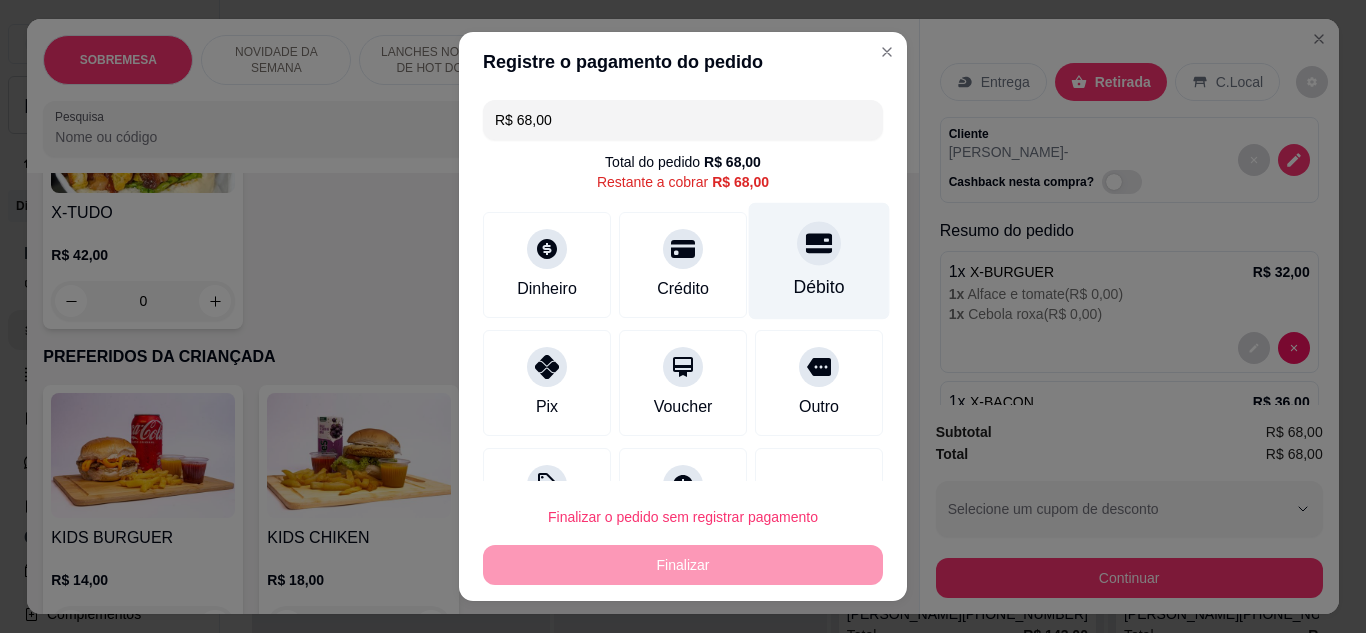 click on "Débito" at bounding box center [819, 287] 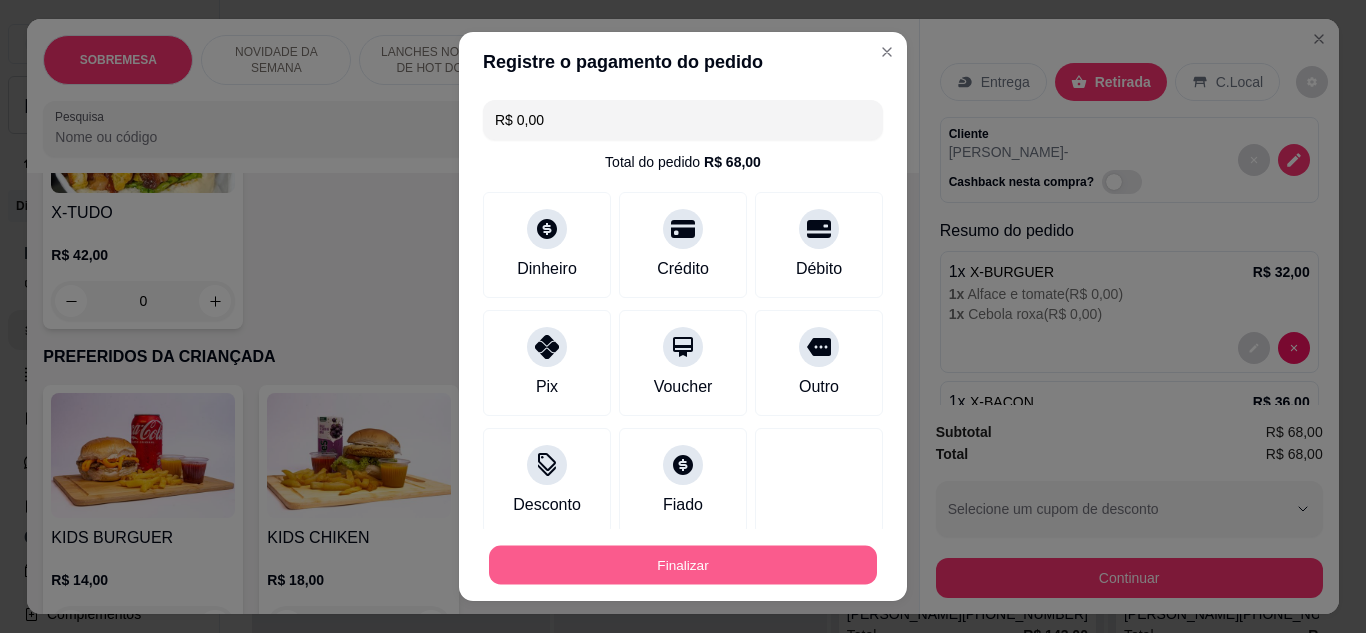 click on "Finalizar" at bounding box center (683, 565) 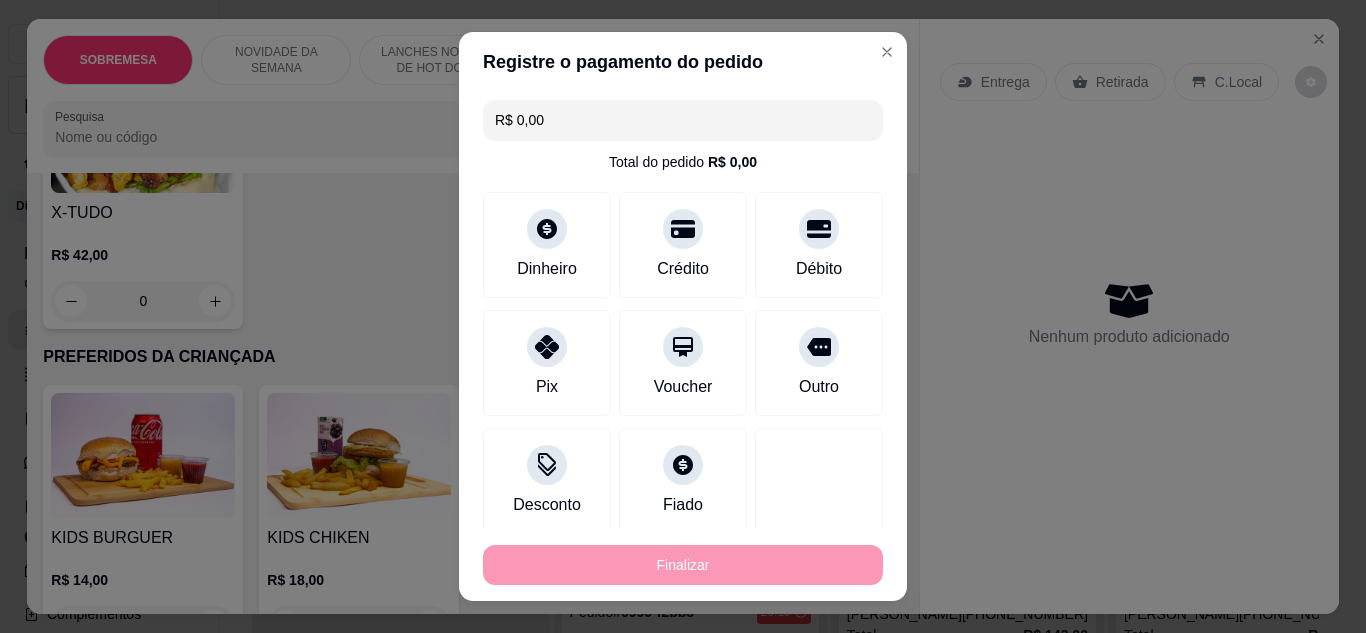 type on "-R$ 68,00" 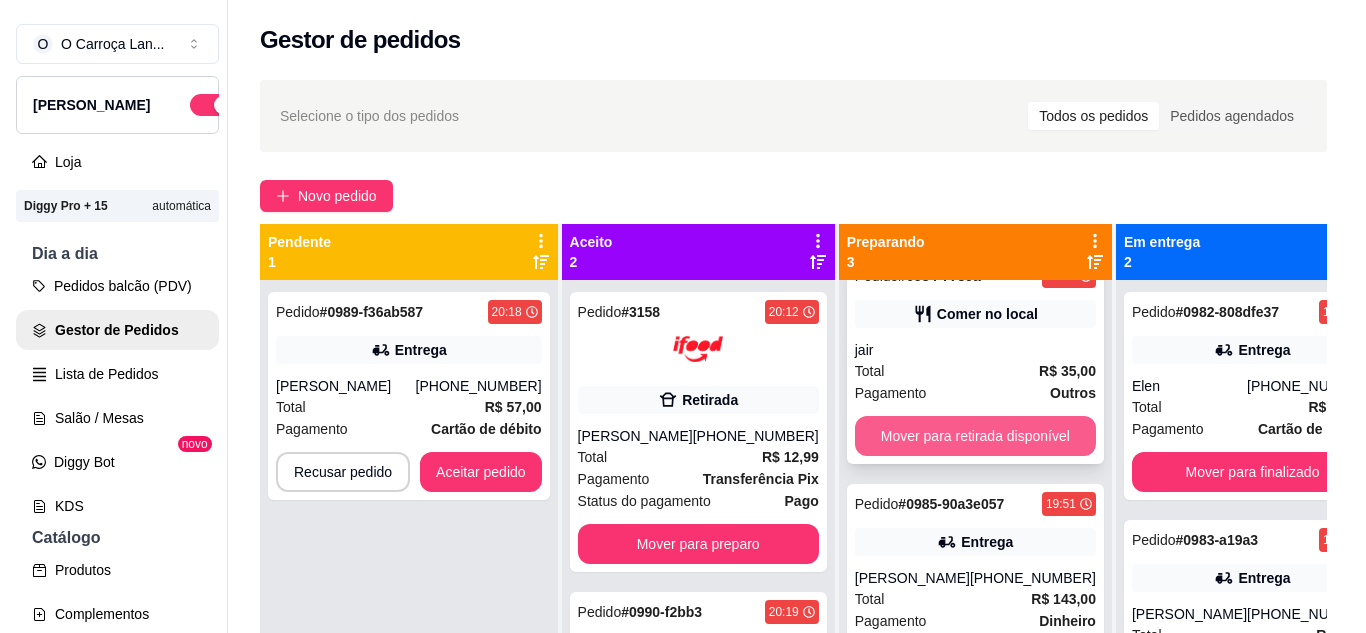 scroll, scrollTop: 71, scrollLeft: 0, axis: vertical 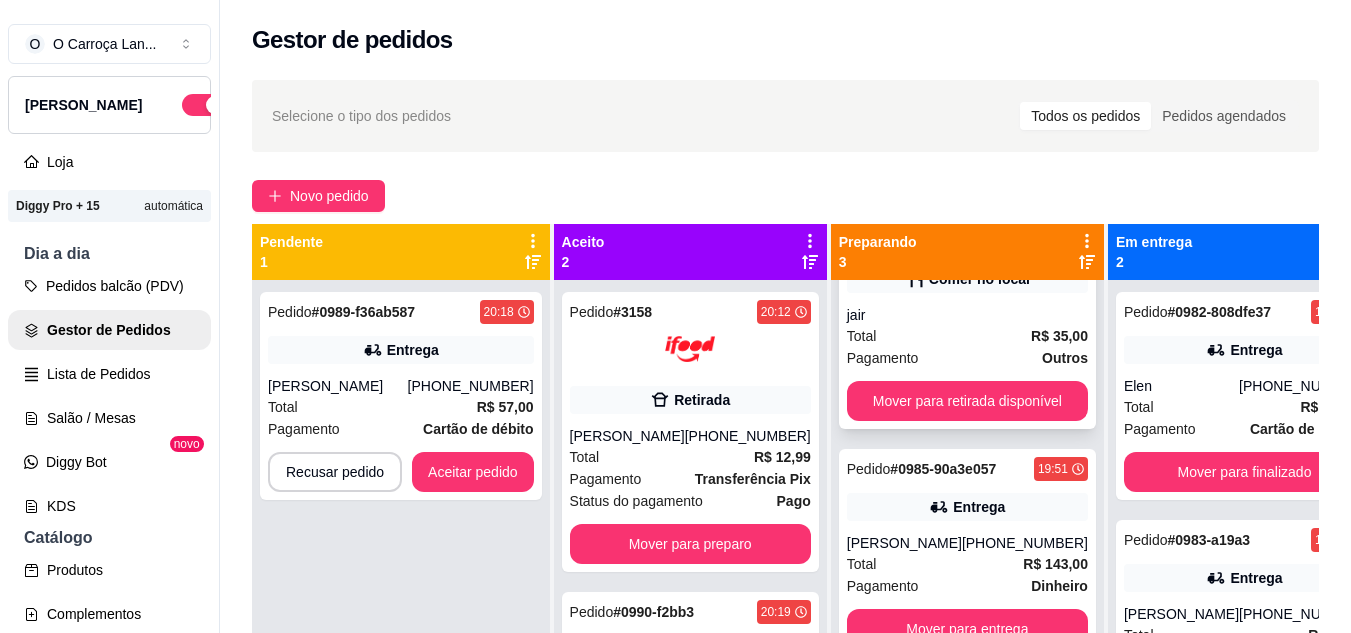 click on "Total R$ 35,00" at bounding box center (967, 336) 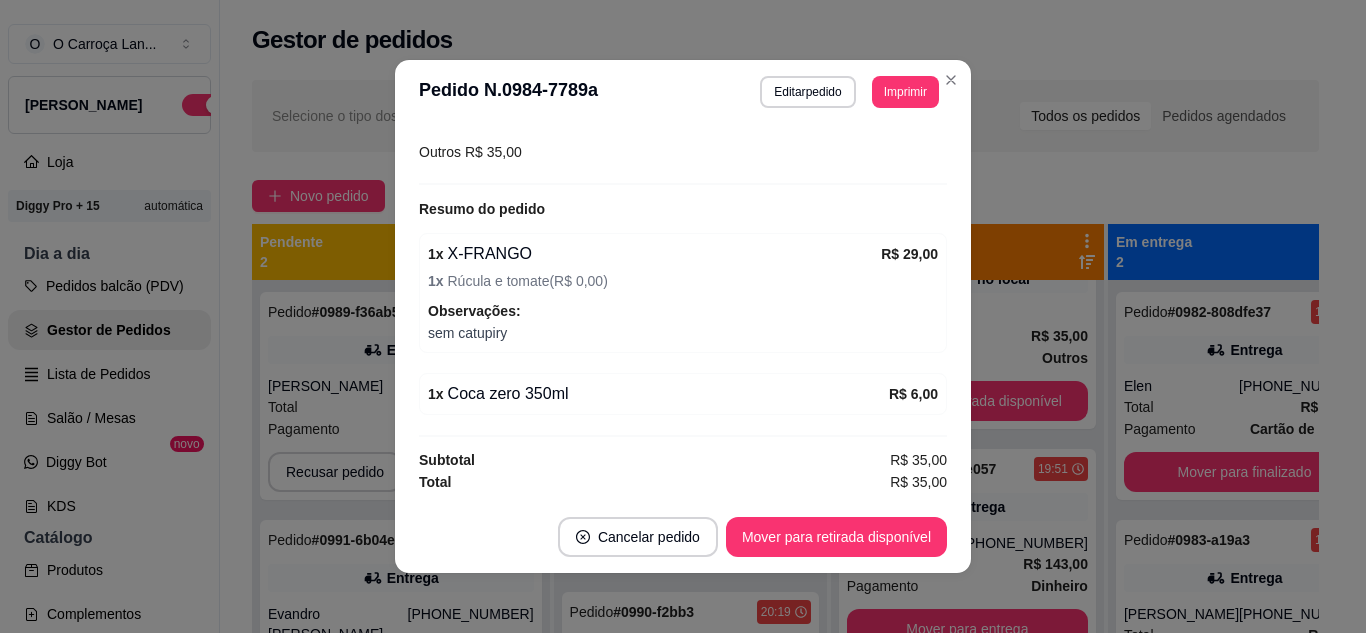 scroll, scrollTop: 0, scrollLeft: 0, axis: both 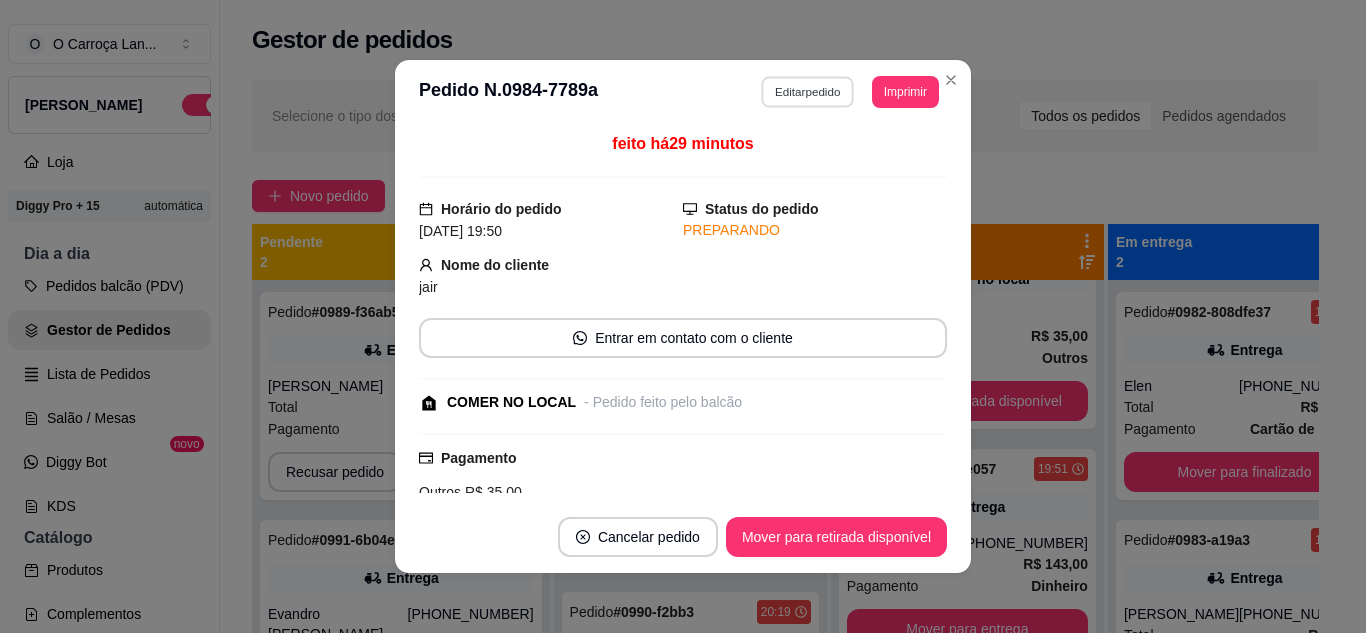 click on "Editar  pedido" at bounding box center [808, 91] 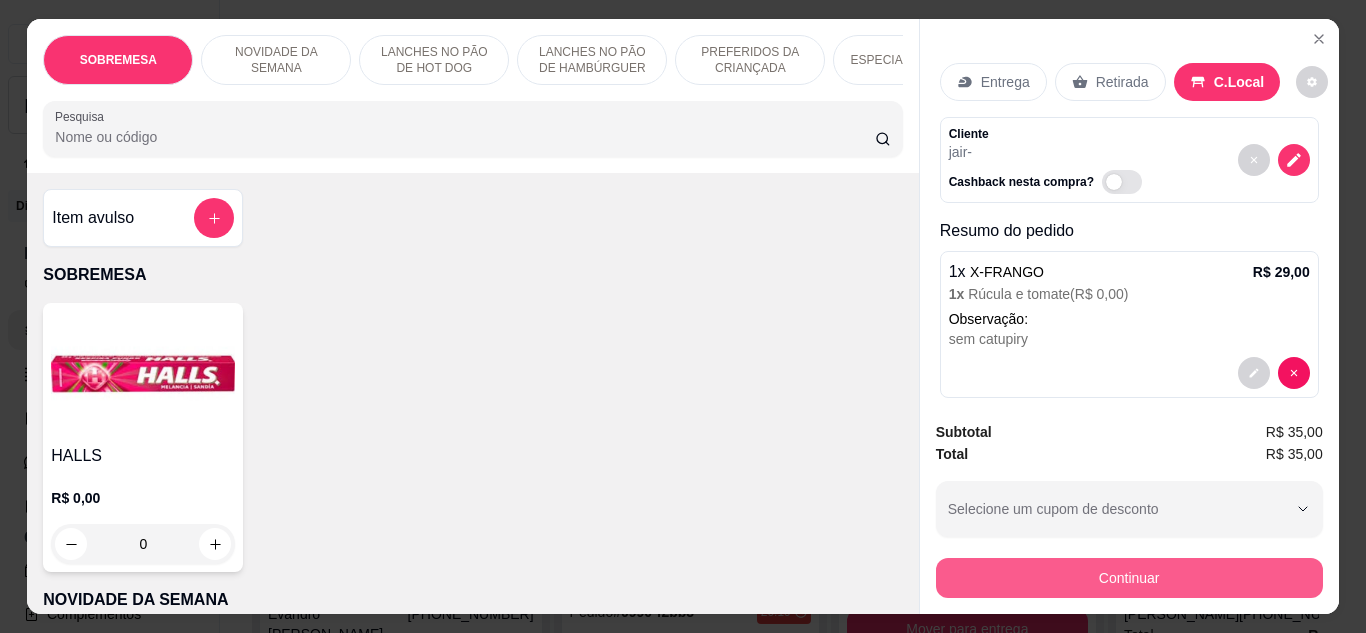 click on "Continuar" at bounding box center (1129, 578) 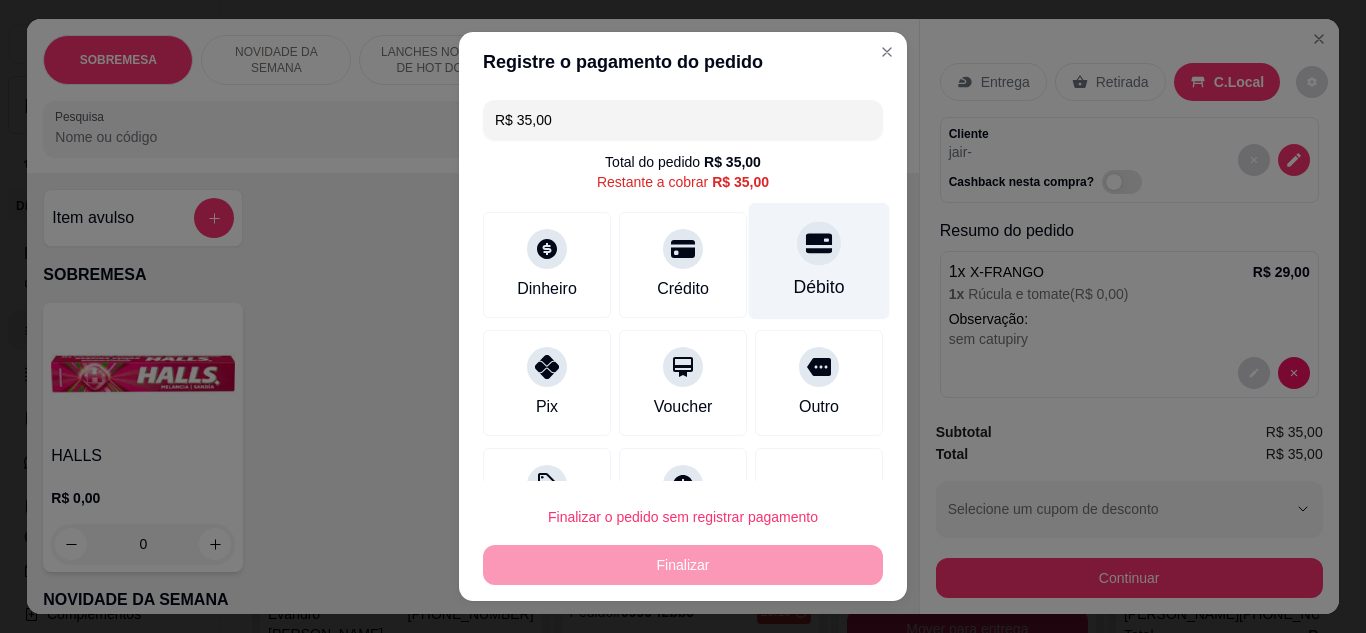 click 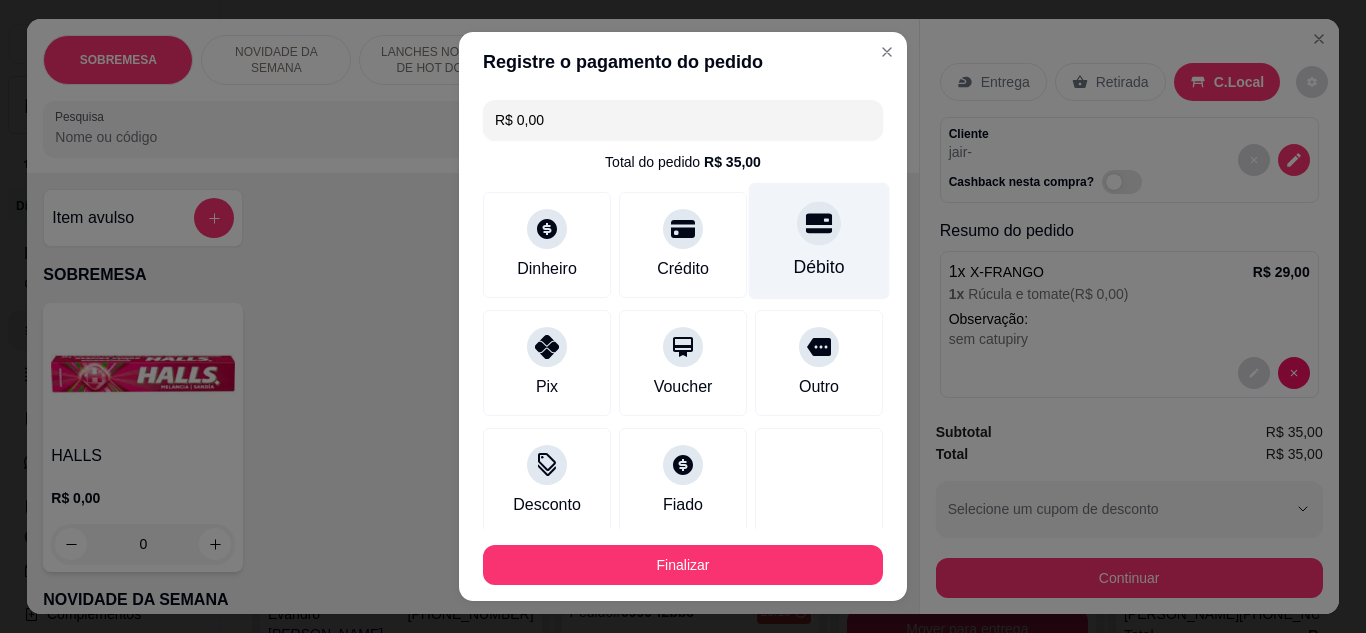 type on "R$ 0,00" 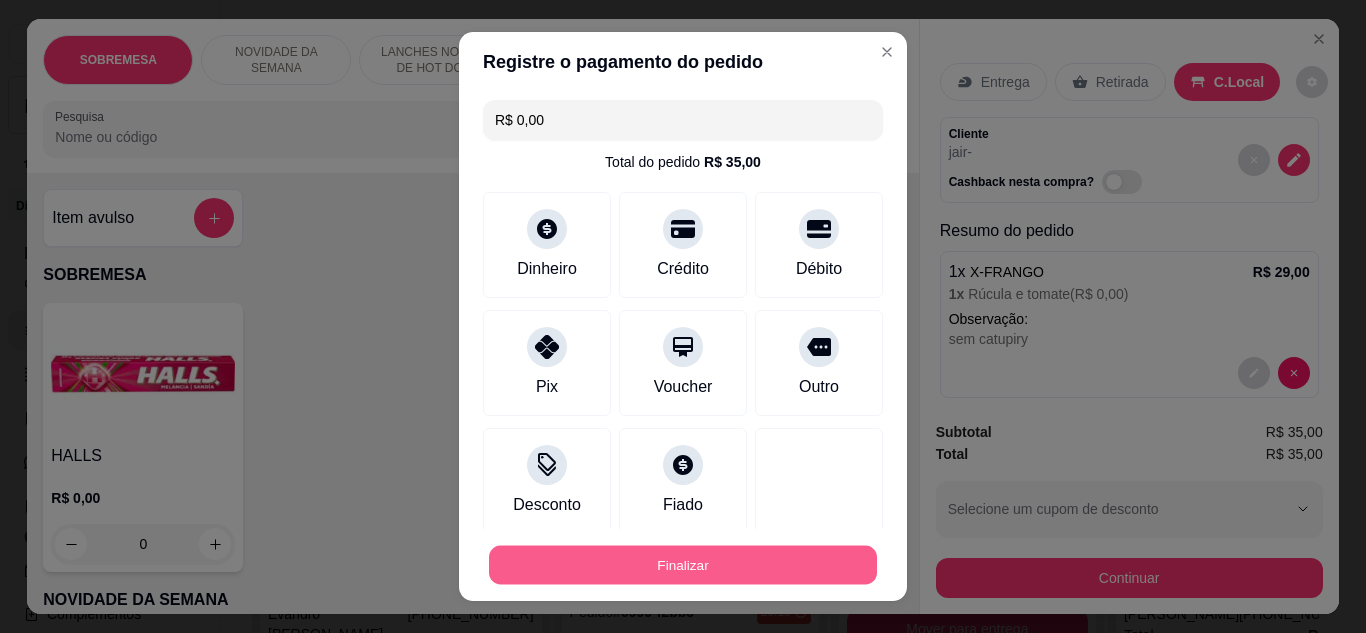 click on "Finalizar" at bounding box center [683, 565] 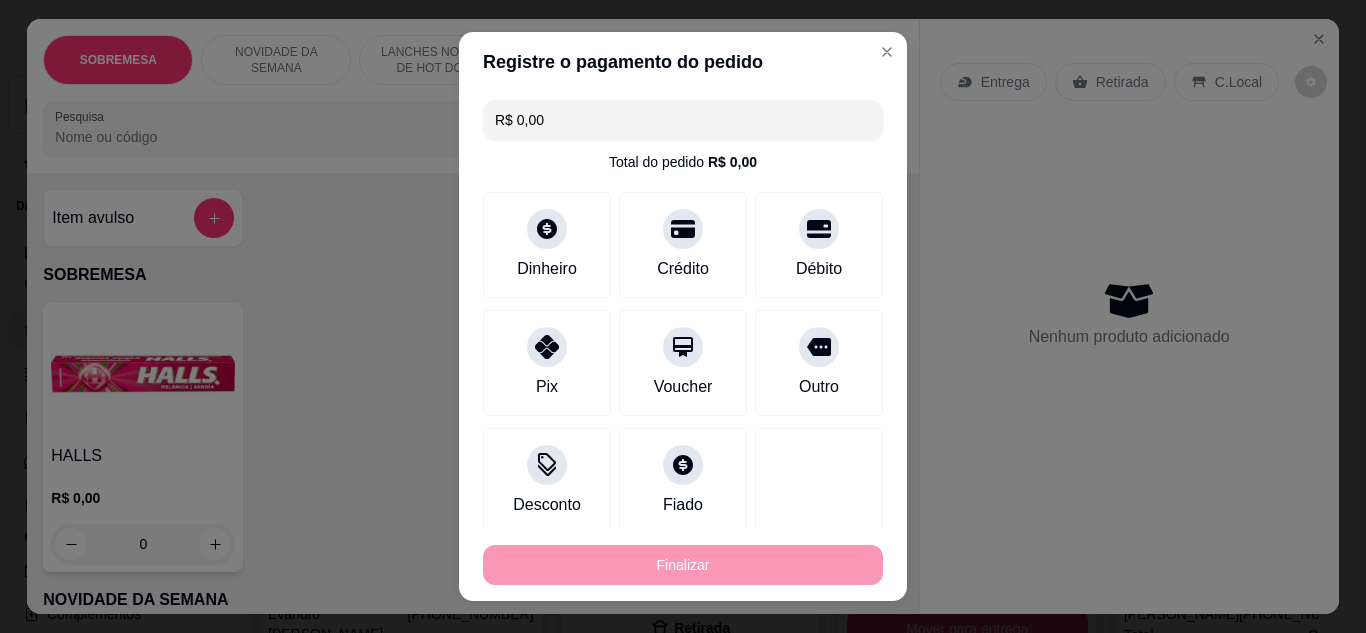 type on "0" 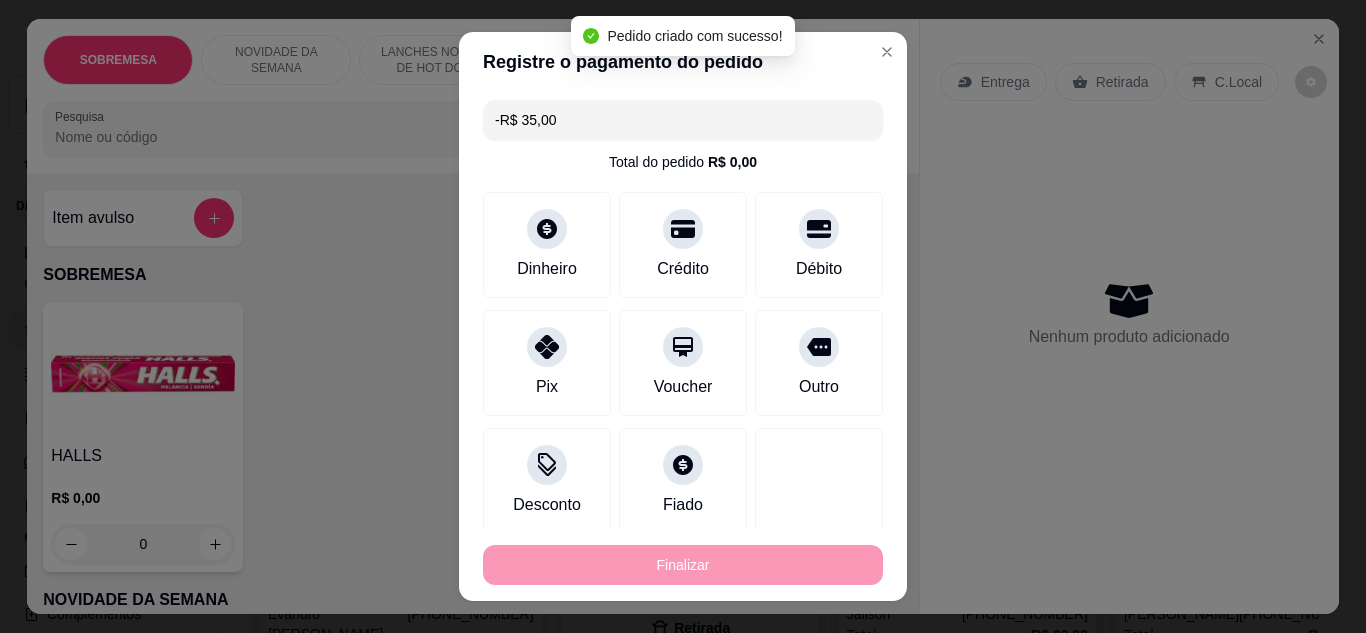 scroll, scrollTop: 0, scrollLeft: 0, axis: both 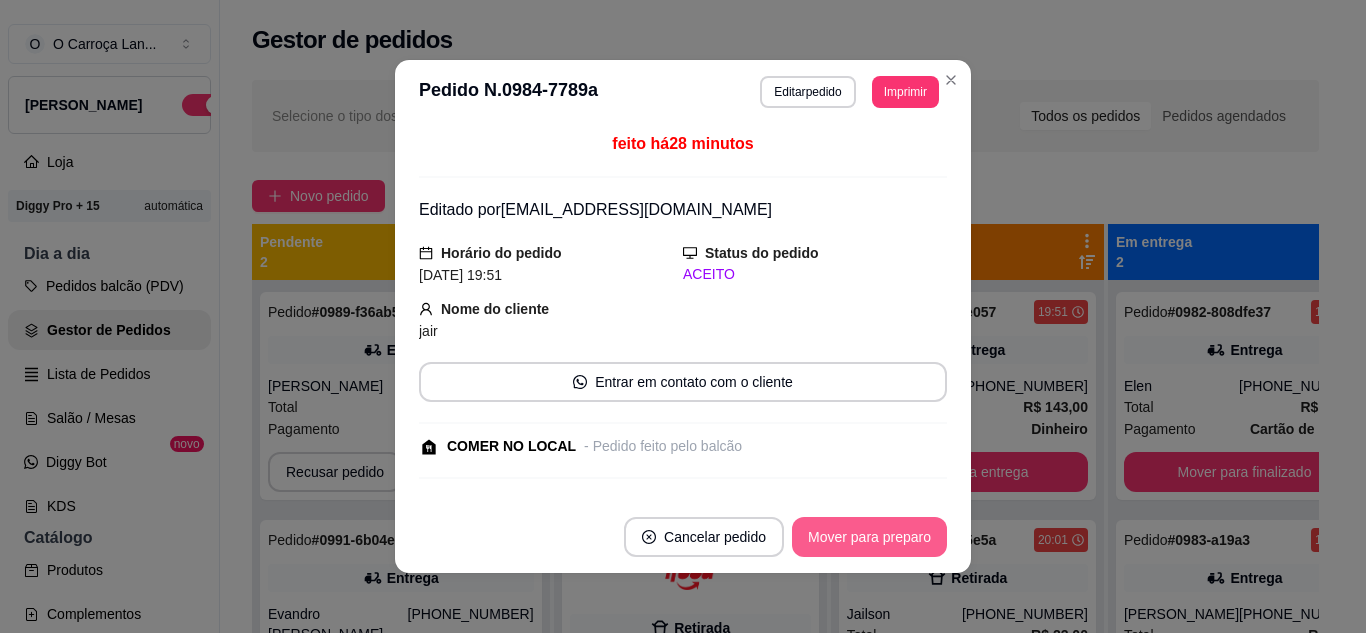 click on "Mover para preparo" at bounding box center [869, 537] 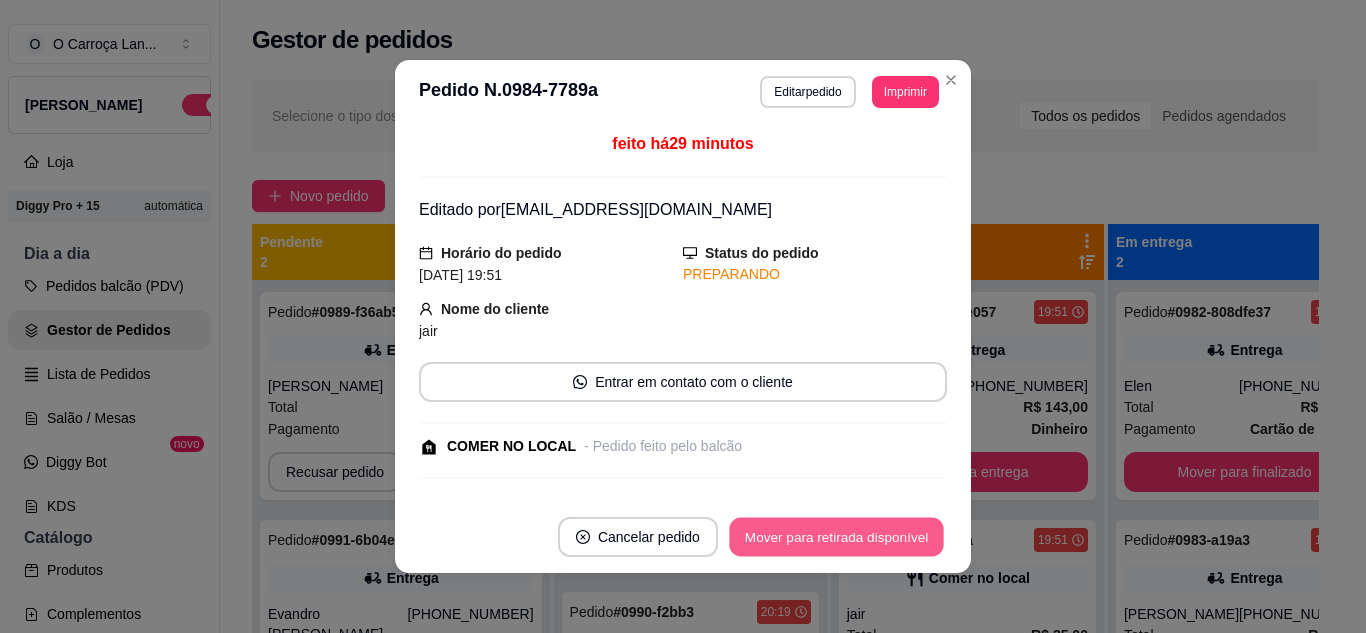 click on "Mover para retirada disponível" at bounding box center [836, 537] 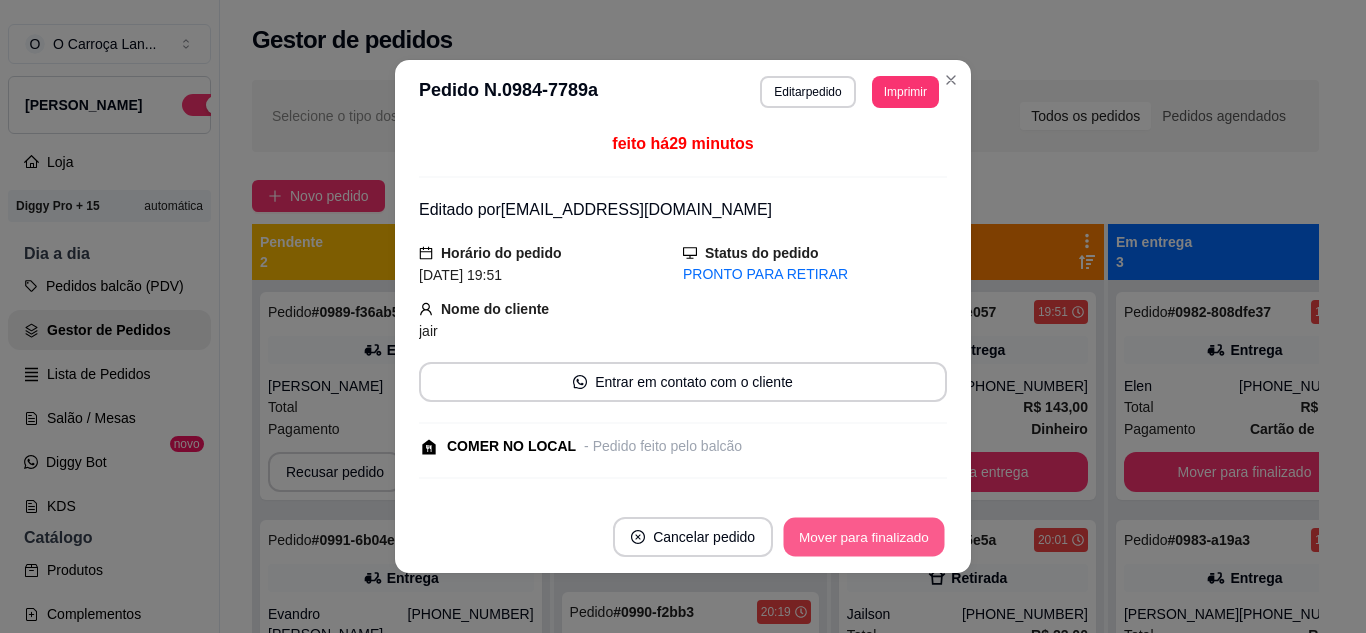 click on "Mover para finalizado" at bounding box center [864, 537] 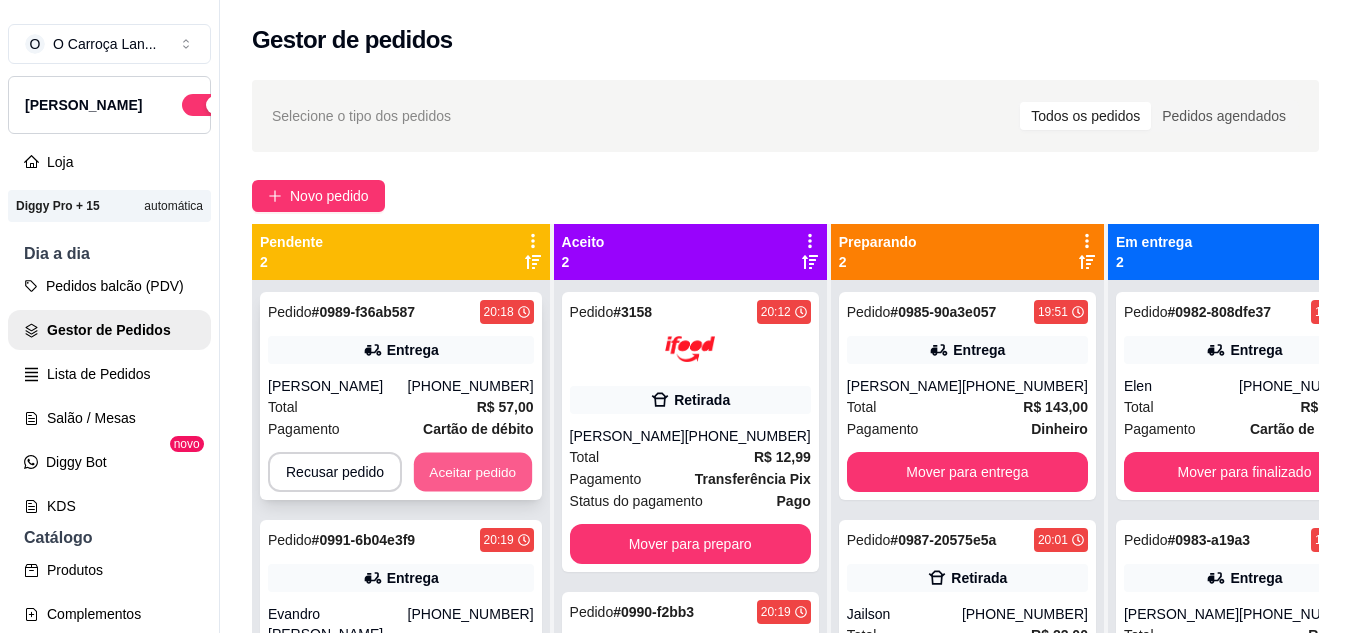 click on "Aceitar pedido" at bounding box center (473, 472) 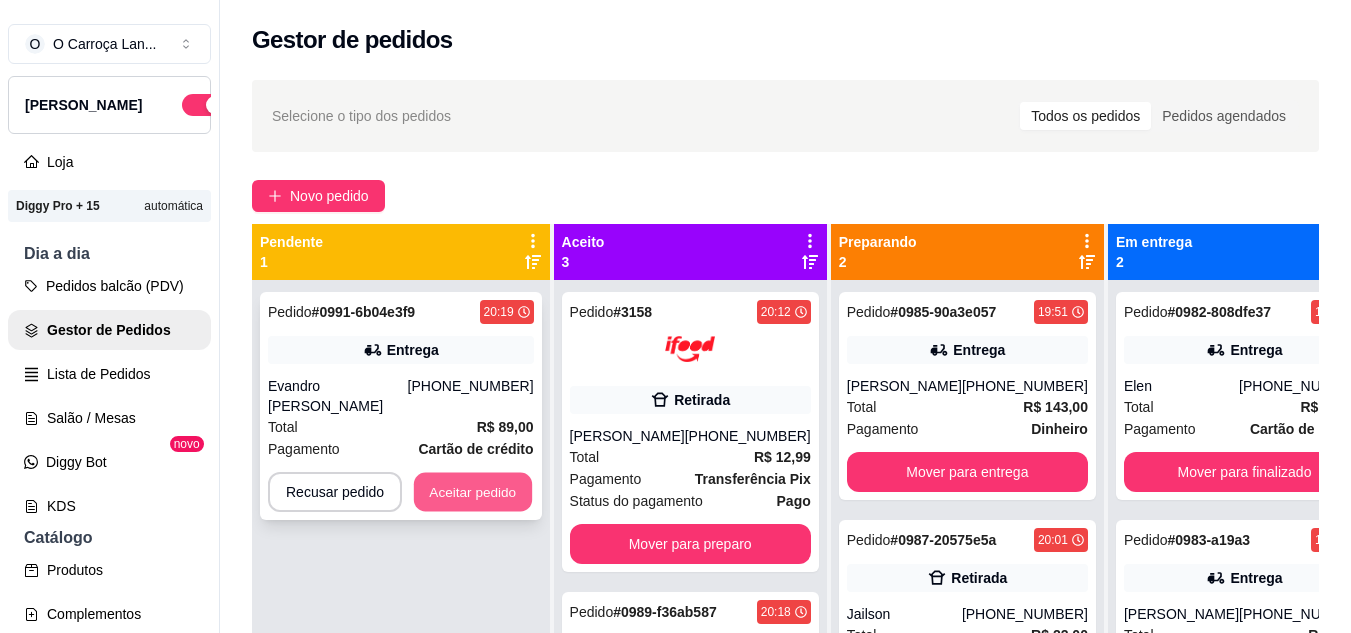 click on "Aceitar pedido" at bounding box center [473, 492] 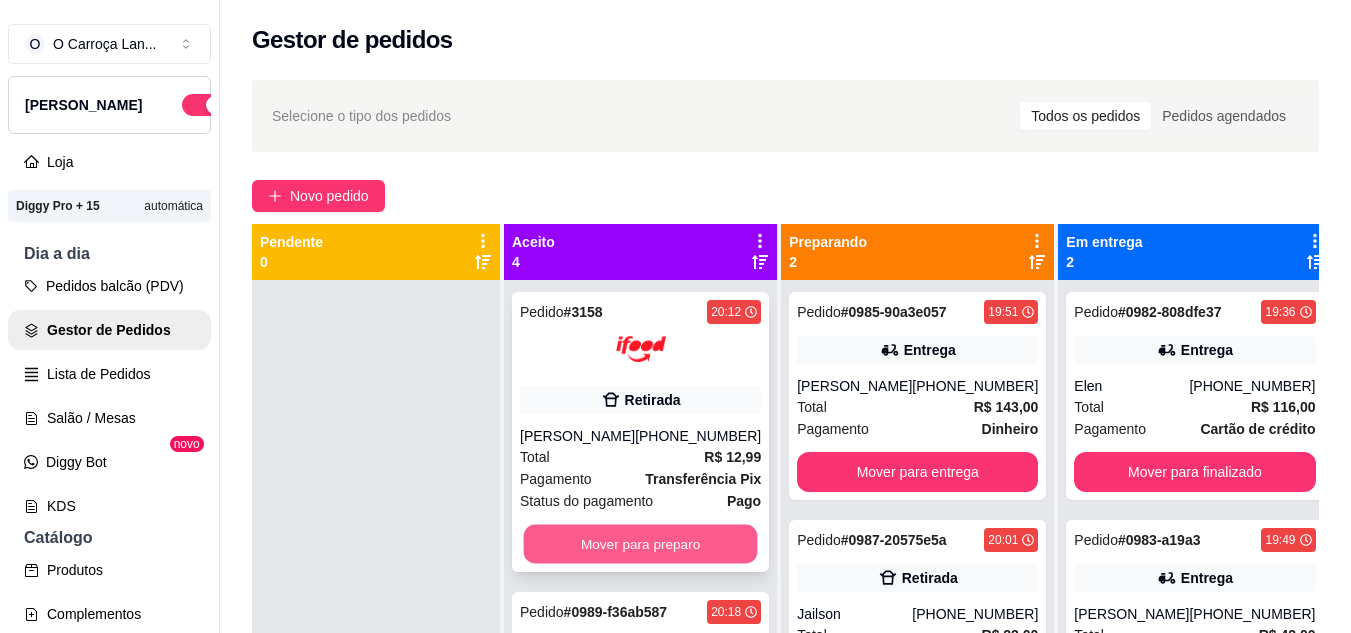 click on "Mover para preparo" at bounding box center (641, 544) 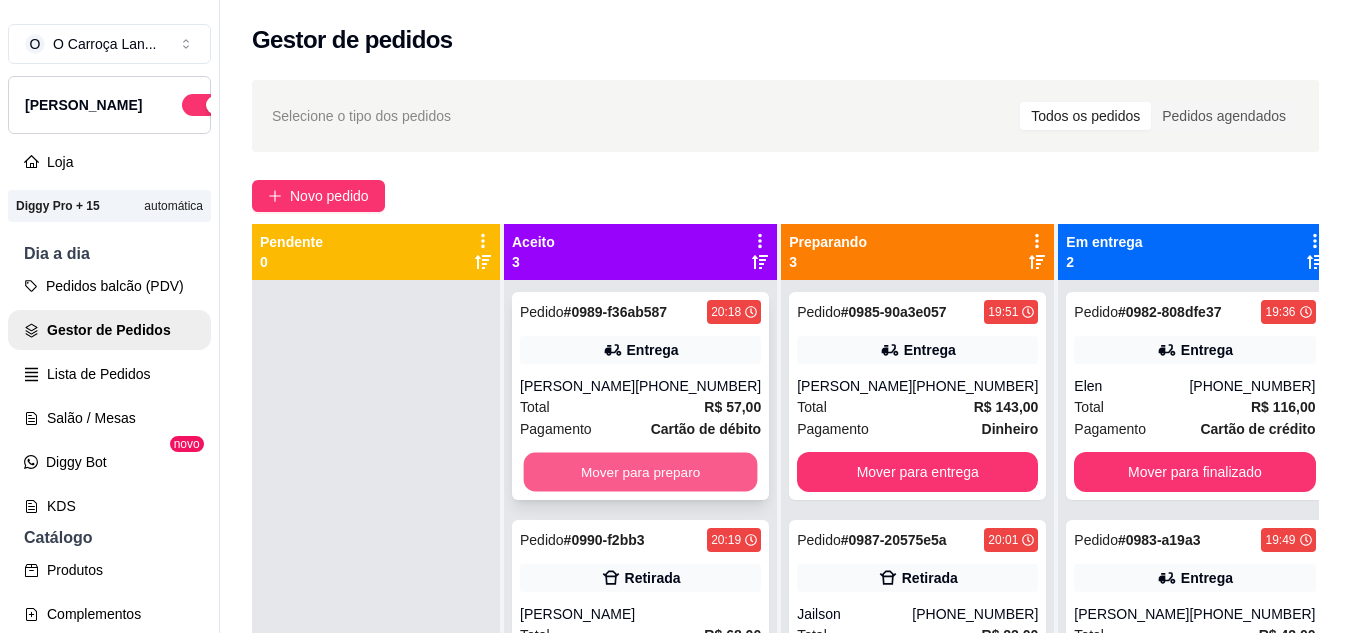 click on "Mover para preparo" at bounding box center (641, 472) 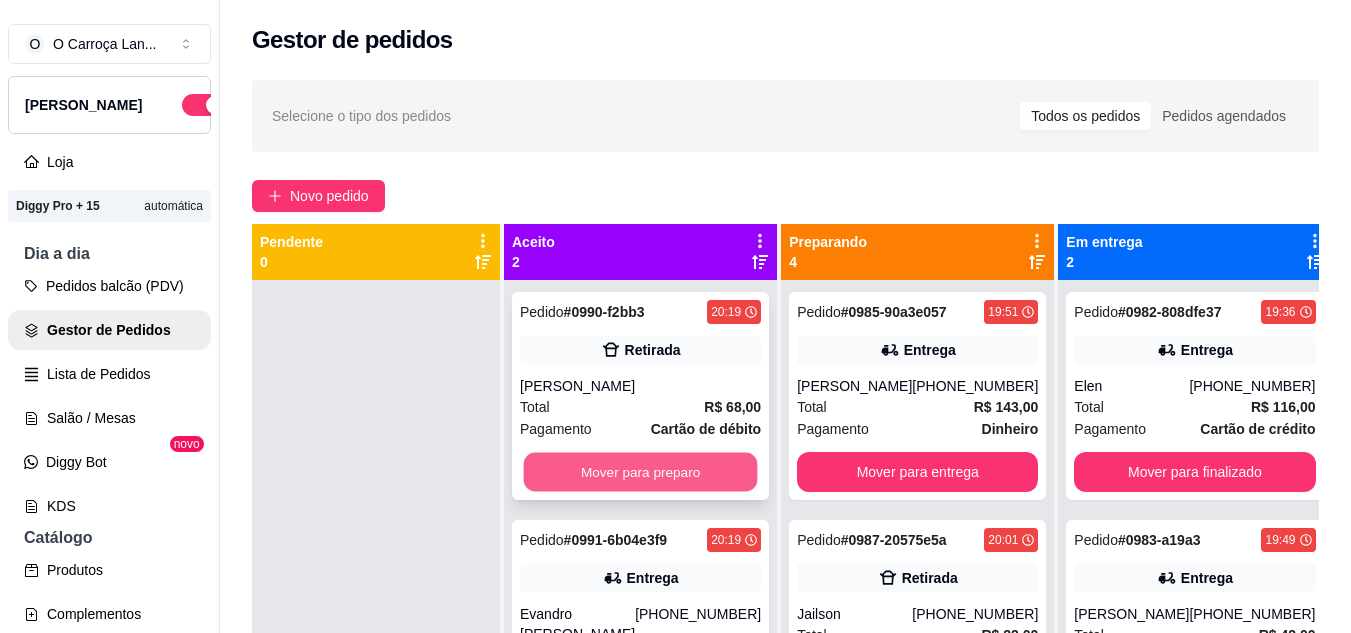 click on "Mover para preparo" at bounding box center (641, 472) 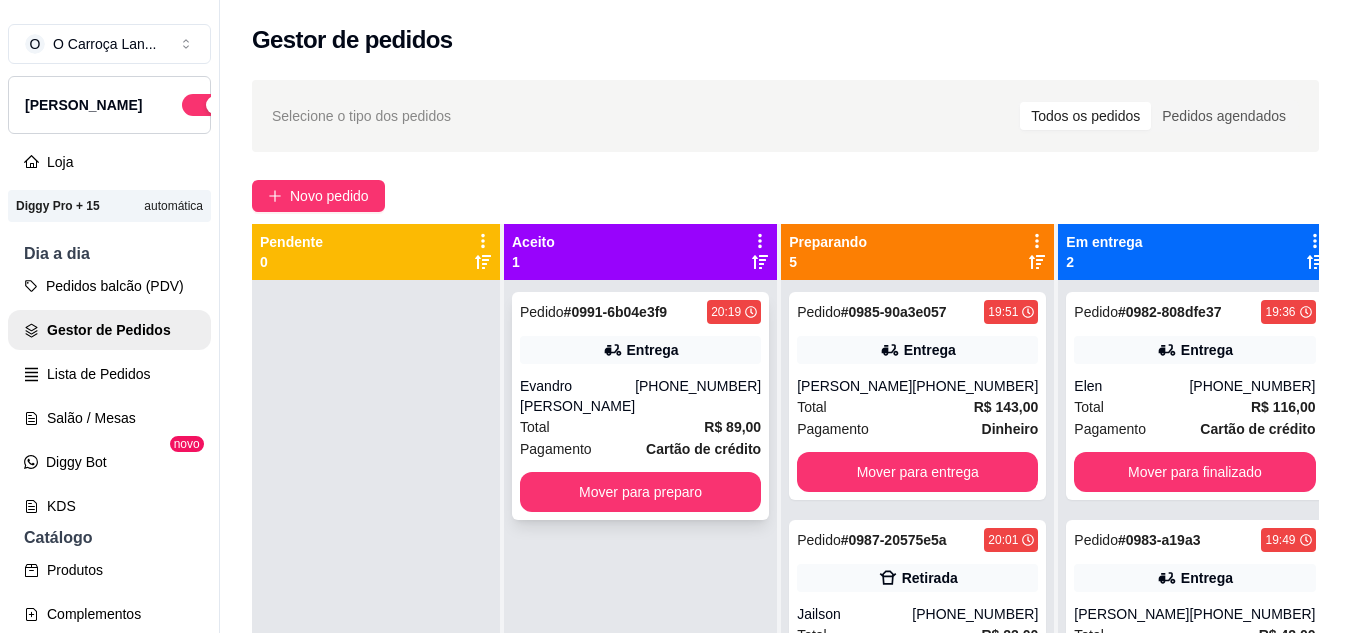 click on "O O Carroça Lan ... Loja Aberta Loja Diggy Pro + 15 automática   Dia a dia Pedidos balcão (PDV) Gestor de Pedidos Lista de Pedidos Salão / Mesas Diggy Bot novo KDS Catálogo Produtos Complementos Relatórios Relatórios de vendas Relatório de clientes Relatório de fidelidade novo Gerenciar Entregadores novo Nota Fiscal (NFC-e) Controle de caixa Controle de fiado Cupons Clientes Estoque Configurações Diggy Planos Precisa de ajuda? Sair Gestor de pedidos Selecione o tipo dos pedidos Todos os pedidos Pedidos agendados Novo pedido Pendente 0 Aceito 1 Pedido  # 0991-6b04e3f9 20:19 Entrega Evandro [PERSON_NAME]  [PHONE_NUMBER] Total R$ 89,00 Pagamento Cartão de crédito Mover para preparo Preparando 5 Pedido  # 0985-90a3e057 19:51 Entrega [PERSON_NAME]  [PHONE_NUMBER] Total R$ 143,00 Pagamento Dinheiro Mover para entrega Pedido  # 0987-20575e5a 20:01 Retirada Jailson [PHONE_NUMBER] Total R$ 22,00 Pagamento Cartão de débito Mover para retirada disponível Pedido  # 3158 20:12 Retirada Total Pago #" at bounding box center (675, 316) 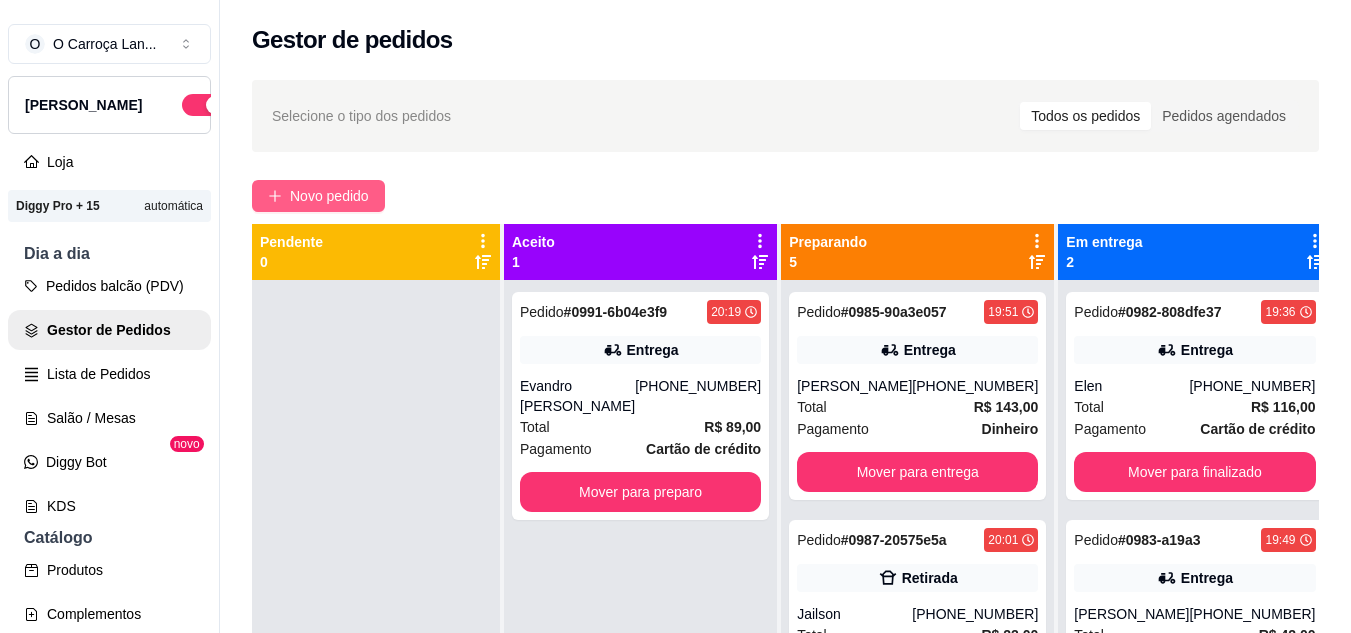 click on "Novo pedido" at bounding box center (329, 196) 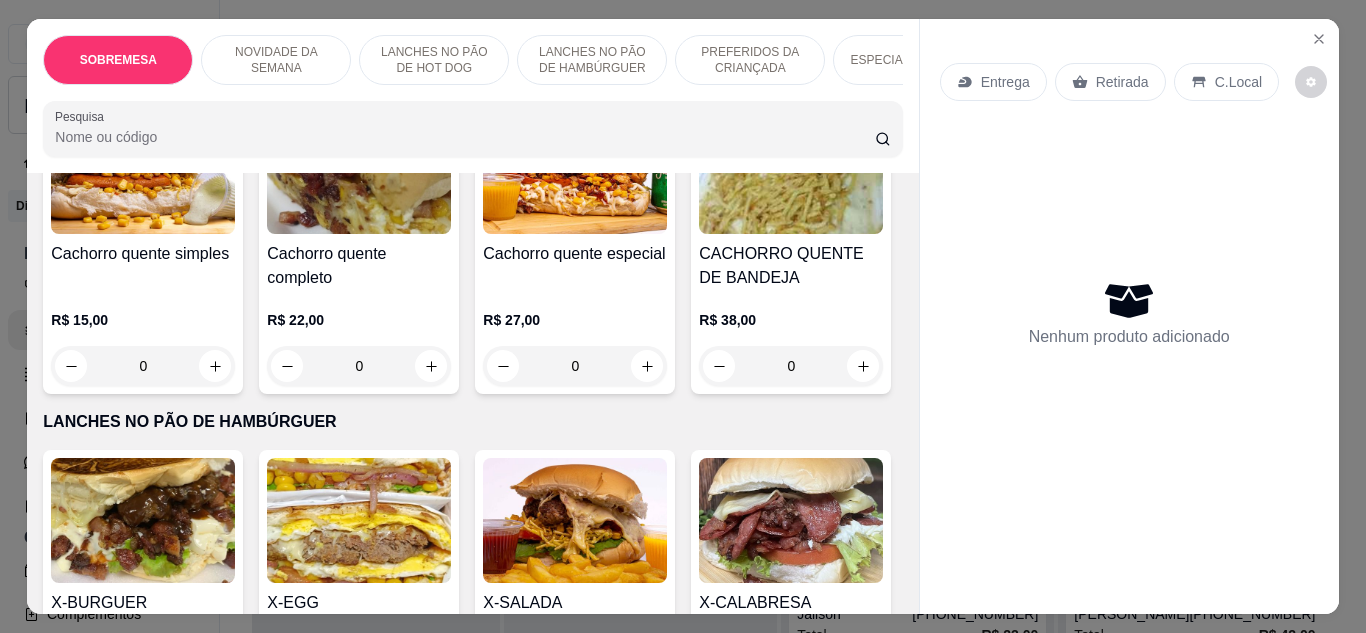 scroll, scrollTop: 896, scrollLeft: 0, axis: vertical 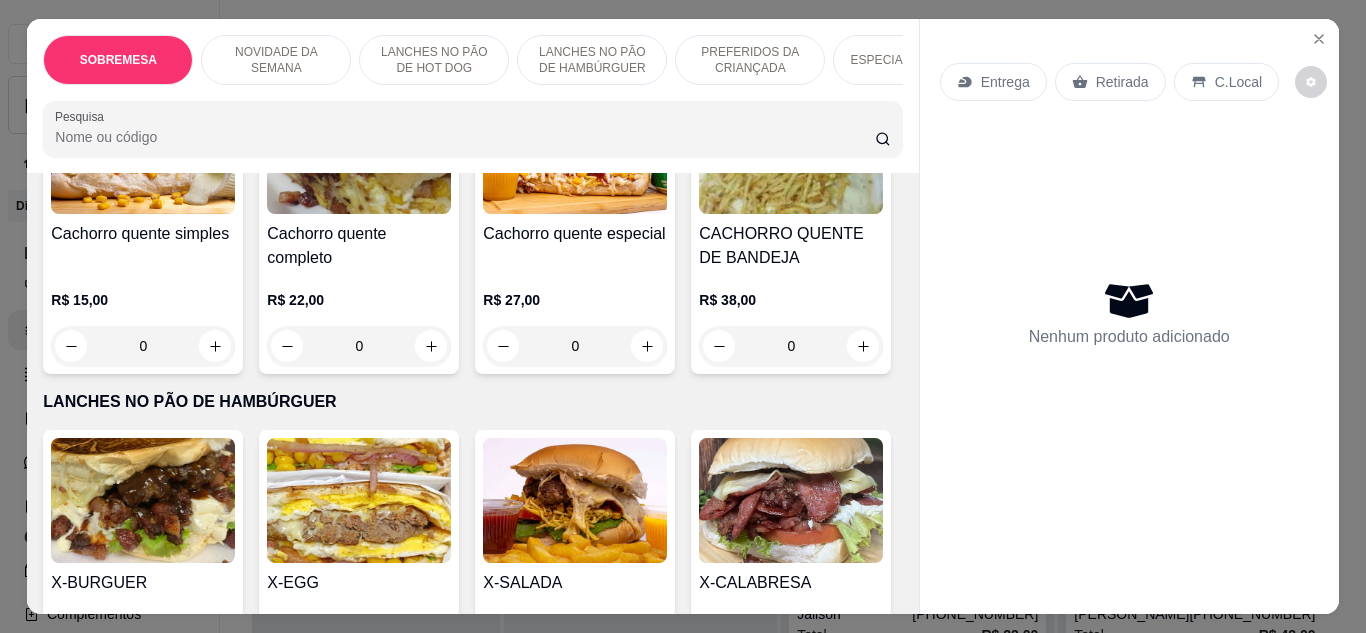 click on "0" at bounding box center (359, 346) 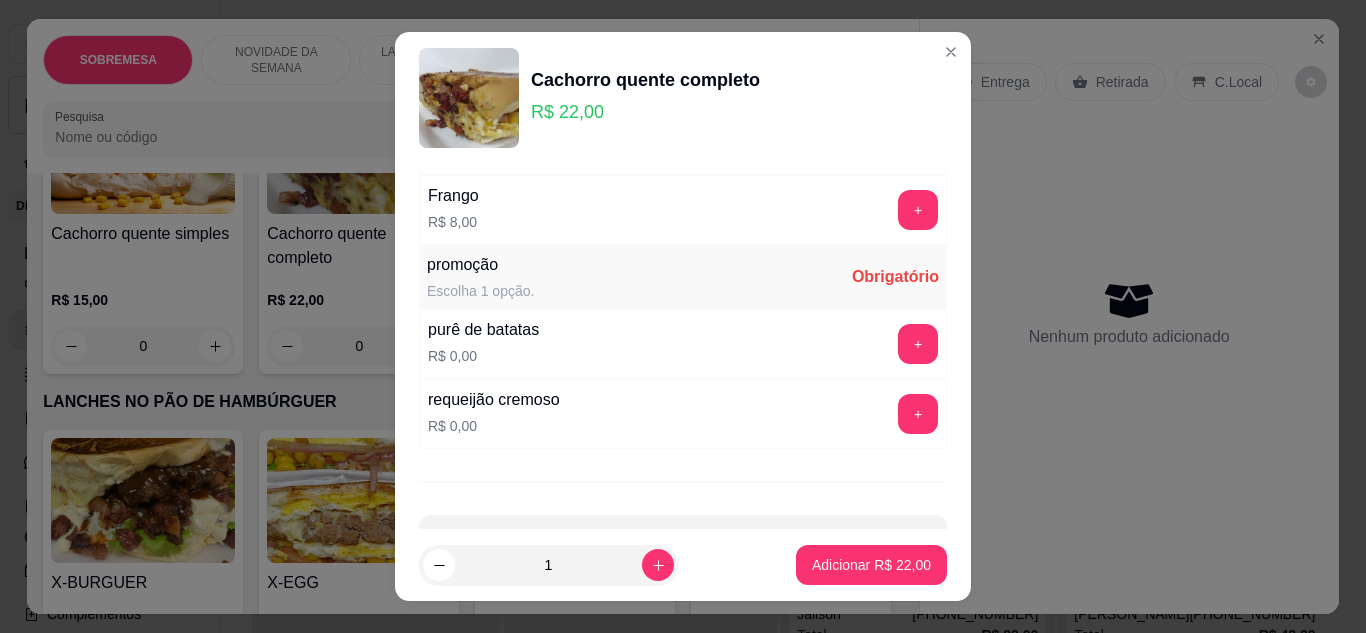 scroll, scrollTop: 1182, scrollLeft: 0, axis: vertical 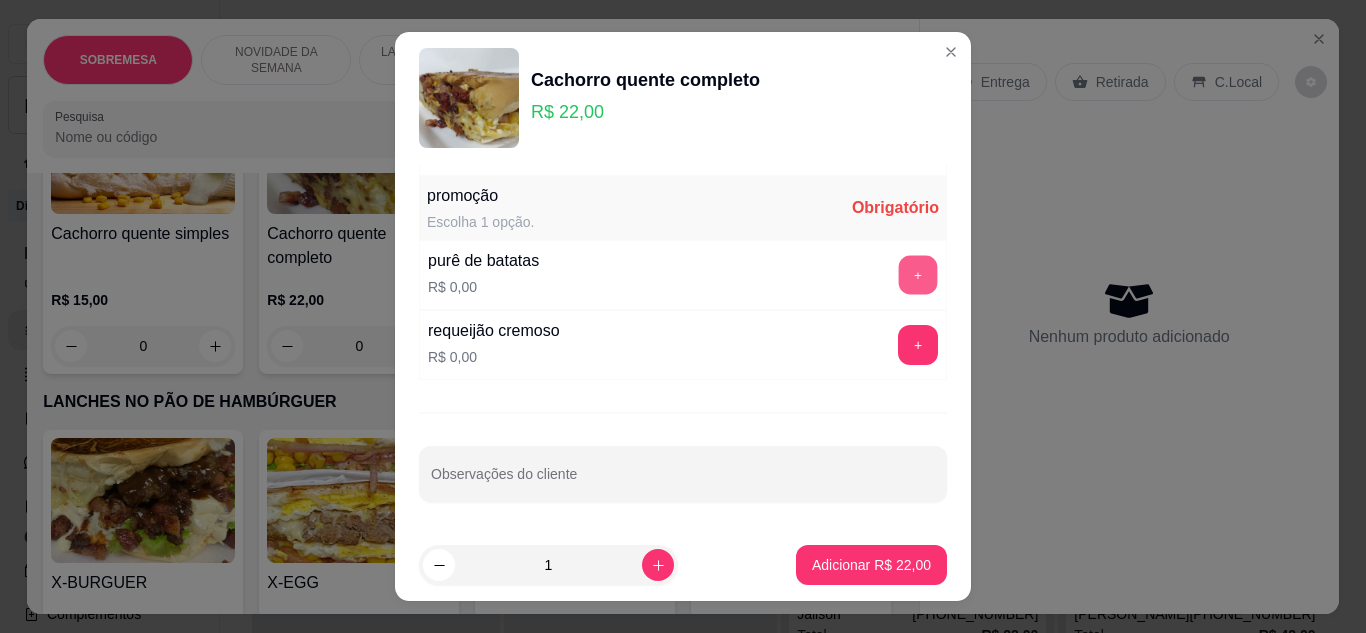 click on "+" at bounding box center [918, 274] 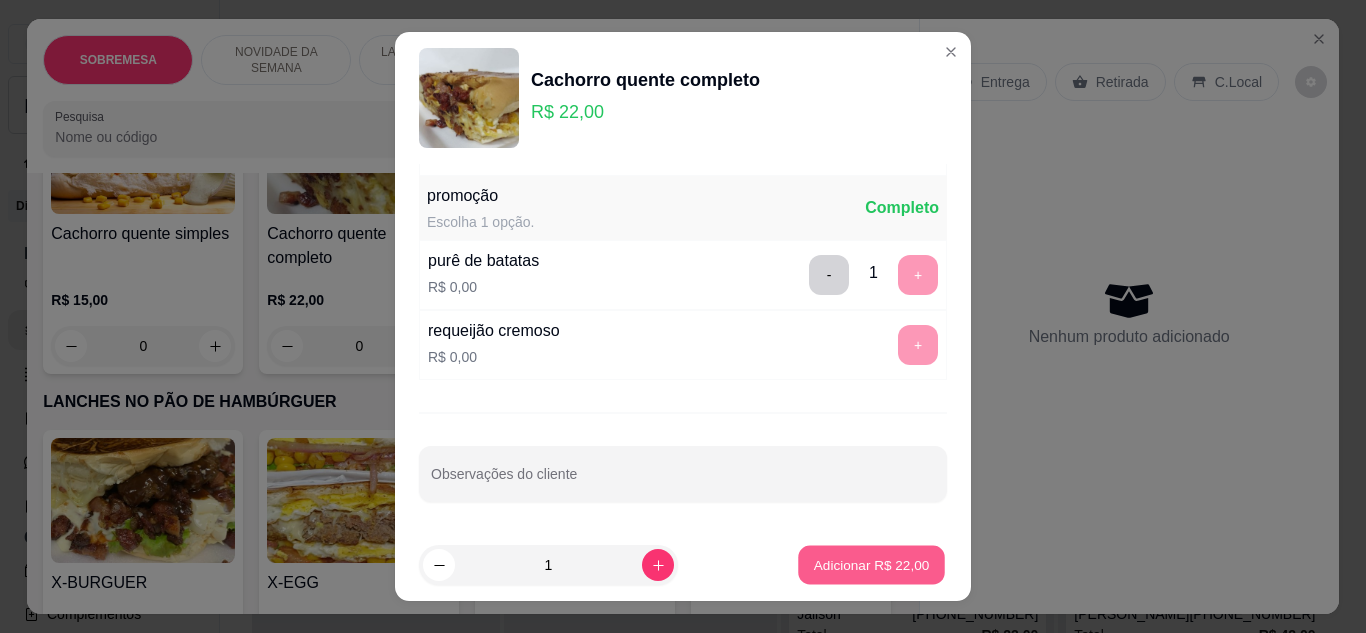 click on "Adicionar   R$ 22,00" at bounding box center [872, 565] 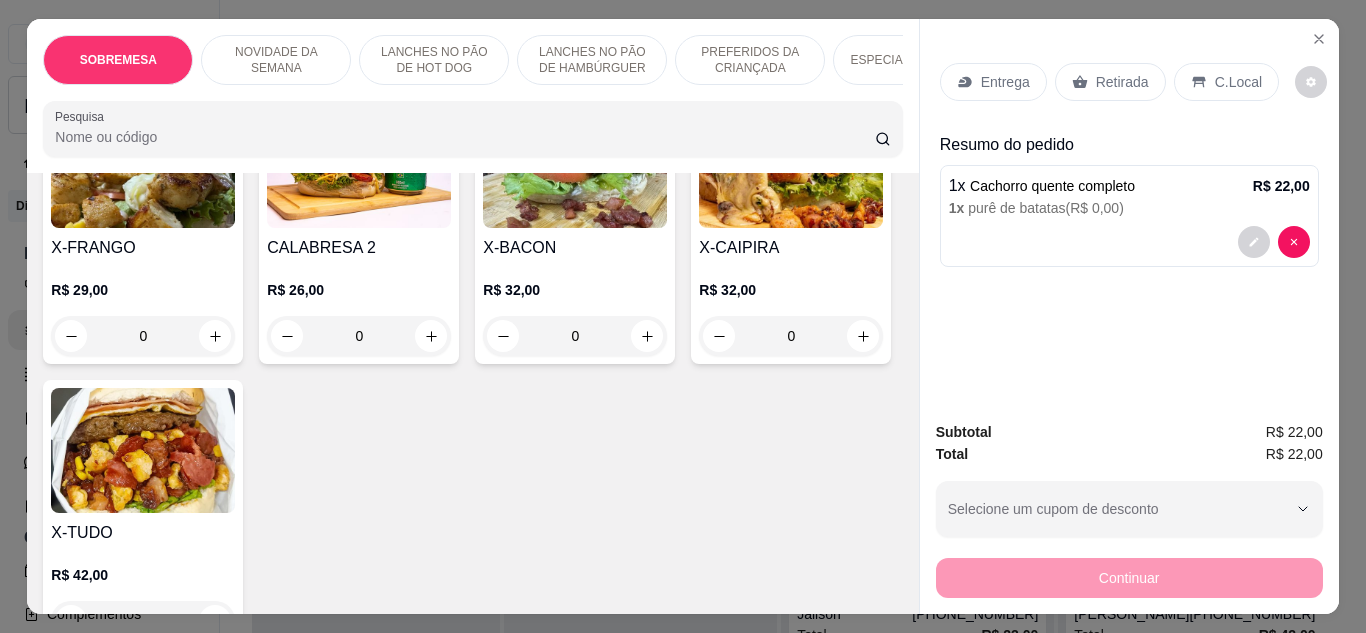 scroll, scrollTop: 1794, scrollLeft: 0, axis: vertical 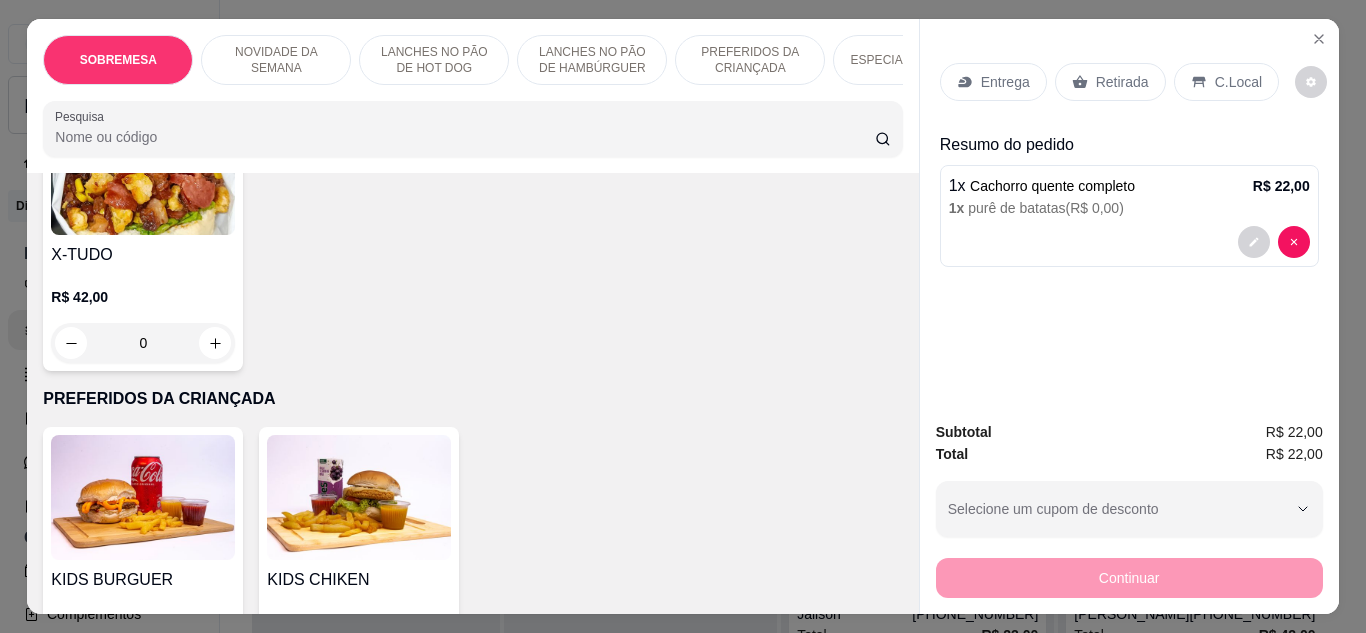 click on "X-BACON" at bounding box center (575, -30) 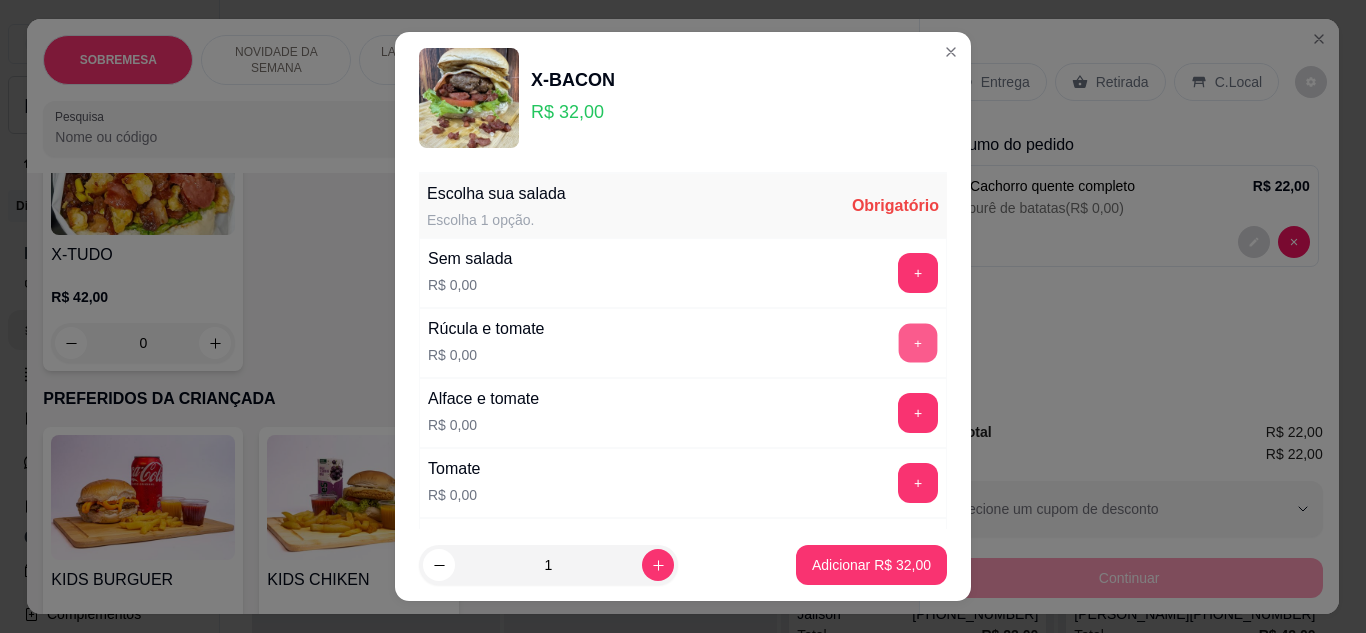 click on "+" at bounding box center (918, 342) 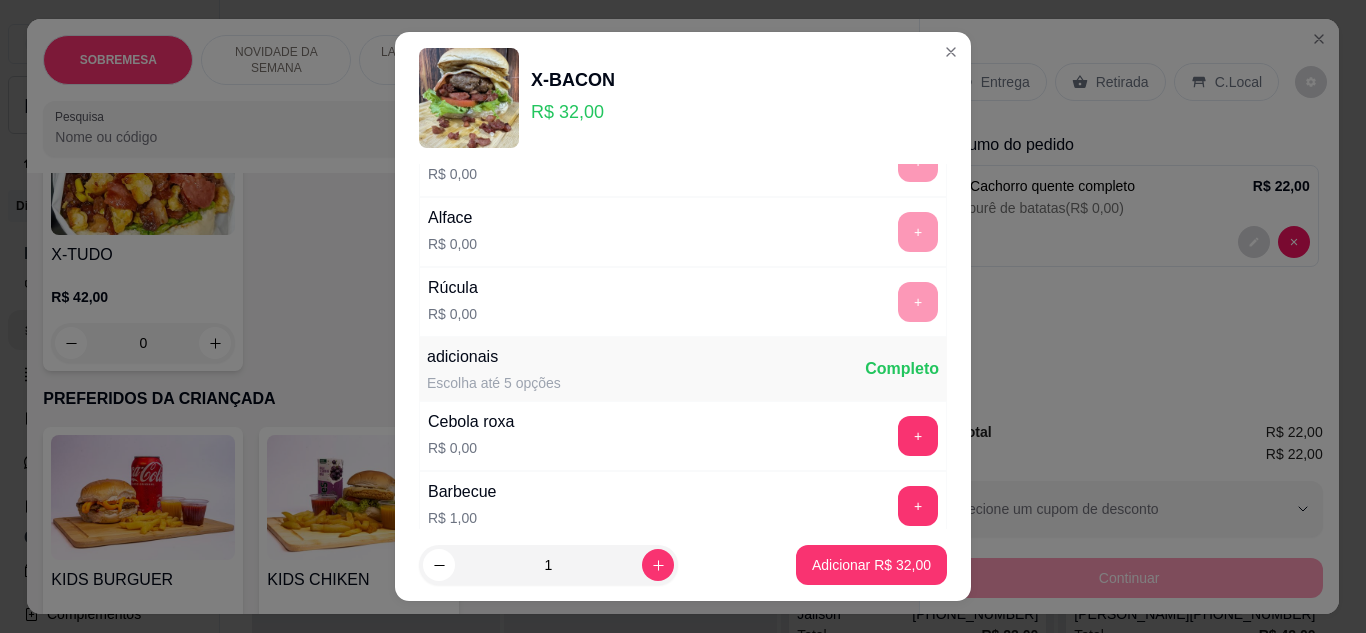 scroll, scrollTop: 342, scrollLeft: 0, axis: vertical 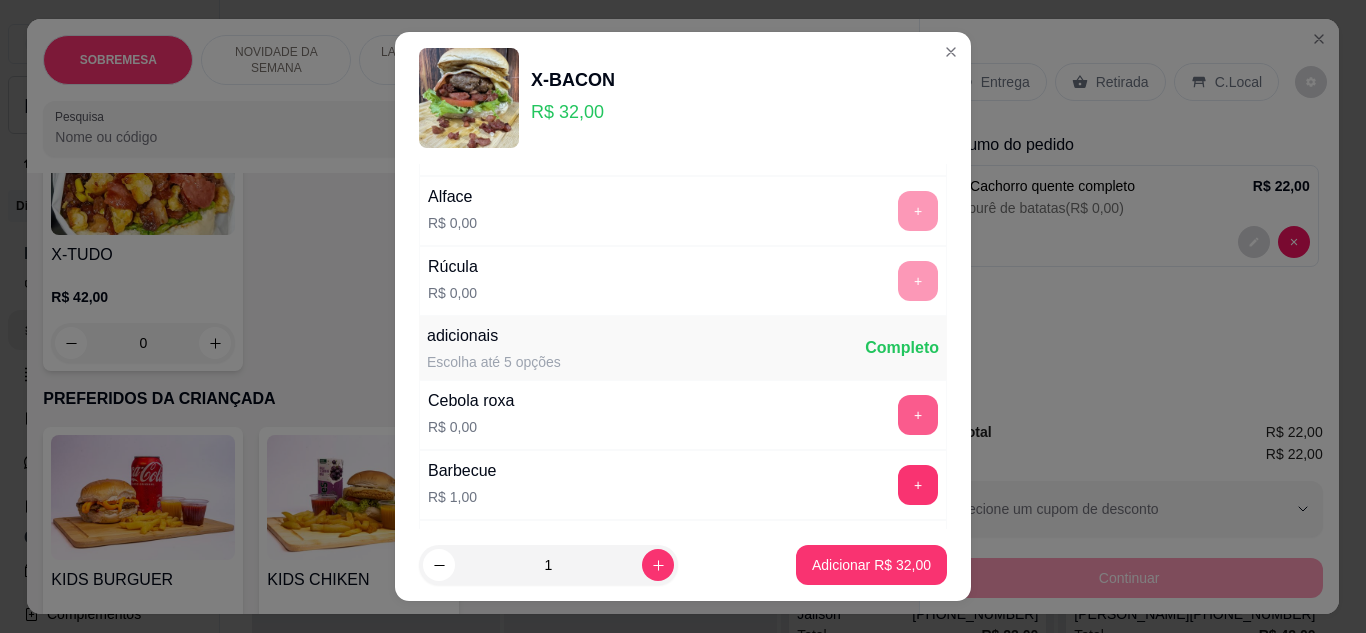 click on "+" at bounding box center [918, 415] 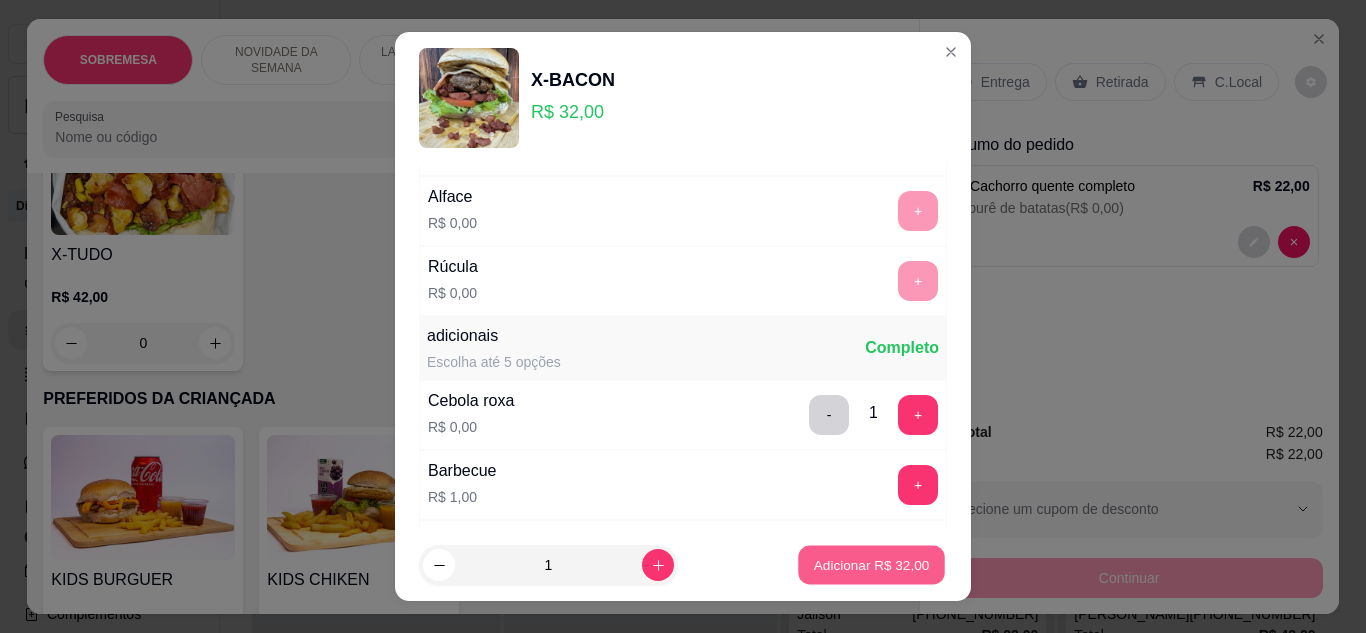 click on "Adicionar   R$ 32,00" at bounding box center (872, 565) 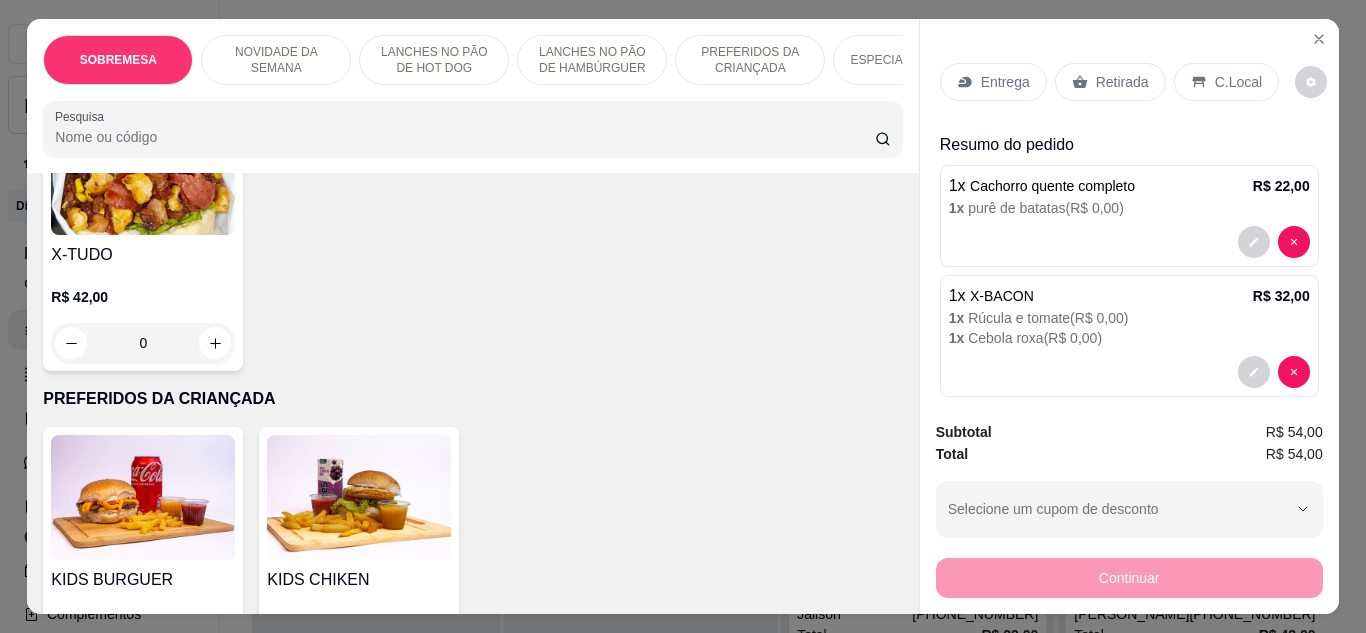 scroll, scrollTop: 20, scrollLeft: 0, axis: vertical 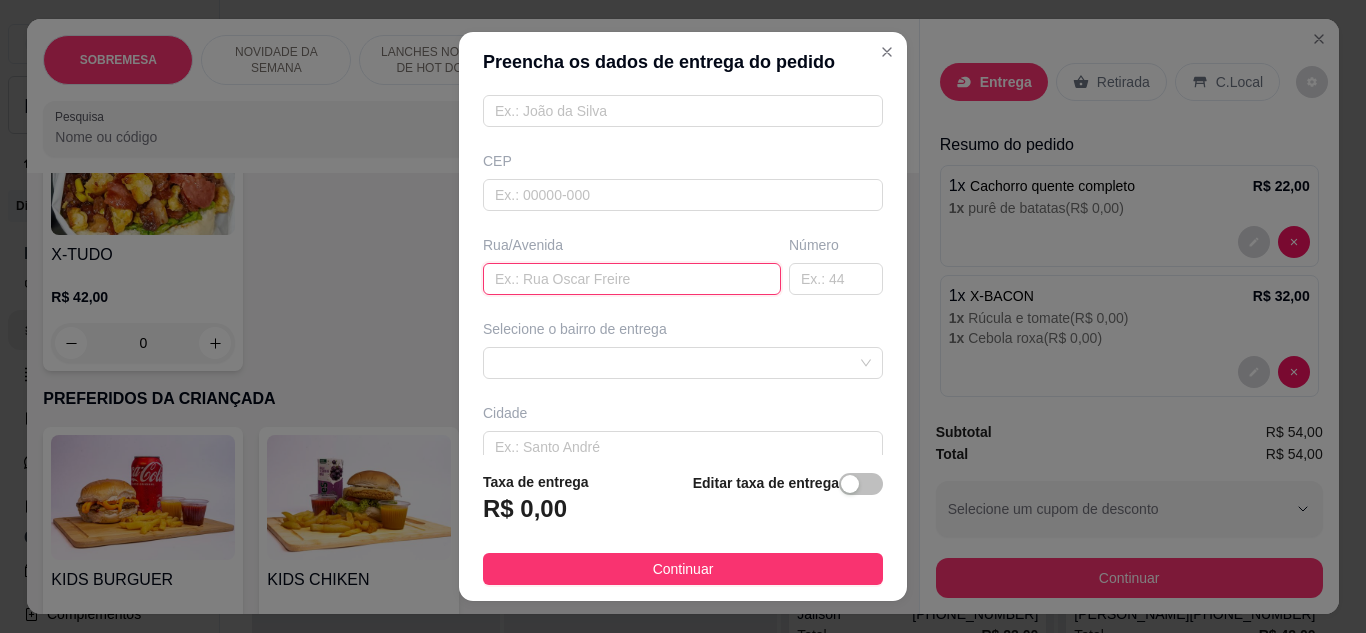 click at bounding box center [632, 279] 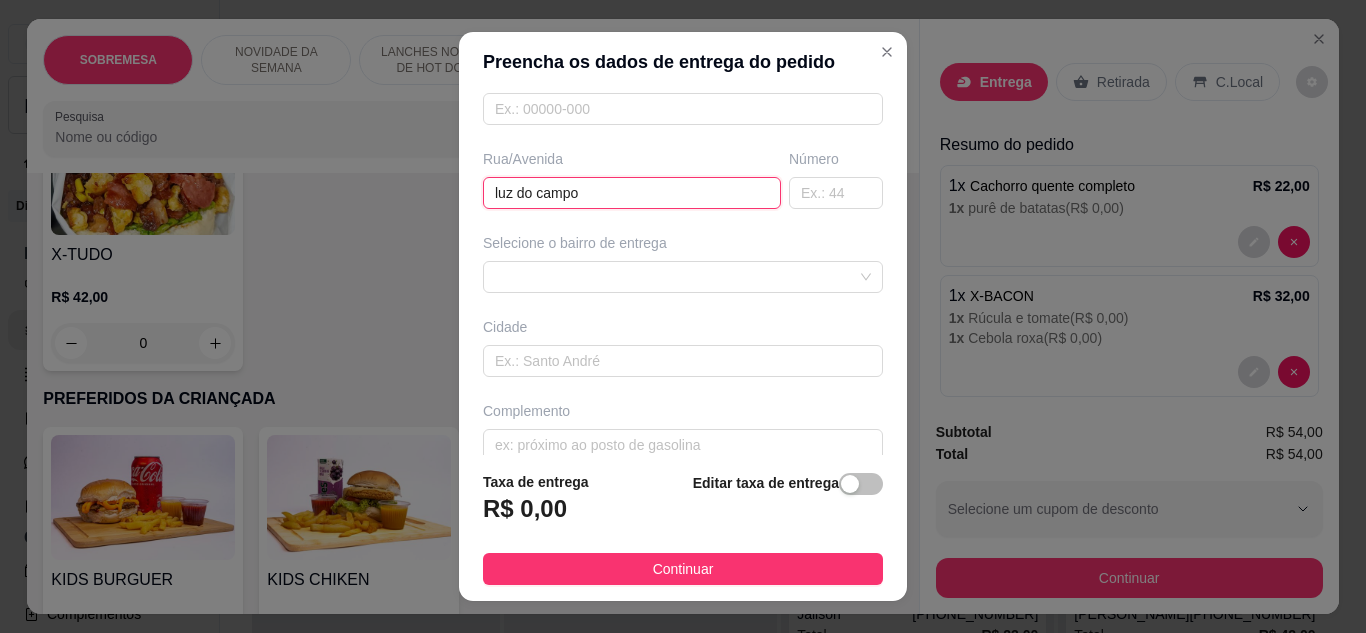 scroll, scrollTop: 285, scrollLeft: 0, axis: vertical 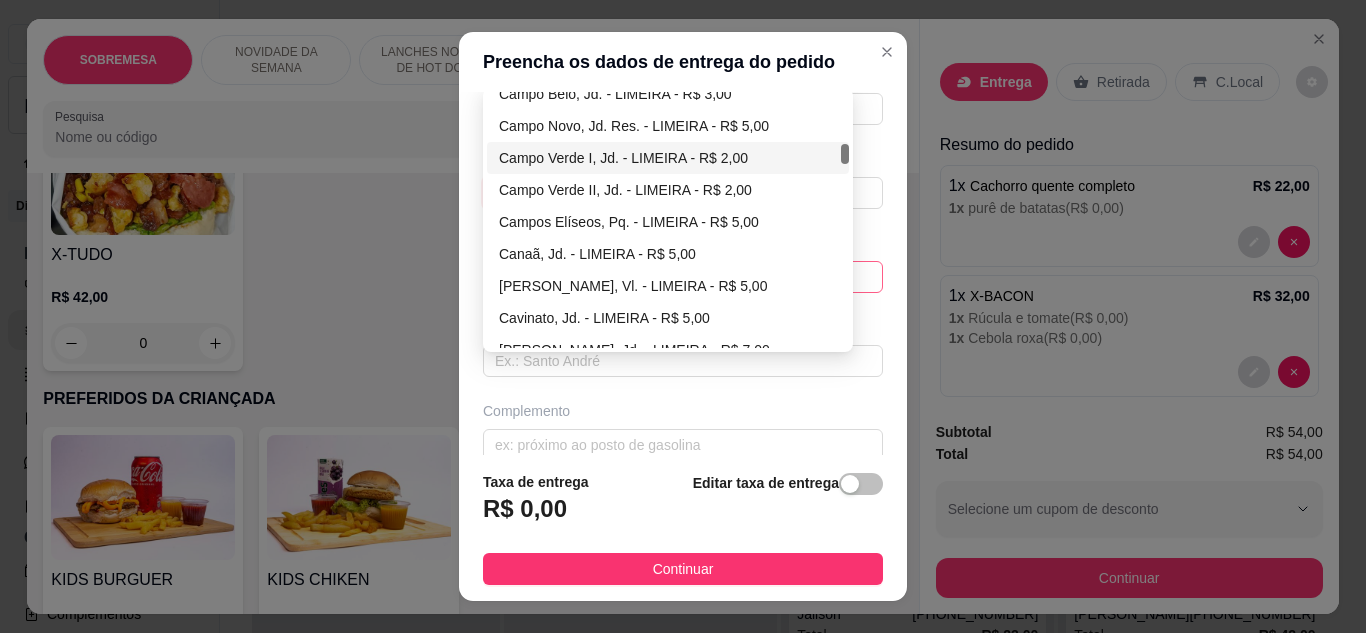 type on "luz do campo" 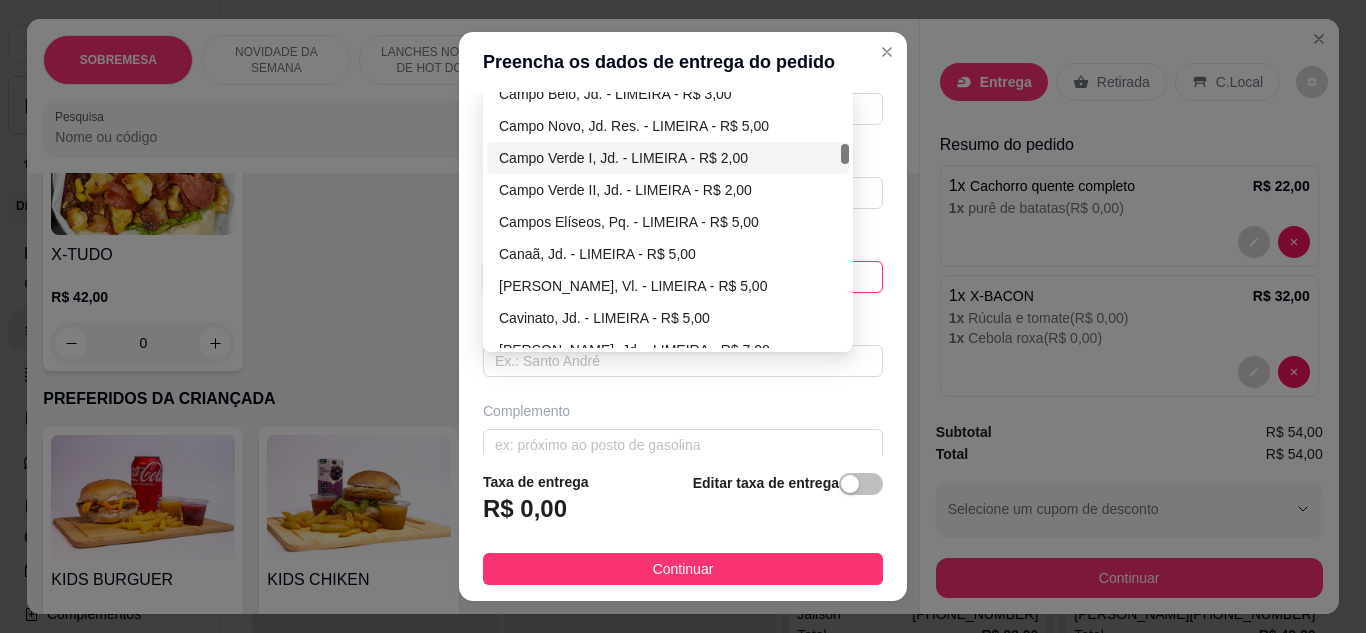 click on "Campo Verde I, Jd. - LIMEIRA -  R$ 2,00" at bounding box center [668, 158] 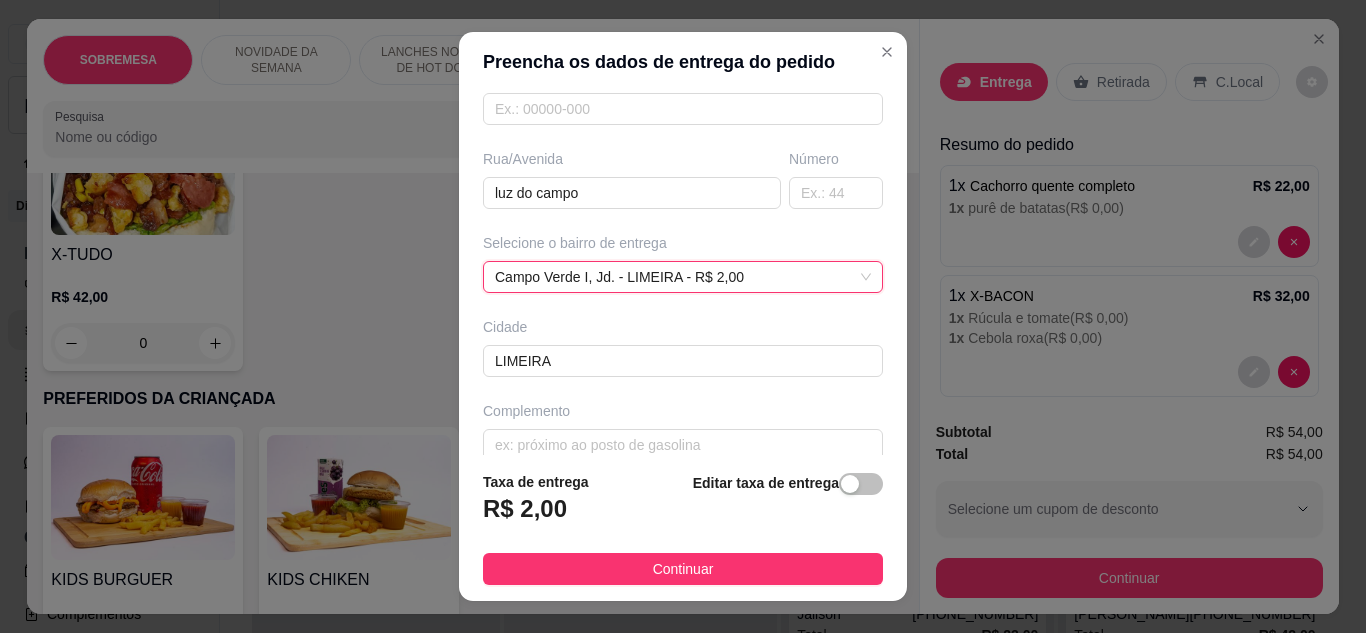 scroll, scrollTop: 310, scrollLeft: 0, axis: vertical 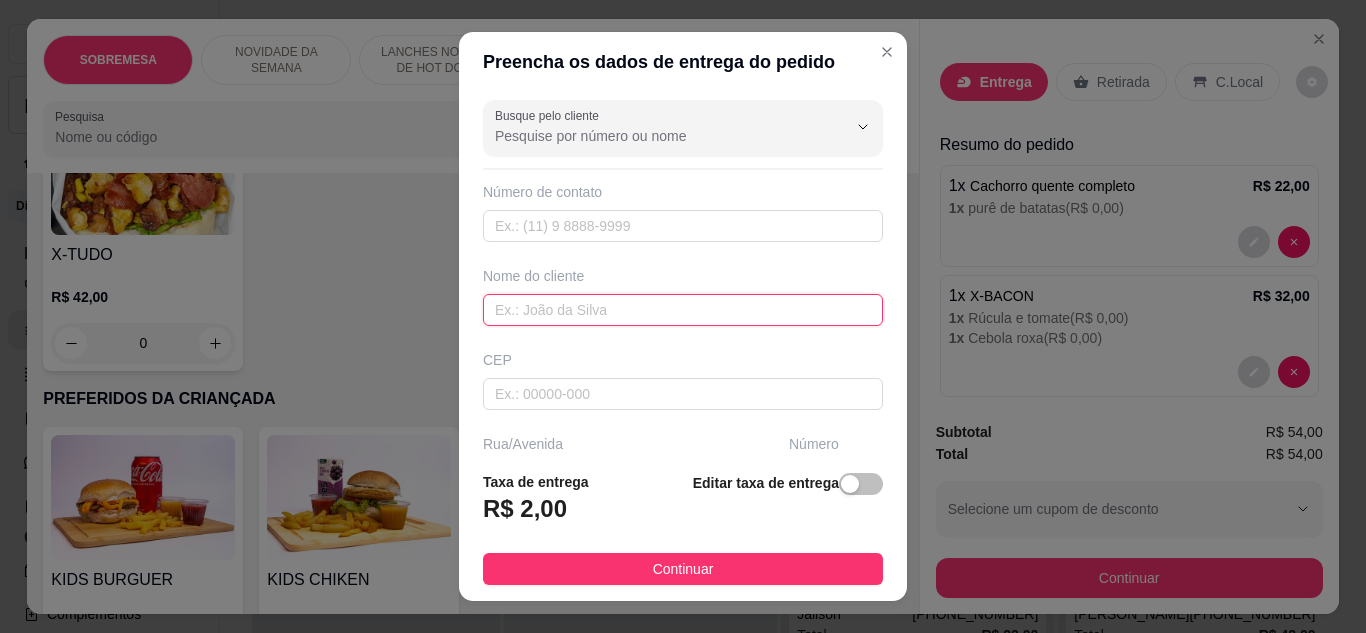 click at bounding box center (683, 310) 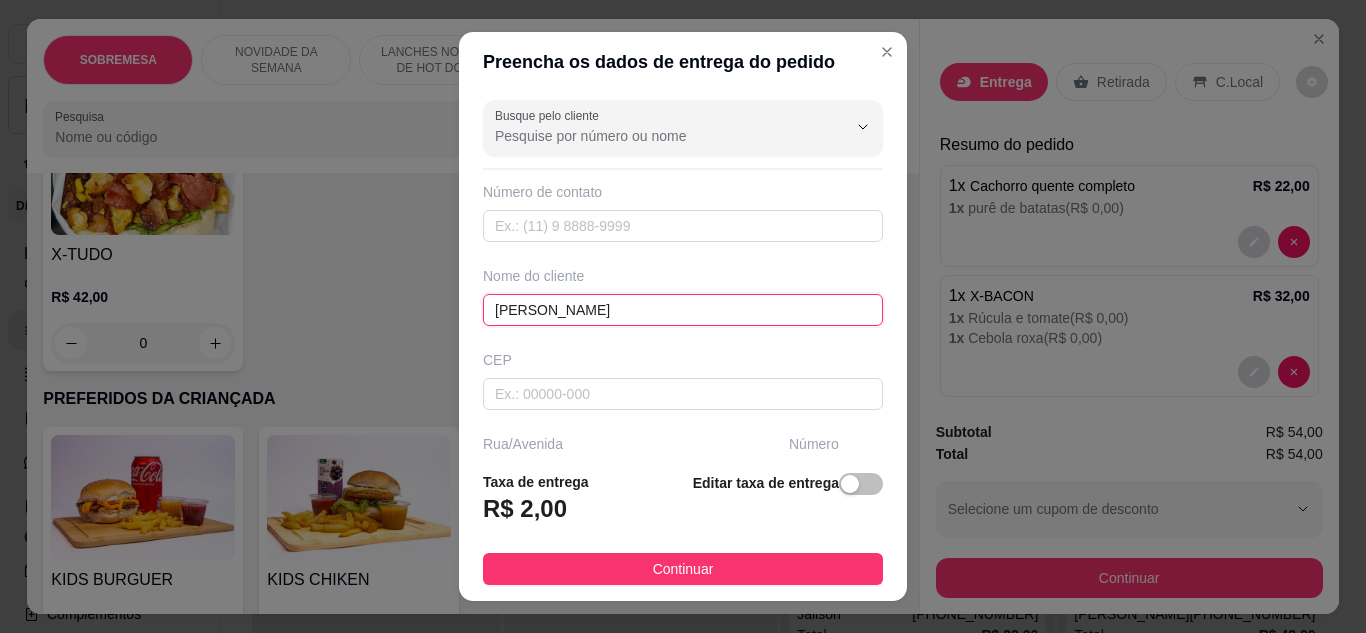 type on "[PERSON_NAME]" 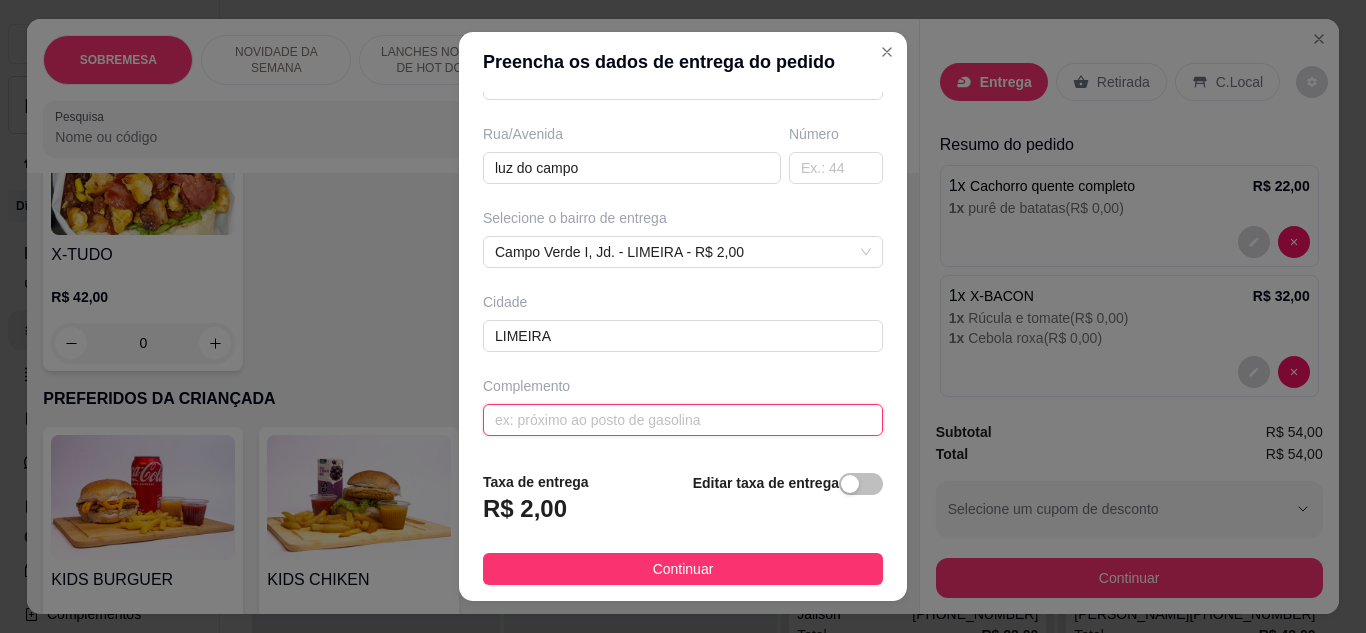 click at bounding box center [683, 420] 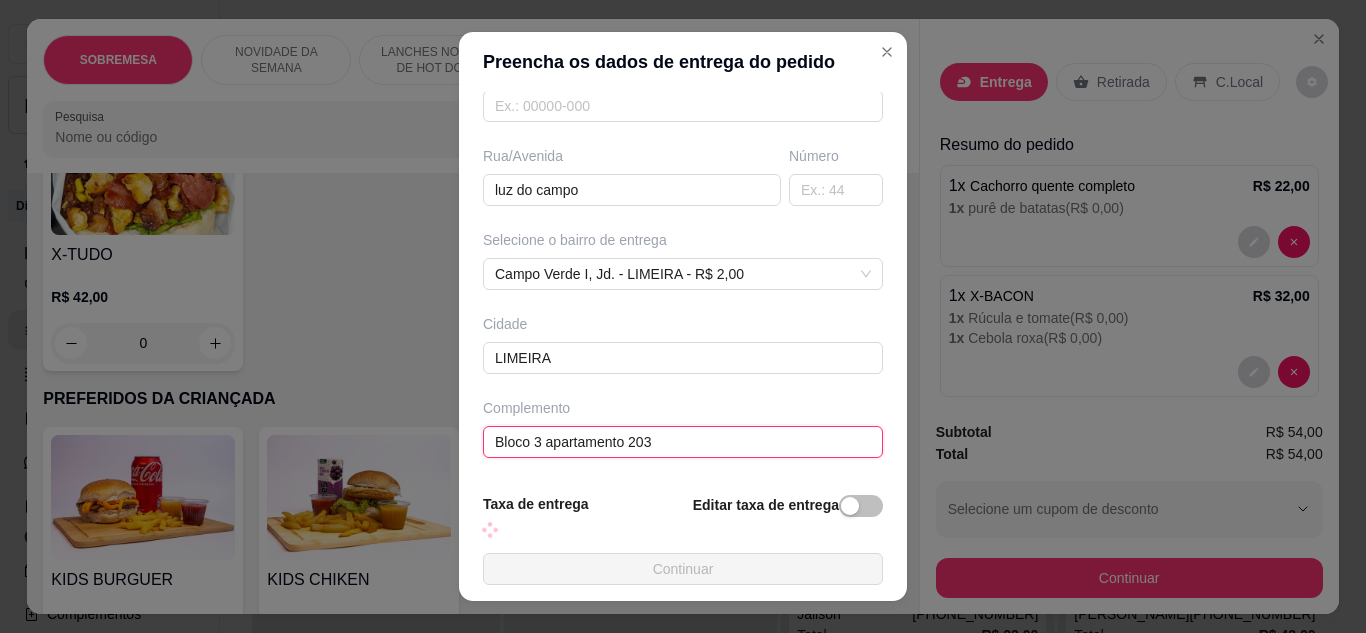 scroll, scrollTop: 310, scrollLeft: 0, axis: vertical 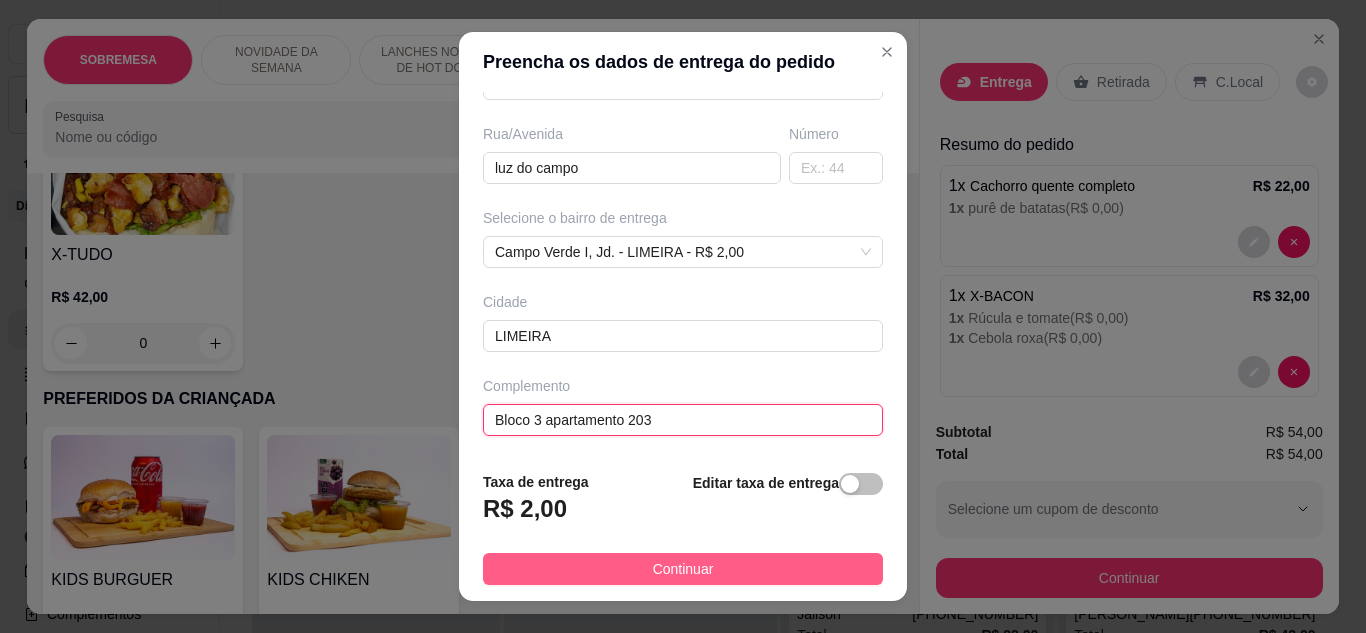 type on "Bloco 3 apartamento 203" 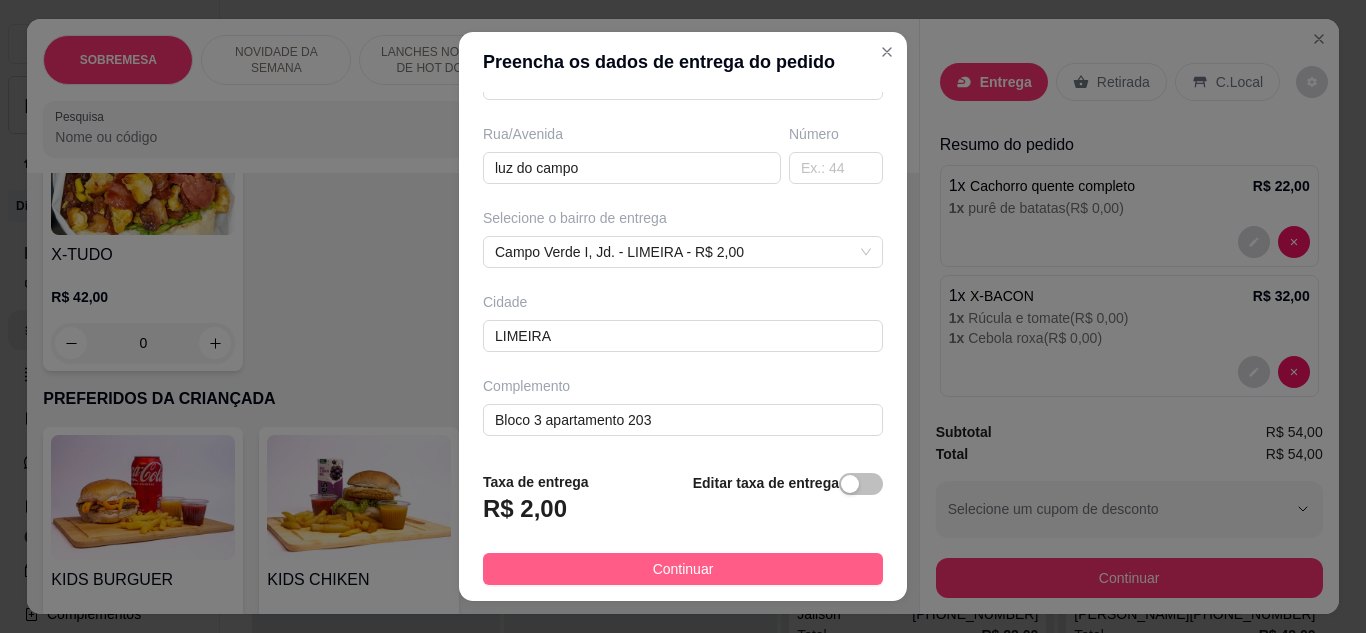 click on "Continuar" at bounding box center [683, 569] 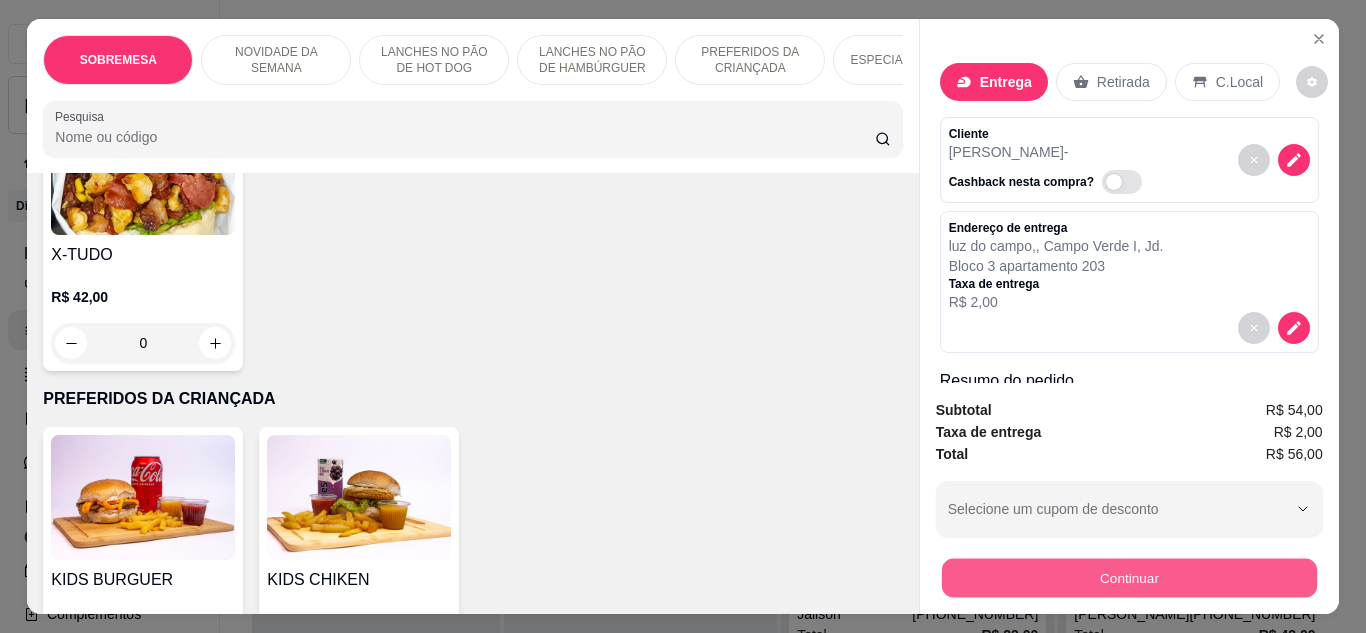 click on "Continuar" at bounding box center (1128, 578) 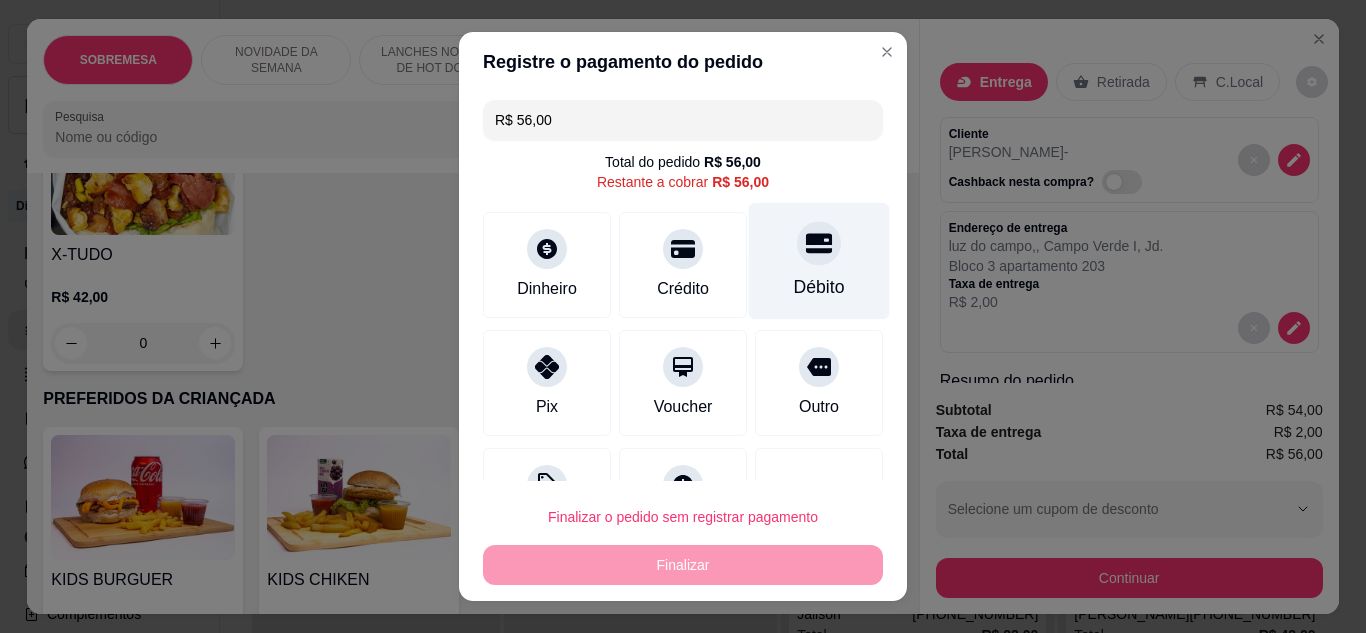 click 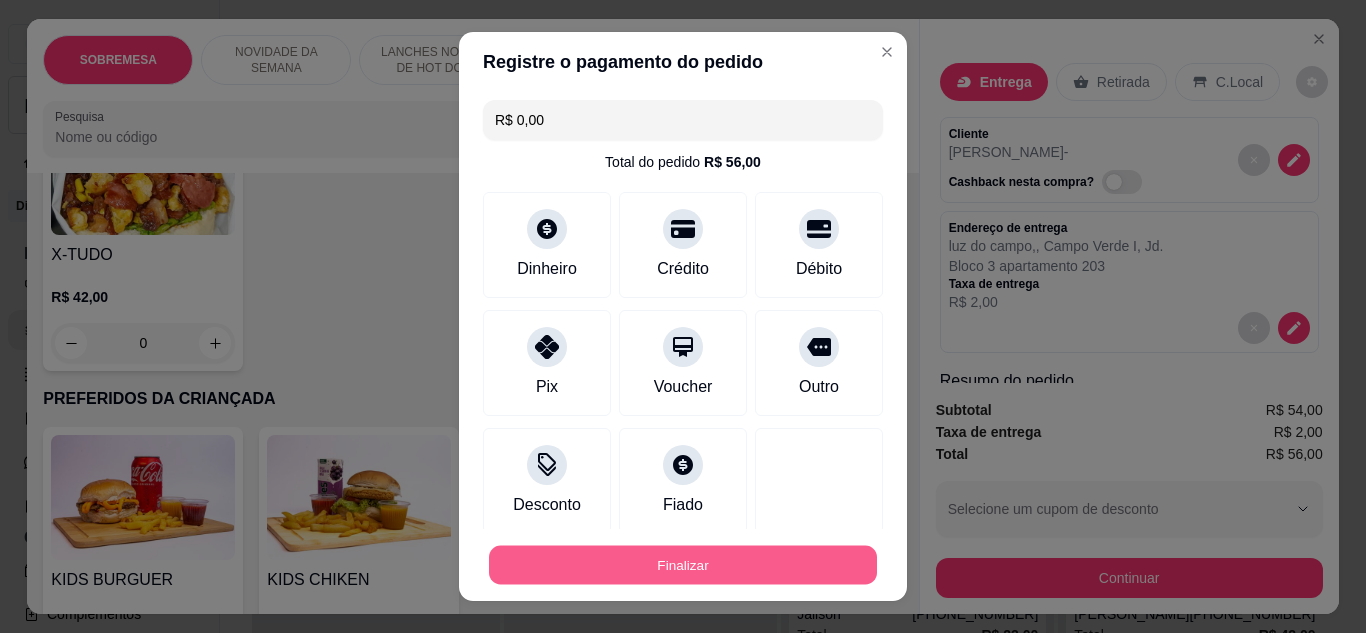 click on "Finalizar" at bounding box center [683, 565] 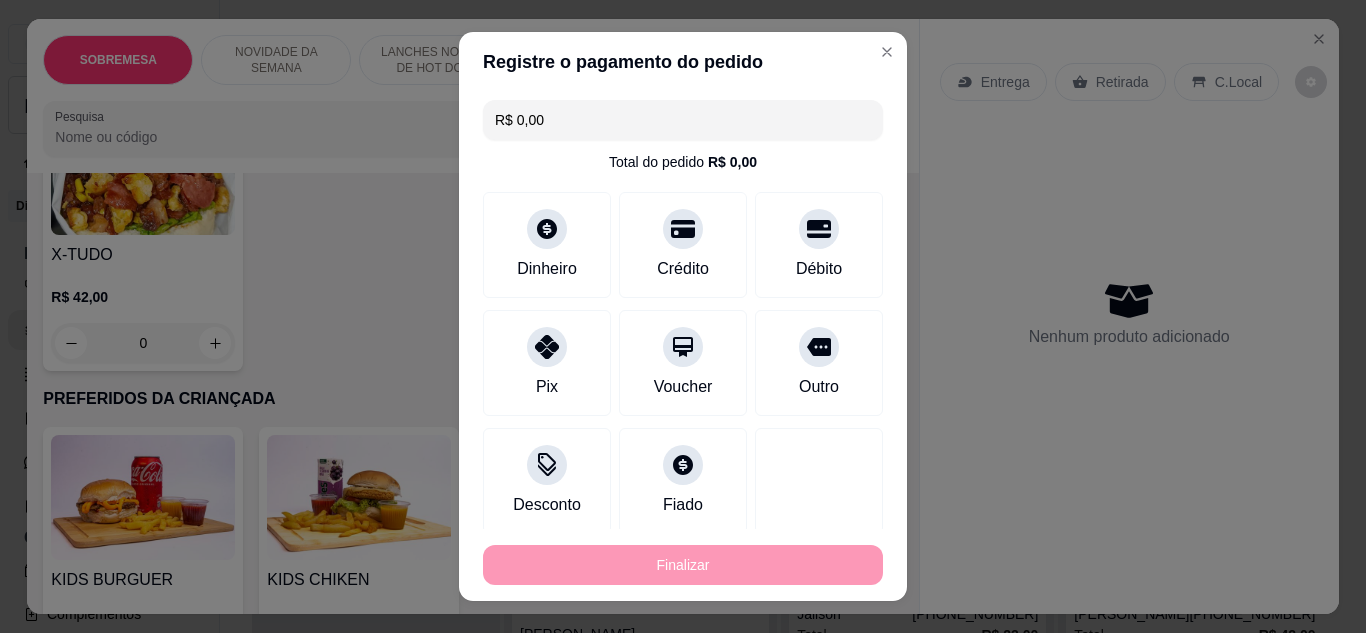 type on "-R$ 56,00" 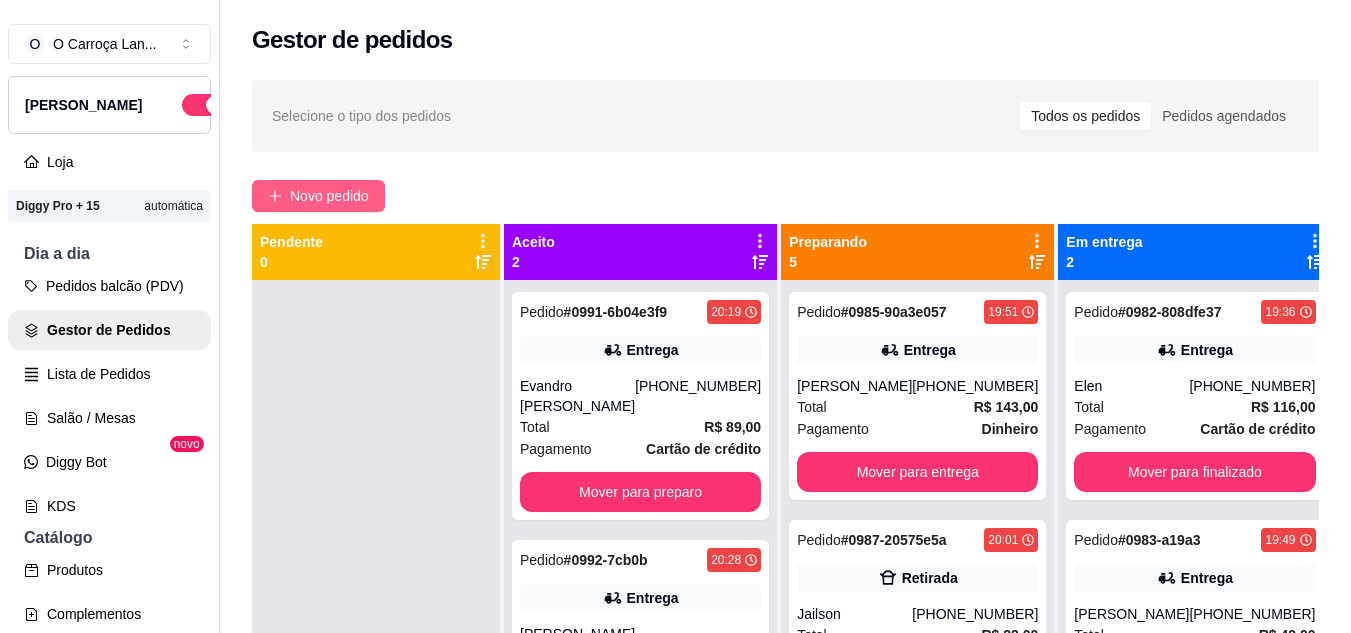 click on "Novo pedido" at bounding box center (329, 196) 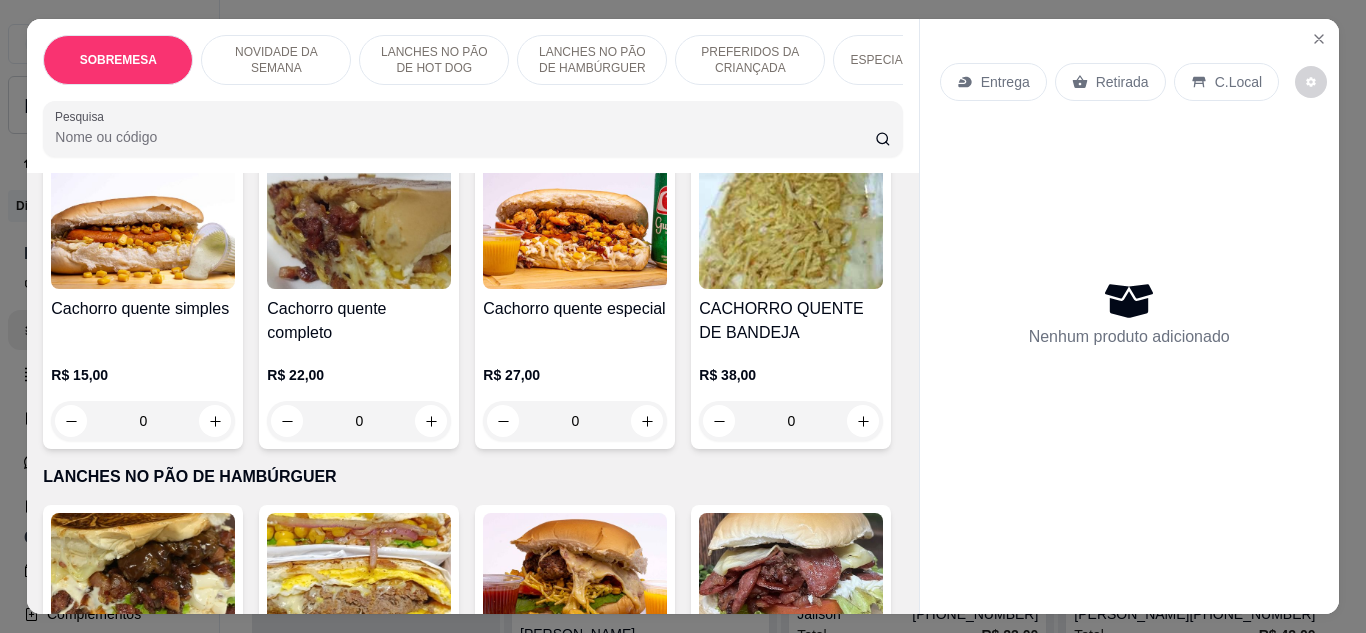 scroll, scrollTop: 911, scrollLeft: 0, axis: vertical 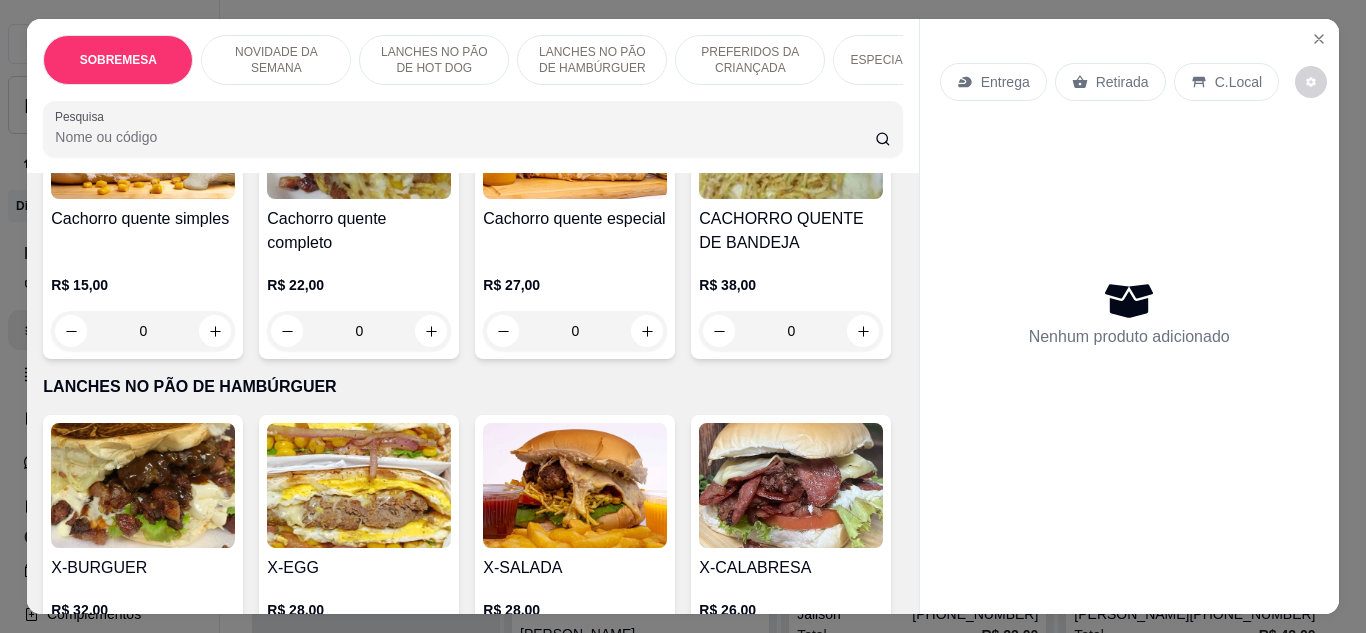 click at bounding box center (791, 136) 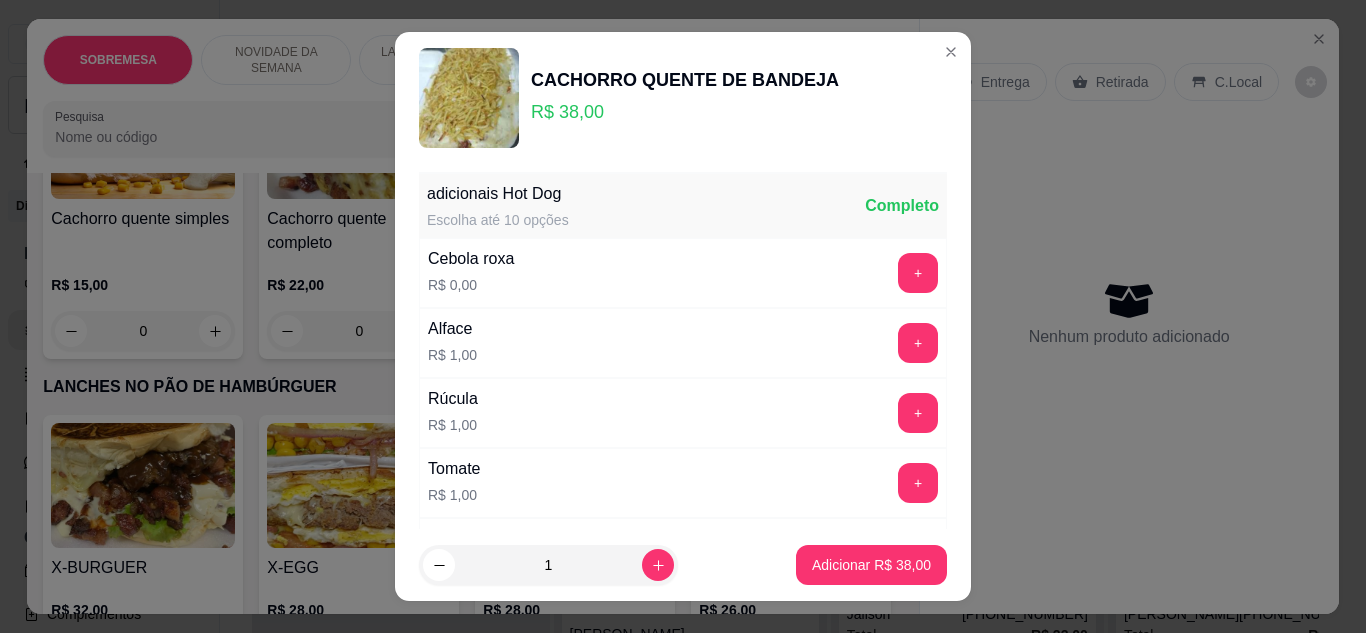 scroll, scrollTop: 978, scrollLeft: 0, axis: vertical 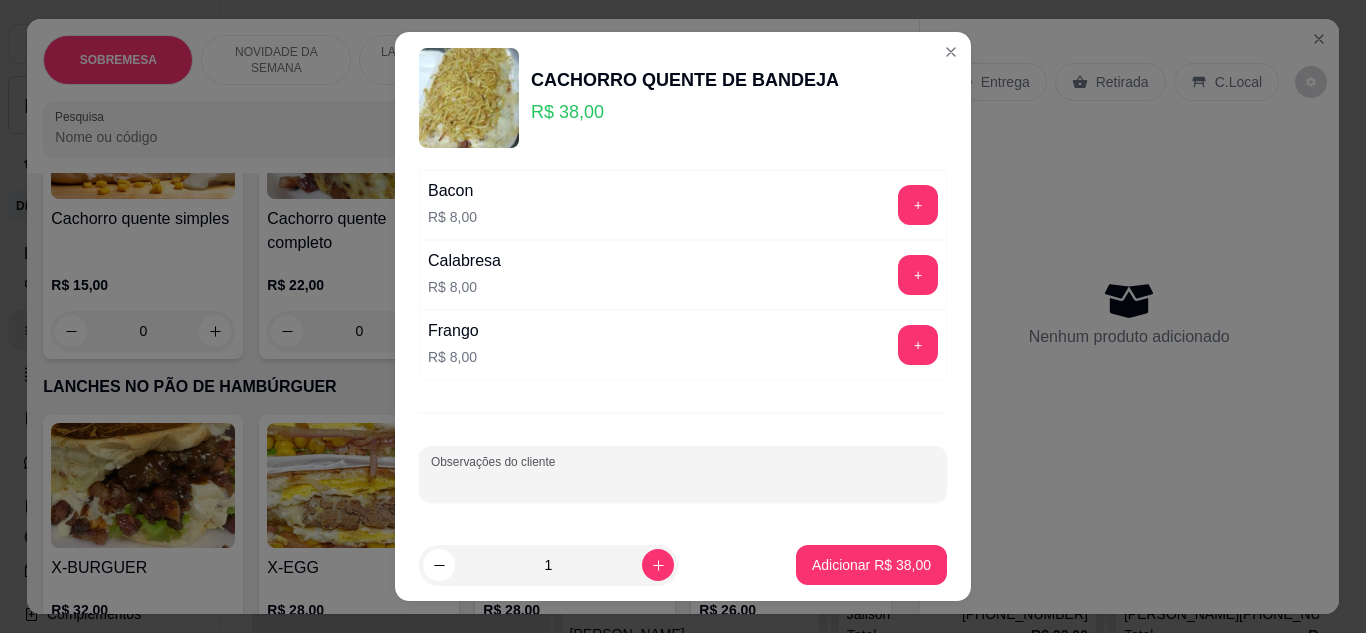 click on "Observações do cliente" at bounding box center [683, 482] 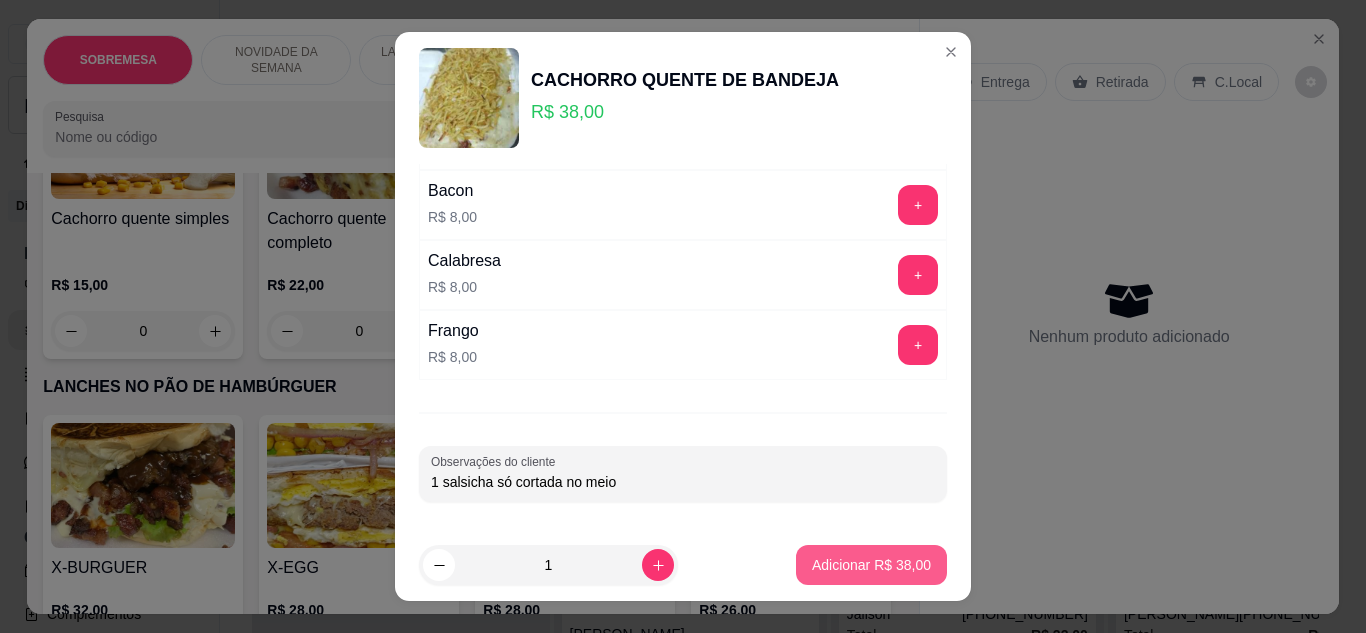 type on "1 salsicha só cortada no meio" 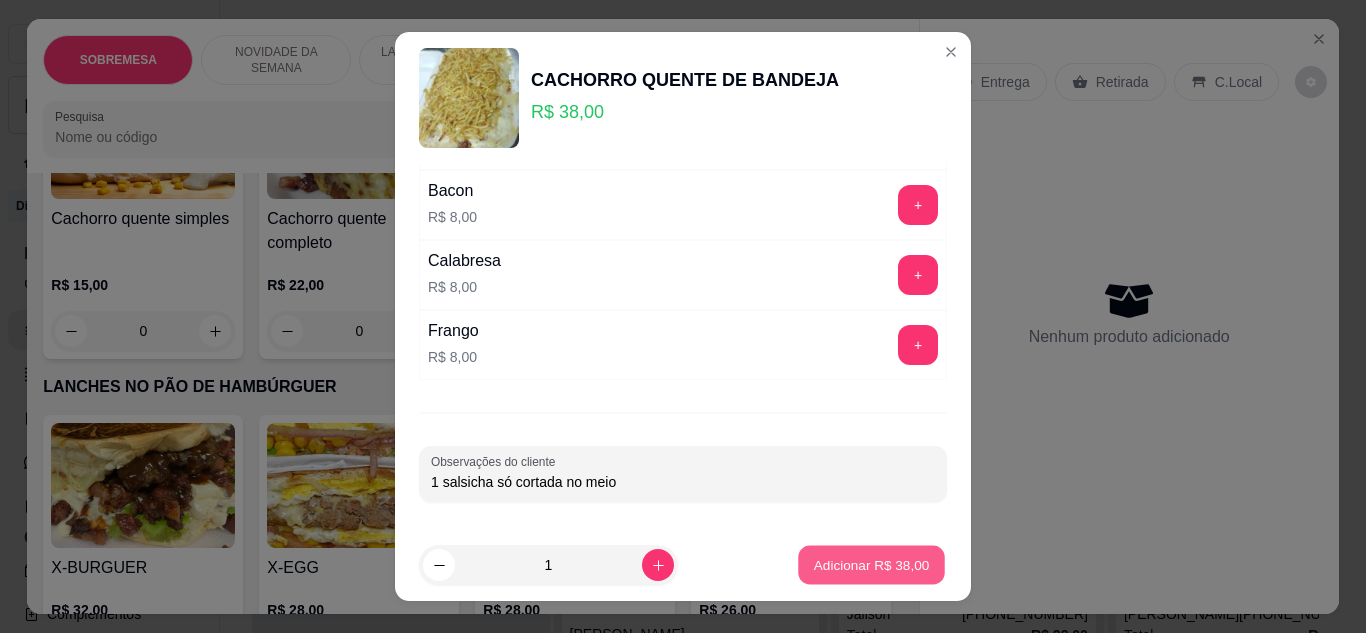 click on "Adicionar   R$ 38,00" at bounding box center (871, 565) 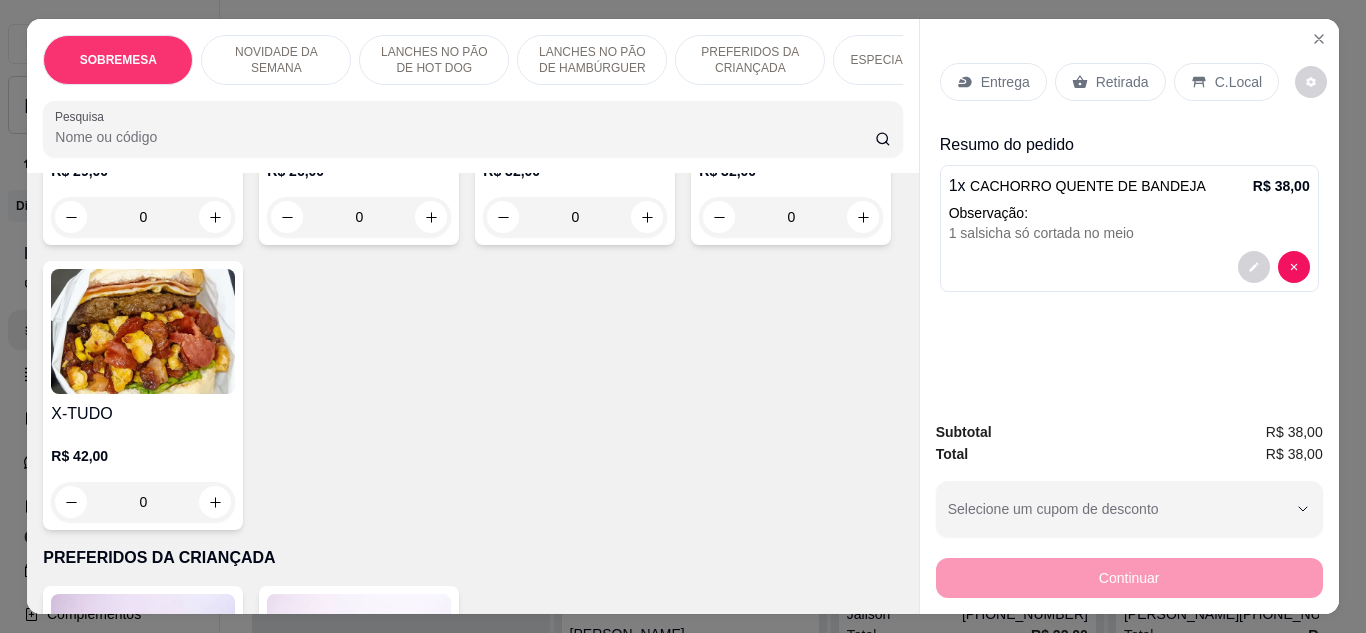 scroll, scrollTop: 1636, scrollLeft: 0, axis: vertical 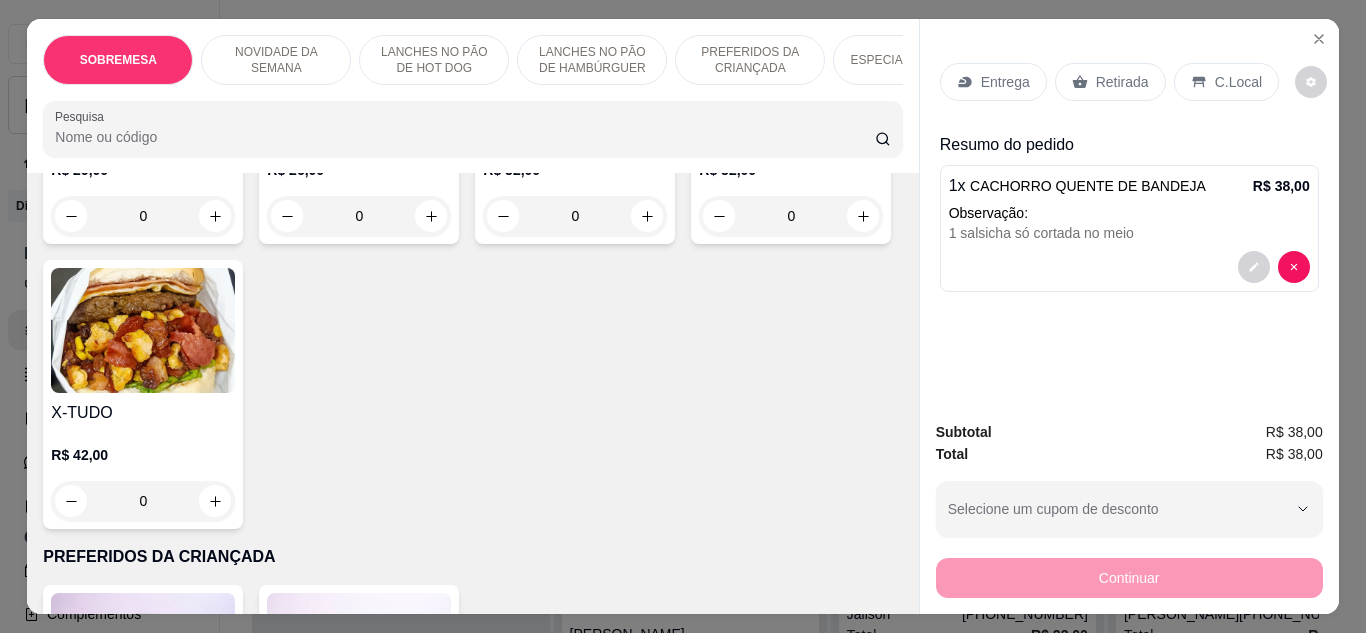 click at bounding box center (143, 45) 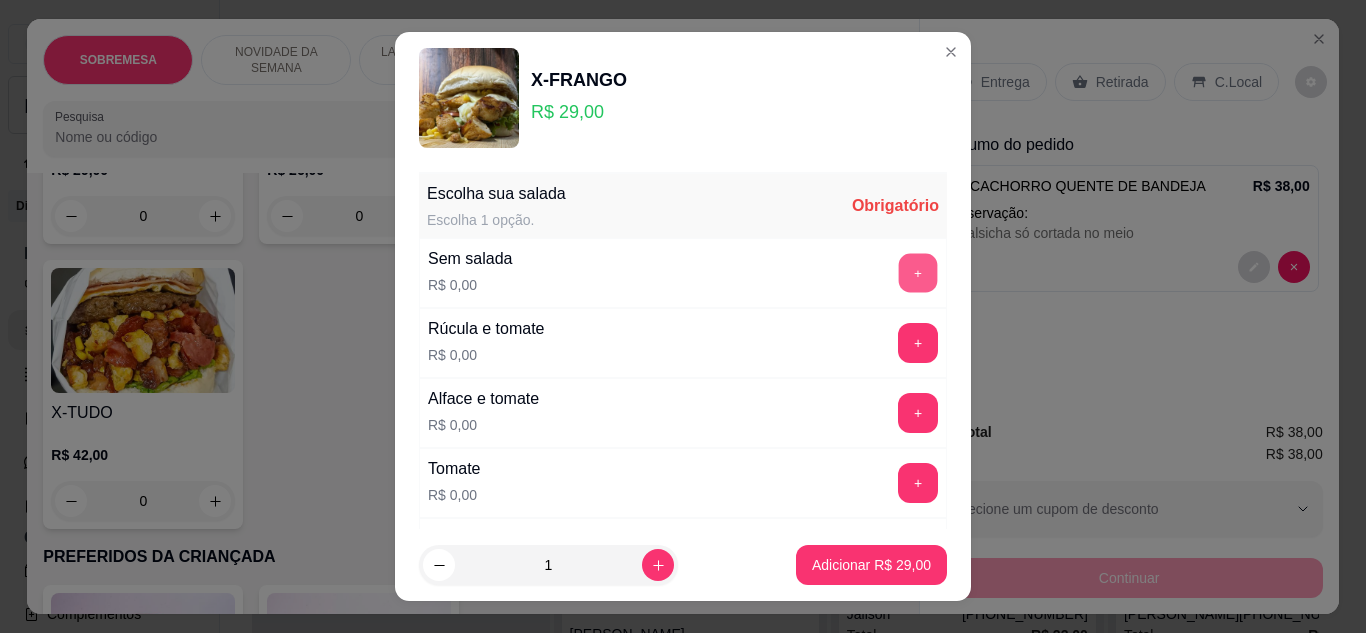 click on "+" at bounding box center (918, 272) 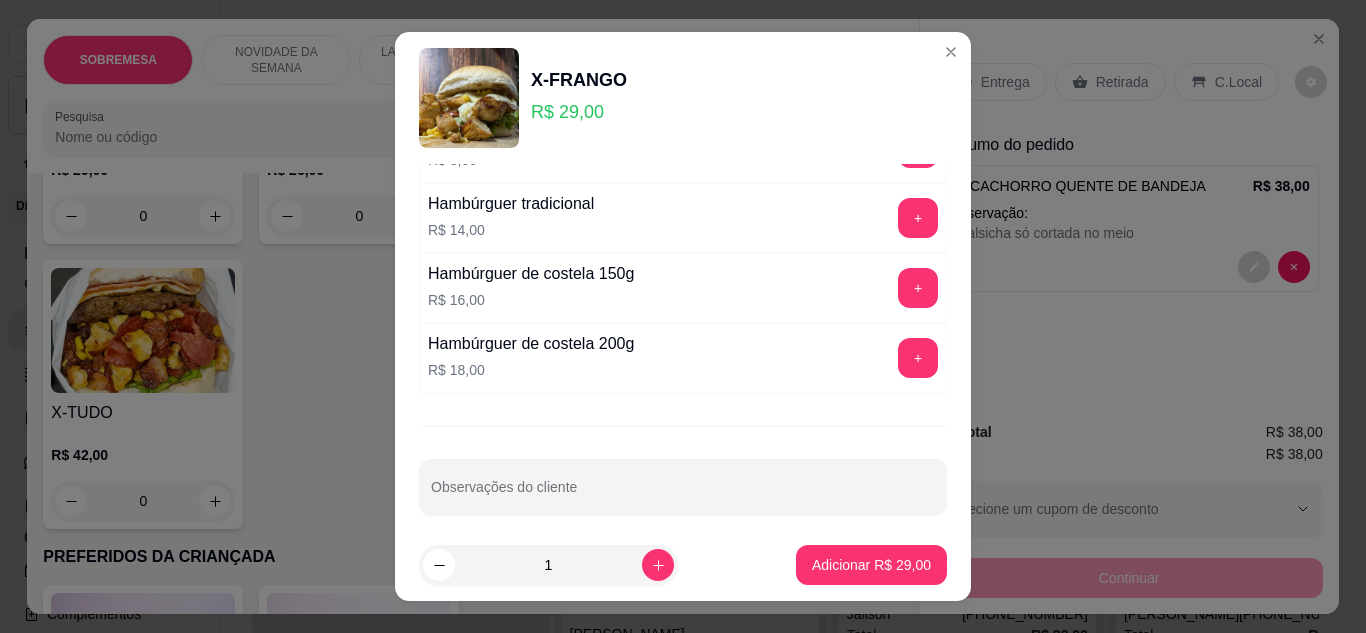 scroll, scrollTop: 1952, scrollLeft: 0, axis: vertical 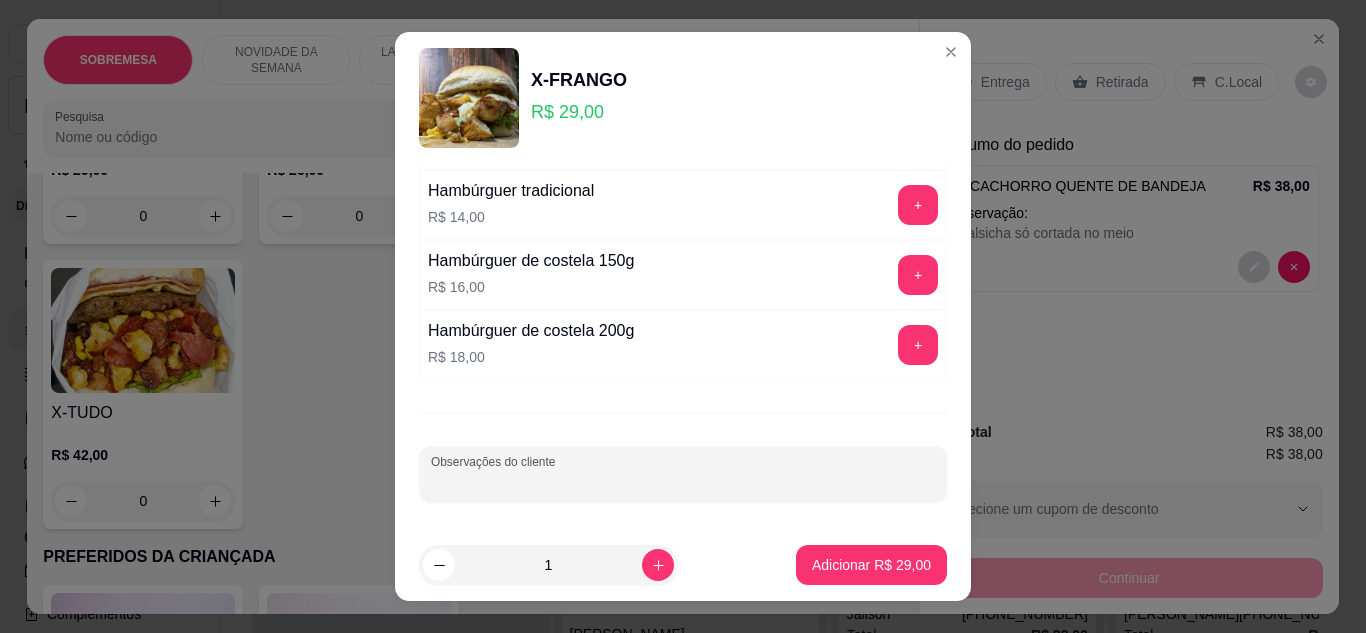 click on "Observações do cliente" at bounding box center (683, 482) 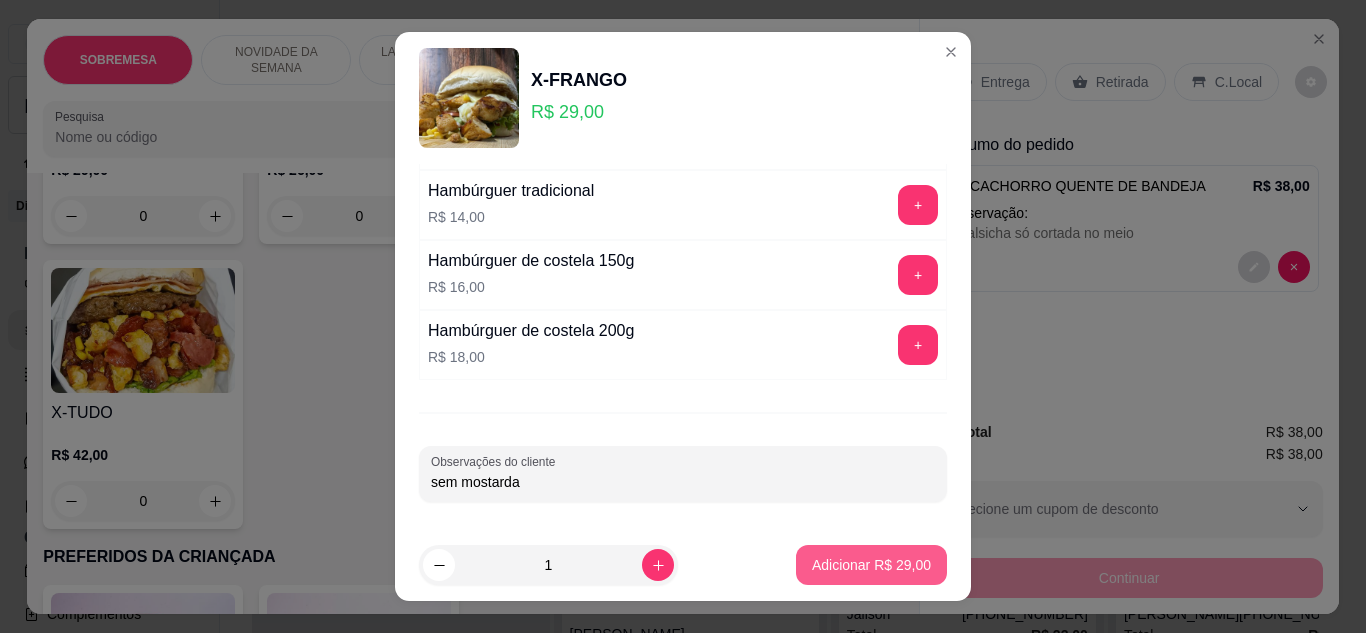 type on "sem mostarda" 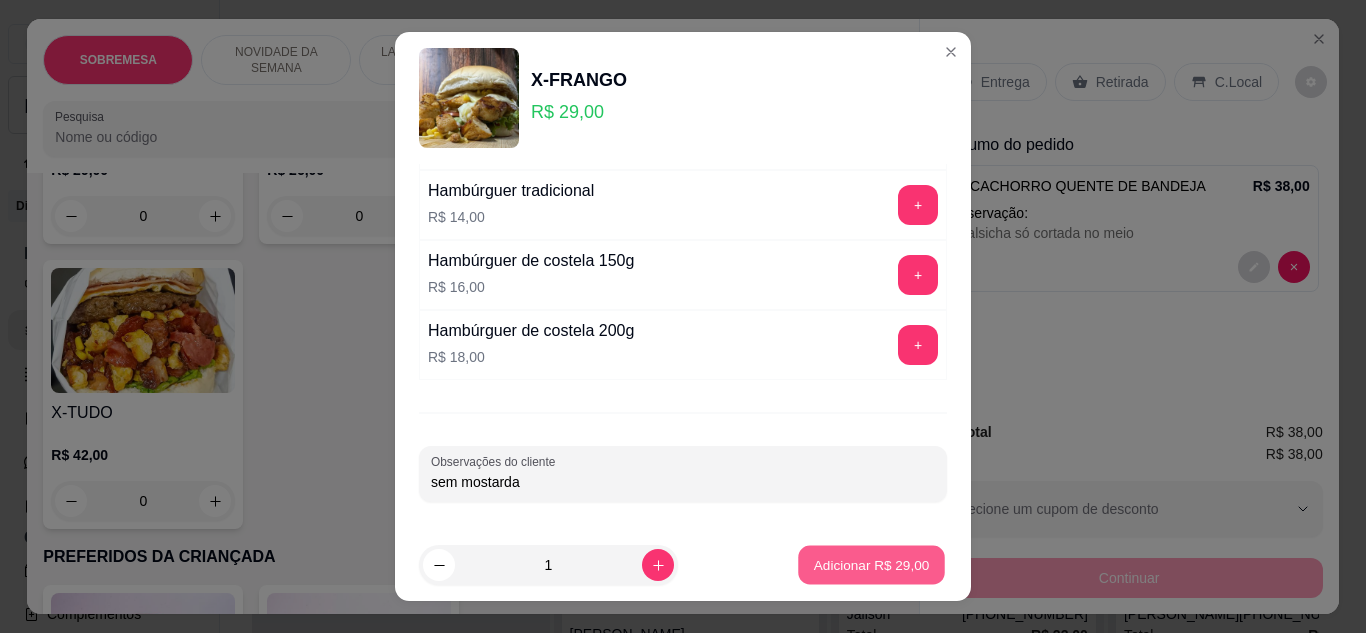 click on "Adicionar   R$ 29,00" at bounding box center (871, 565) 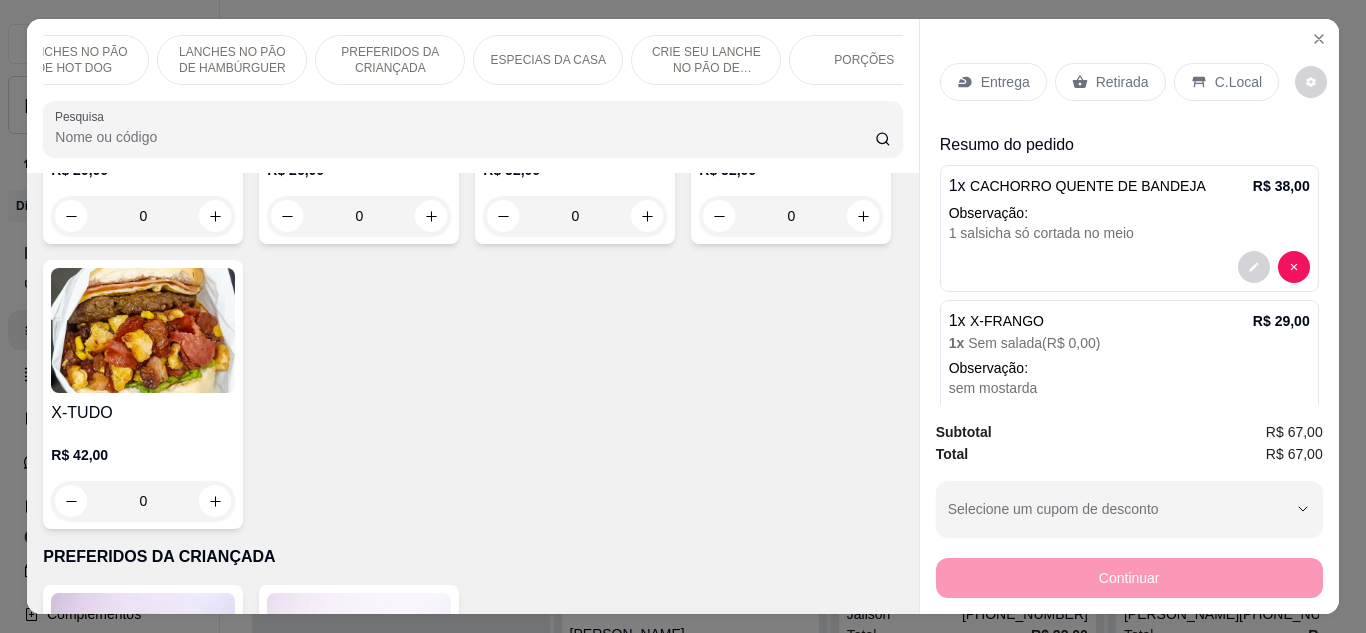 scroll, scrollTop: 0, scrollLeft: 400, axis: horizontal 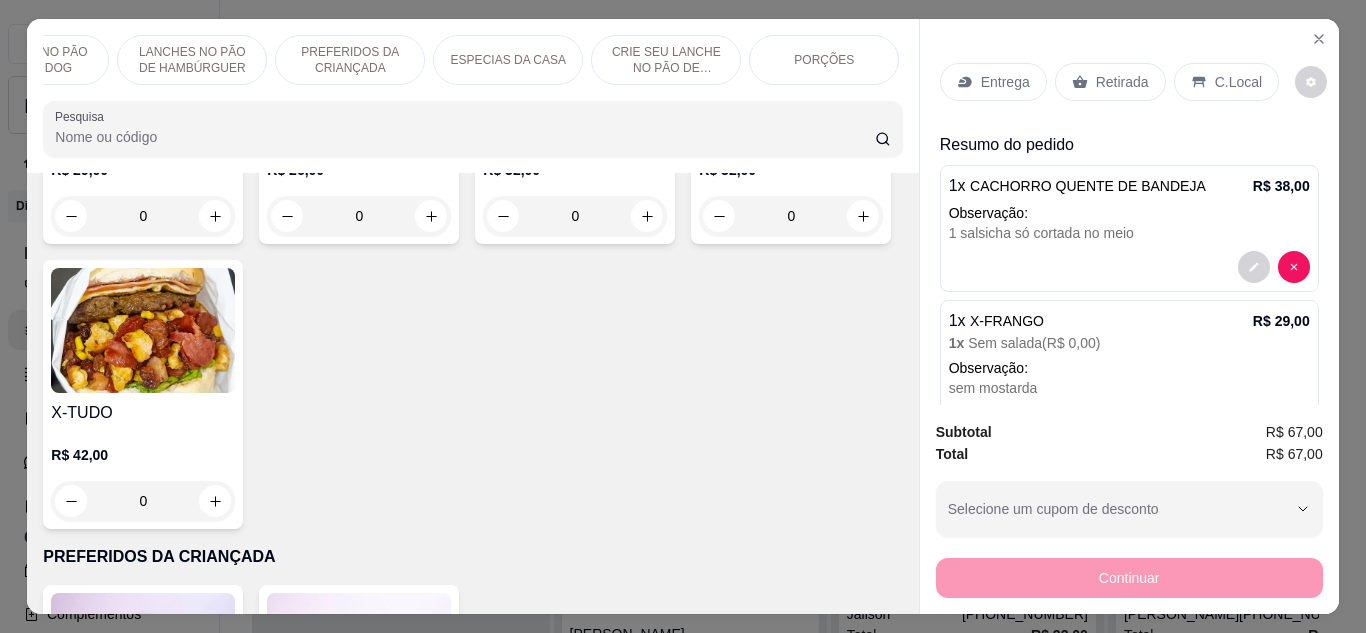 click on "PORÇÕES" at bounding box center (824, 60) 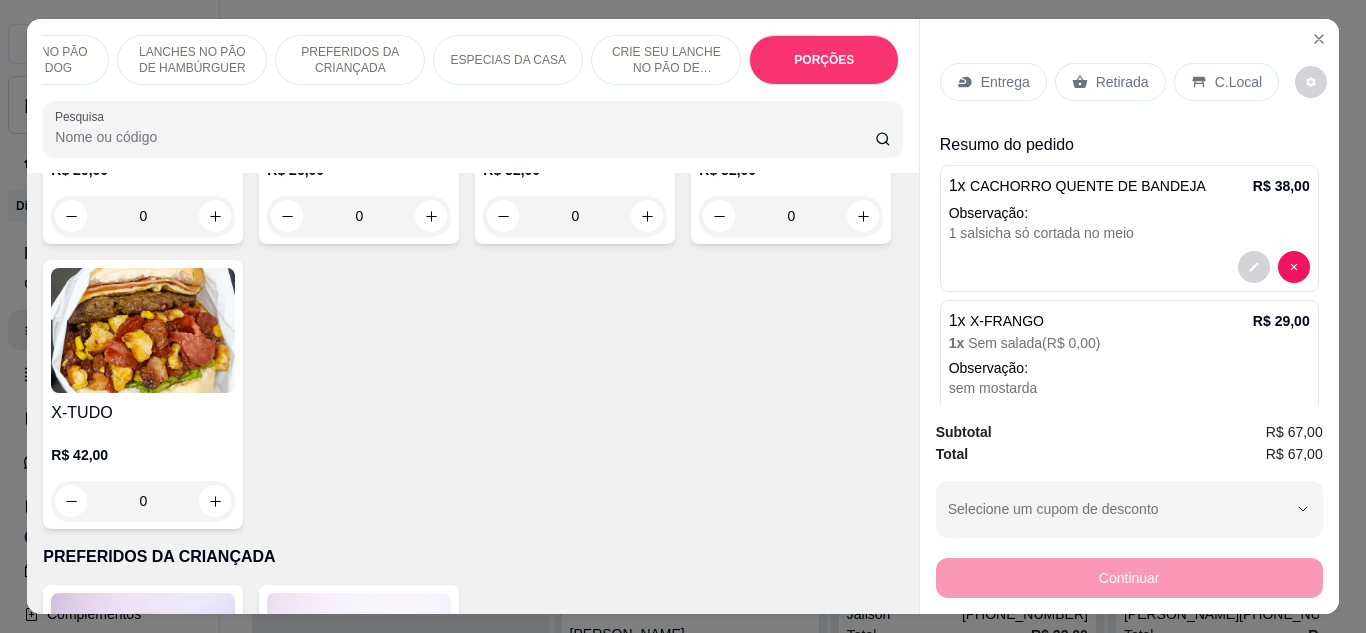 scroll, scrollTop: 3577, scrollLeft: 0, axis: vertical 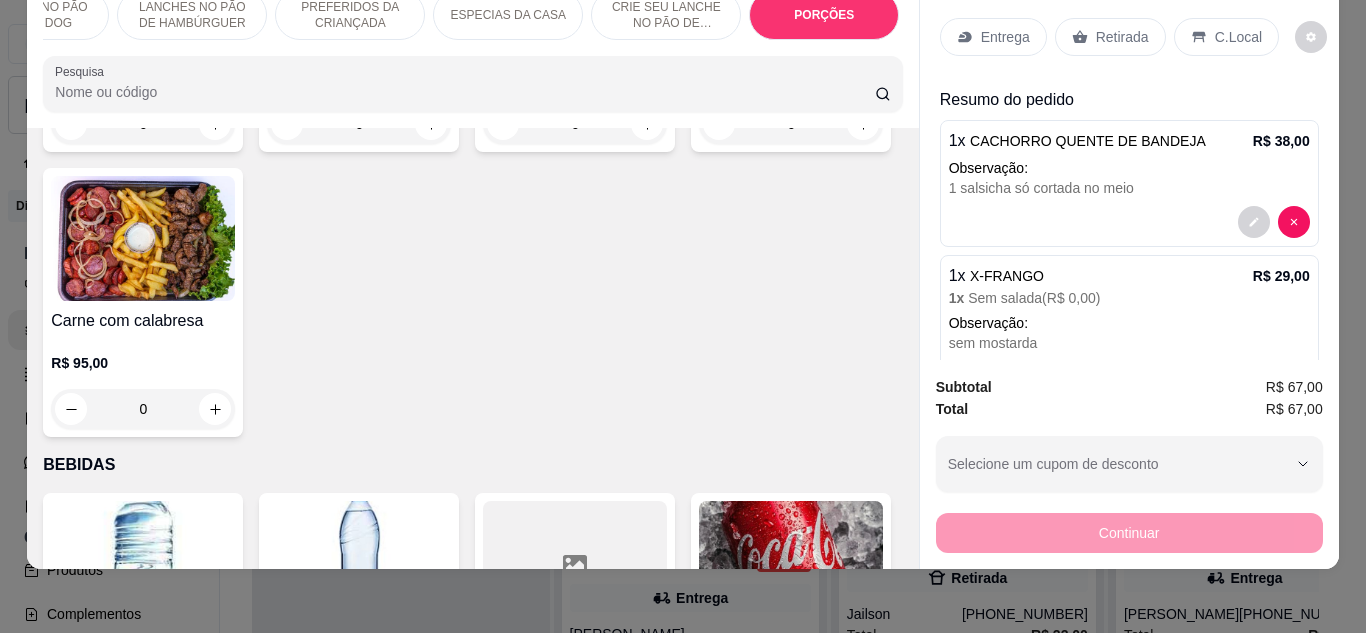click 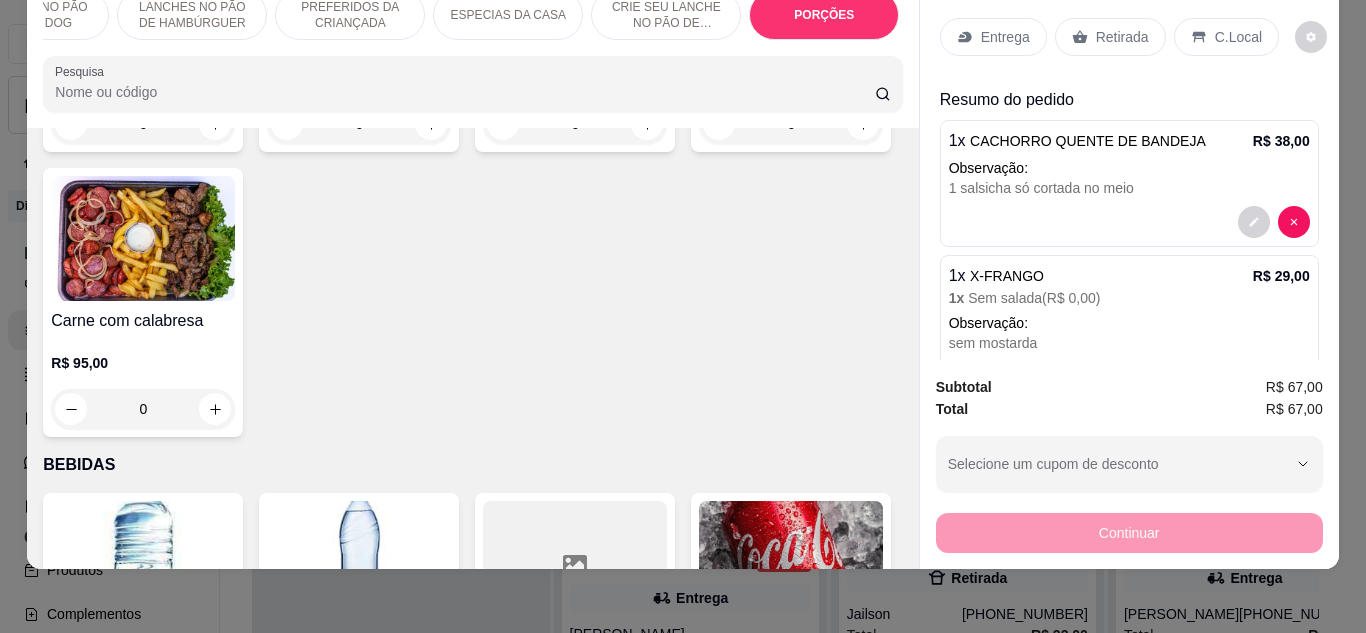 type on "1" 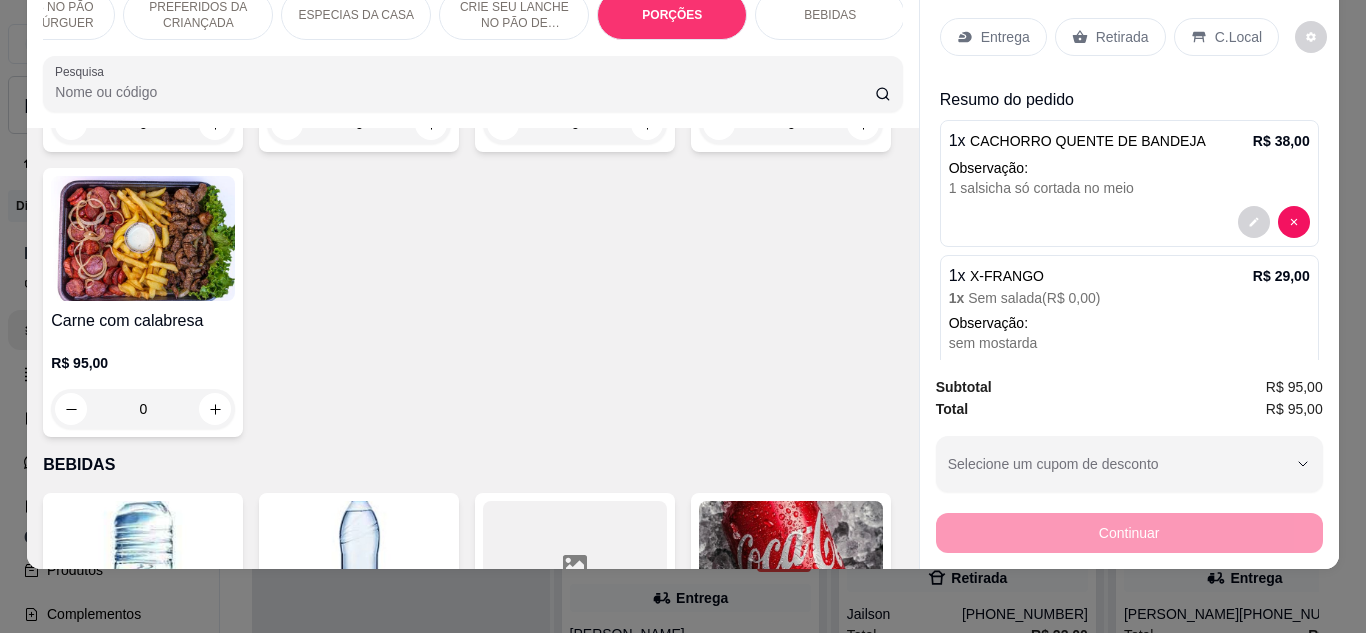 scroll, scrollTop: 0, scrollLeft: 555, axis: horizontal 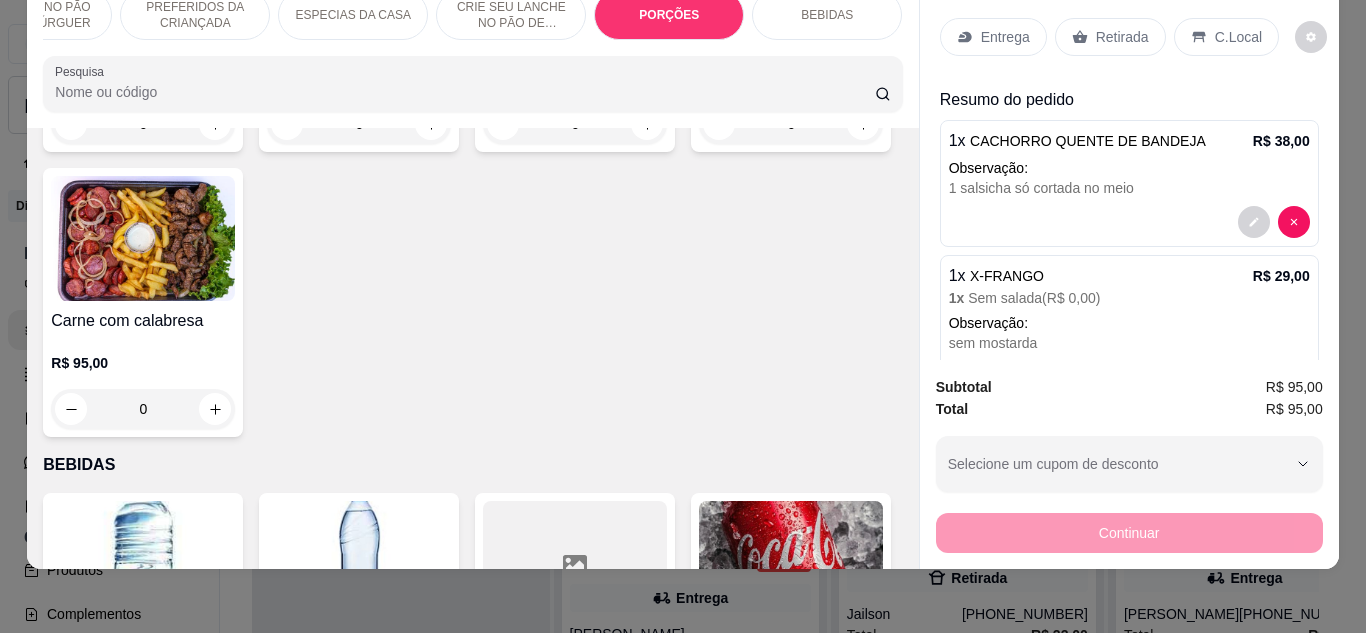 click on "BEBIDAS" at bounding box center [827, 15] 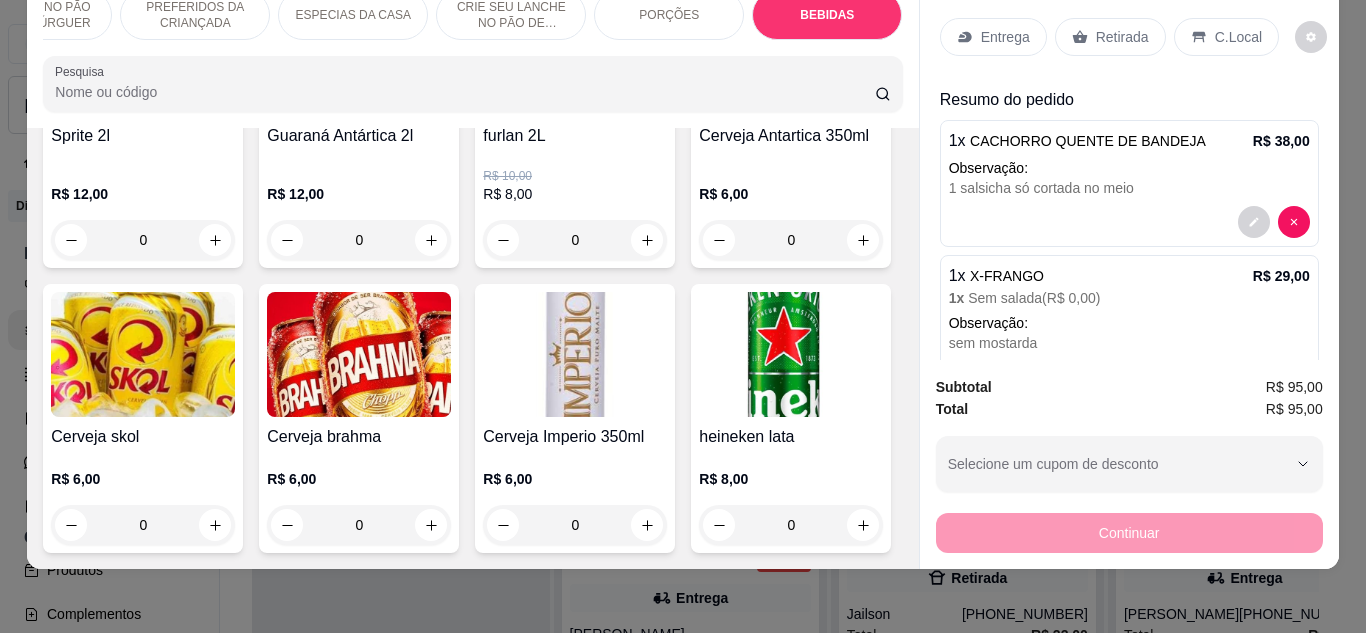 scroll, scrollTop: 5329, scrollLeft: 0, axis: vertical 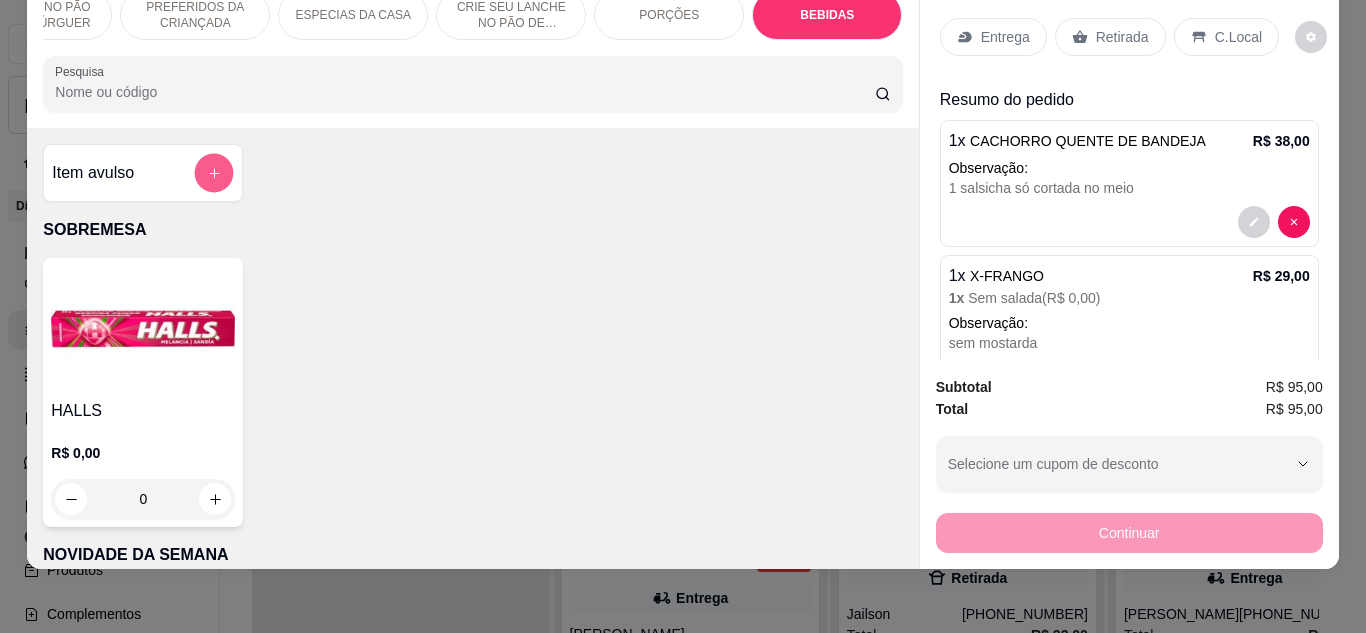 click at bounding box center (214, 173) 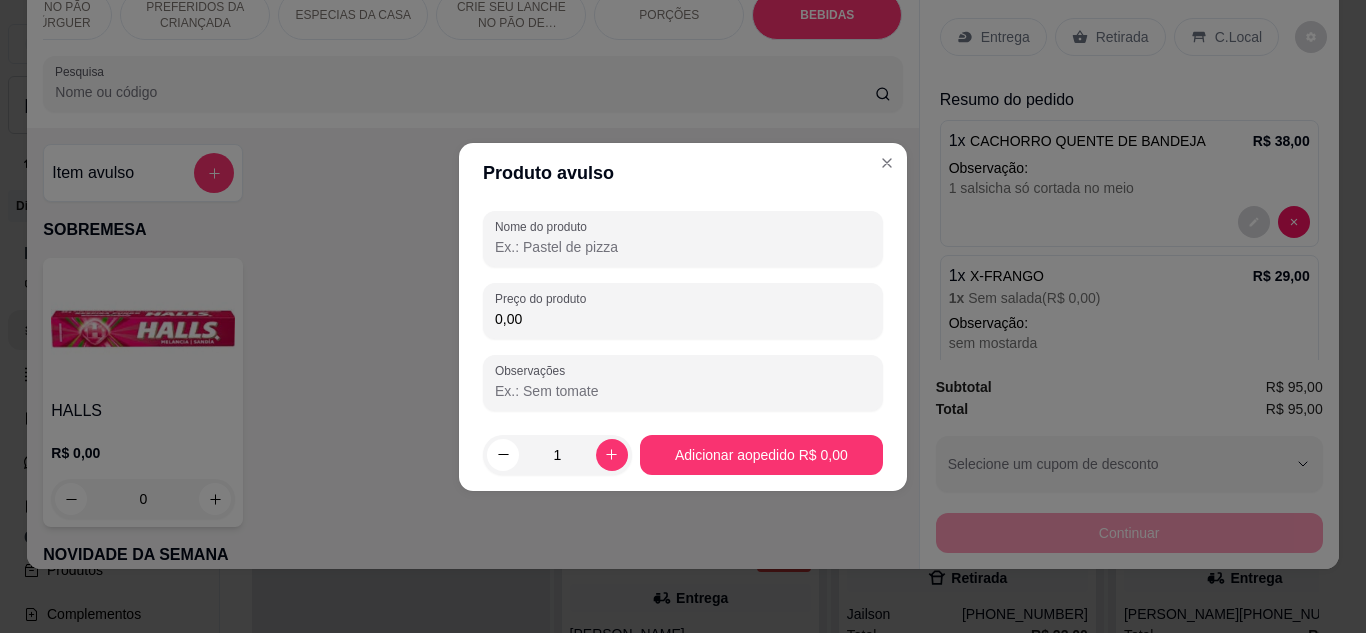 click on "0,00" at bounding box center [683, 319] 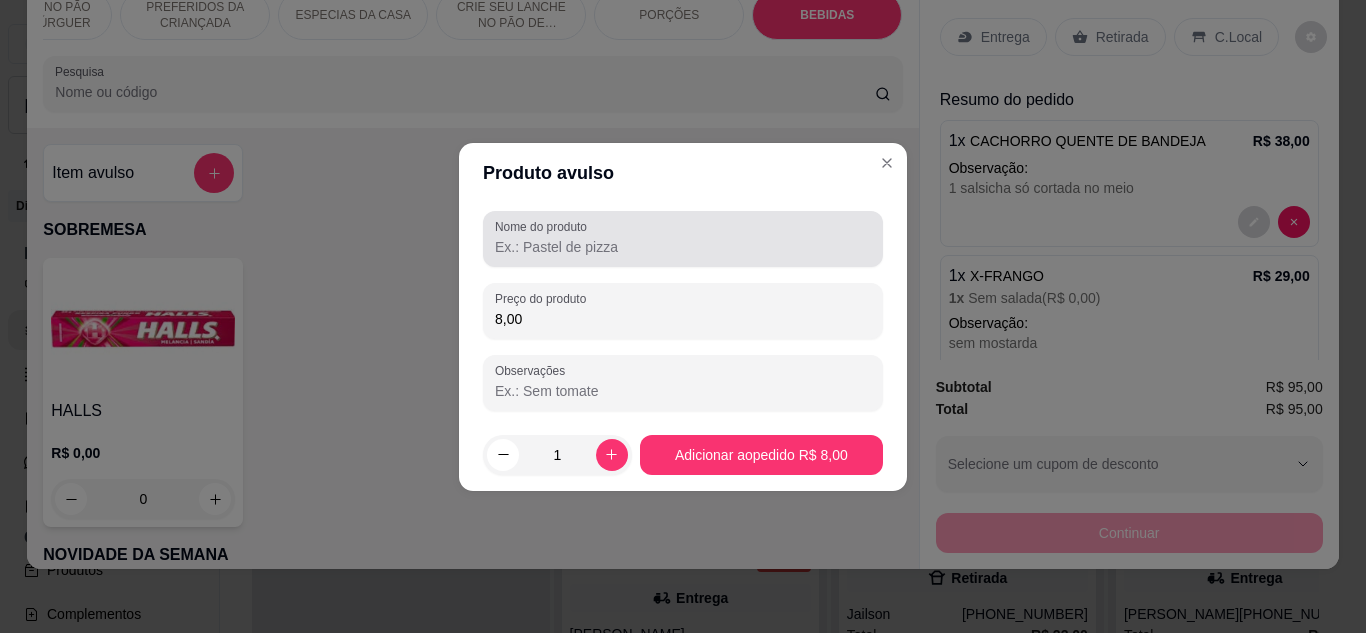 type on "8,00" 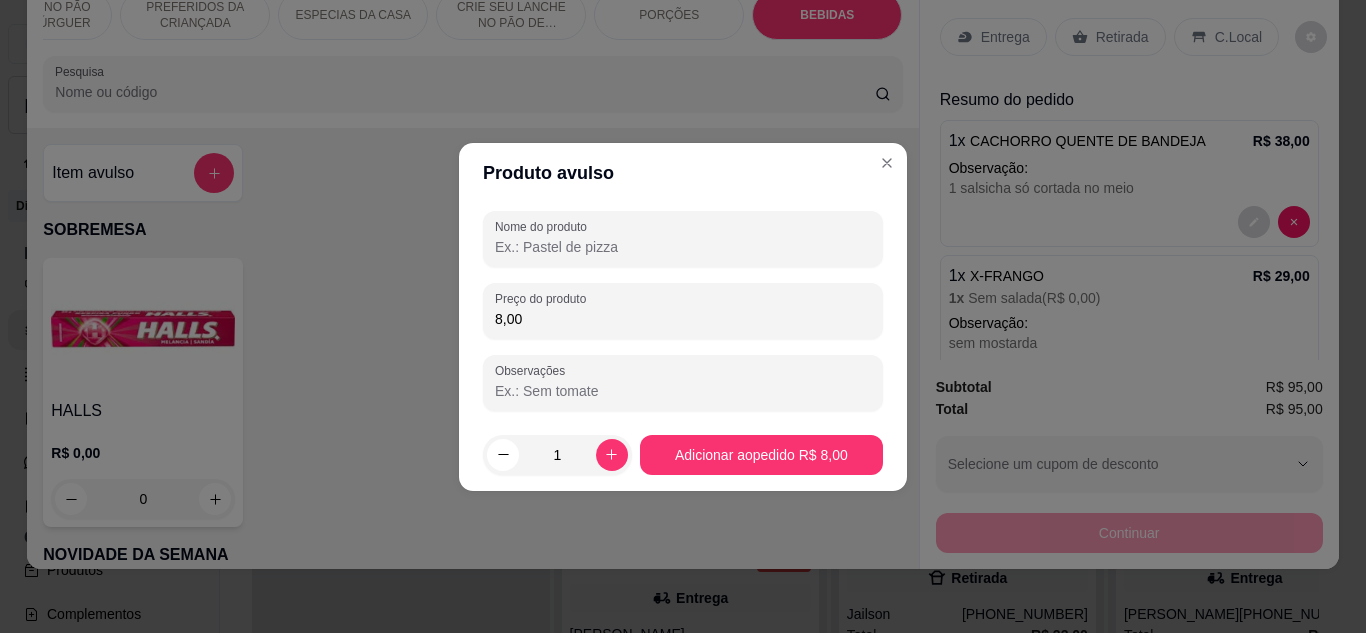 click on "Nome do produto" at bounding box center (683, 247) 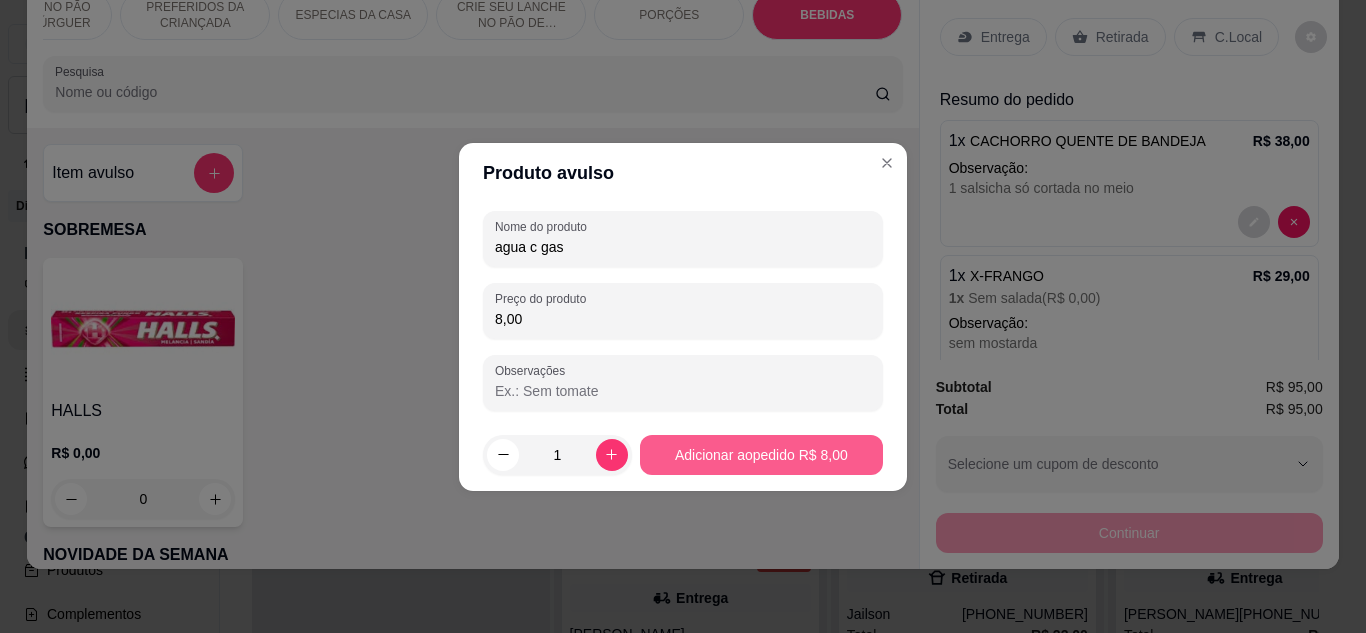 type on "agua c gas" 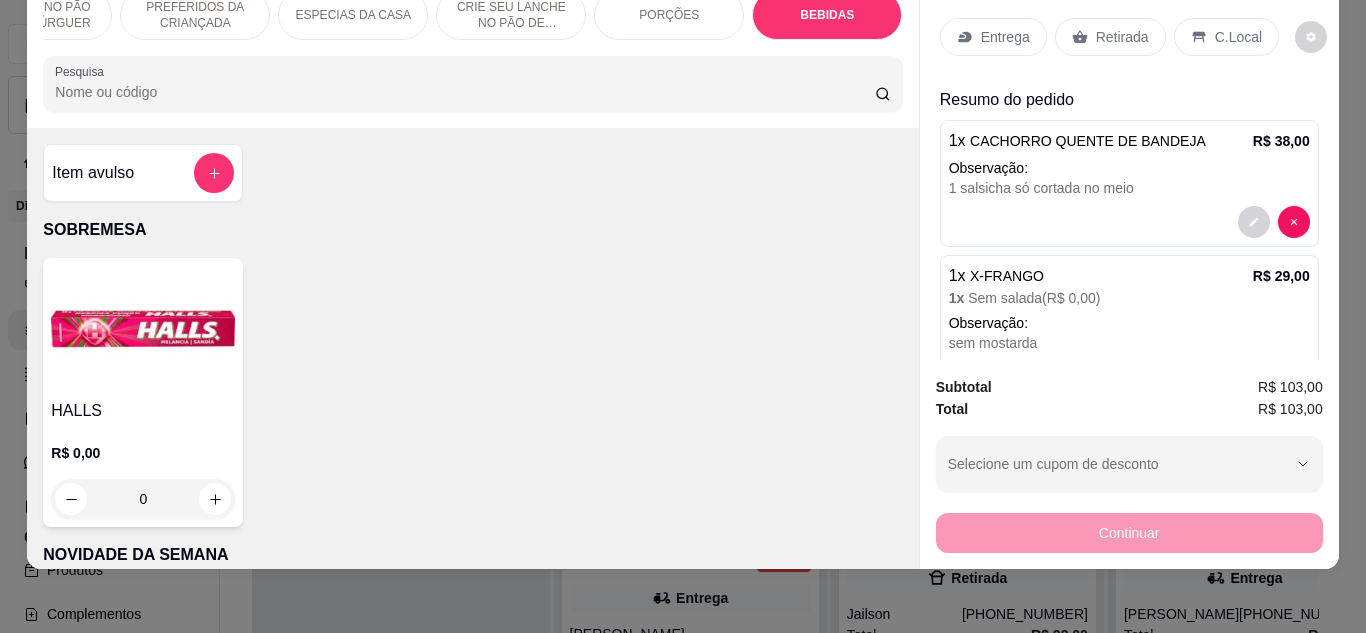 click on "C.Local" at bounding box center [1226, 37] 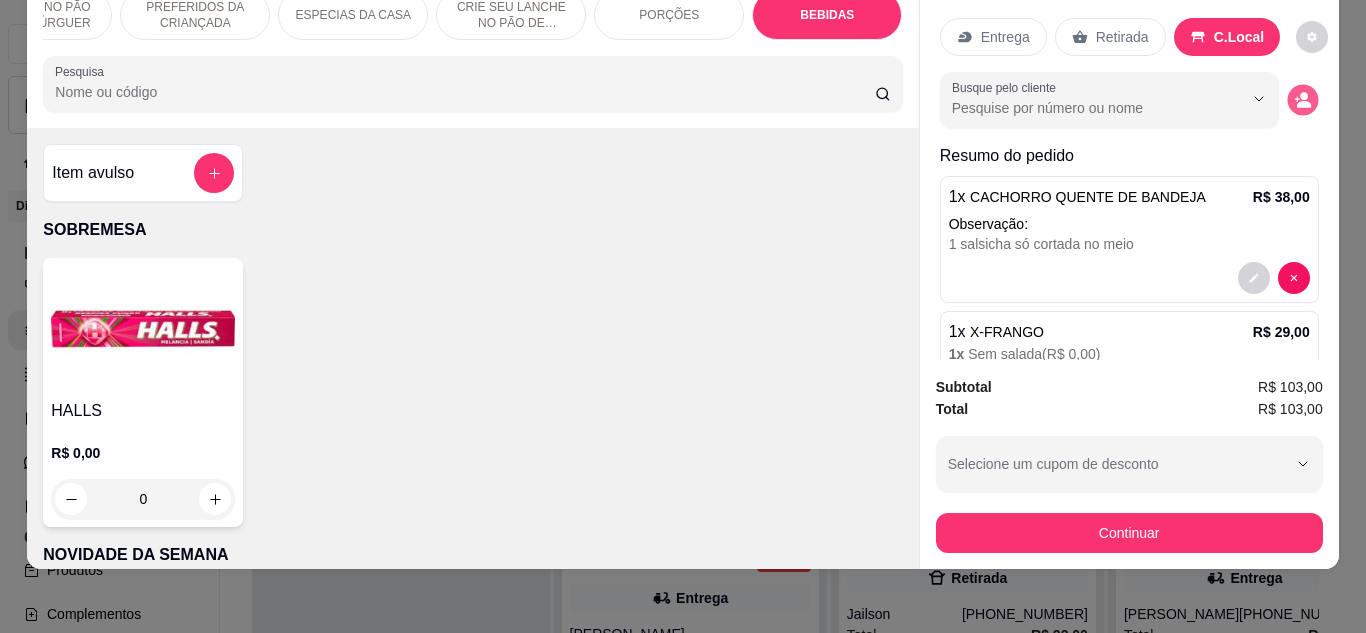 click at bounding box center (1302, 99) 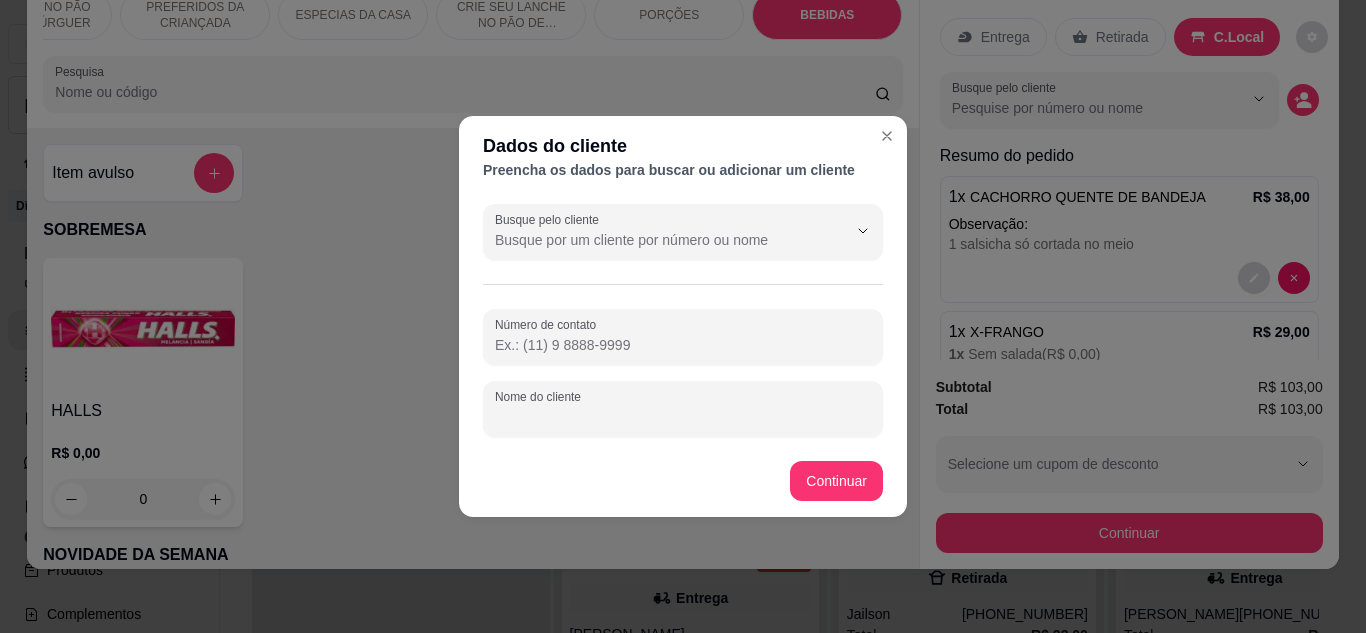 click on "Nome do cliente" at bounding box center (683, 417) 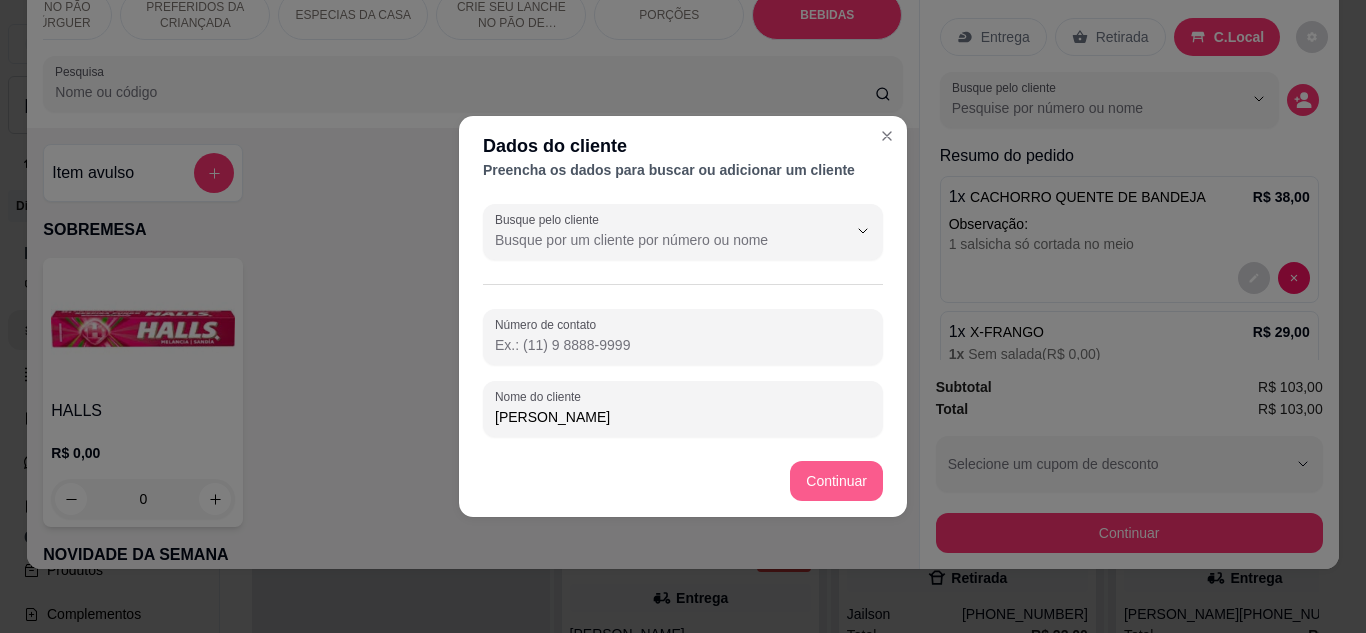 type on "[PERSON_NAME]" 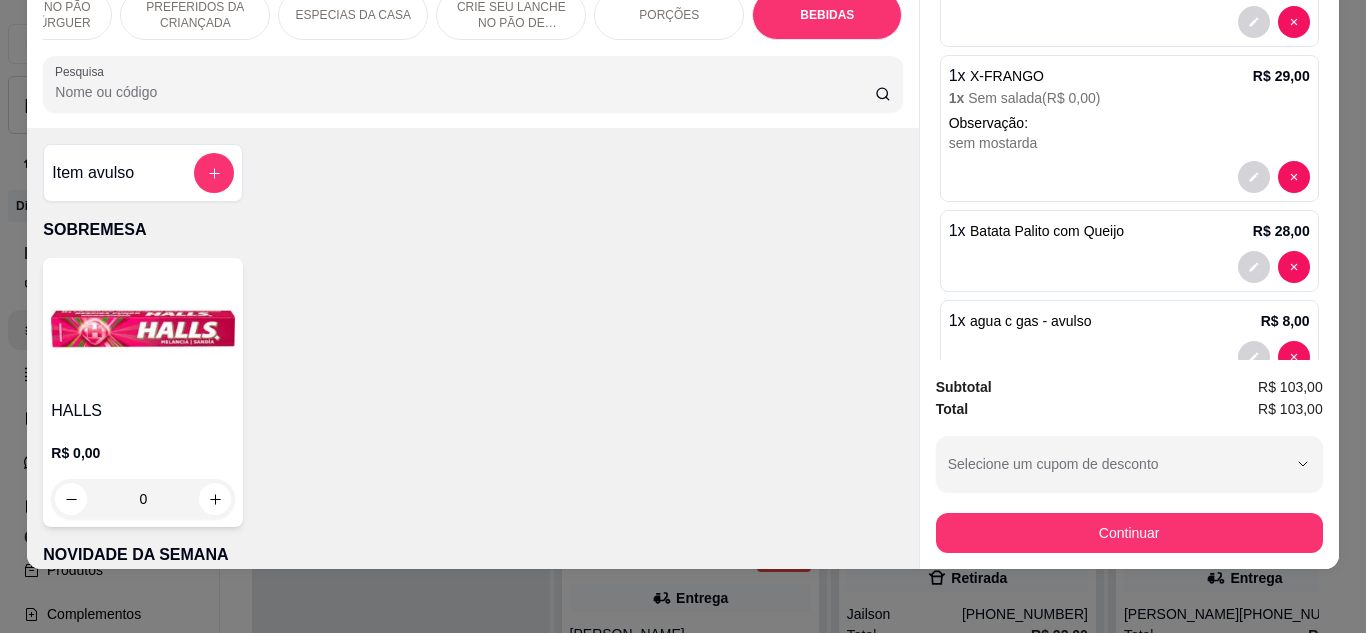 scroll, scrollTop: 336, scrollLeft: 0, axis: vertical 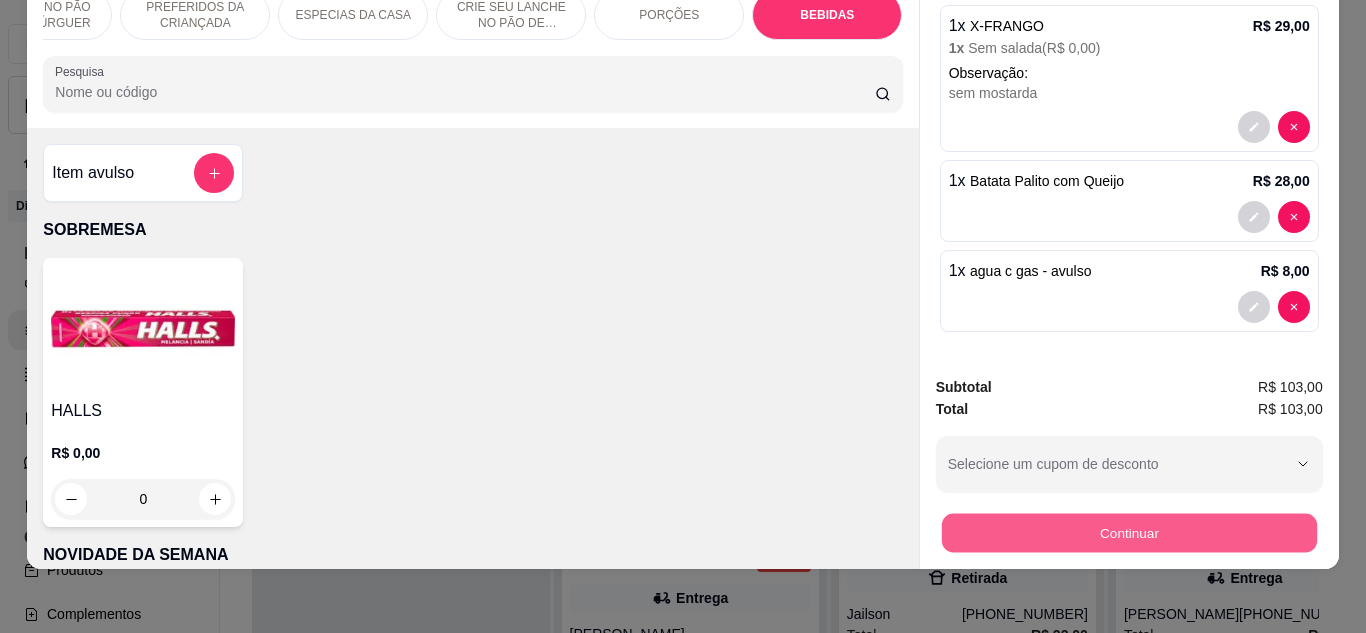 click on "Continuar" at bounding box center (1128, 533) 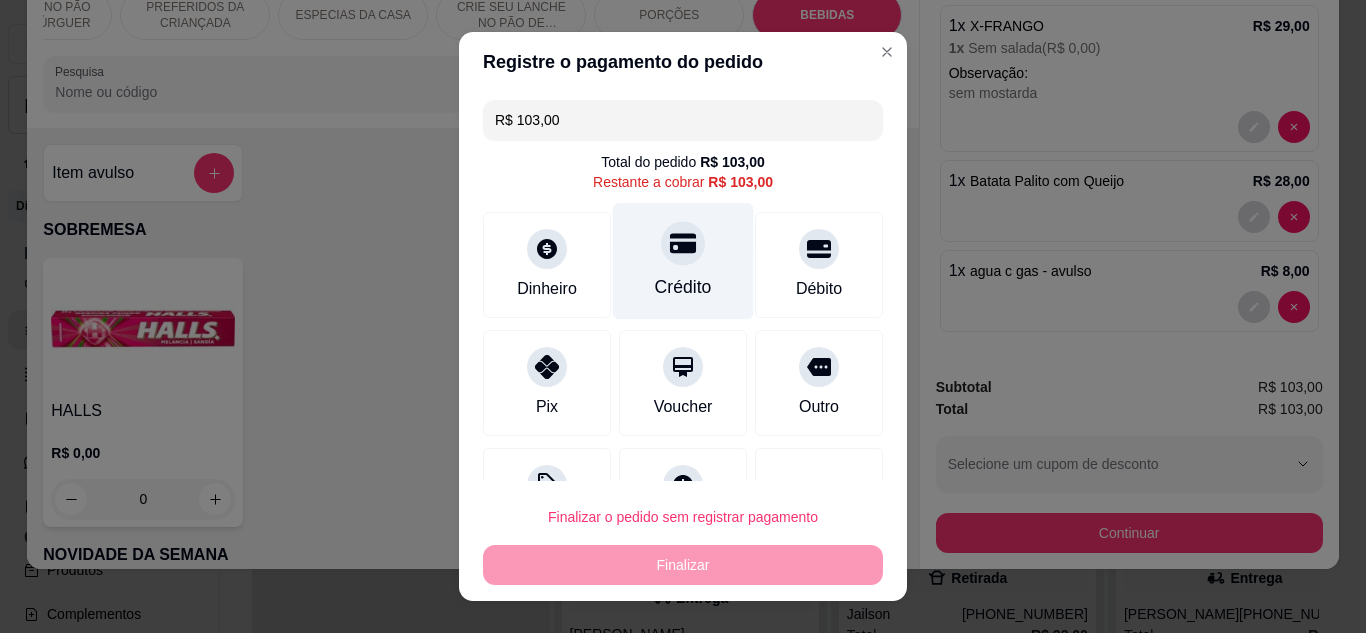 click at bounding box center [683, 243] 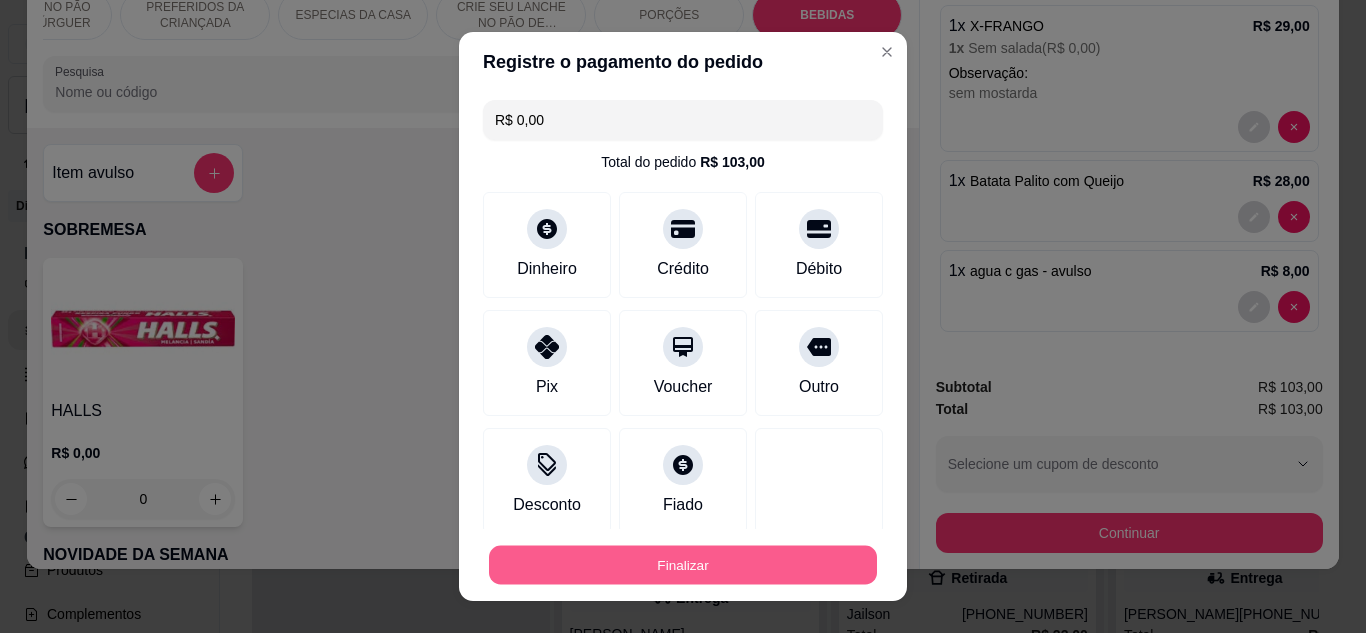 click on "Finalizar" at bounding box center (683, 565) 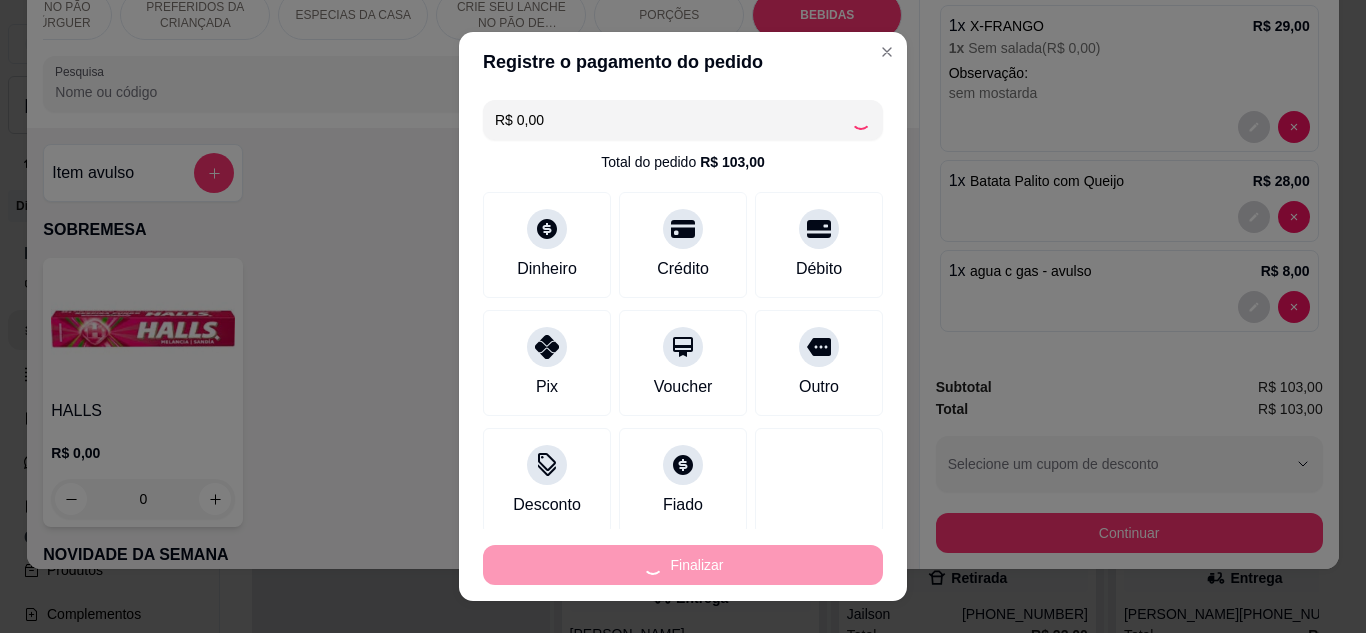 type on "0" 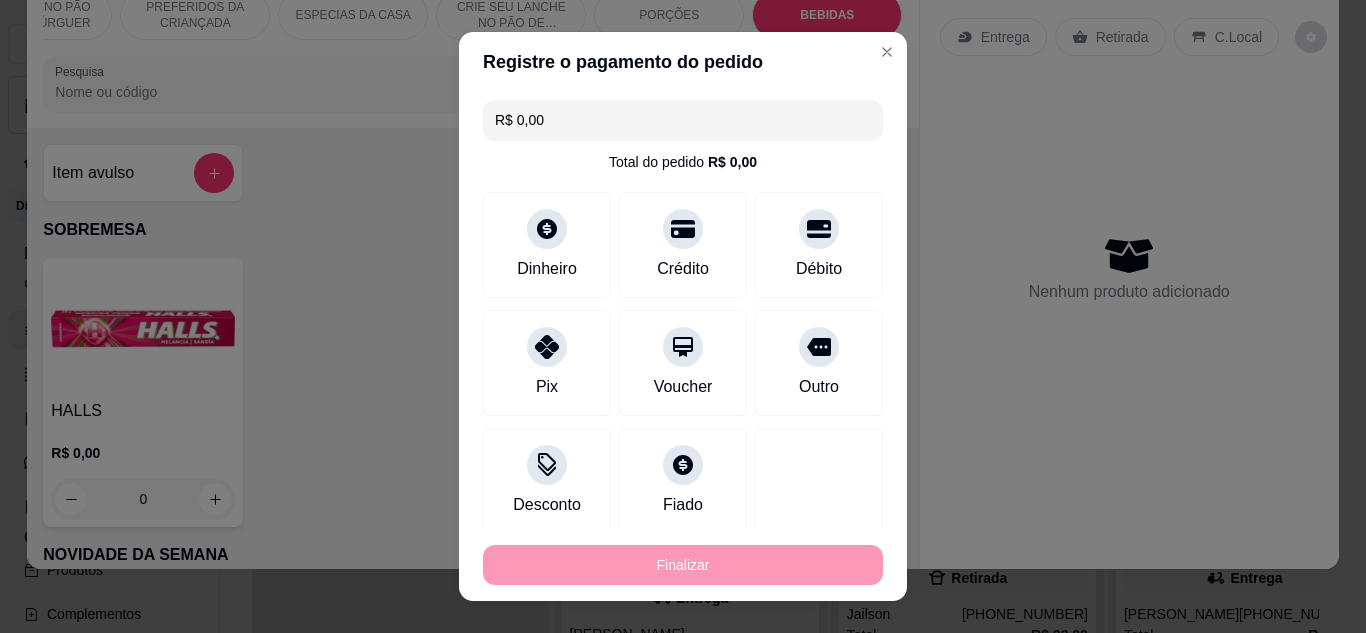 type on "-R$ 103,00" 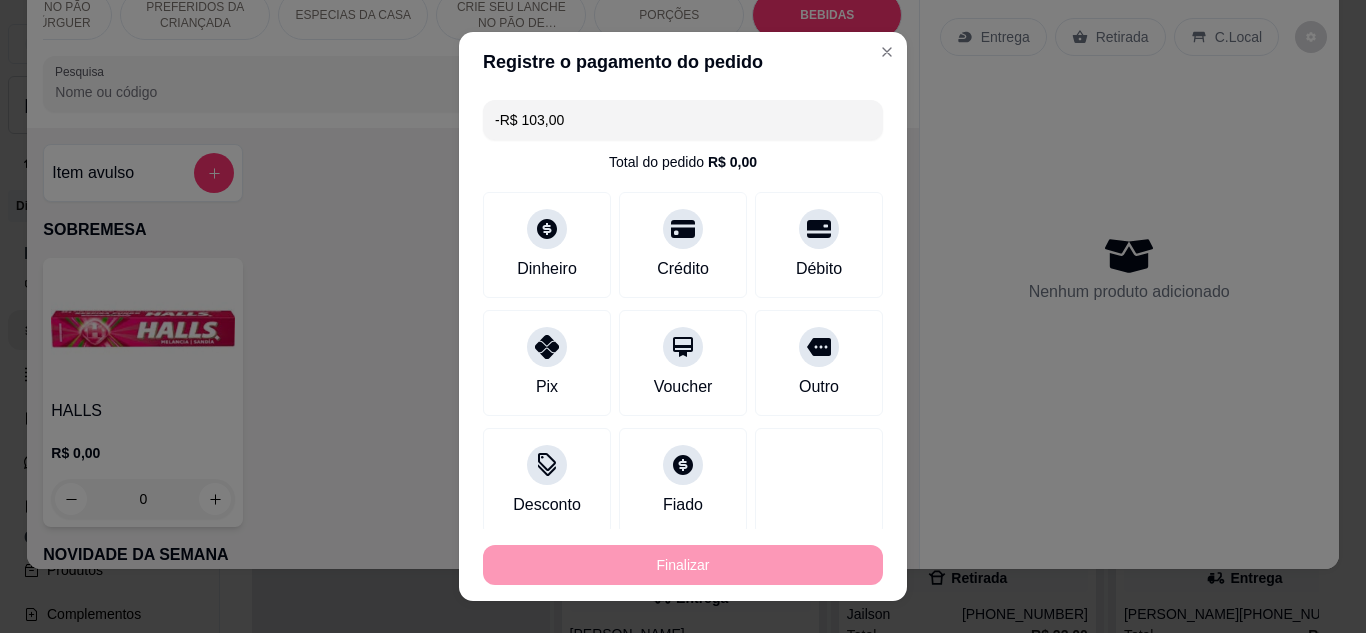 scroll, scrollTop: 0, scrollLeft: 0, axis: both 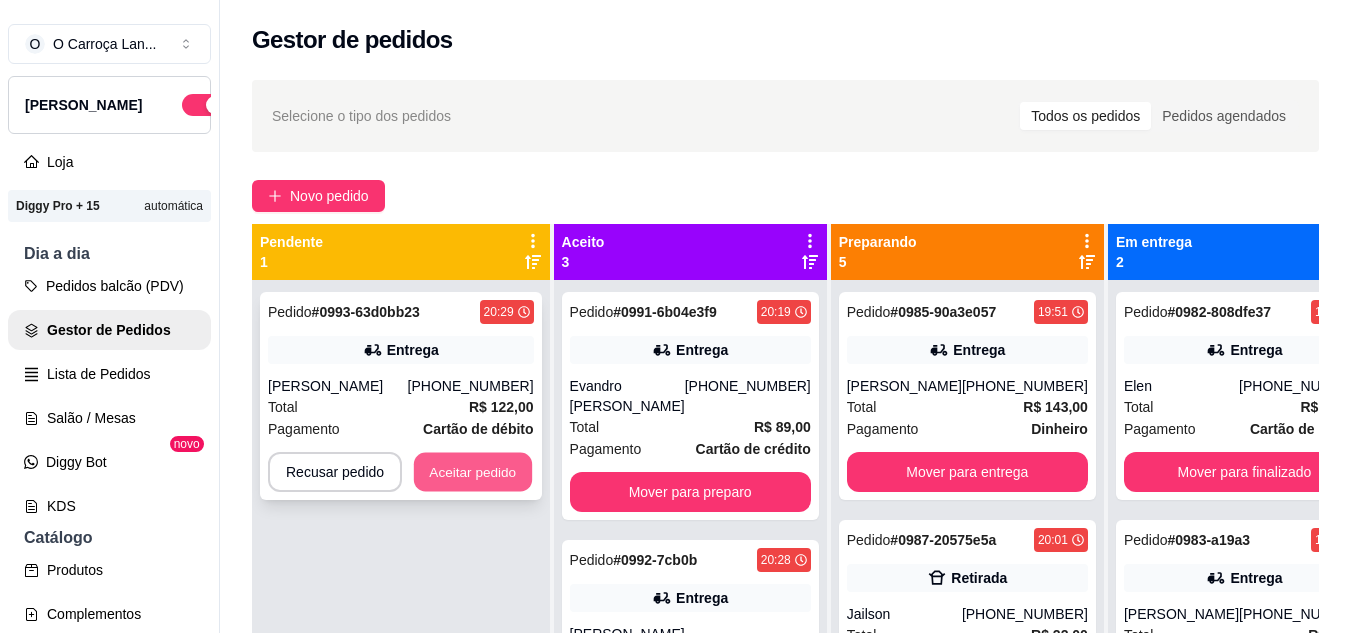 click on "Aceitar pedido" at bounding box center (473, 472) 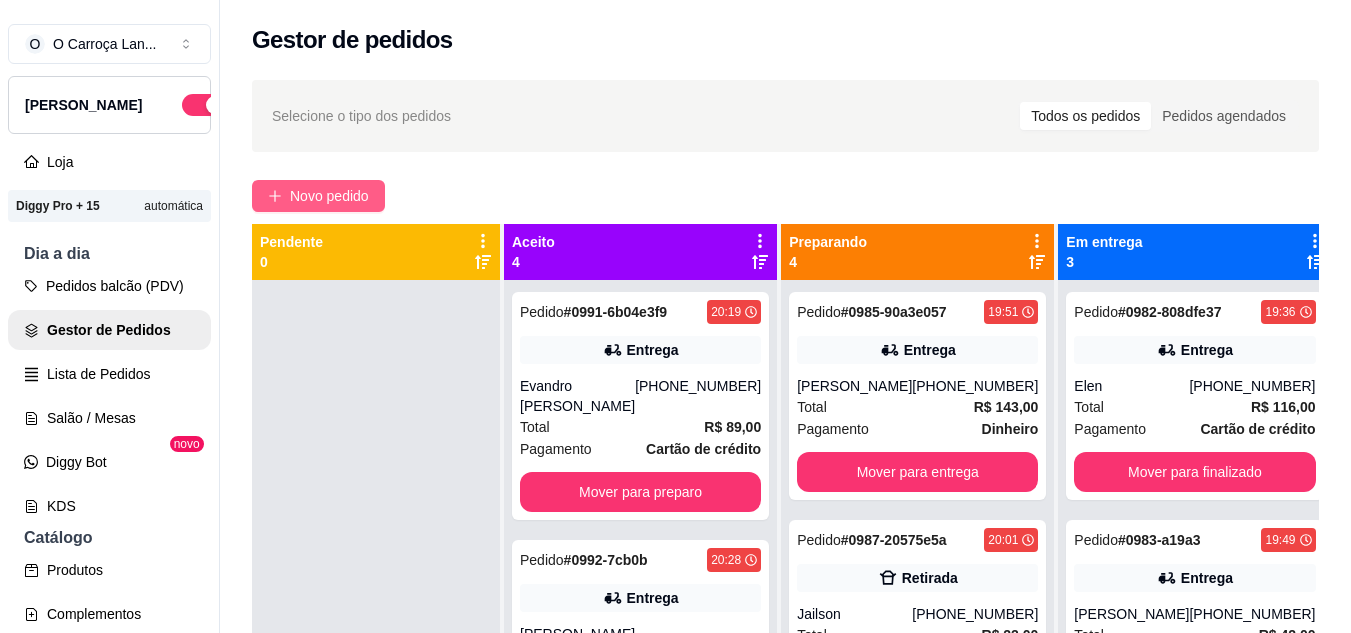 click on "Novo pedido" at bounding box center (329, 196) 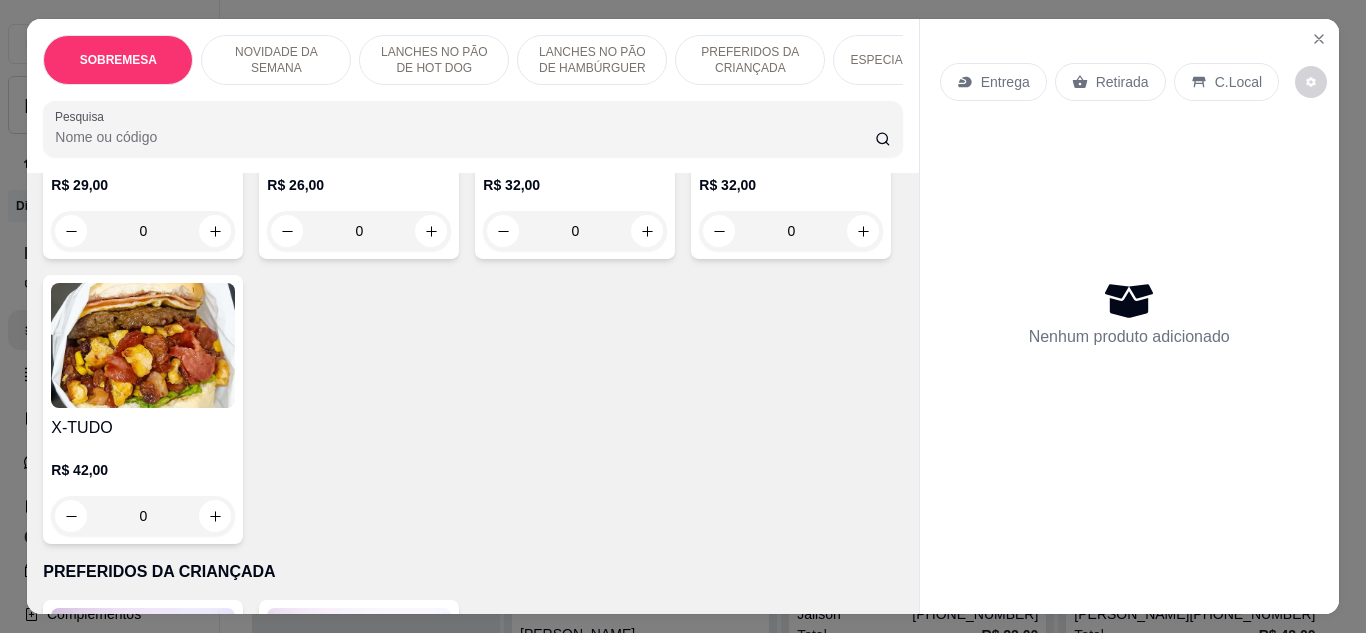 scroll, scrollTop: 1639, scrollLeft: 0, axis: vertical 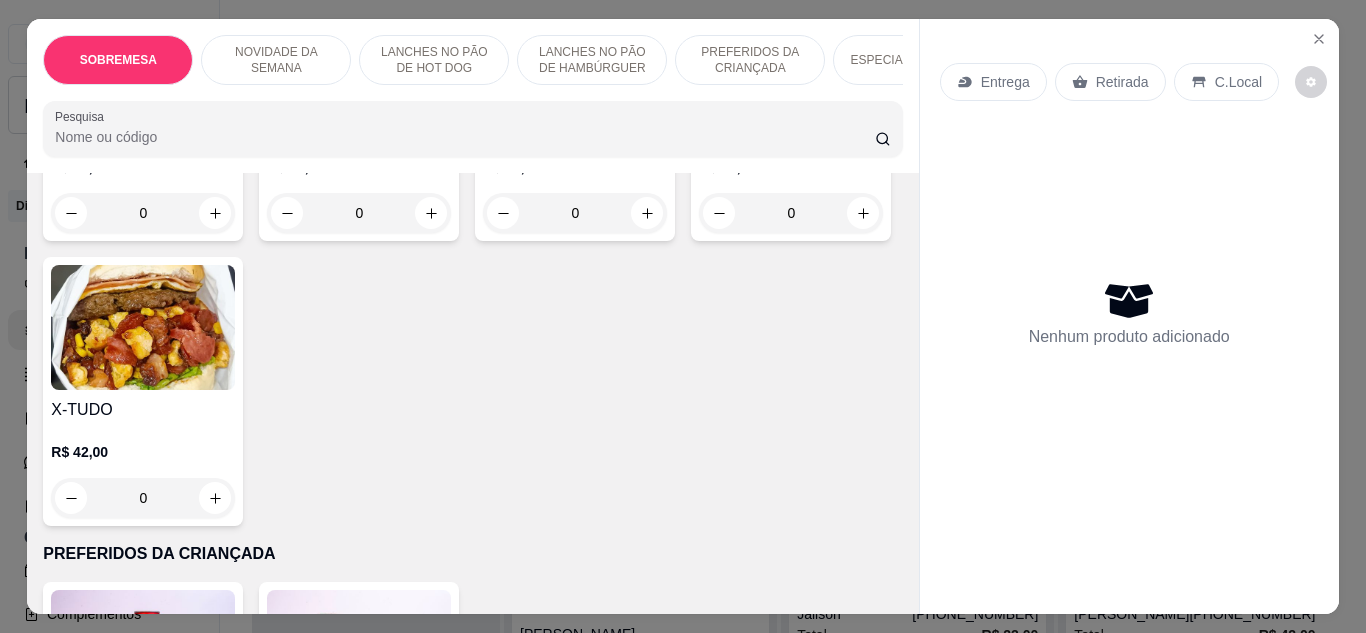 click at bounding box center [575, 42] 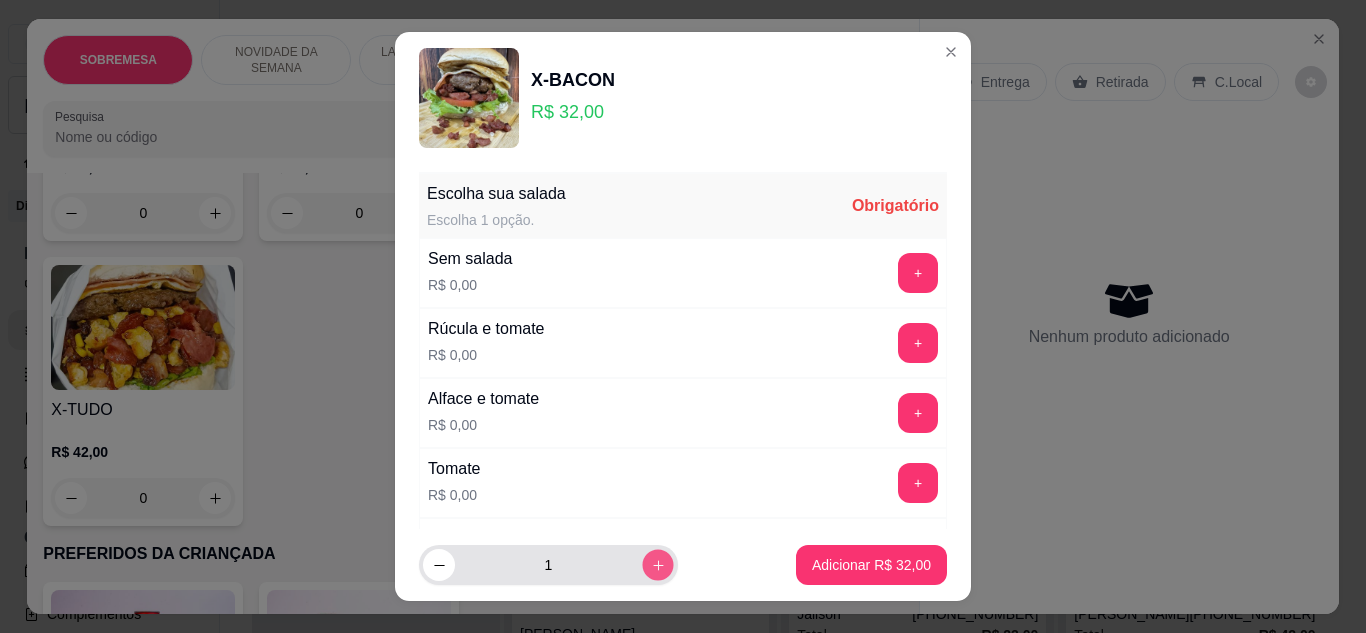 click 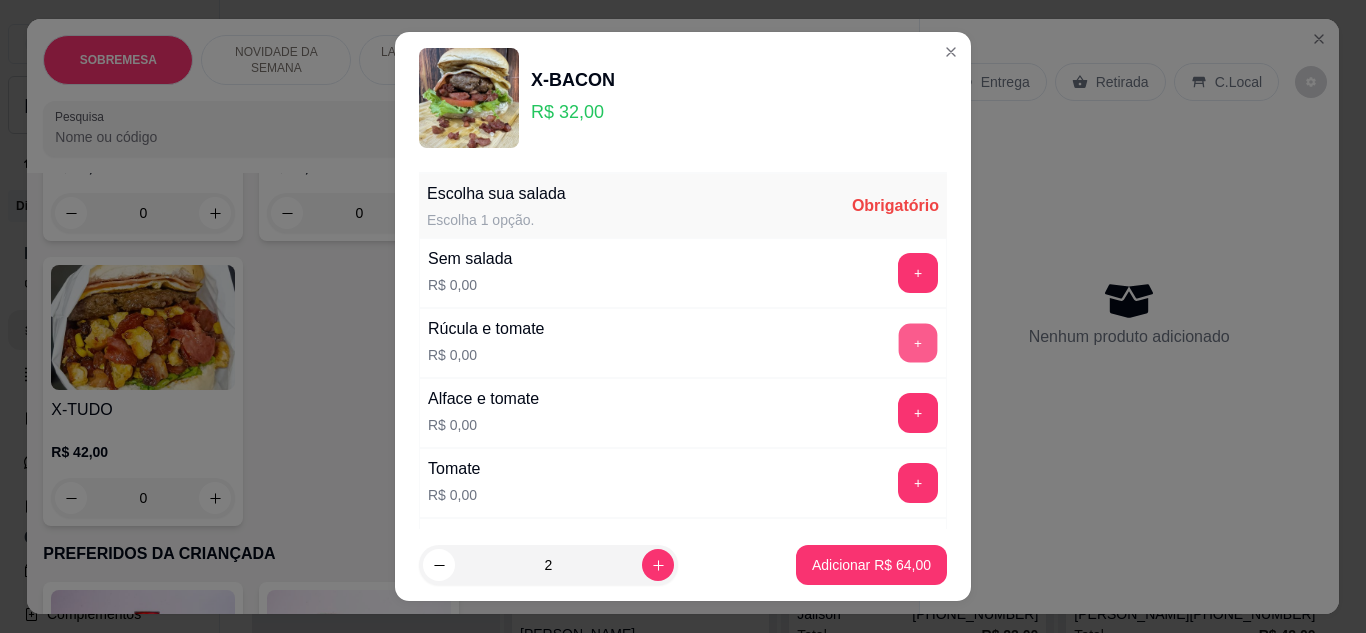 click on "+" at bounding box center (918, 342) 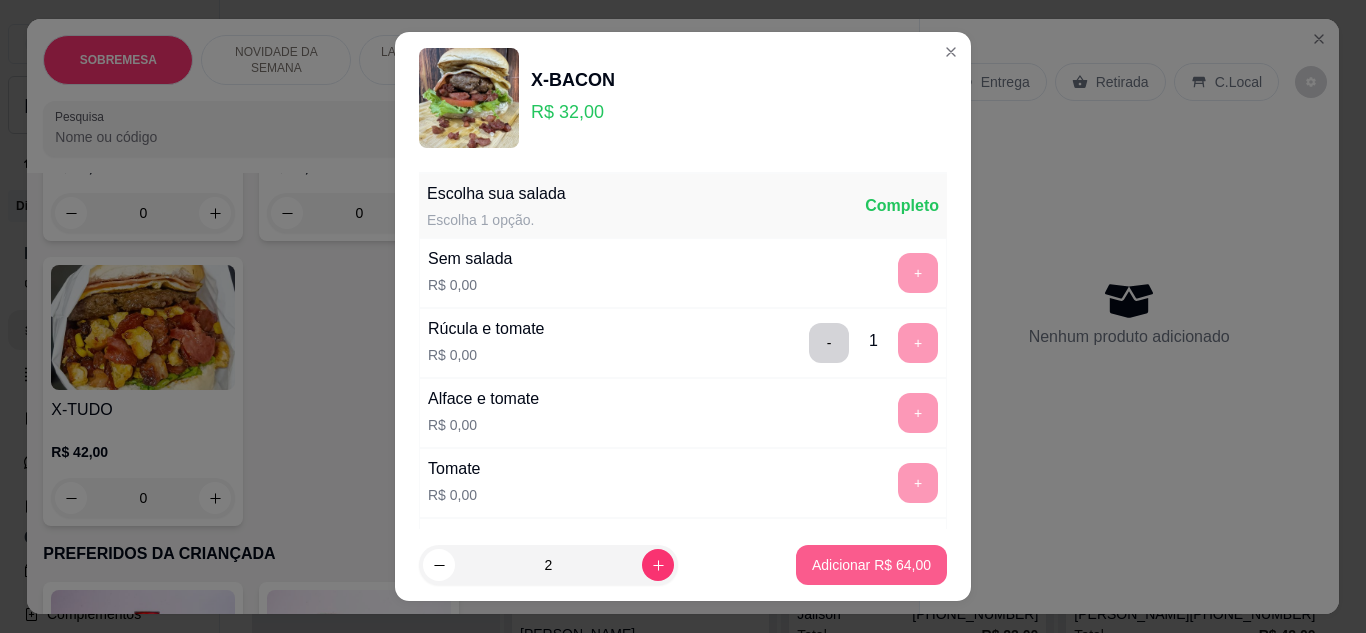 click on "Adicionar   R$ 64,00" at bounding box center (871, 565) 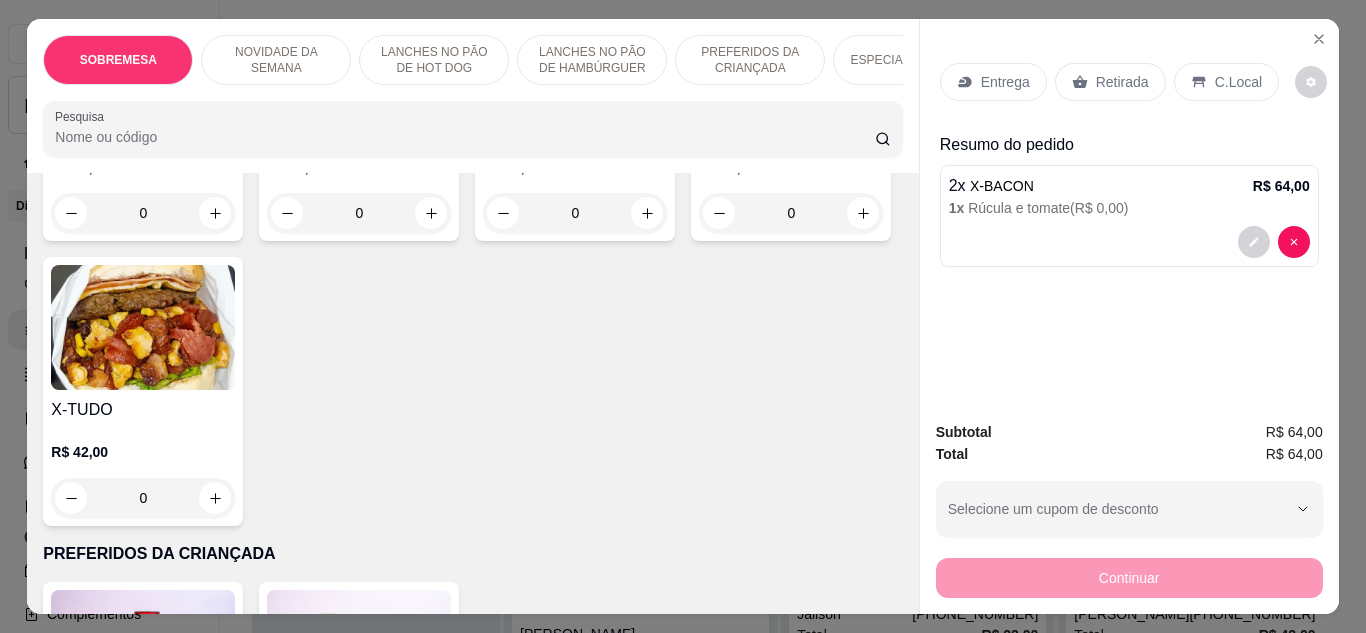 scroll, scrollTop: 1439, scrollLeft: 0, axis: vertical 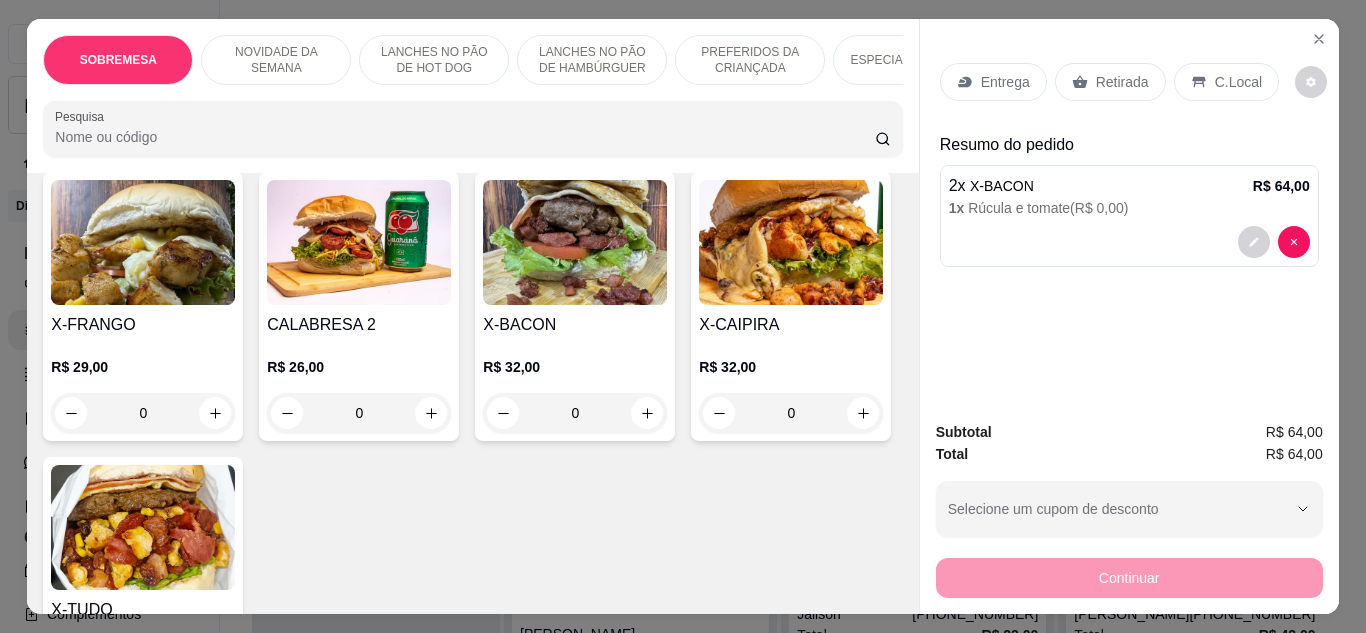 click at bounding box center (575, -43) 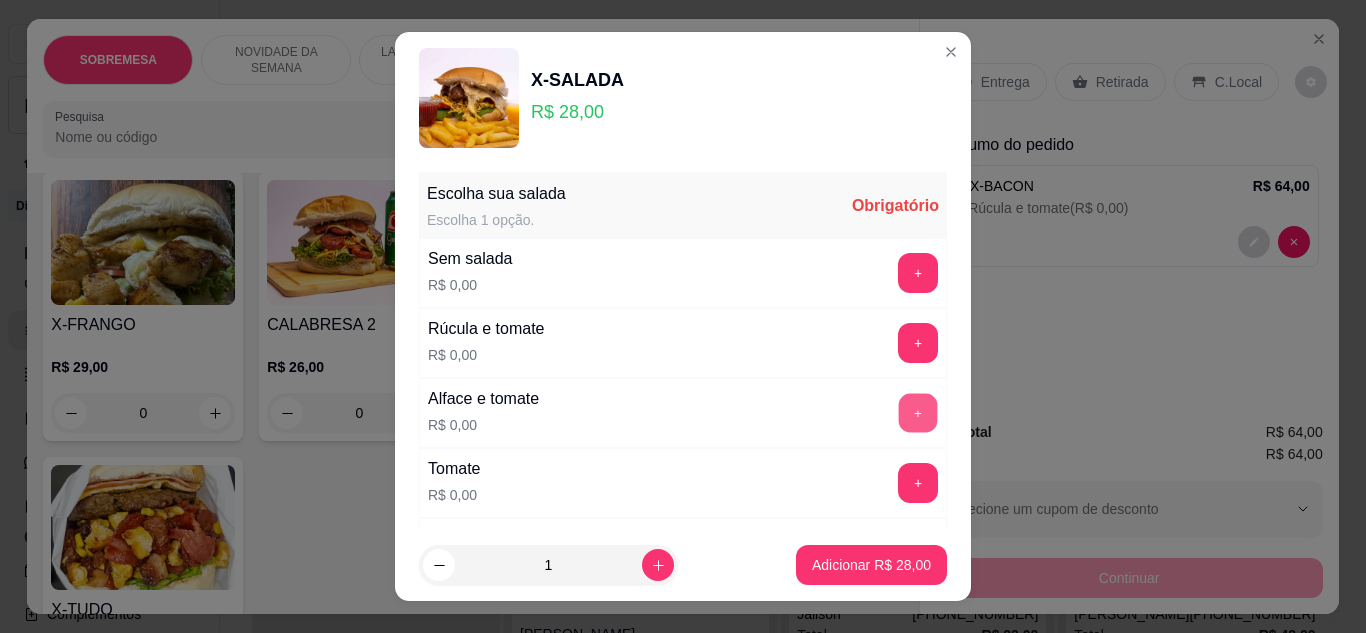 click on "+" at bounding box center (918, 412) 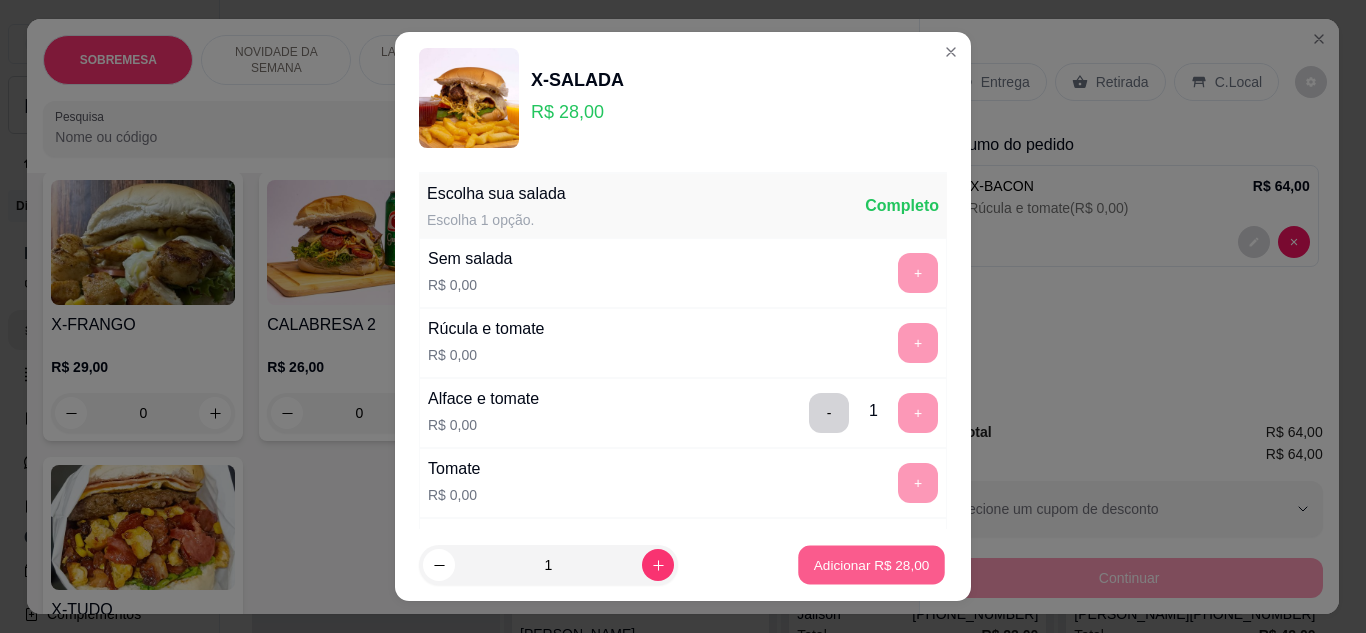 click on "Adicionar   R$ 28,00" at bounding box center [871, 565] 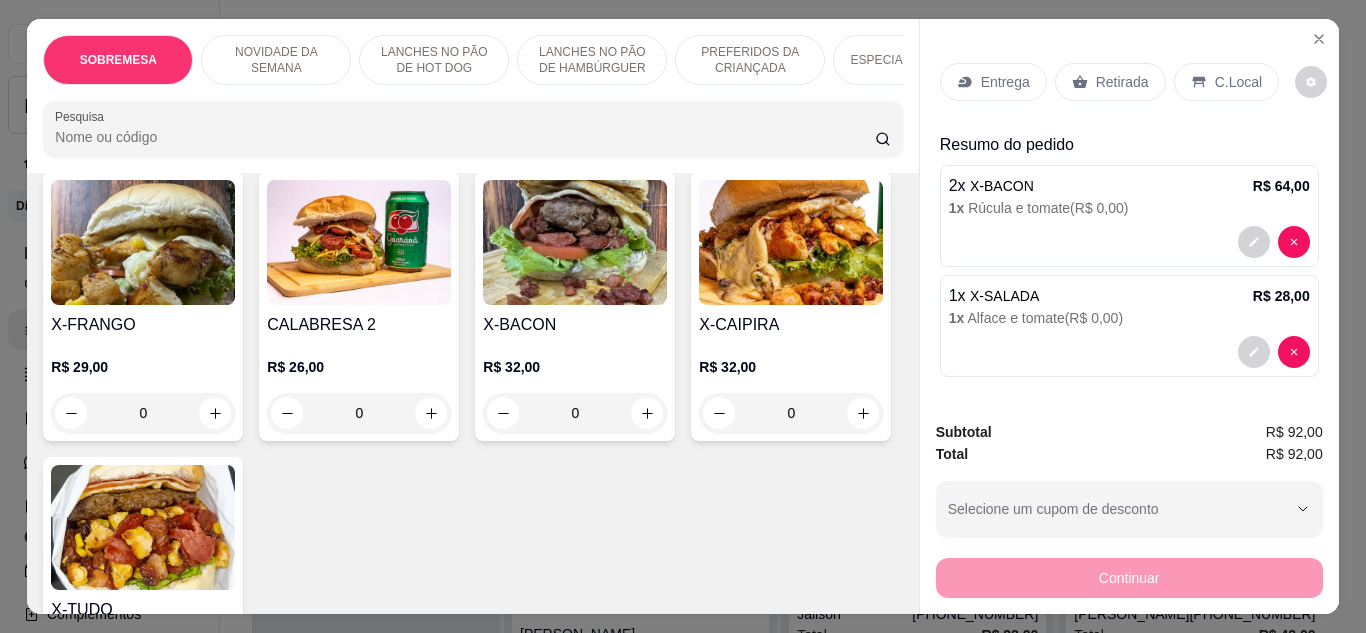 click on "Retirada" at bounding box center [1110, 82] 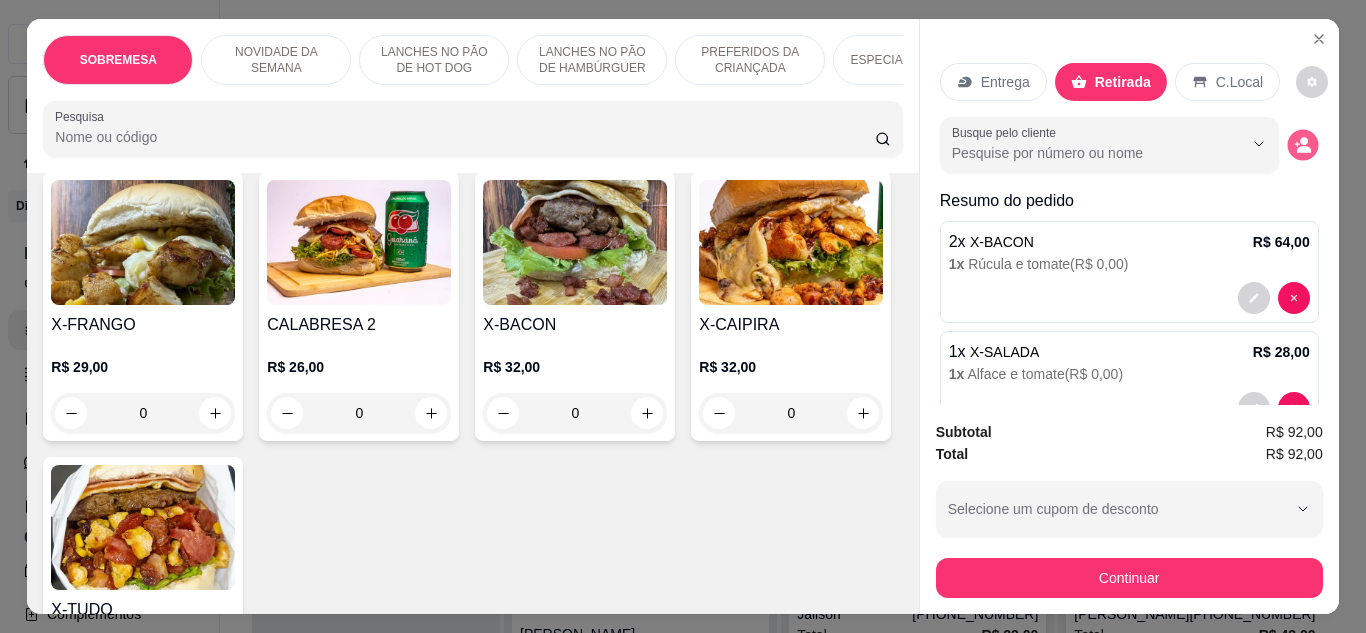 click 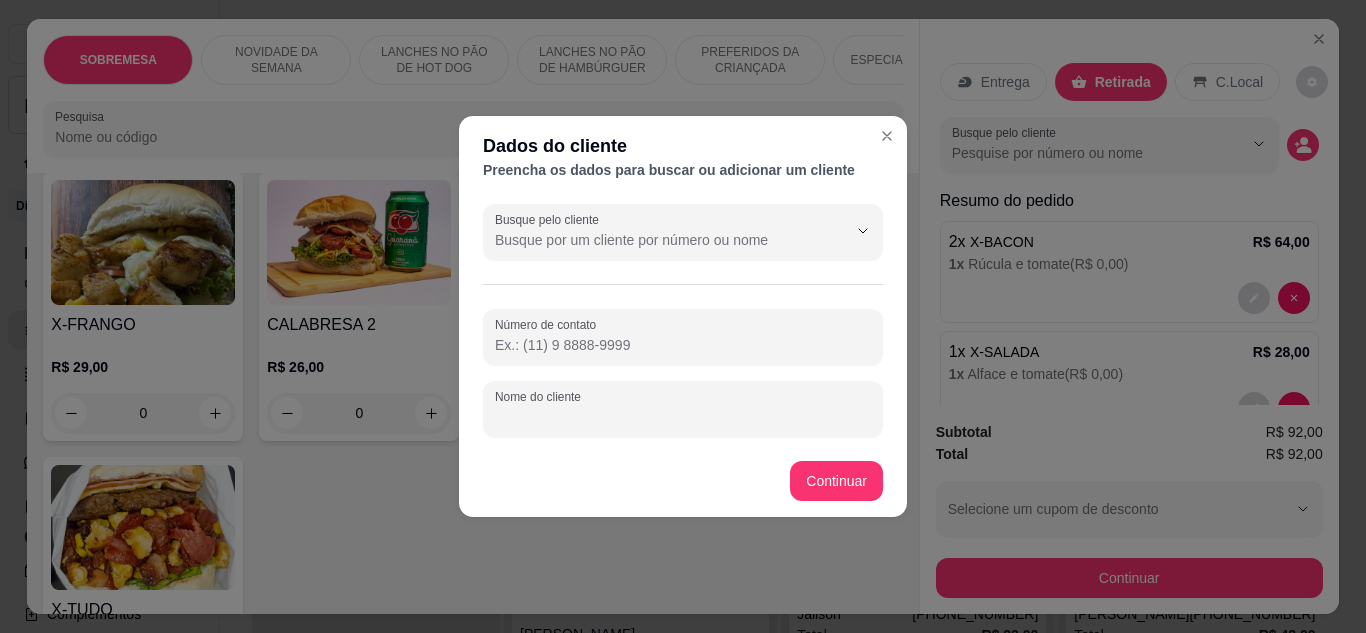 click on "Nome do cliente" at bounding box center [683, 417] 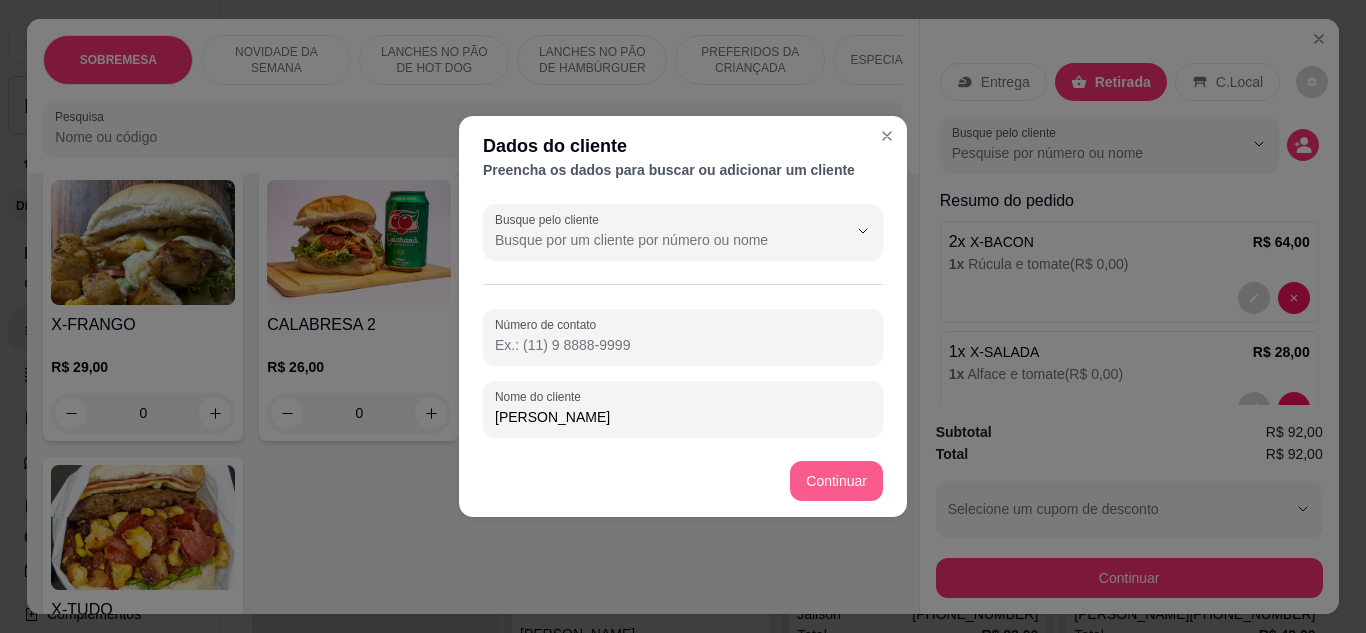 type on "[PERSON_NAME]" 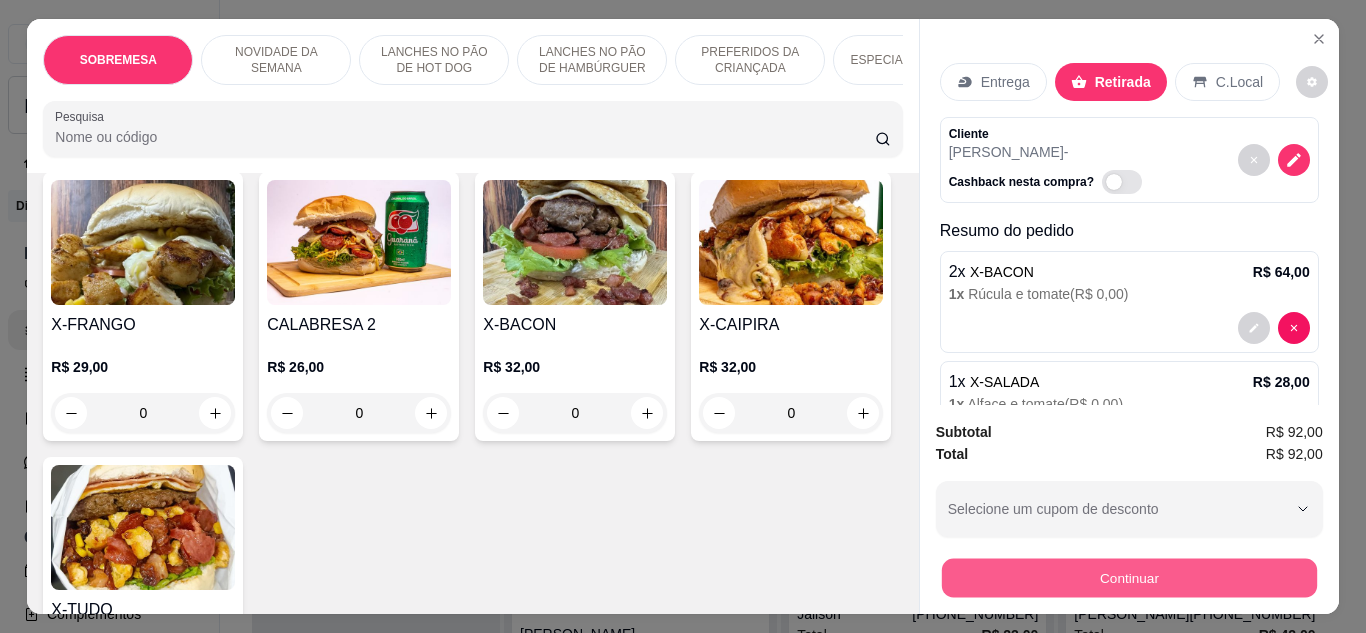 click on "Continuar" at bounding box center [1128, 578] 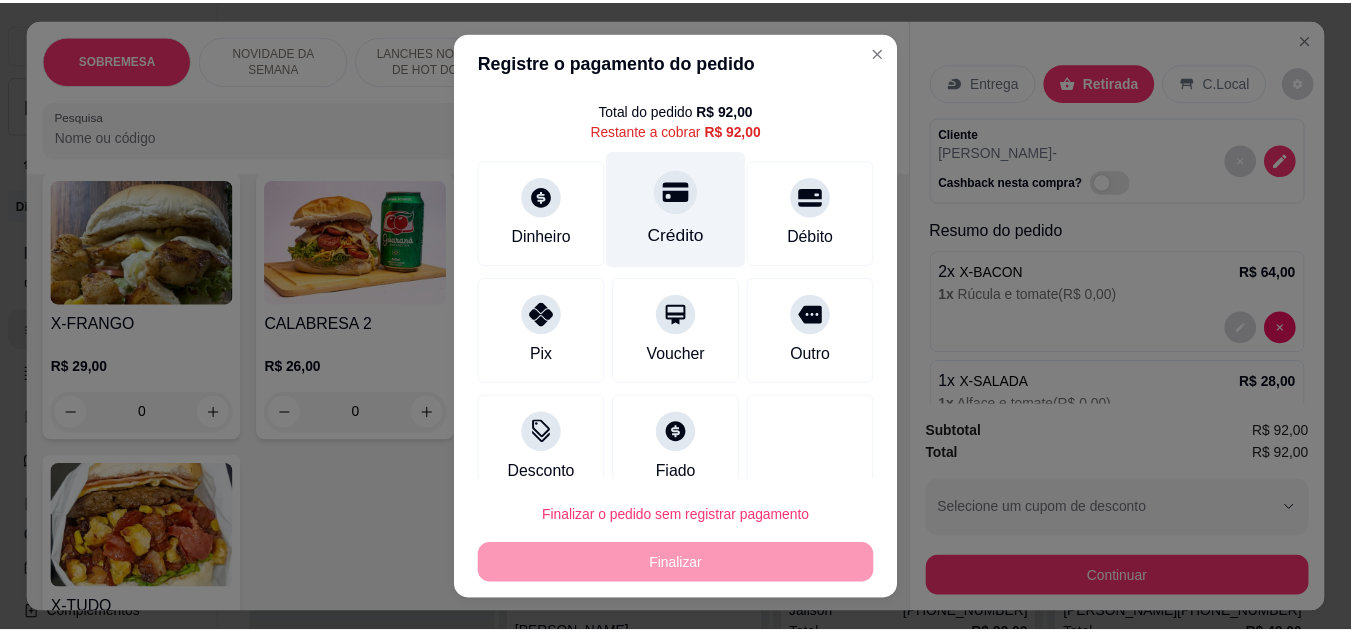 scroll, scrollTop: 0, scrollLeft: 0, axis: both 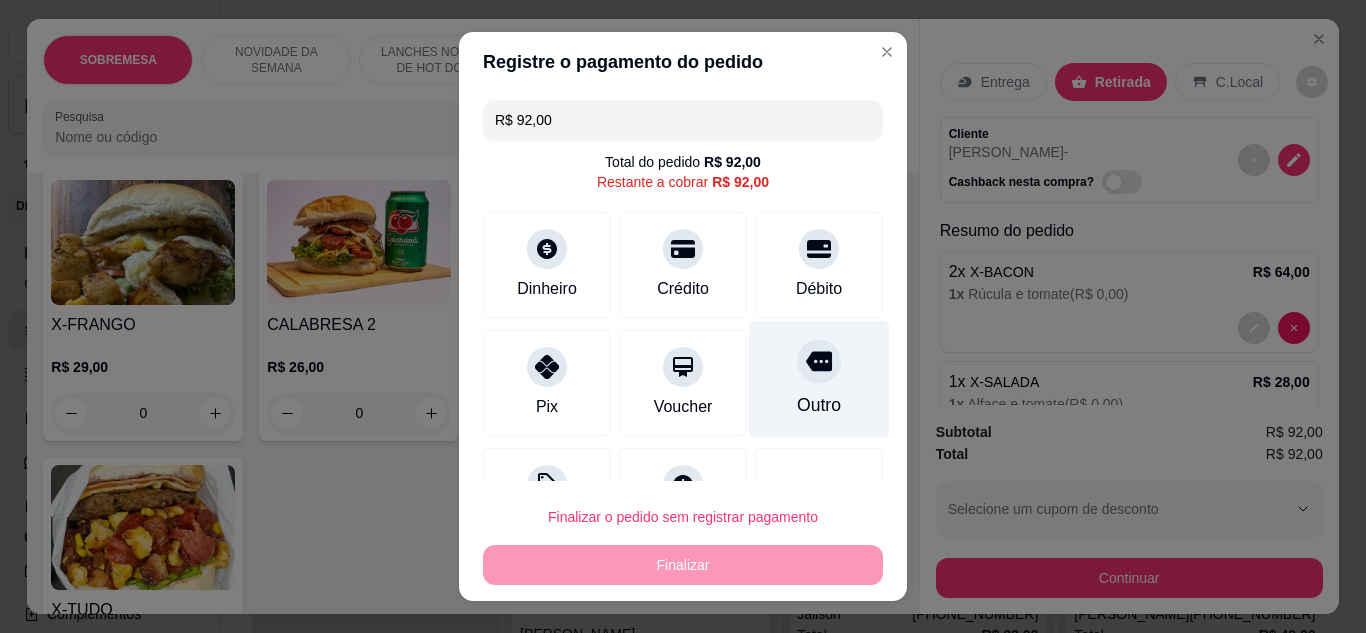 click on "Outro" at bounding box center (819, 378) 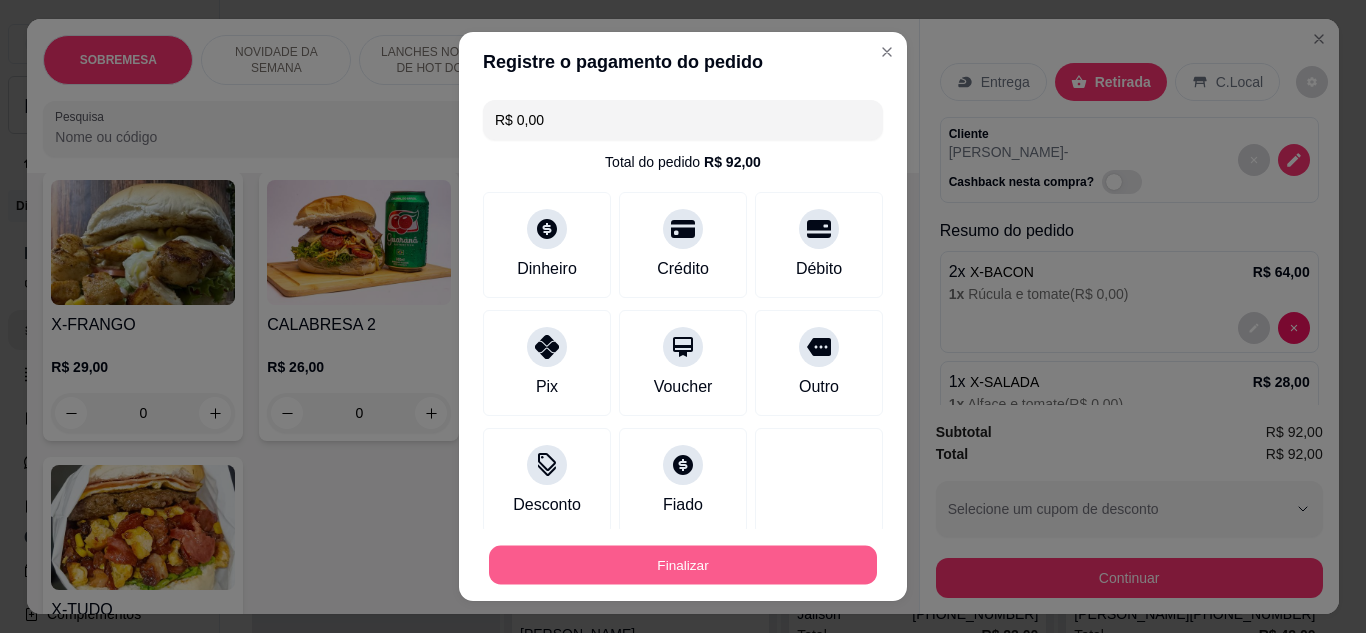 click on "Finalizar" at bounding box center [683, 565] 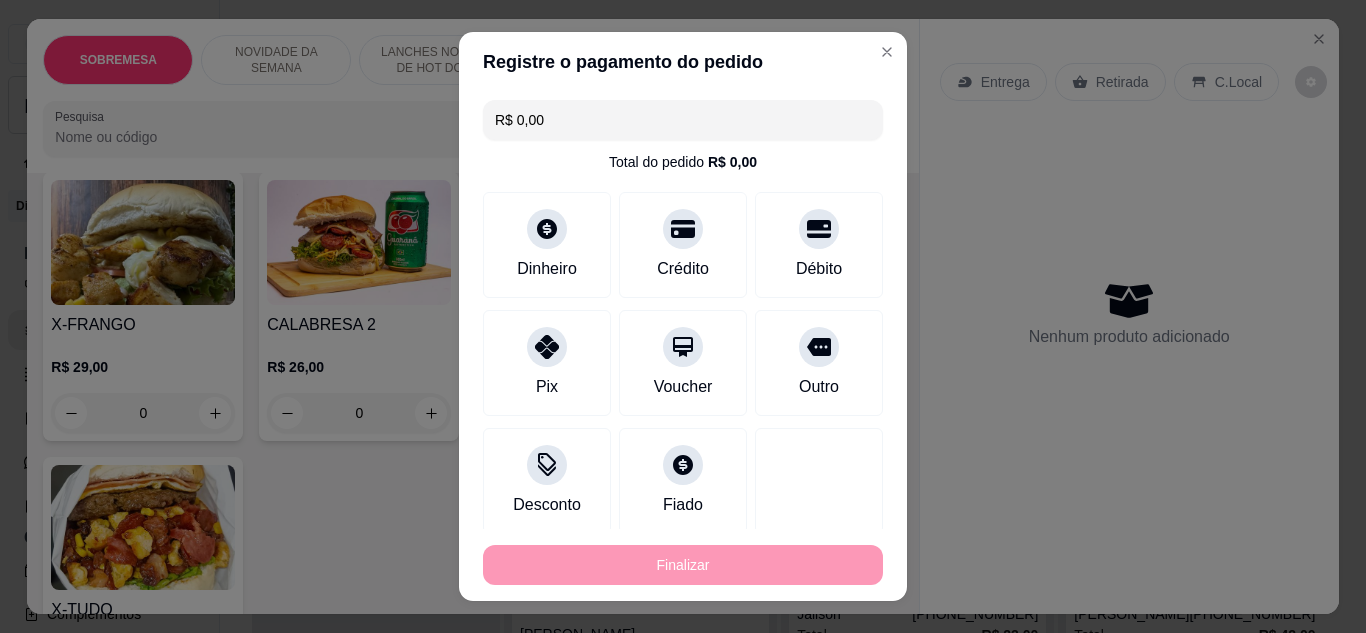type on "-R$ 92,00" 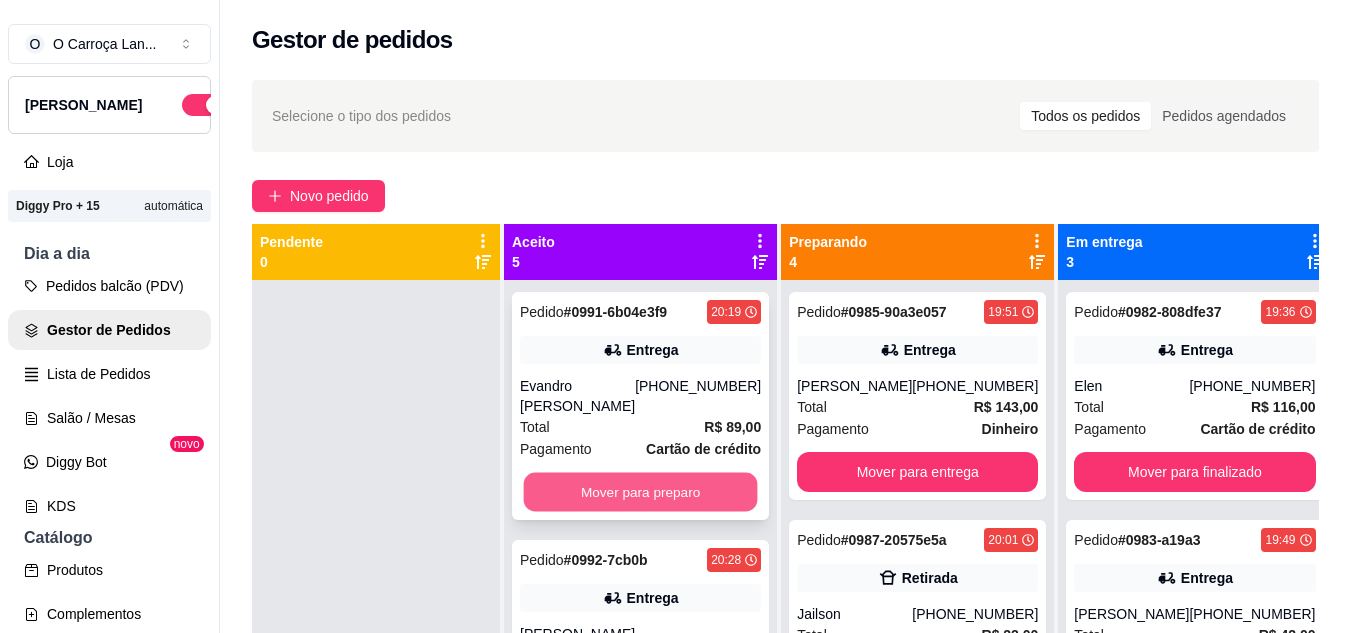 click on "Mover para preparo" at bounding box center [641, 492] 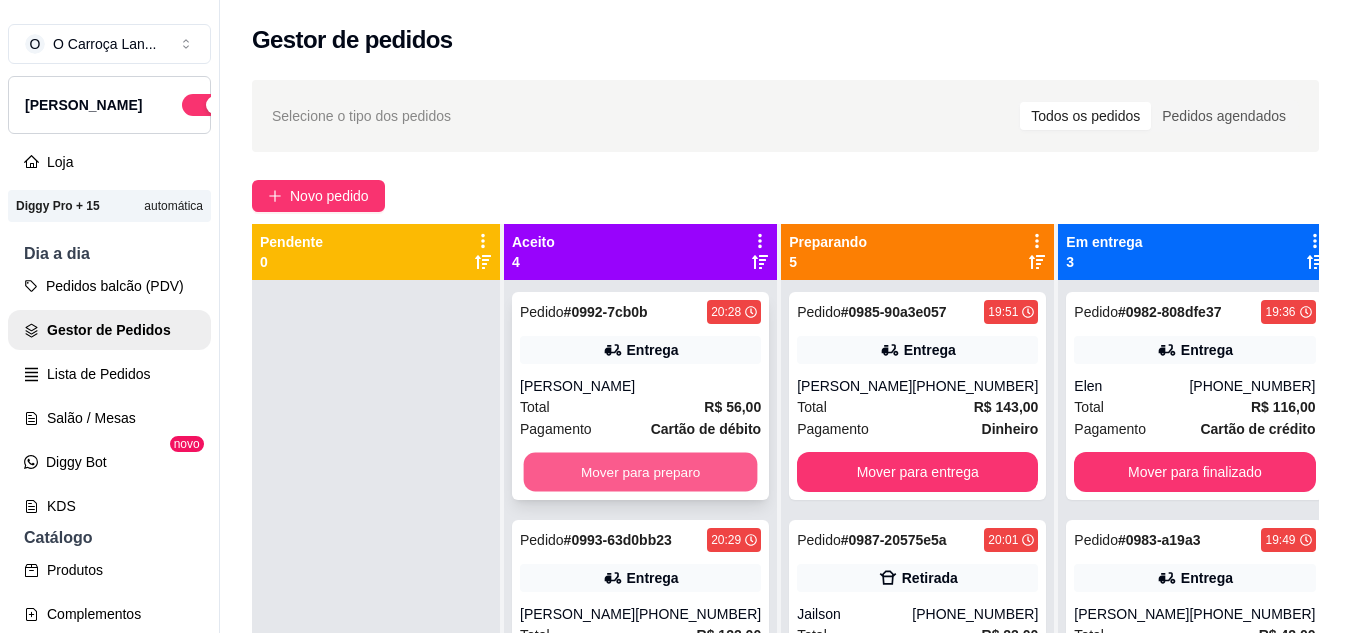 click on "Mover para preparo" at bounding box center (641, 472) 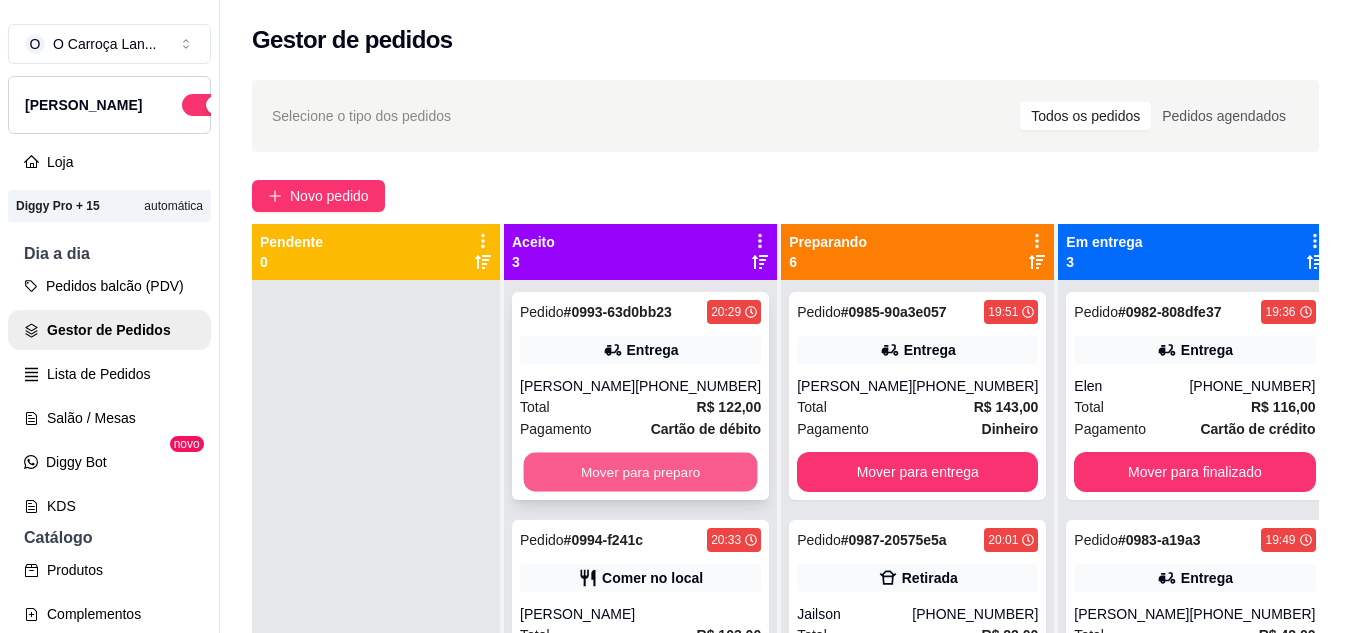click on "Mover para preparo" at bounding box center [641, 472] 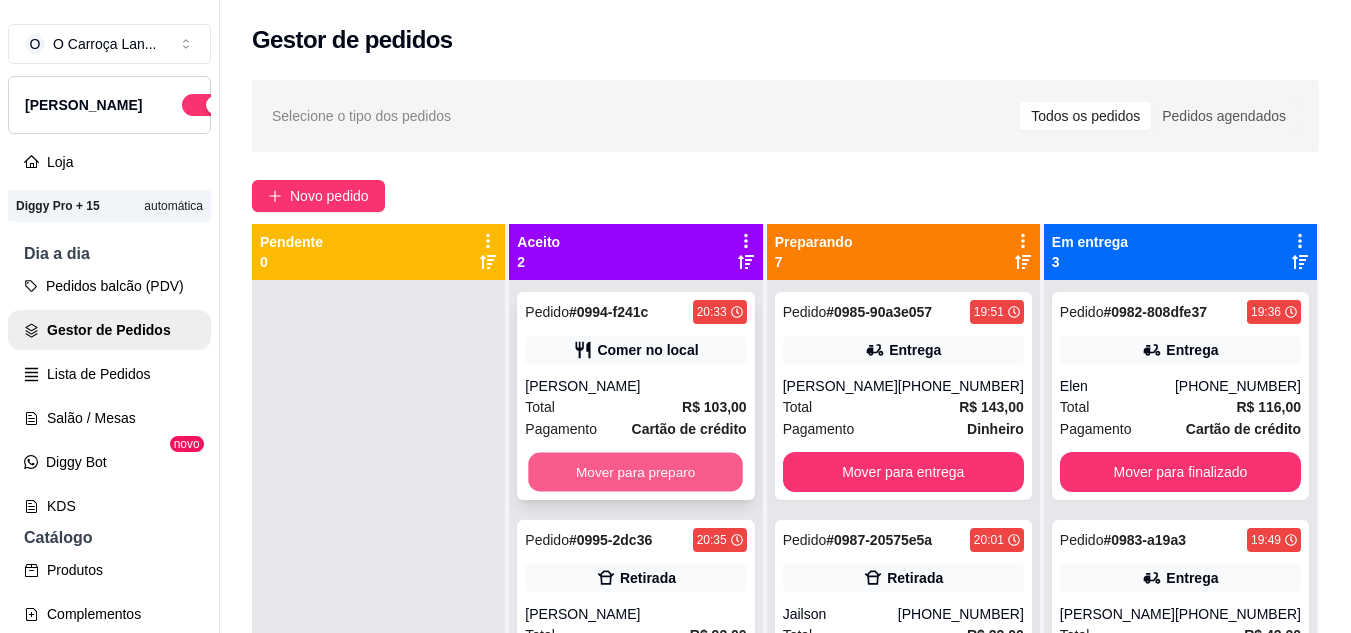 click on "Mover para preparo" at bounding box center [636, 472] 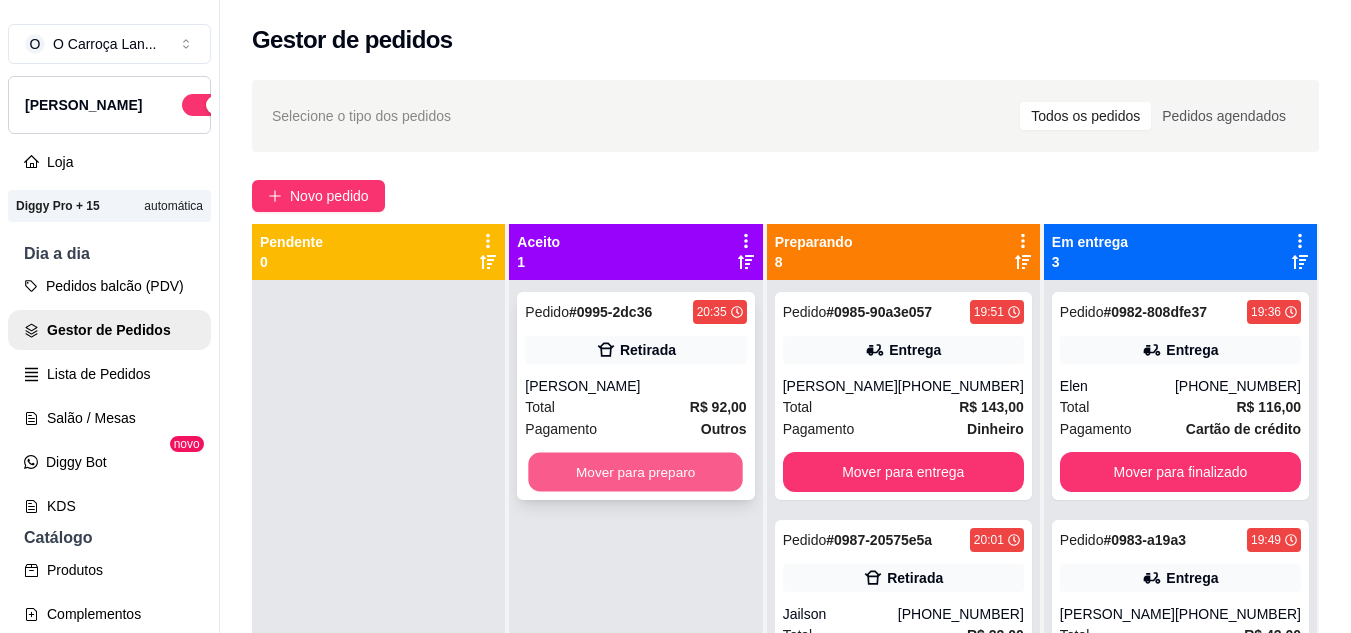 click on "Mover para preparo" at bounding box center [636, 472] 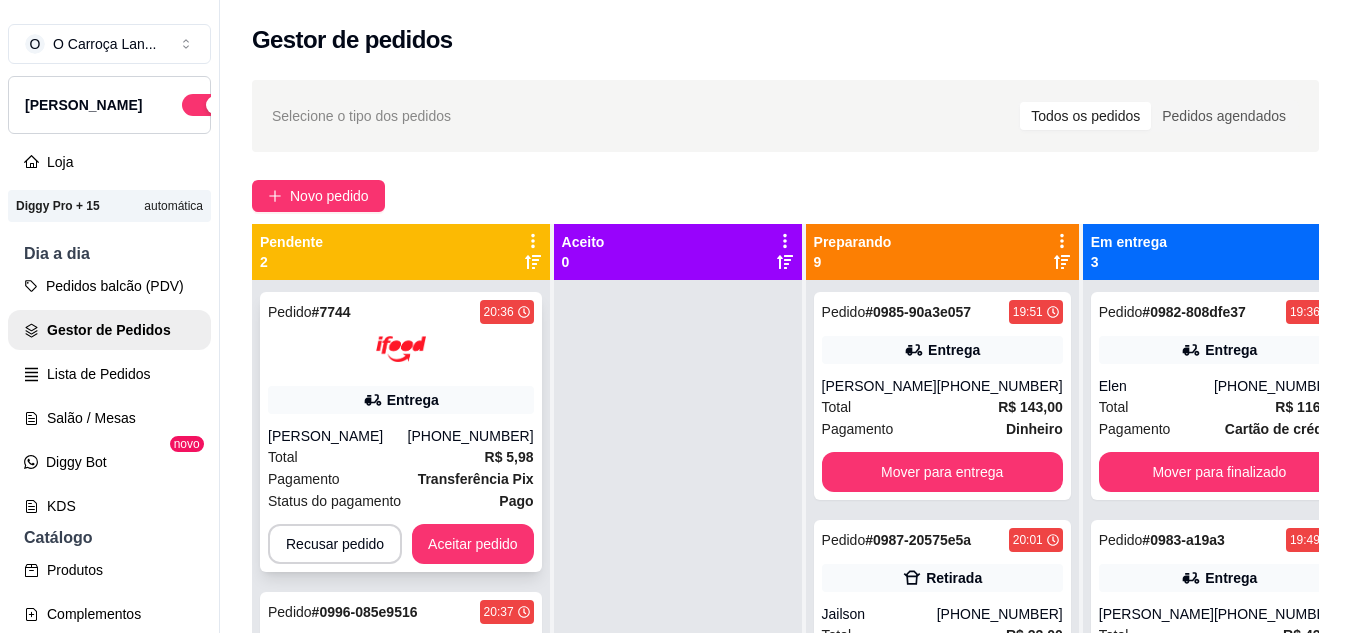 scroll, scrollTop: 71, scrollLeft: 0, axis: vertical 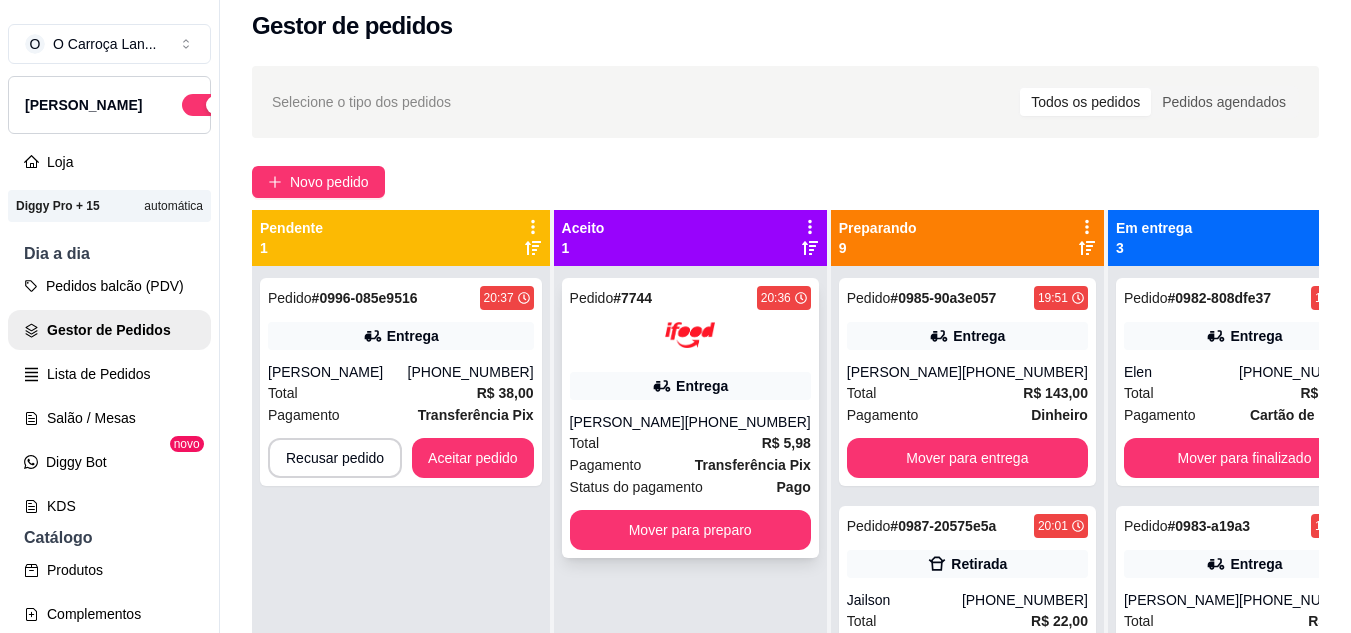 click on "[PERSON_NAME]" at bounding box center (627, 422) 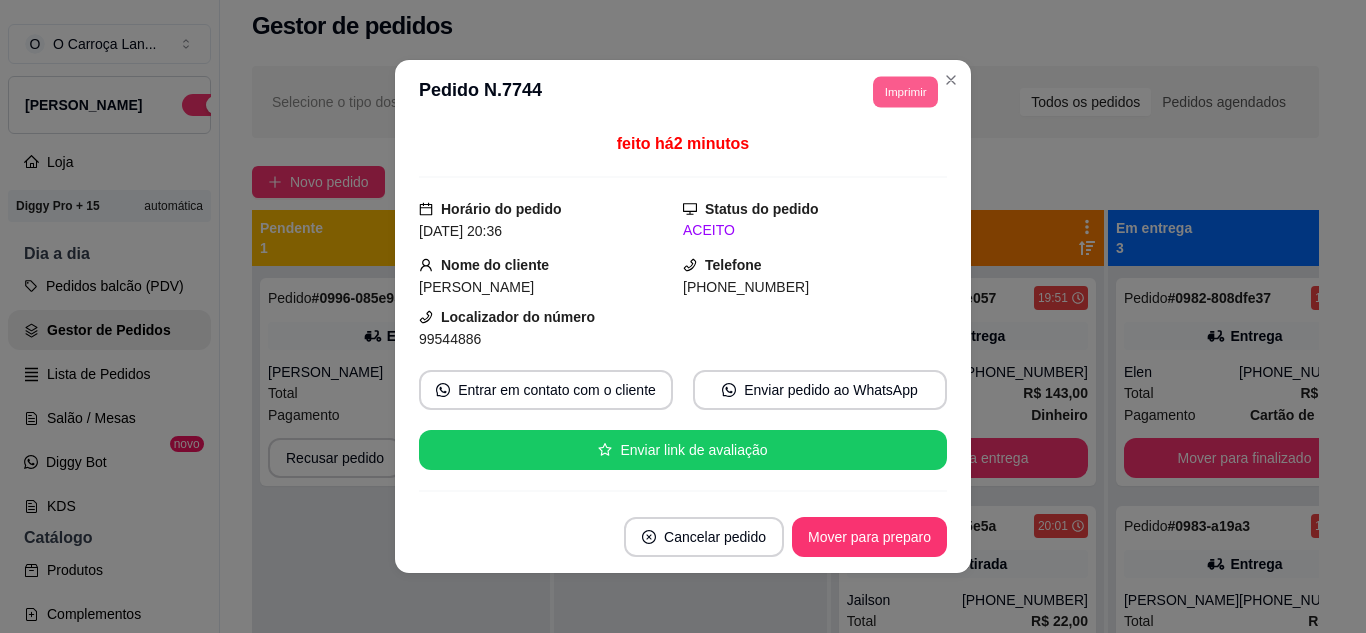 click on "Imprimir" at bounding box center (905, 91) 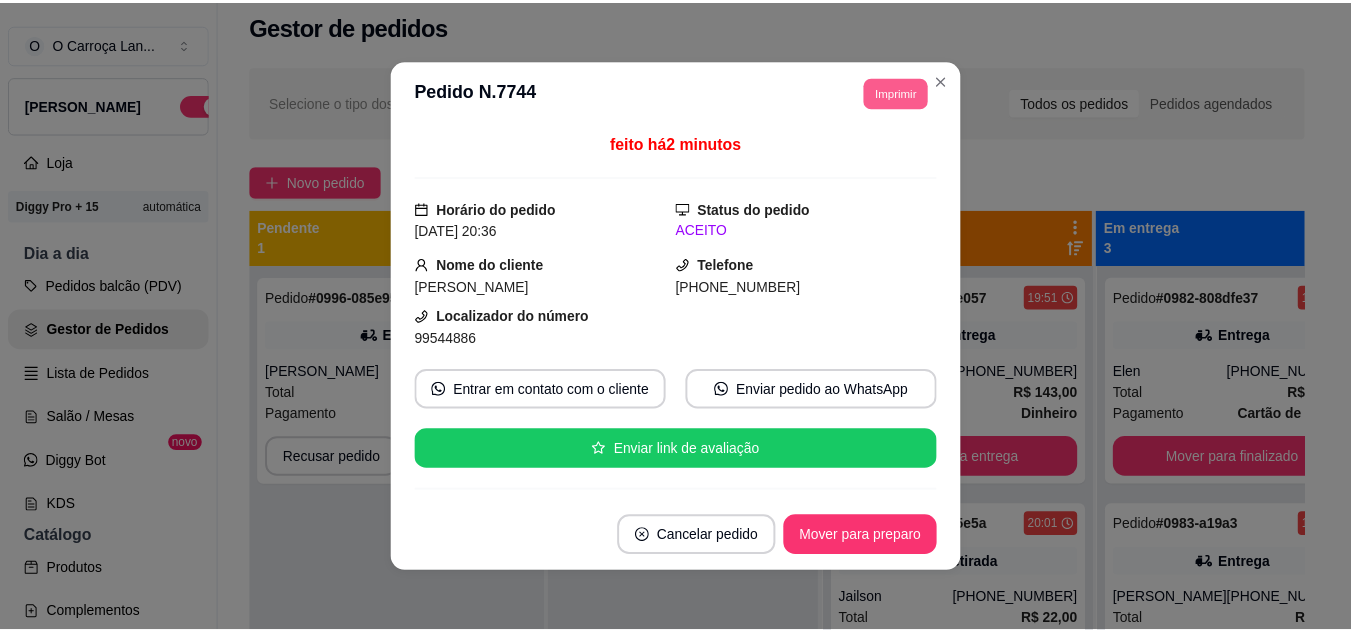scroll, scrollTop: 85, scrollLeft: 0, axis: vertical 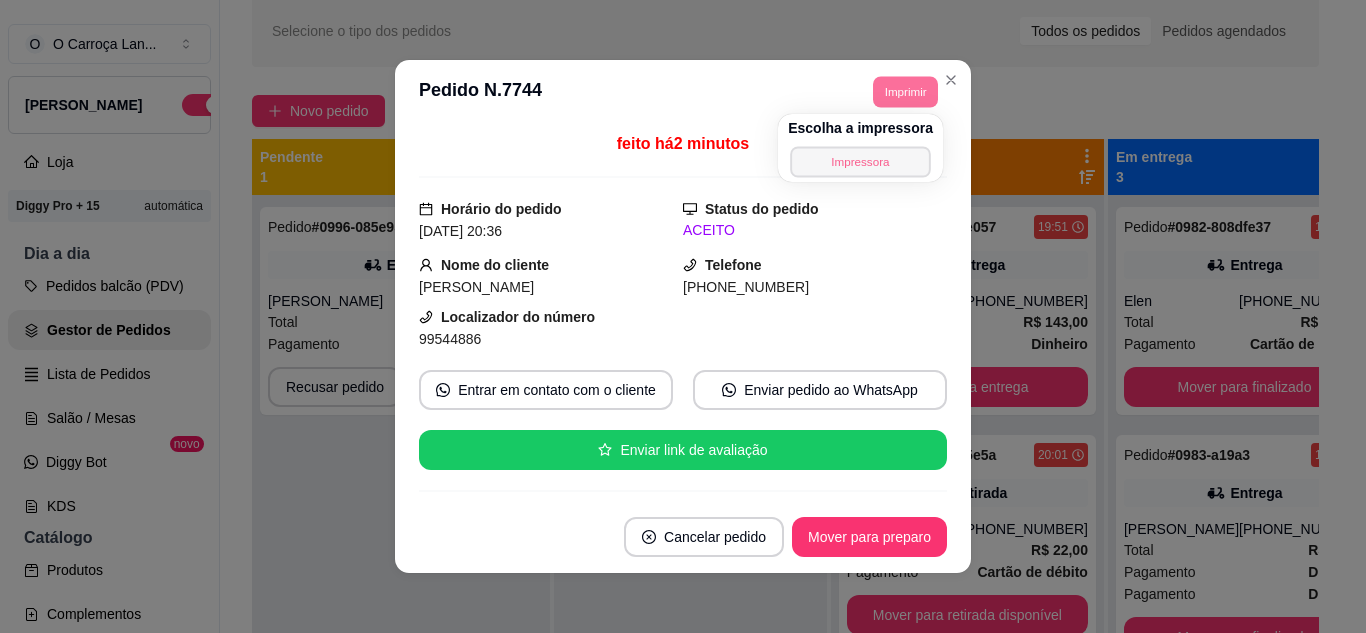 click on "Impressora" at bounding box center (860, 161) 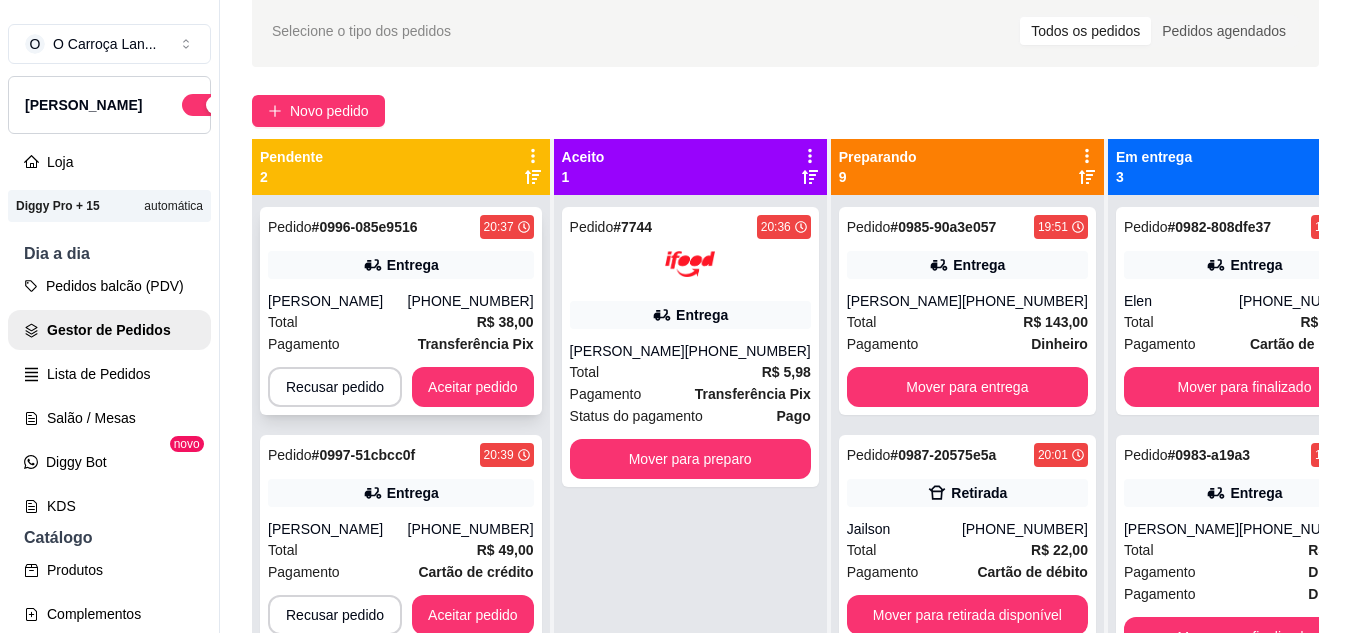 click on "Total R$ 38,00" at bounding box center [401, 322] 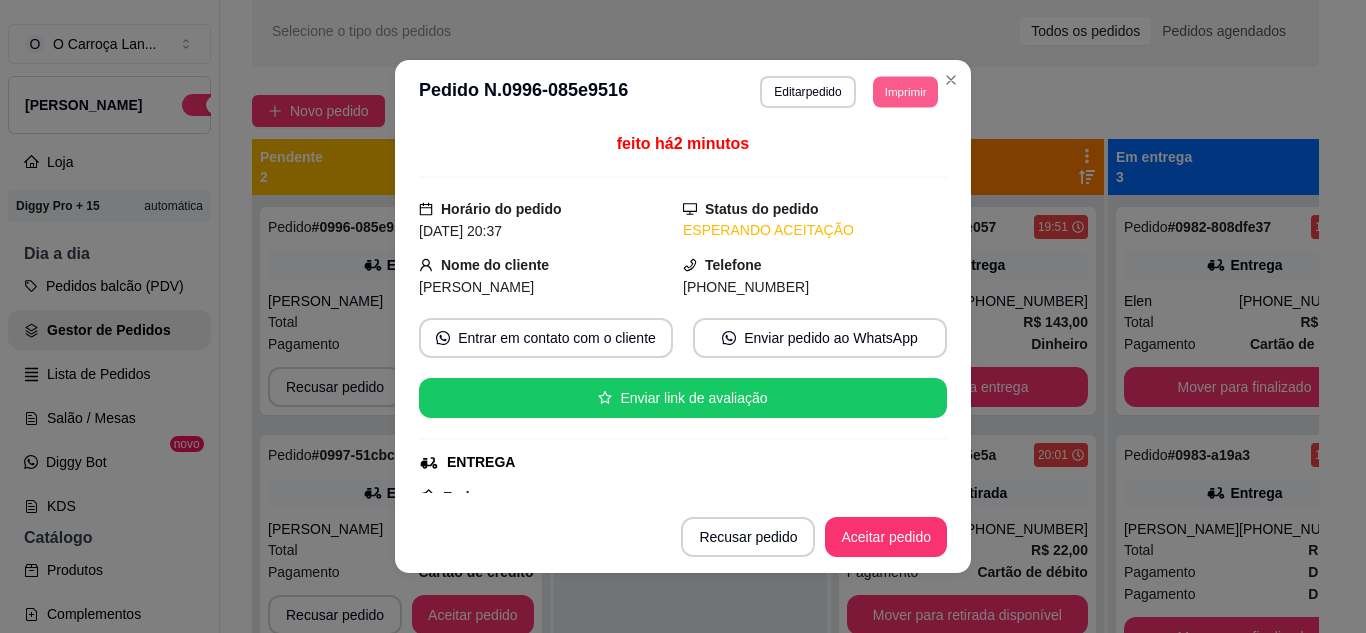 click on "Imprimir" at bounding box center (905, 91) 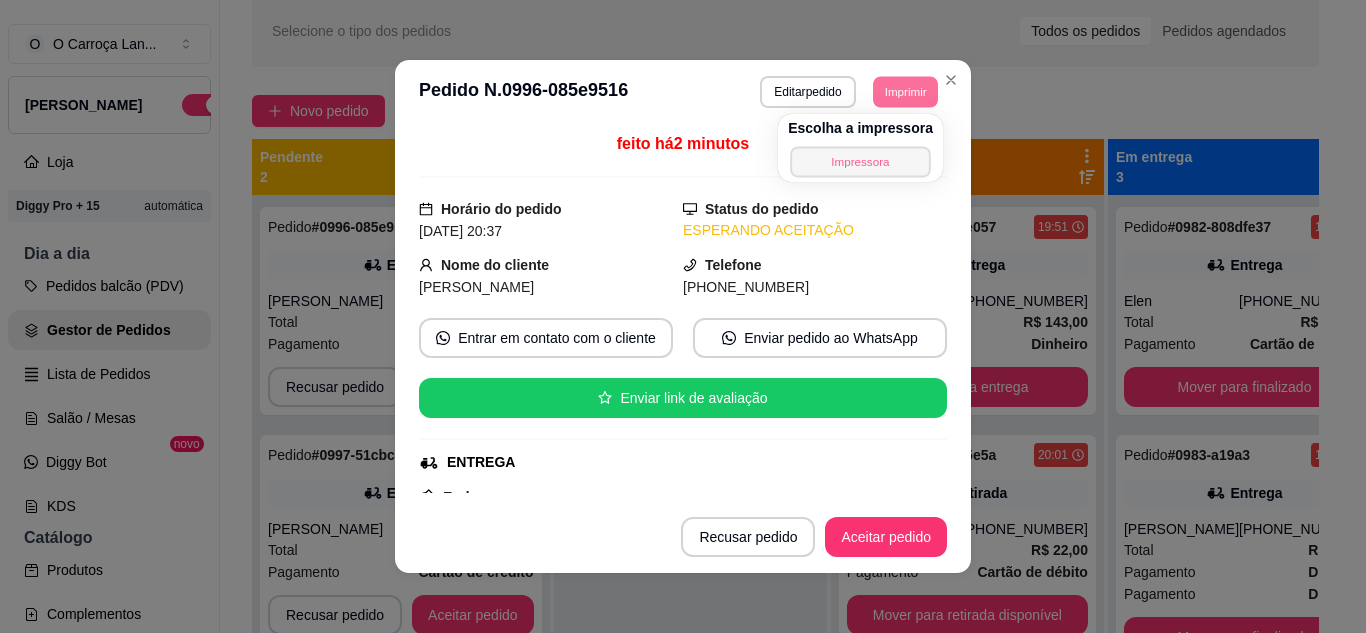 click on "Impressora" at bounding box center [860, 161] 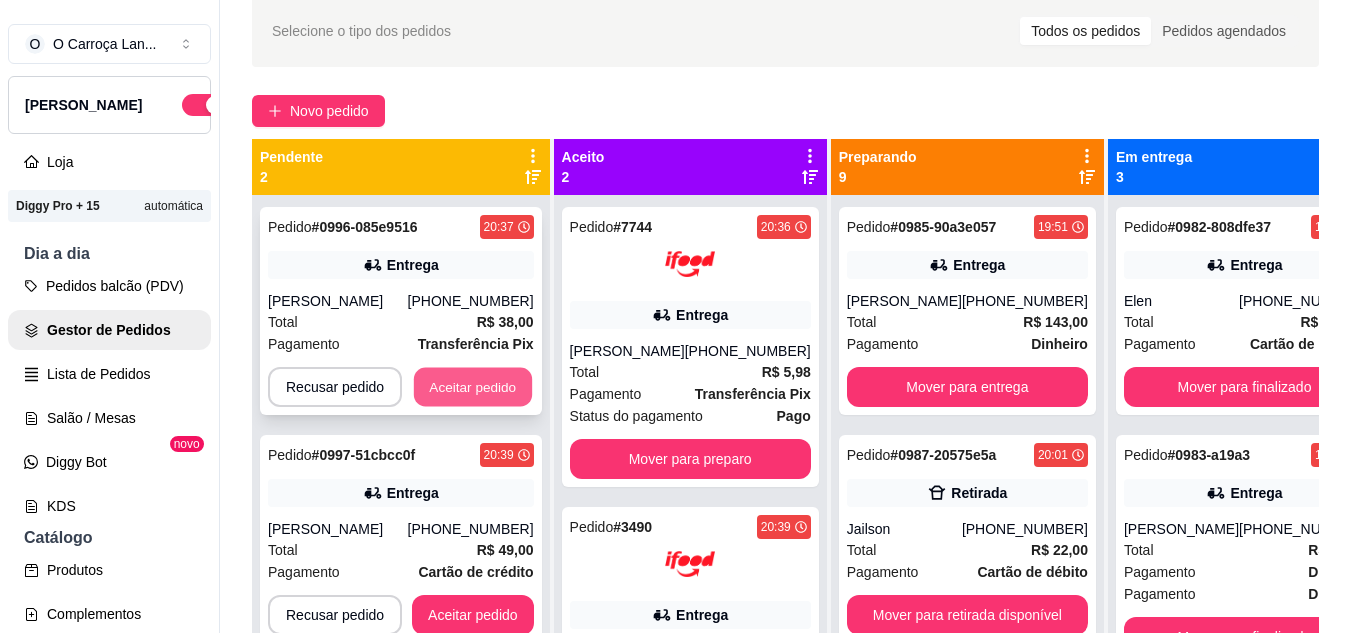 click on "Aceitar pedido" at bounding box center [473, 387] 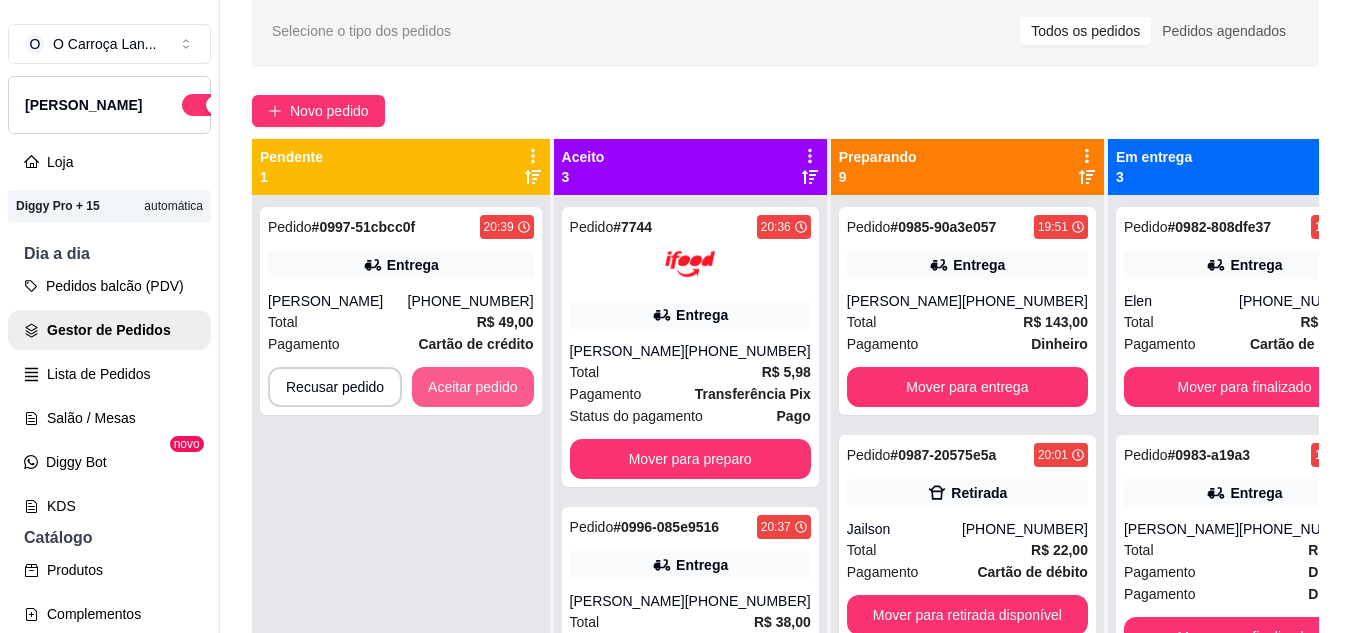 click on "Aceitar pedido" at bounding box center [473, 387] 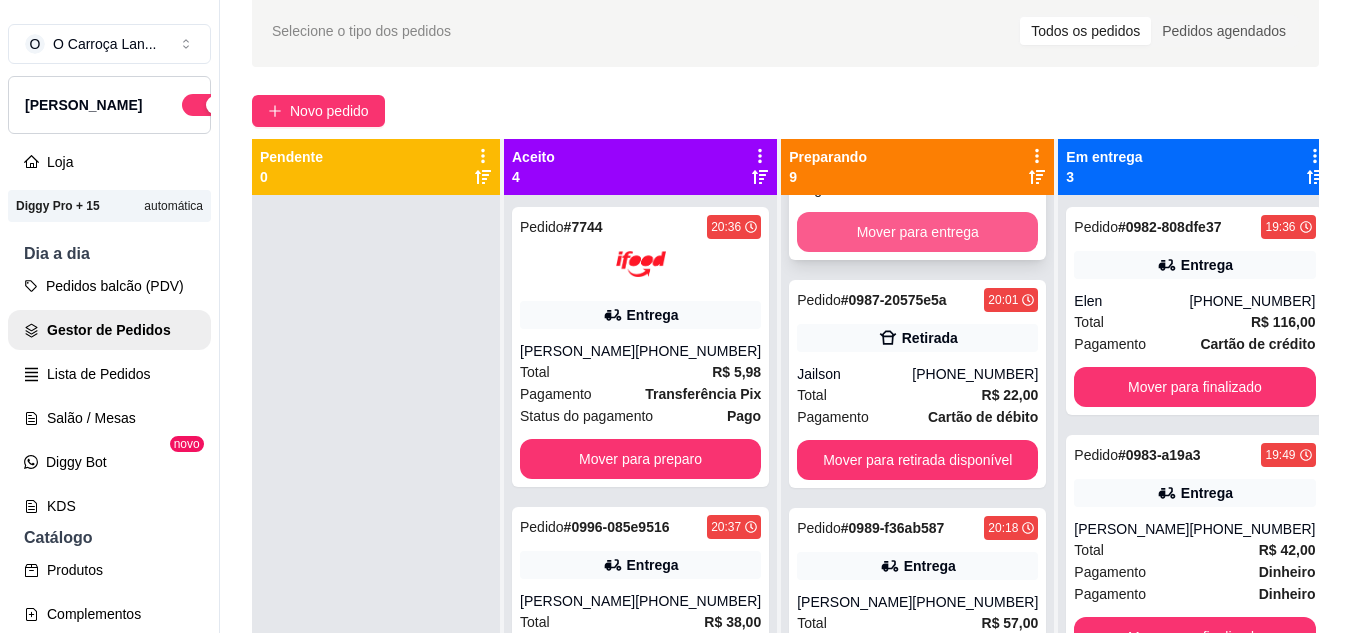scroll, scrollTop: 158, scrollLeft: 0, axis: vertical 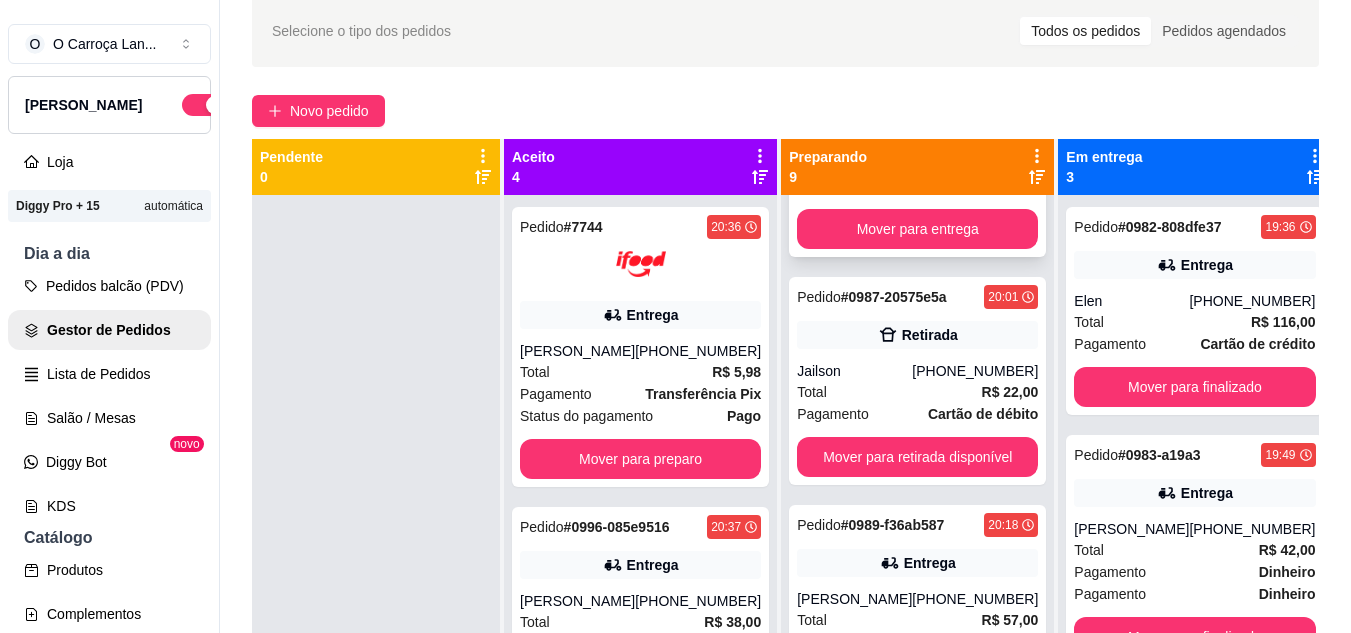 click on "Jailson" at bounding box center [854, 371] 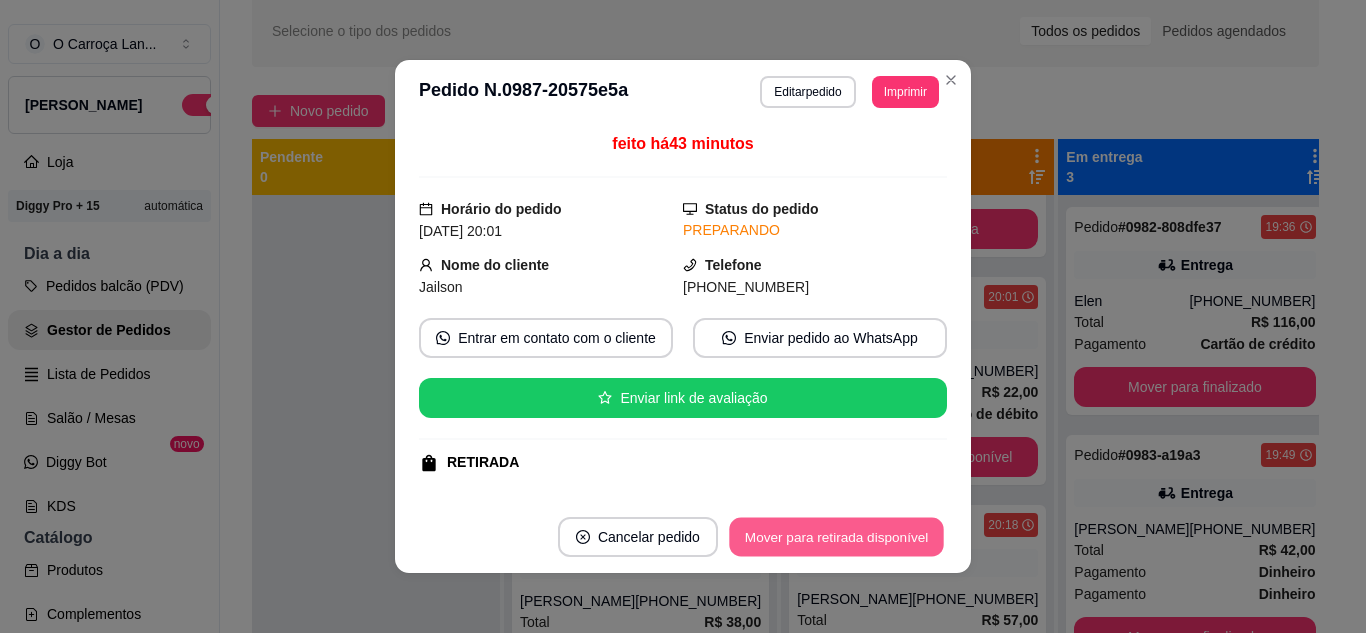 click on "Mover para retirada disponível" at bounding box center (836, 537) 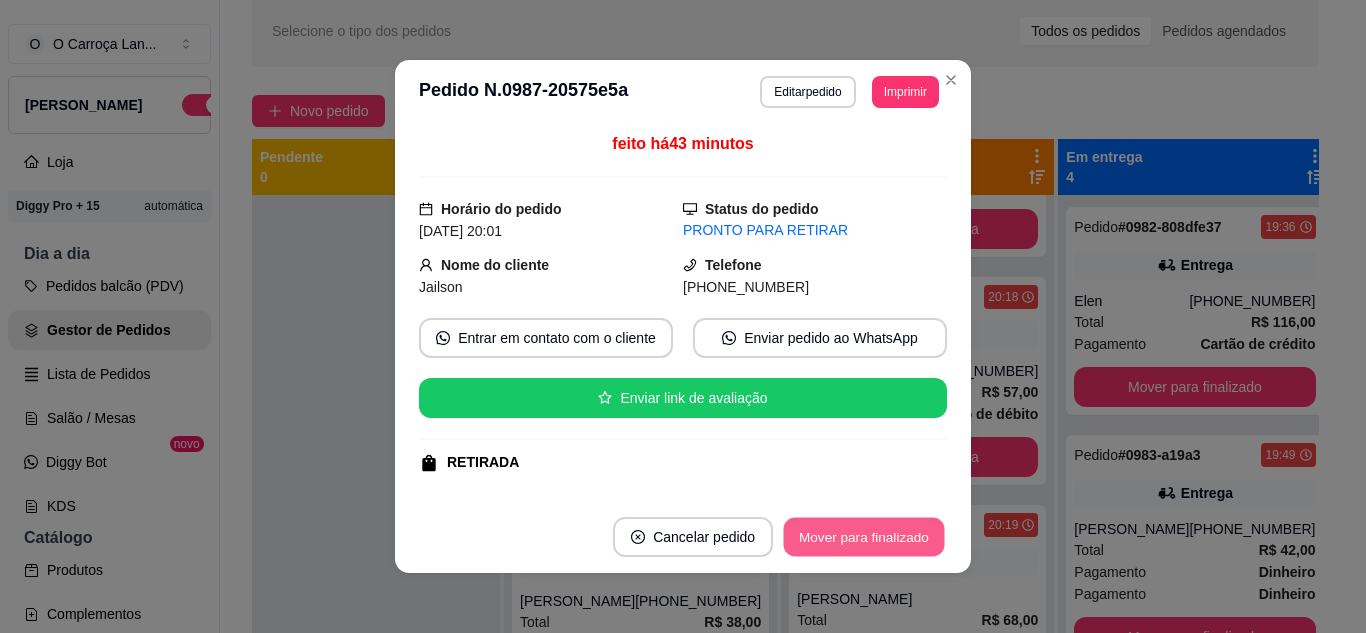 click on "Mover para finalizado" at bounding box center (864, 537) 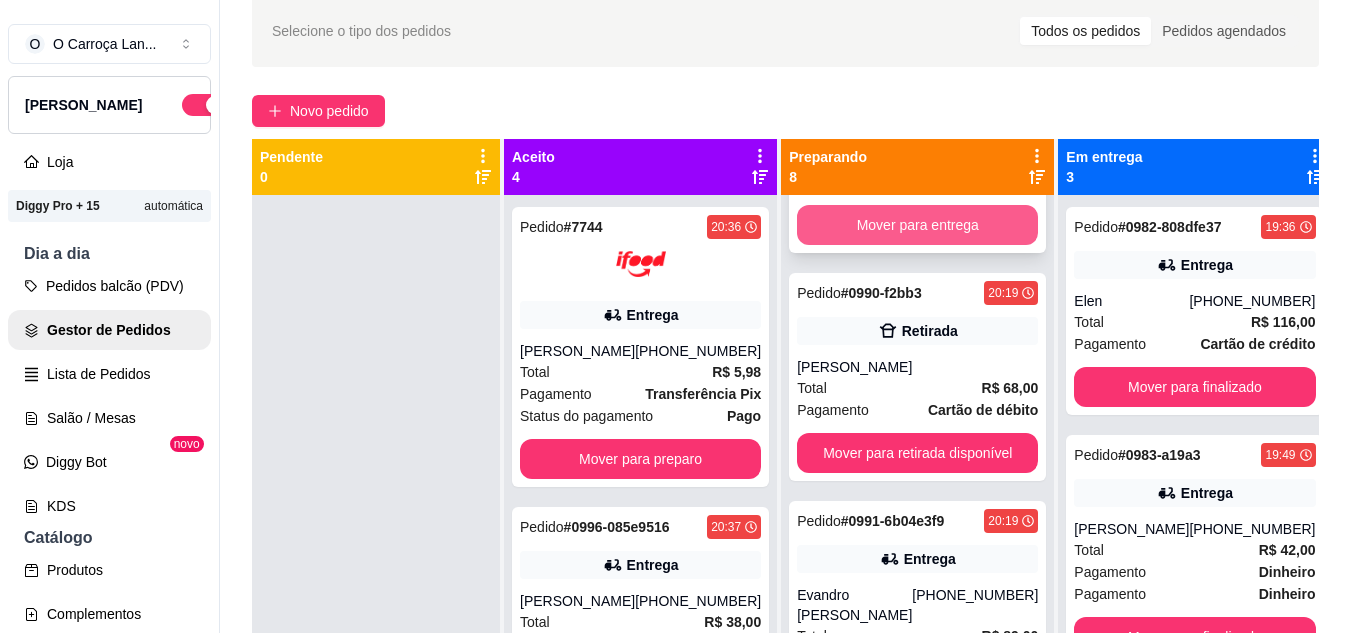 scroll, scrollTop: 391, scrollLeft: 0, axis: vertical 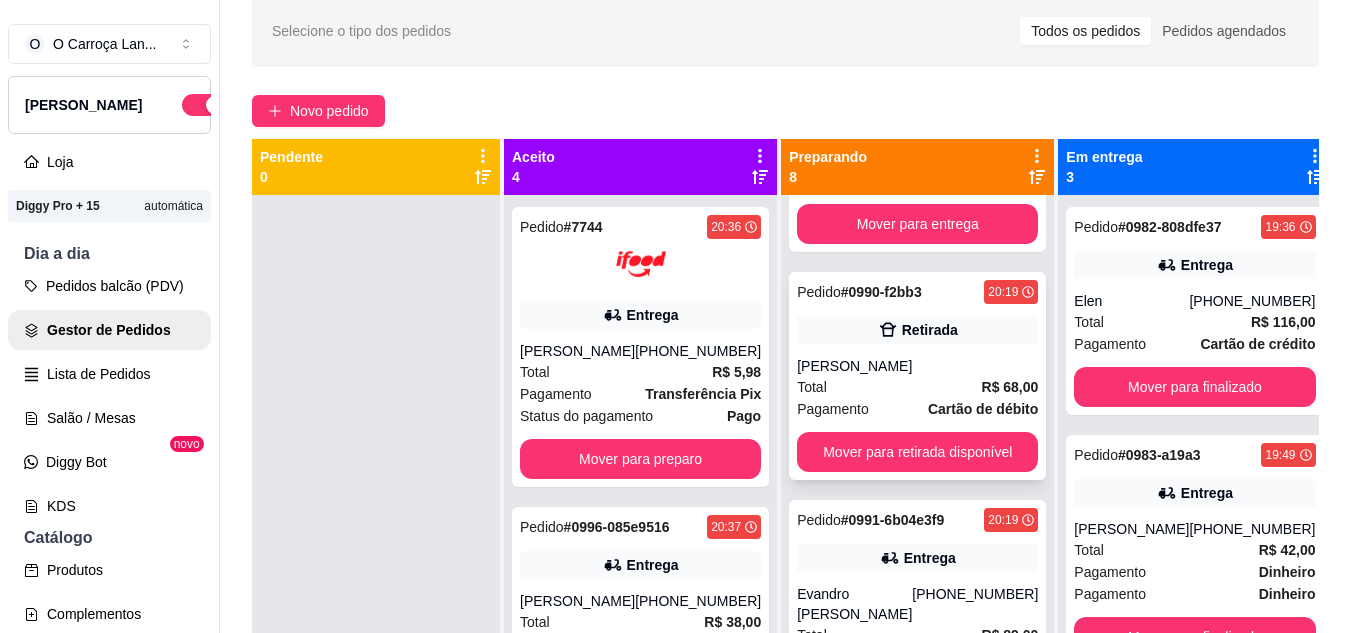 click on "Total R$ 68,00" at bounding box center [917, 387] 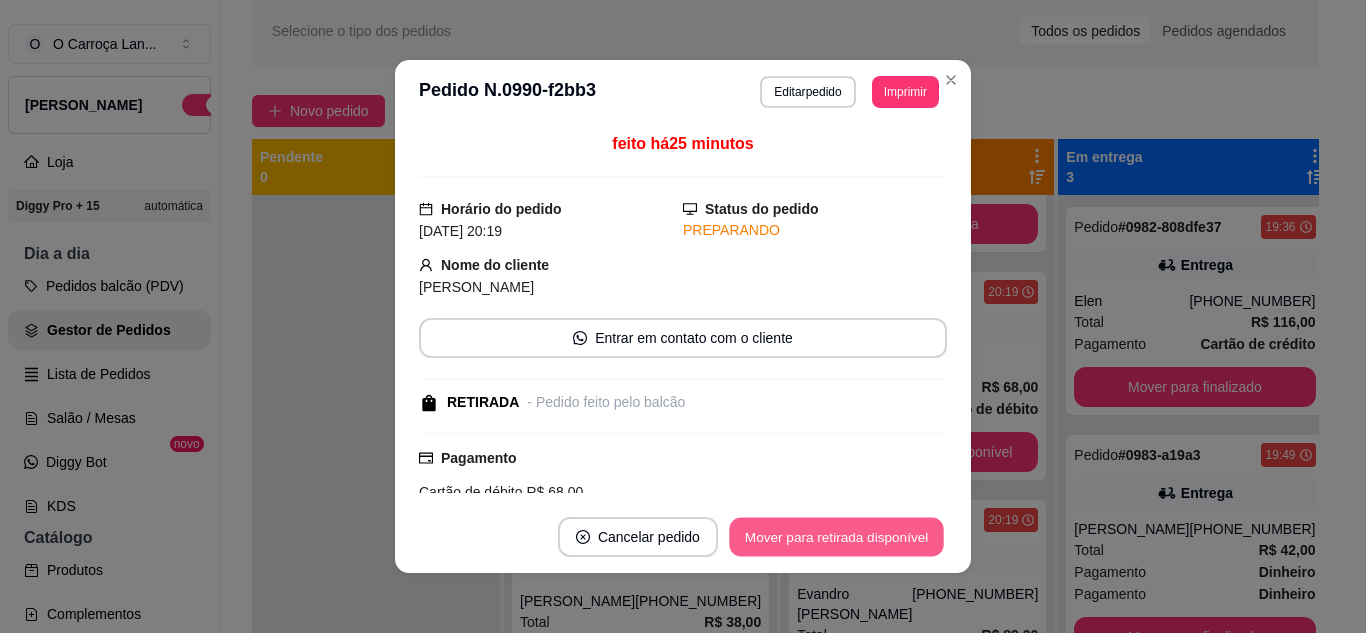 click on "Mover para retirada disponível" at bounding box center [836, 537] 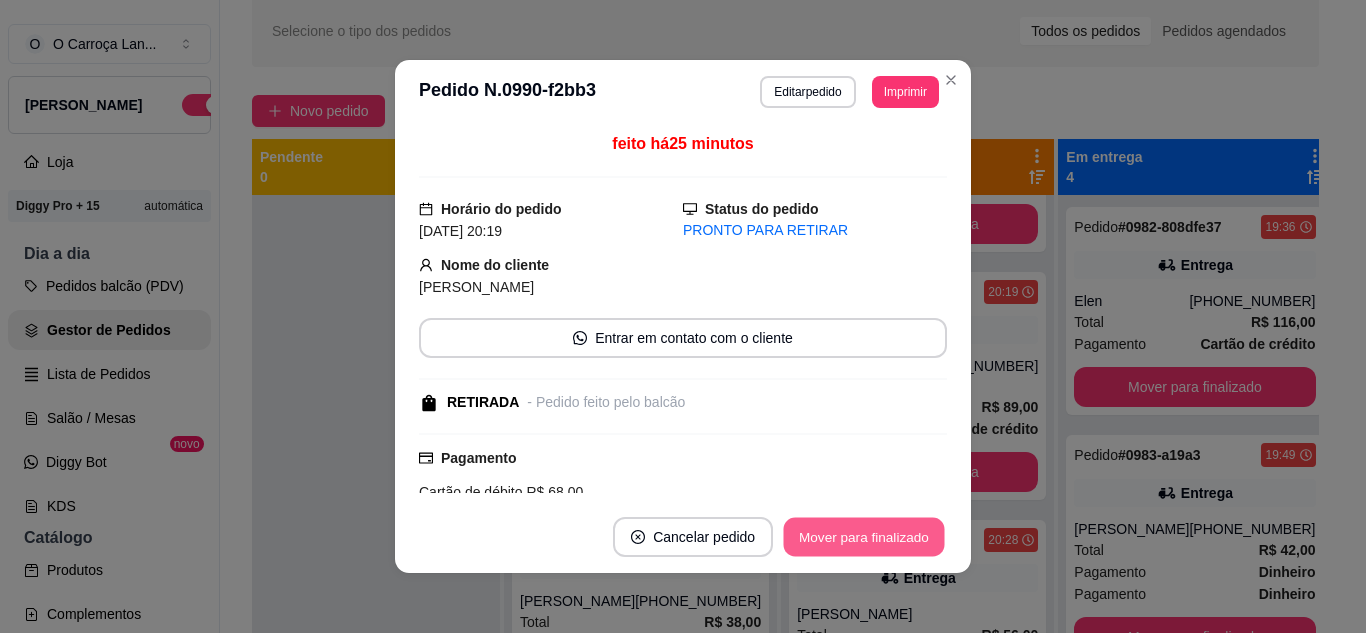 click on "Mover para finalizado" at bounding box center [864, 537] 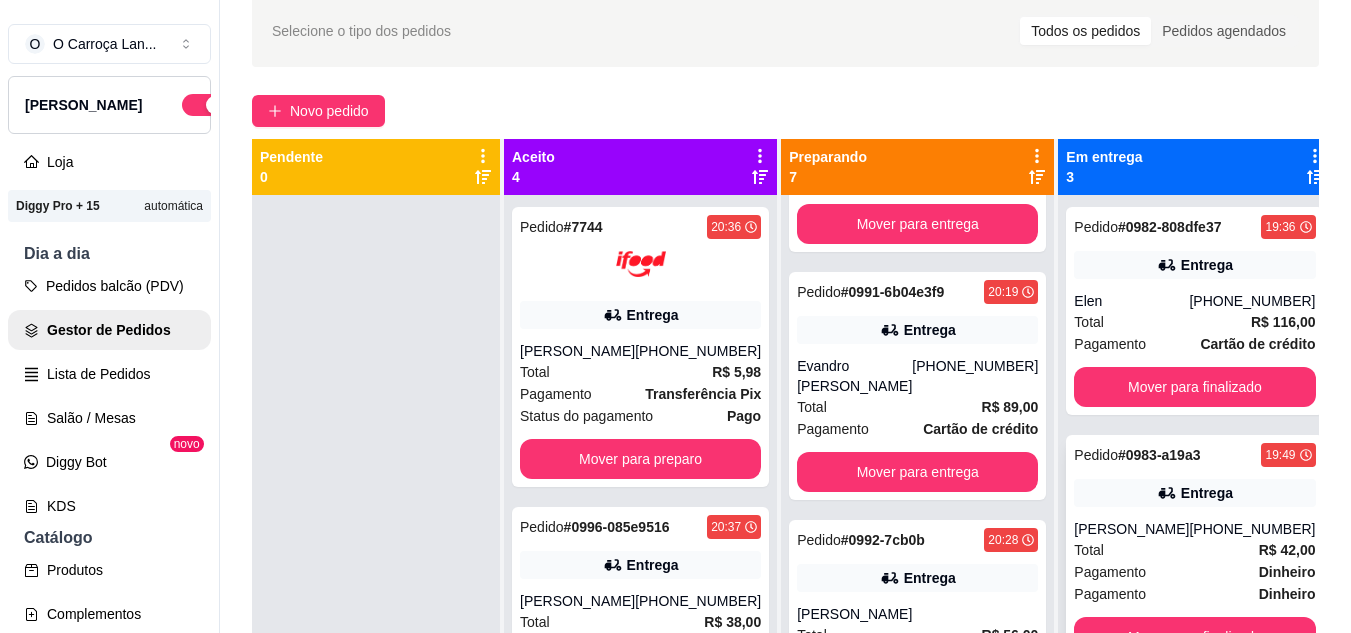 scroll, scrollTop: 165, scrollLeft: 0, axis: vertical 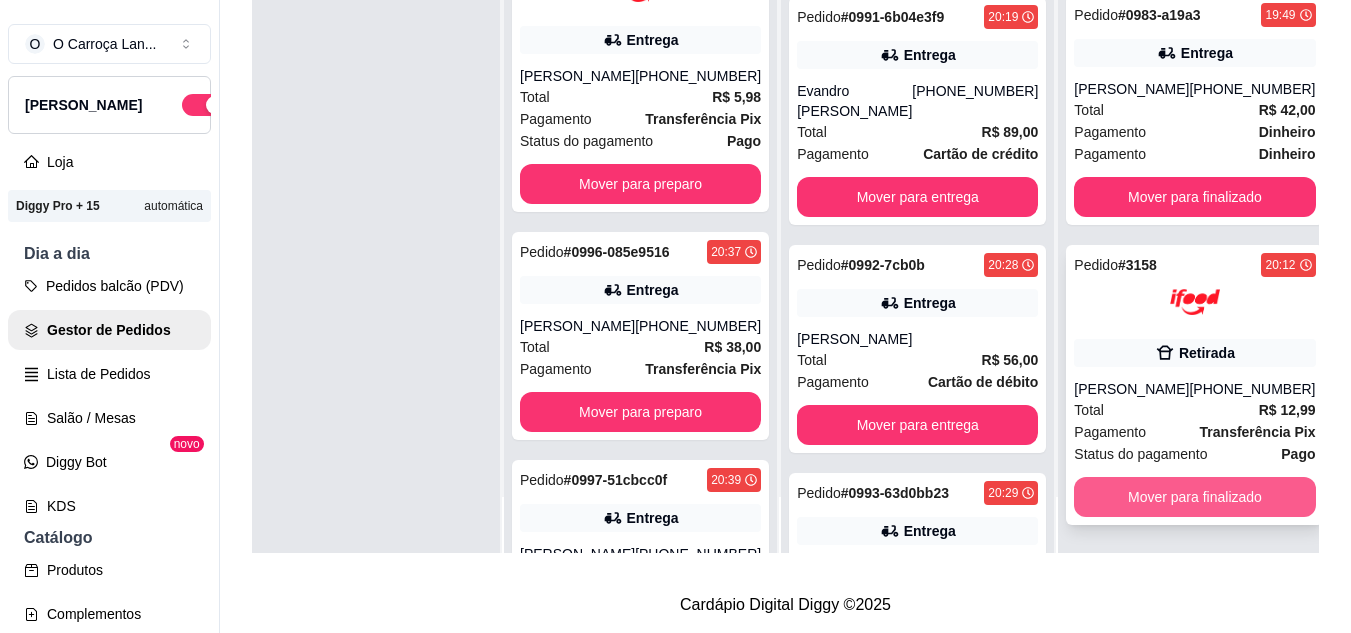 click on "Mover para finalizado" at bounding box center [1194, 497] 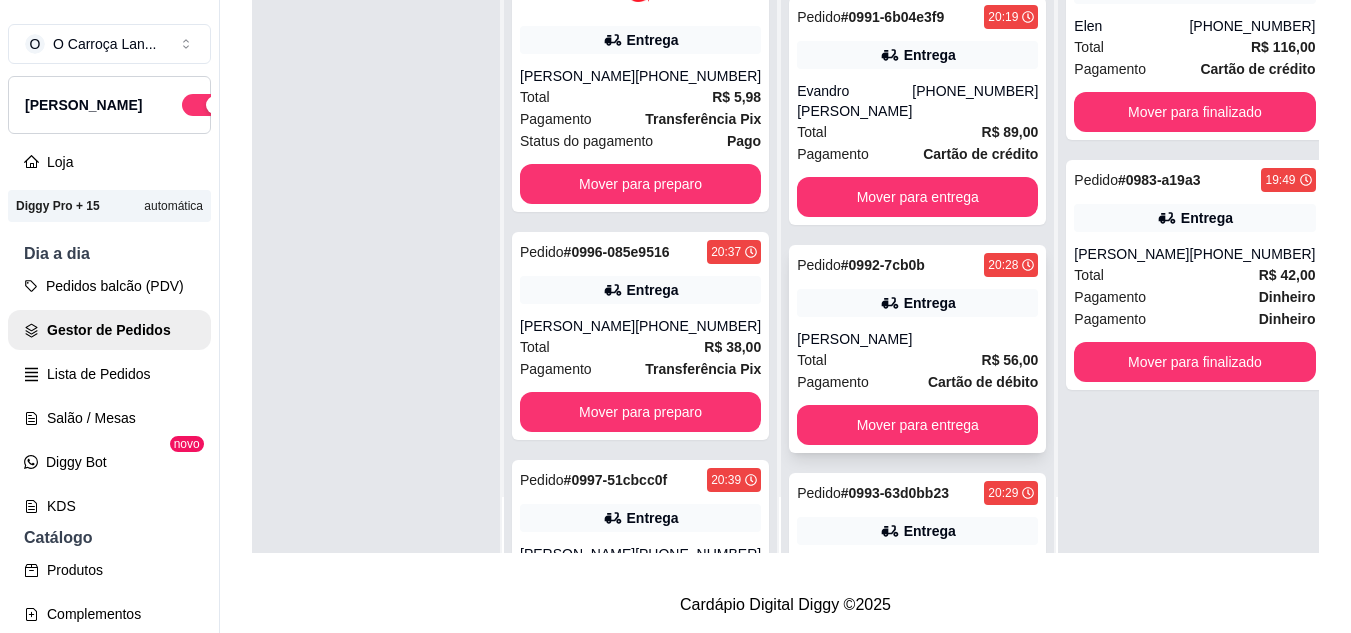 scroll, scrollTop: 0, scrollLeft: 0, axis: both 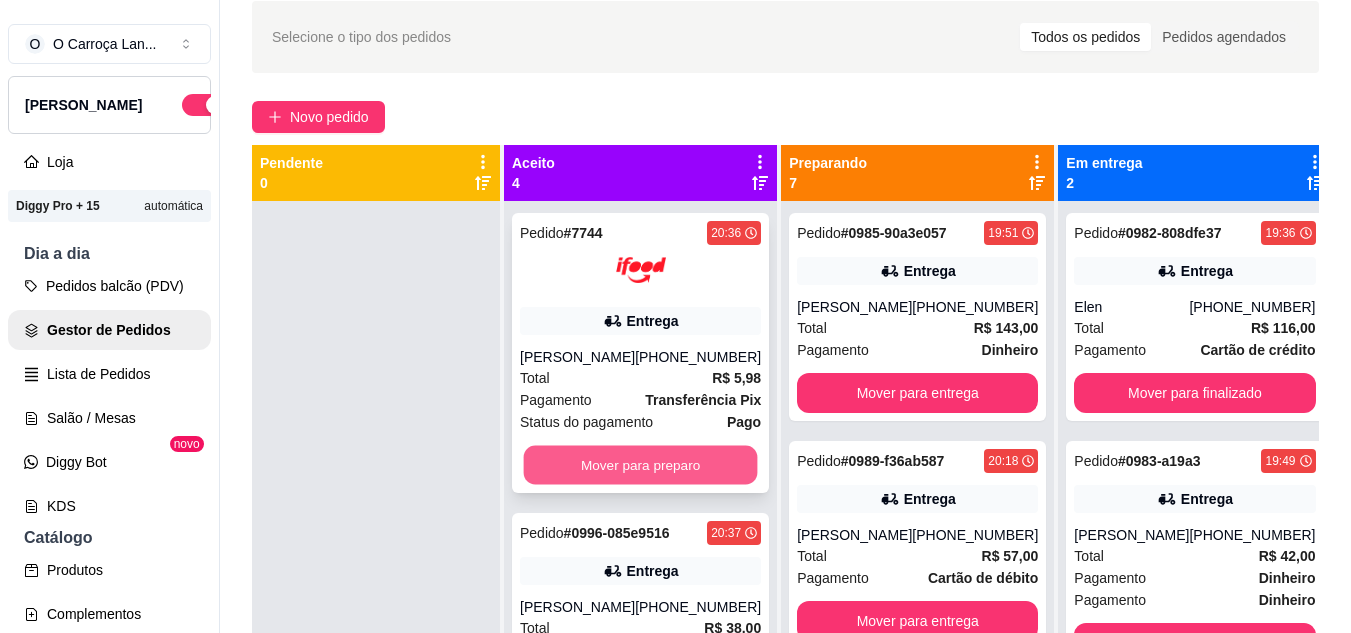 click on "Mover para preparo" at bounding box center [641, 465] 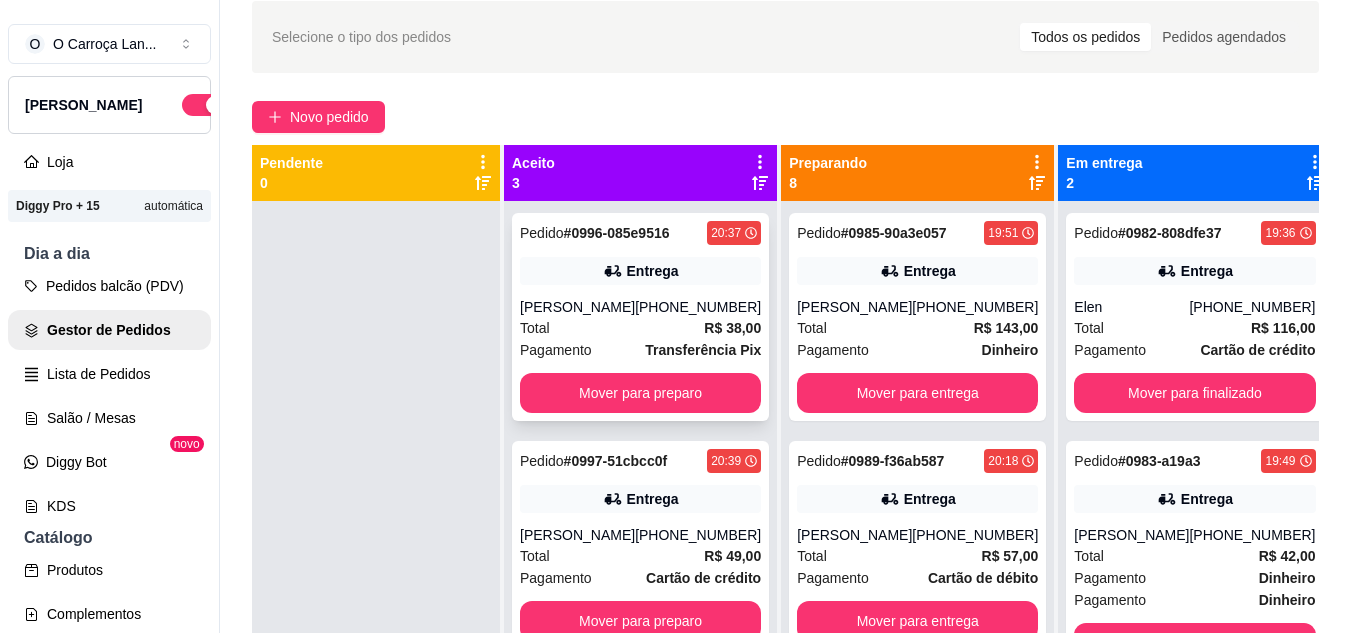click on "Pedido  # 0996-085e9516 20:37 Entrega [PERSON_NAME]  [PHONE_NUMBER] Total R$ 38,00 Pagamento Transferência Pix Mover para preparo" at bounding box center [640, 317] 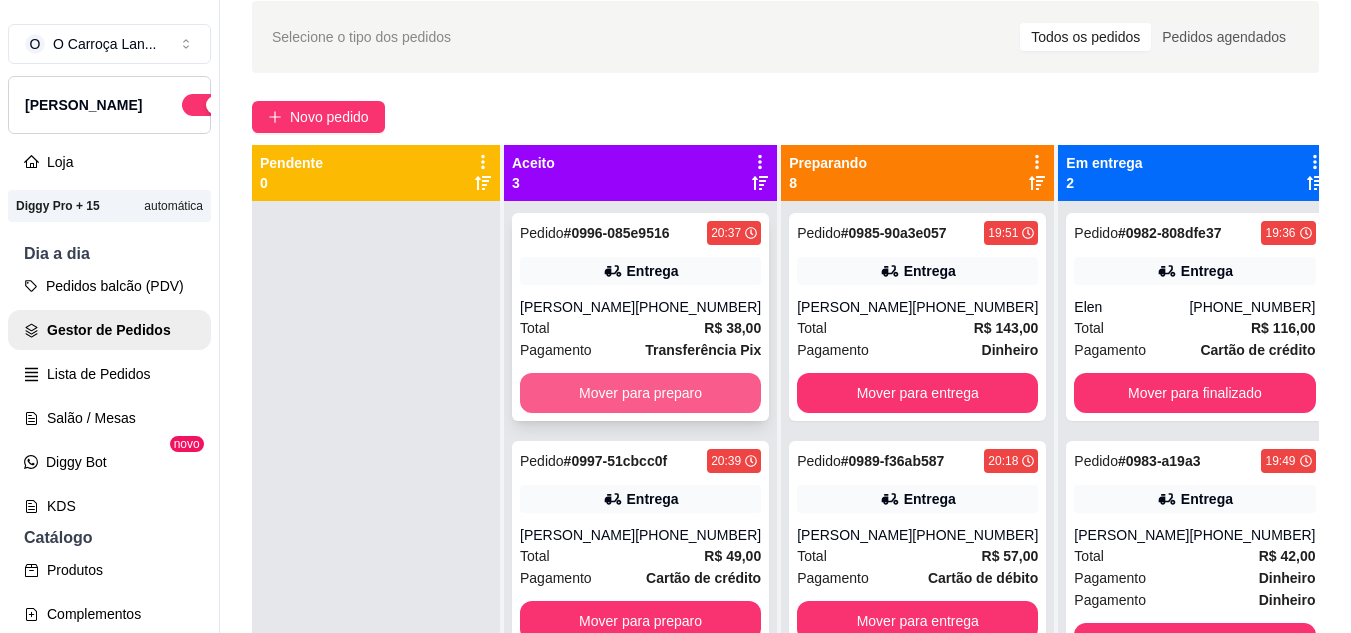 click on "Mover para preparo" at bounding box center (640, 393) 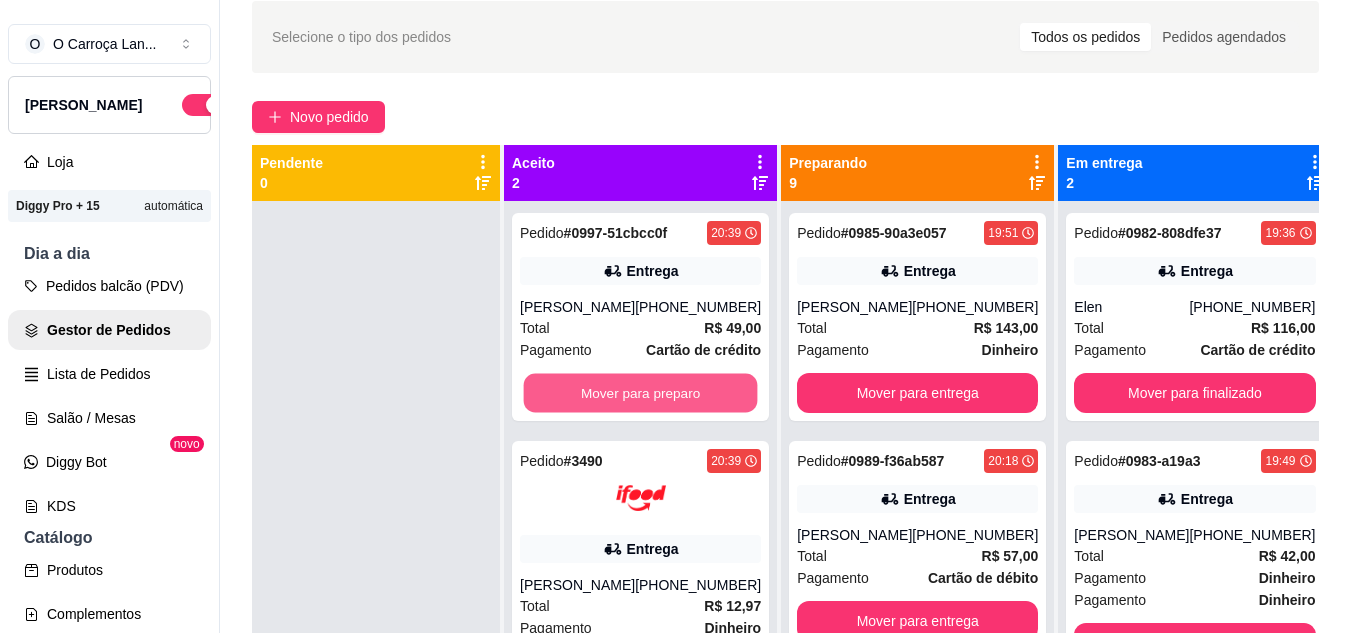 click on "Mover para preparo" at bounding box center [641, 393] 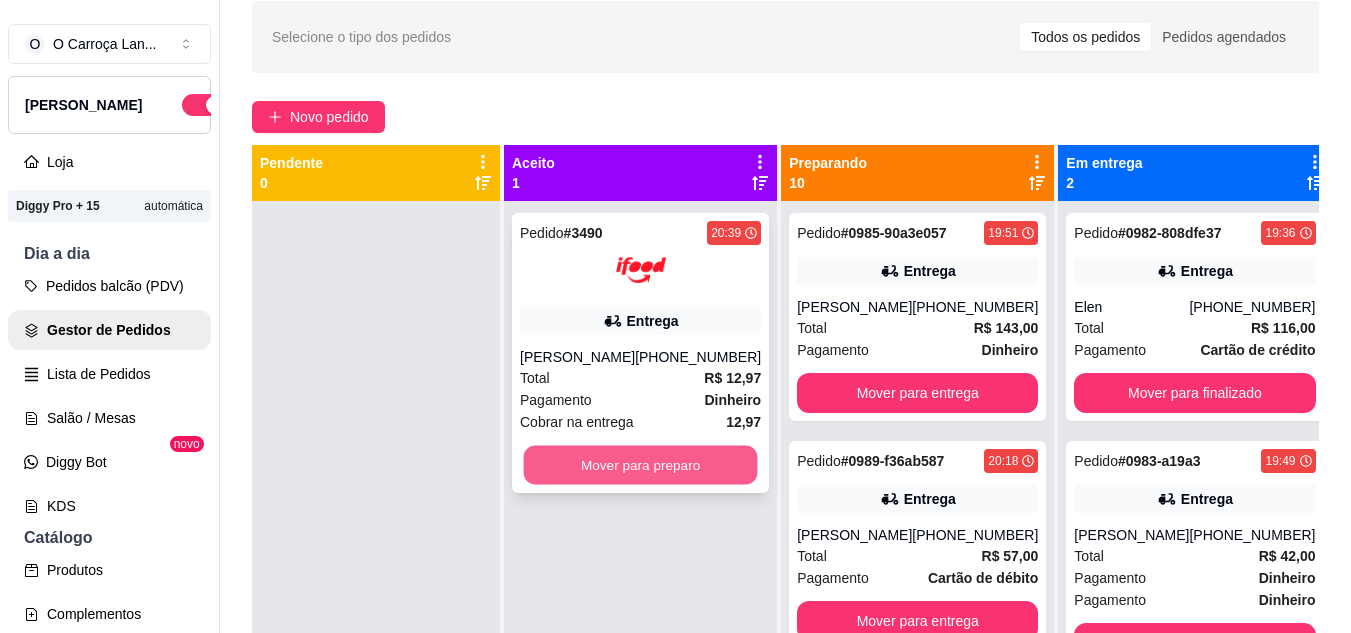 click on "Mover para preparo" at bounding box center [641, 465] 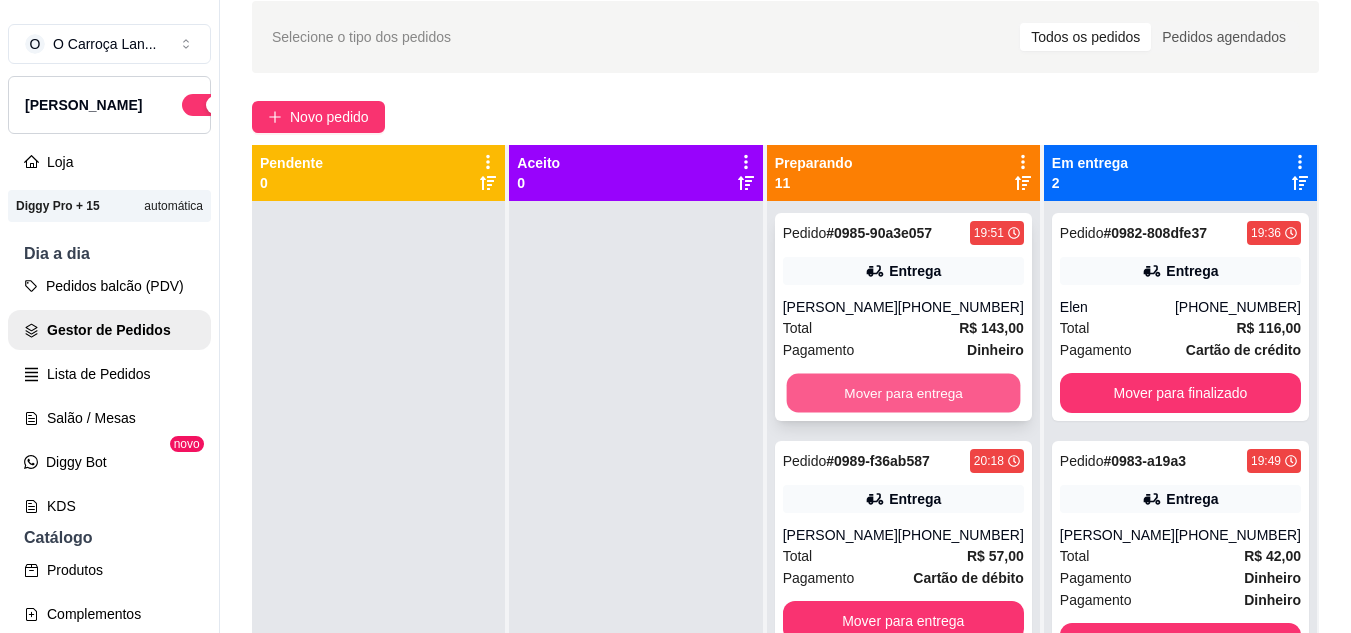 click on "Mover para entrega" at bounding box center [903, 393] 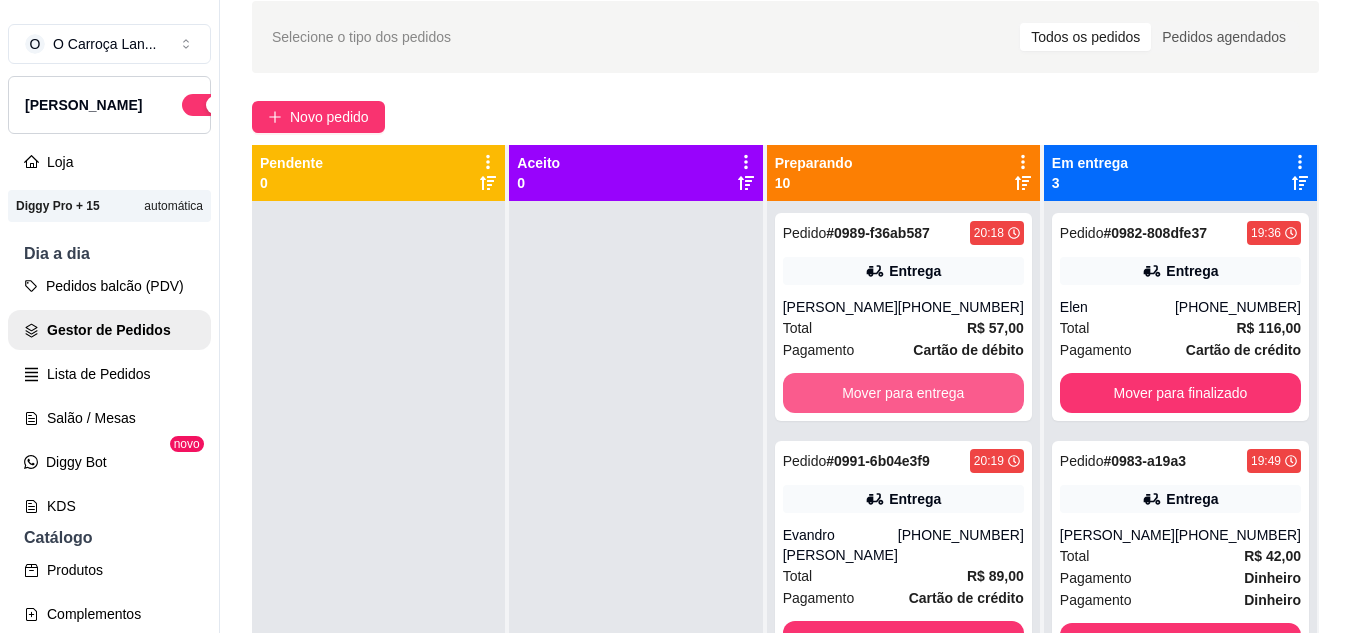 click on "Mover para entrega" at bounding box center [903, 393] 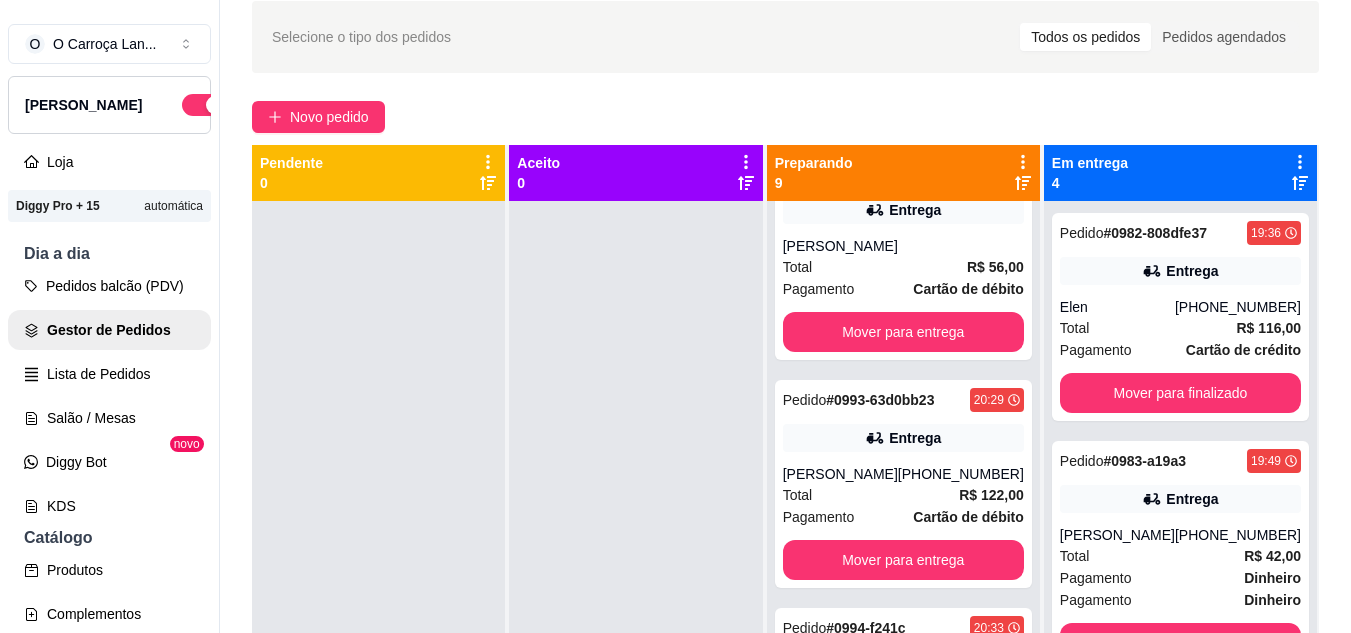 scroll, scrollTop: 408, scrollLeft: 0, axis: vertical 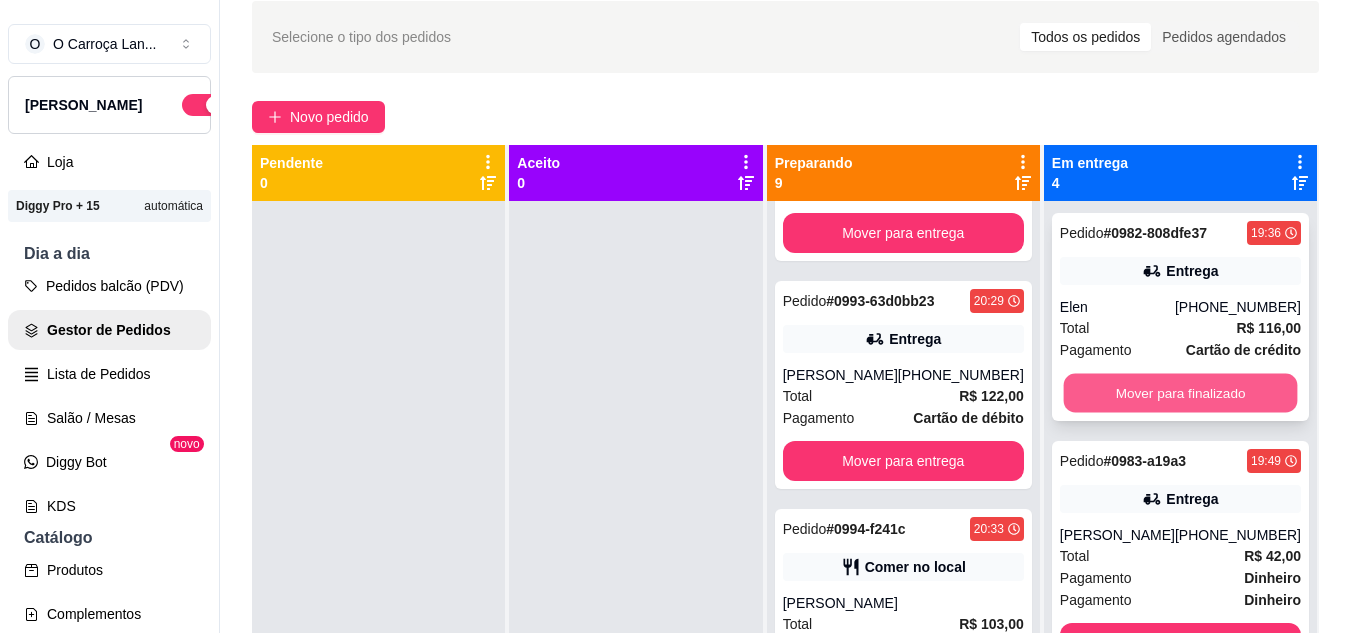 click on "Mover para finalizado" at bounding box center [1180, 393] 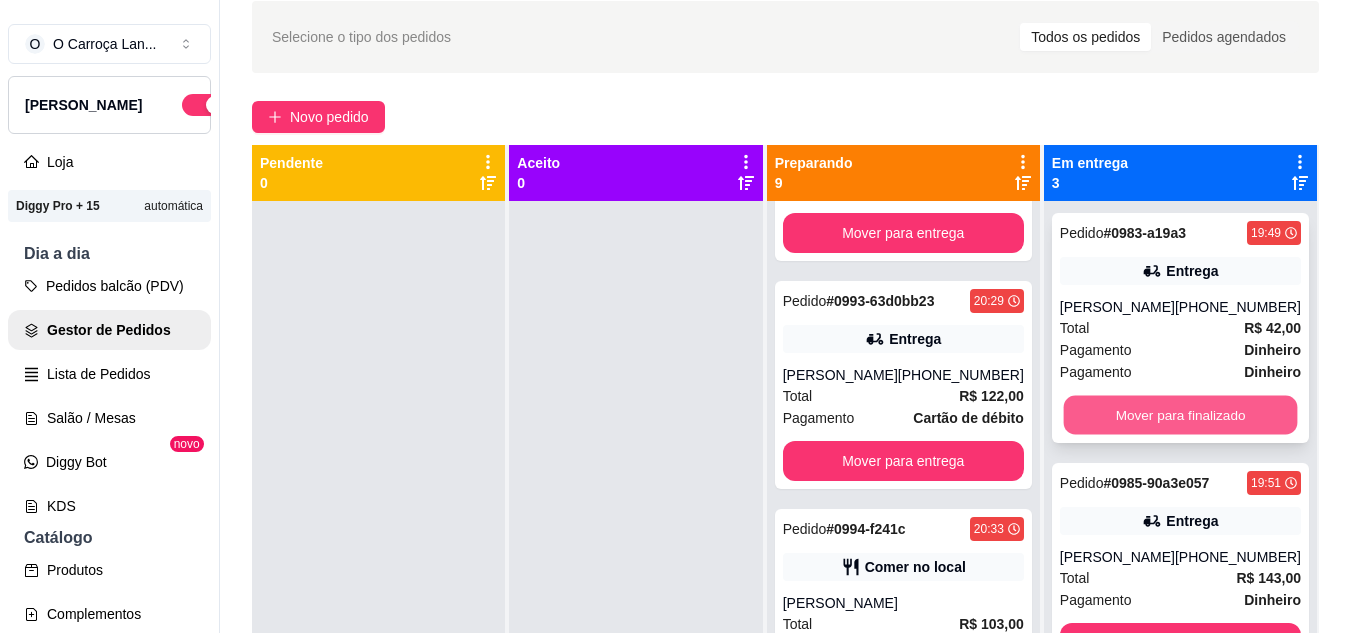click on "Mover para finalizado" at bounding box center (1180, 415) 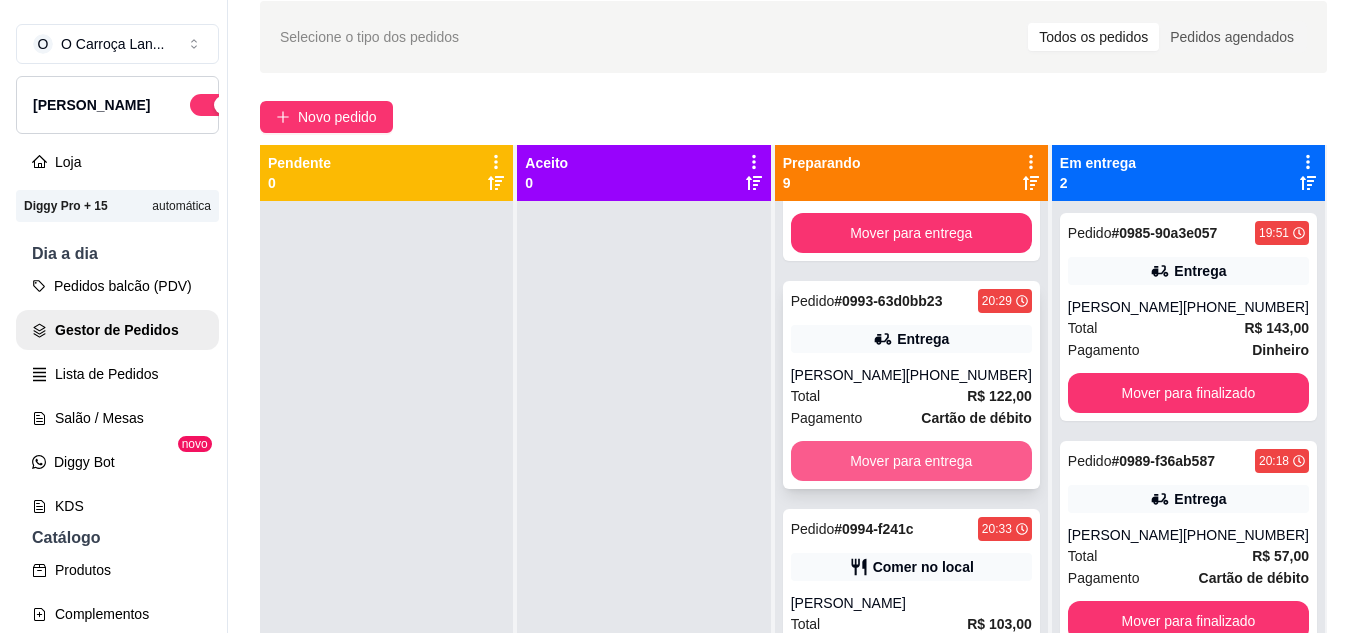 scroll, scrollTop: 0, scrollLeft: 0, axis: both 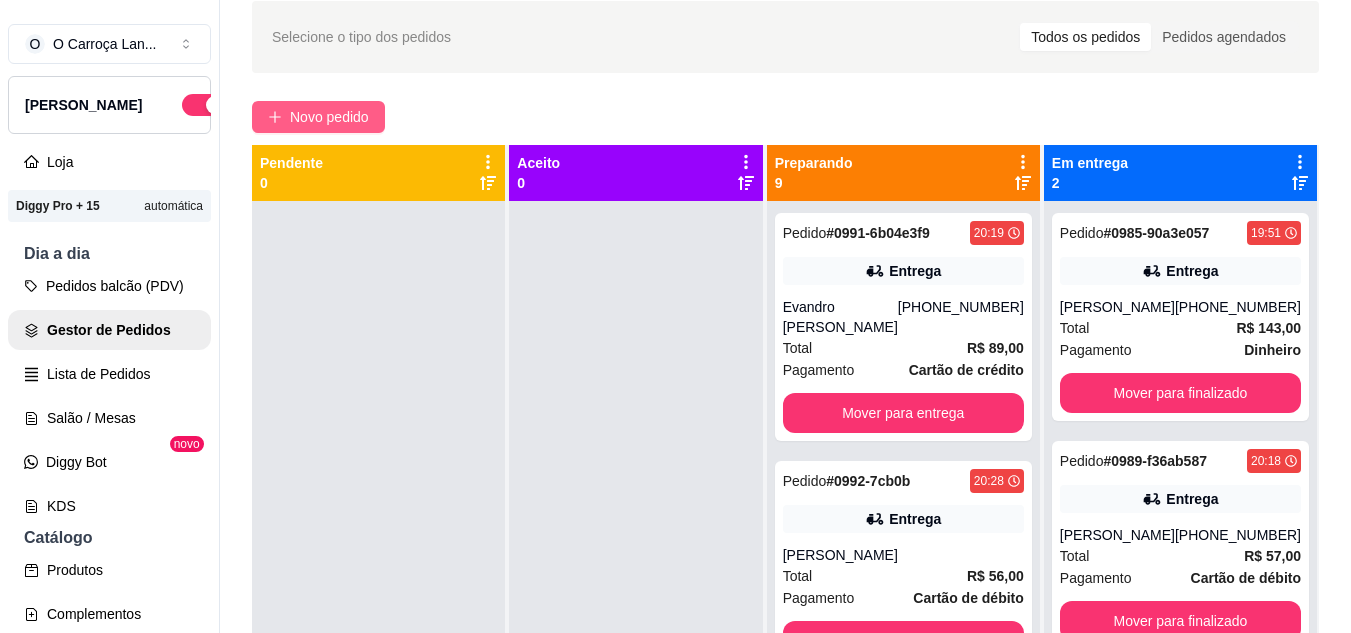 click on "Novo pedido" at bounding box center [329, 117] 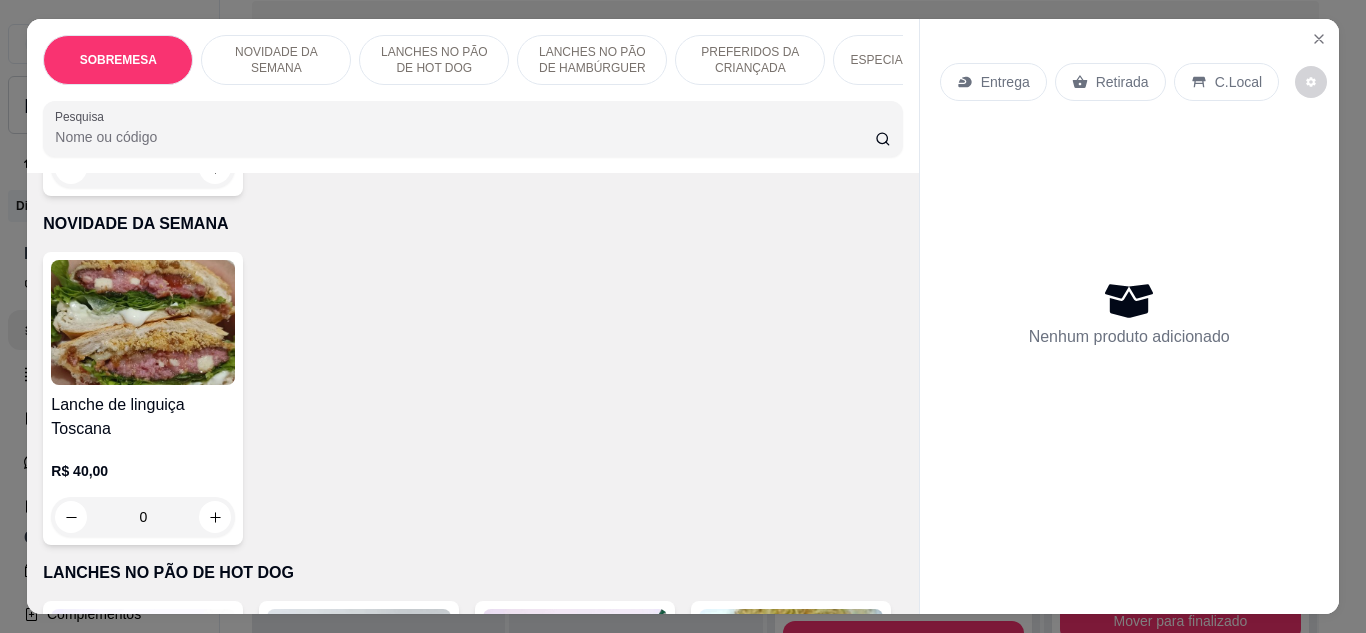 scroll, scrollTop: 384, scrollLeft: 0, axis: vertical 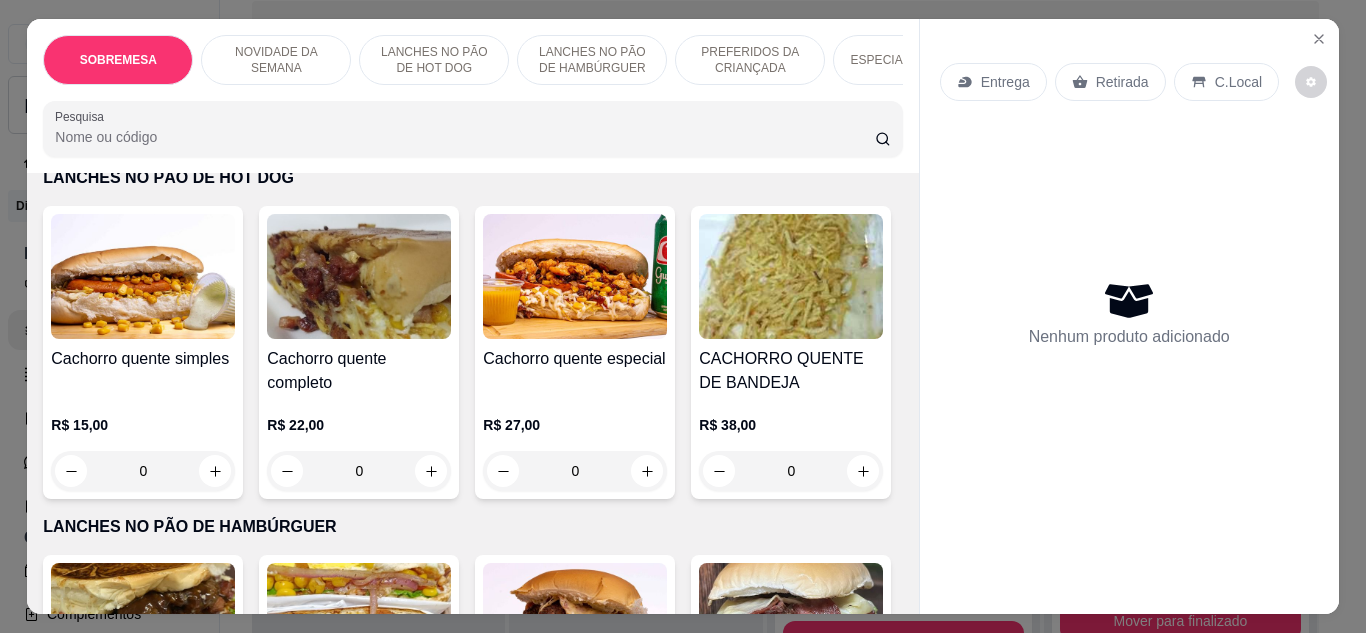 click on "Cachorro quente simples" at bounding box center [143, 359] 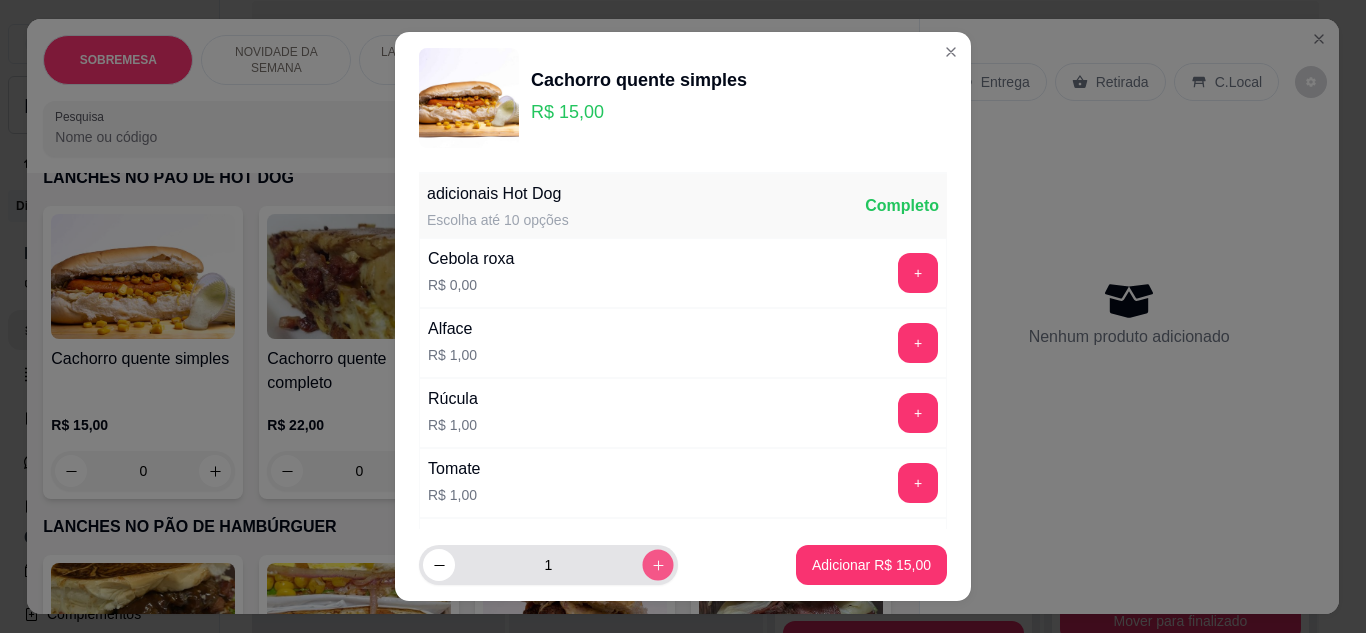 click at bounding box center (657, 565) 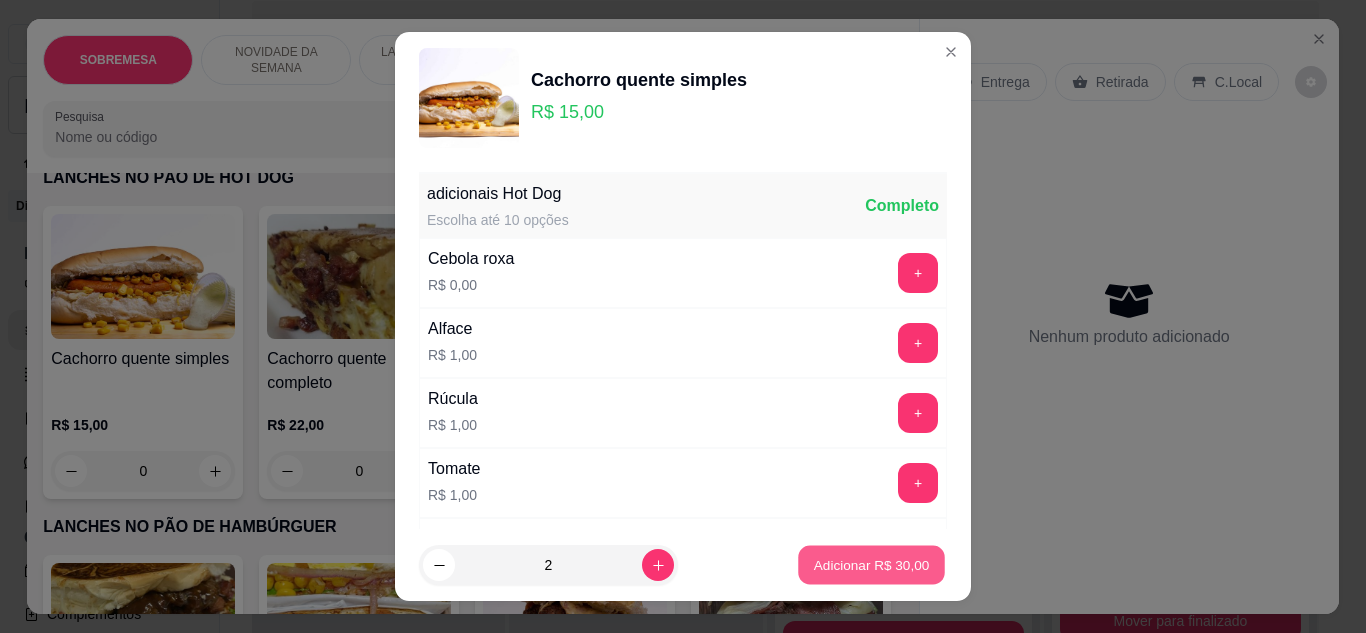click on "Adicionar   R$ 30,00" at bounding box center [871, 565] 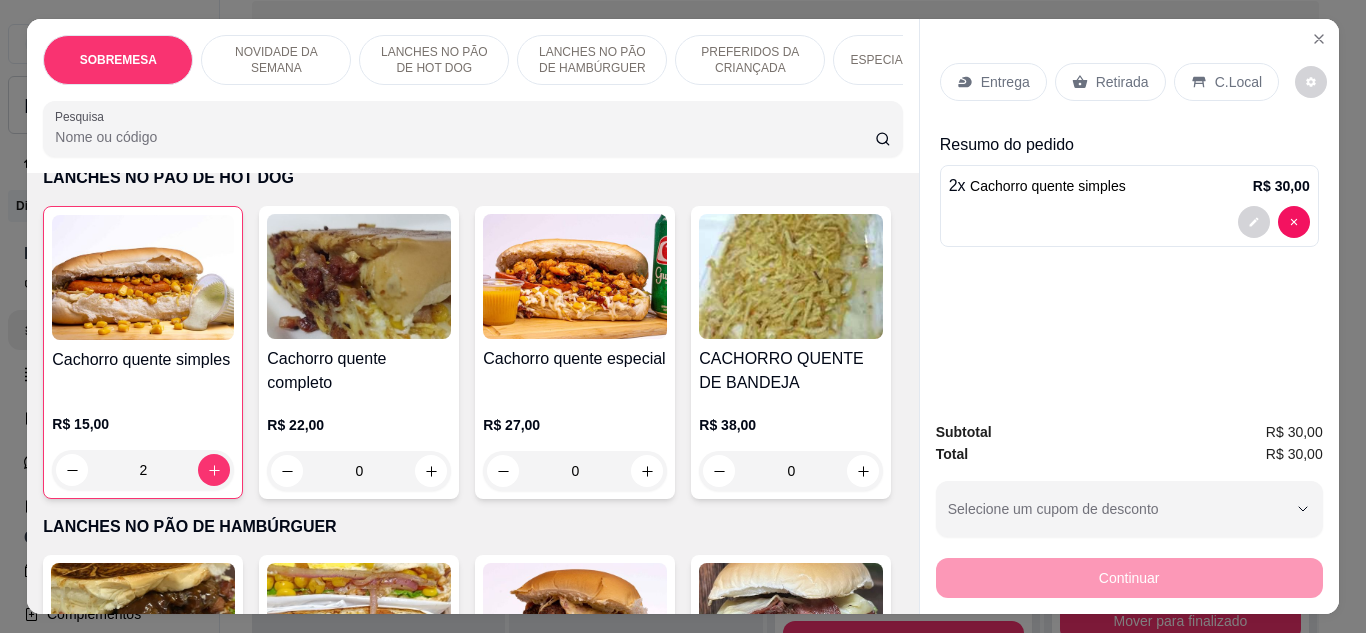 click on "Retirada" at bounding box center (1122, 82) 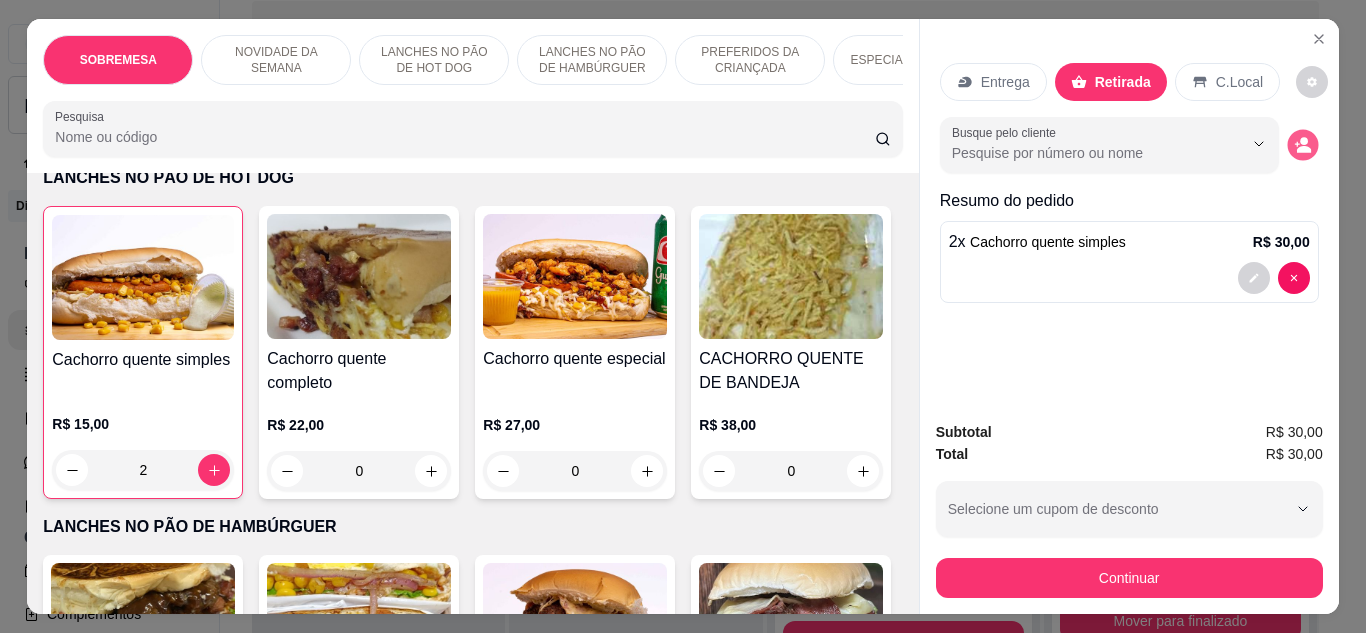 click 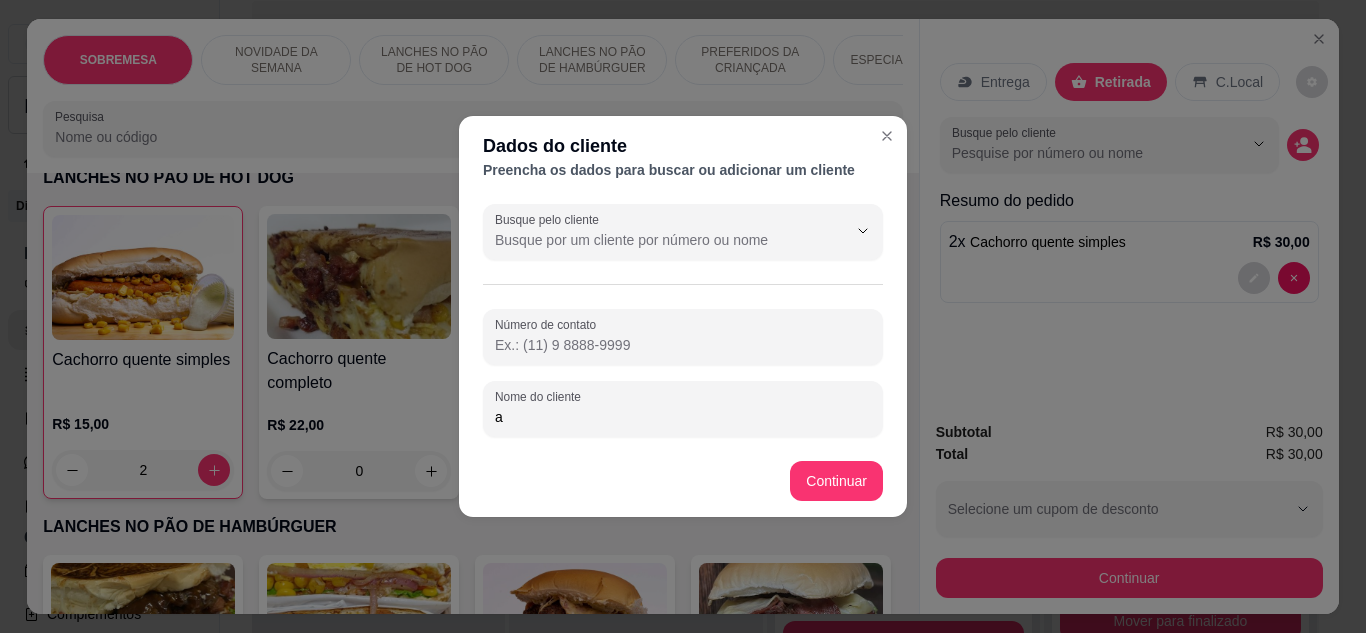 click on "a" at bounding box center [683, 417] 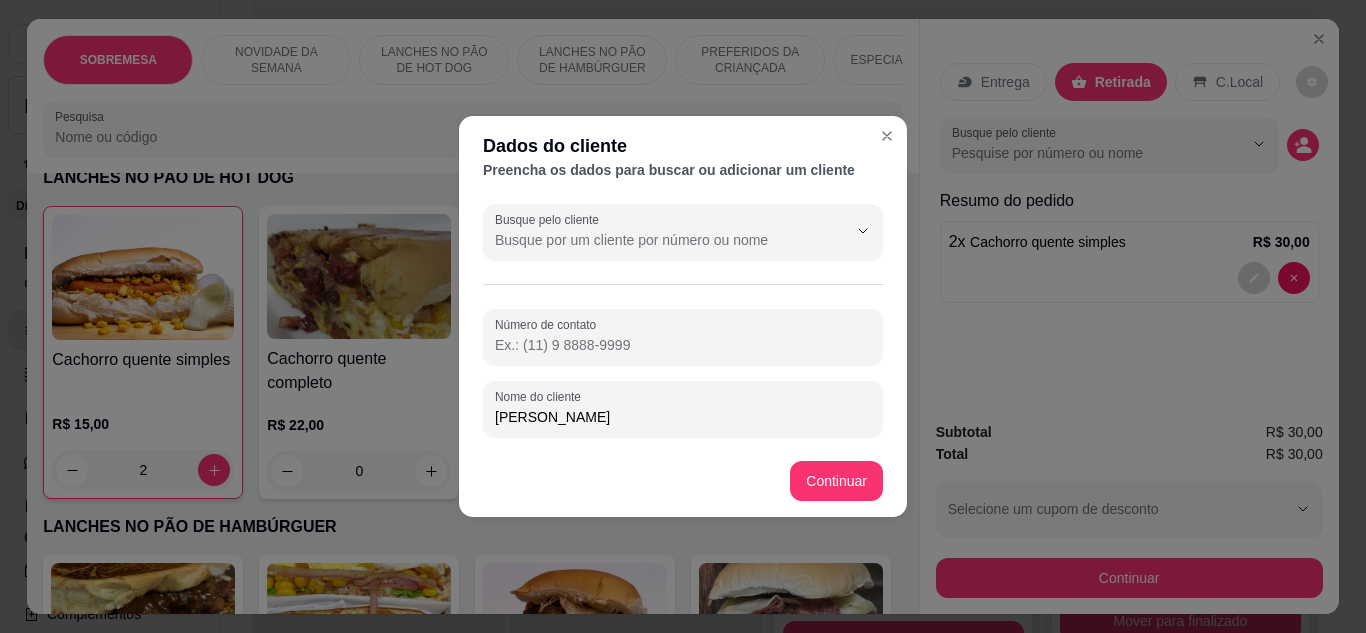 type on "[PERSON_NAME]" 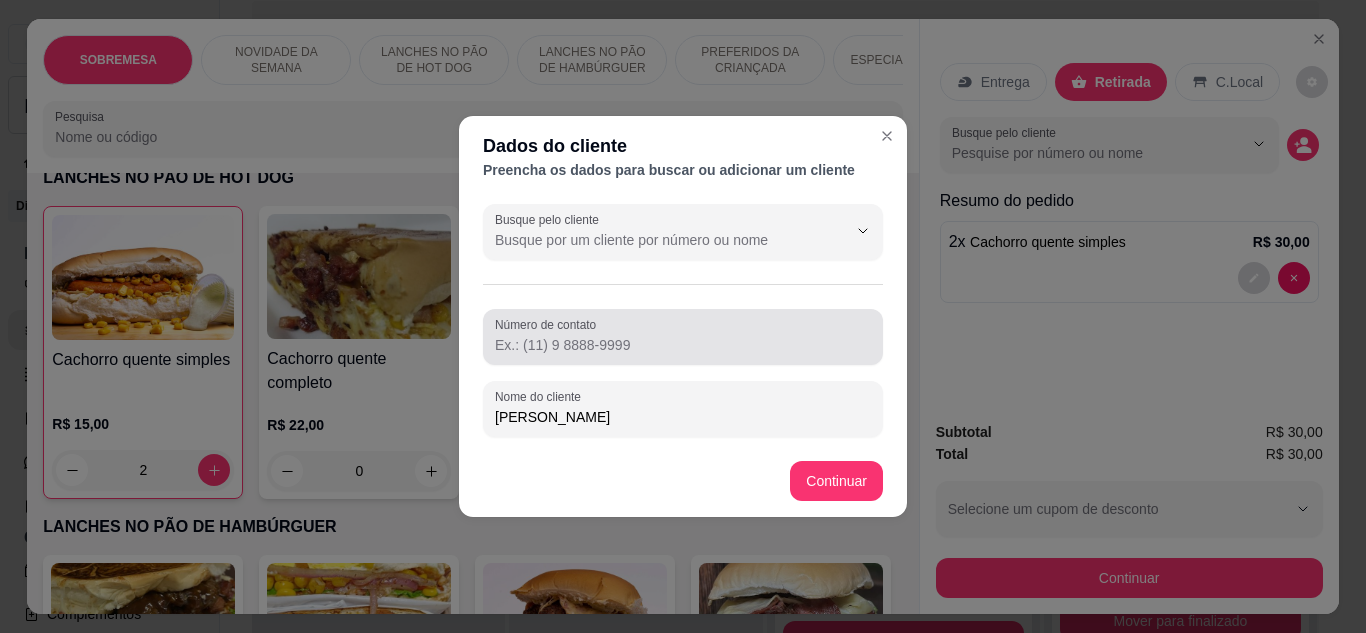 click on "Número de contato" at bounding box center (683, 337) 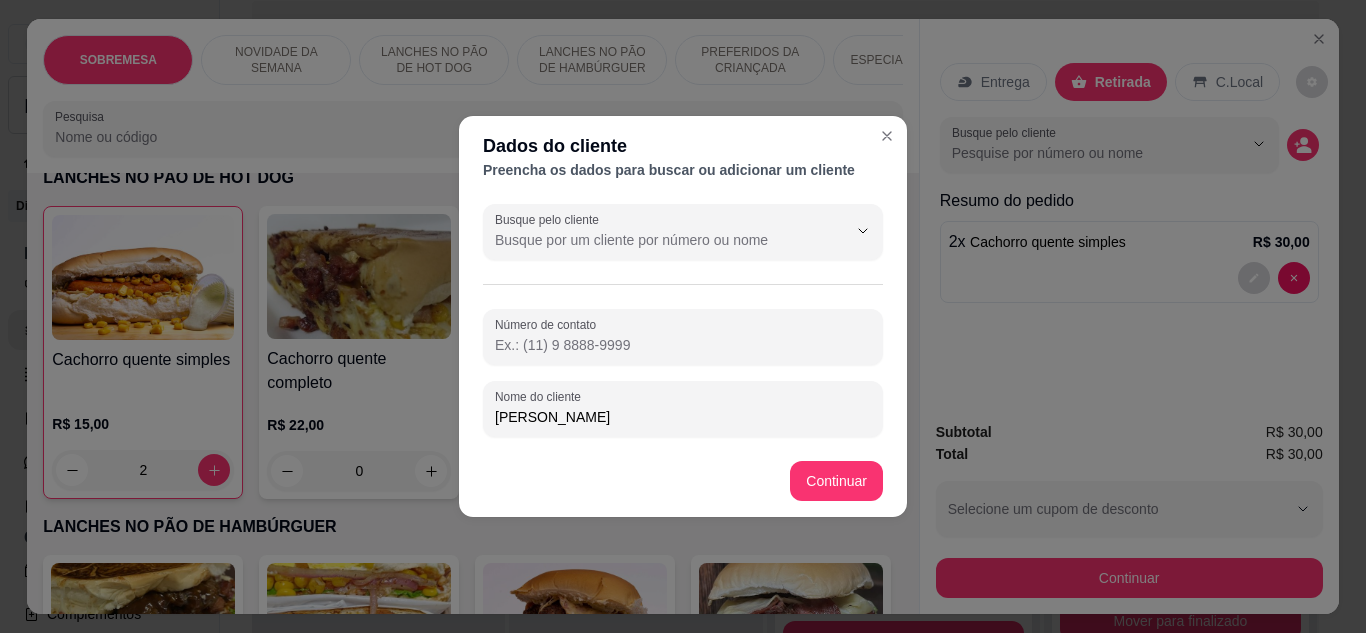 click on "Número de contato Nome do cliente [PERSON_NAME]" at bounding box center (683, 373) 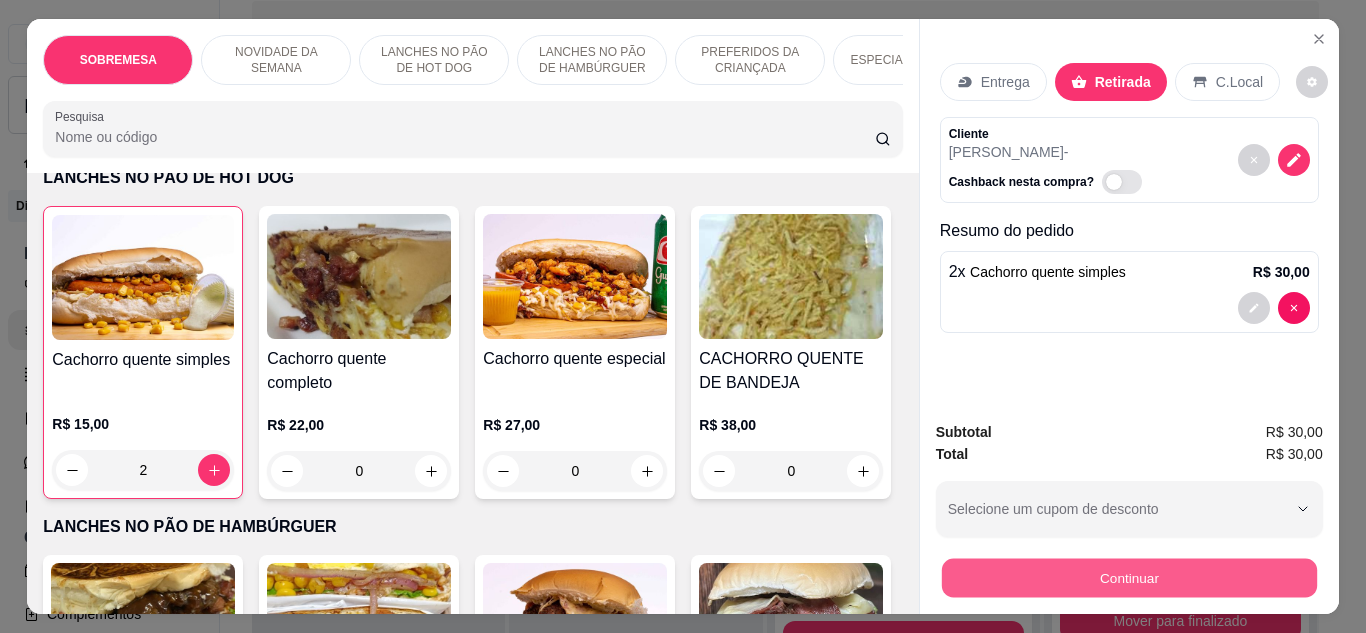 click on "Continuar" at bounding box center [1128, 578] 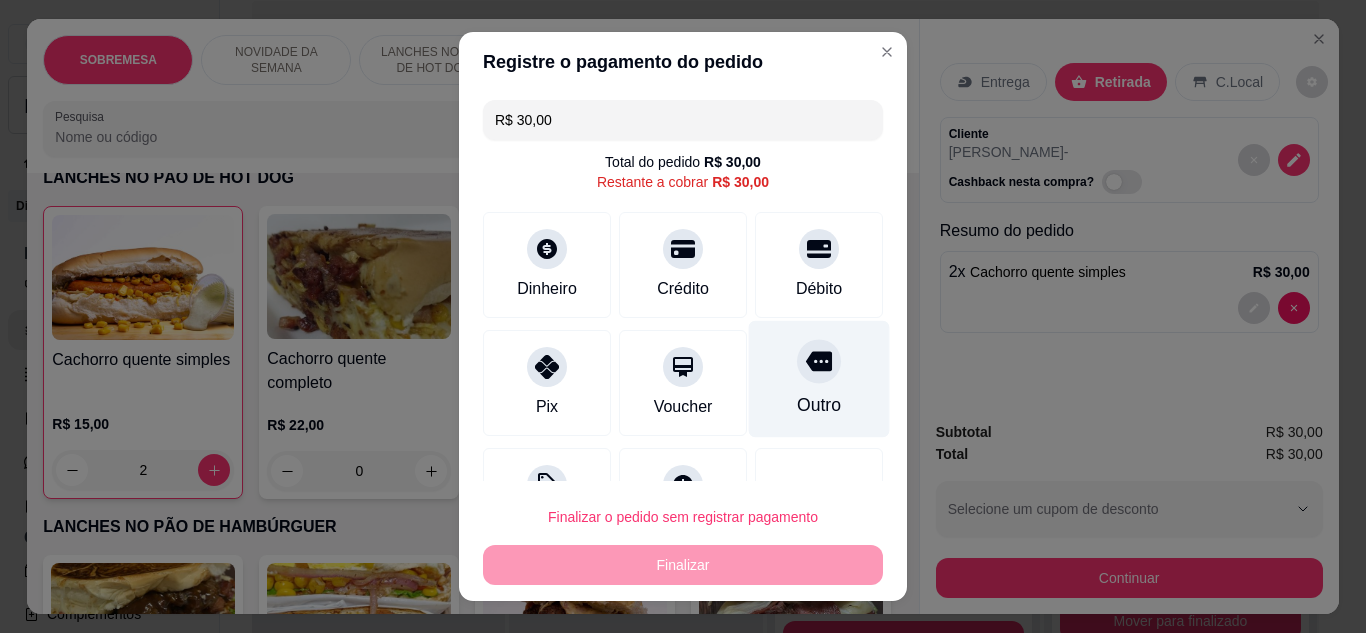 click on "Outro" at bounding box center (819, 405) 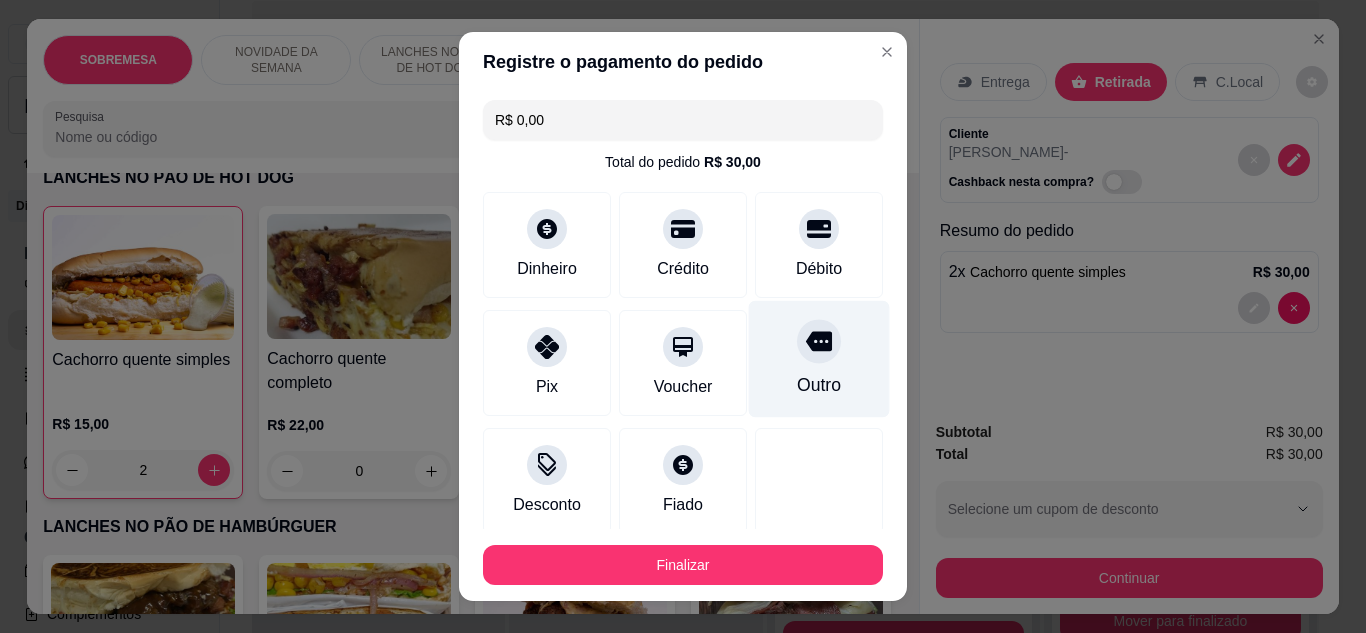 type on "R$ 0,00" 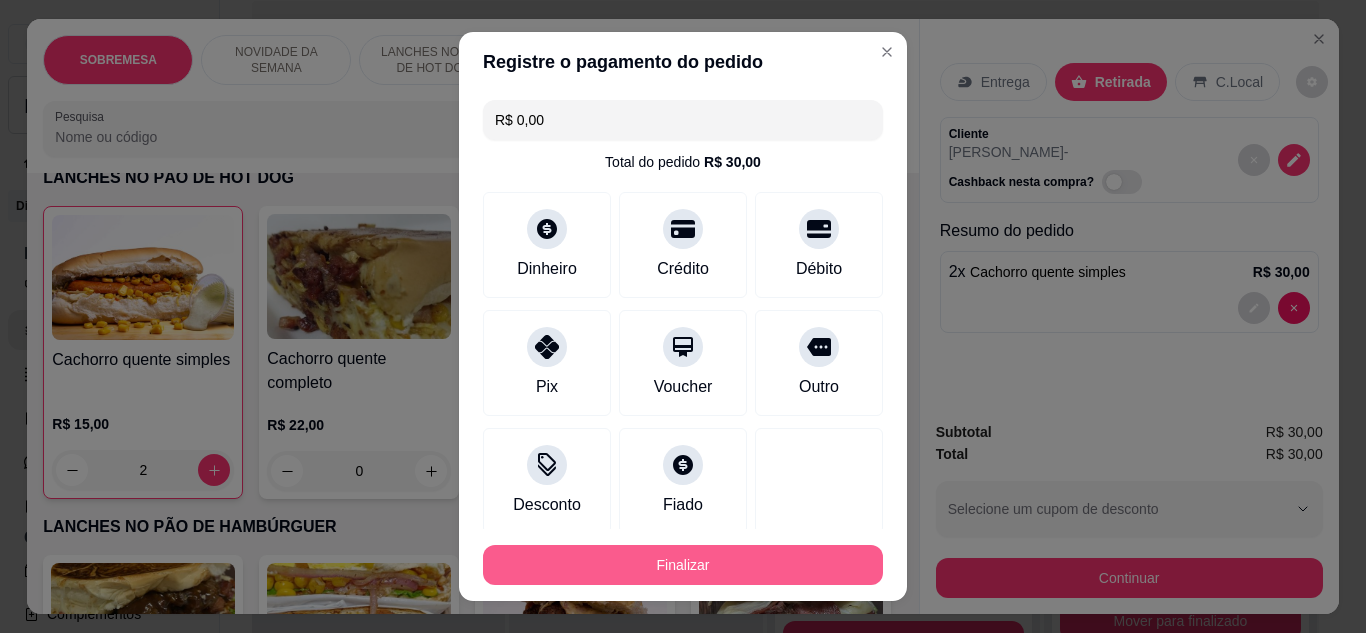click on "Finalizar" at bounding box center [683, 565] 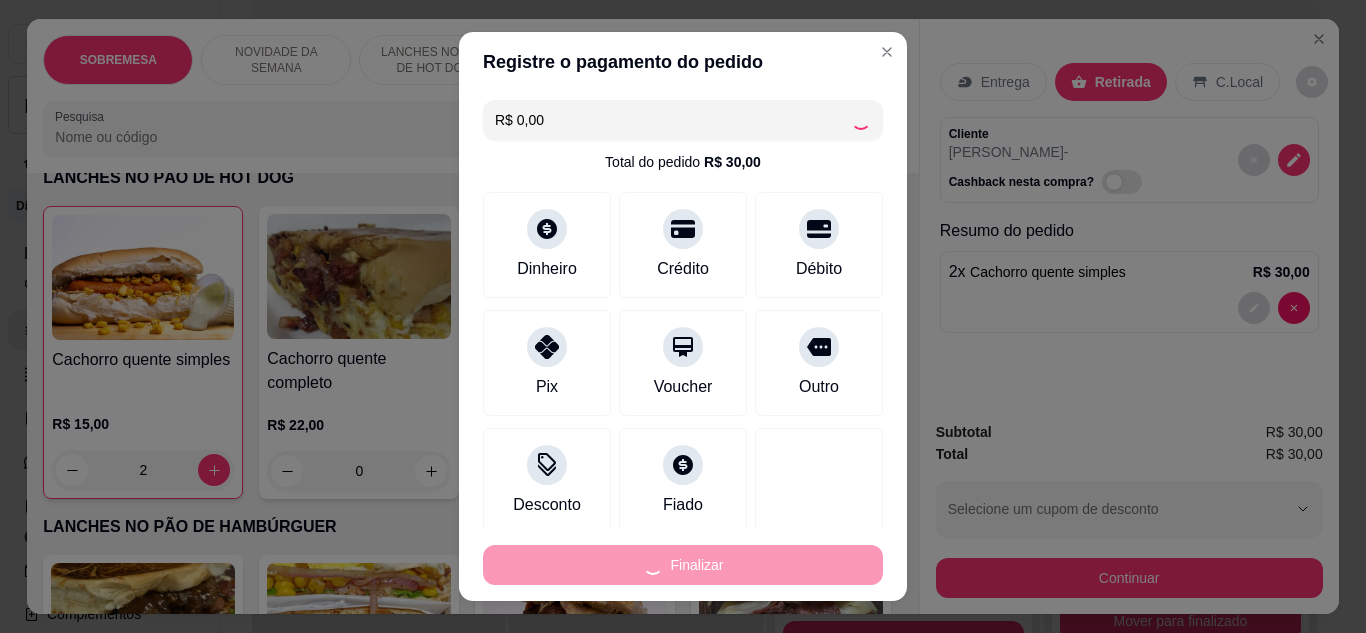 type on "0" 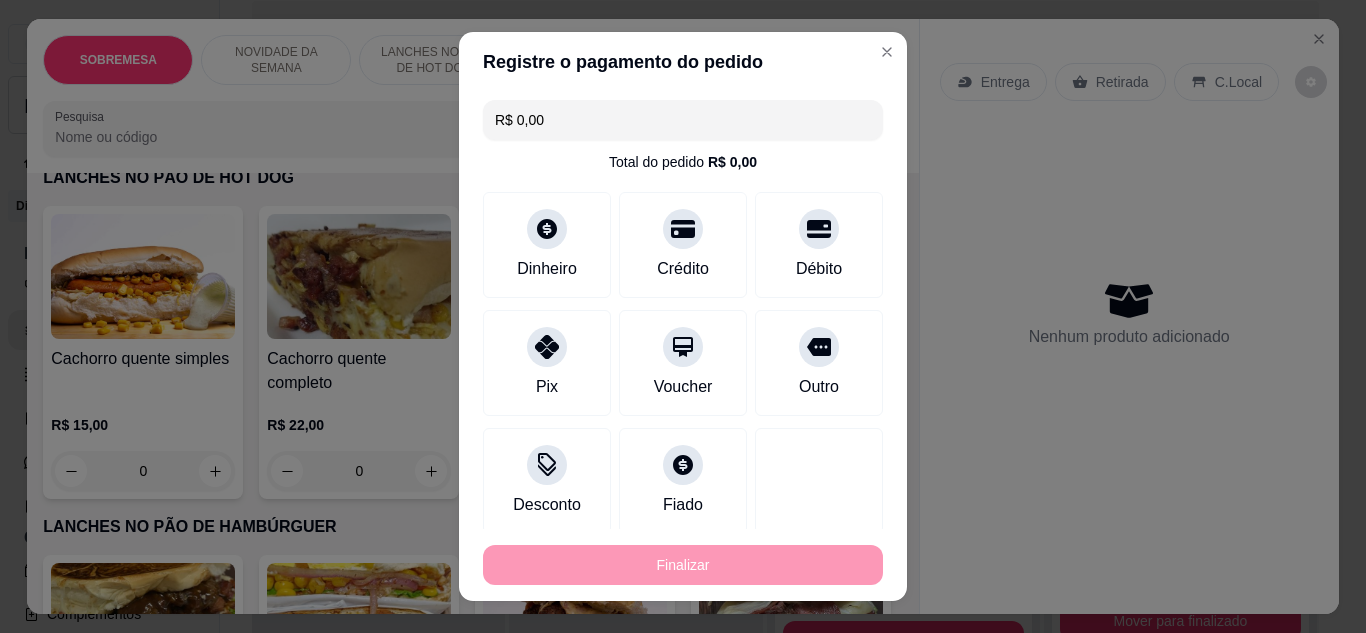 type on "-R$ 30,00" 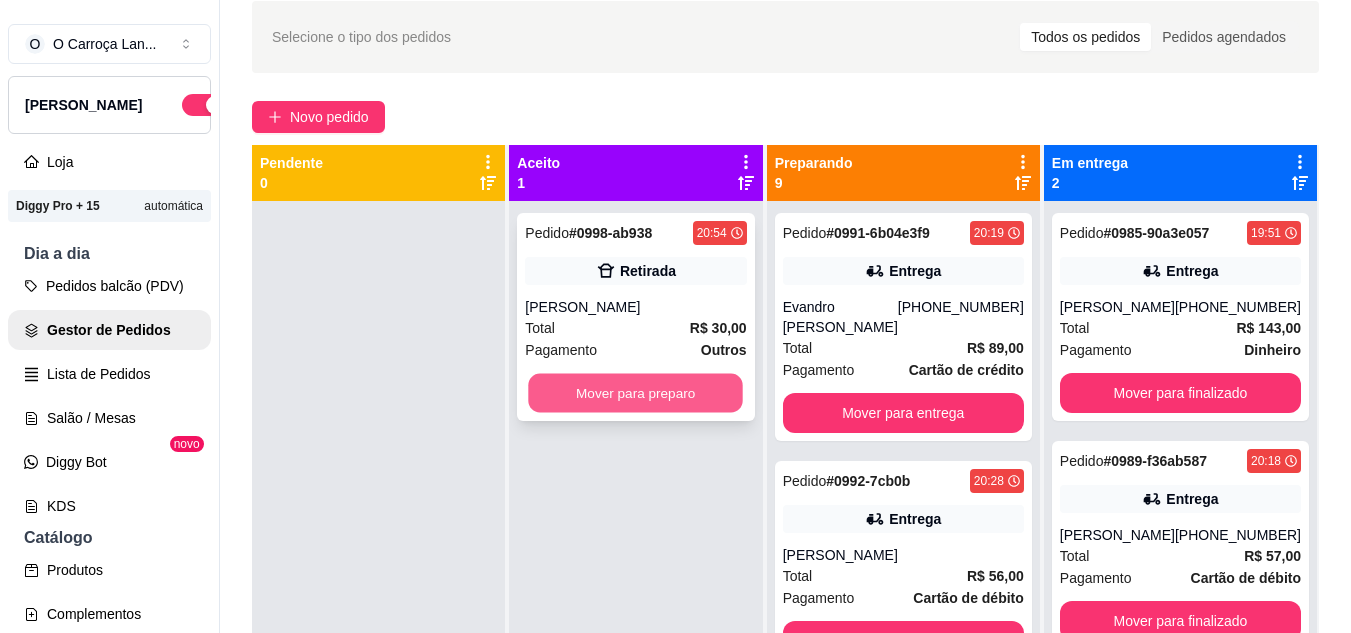 click on "Mover para preparo" at bounding box center [636, 393] 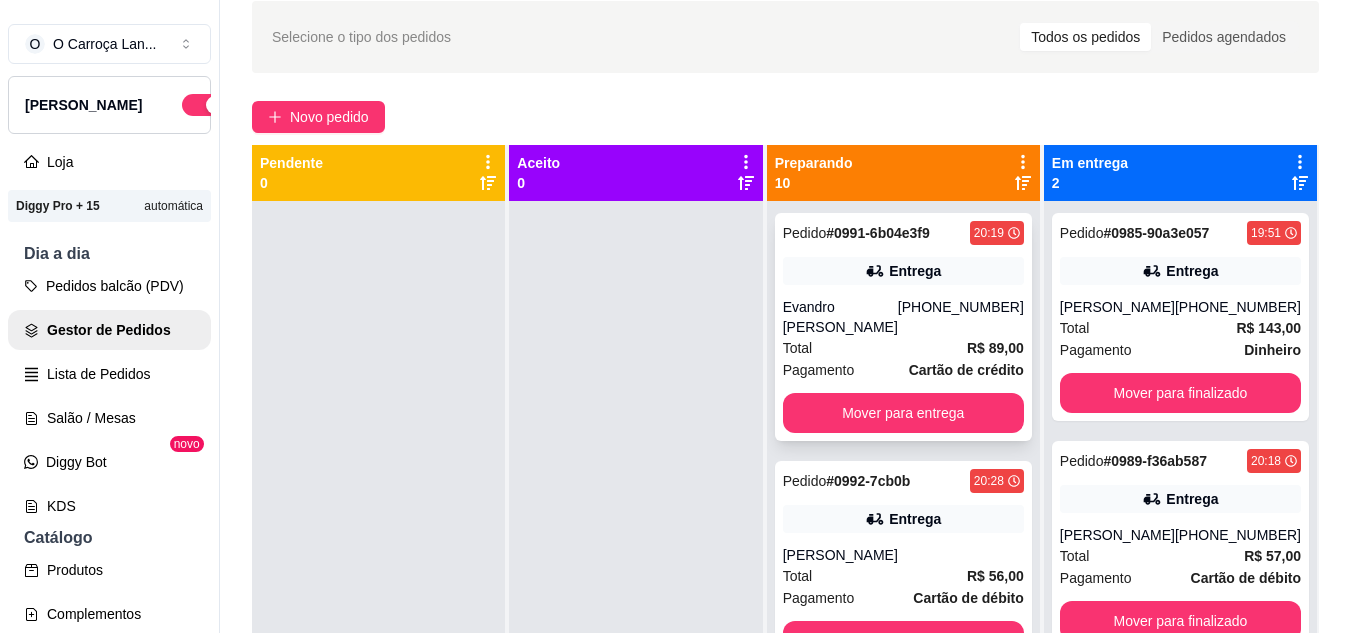 click on "Pedido  # 0991-6b04e3f9 20:19 Entrega Evandro [PERSON_NAME]  [PHONE_NUMBER] Total R$ 89,00 Pagamento Cartão de crédito Mover para entrega" at bounding box center (903, 327) 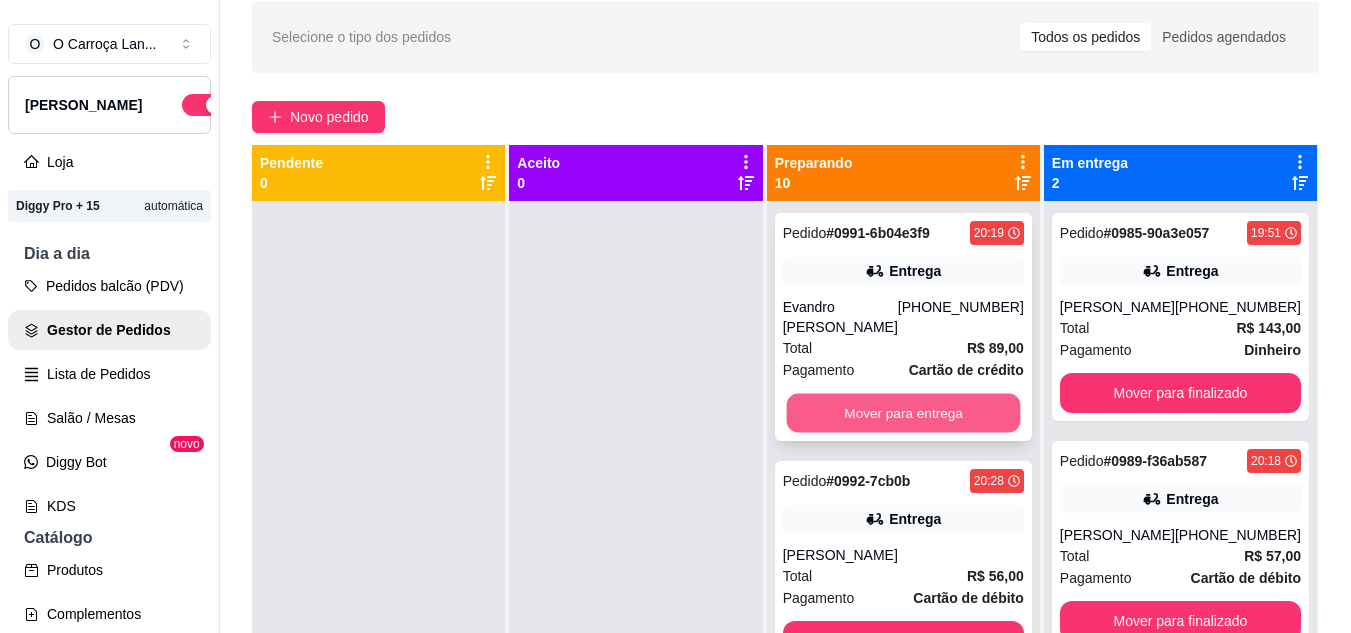 click on "Mover para entrega" at bounding box center [903, 413] 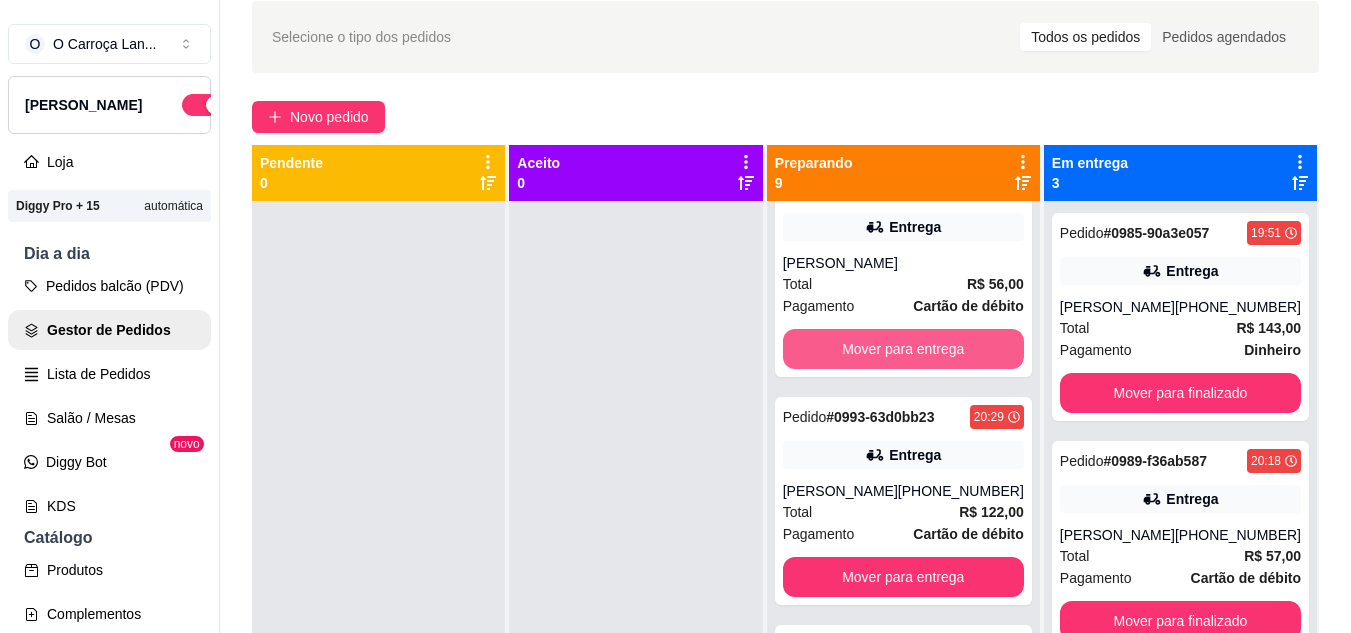 scroll, scrollTop: 43, scrollLeft: 0, axis: vertical 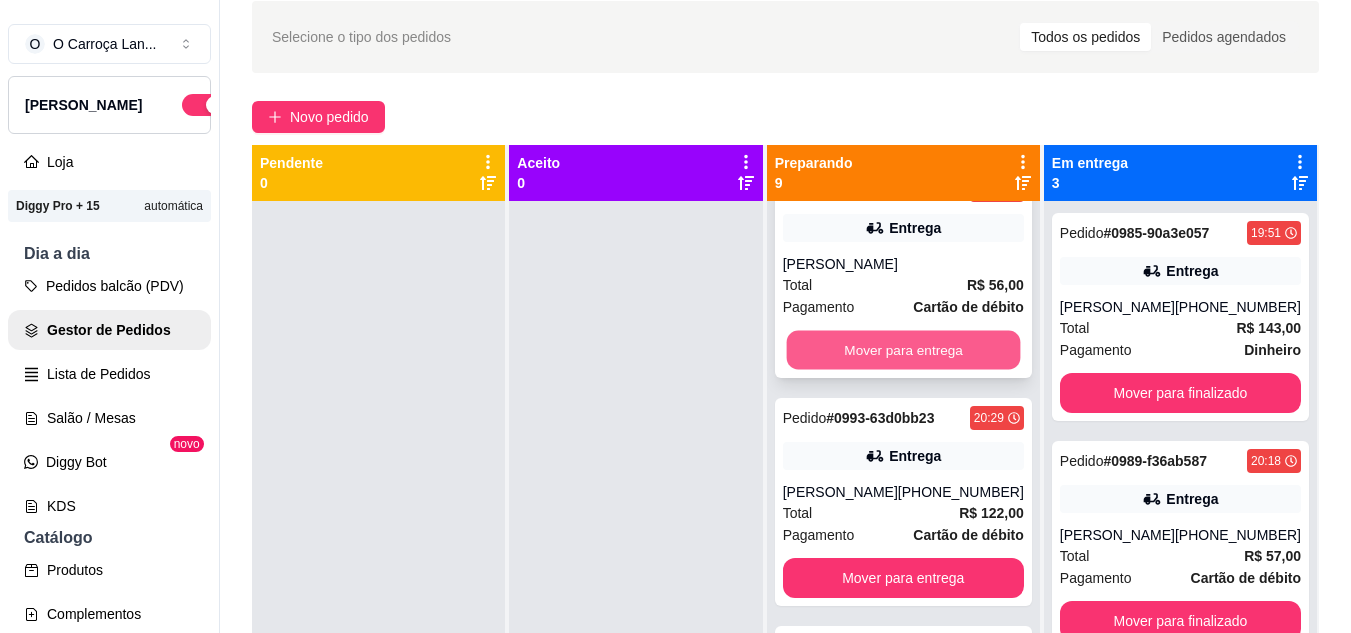 click on "Mover para entrega" at bounding box center (903, 350) 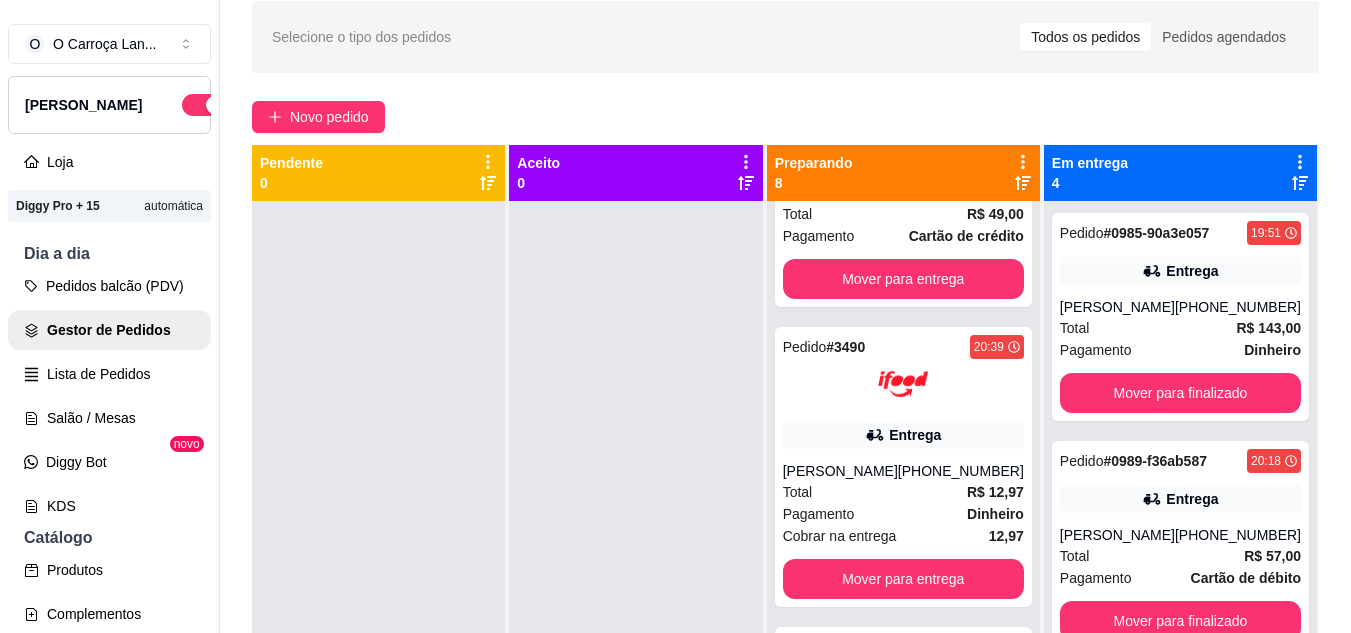 scroll, scrollTop: 1375, scrollLeft: 0, axis: vertical 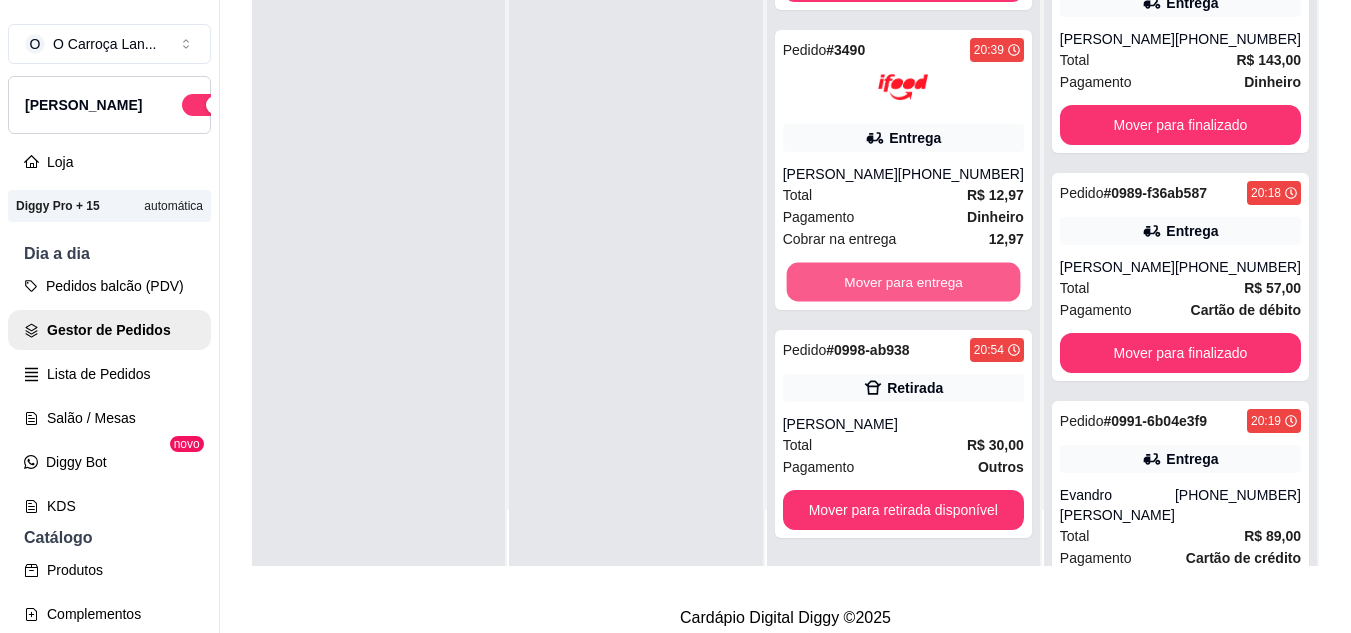click on "Mover para entrega" at bounding box center (903, 282) 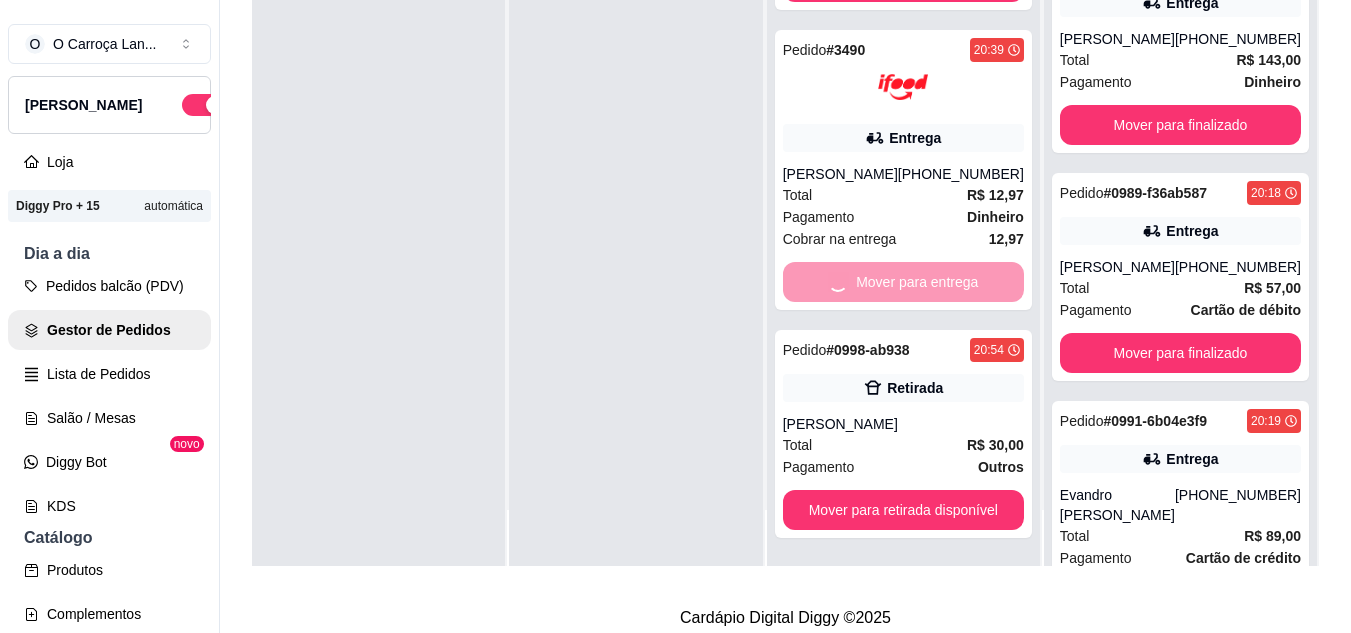 scroll, scrollTop: 1075, scrollLeft: 0, axis: vertical 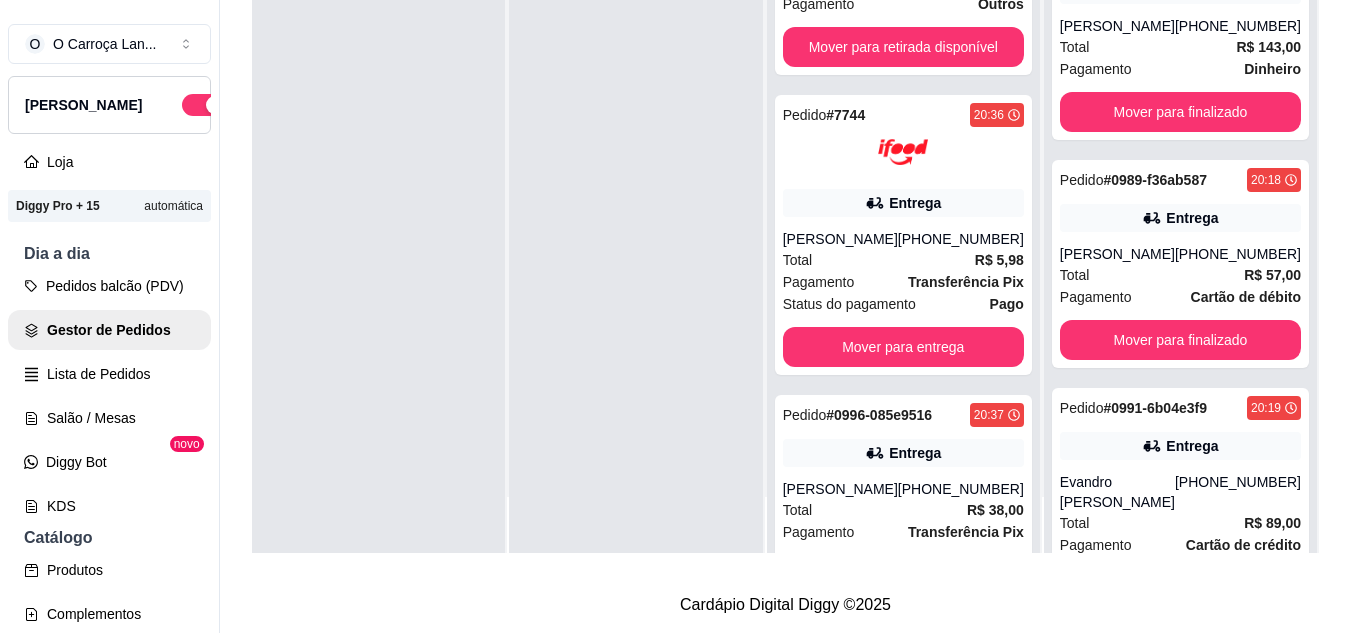 click on "Pagamento Transferência Pix" at bounding box center (903, 282) 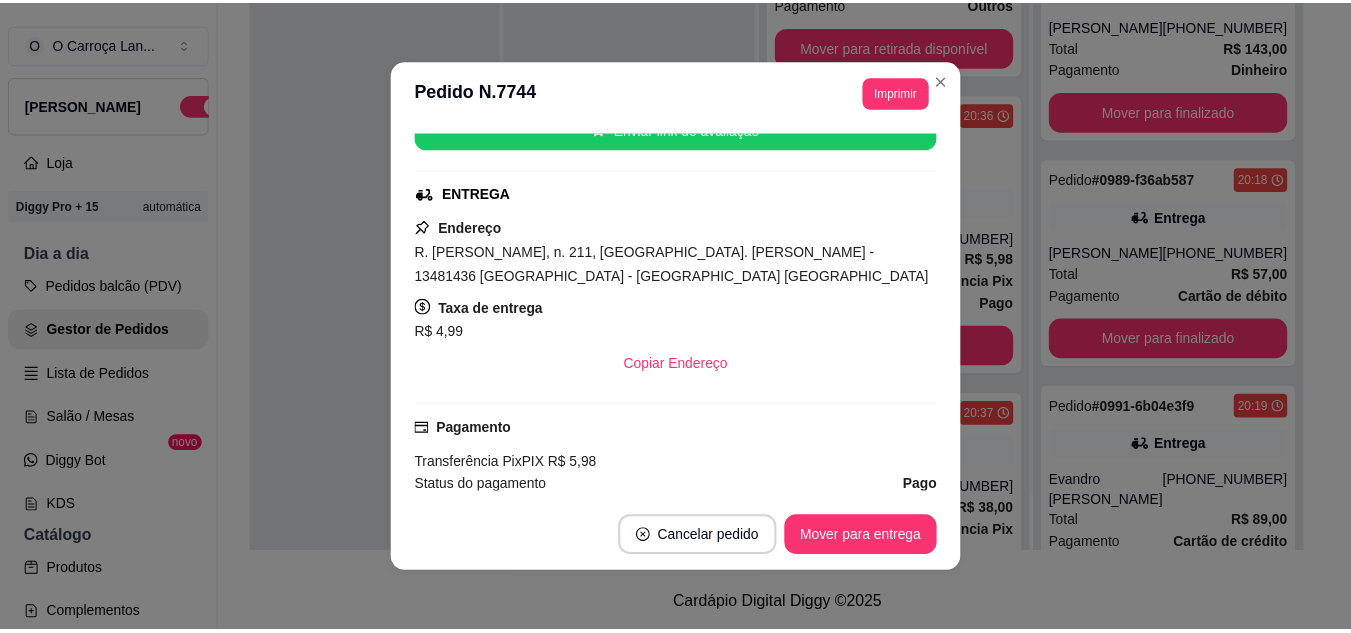 scroll, scrollTop: 646, scrollLeft: 0, axis: vertical 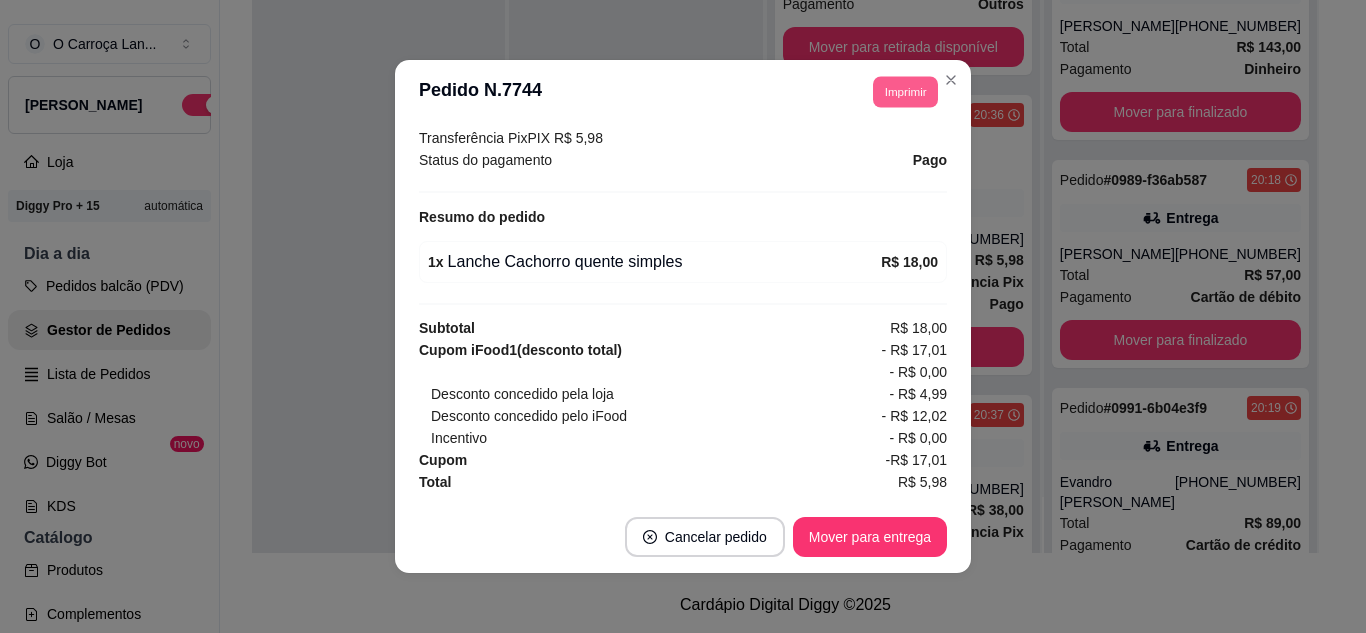 click on "Imprimir" at bounding box center [905, 91] 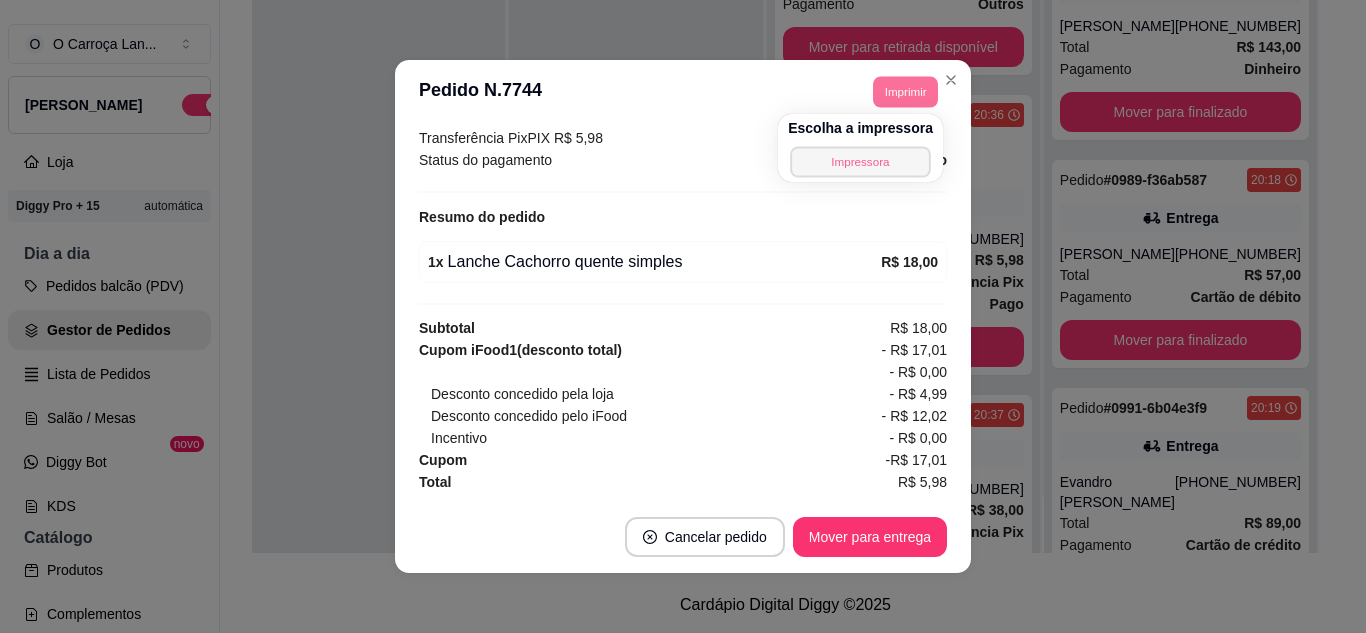 click on "Impressora" at bounding box center [860, 161] 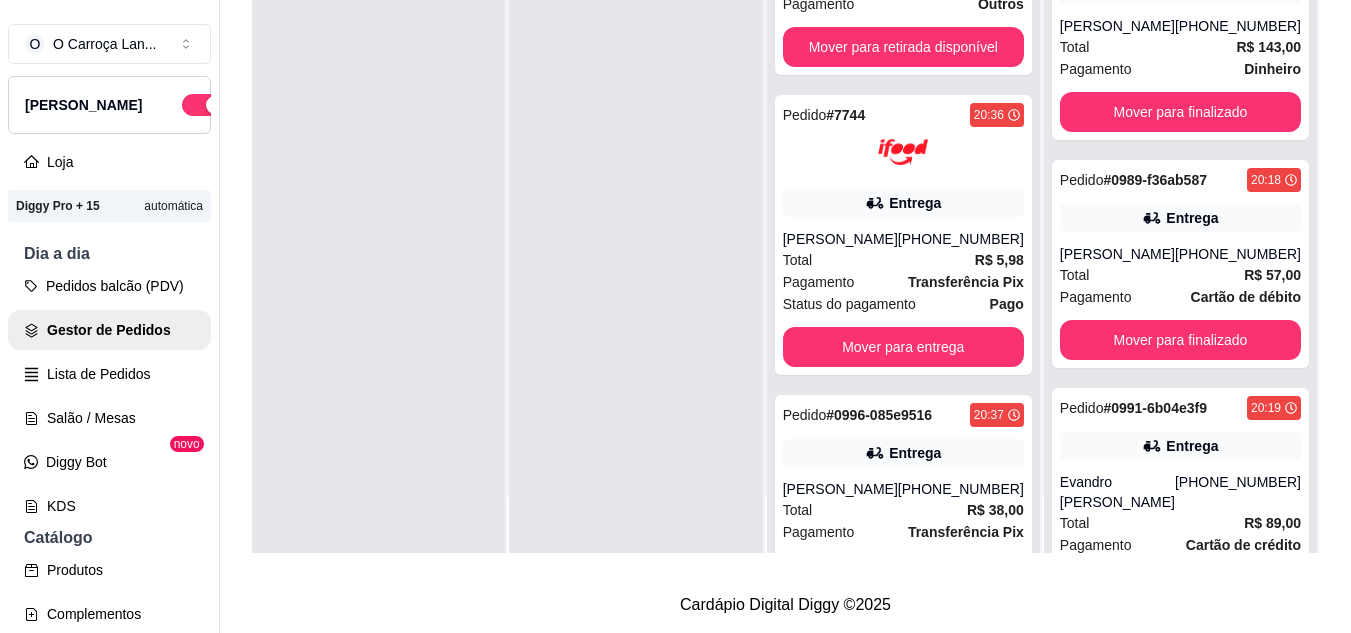 scroll, scrollTop: 0, scrollLeft: 0, axis: both 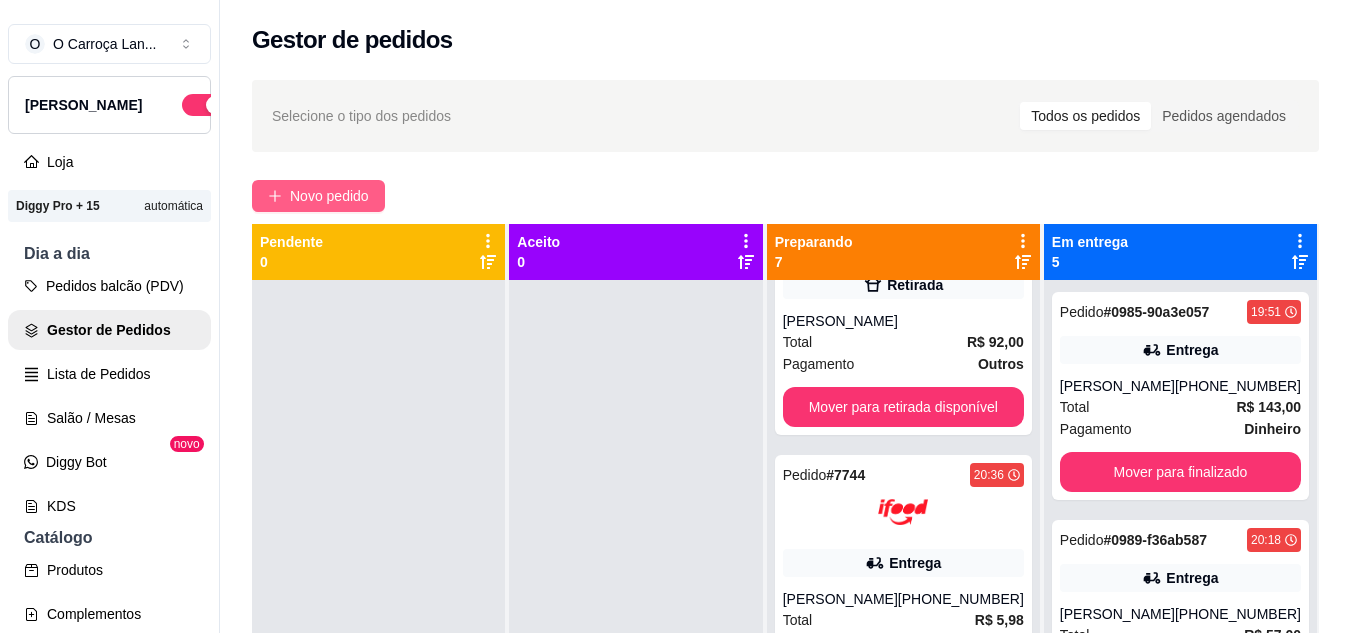 click on "Novo pedido" at bounding box center (329, 196) 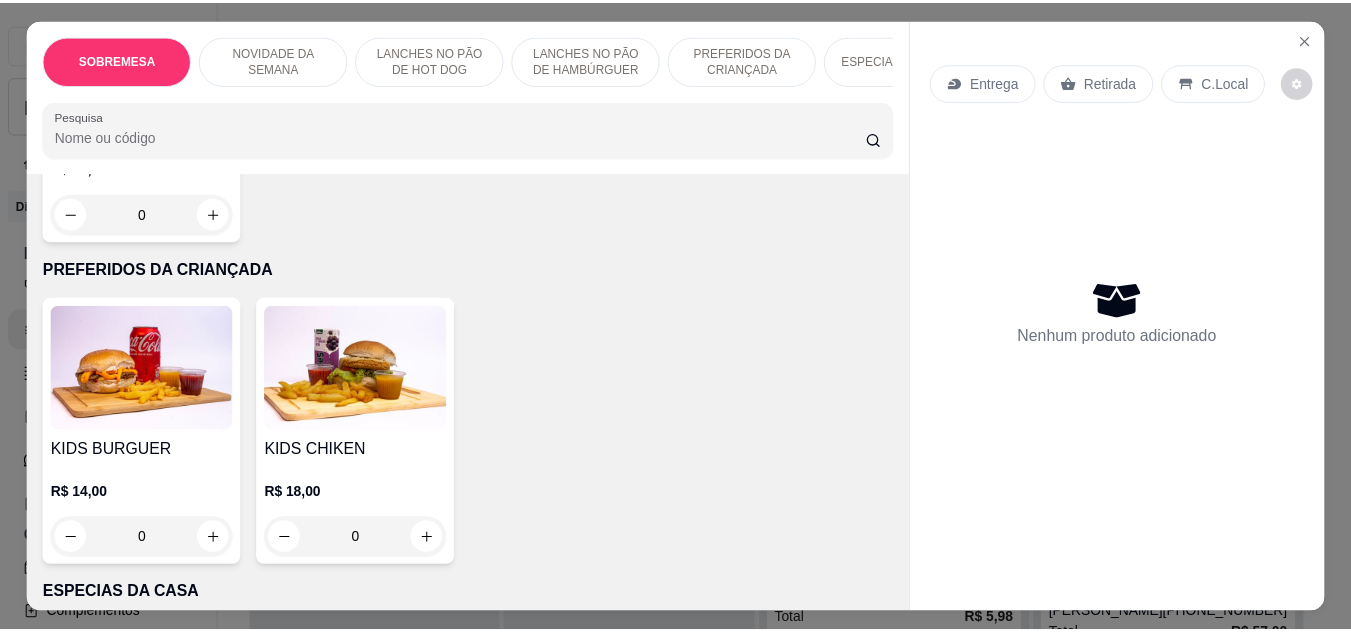 scroll, scrollTop: 1943, scrollLeft: 0, axis: vertical 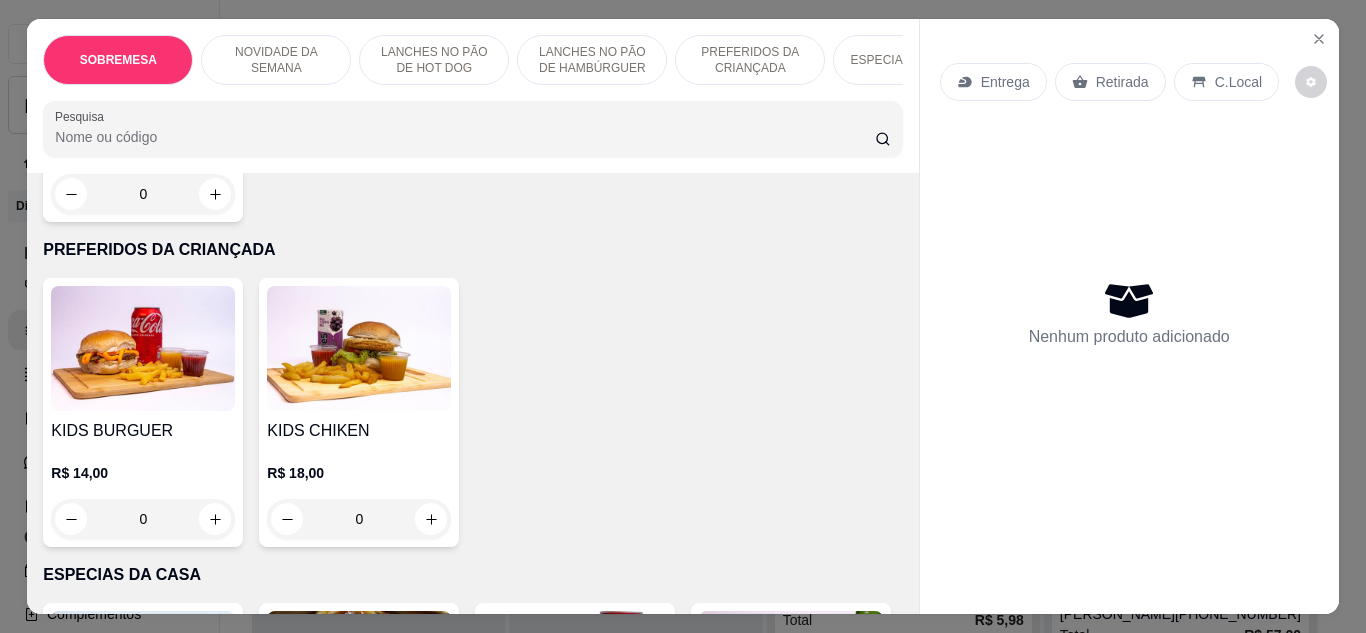 click at bounding box center (575, -262) 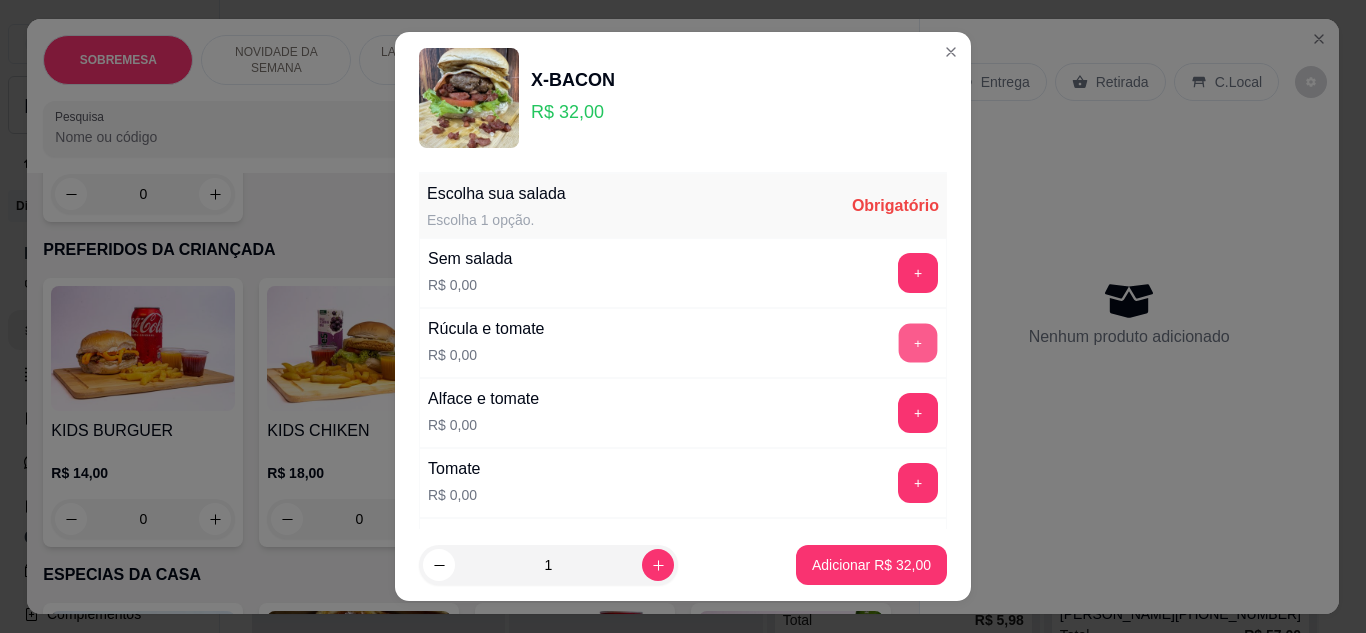 click on "+" at bounding box center (918, 342) 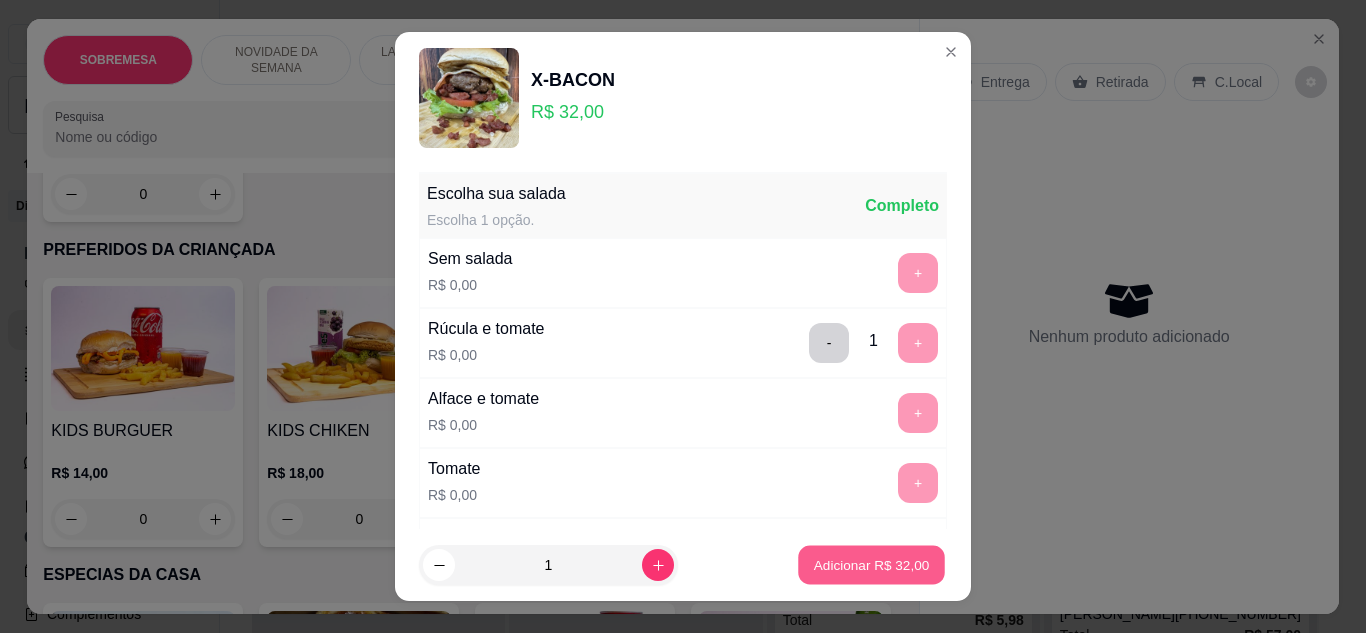 click on "Adicionar   R$ 32,00" at bounding box center [872, 565] 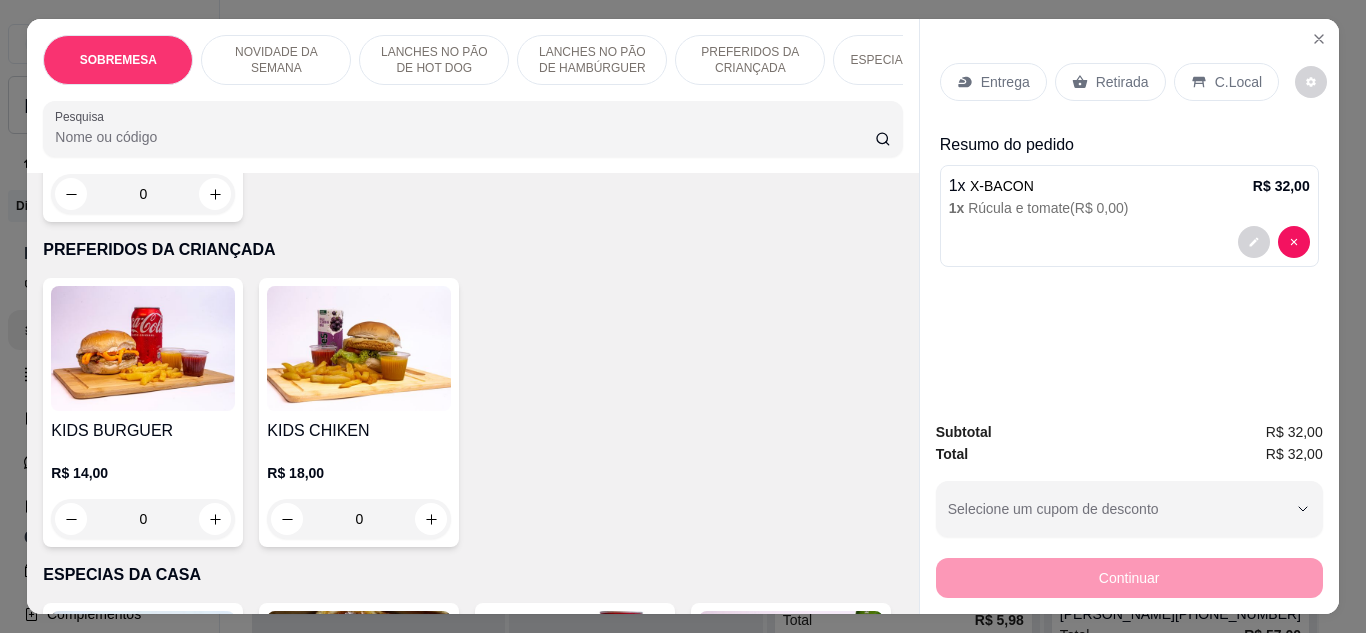 click on "Retirada" at bounding box center [1122, 82] 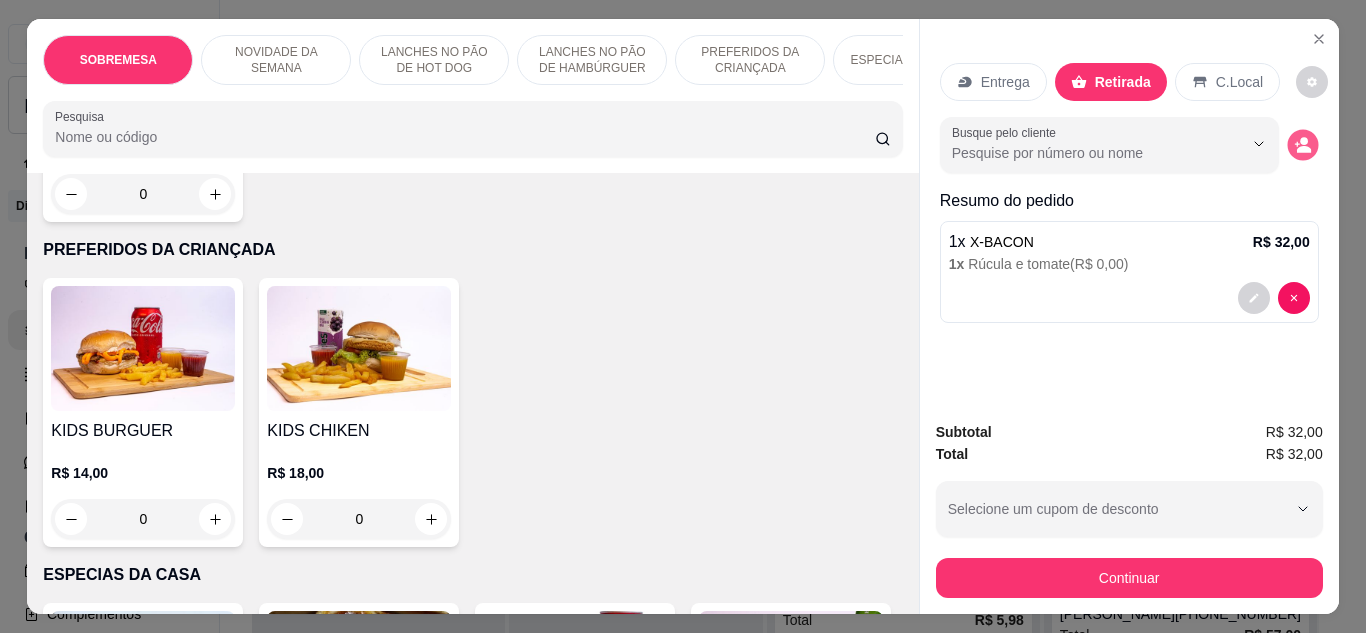 click 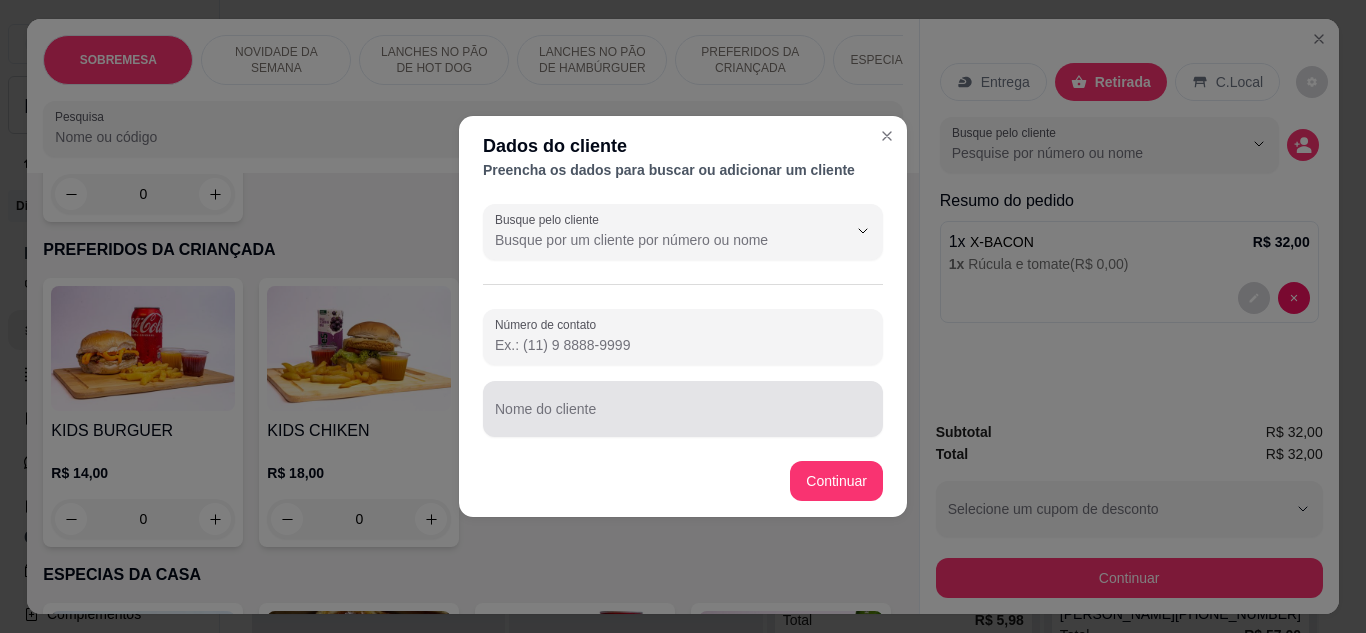 click at bounding box center [683, 409] 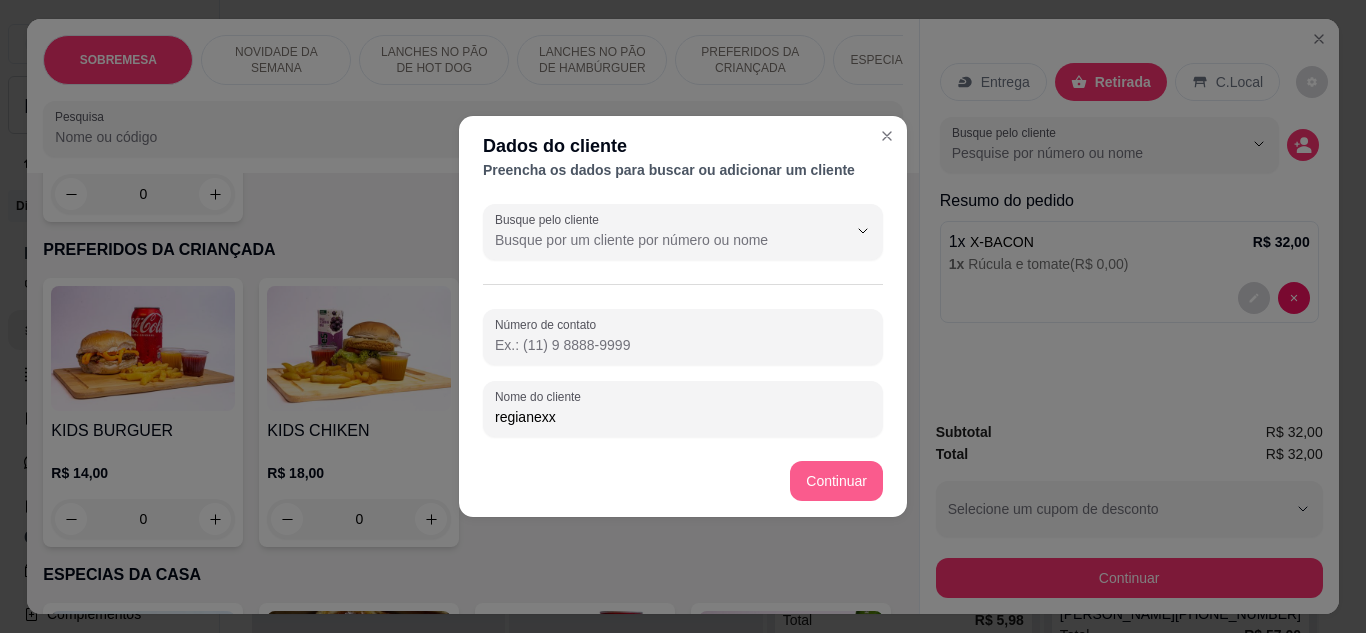 type on "regianexx" 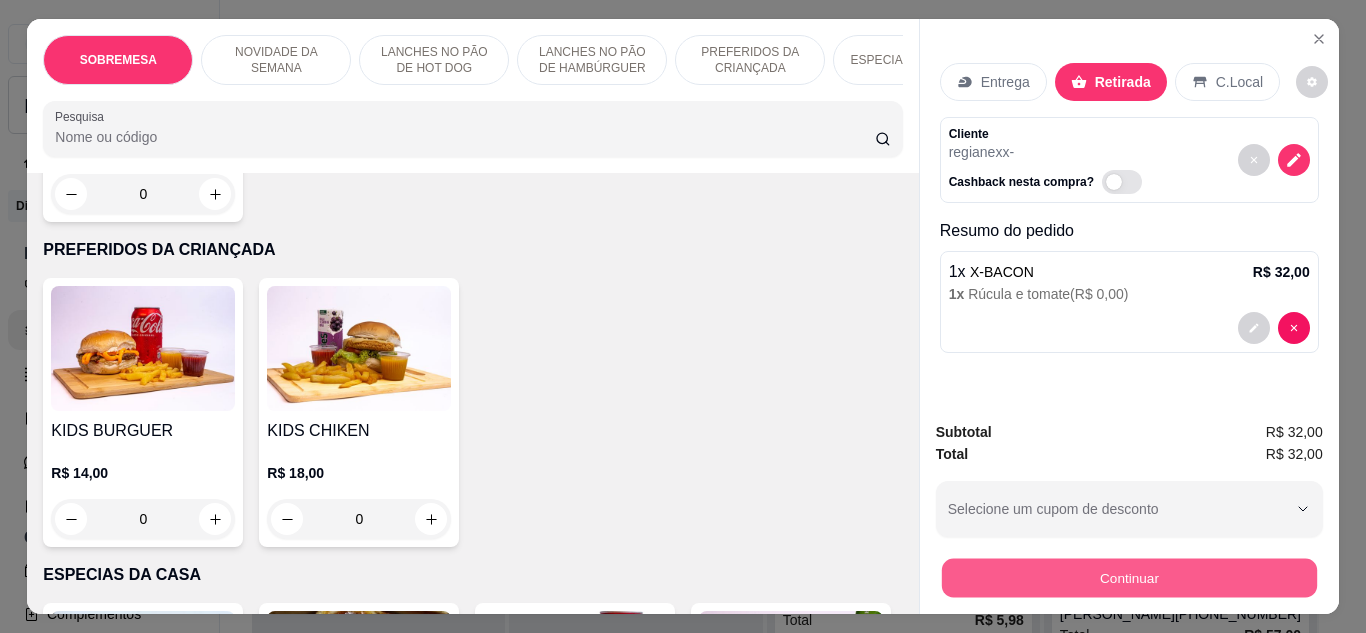 click on "Continuar" at bounding box center (1128, 578) 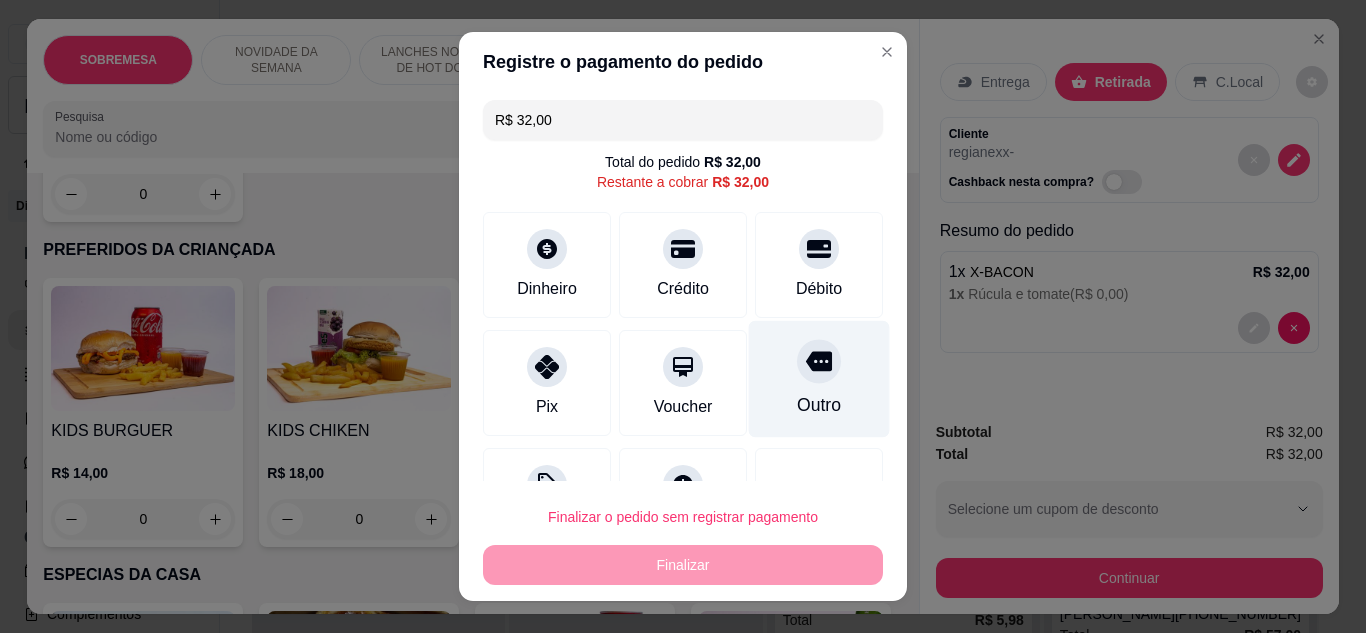 click on "Outro" at bounding box center (819, 405) 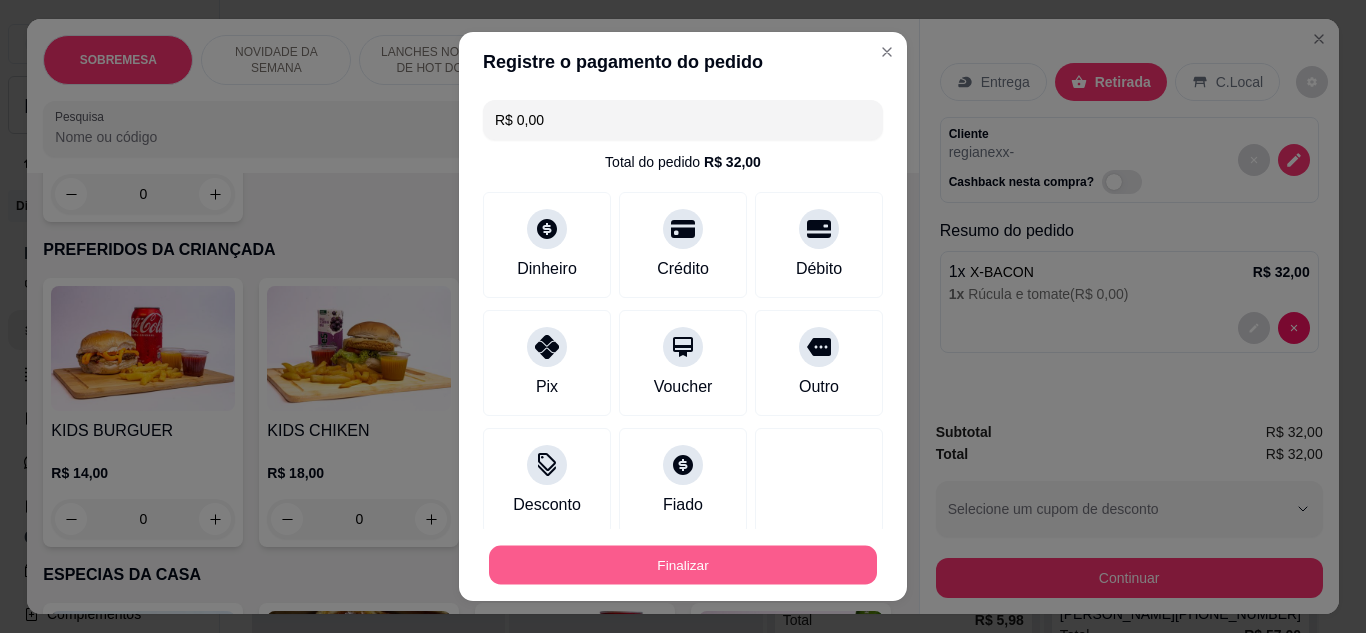 click on "Finalizar" at bounding box center (683, 565) 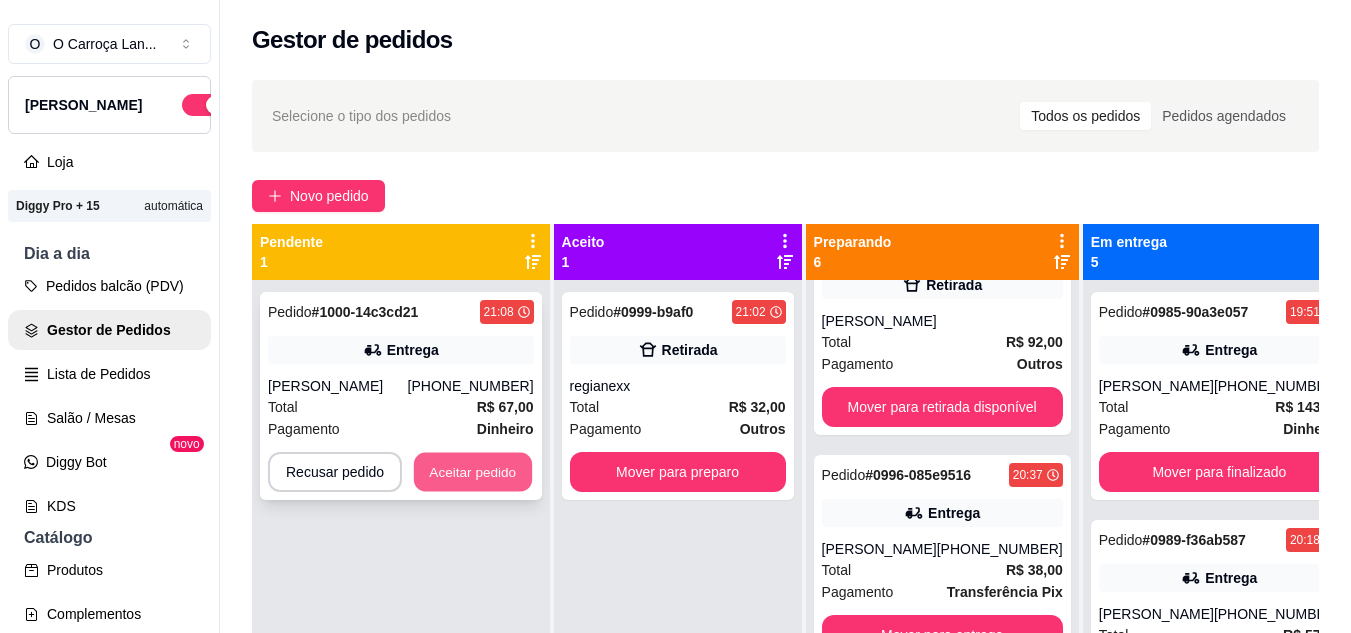 click on "Aceitar pedido" at bounding box center [473, 472] 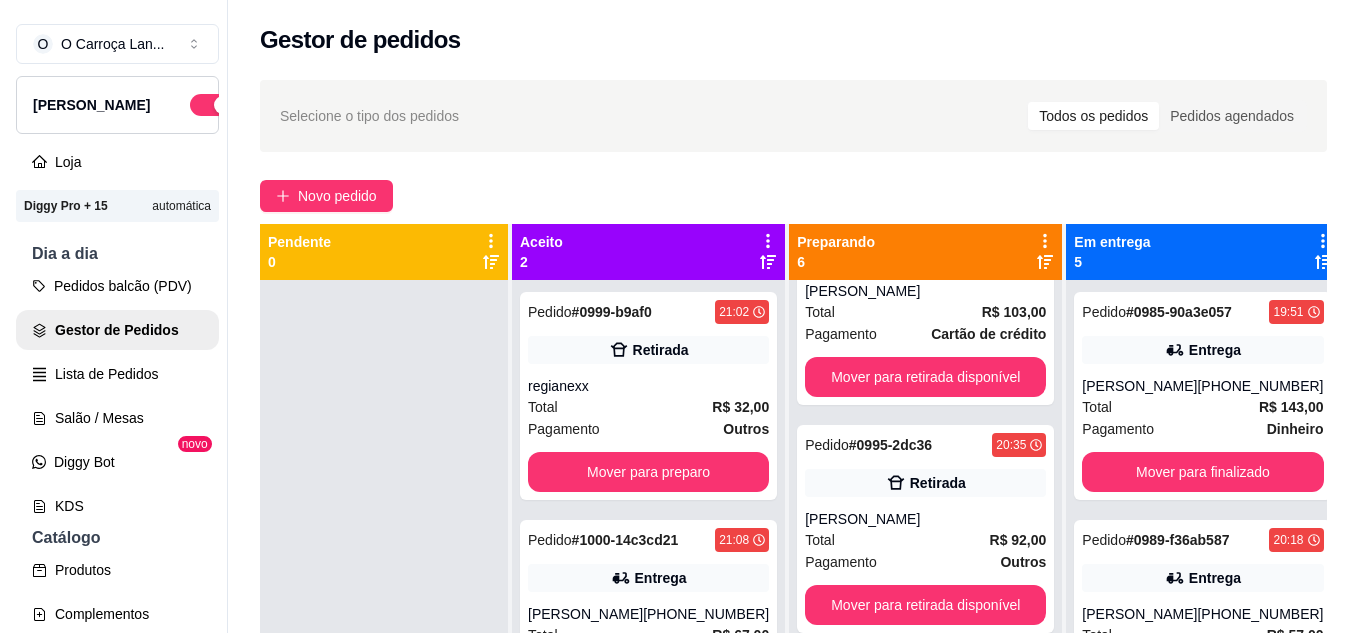 scroll, scrollTop: 0, scrollLeft: 0, axis: both 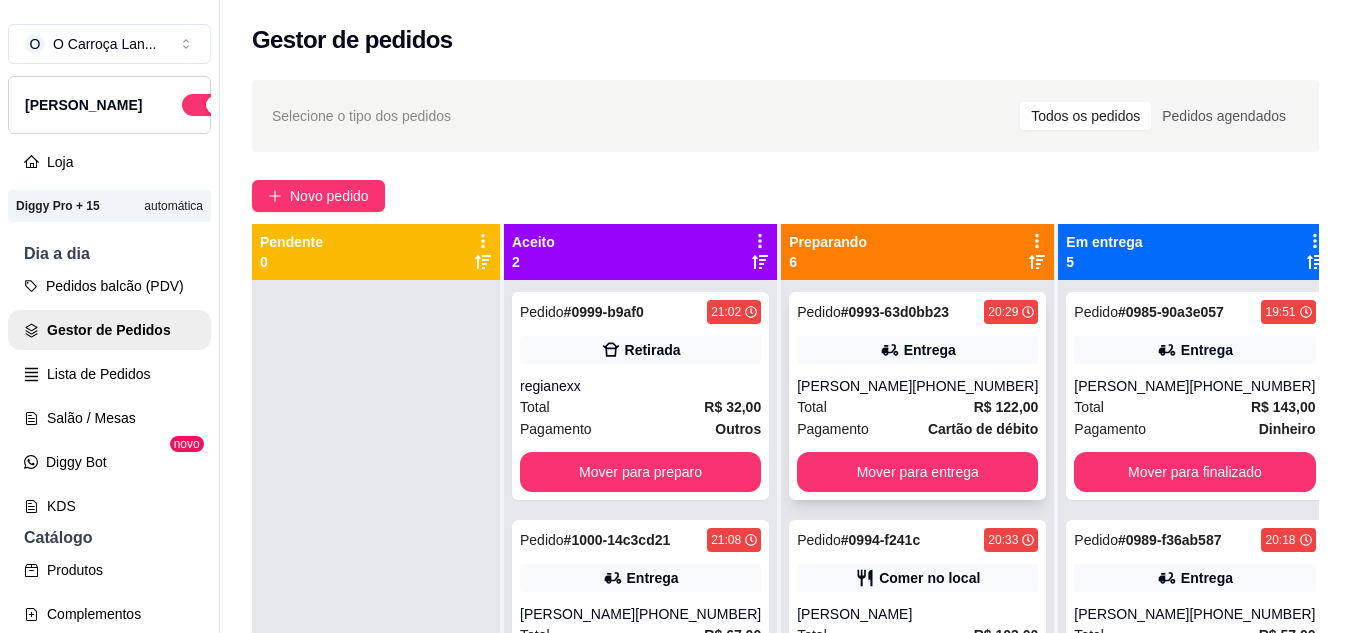 click on "Pedido  # 0993-63d0bb23 20:29 Entrega [PERSON_NAME] [PHONE_NUMBER] Total R$ 122,00 Pagamento Cartão de débito Mover para entrega" at bounding box center (917, 396) 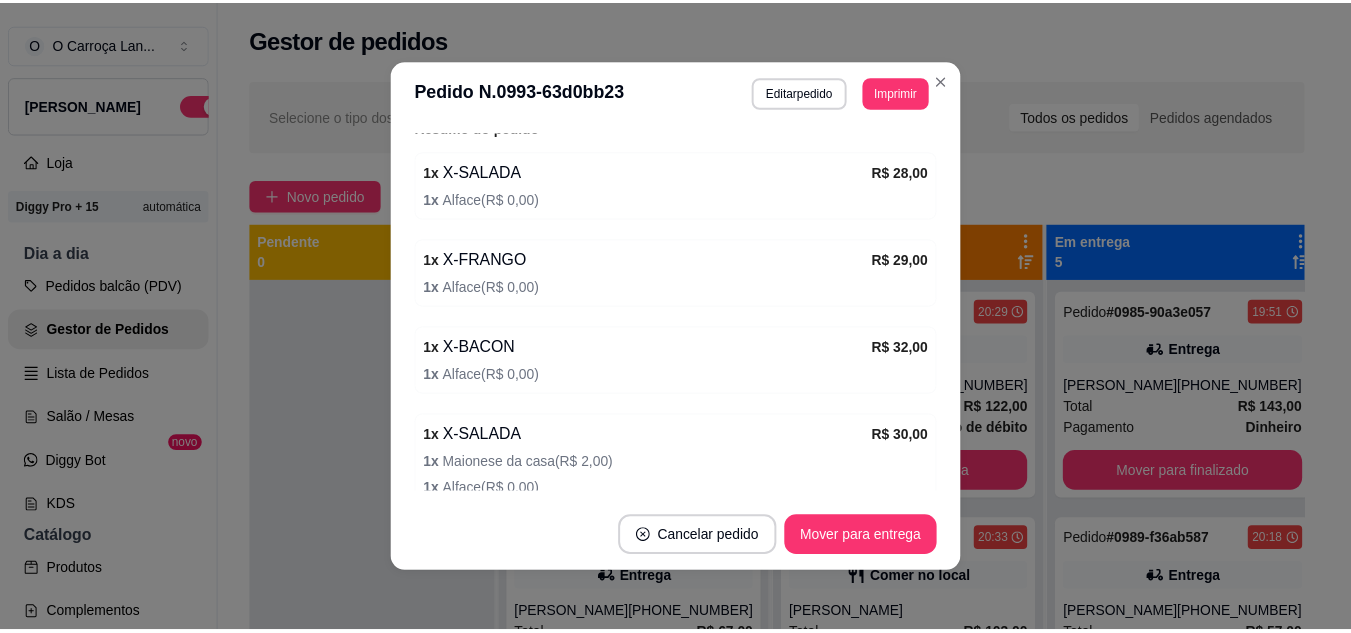 scroll, scrollTop: 663, scrollLeft: 0, axis: vertical 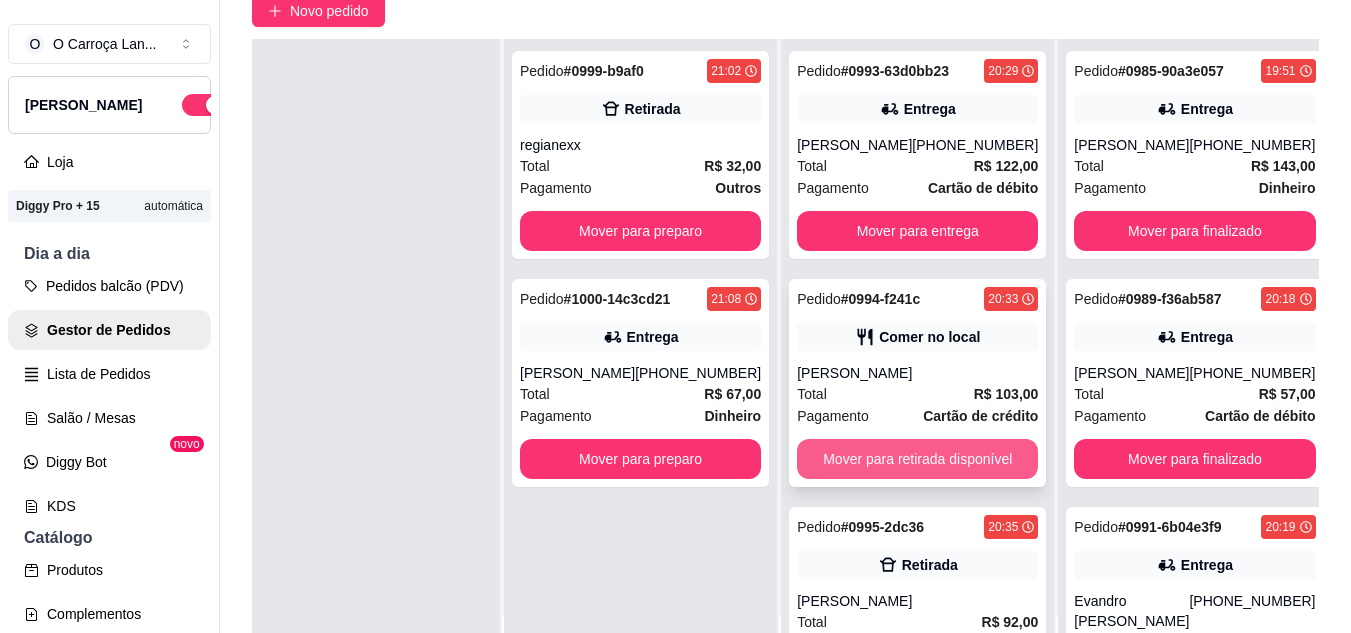 click on "Mover para retirada disponível" at bounding box center (917, 459) 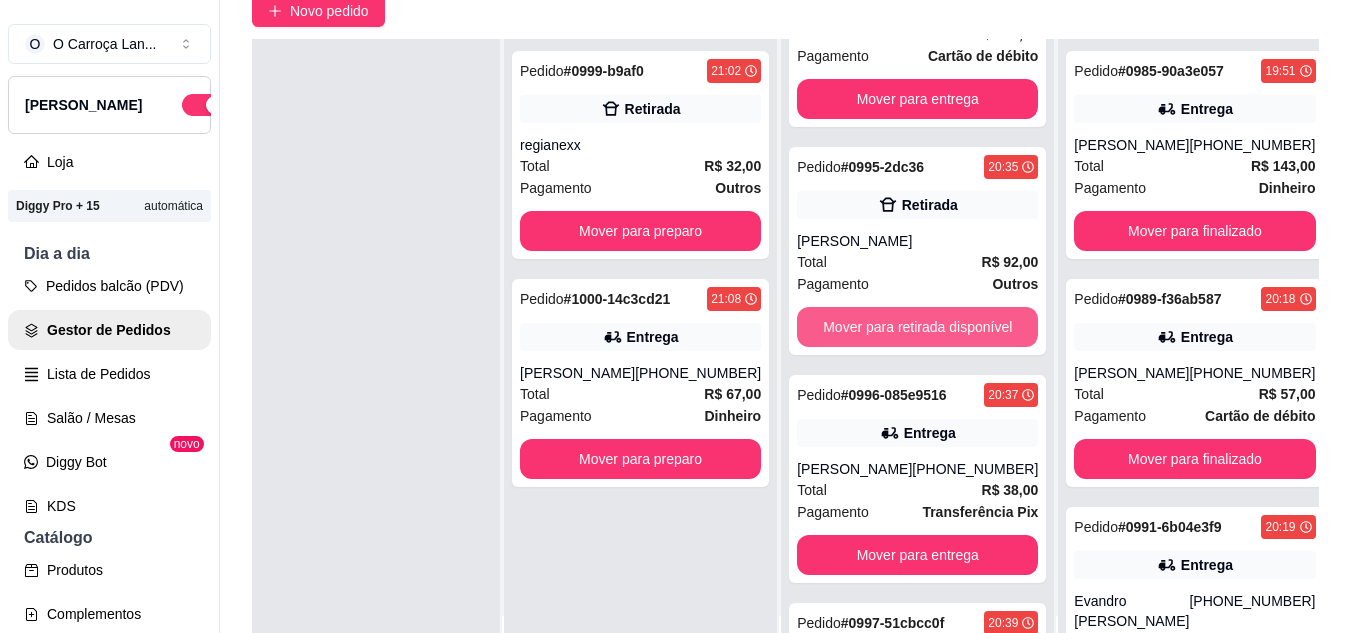 scroll, scrollTop: 0, scrollLeft: 0, axis: both 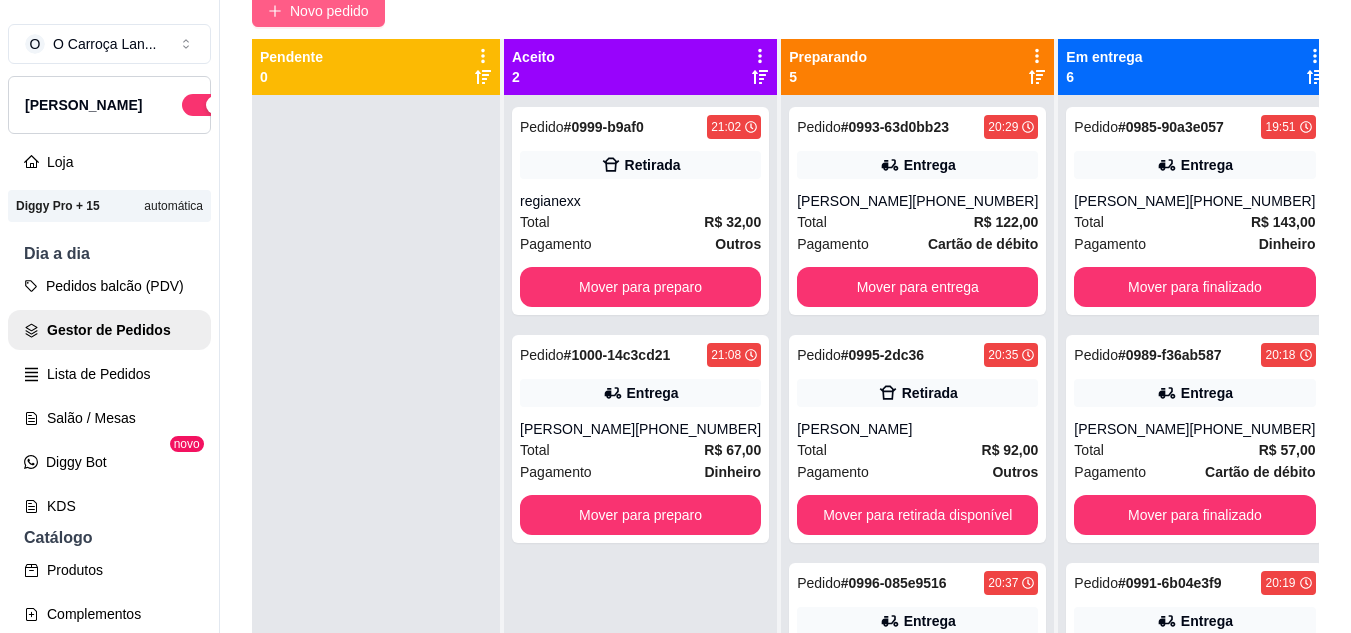 click on "Novo pedido" at bounding box center [318, 11] 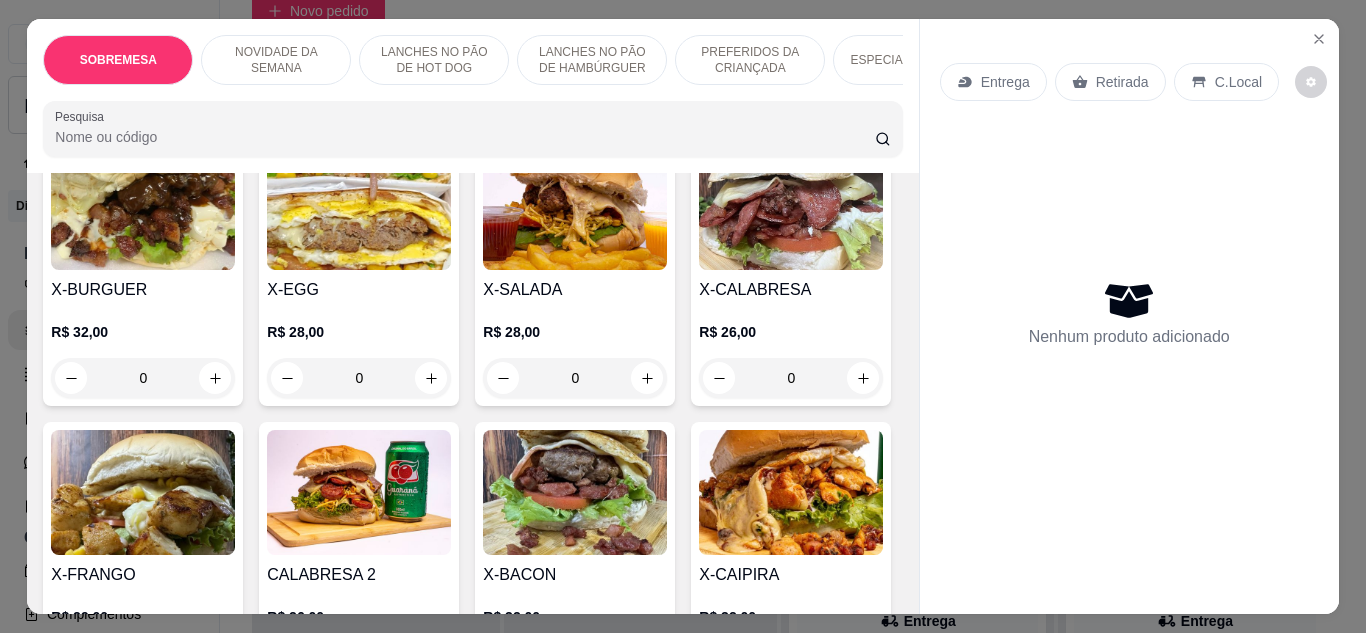 scroll, scrollTop: 1440, scrollLeft: 0, axis: vertical 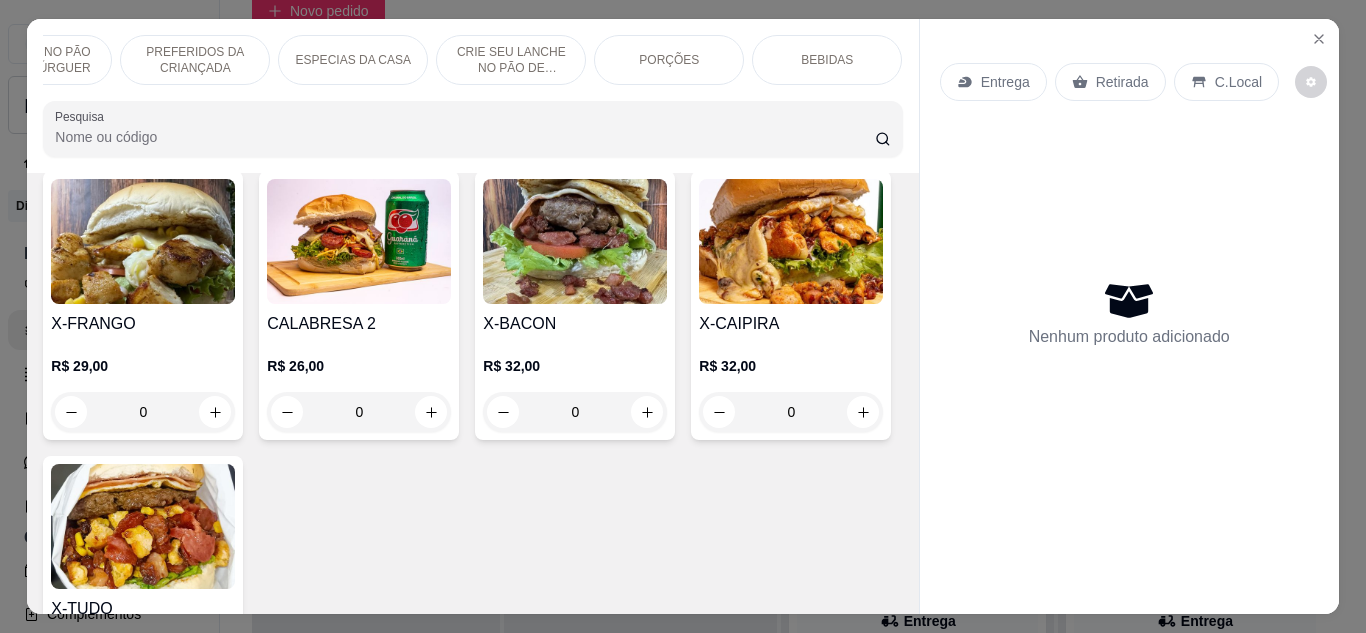 click on "BEBIDAS" at bounding box center (827, 60) 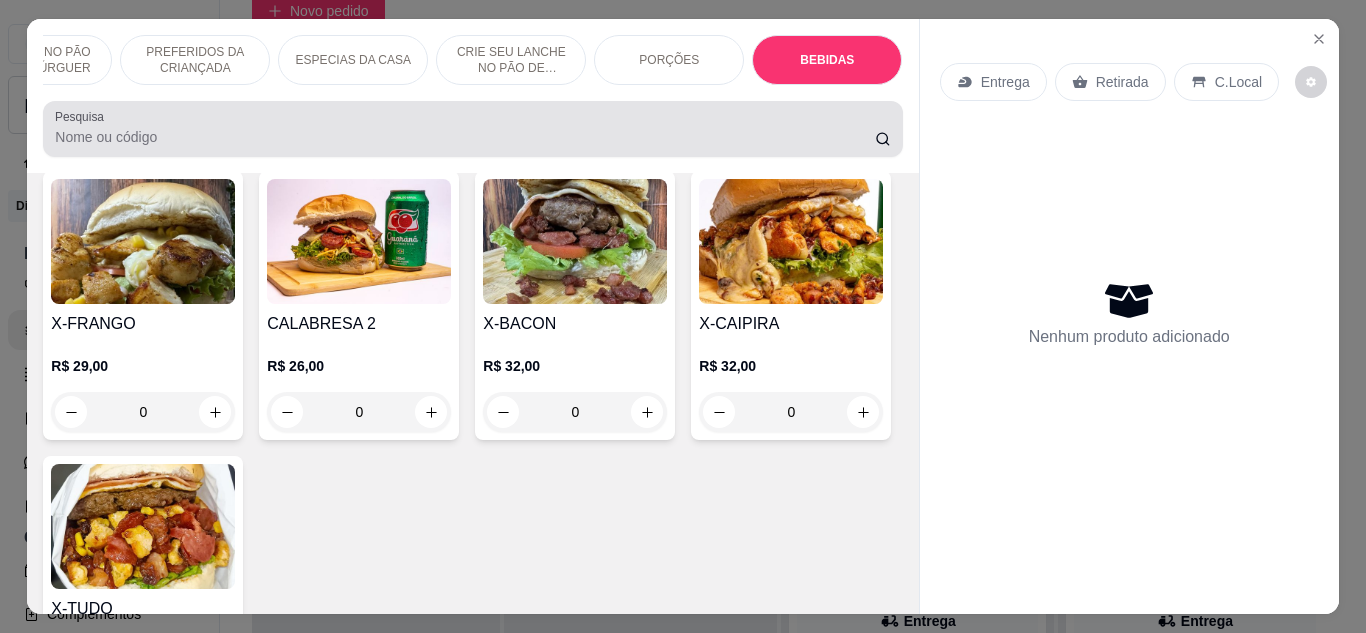 scroll, scrollTop: 4496, scrollLeft: 0, axis: vertical 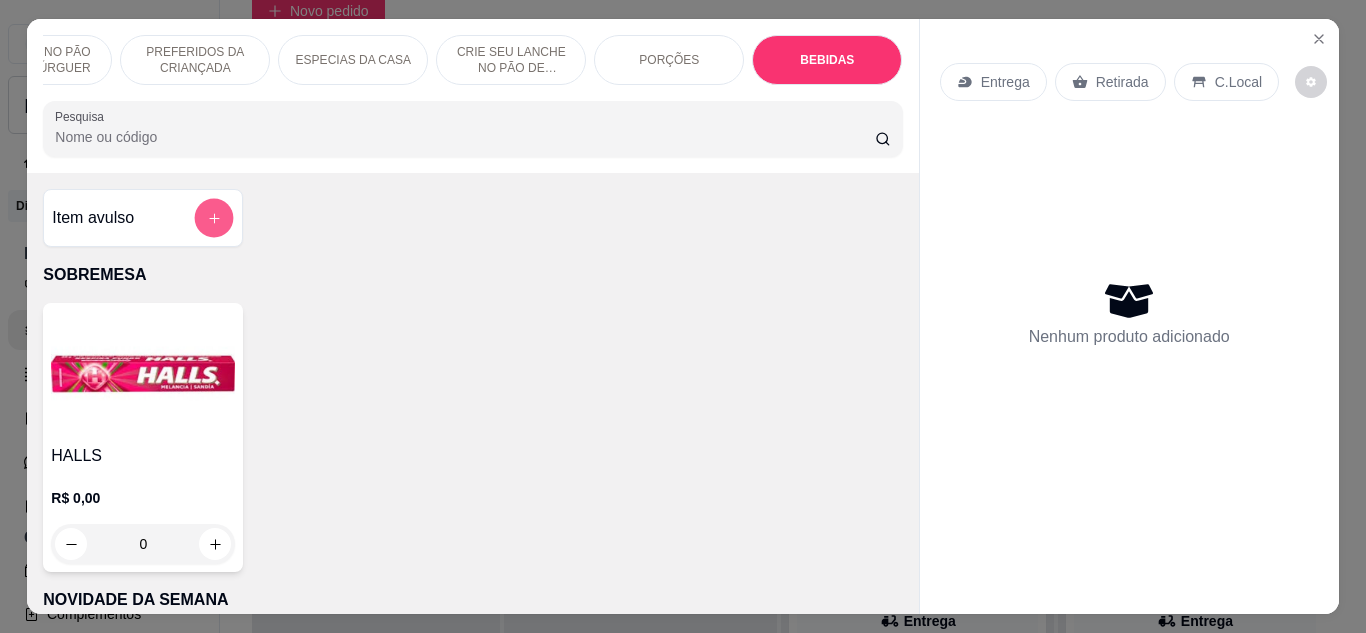 click 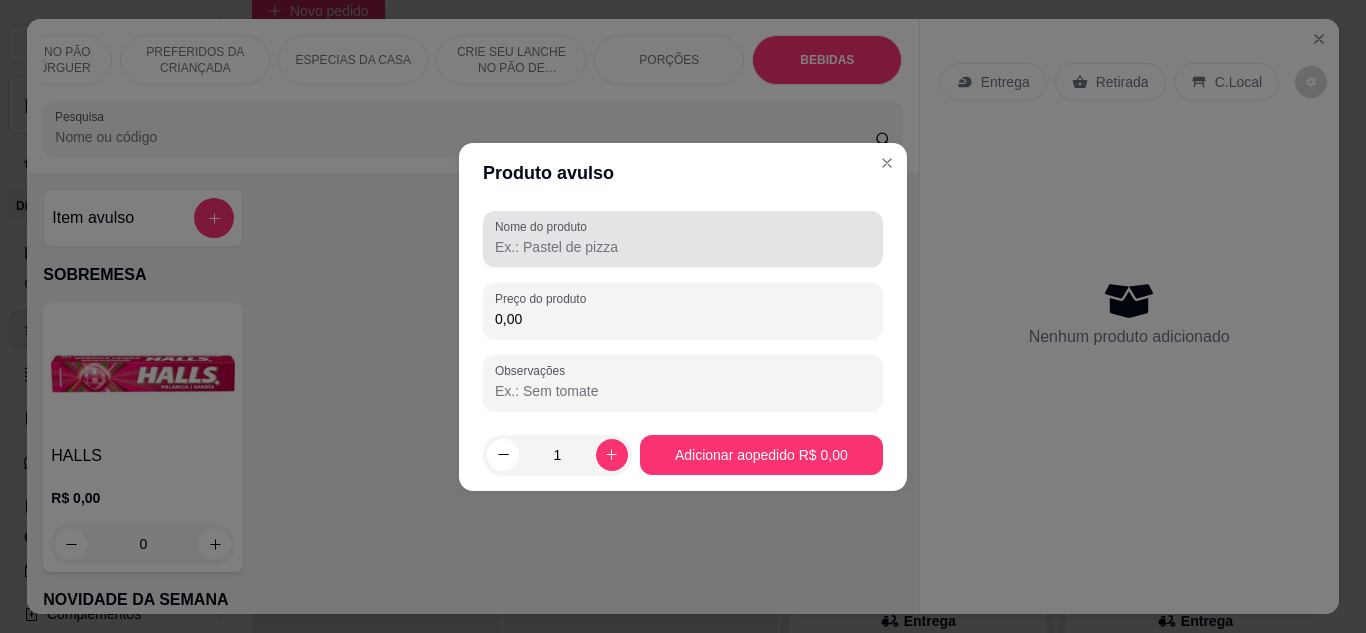 click on "Nome do produto" at bounding box center (544, 226) 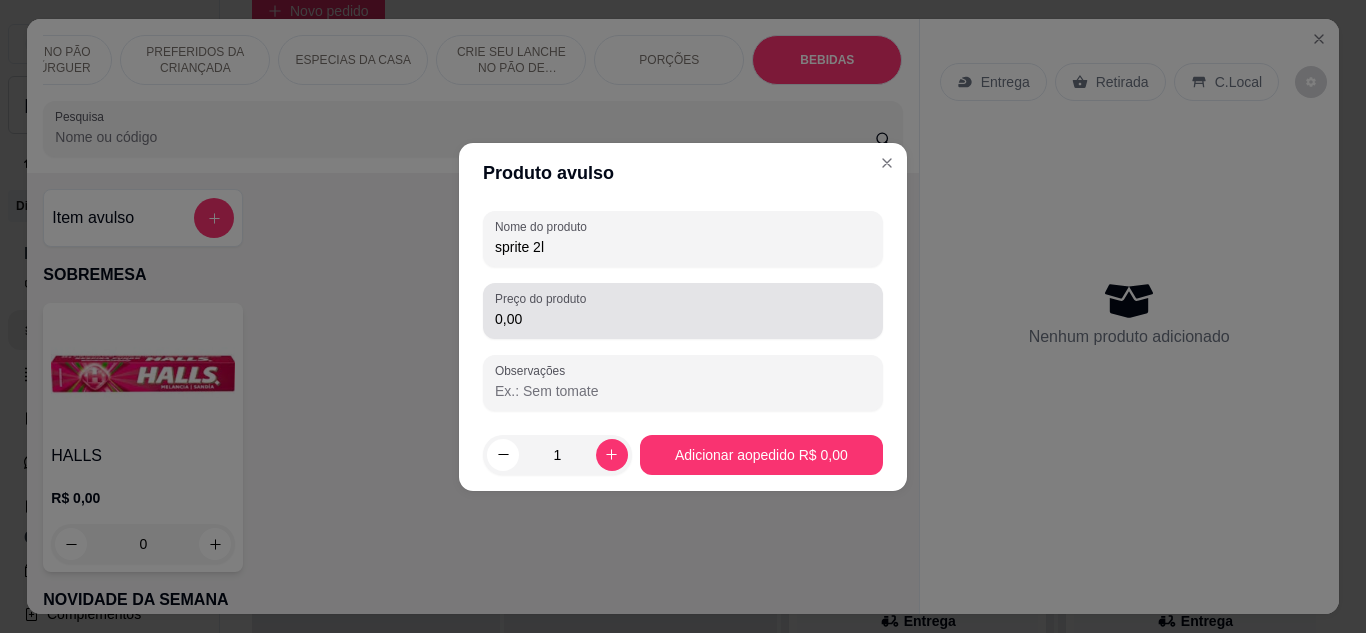 type on "sprite 2l" 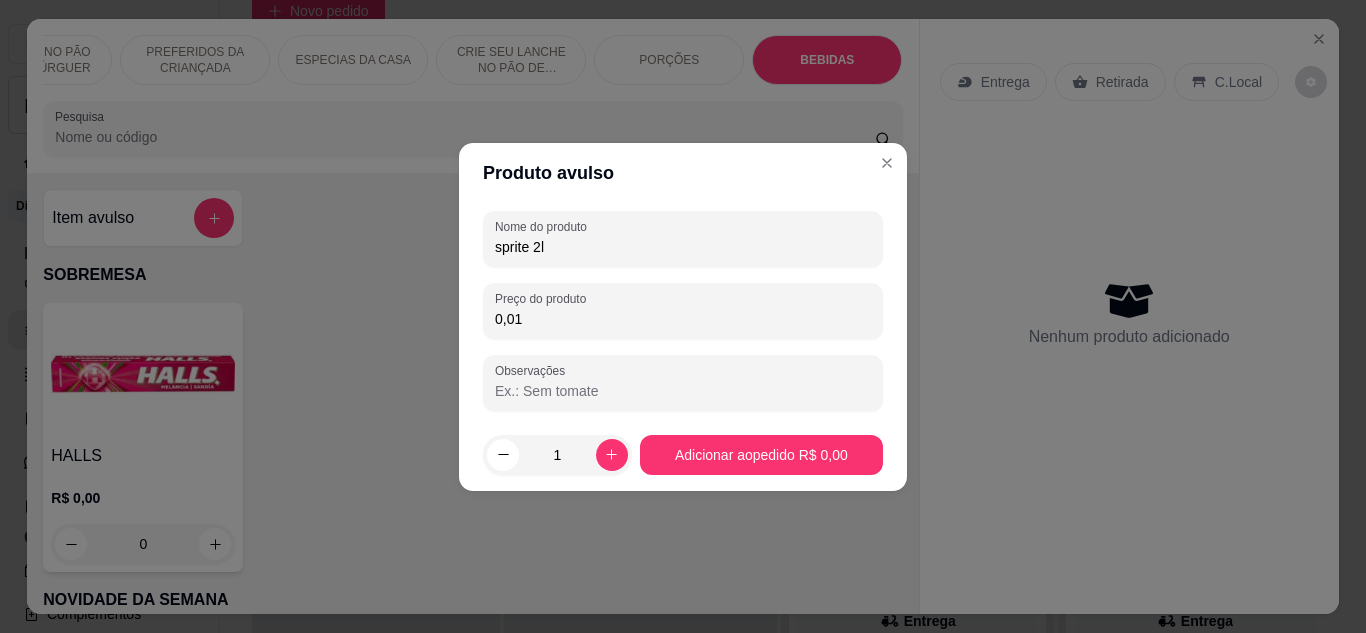 click on "0,01" at bounding box center [683, 319] 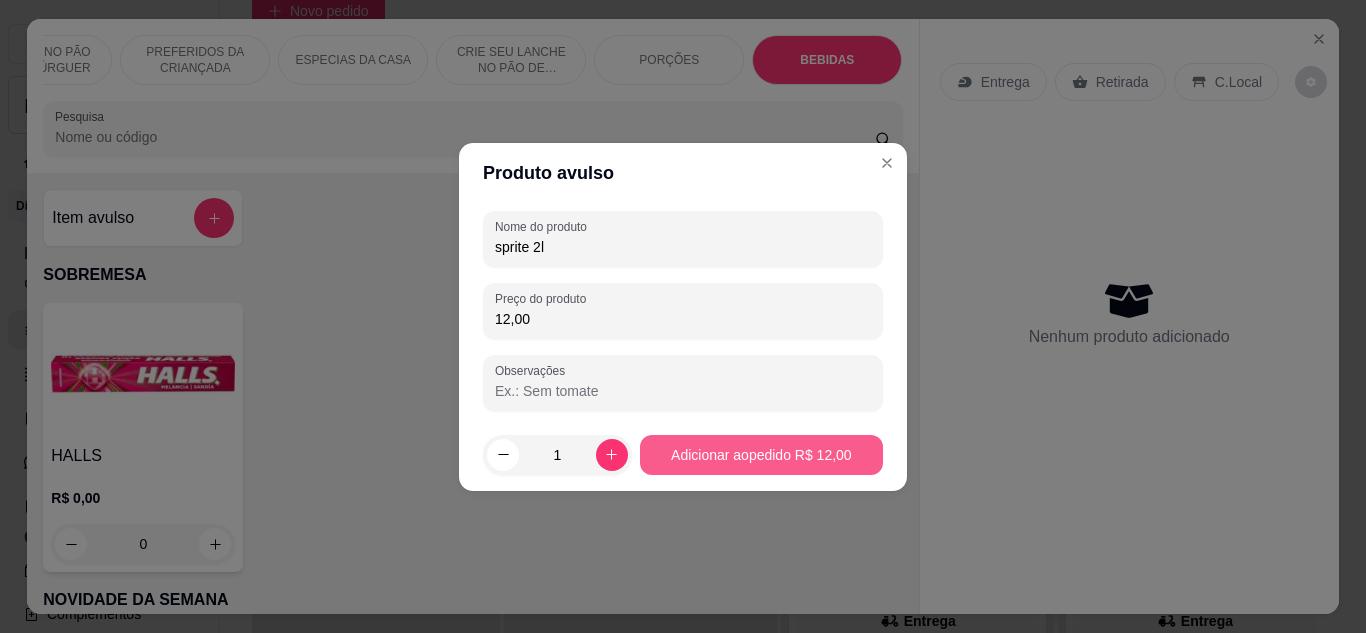 type on "12,00" 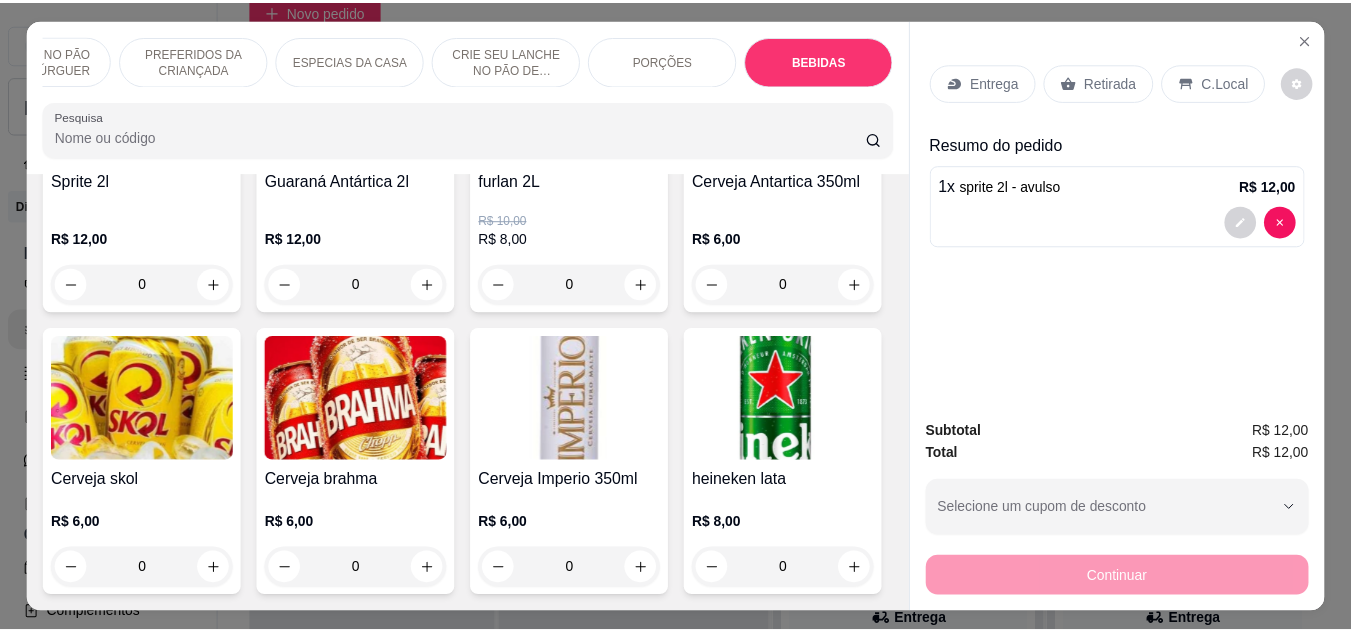 scroll, scrollTop: 5306, scrollLeft: 0, axis: vertical 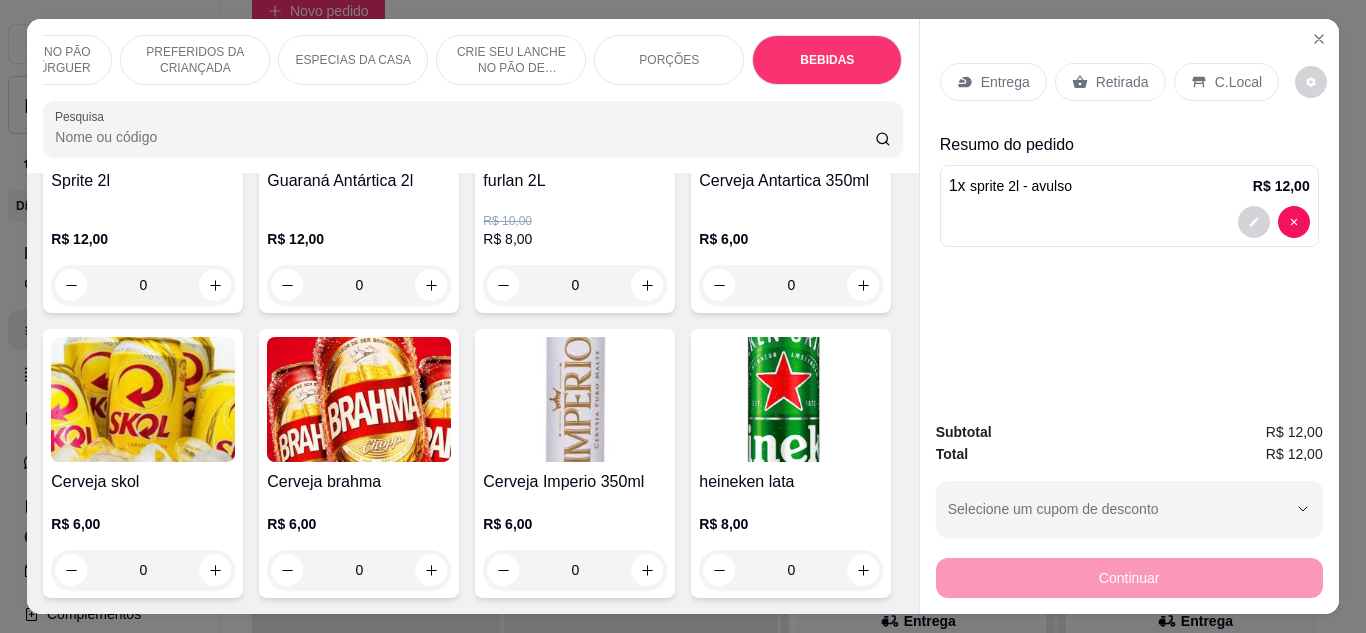 click 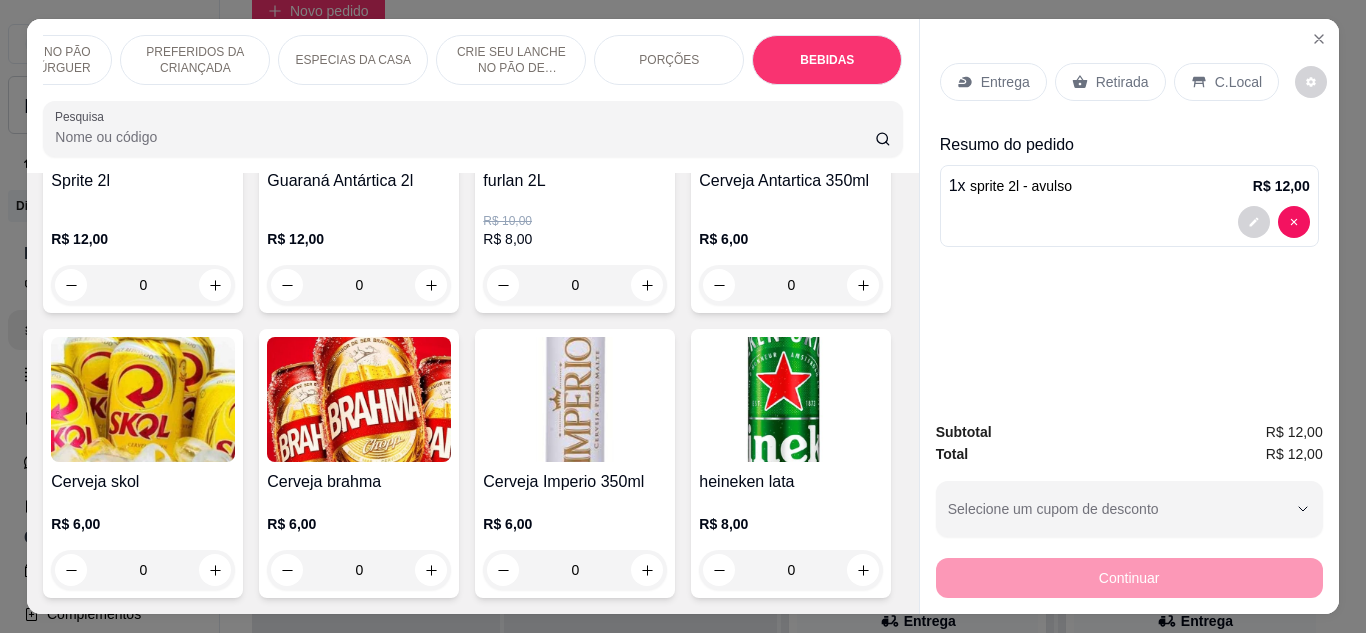 type on "1" 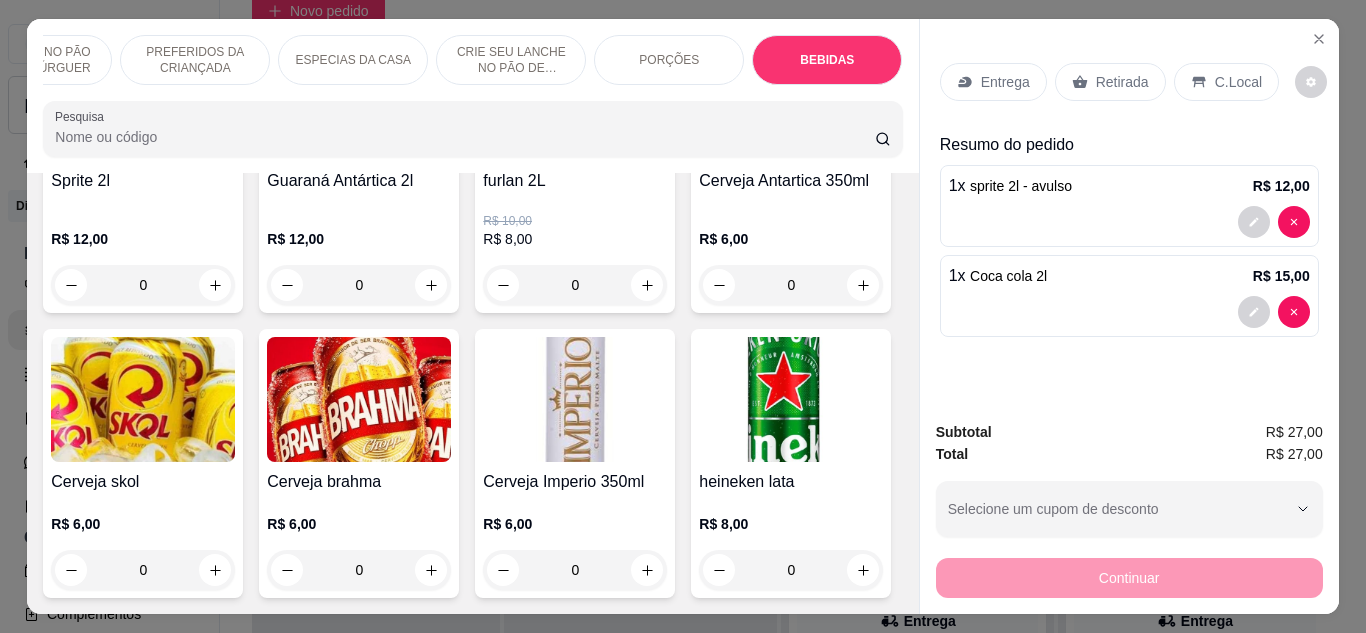 click on "Retirada" at bounding box center [1122, 82] 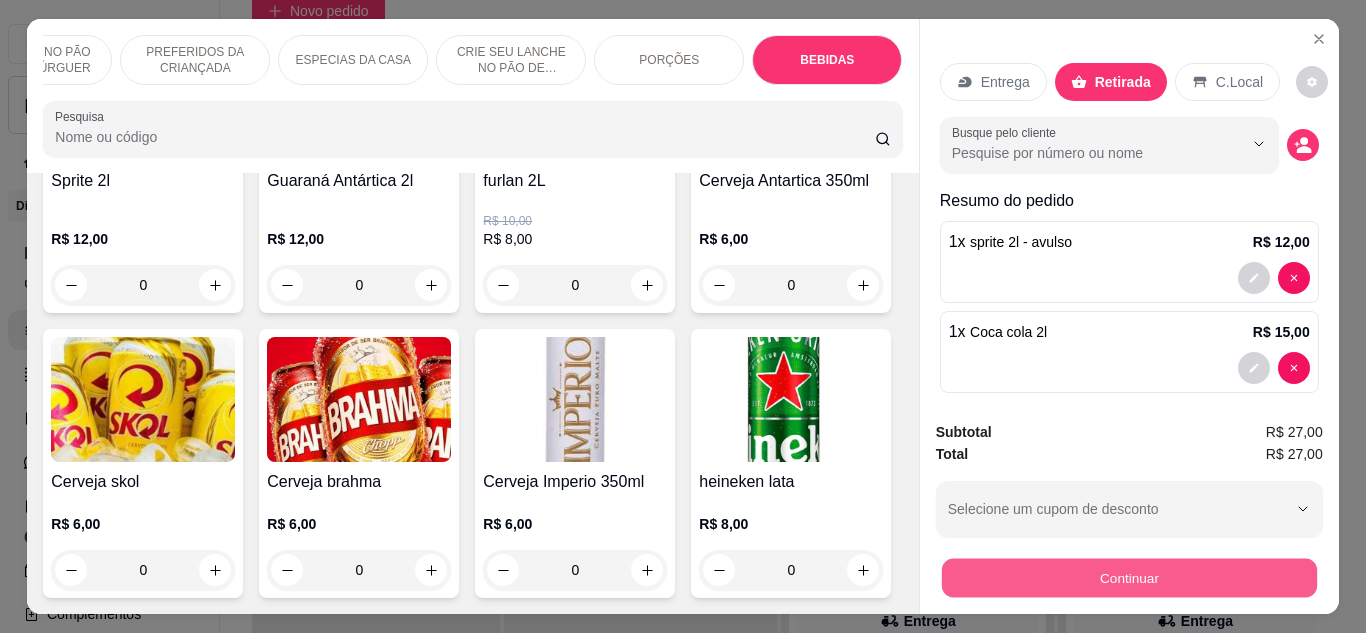 click on "Continuar" at bounding box center [1128, 578] 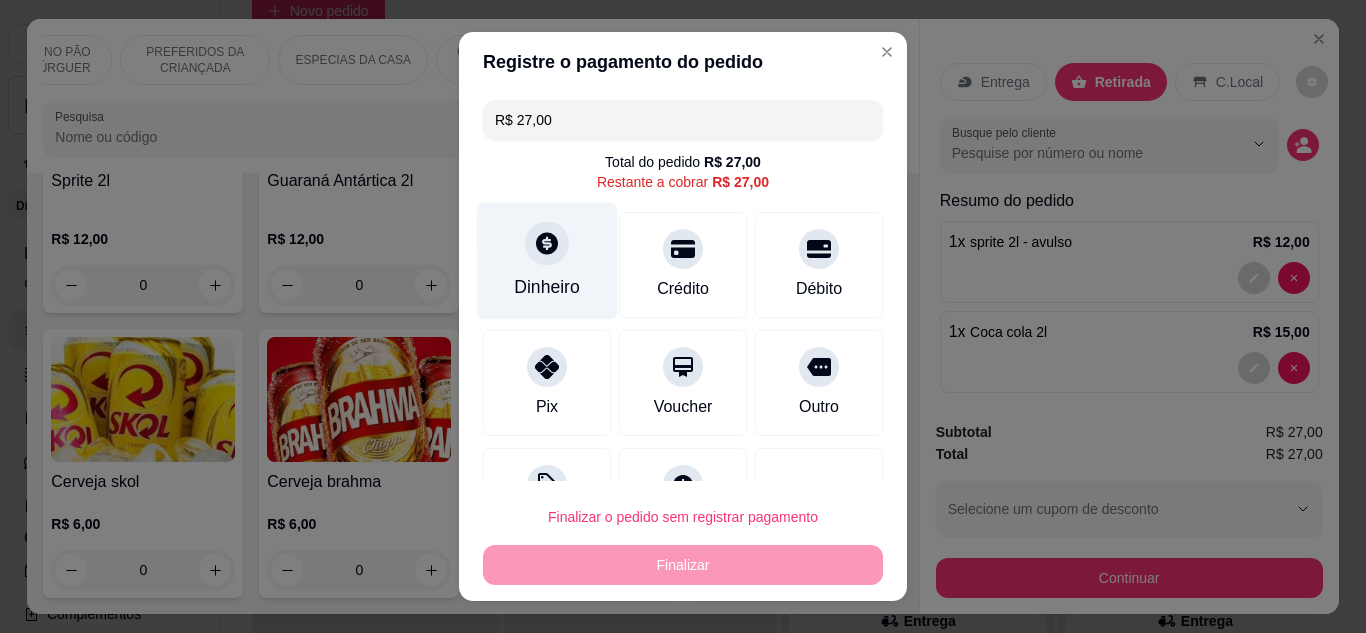 click 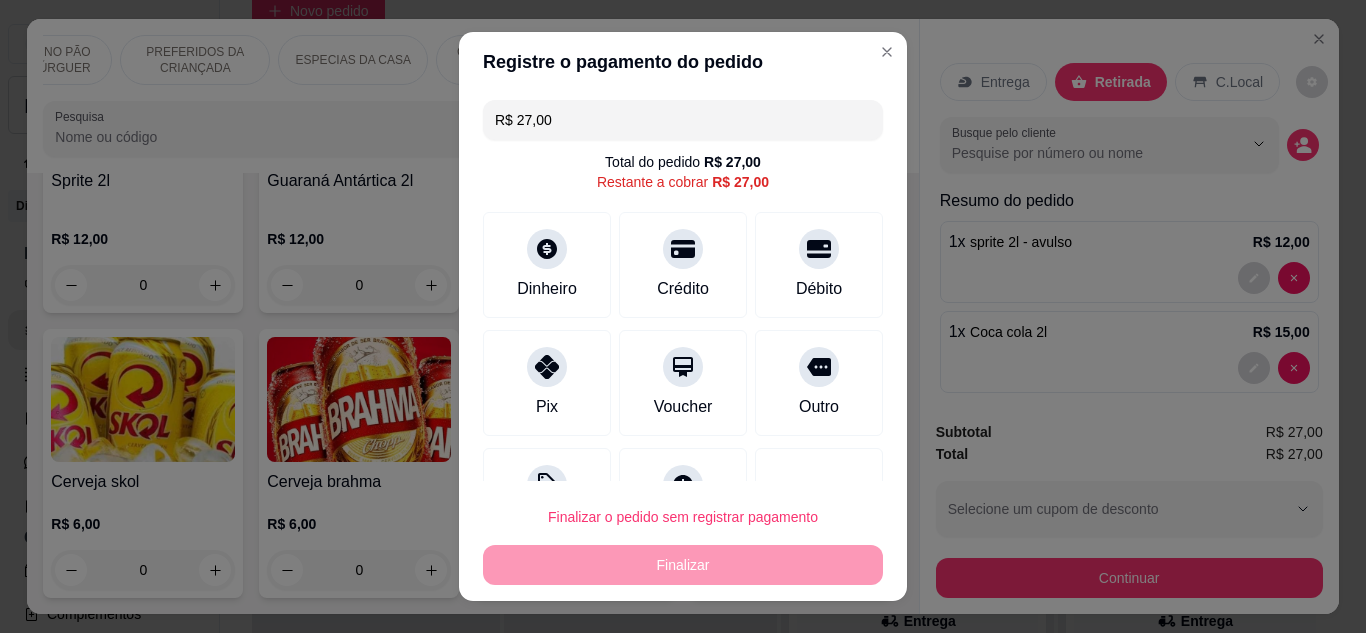 click on "R$ 27,00" at bounding box center [683, 120] 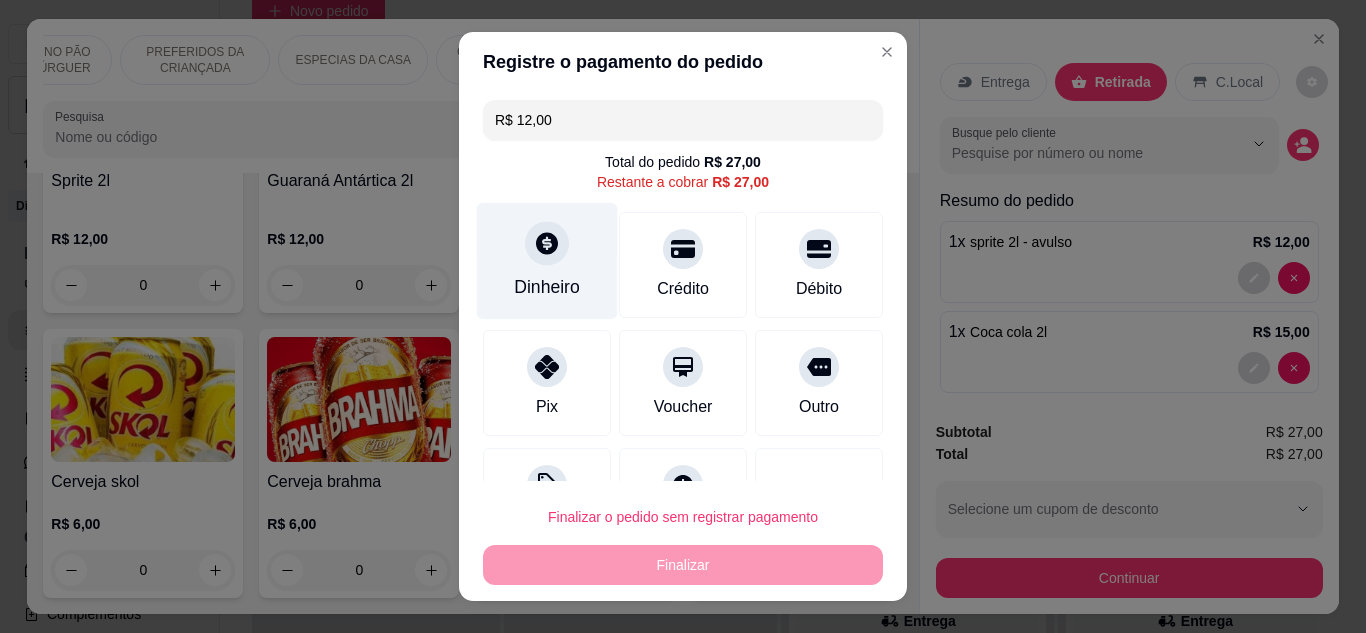 click at bounding box center [547, 243] 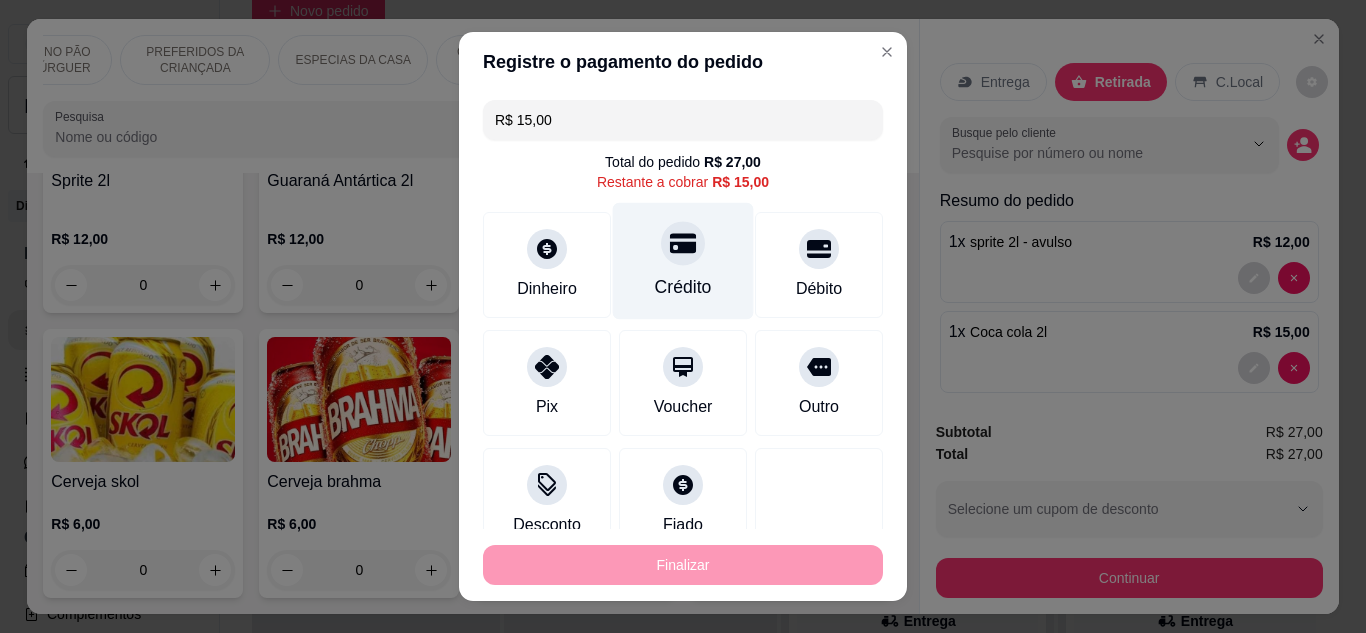 click on "Crédito" at bounding box center (683, 260) 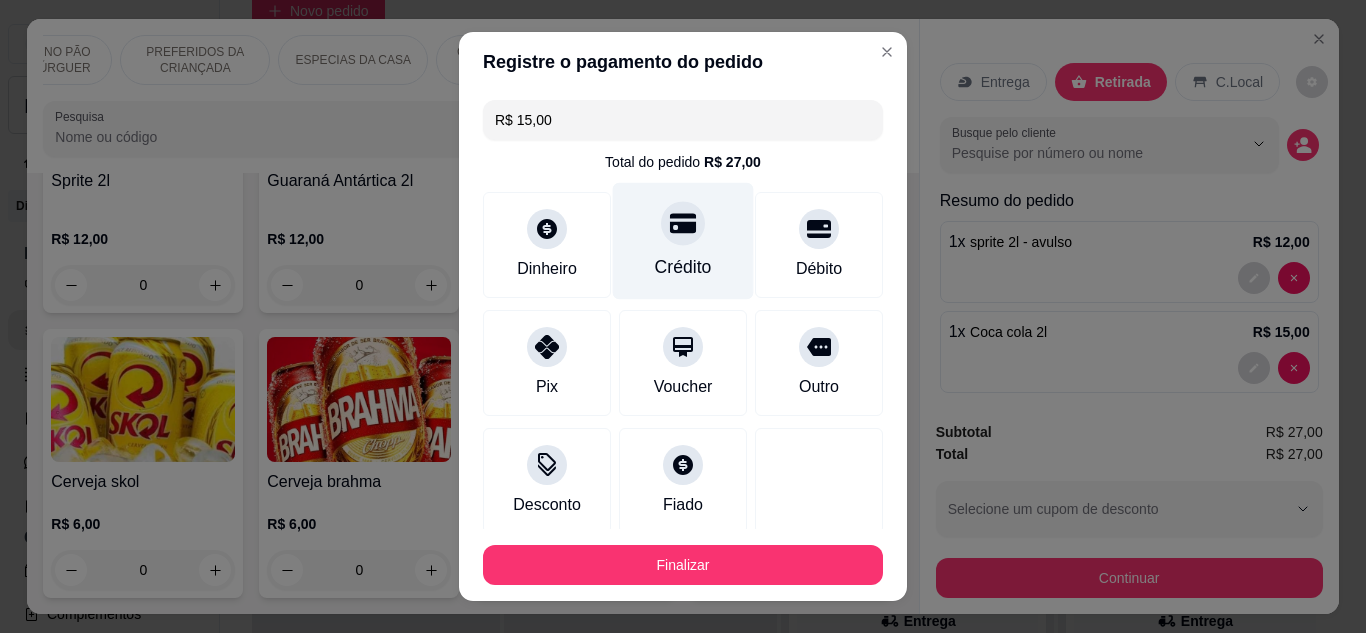 type on "R$ 0,00" 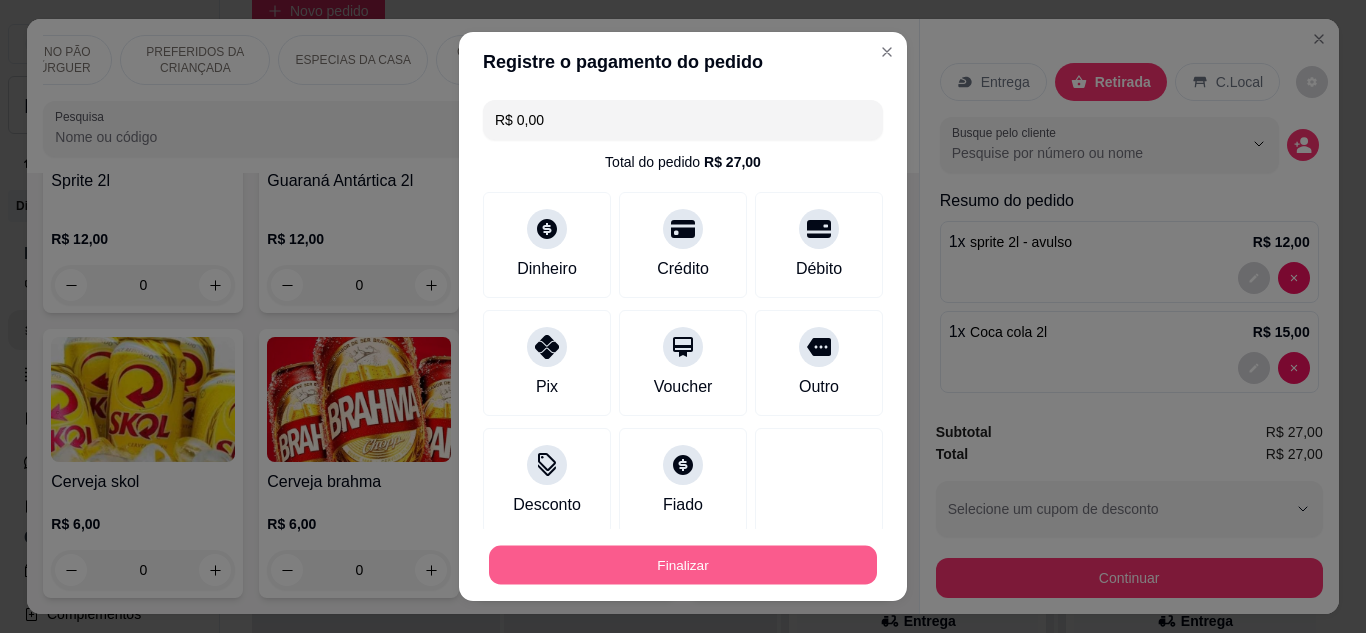click on "Finalizar" at bounding box center (683, 565) 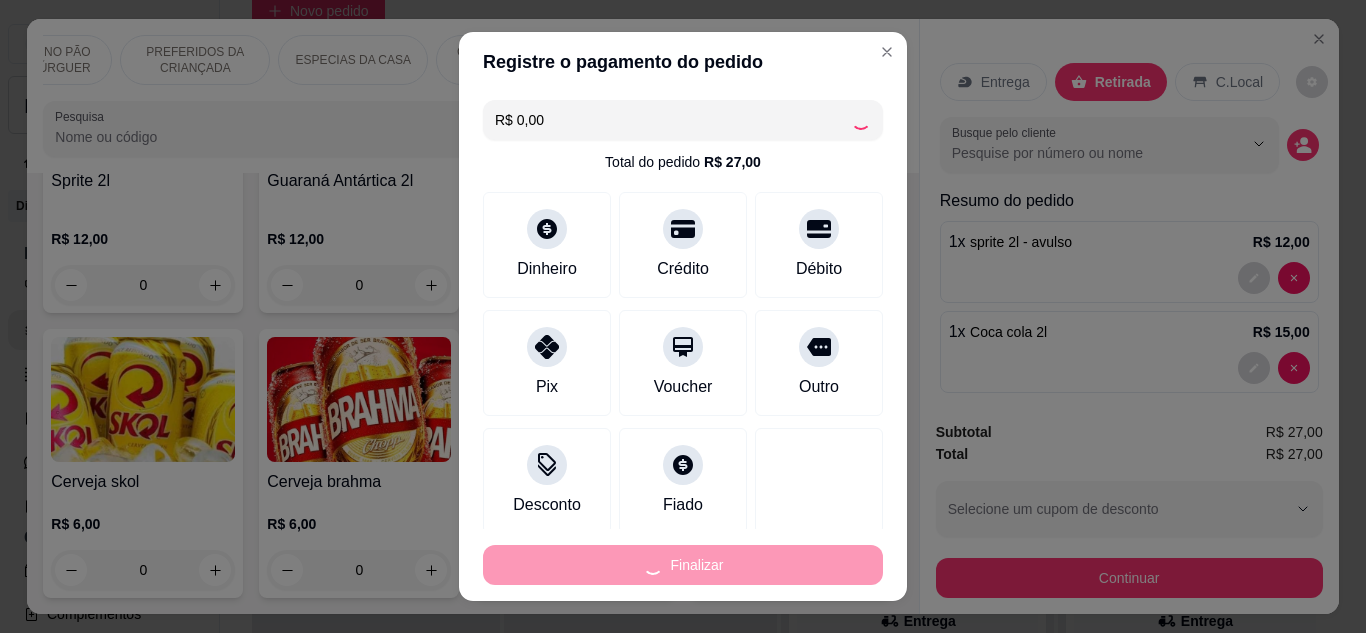 type on "0" 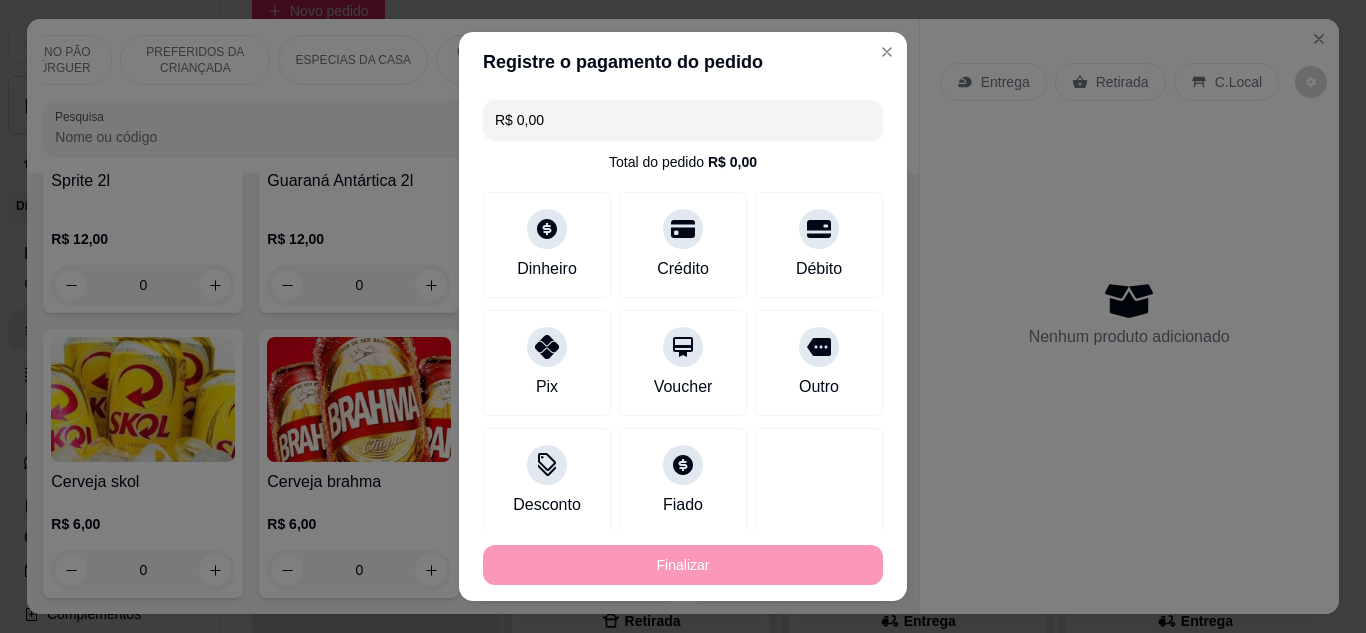 type on "-R$ 27,00" 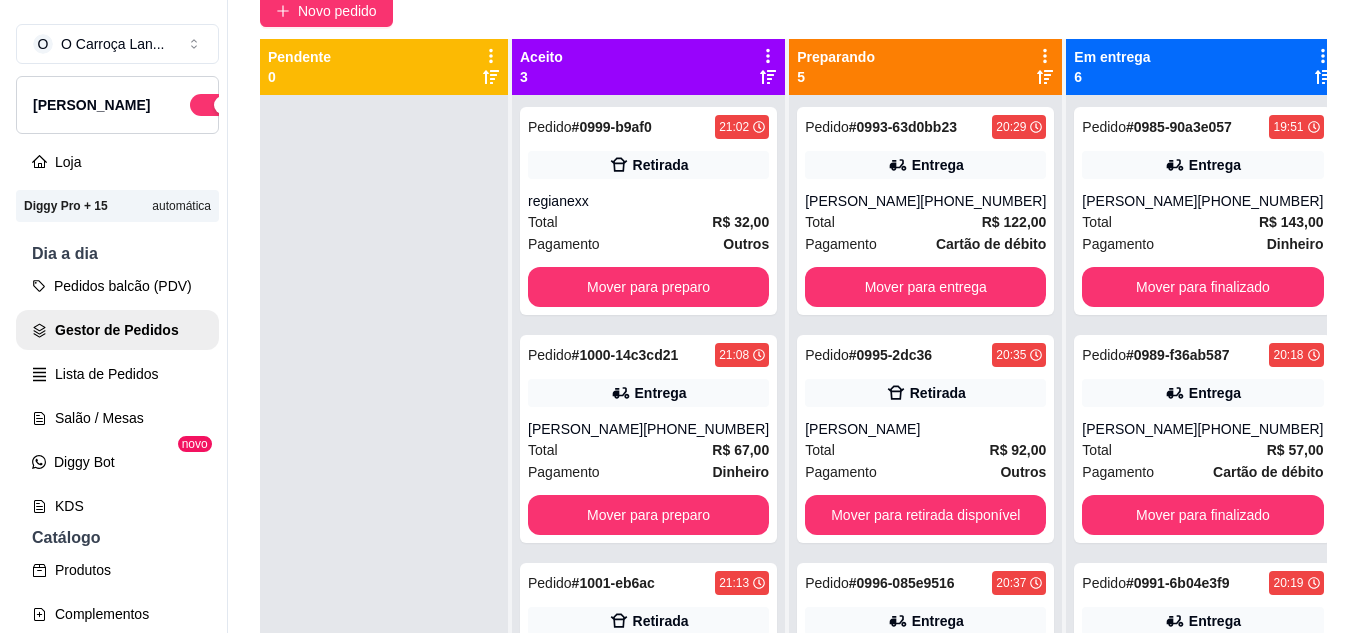 scroll, scrollTop: 93, scrollLeft: 0, axis: vertical 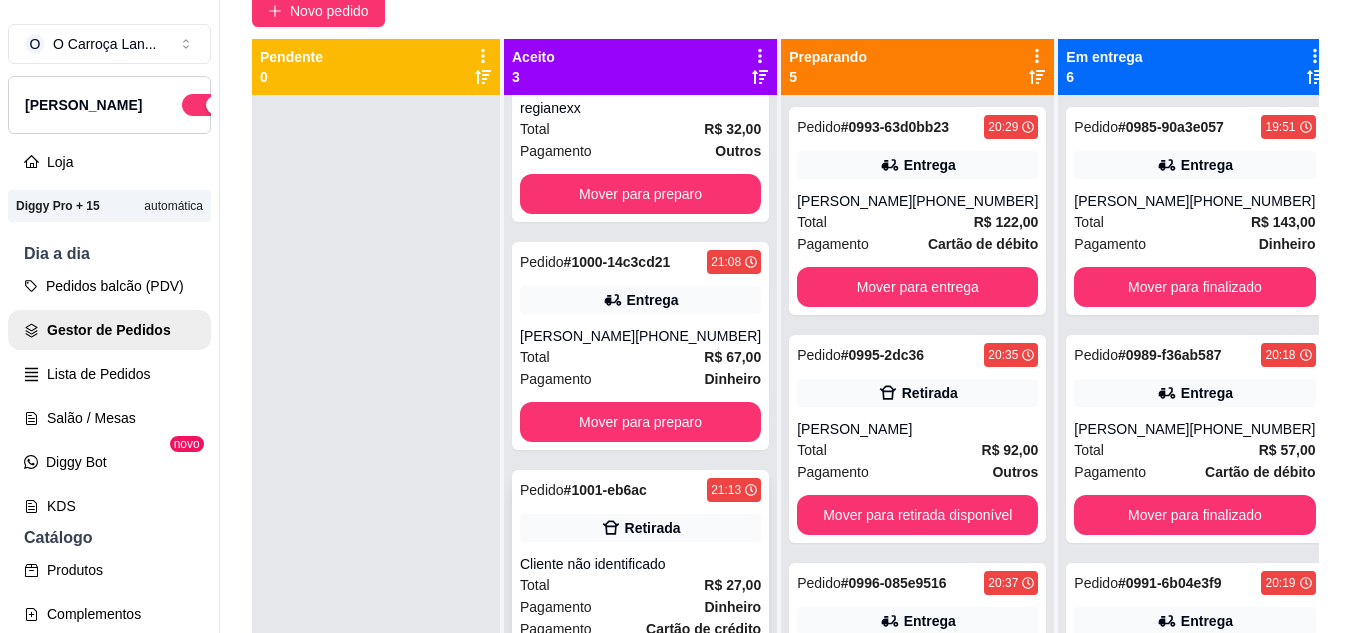click on "Cliente não identificado" at bounding box center (640, 564) 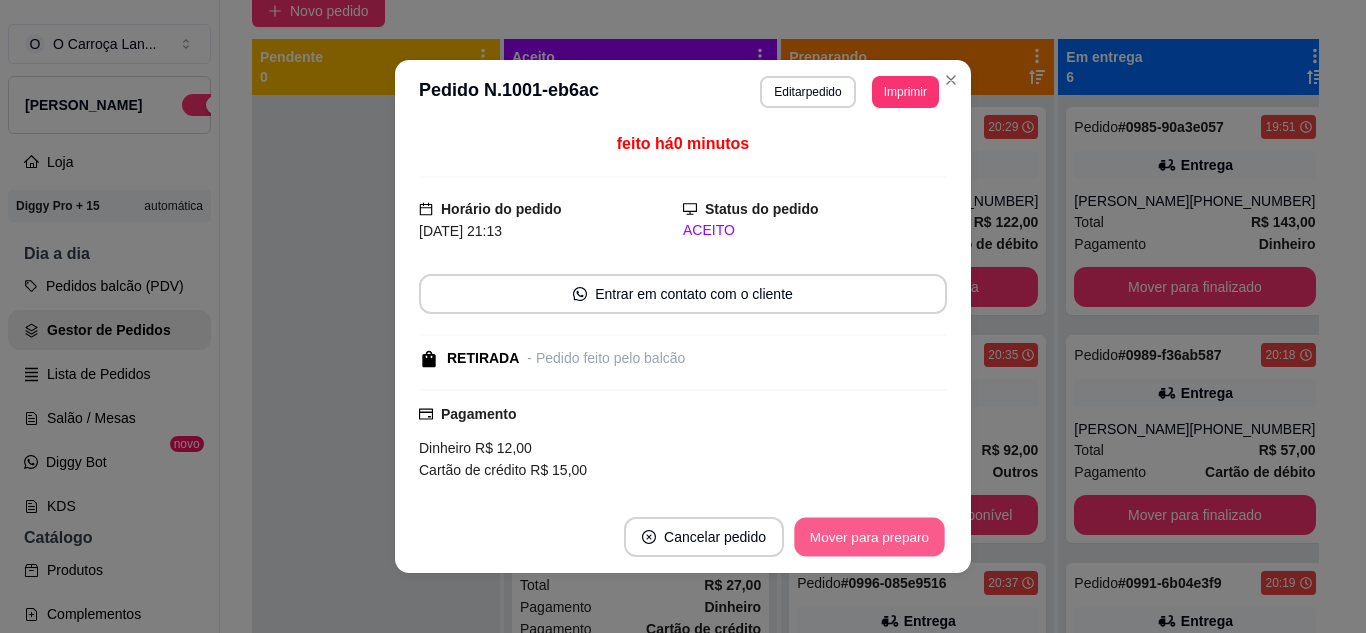click on "Mover para preparo" at bounding box center (869, 537) 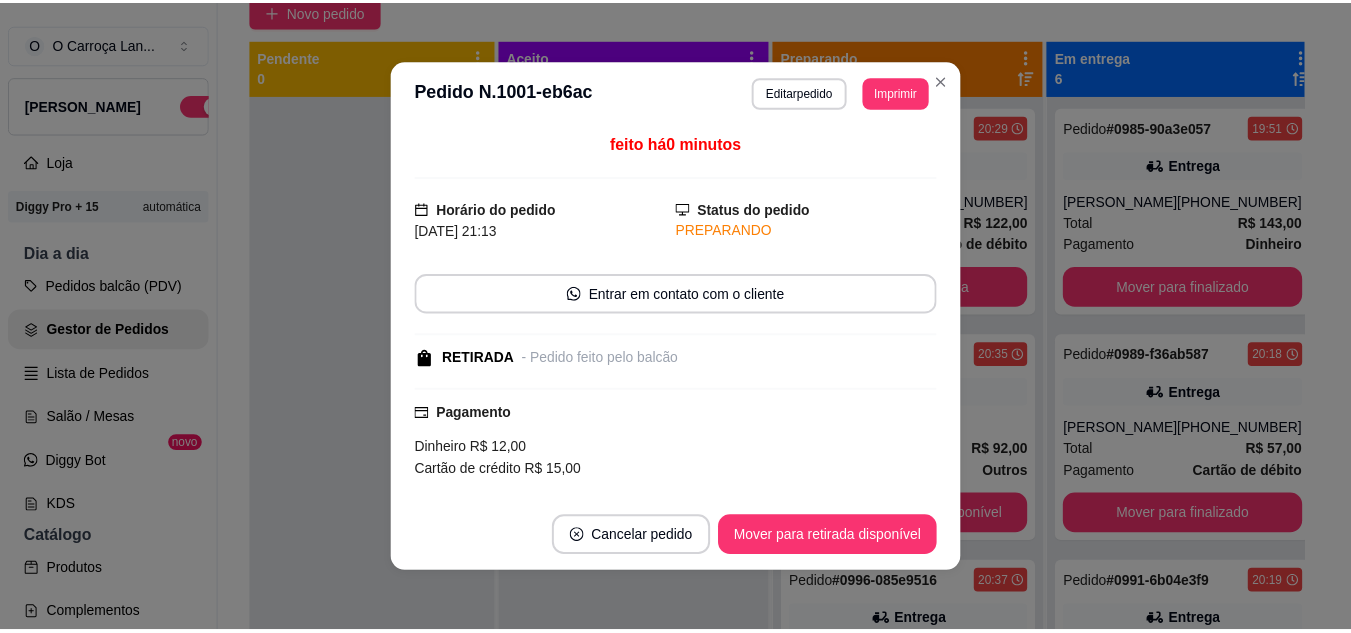 scroll, scrollTop: 0, scrollLeft: 0, axis: both 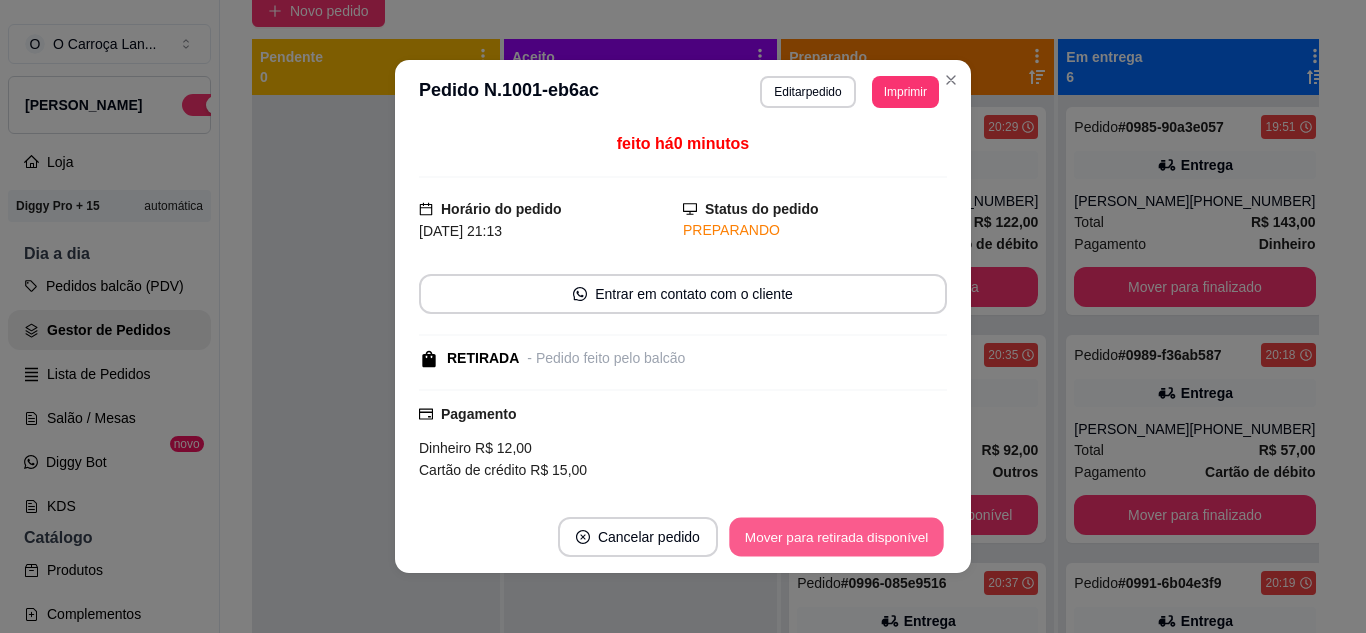 click on "Mover para retirada disponível" at bounding box center (836, 537) 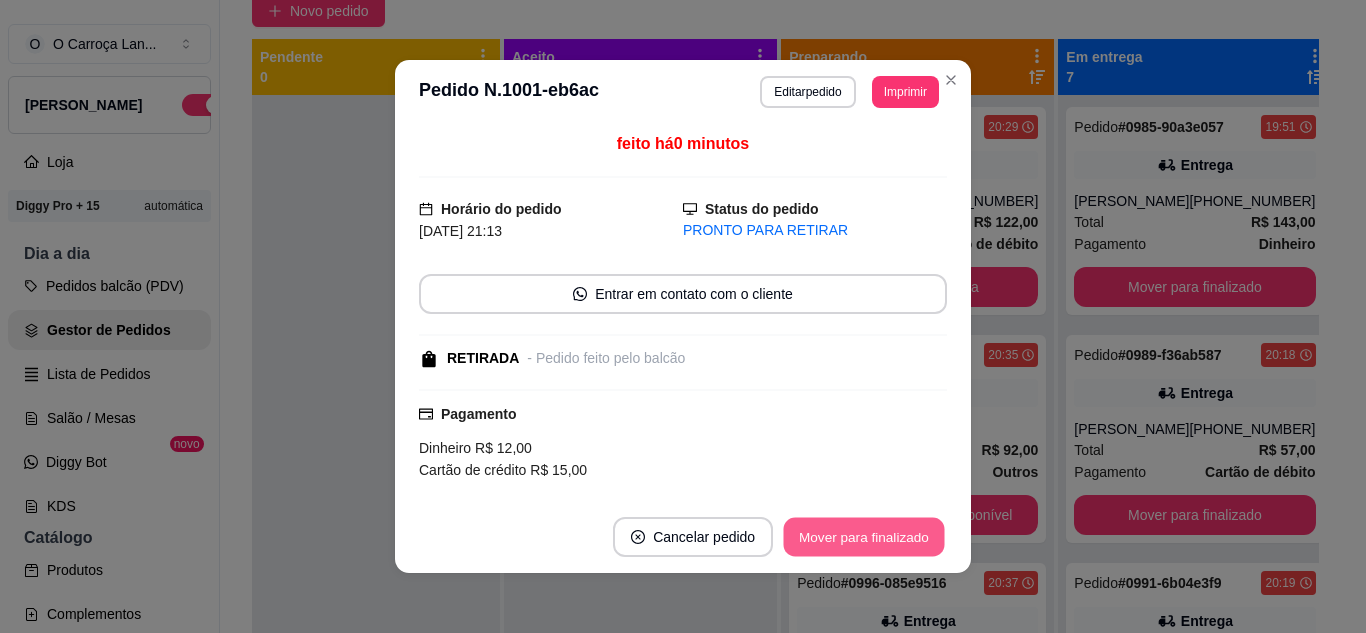 click on "Mover para finalizado" at bounding box center (864, 537) 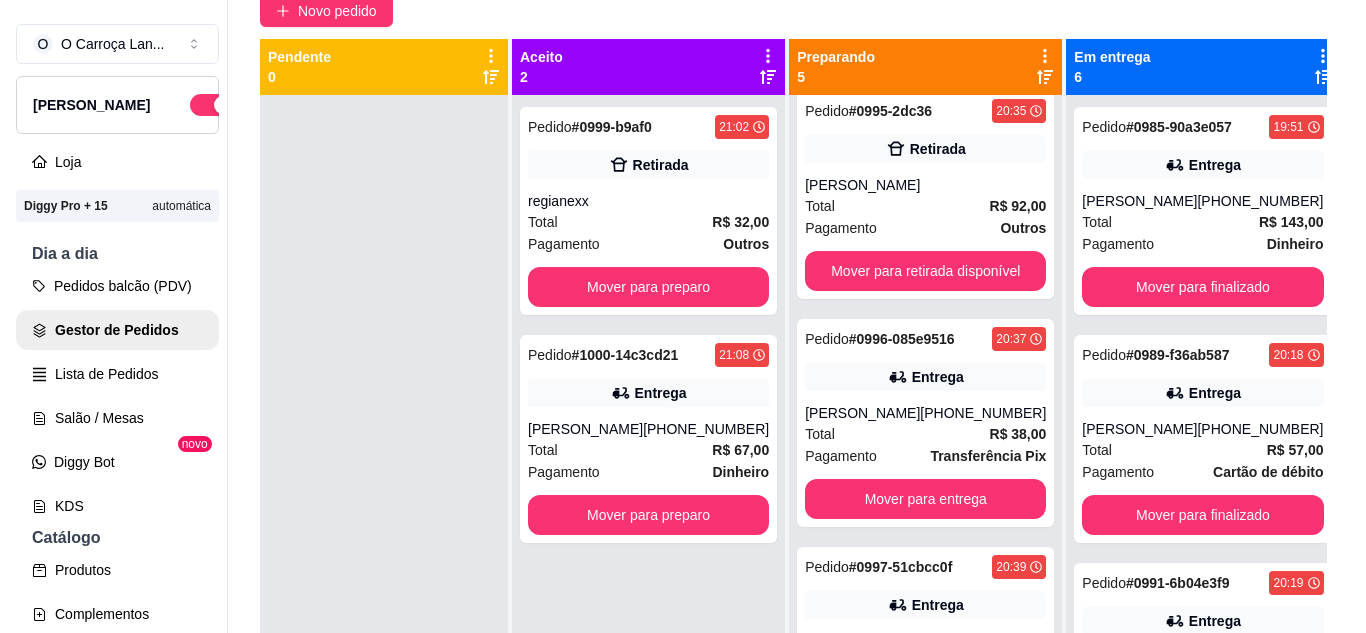 scroll, scrollTop: 245, scrollLeft: 0, axis: vertical 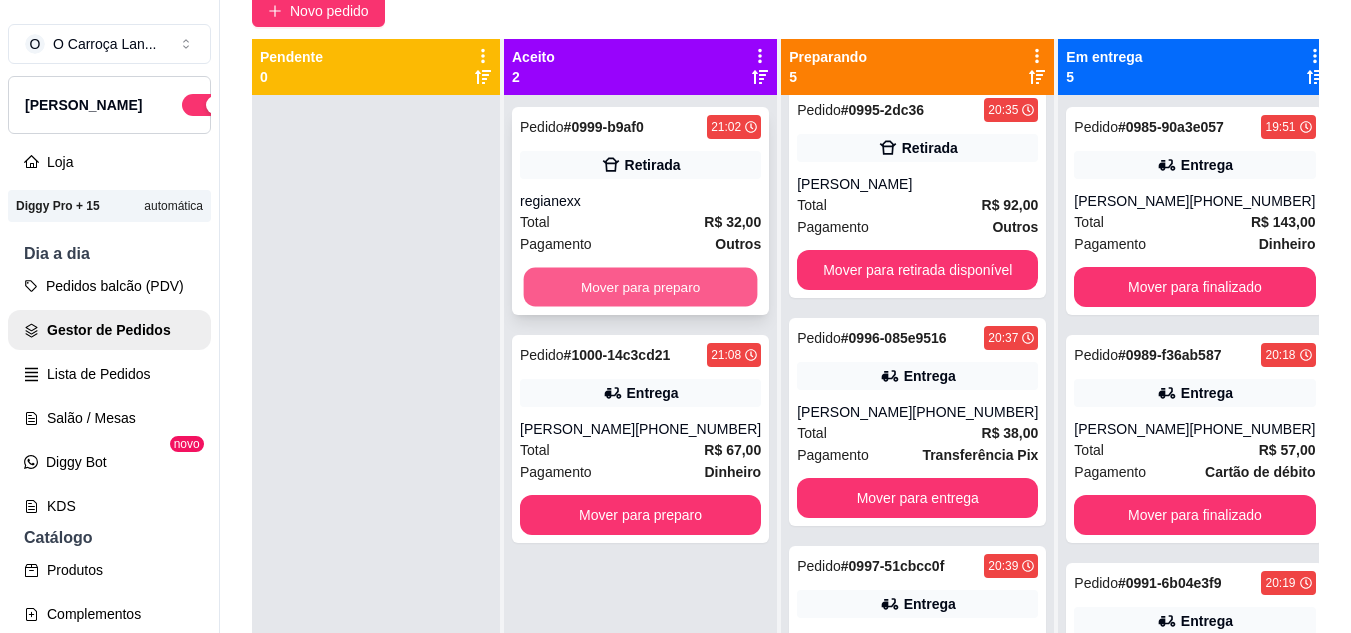 click on "Mover para preparo" at bounding box center (641, 287) 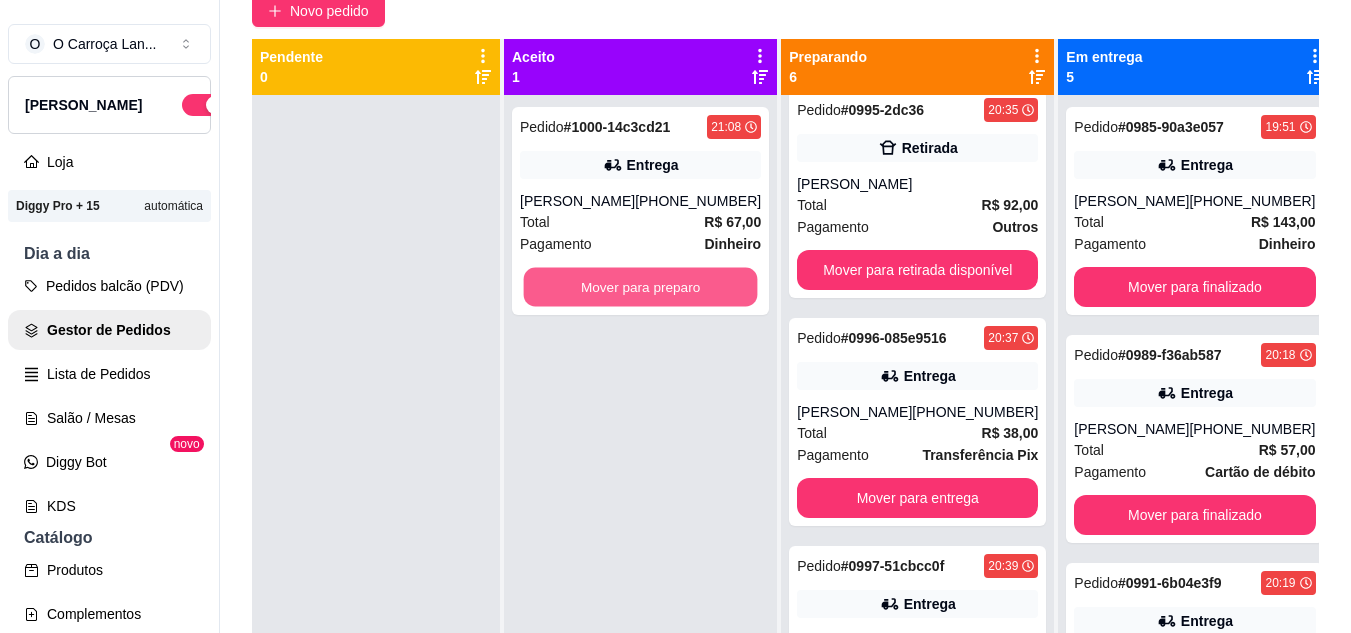 click on "Mover para preparo" at bounding box center [641, 287] 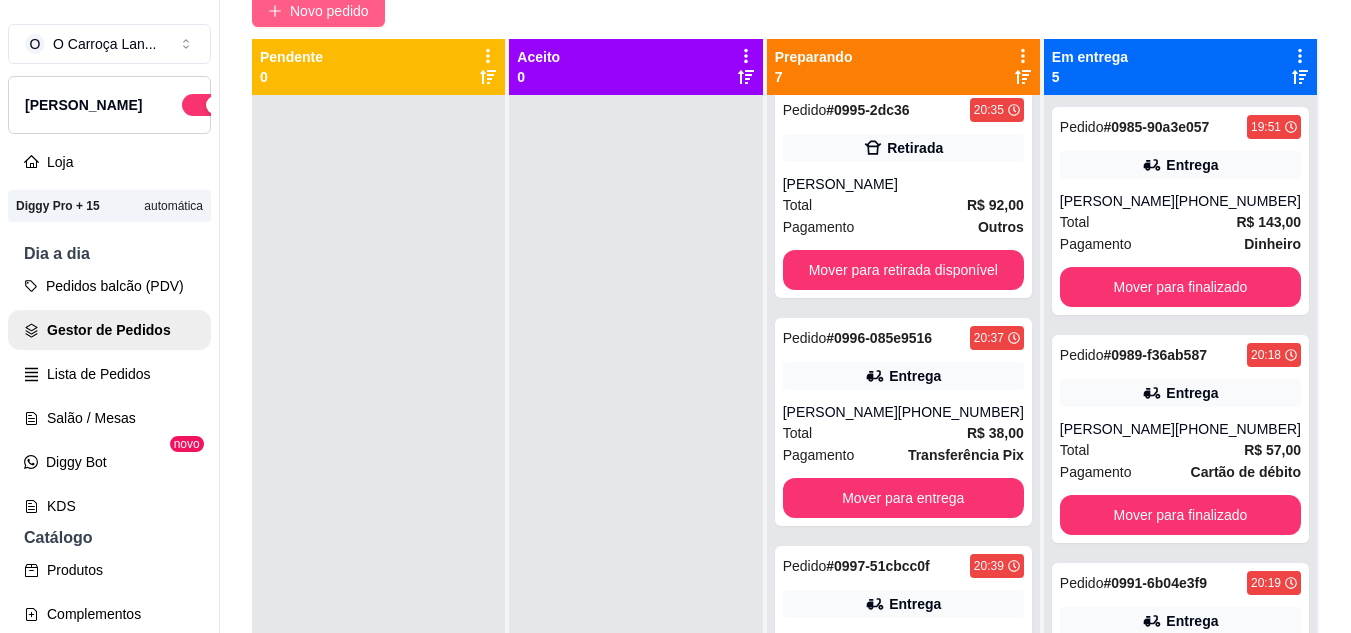 click on "Novo pedido" at bounding box center (329, 11) 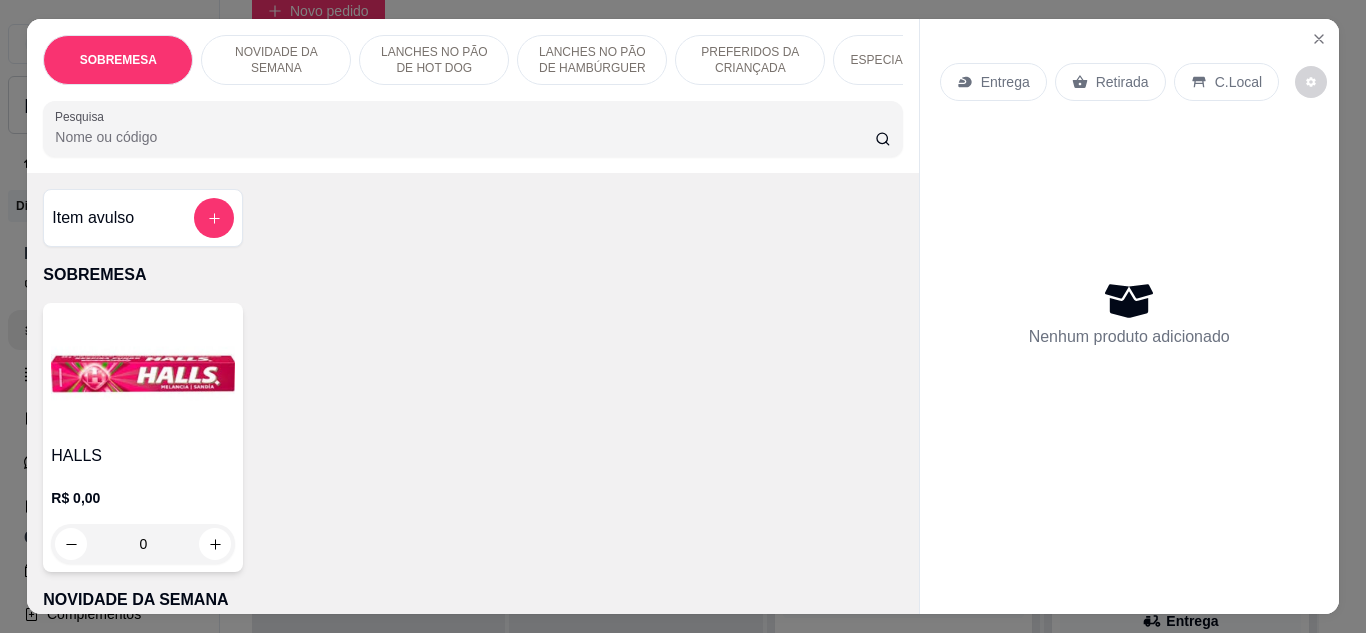 click on "PREFERIDOS DA CRIANÇADA" at bounding box center (750, 60) 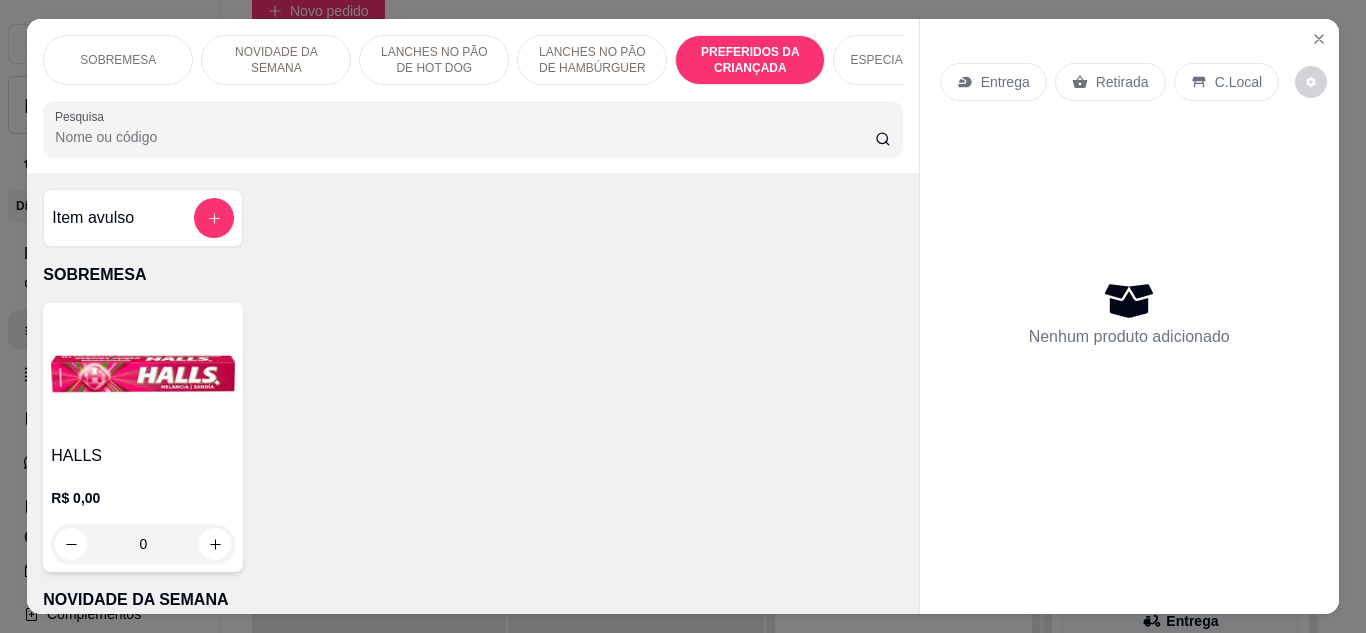 scroll, scrollTop: 2317, scrollLeft: 0, axis: vertical 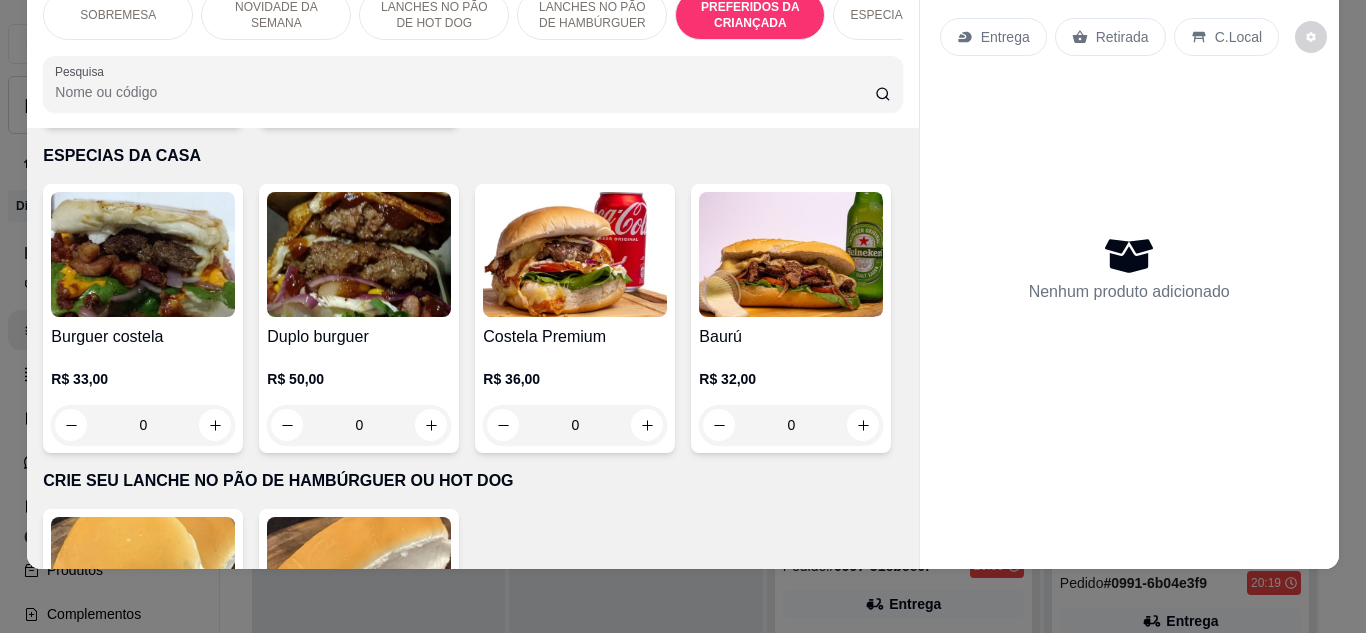click on "KIDS BURGUER" at bounding box center (143, 12) 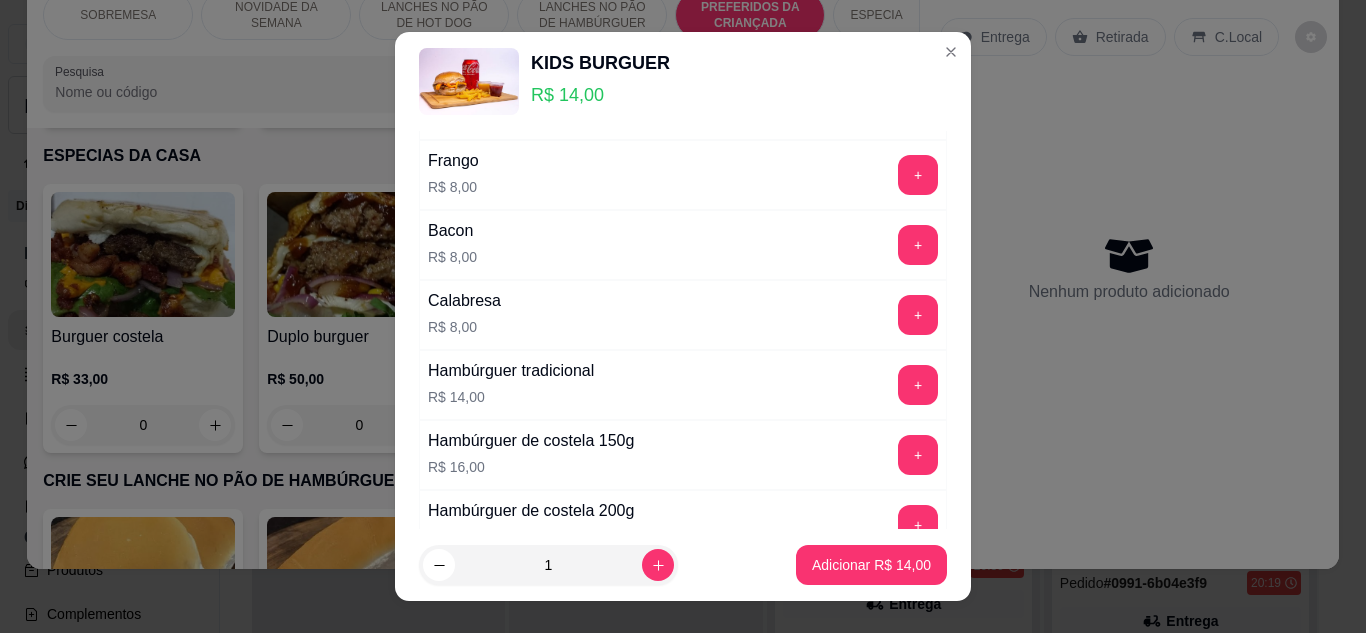 scroll, scrollTop: 1640, scrollLeft: 0, axis: vertical 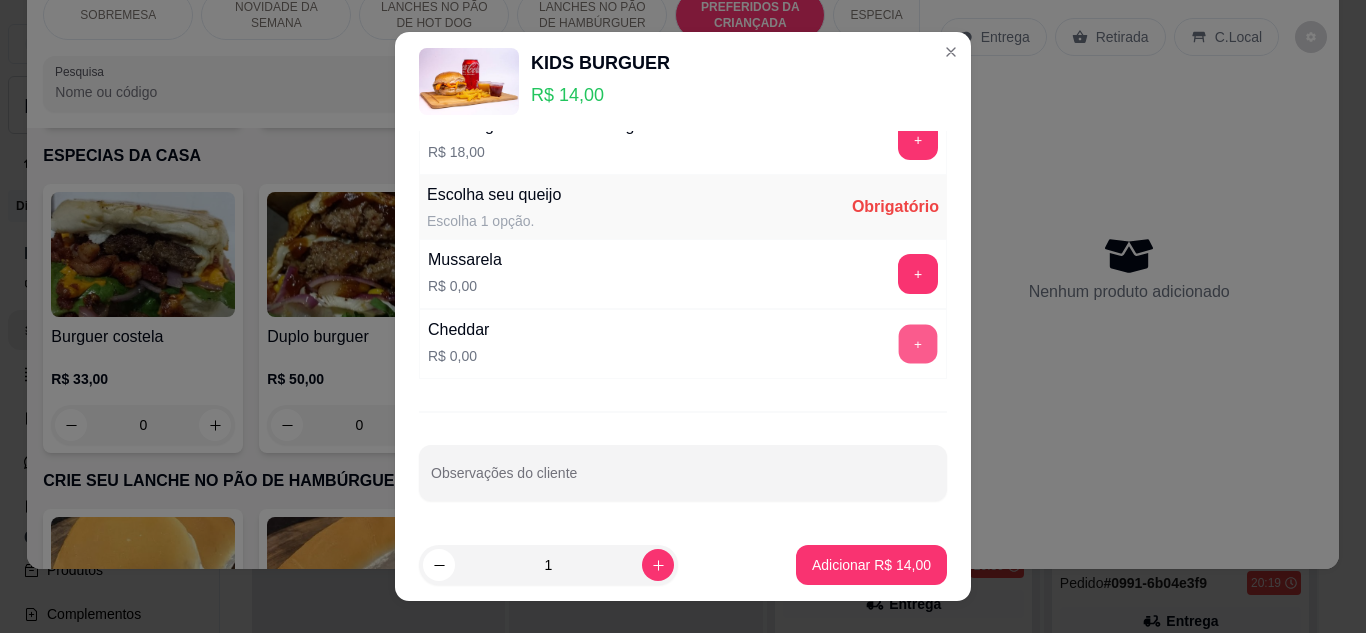 click on "+" at bounding box center [918, 344] 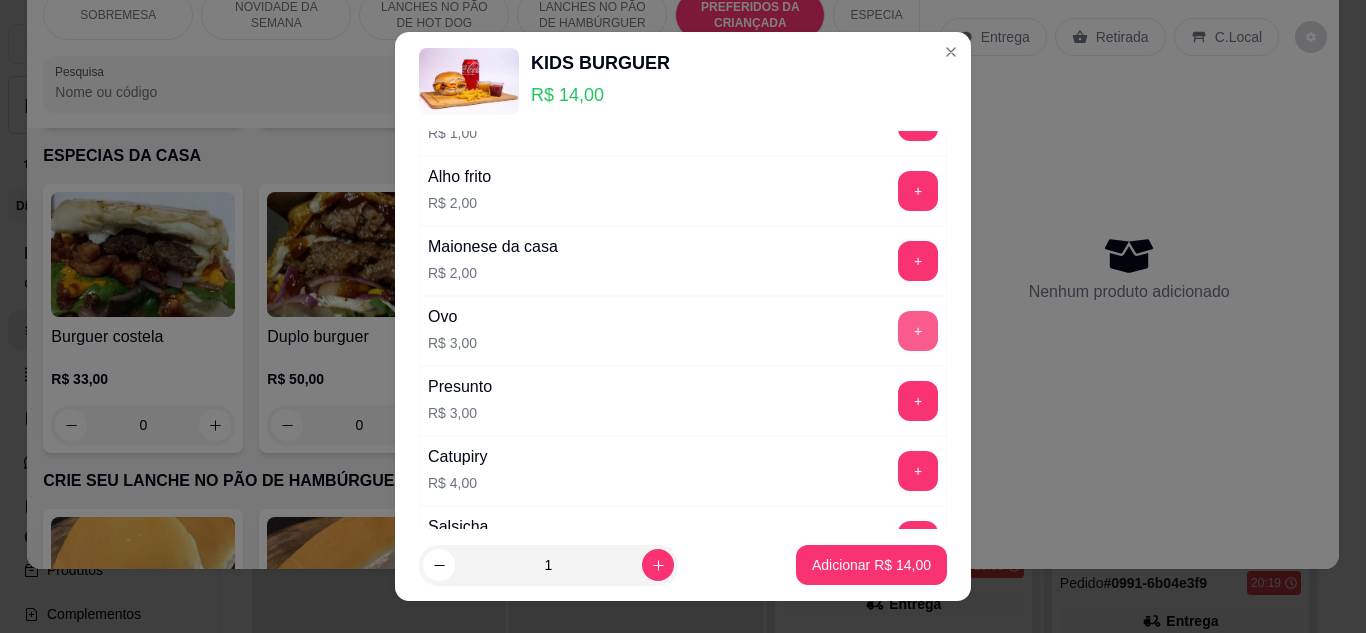 scroll, scrollTop: 390, scrollLeft: 0, axis: vertical 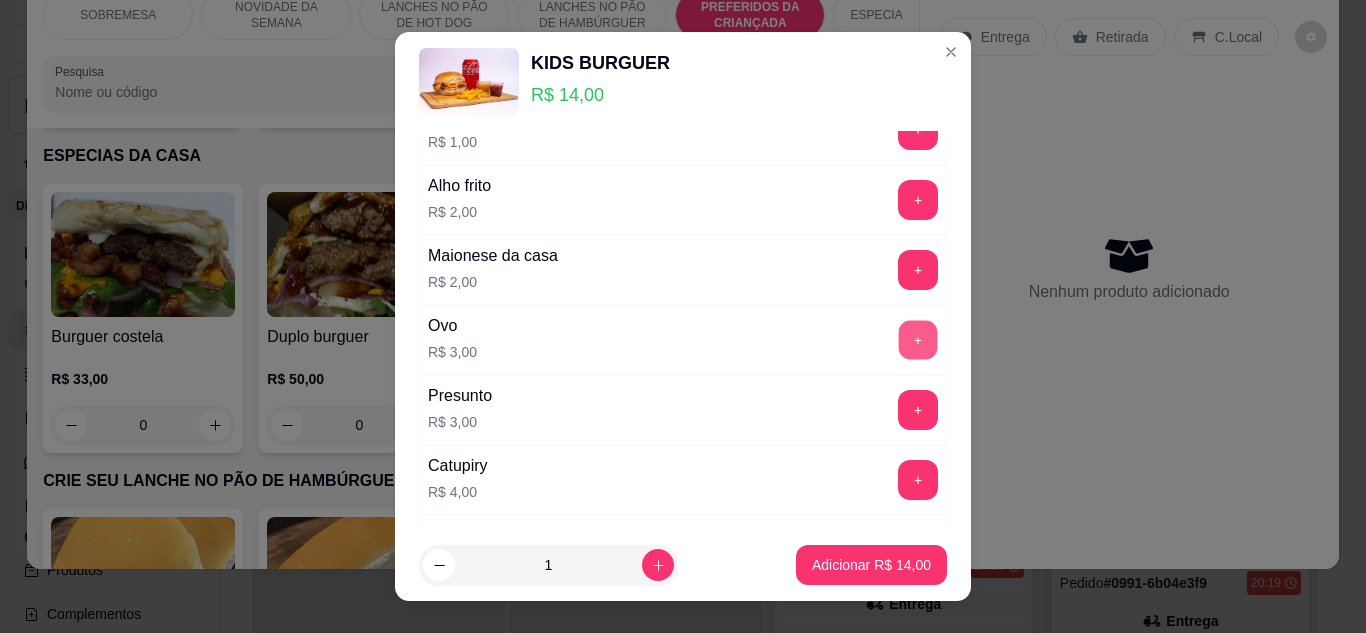 click on "+" at bounding box center (918, 340) 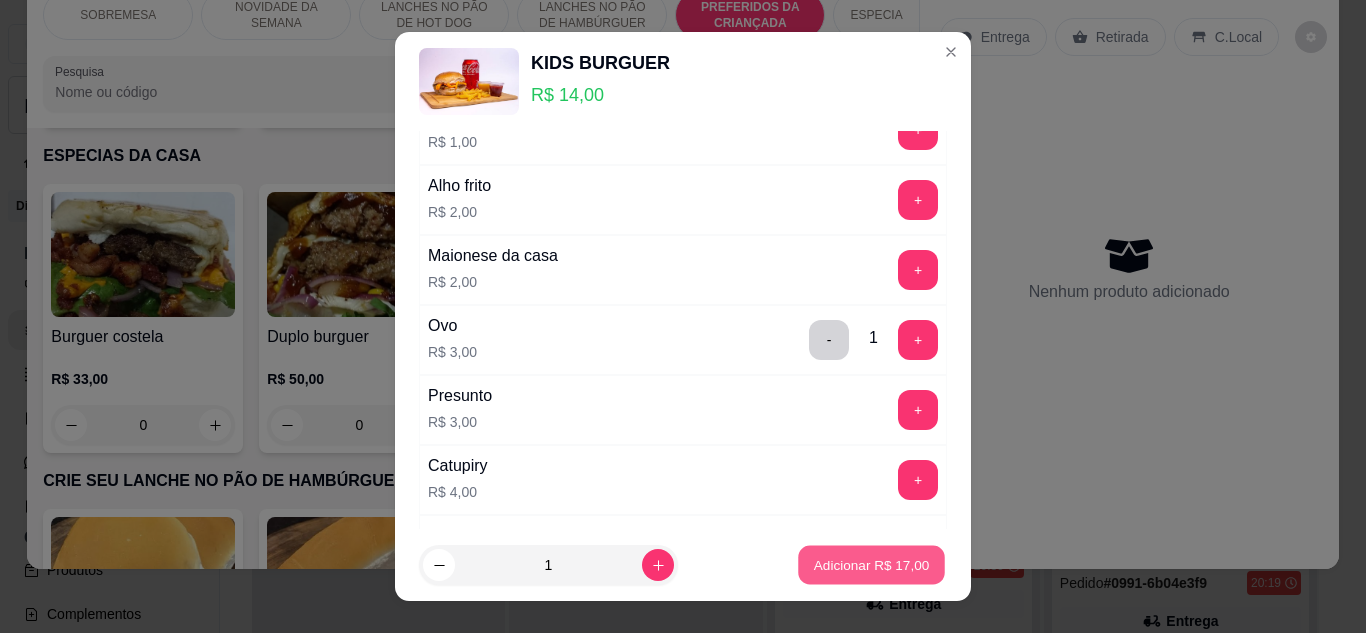 click on "Adicionar   R$ 17,00" at bounding box center (871, 565) 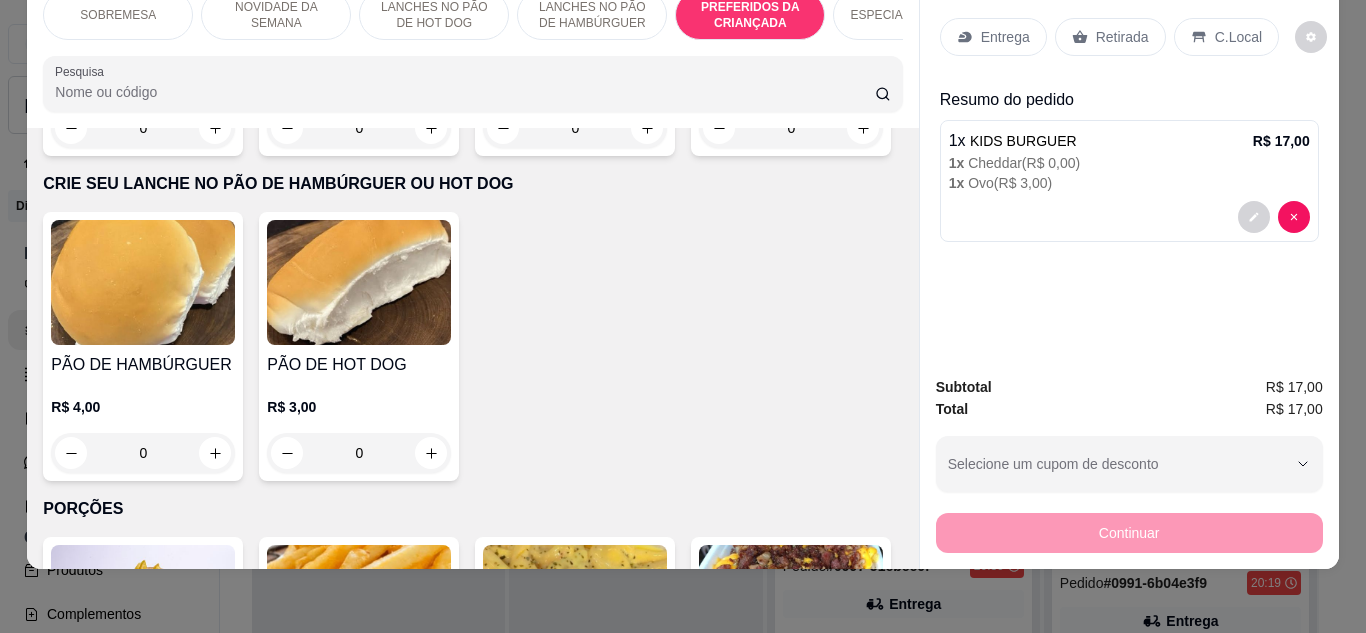 scroll, scrollTop: 2795, scrollLeft: 0, axis: vertical 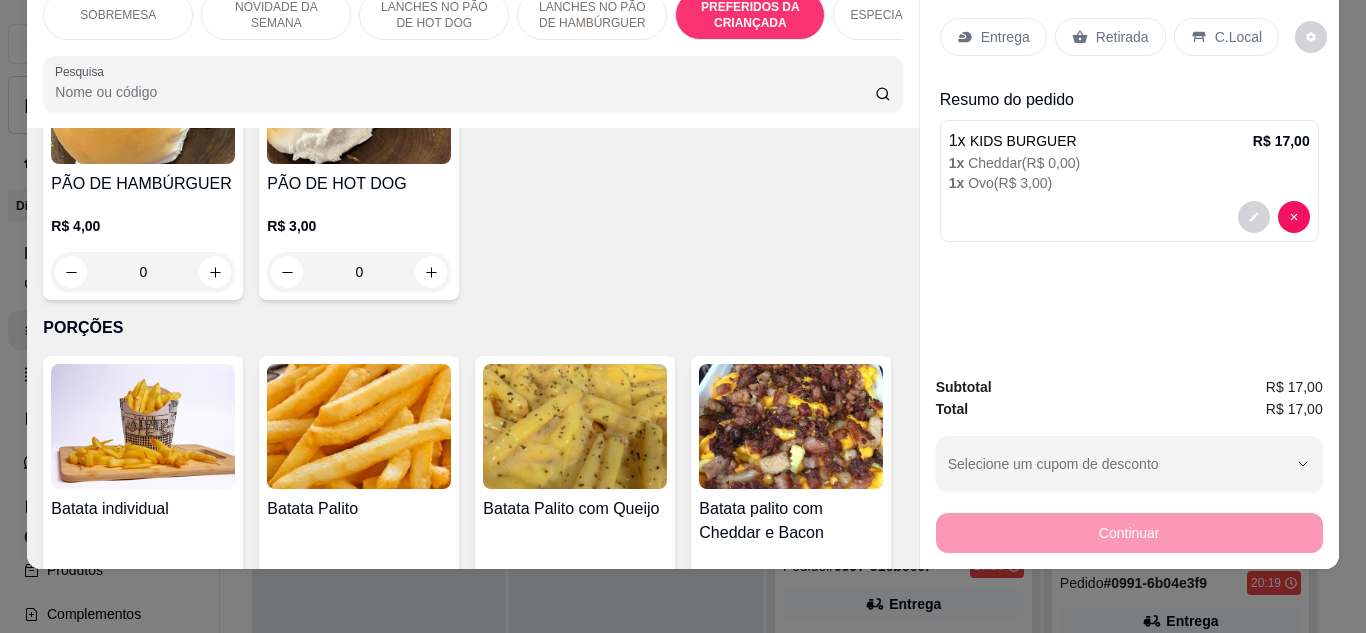 click on "R$ 36,00 0" at bounding box center (575, -81) 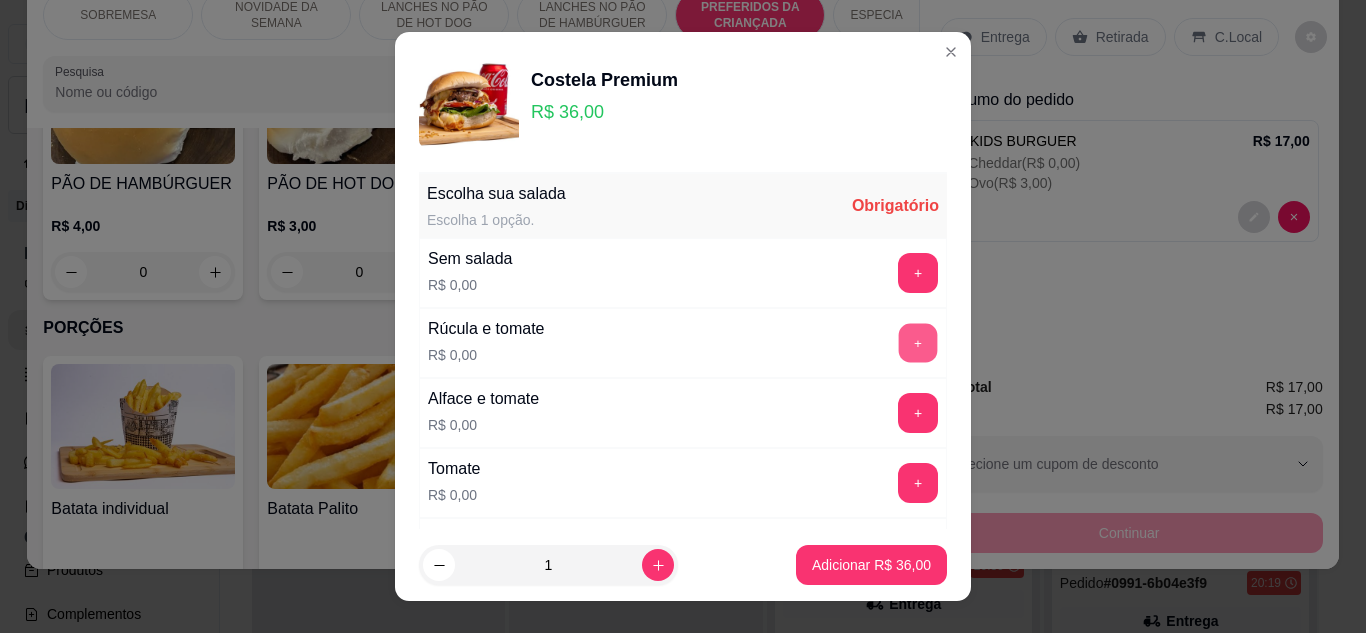 click on "+" at bounding box center (918, 342) 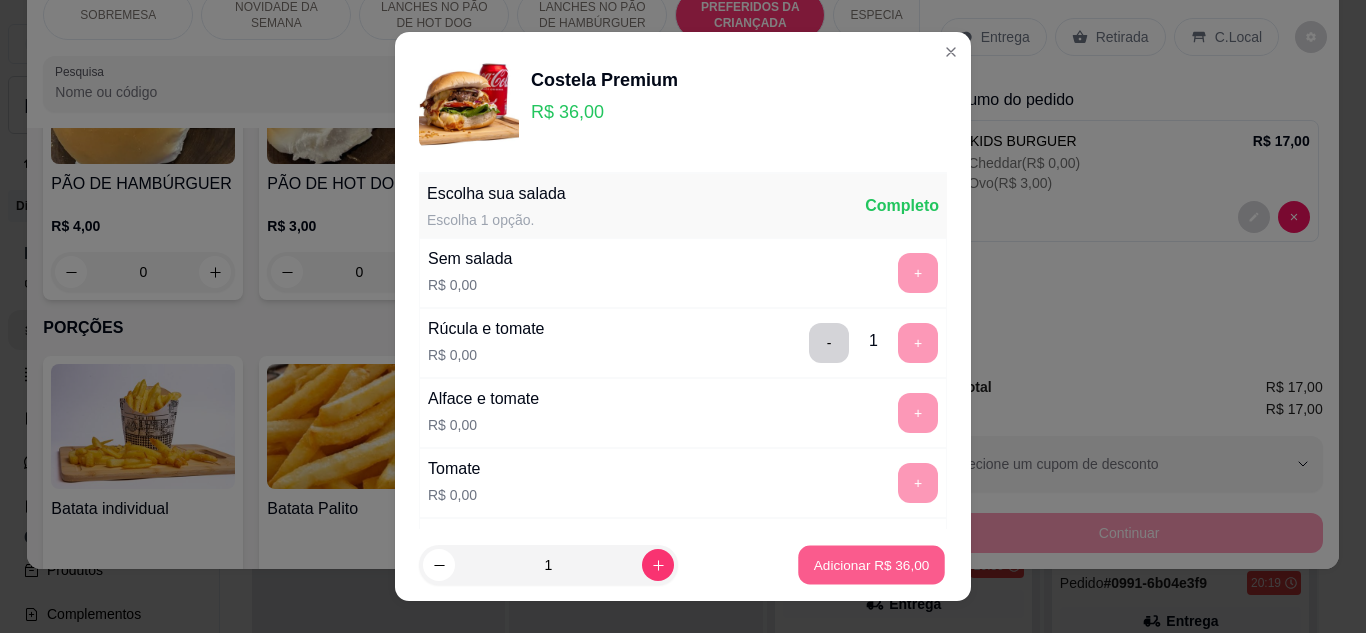 click on "Adicionar   R$ 36,00" at bounding box center [872, 565] 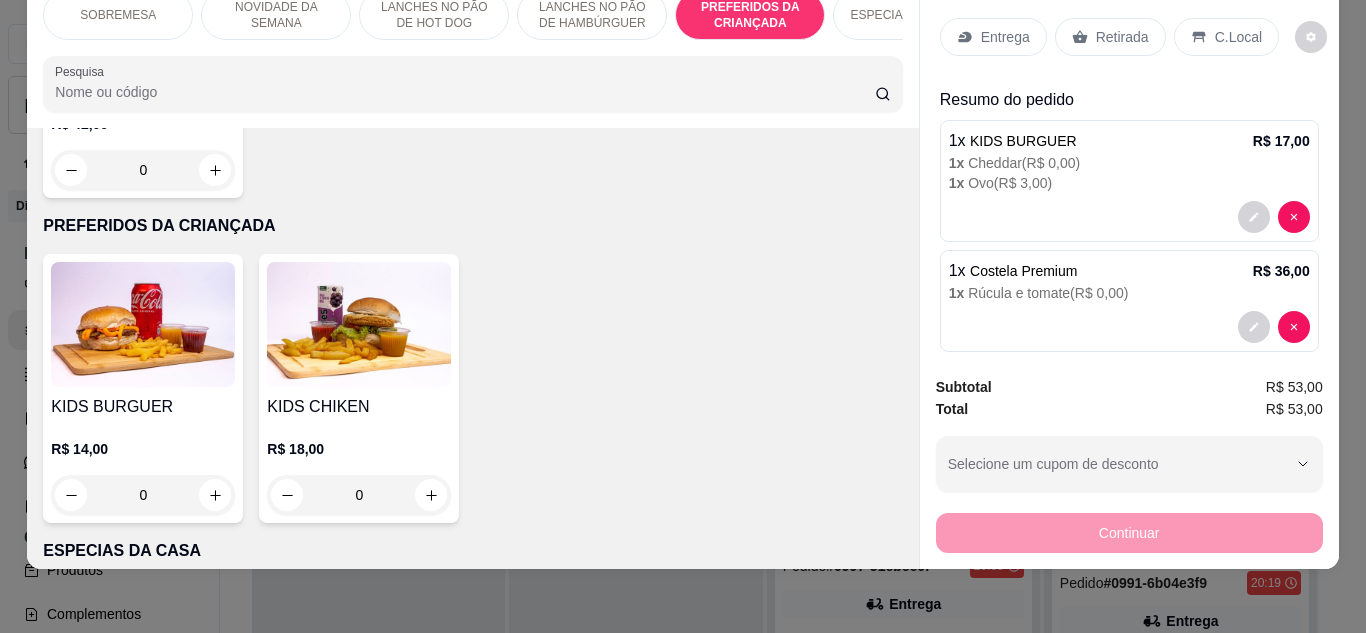 scroll, scrollTop: 1923, scrollLeft: 0, axis: vertical 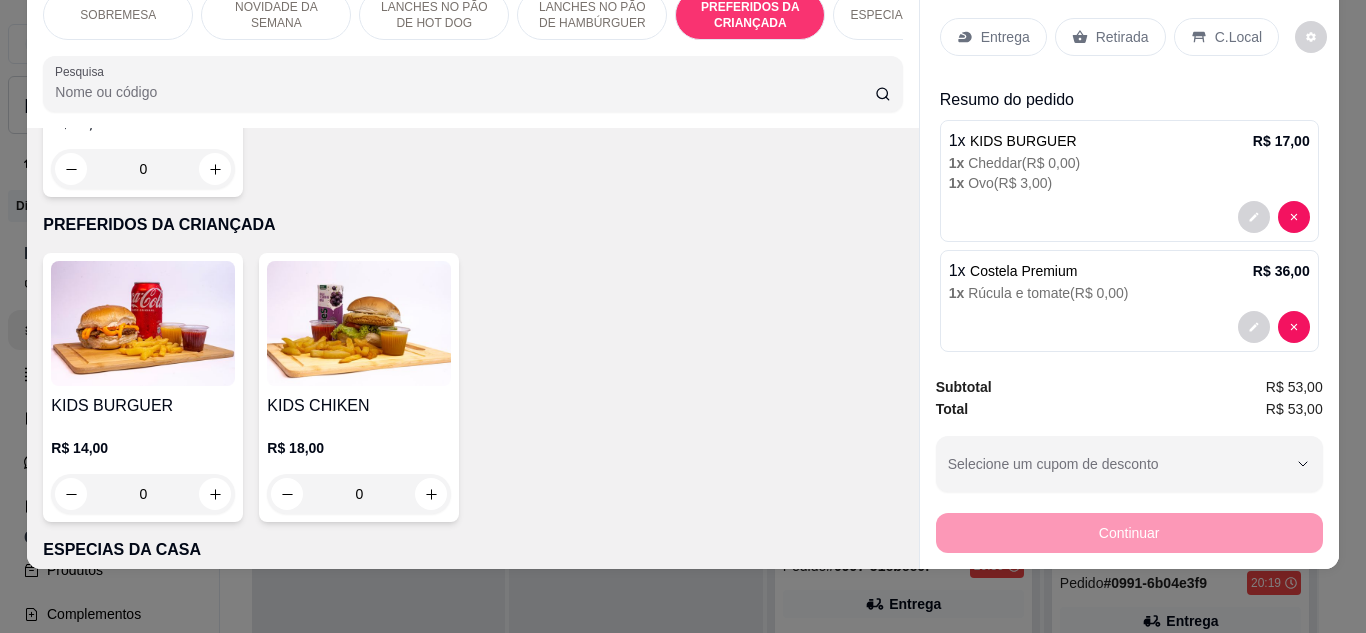 click at bounding box center (791, -287) 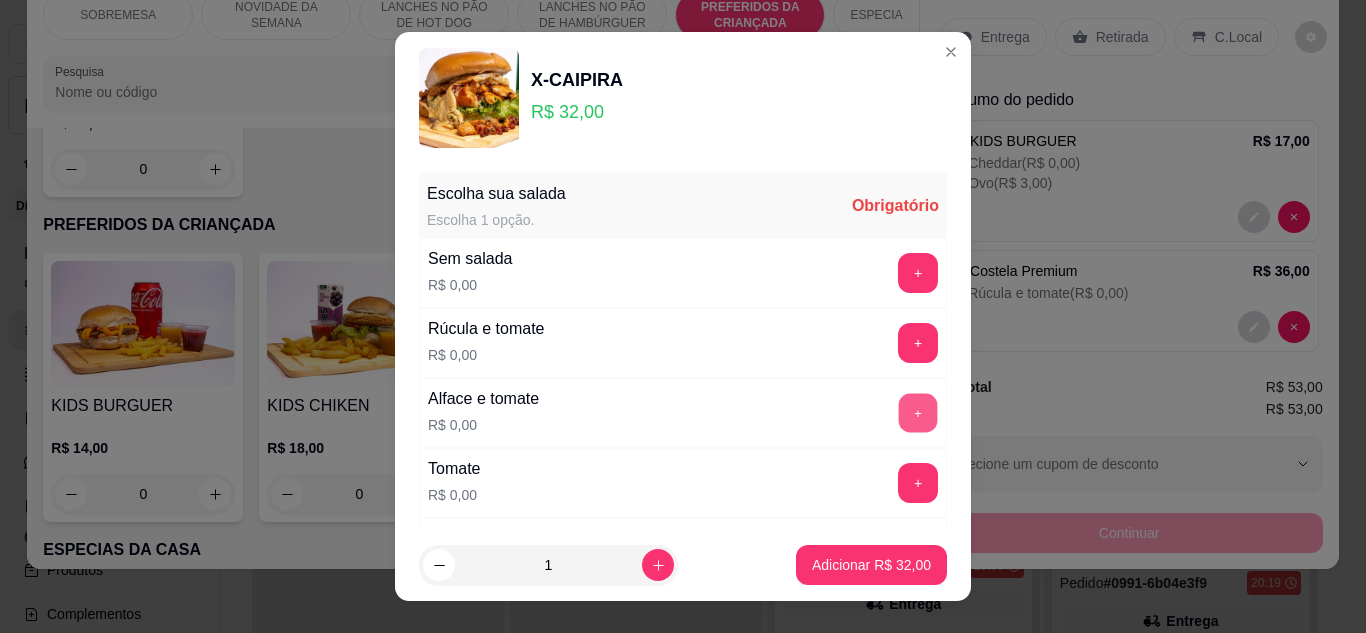 click on "+" at bounding box center (918, 412) 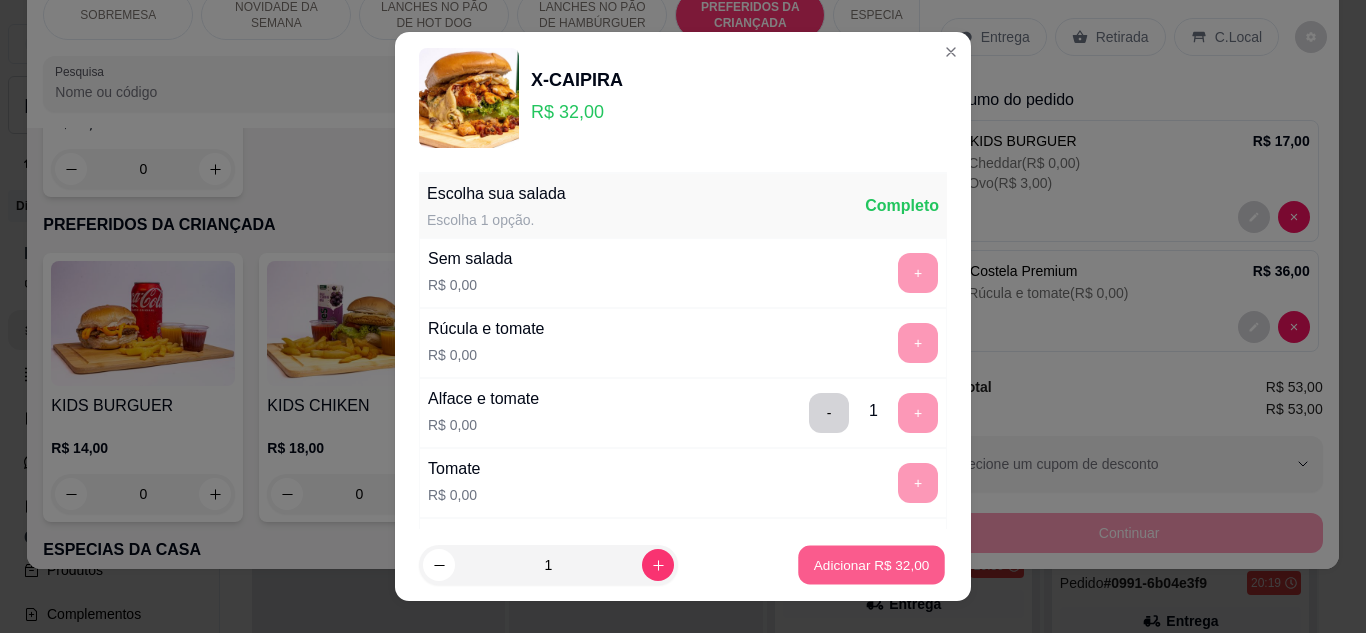 click on "Adicionar   R$ 32,00" at bounding box center (872, 565) 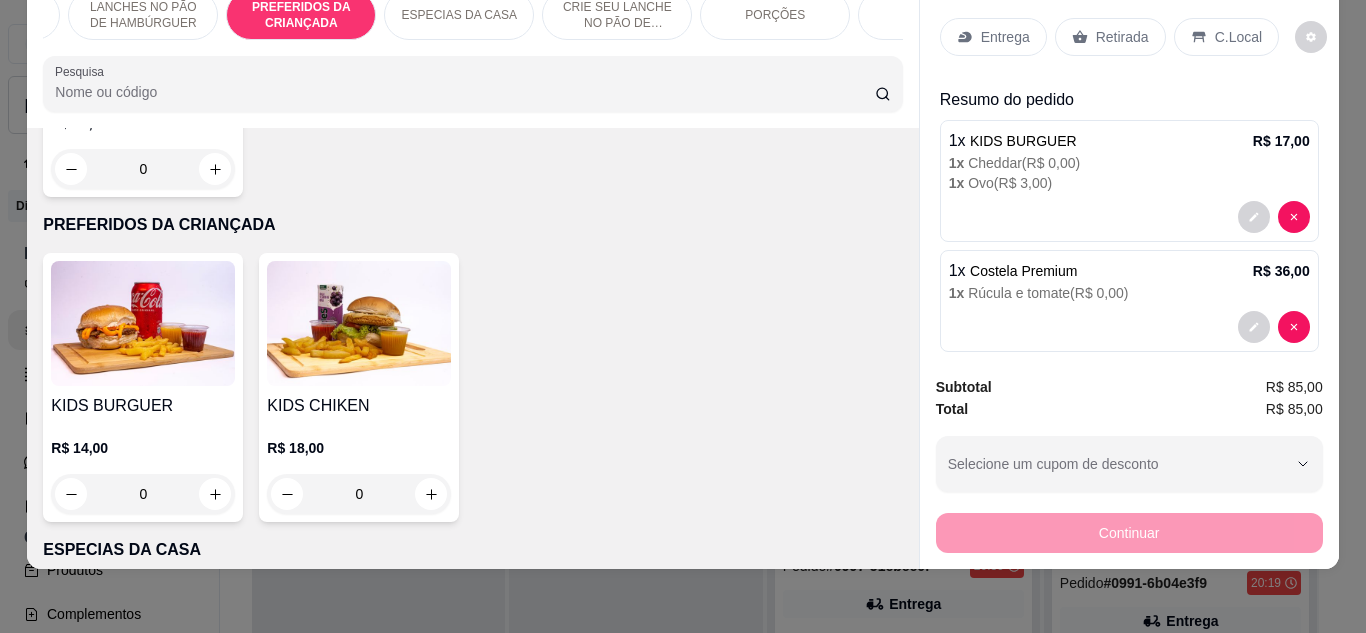 scroll, scrollTop: 0, scrollLeft: 555, axis: horizontal 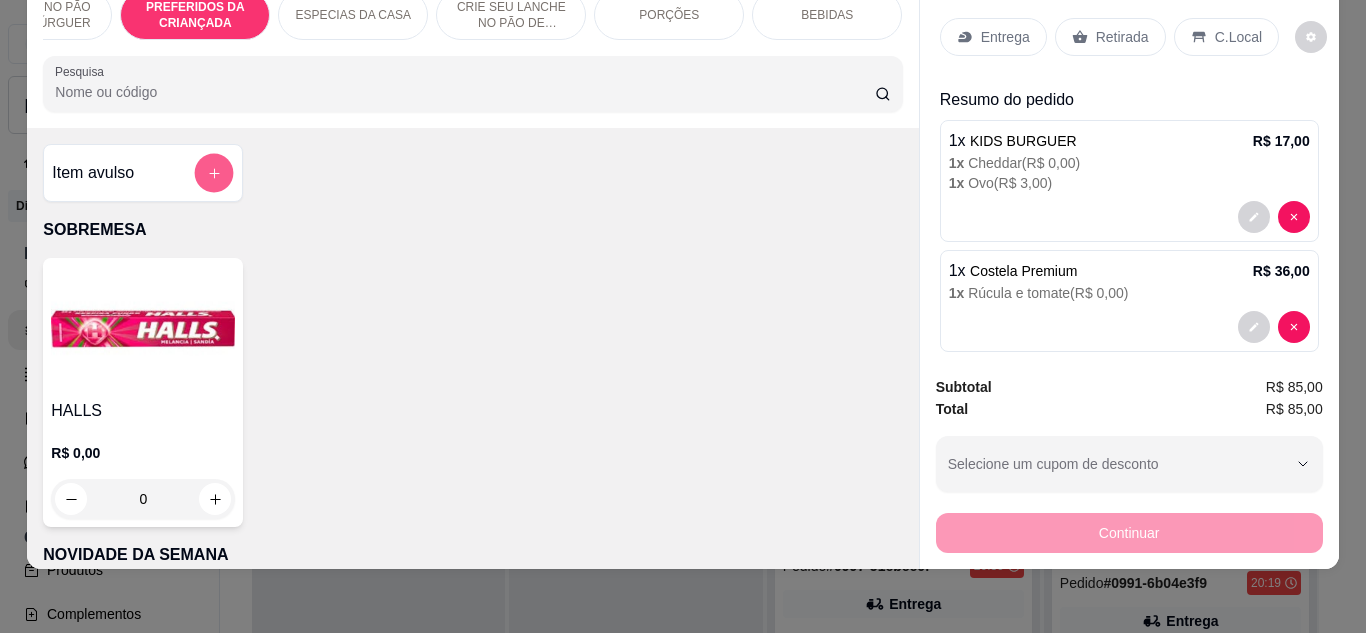 click at bounding box center [214, 173] 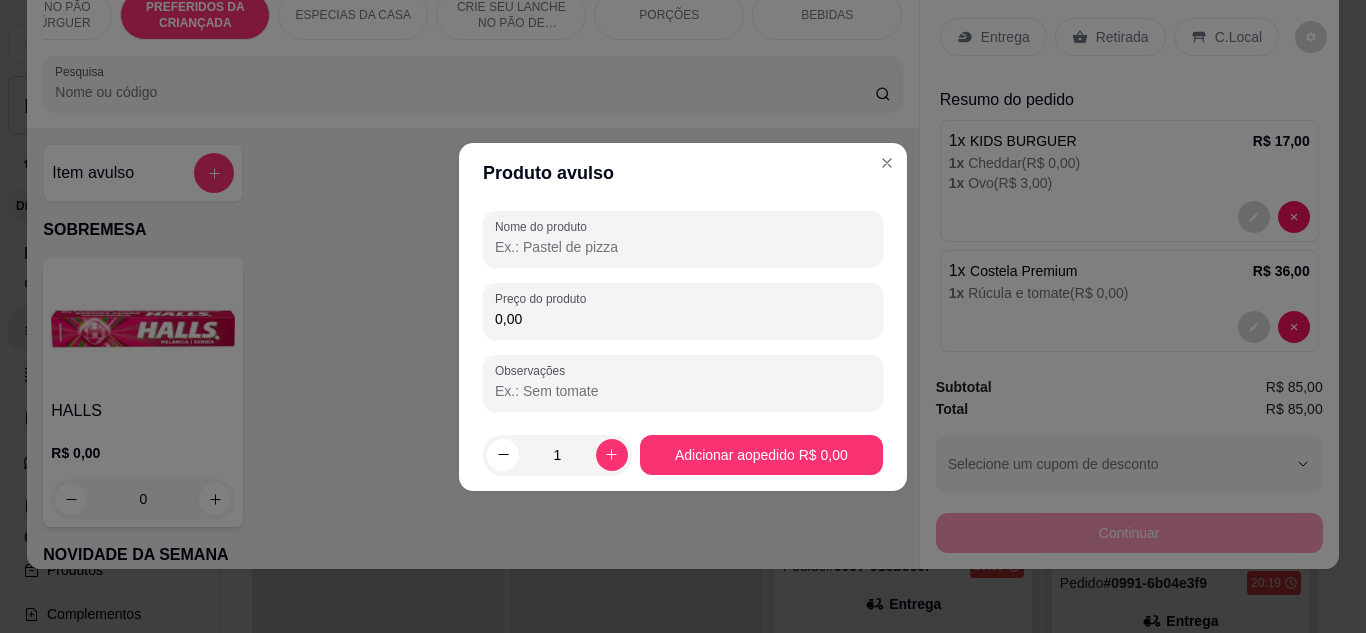 click on "Nome do produto" at bounding box center (683, 247) 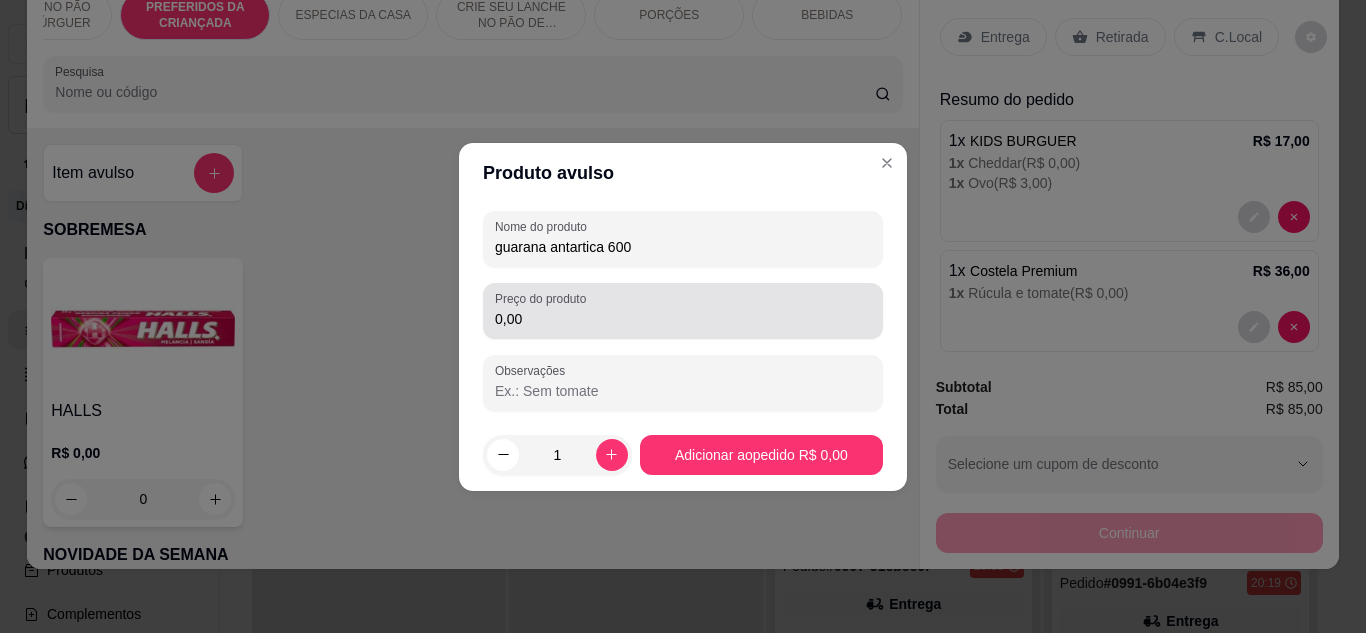 type on "guarana antartica 600" 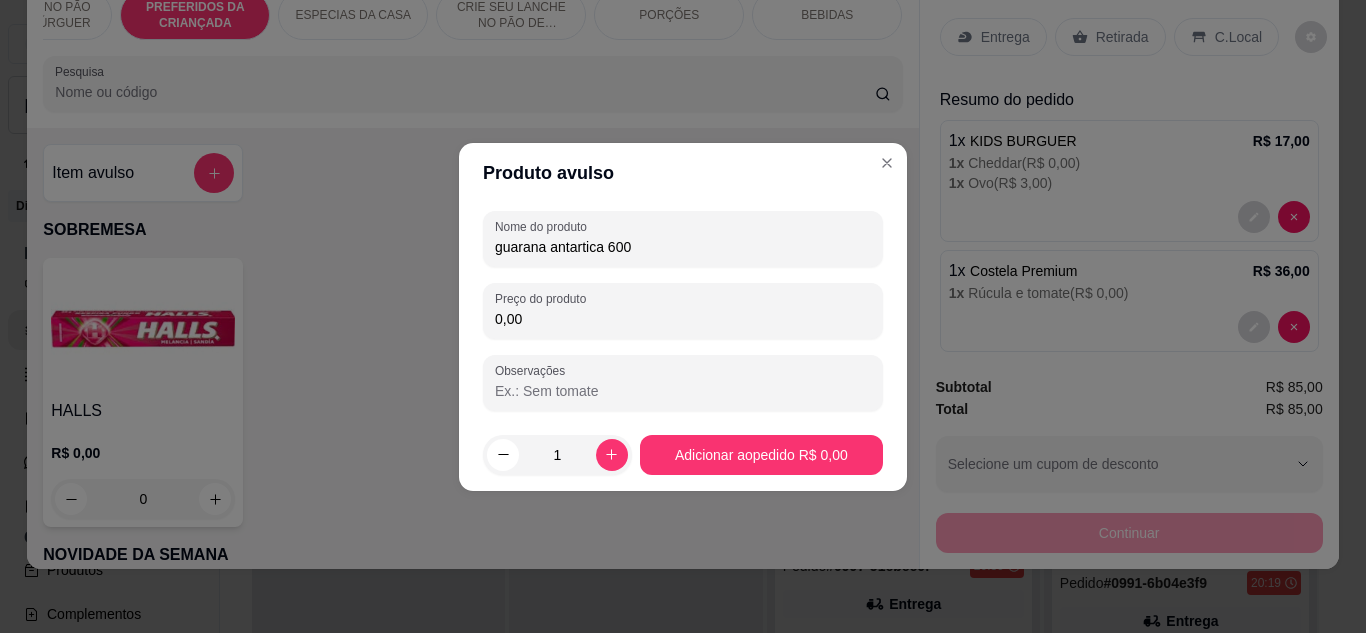 click on "0,00" at bounding box center (683, 319) 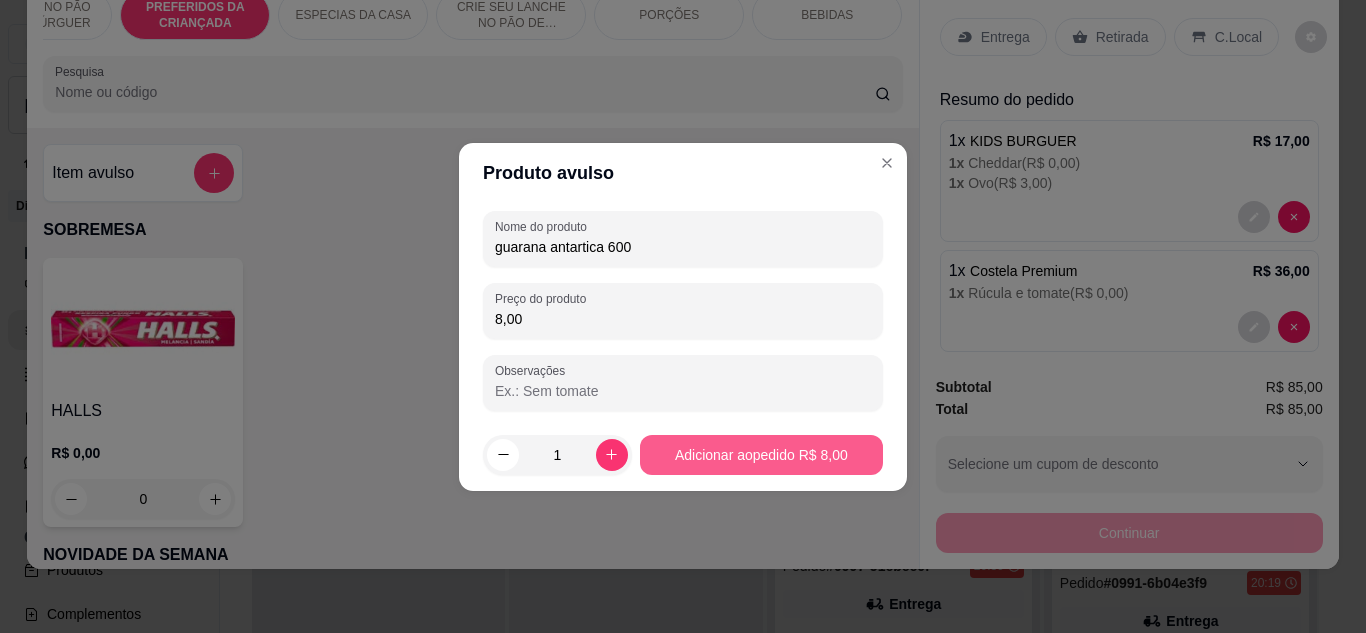 type on "8,00" 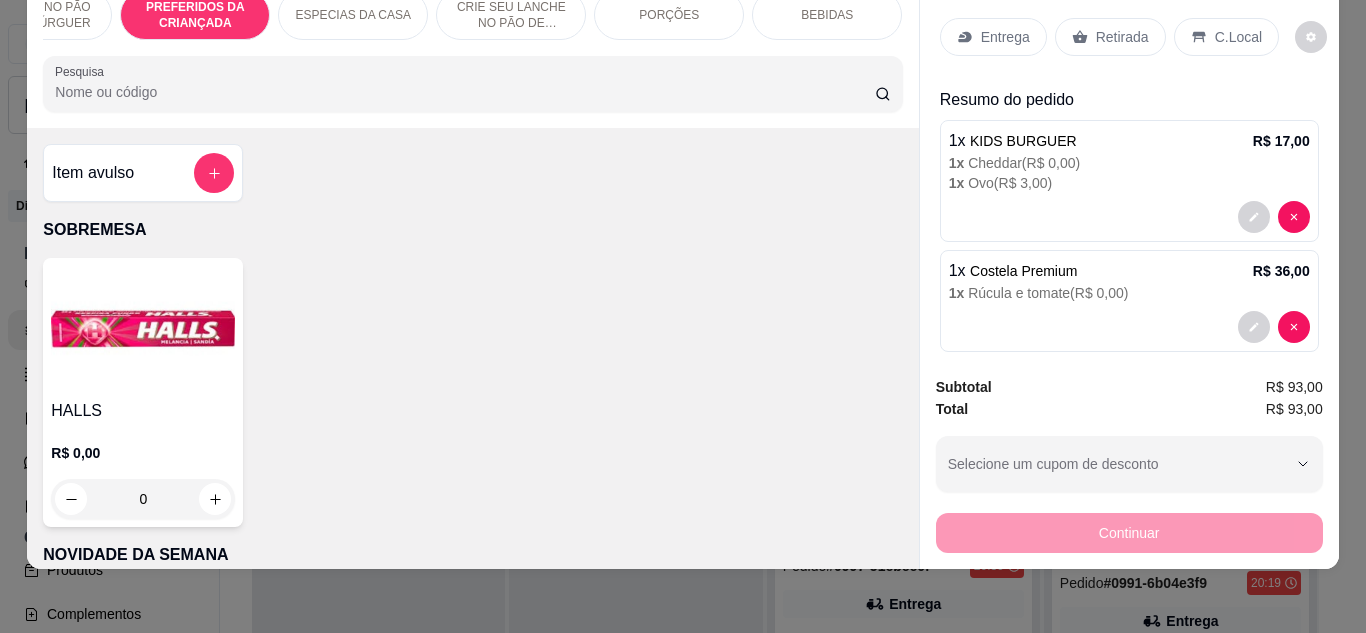 click on "C.Local" at bounding box center (1238, 37) 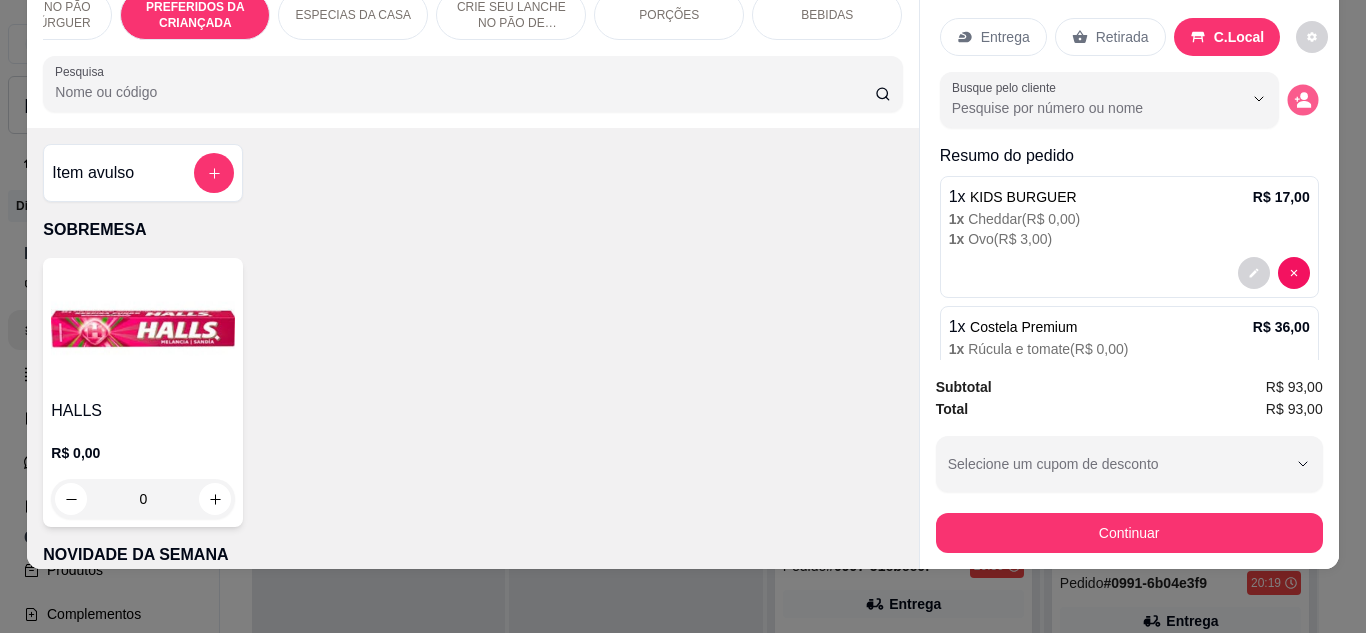click at bounding box center [1302, 99] 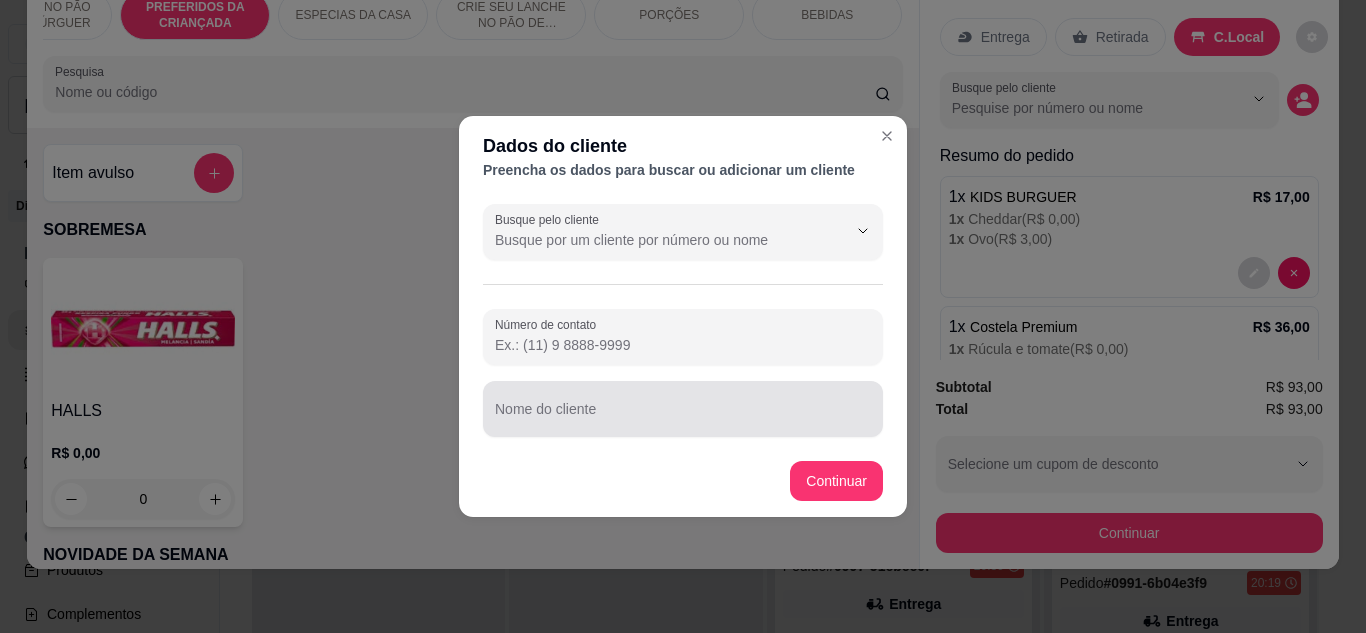 click at bounding box center (683, 409) 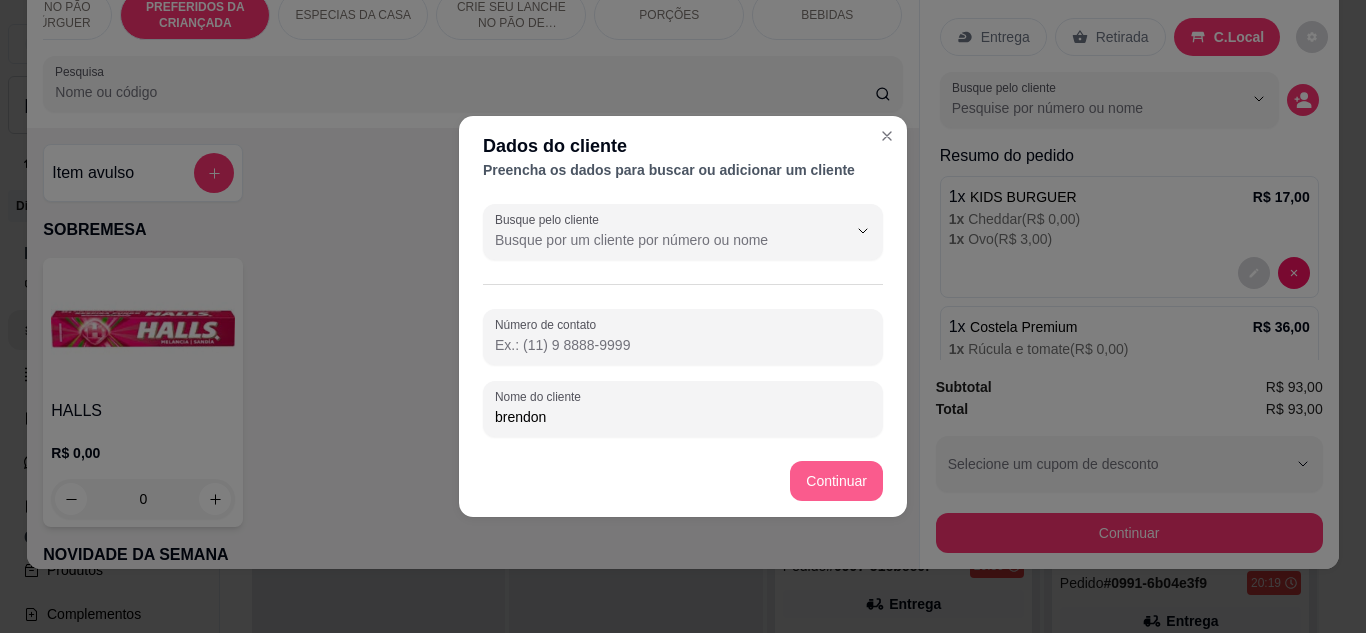 type on "brendon" 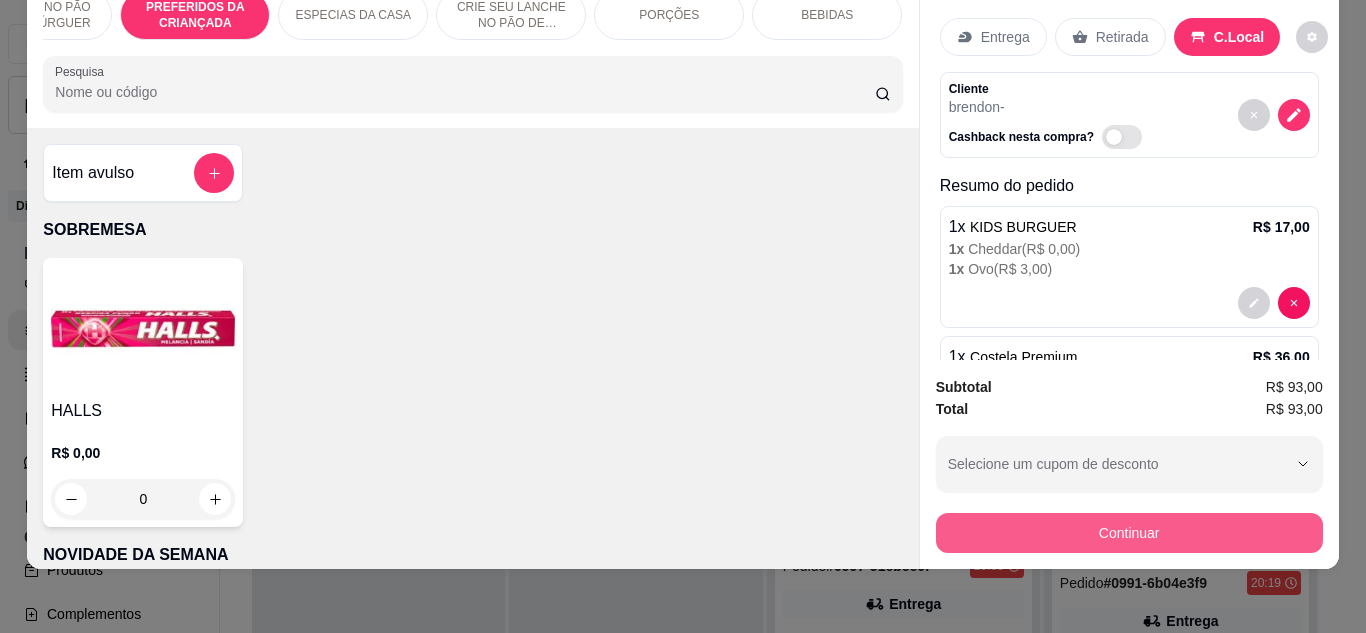 click on "Continuar" at bounding box center [1129, 533] 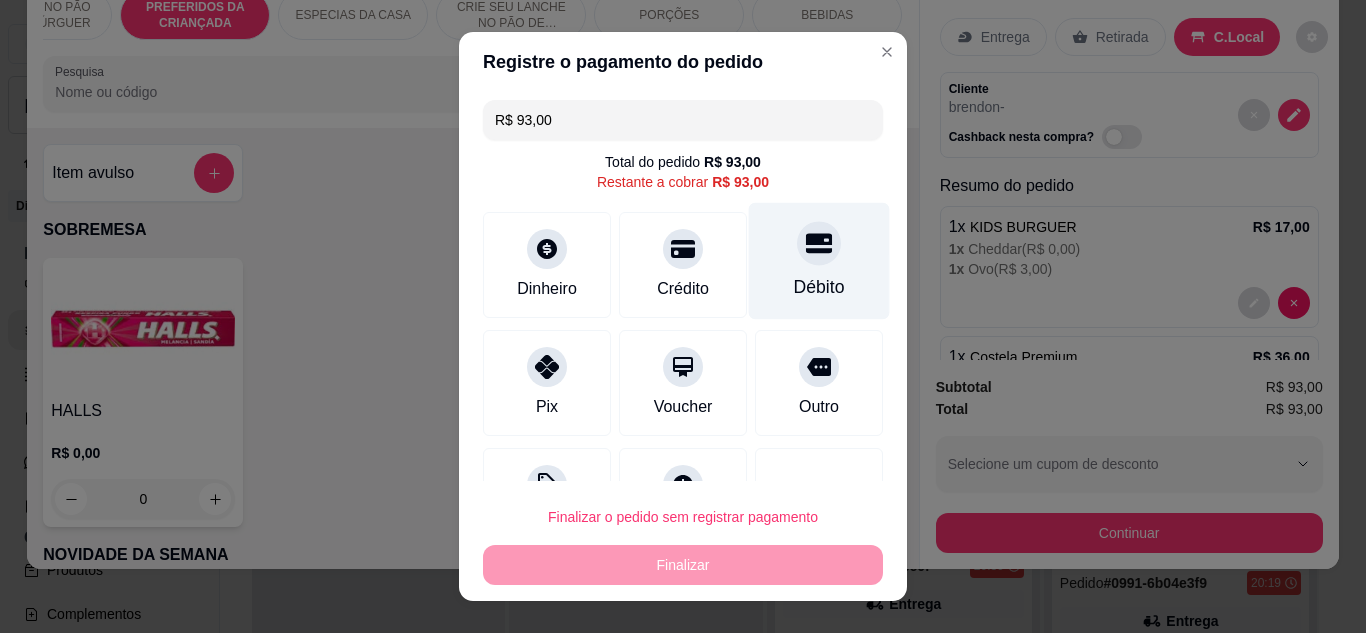 click at bounding box center (819, 243) 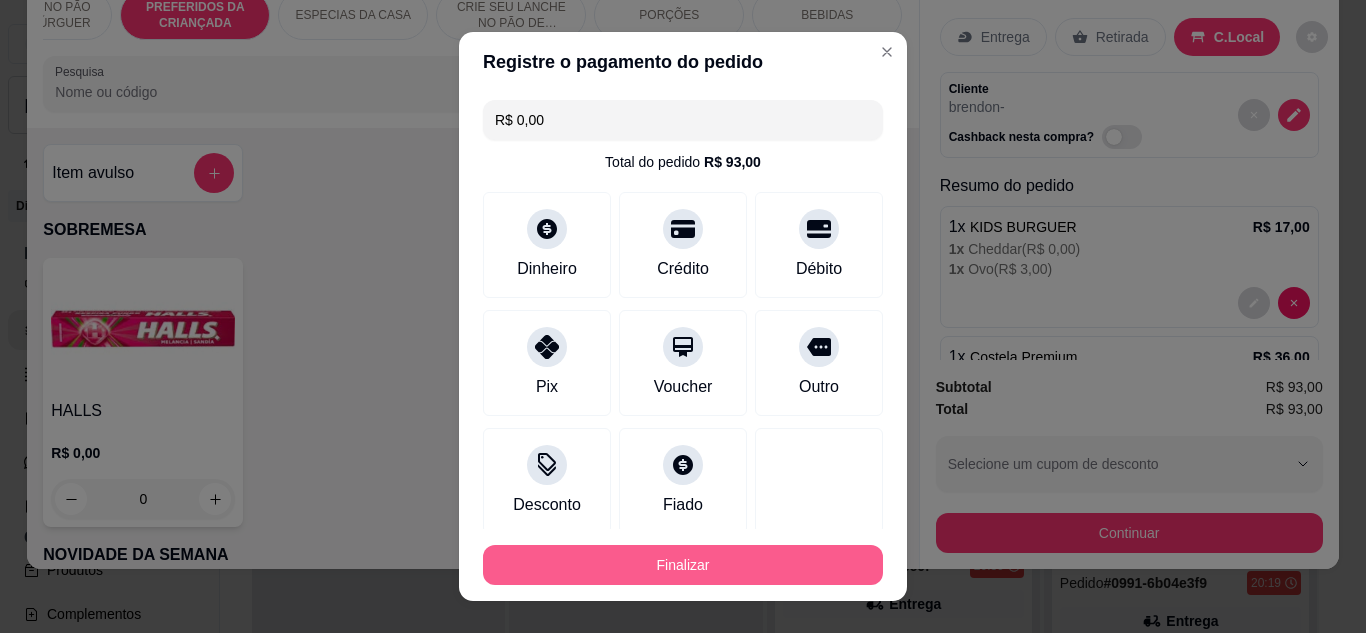 click on "Finalizar" at bounding box center (683, 565) 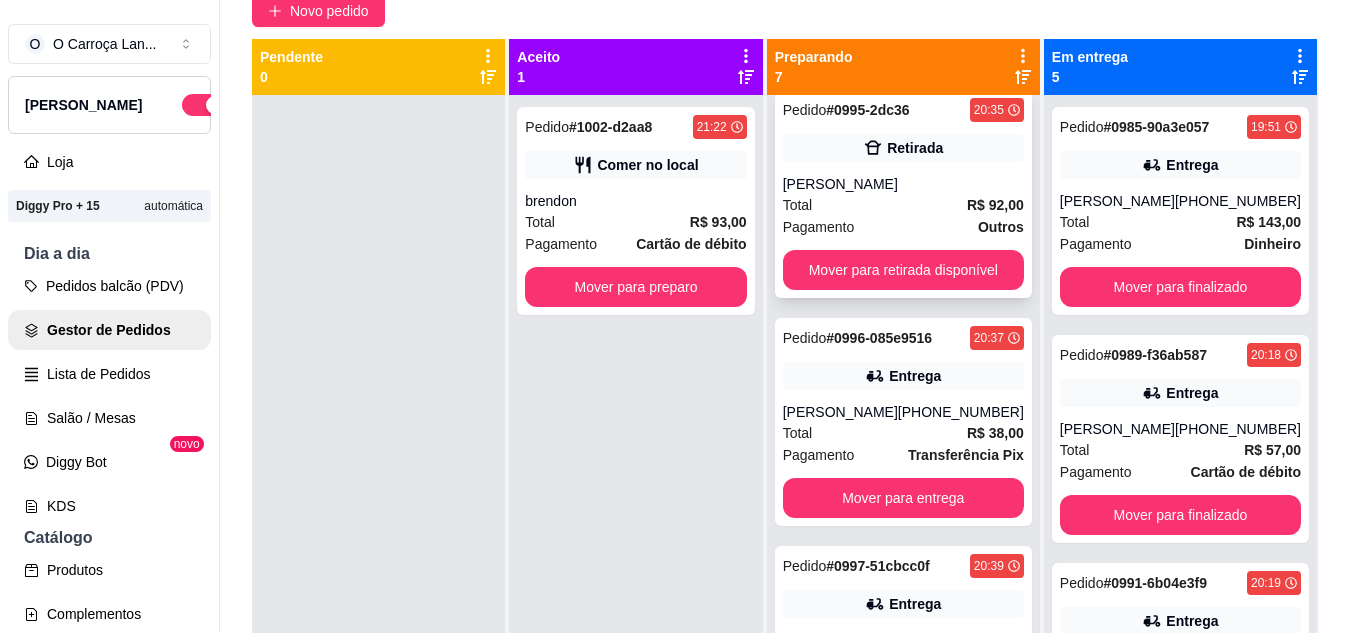 click on "Total R$ 92,00" at bounding box center (903, 205) 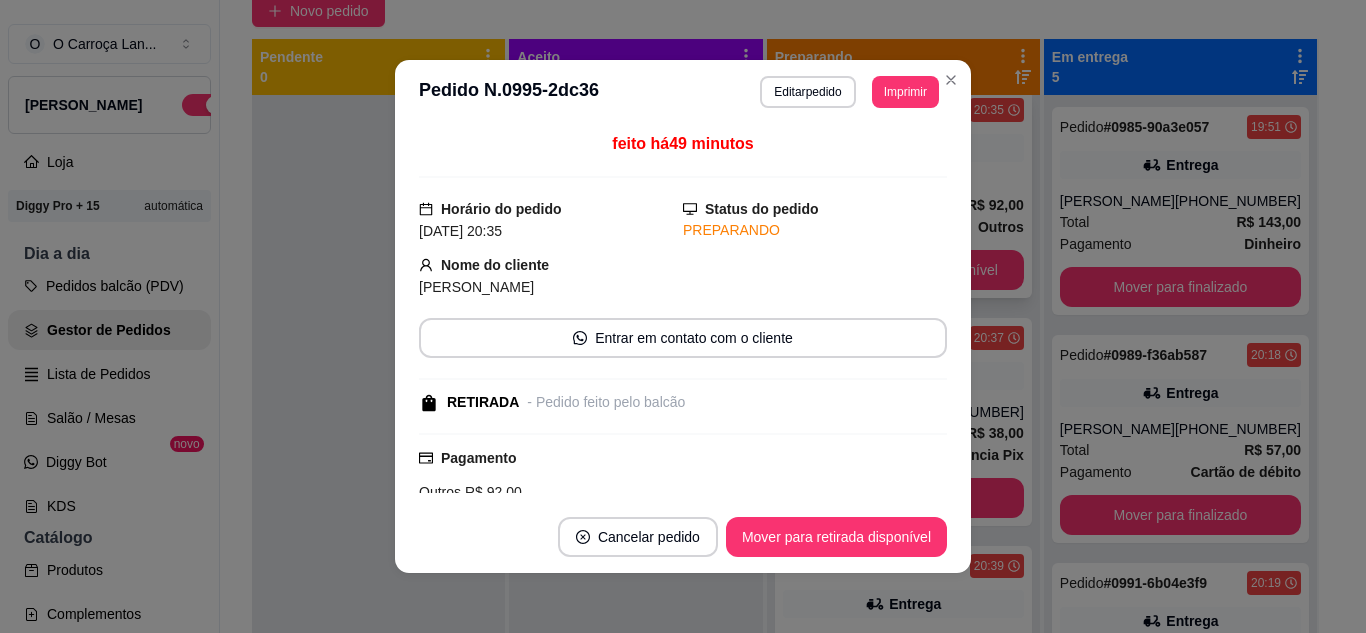 scroll, scrollTop: 314, scrollLeft: 0, axis: vertical 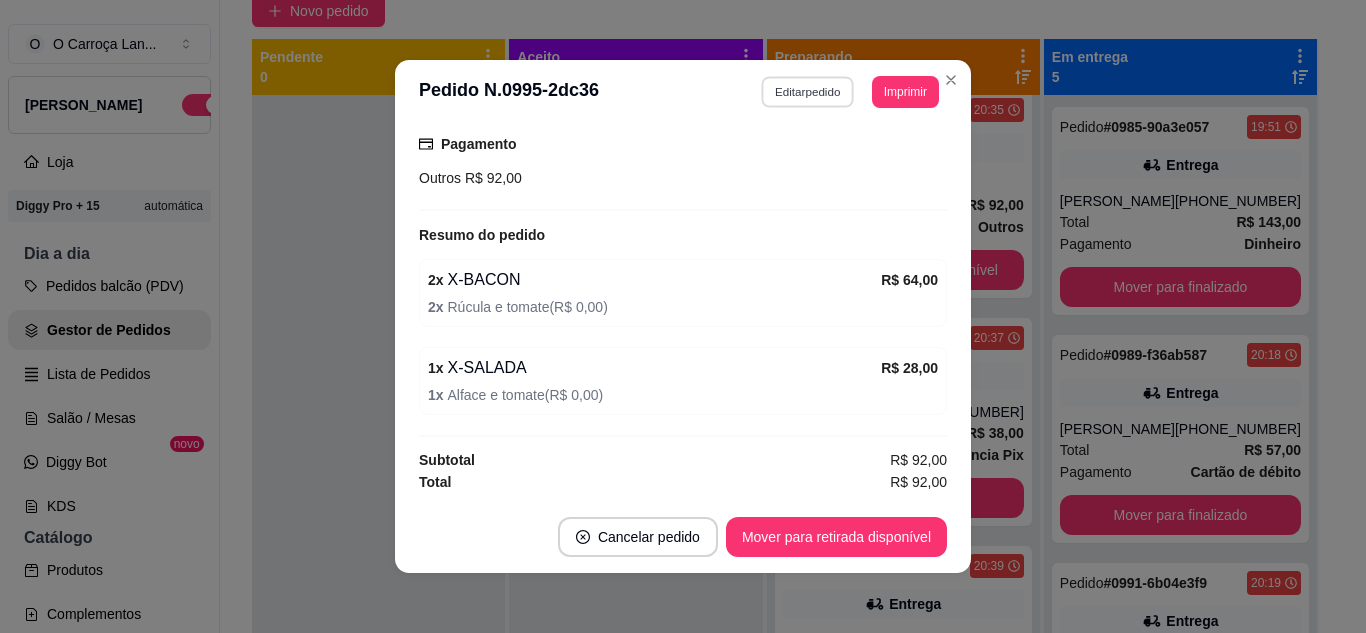click on "Editar  pedido" at bounding box center [808, 91] 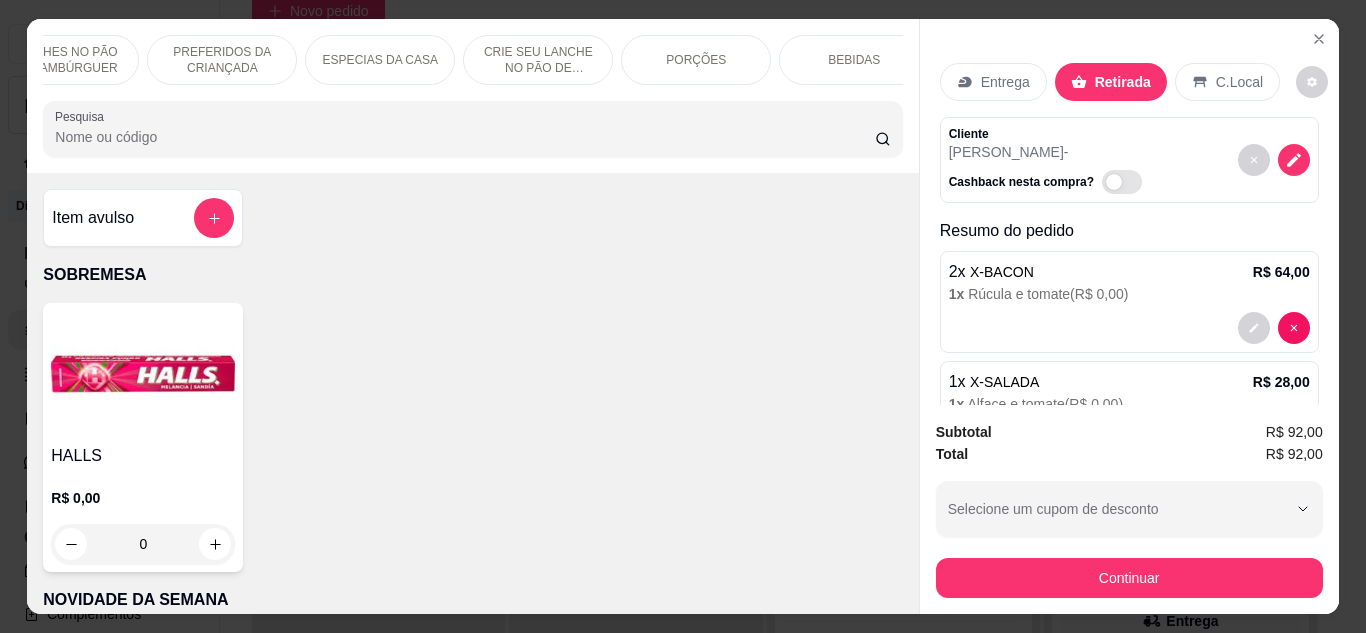scroll, scrollTop: 0, scrollLeft: 555, axis: horizontal 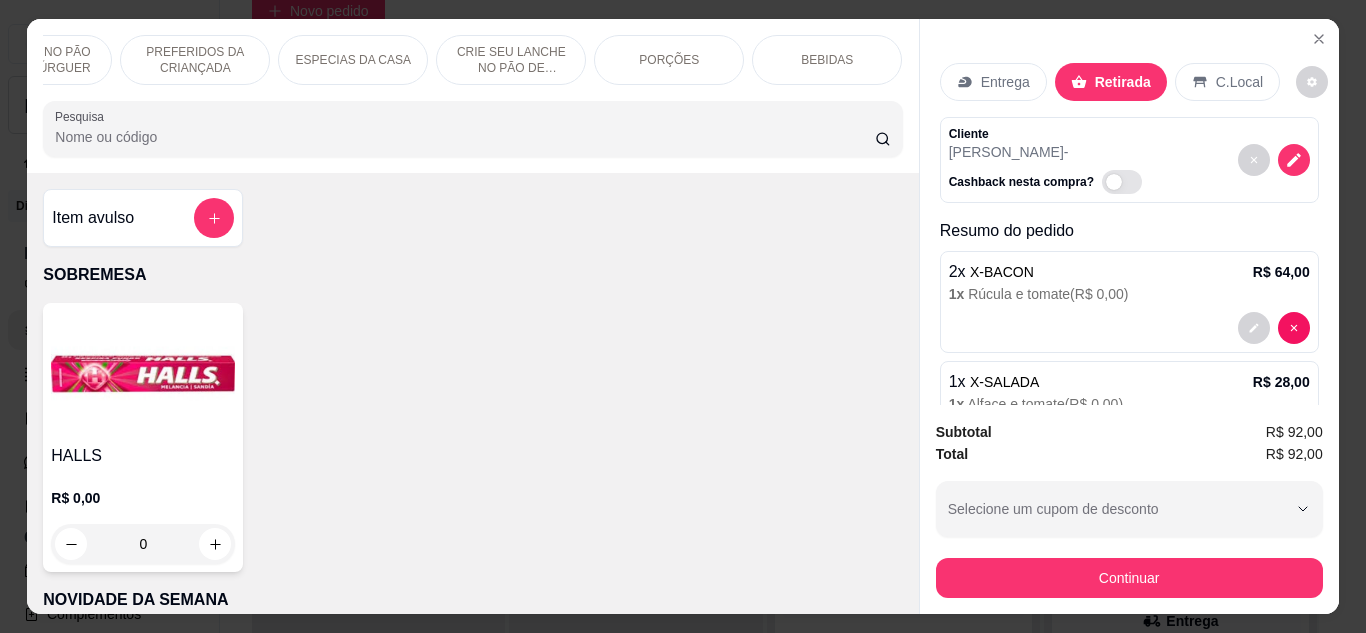 click on "BEBIDAS" at bounding box center (827, 60) 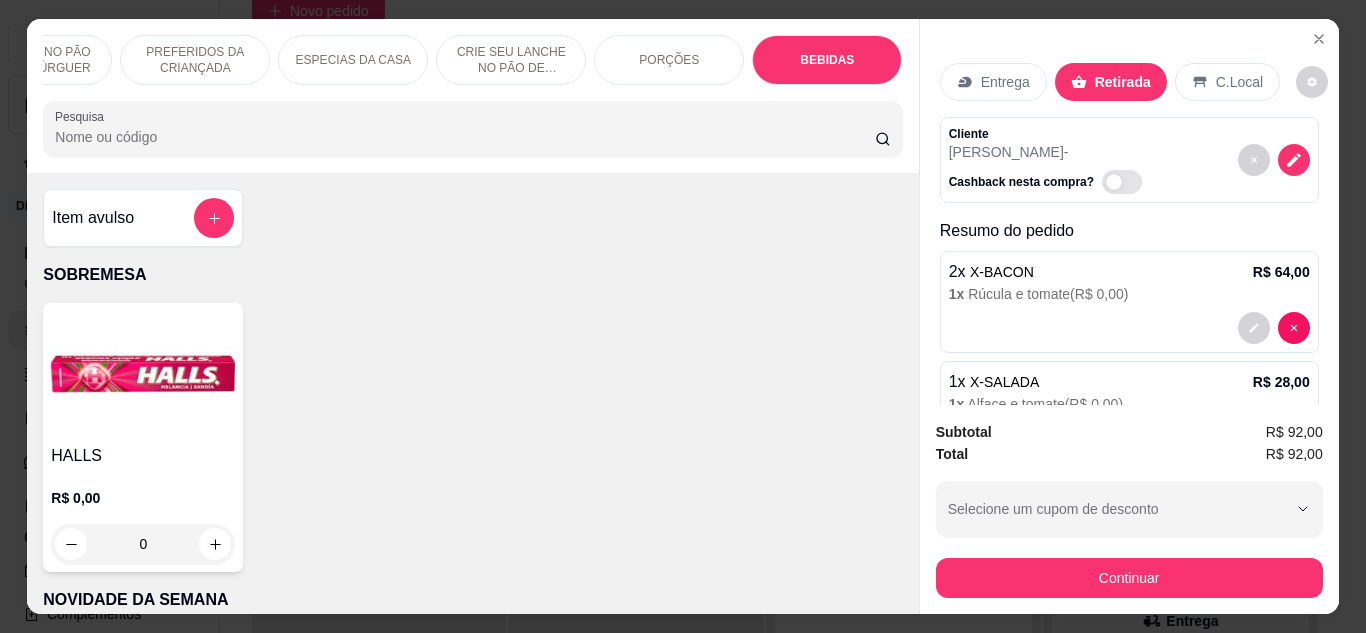 scroll, scrollTop: 4496, scrollLeft: 0, axis: vertical 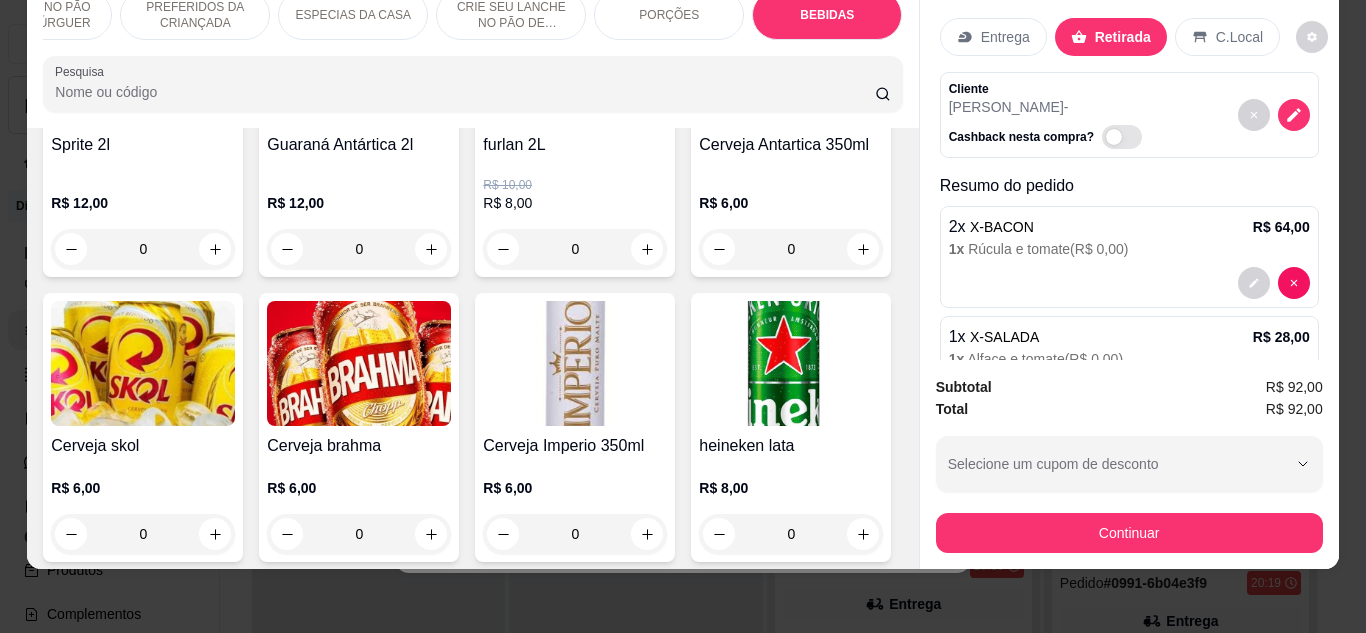 click 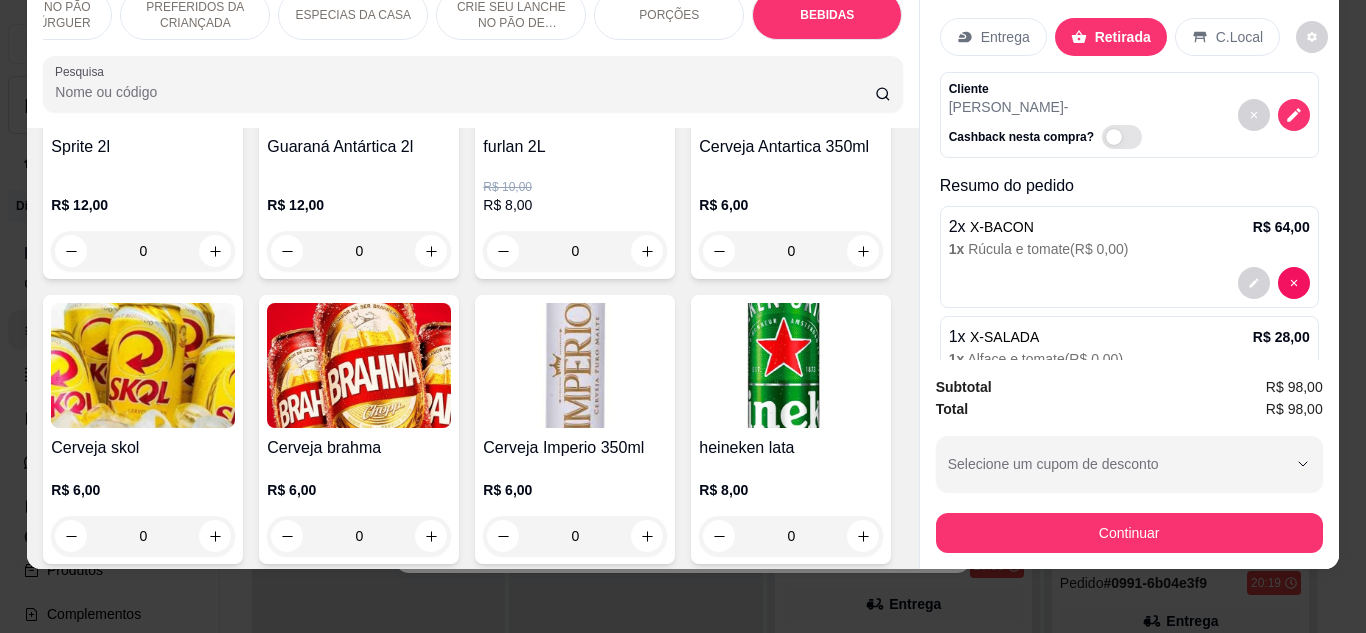 scroll, scrollTop: 6123, scrollLeft: 0, axis: vertical 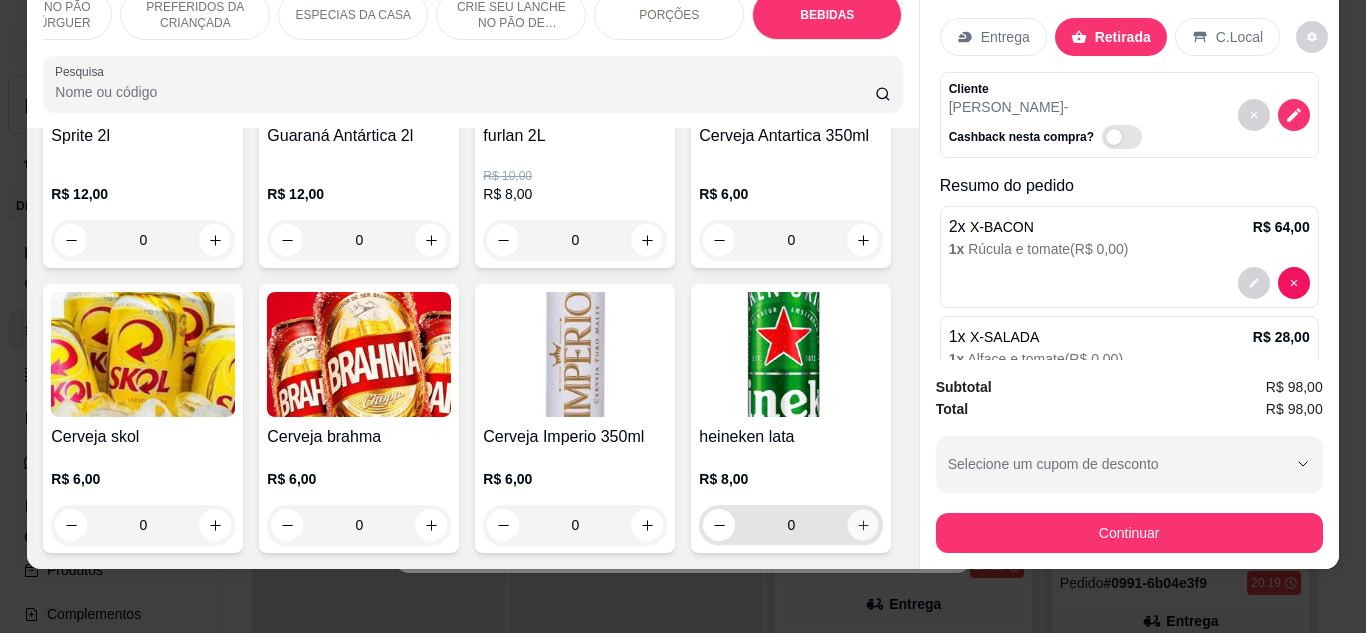 click at bounding box center (863, 524) 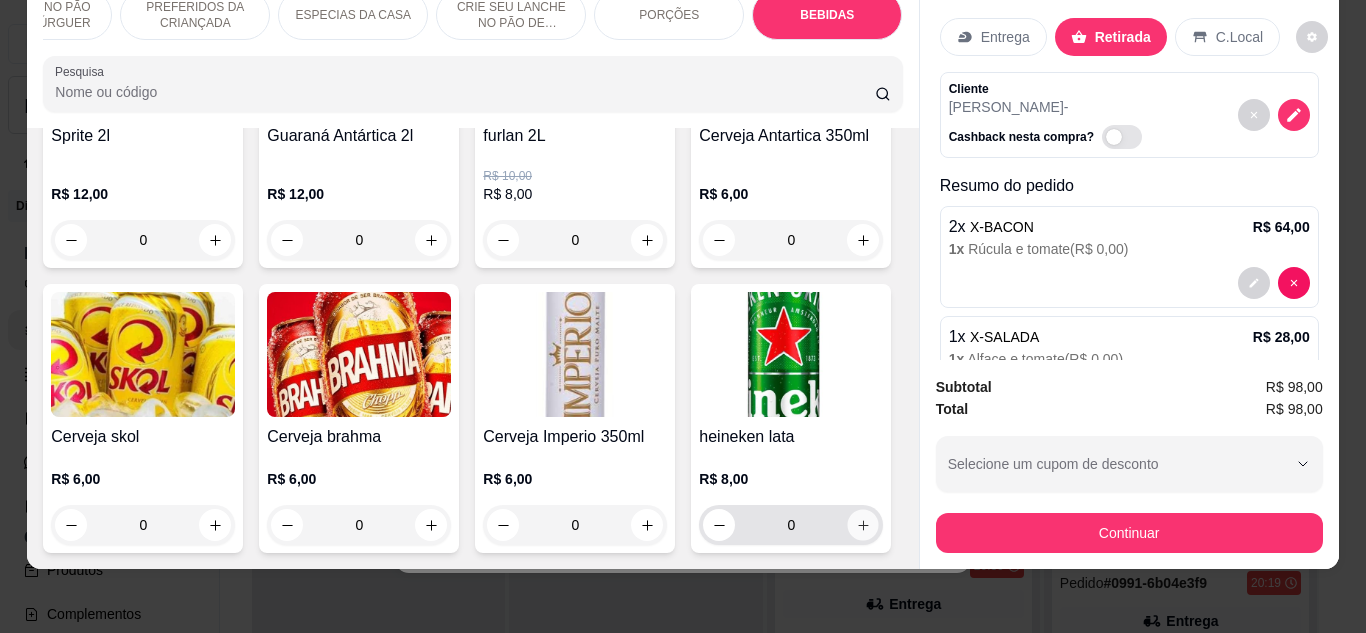 type on "1" 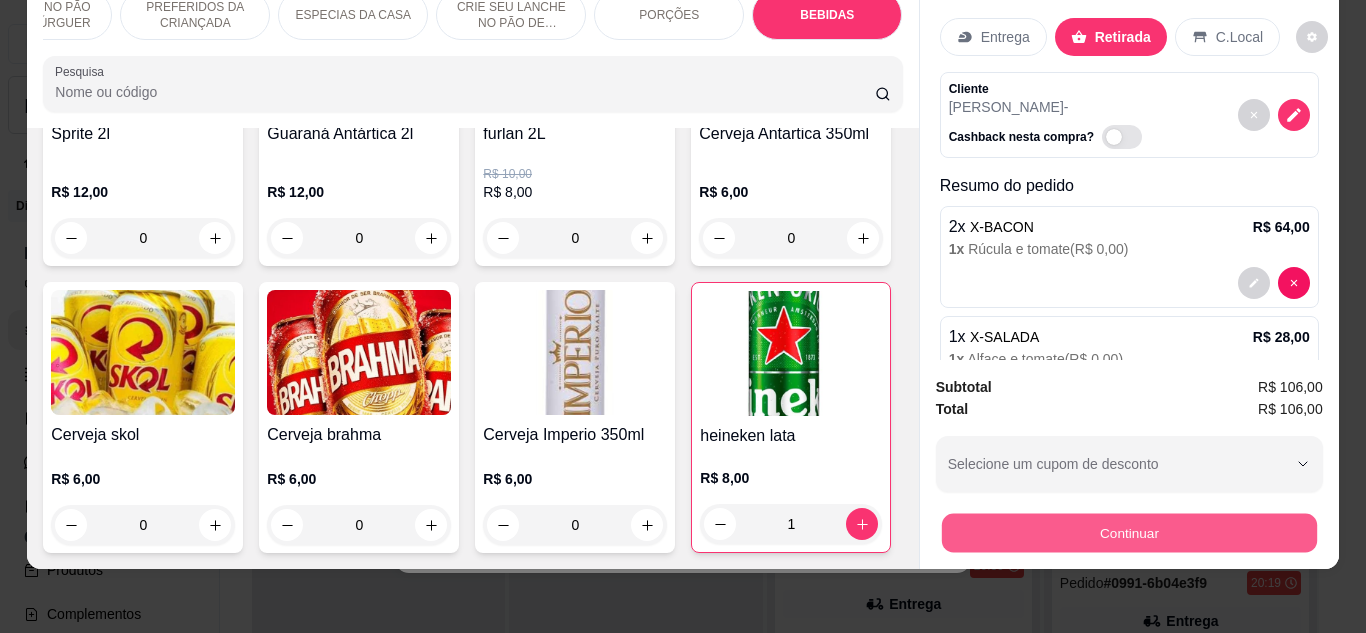 click on "Continuar" at bounding box center [1128, 533] 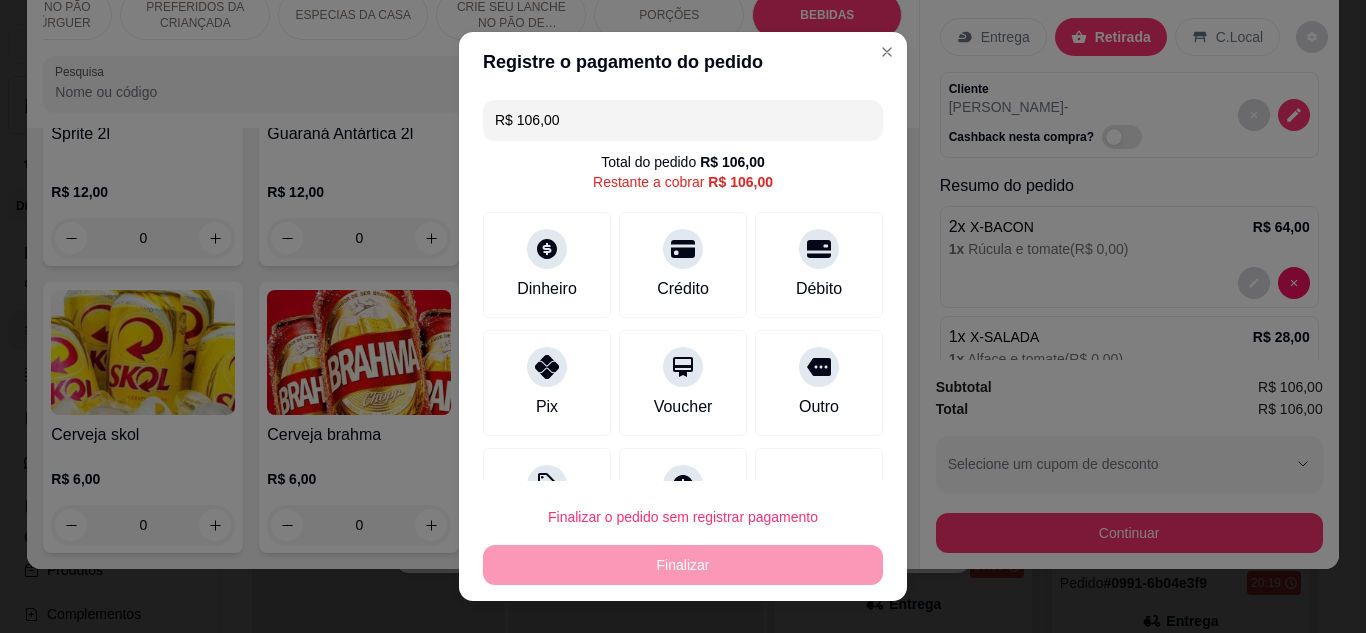 click on "R$ 106,00" at bounding box center [683, 120] 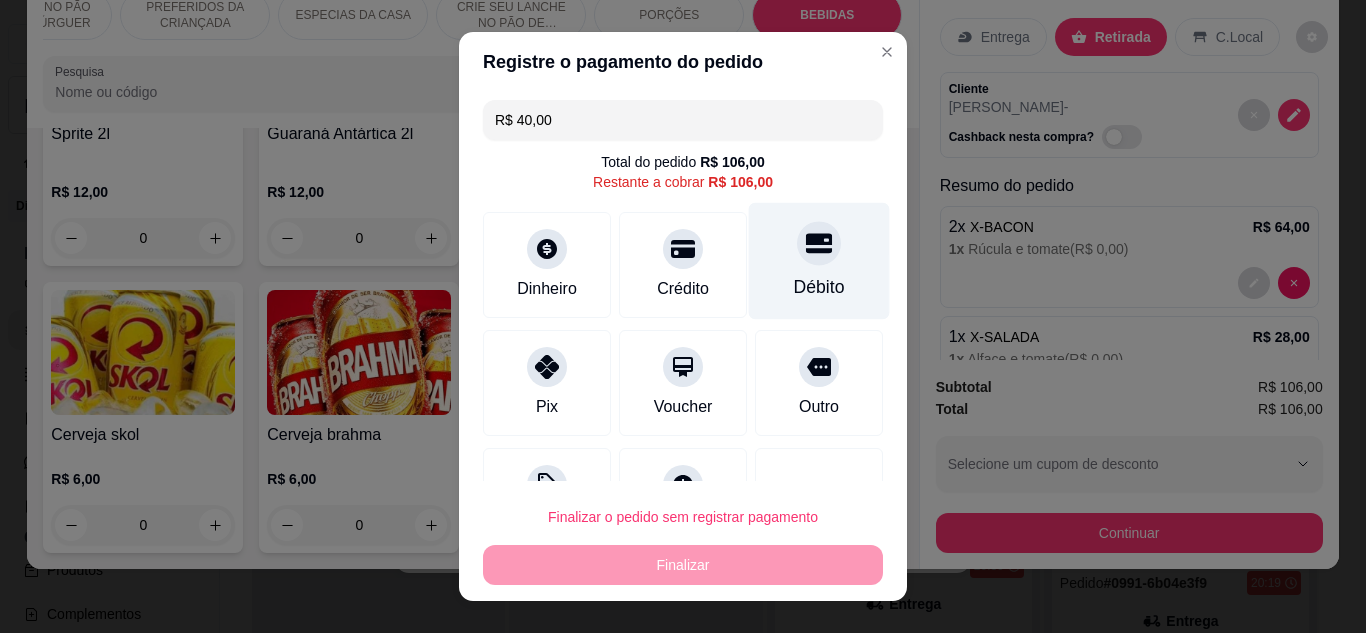 click on "Débito" at bounding box center (819, 260) 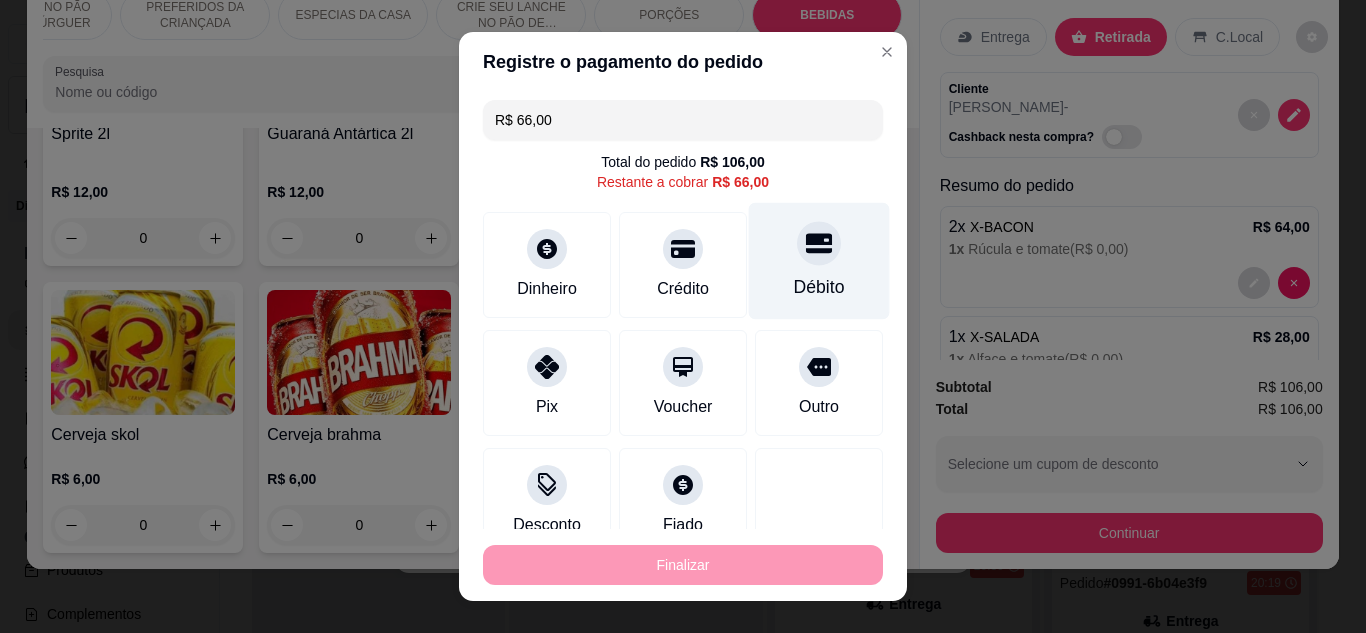 click on "Débito" at bounding box center (819, 260) 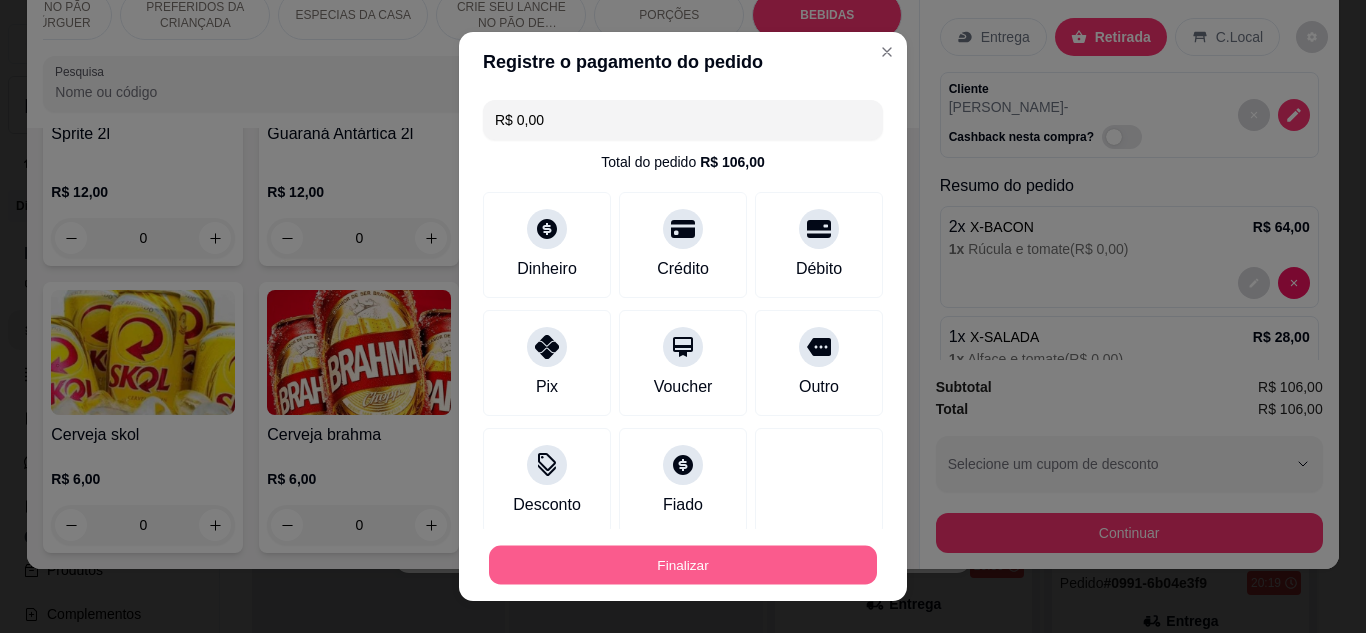 click on "Finalizar" at bounding box center [683, 565] 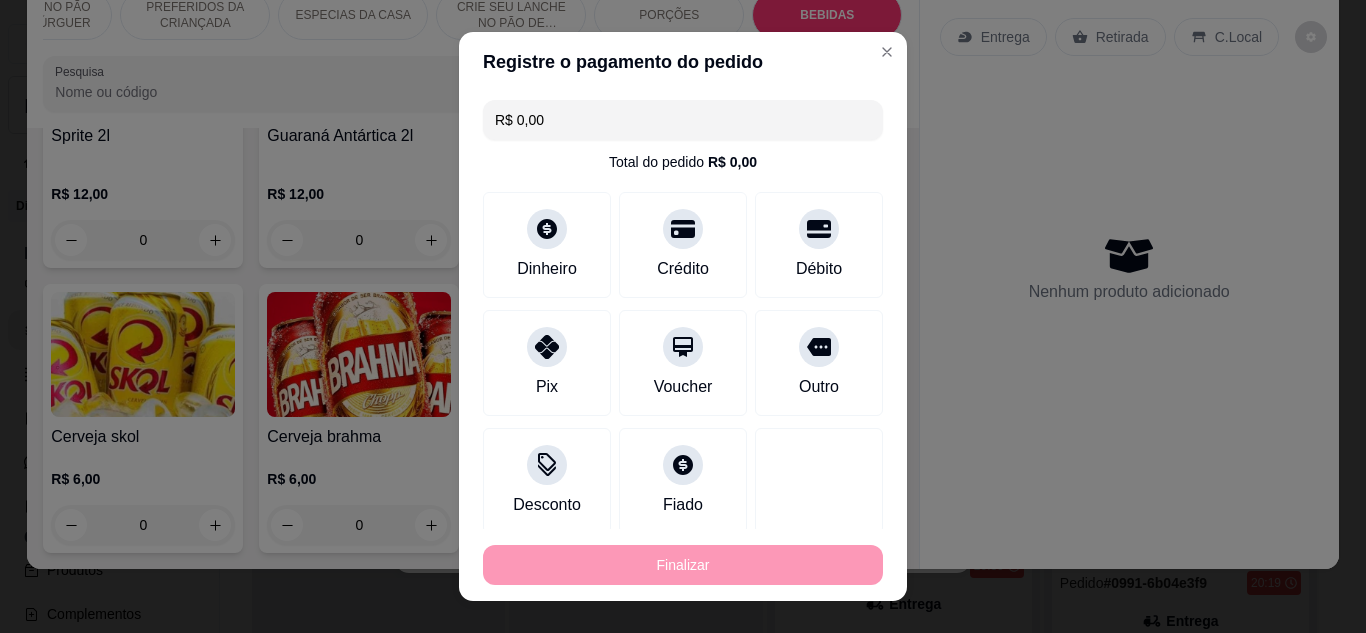 type on "0" 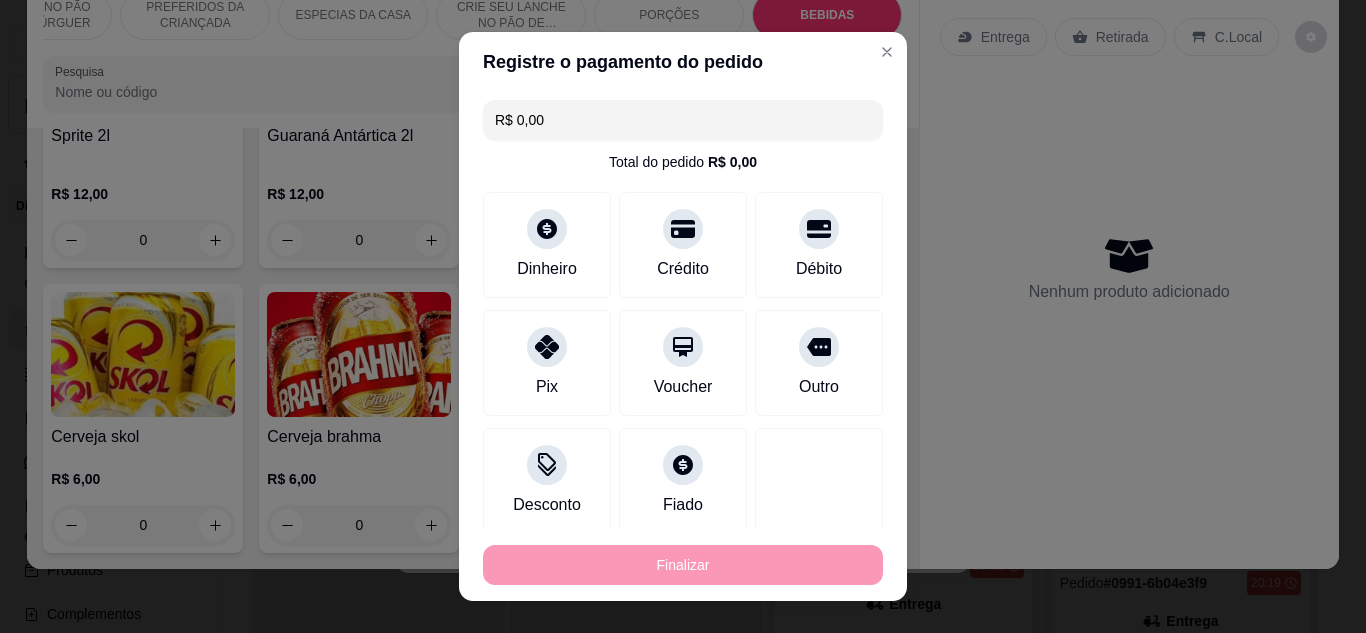 type on "0" 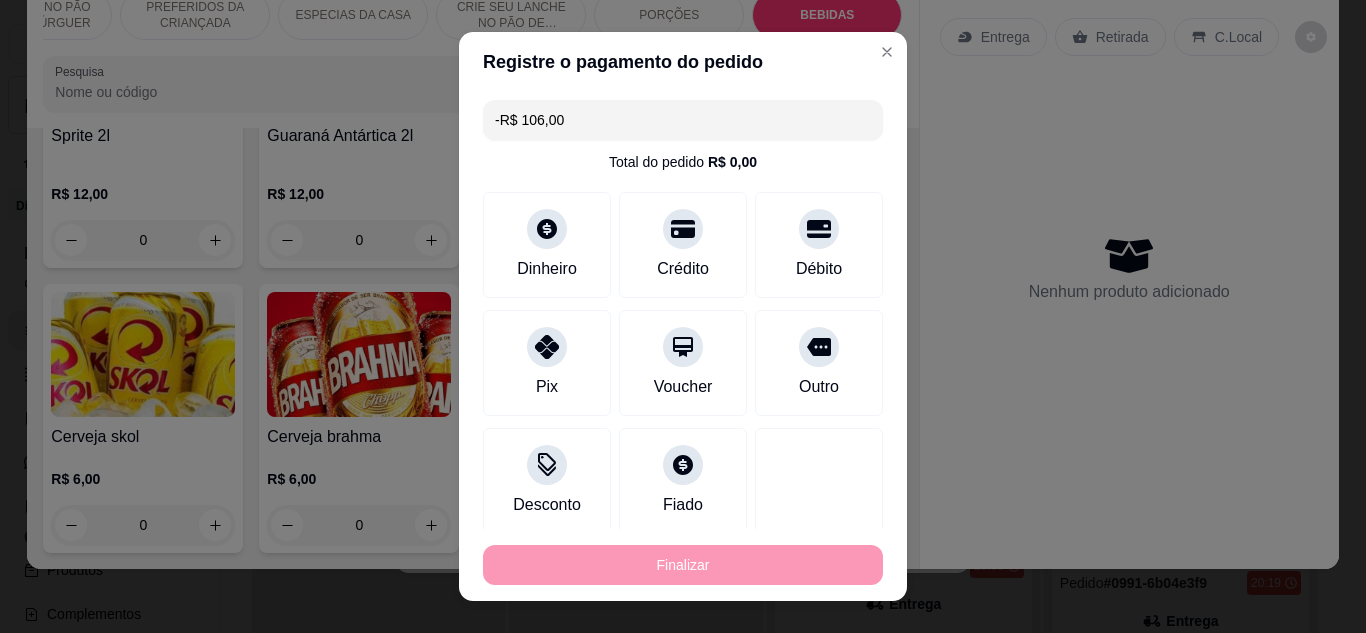 scroll, scrollTop: 6121, scrollLeft: 0, axis: vertical 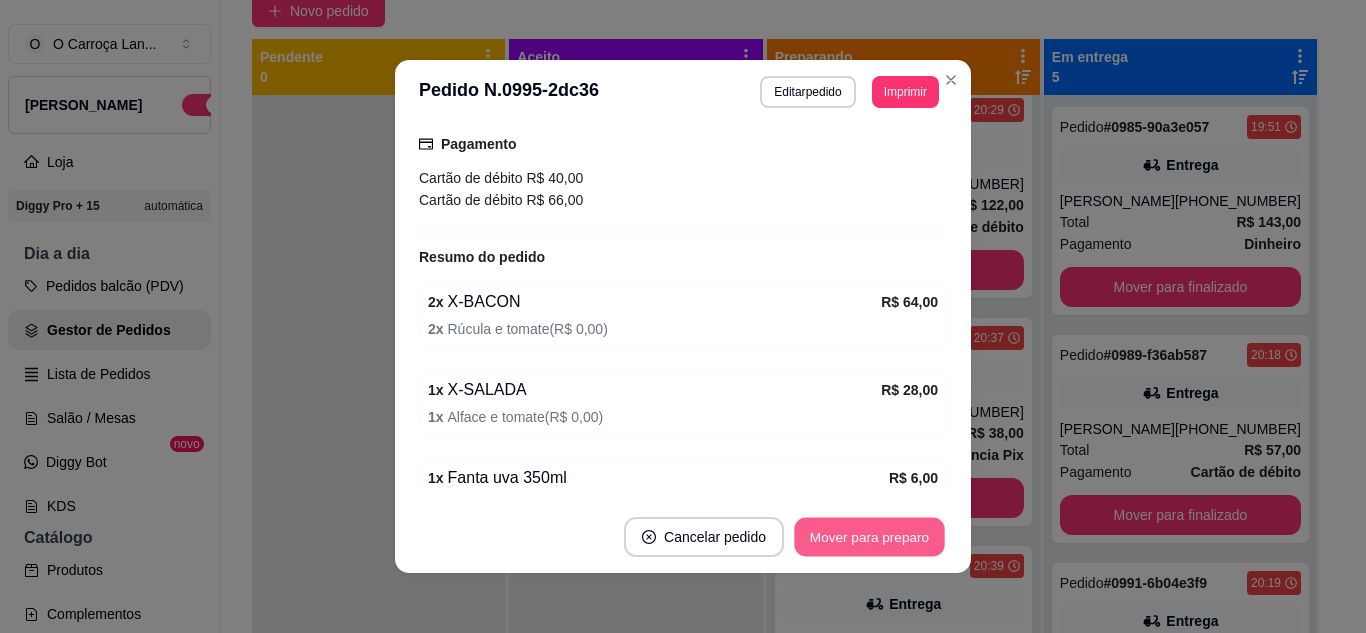 click on "Mover para preparo" at bounding box center [869, 537] 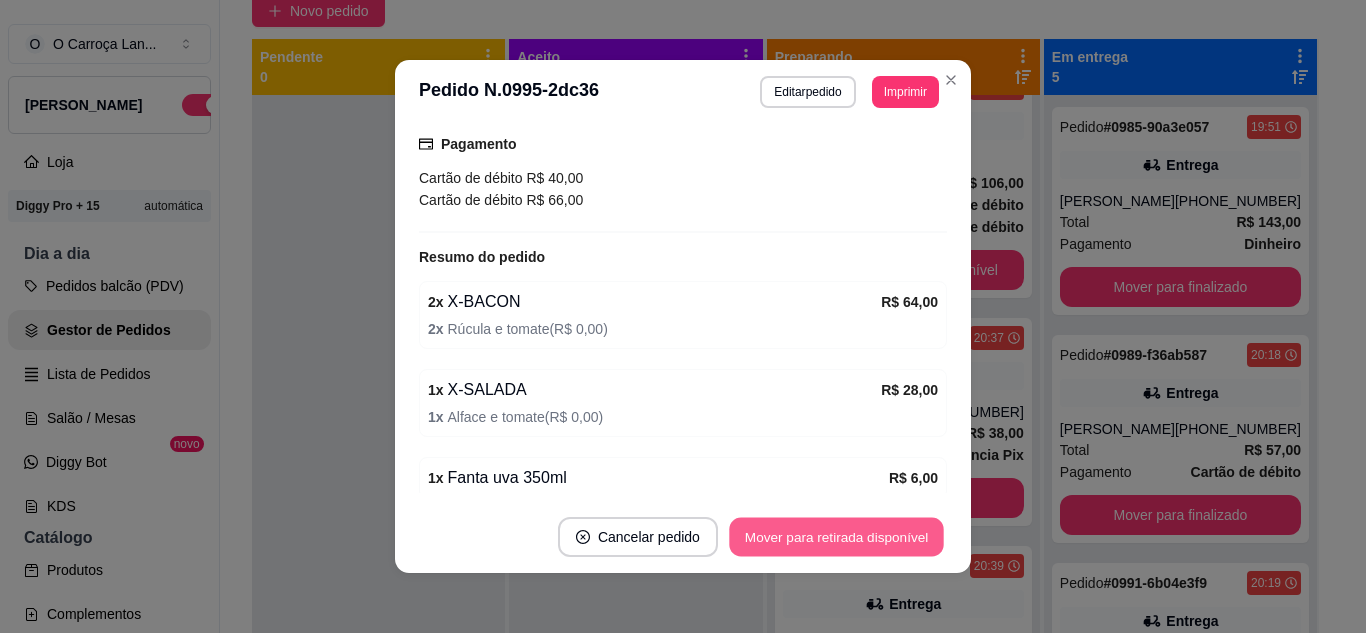 click on "Mover para retirada disponível" at bounding box center (836, 537) 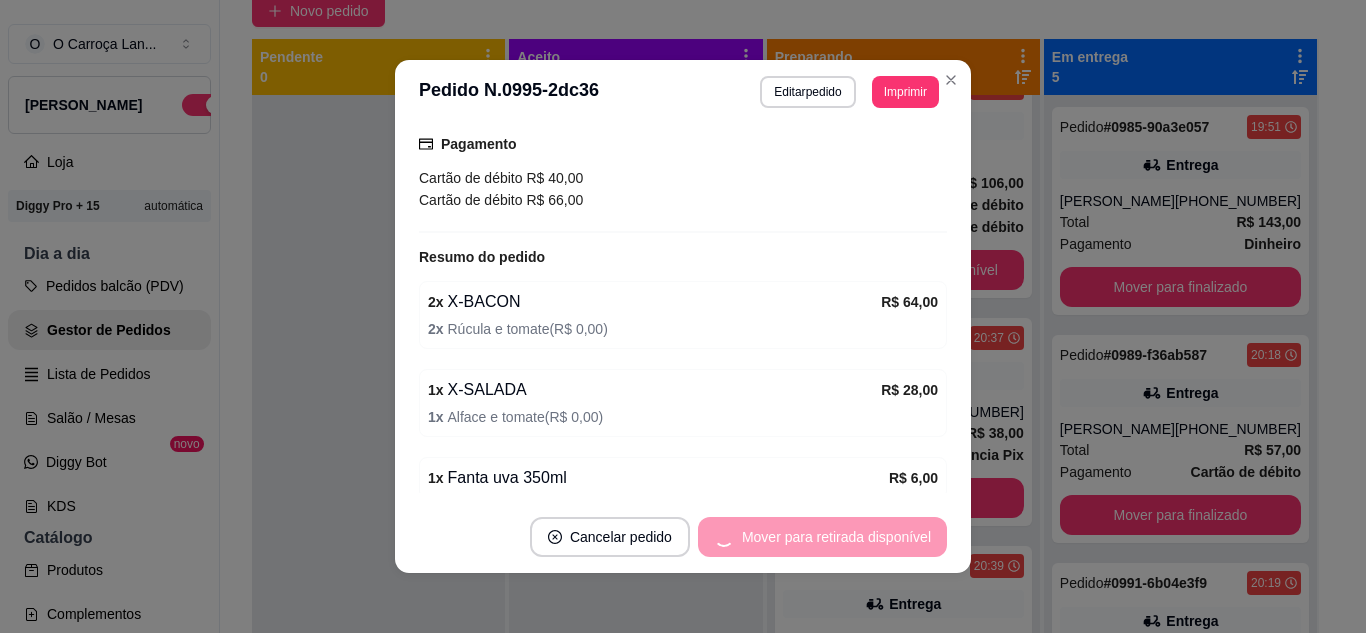 scroll, scrollTop: 17, scrollLeft: 0, axis: vertical 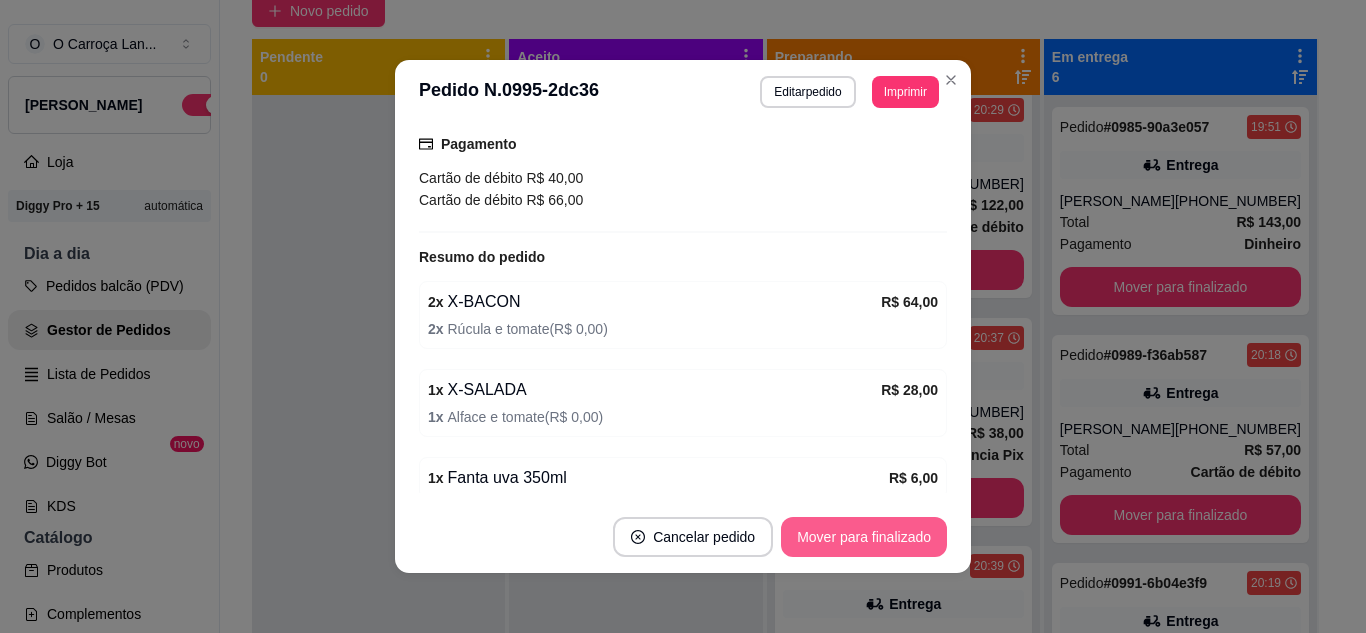 click on "Mover para finalizado" at bounding box center [864, 537] 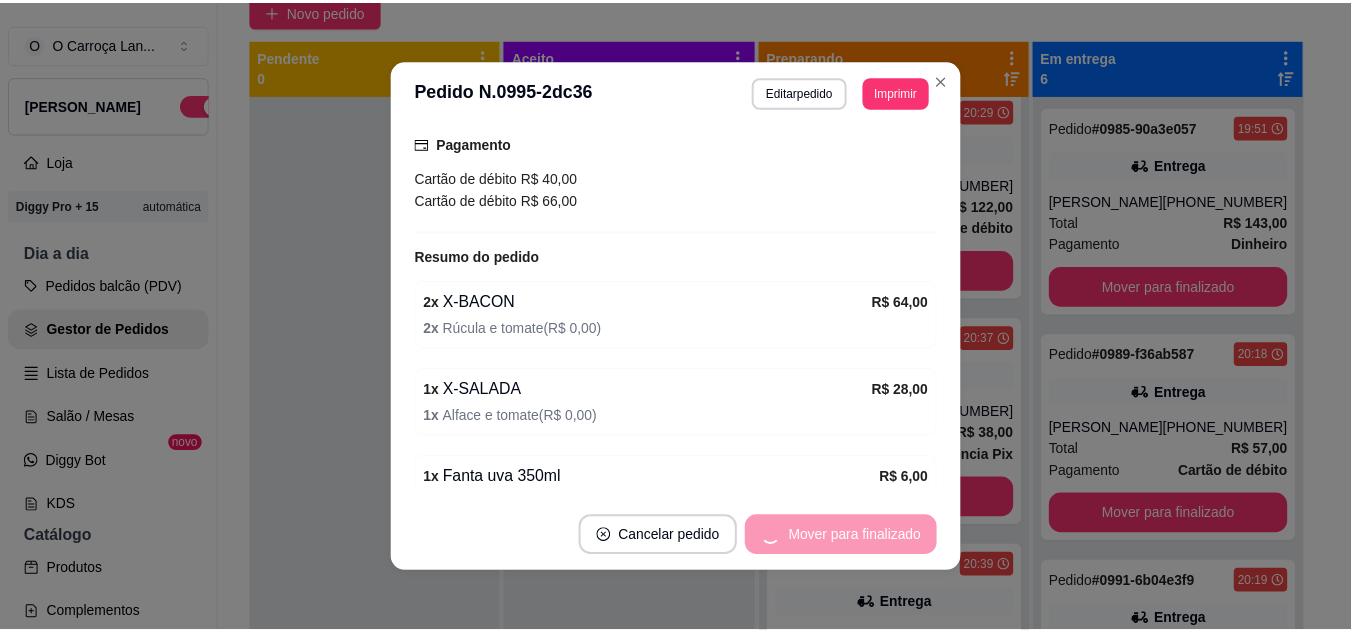 scroll, scrollTop: 252, scrollLeft: 0, axis: vertical 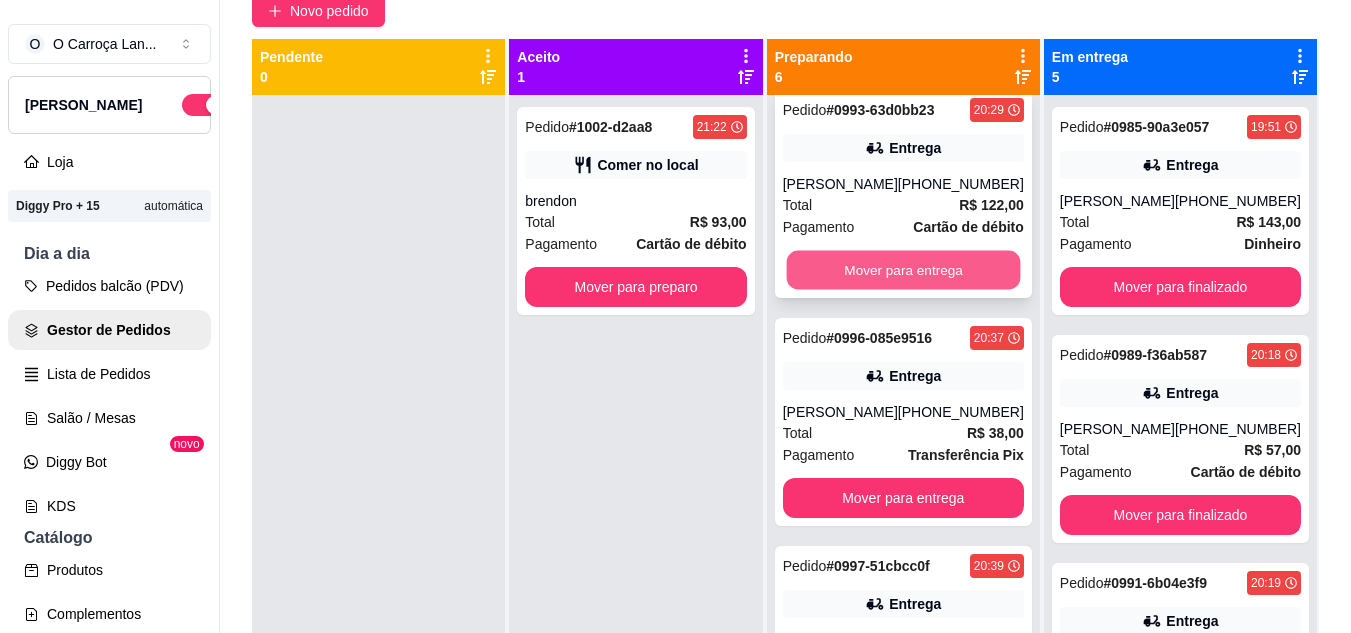 click on "Mover para entrega" at bounding box center [903, 270] 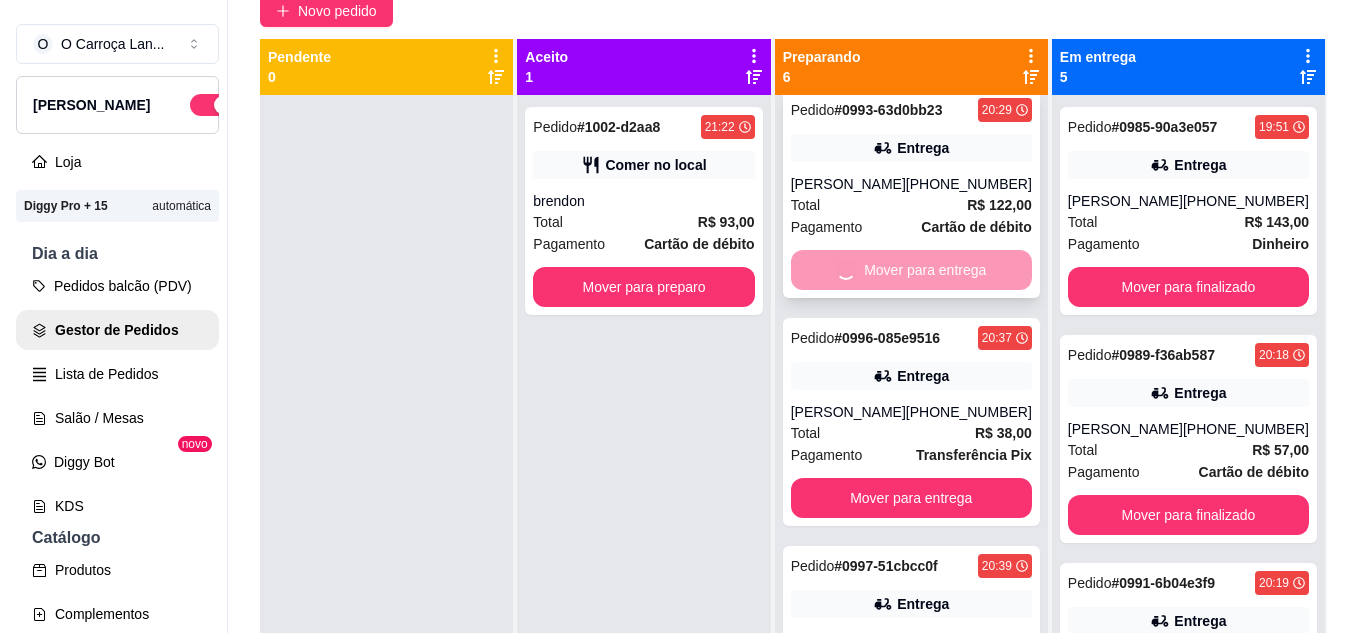 scroll, scrollTop: 0, scrollLeft: 0, axis: both 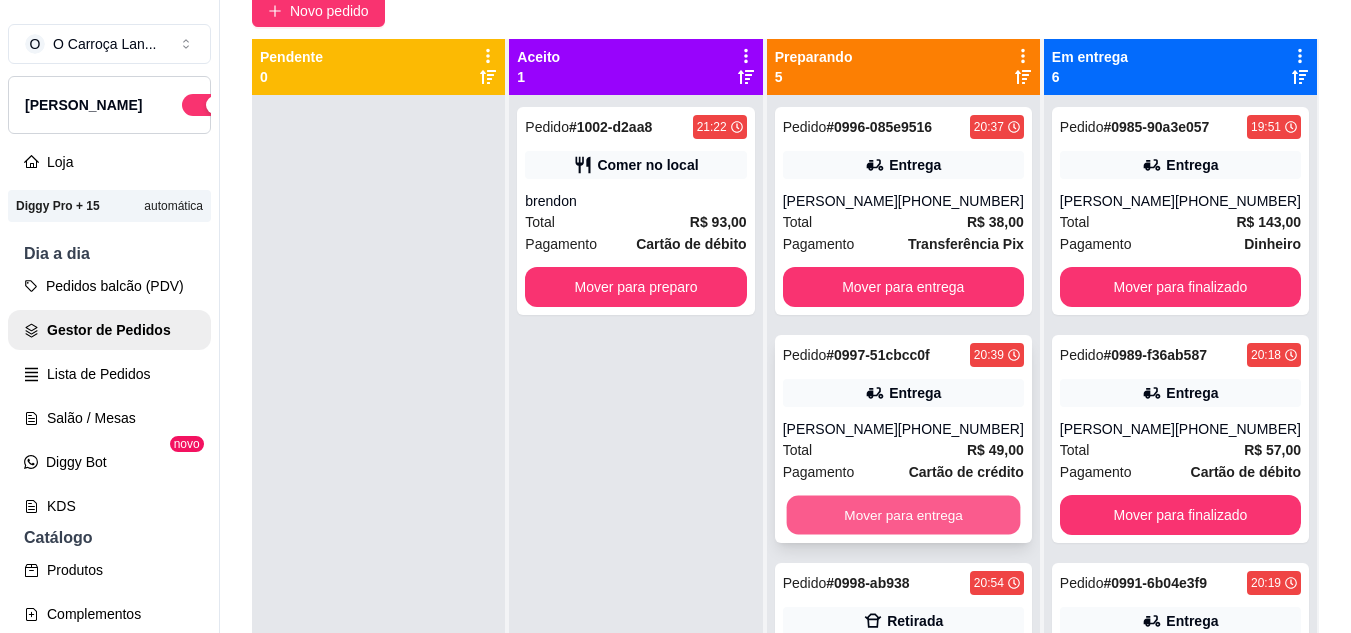 click on "Mover para entrega" at bounding box center [903, 515] 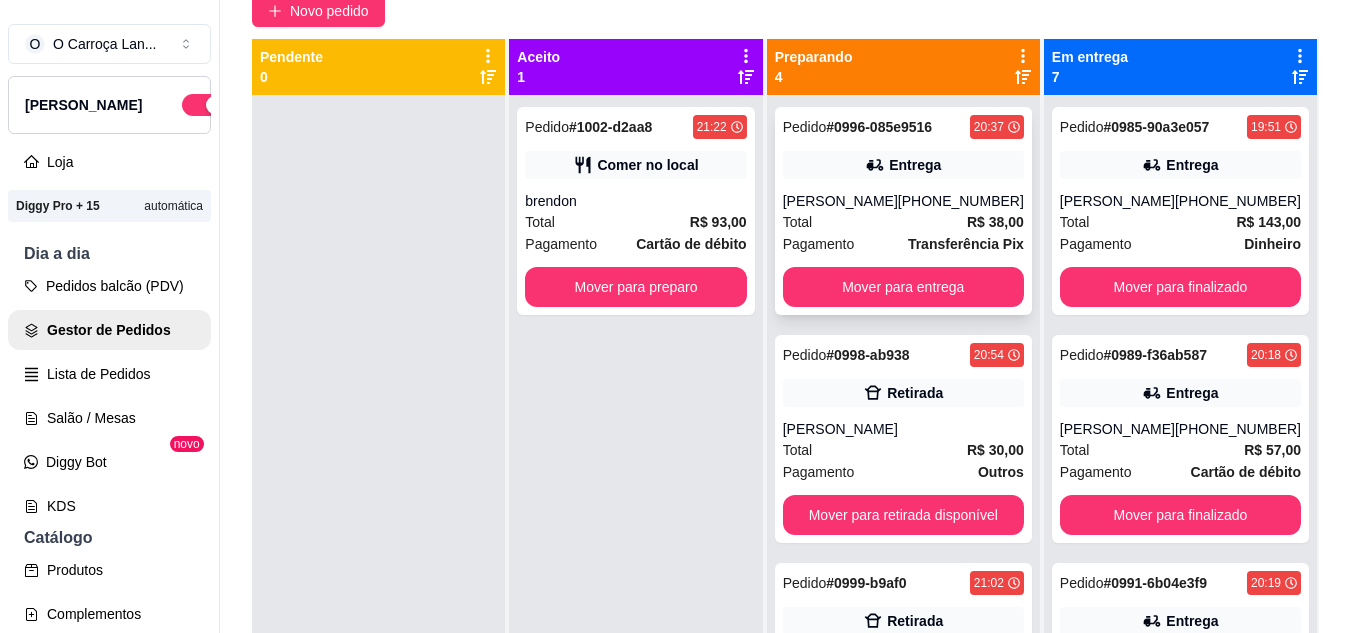 click on "[PERSON_NAME]" at bounding box center [840, 201] 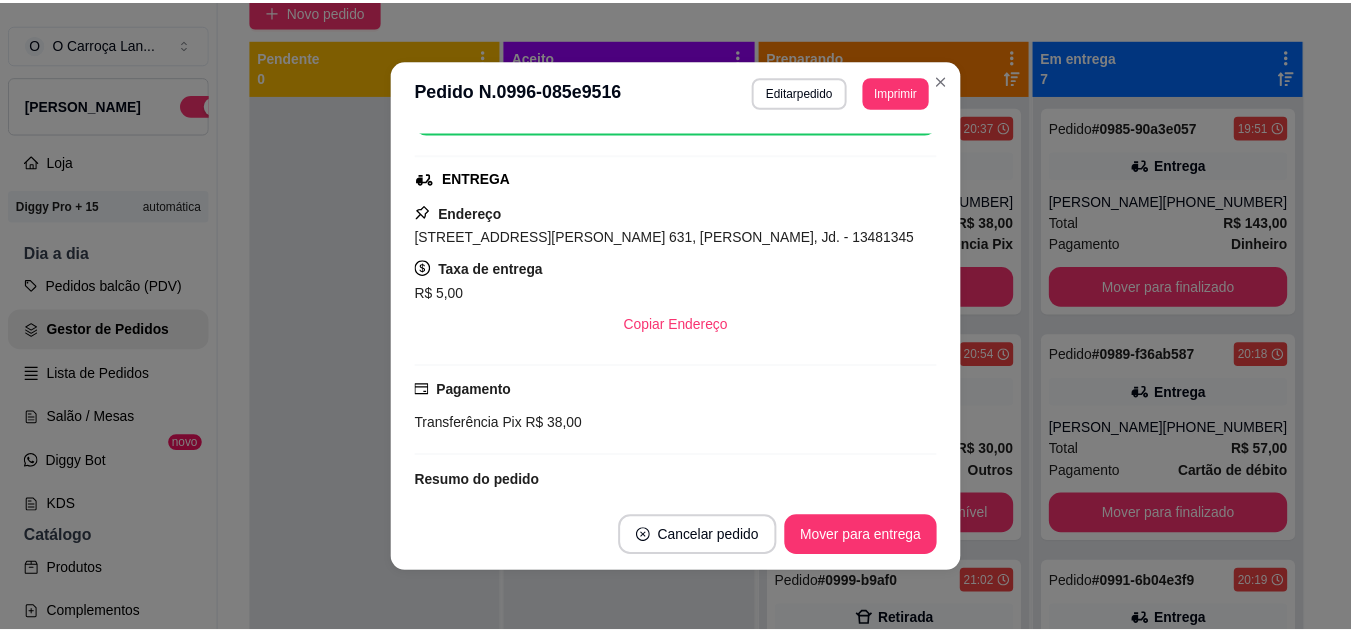scroll, scrollTop: 442, scrollLeft: 0, axis: vertical 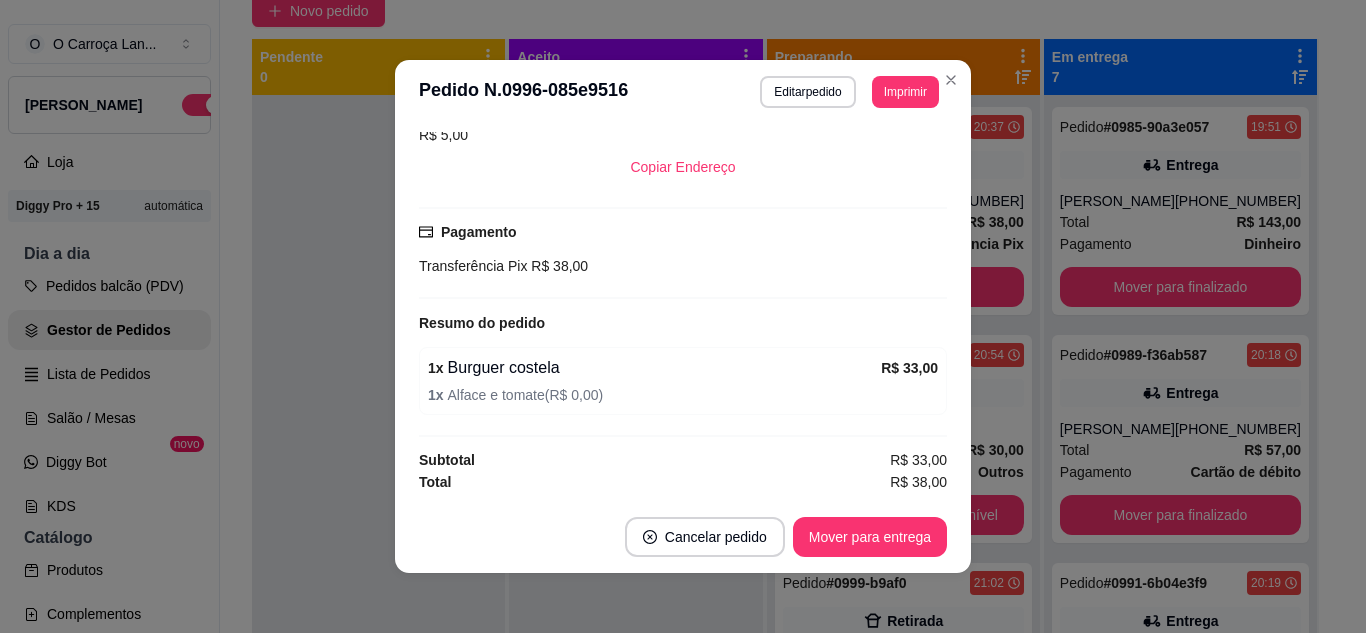 click on "feito há  55   minutos Horário do pedido [DATE] 20:37 Status do pedido PREPARANDO Nome do cliente [PERSON_NAME]  Telefone [PHONE_NUMBER] Entrar em contato com o cliente Enviar pedido ao WhatsApp Enviar link de avaliação ENTREGA Endereço  [STREET_ADDRESS][PERSON_NAME] 631, [PERSON_NAME], Jd. - 13481345  Taxa de entrega  R$ 5,00 Copiar Endereço Pagamento Transferência Pix   R$ 38,00 Resumo do pedido 1 x     Burguer costela  R$ 33,00   1 x   Alface e tomate  ( R$ 0,00 ) Subtotal R$ 33,00 Total R$ 38,00" at bounding box center (683, 312) 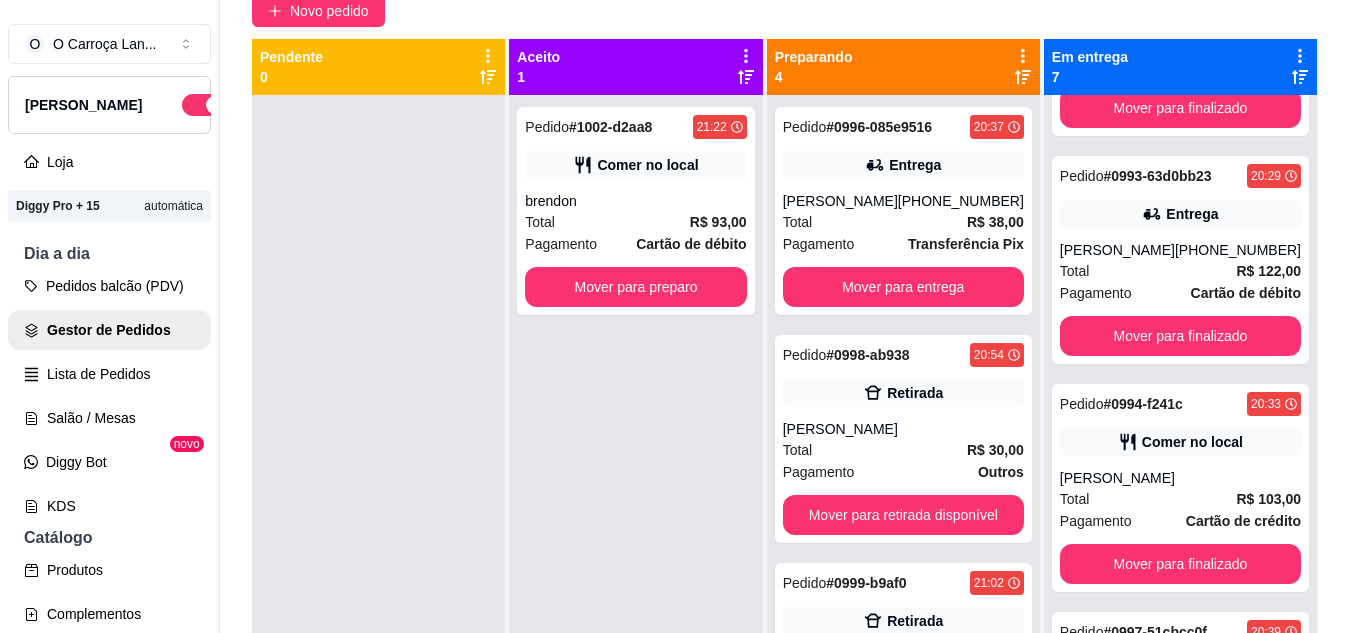 scroll, scrollTop: 1091, scrollLeft: 0, axis: vertical 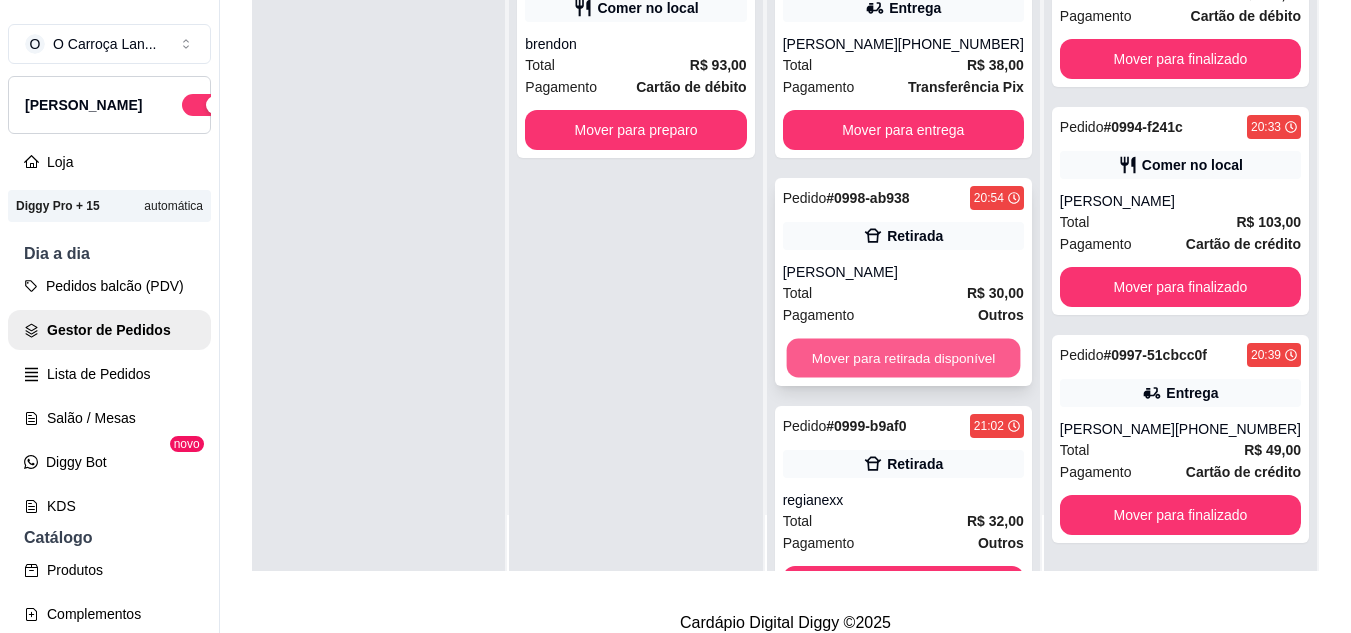 click on "Mover para retirada disponível" at bounding box center (903, 358) 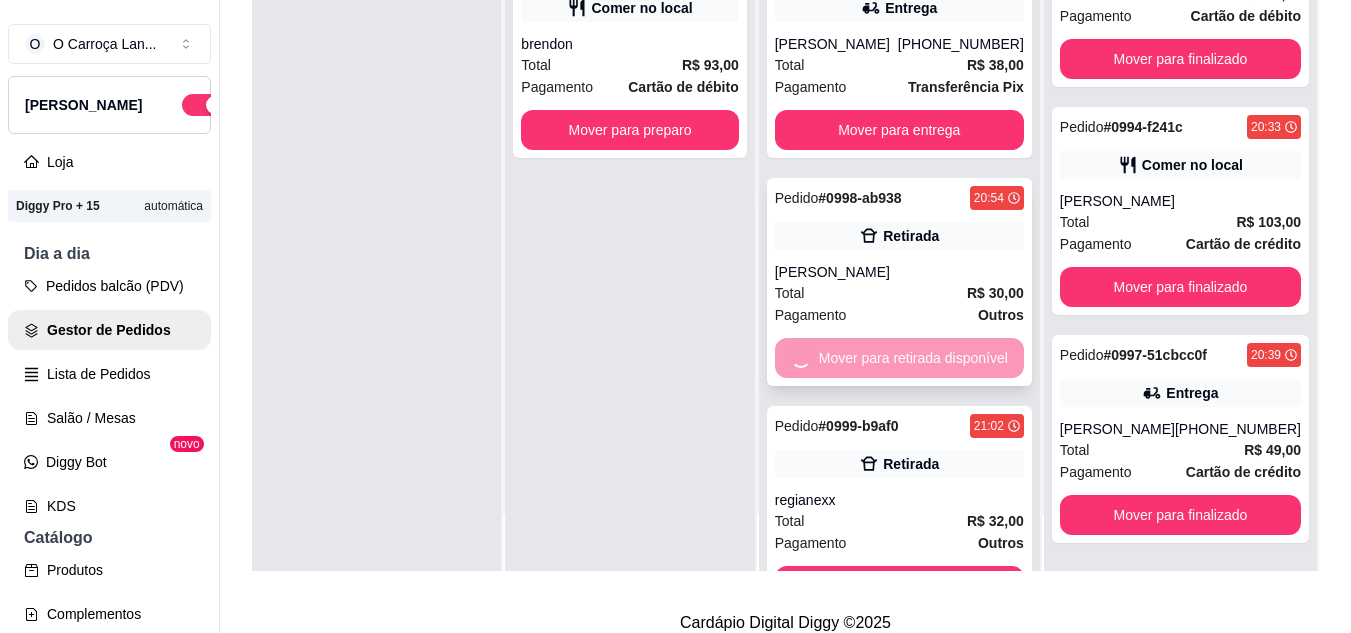 scroll, scrollTop: 1091, scrollLeft: 0, axis: vertical 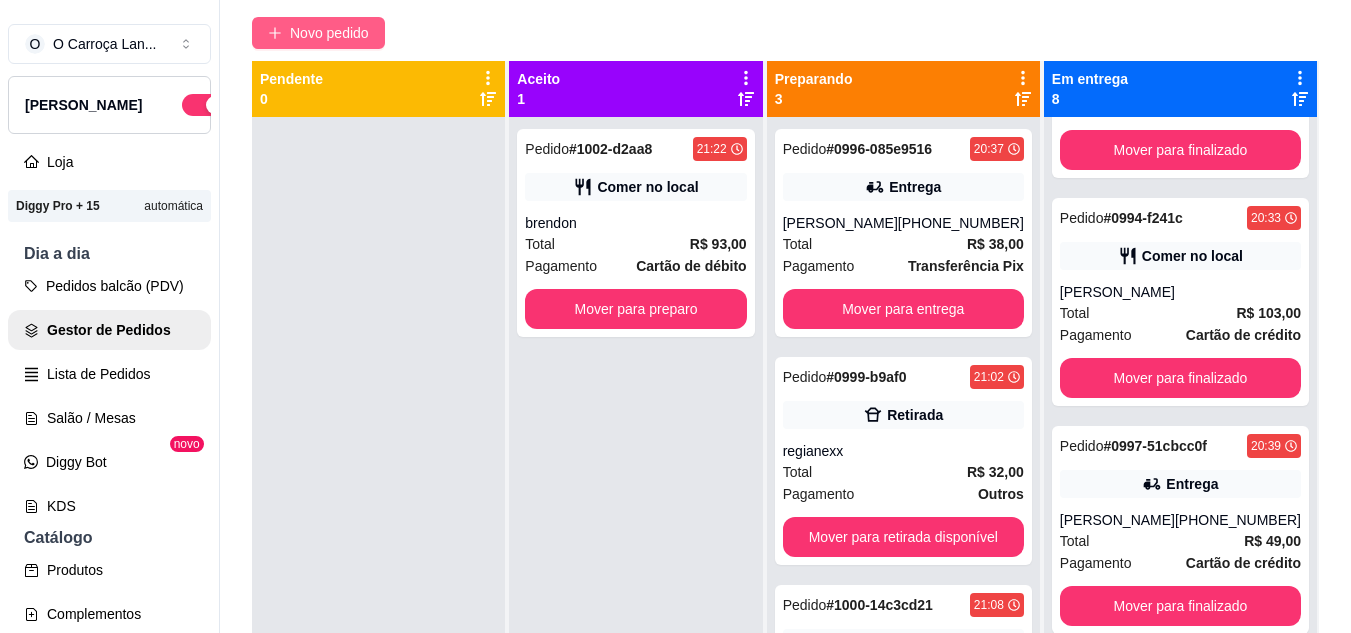 click on "Novo pedido" at bounding box center (329, 33) 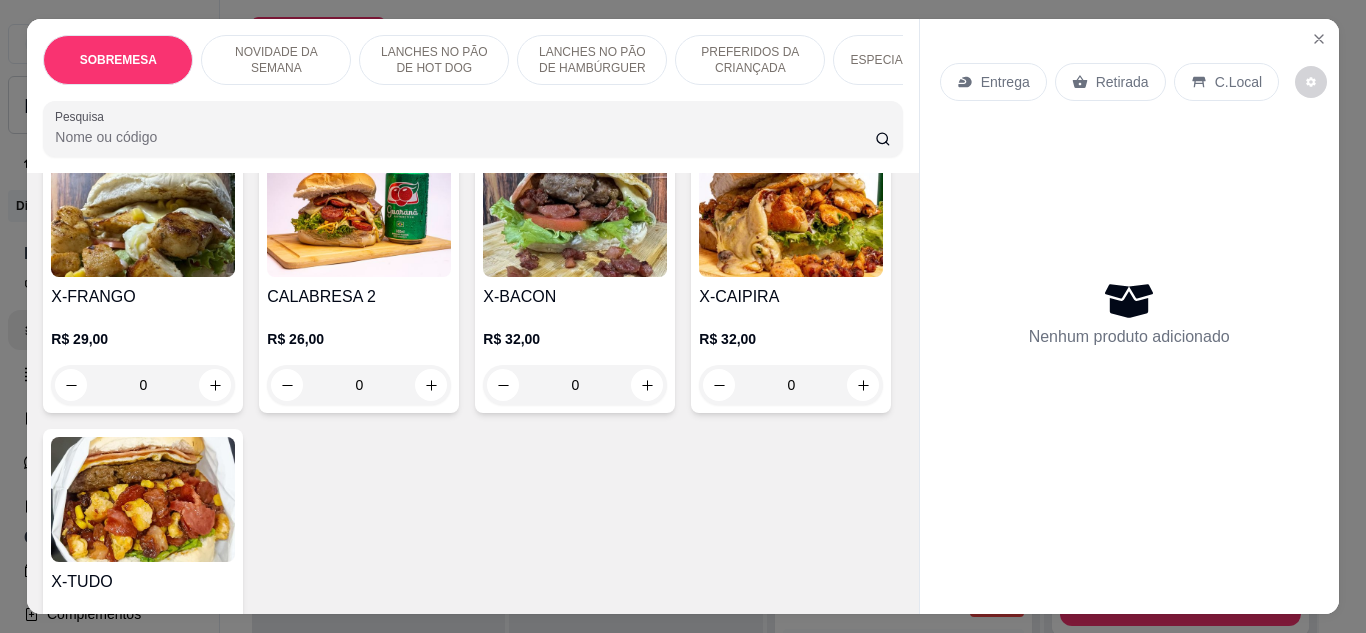 scroll, scrollTop: 1496, scrollLeft: 0, axis: vertical 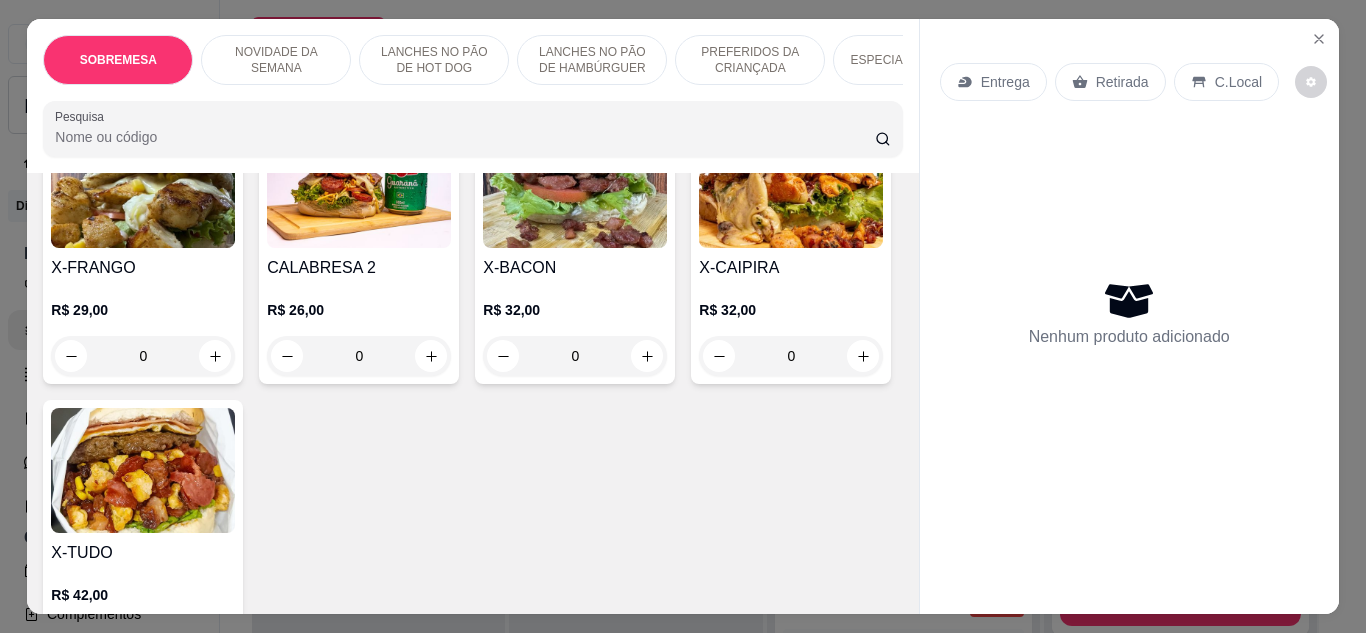 click at bounding box center [575, -100] 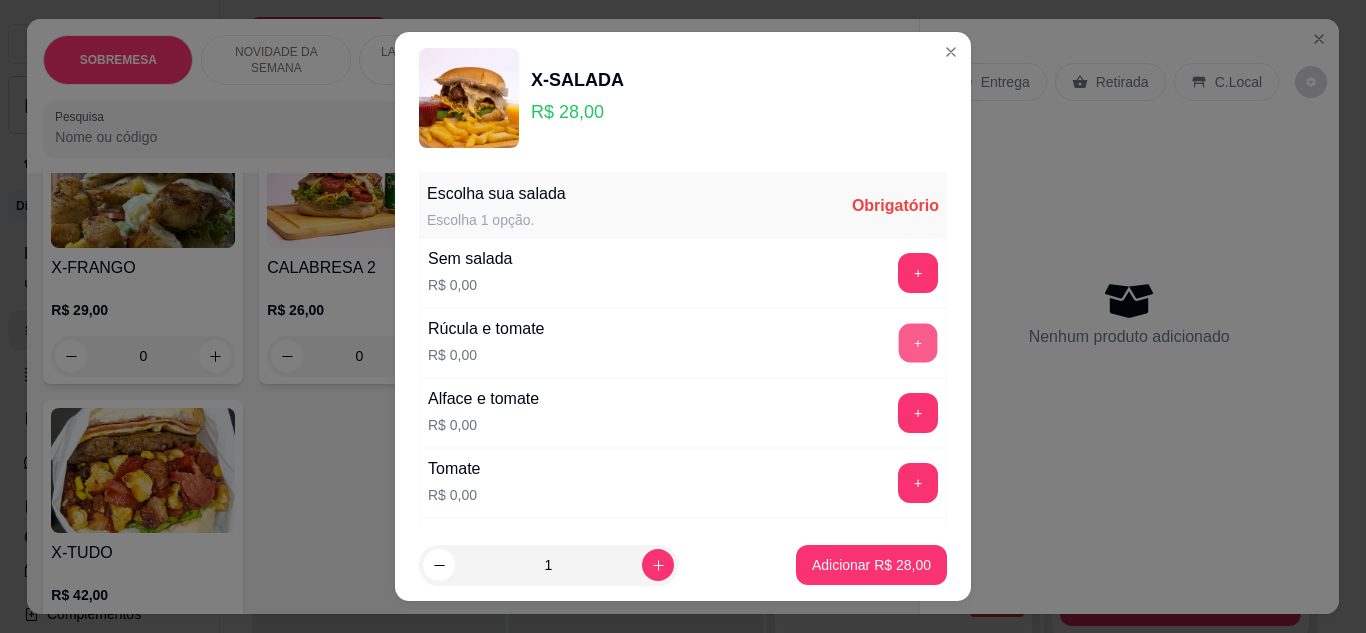 click on "+" at bounding box center [918, 342] 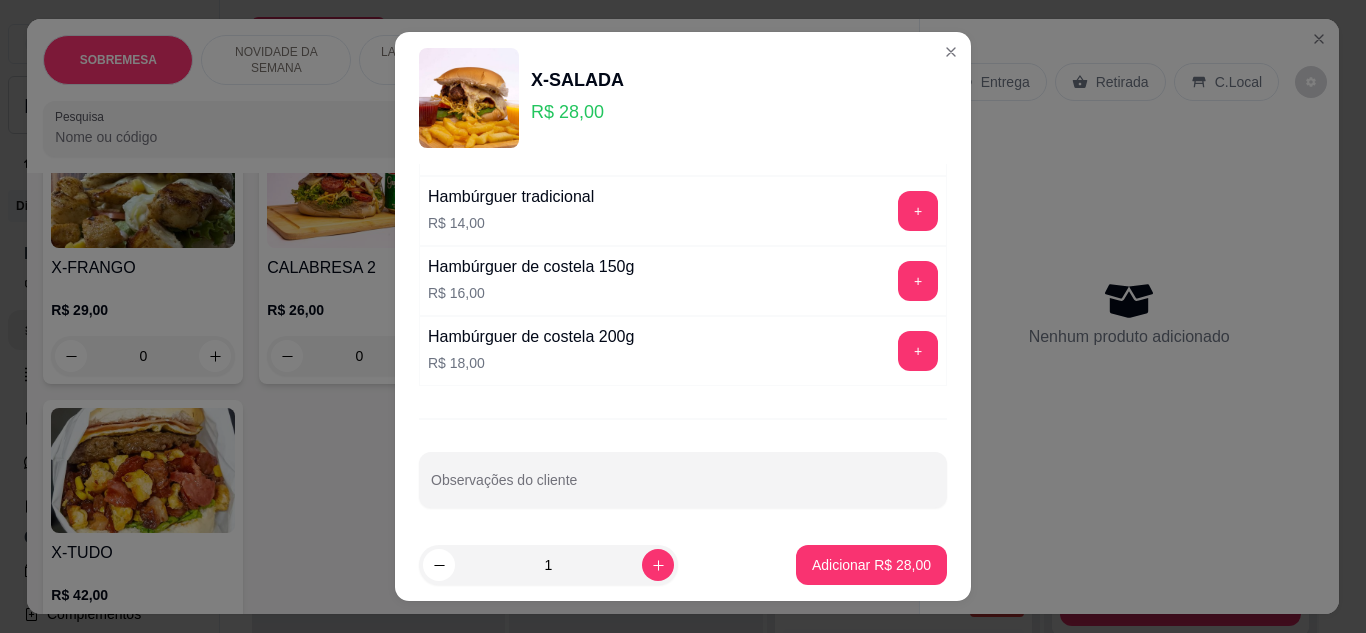 scroll, scrollTop: 1952, scrollLeft: 0, axis: vertical 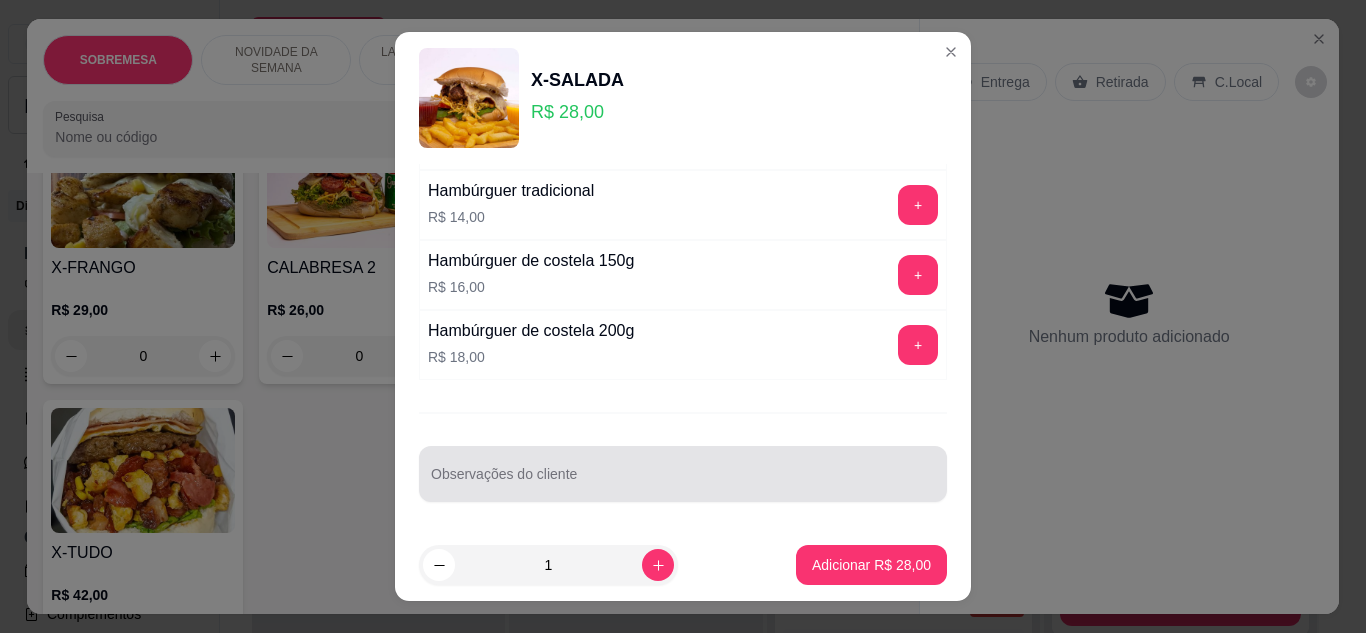 click at bounding box center (683, 474) 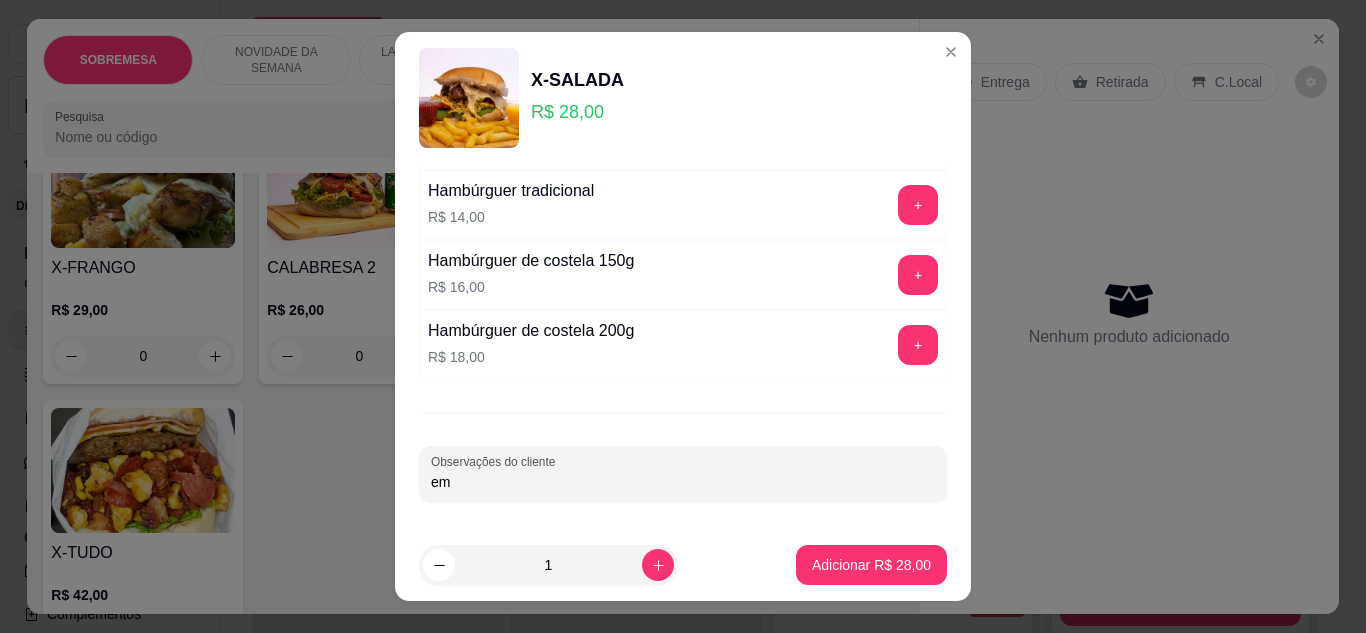 type on "e" 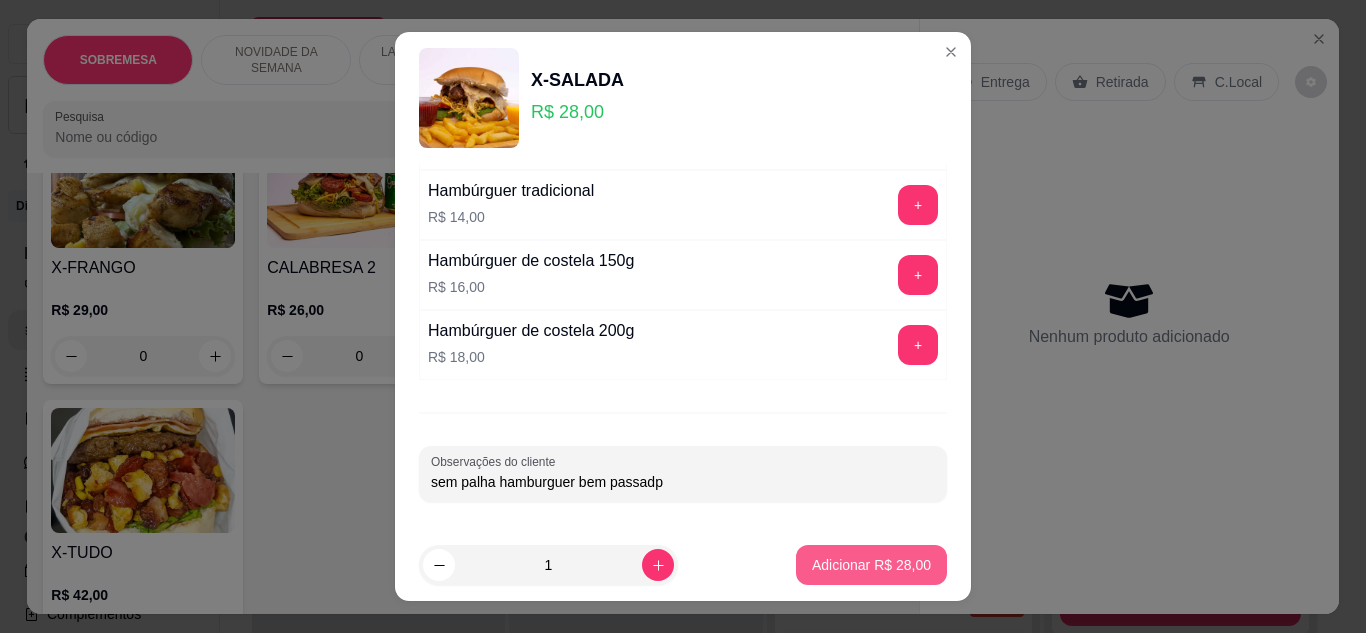 type on "sem palha hamburguer bem passadp" 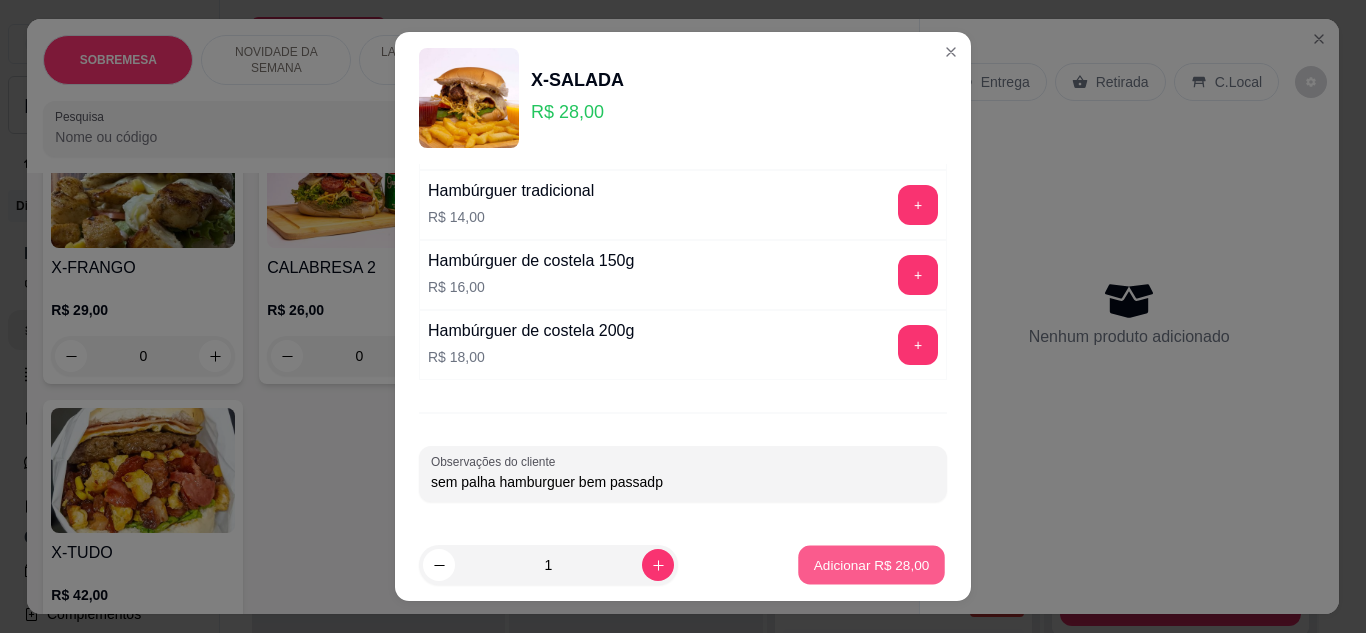 click on "Adicionar   R$ 28,00" at bounding box center (872, 565) 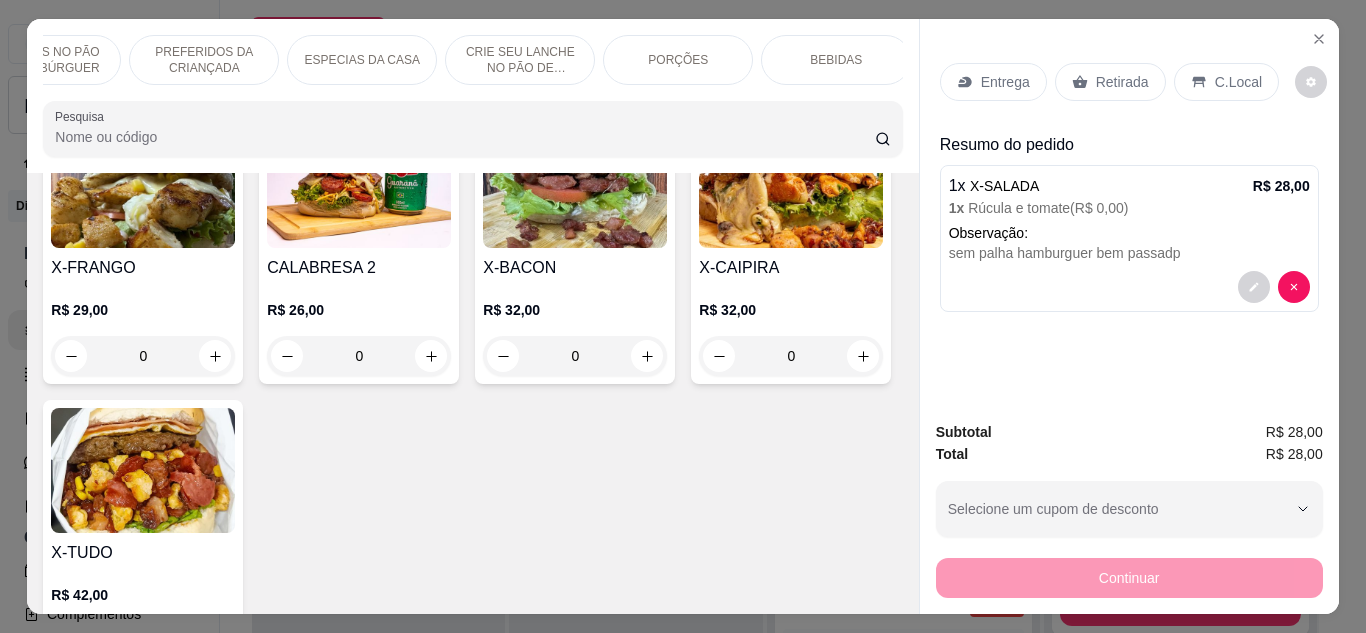 scroll, scrollTop: 0, scrollLeft: 555, axis: horizontal 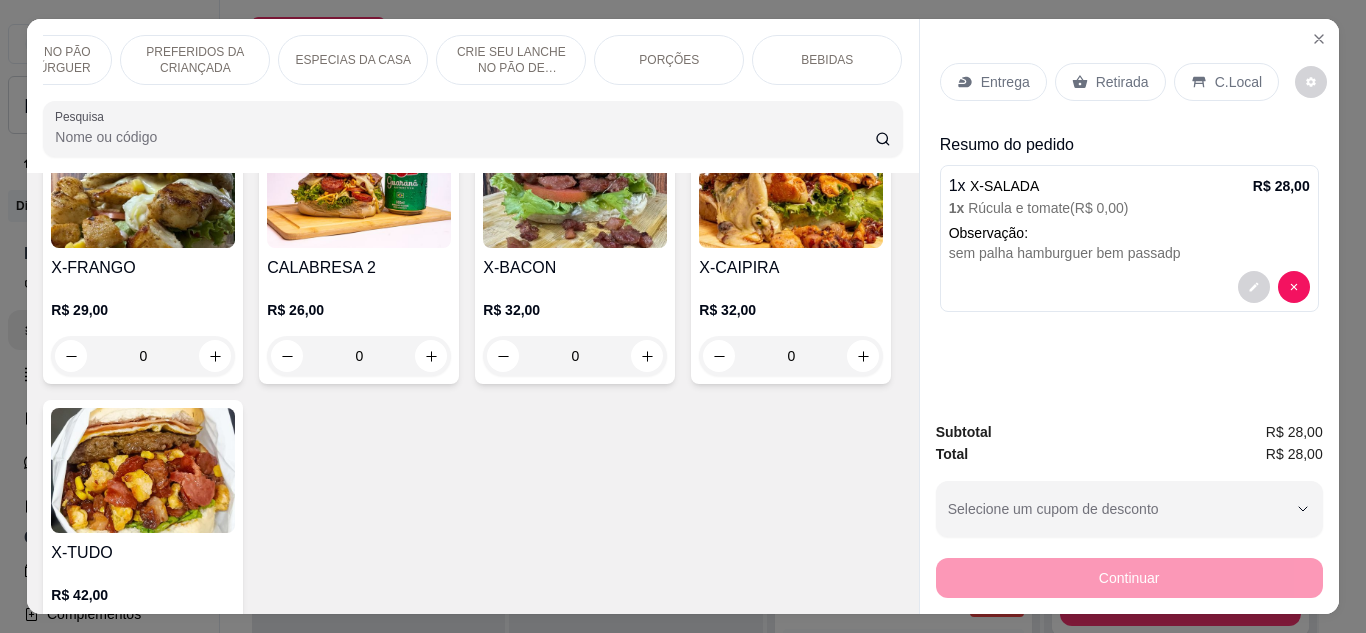 click on "BEBIDAS" at bounding box center [827, 60] 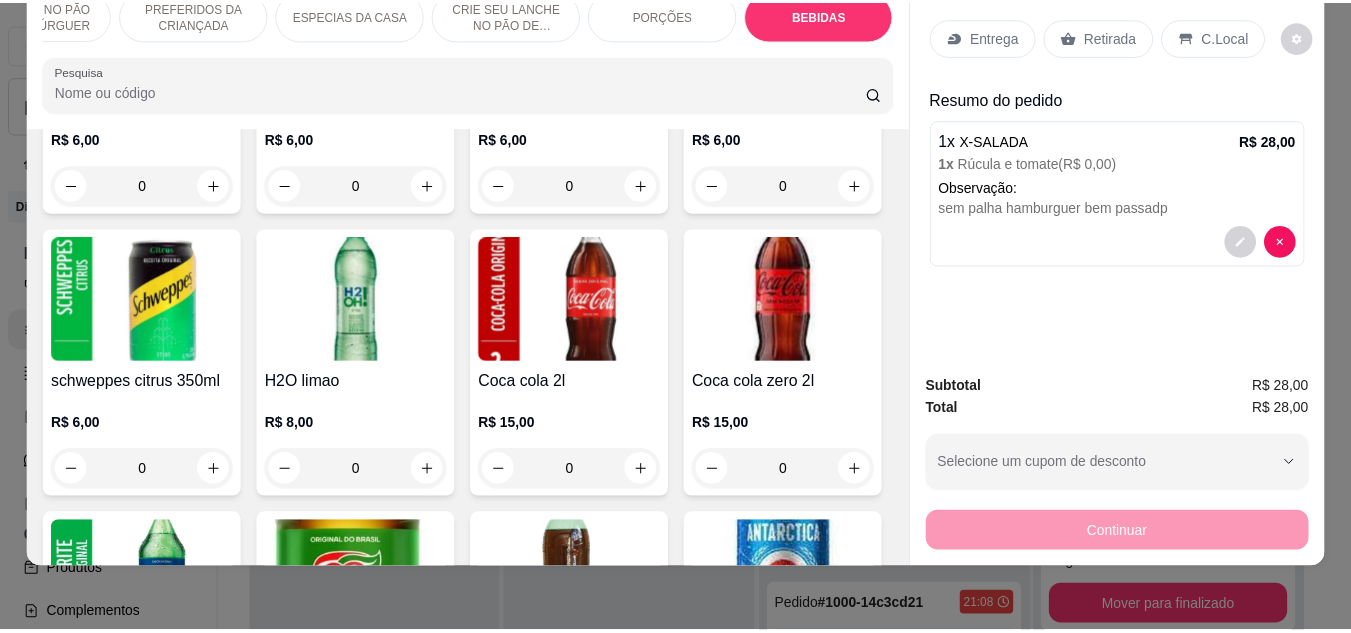 scroll, scrollTop: 4413, scrollLeft: 0, axis: vertical 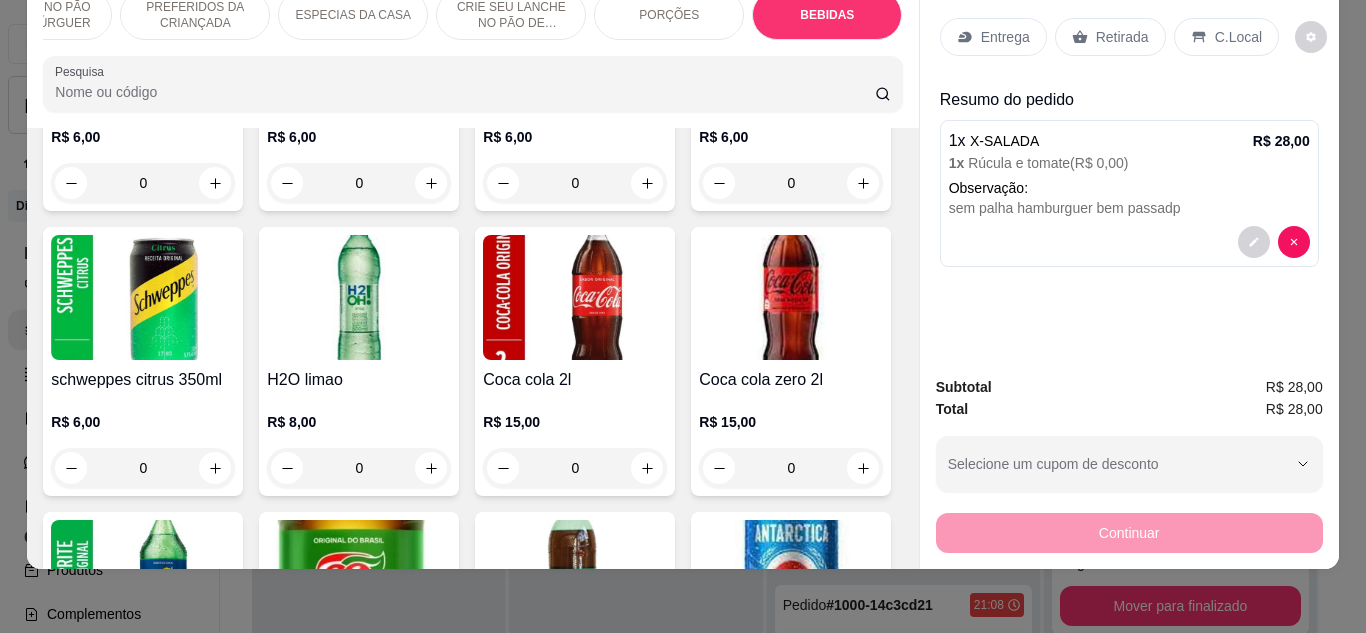 click 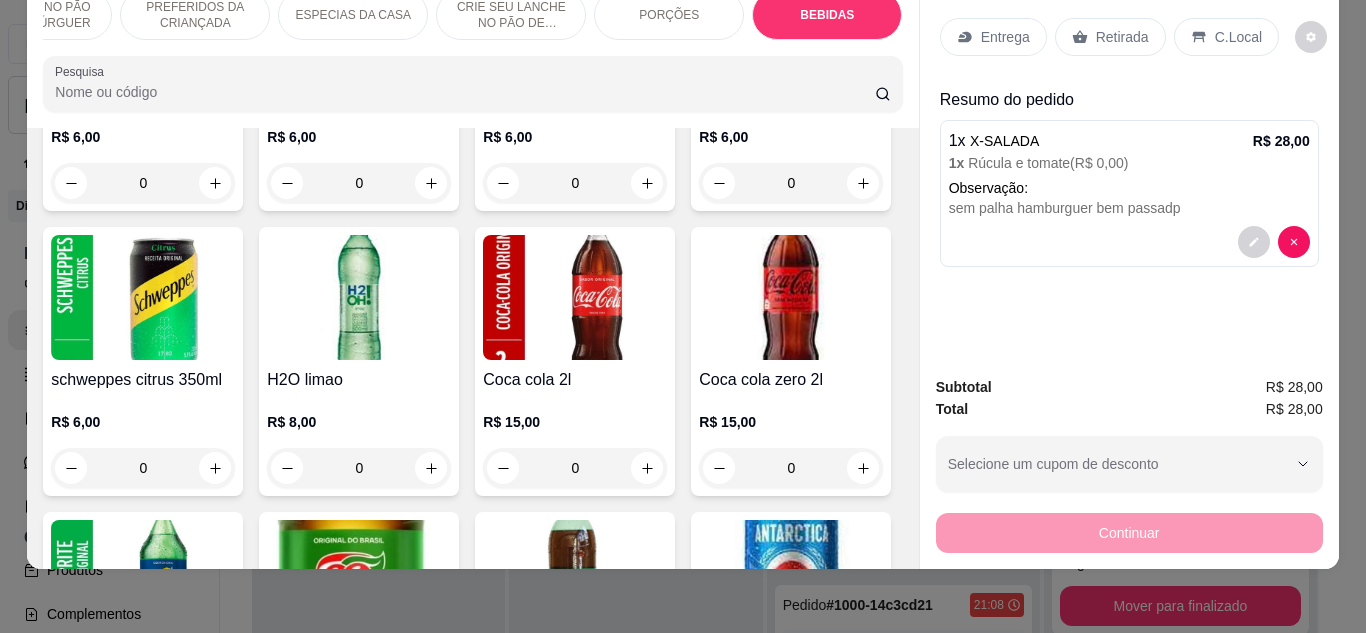 type on "1" 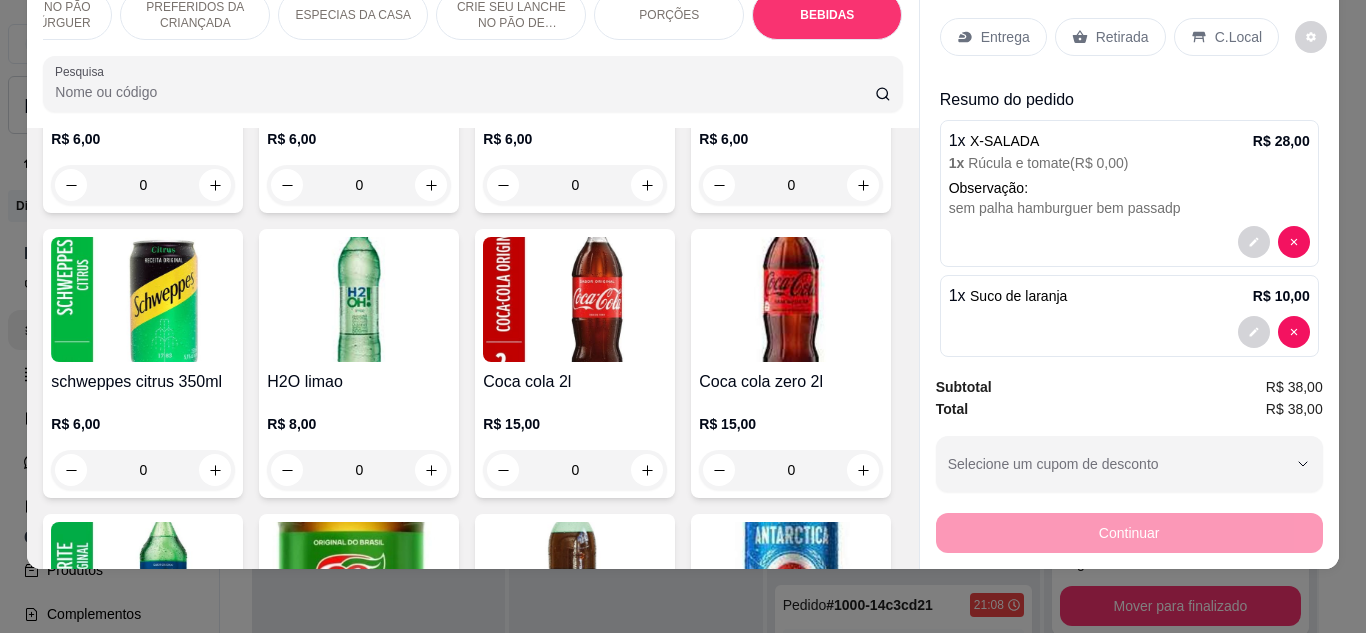 click on "C.Local" at bounding box center [1238, 37] 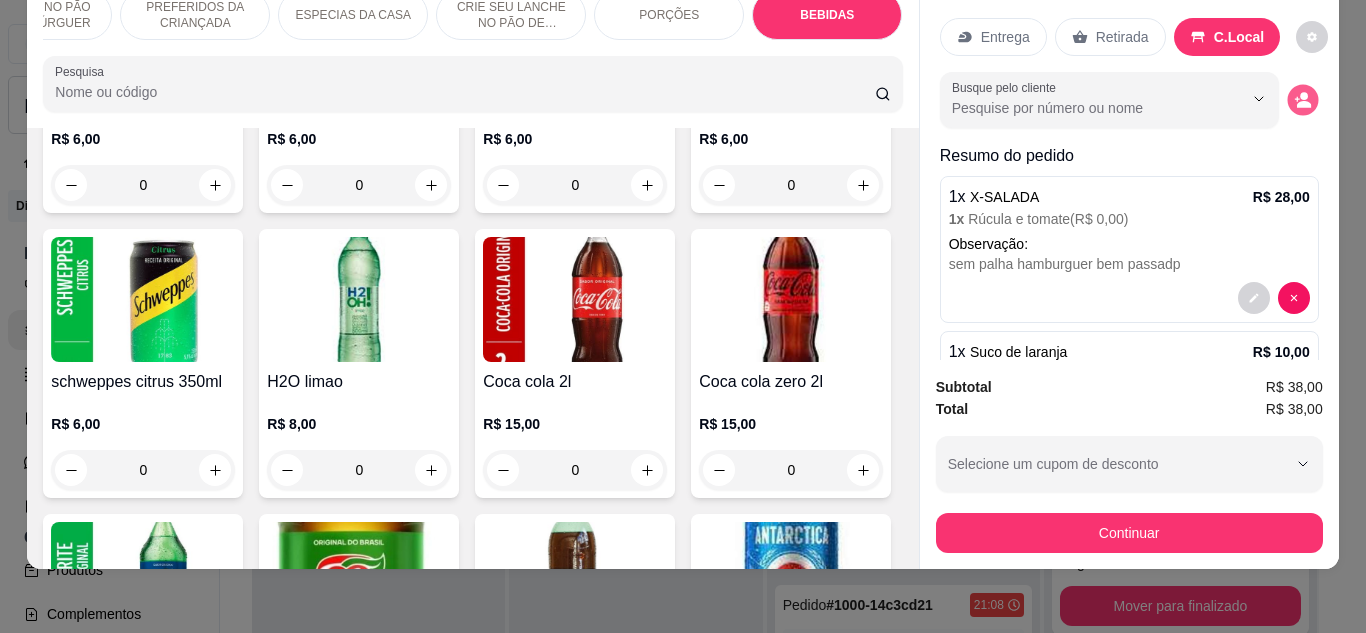 click 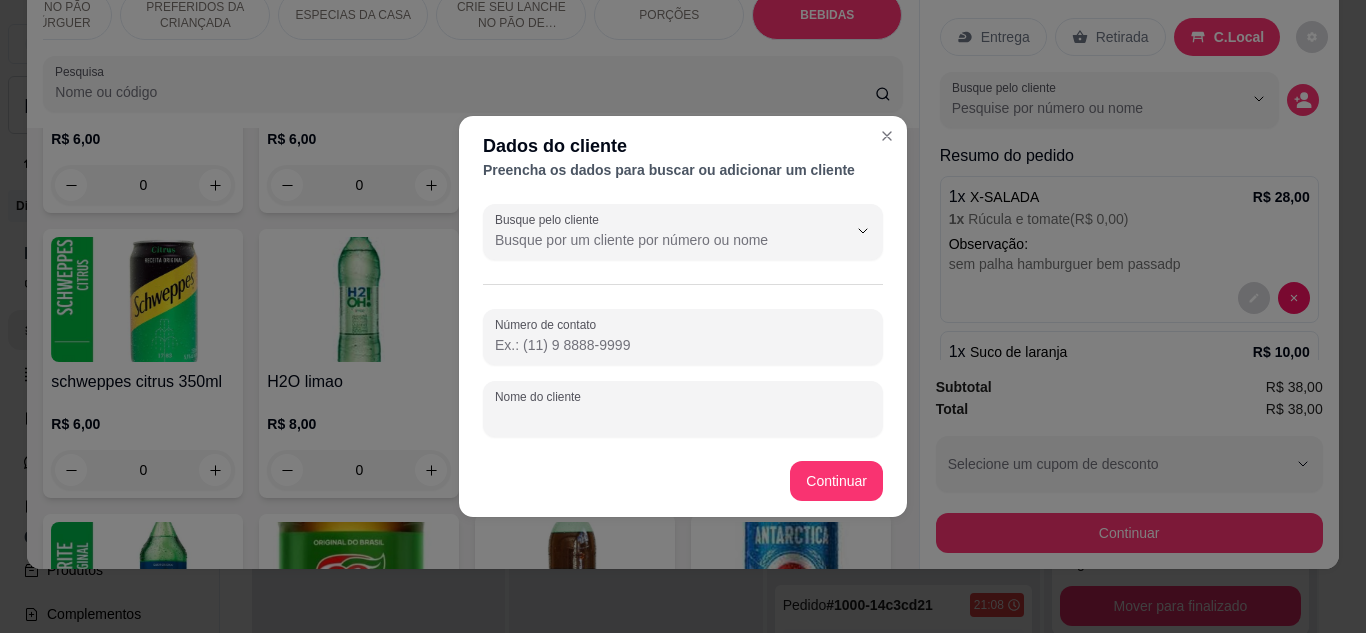 click on "Nome do cliente" at bounding box center (683, 417) 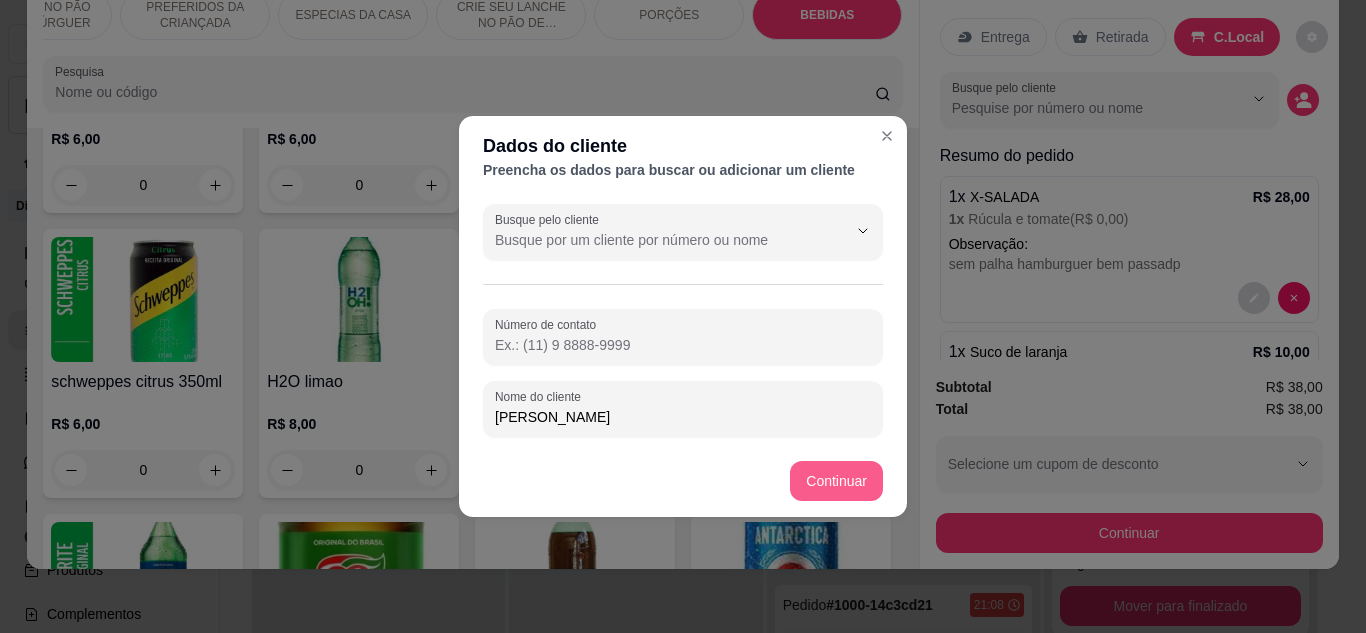 type on "[PERSON_NAME]" 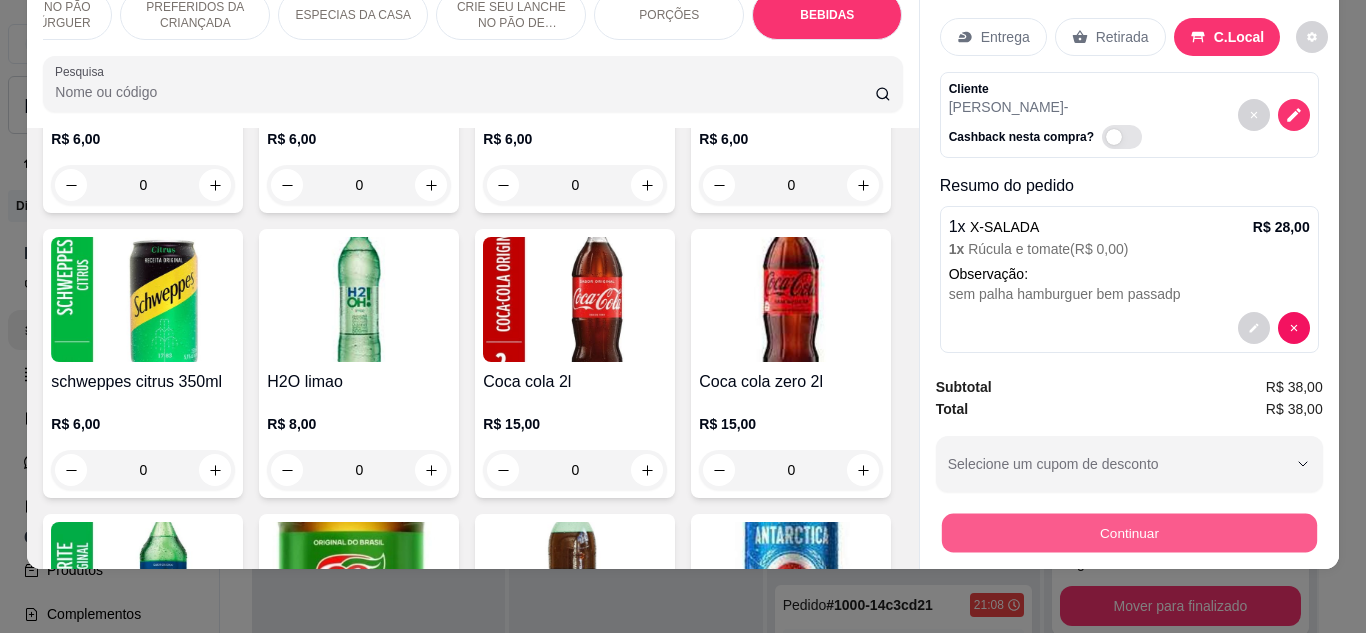 click on "Continuar" at bounding box center [1128, 533] 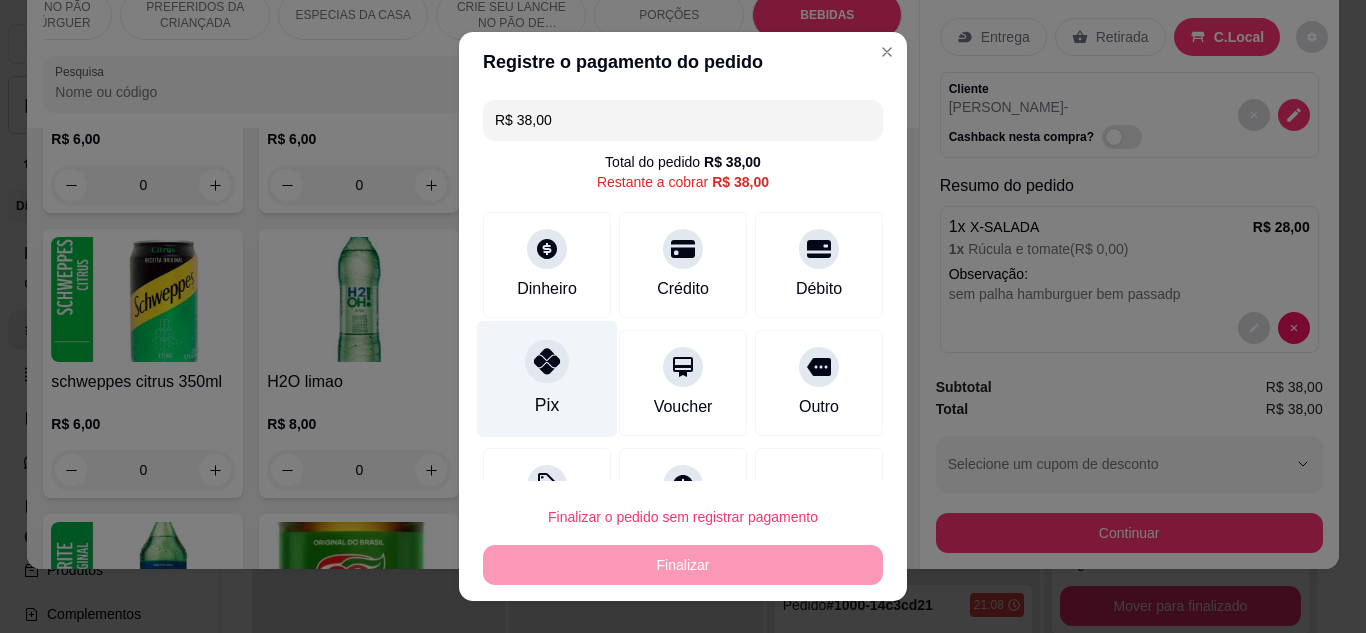 click on "Pix" at bounding box center (547, 378) 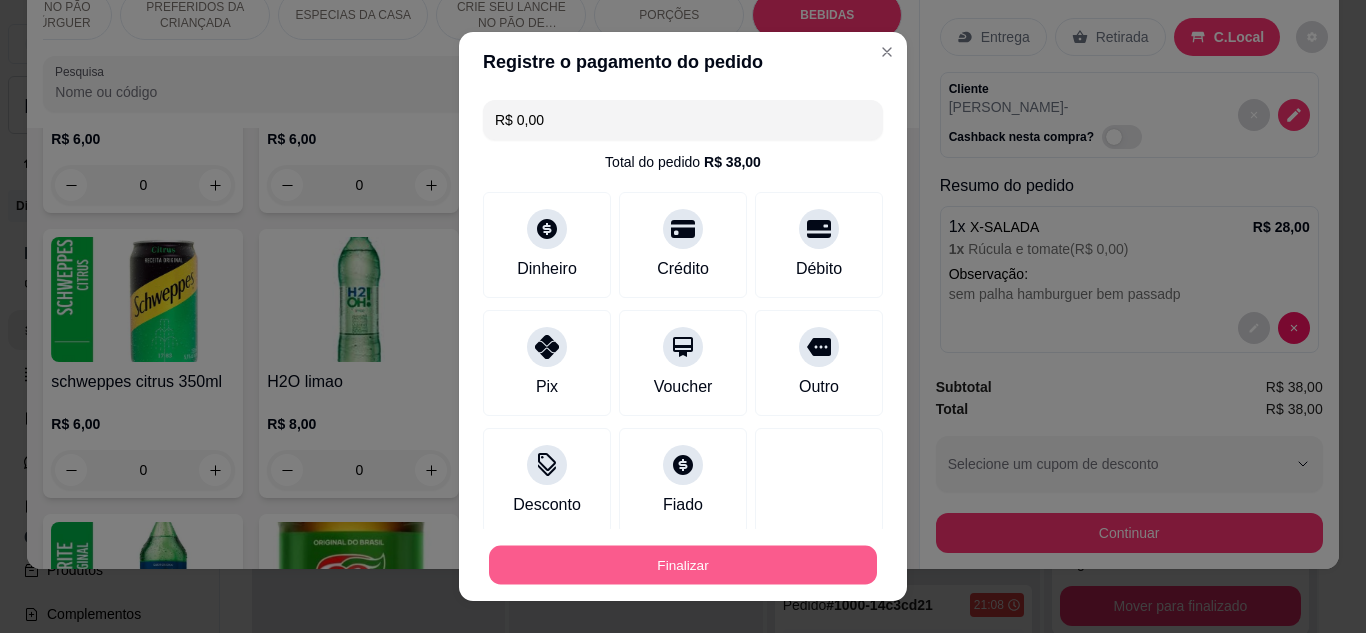 click on "Finalizar" at bounding box center (683, 565) 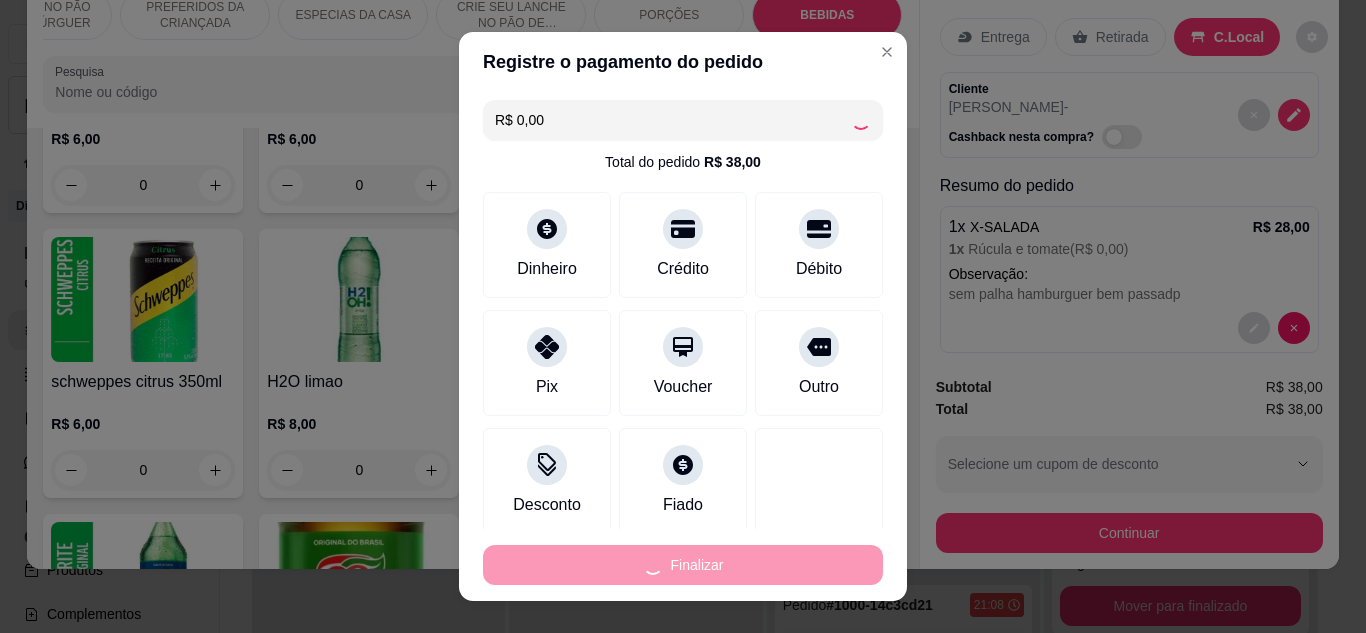 type on "0" 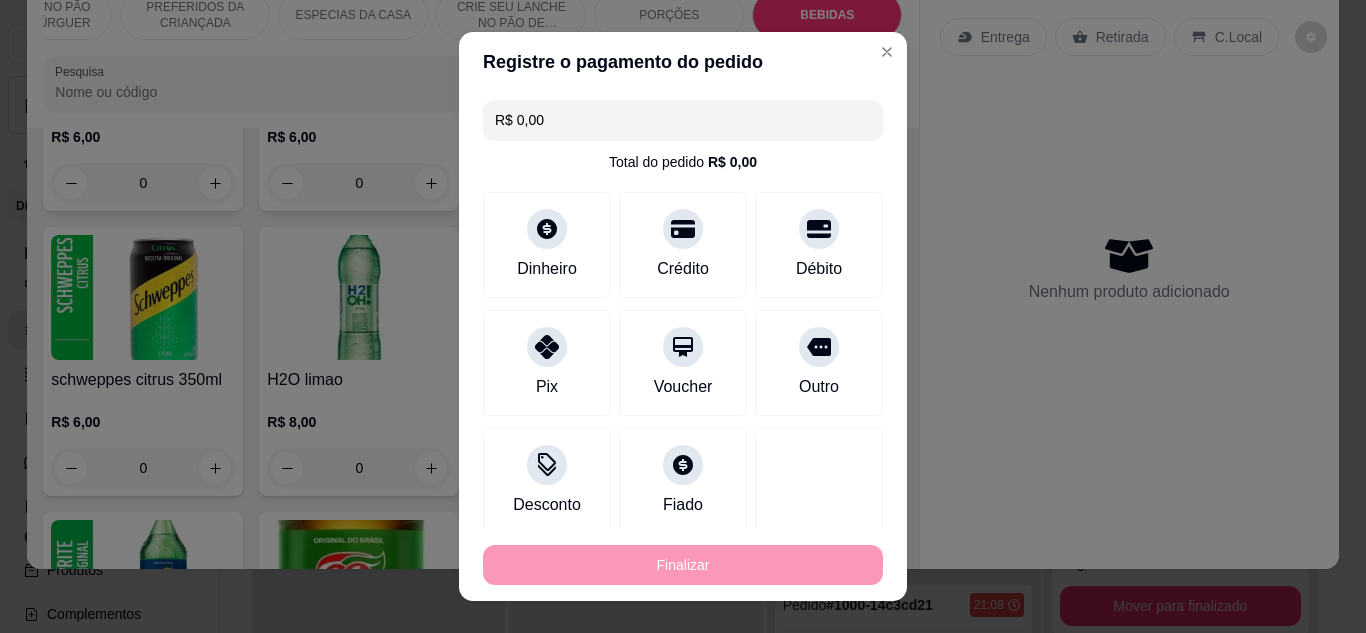 type on "-R$ 38,00" 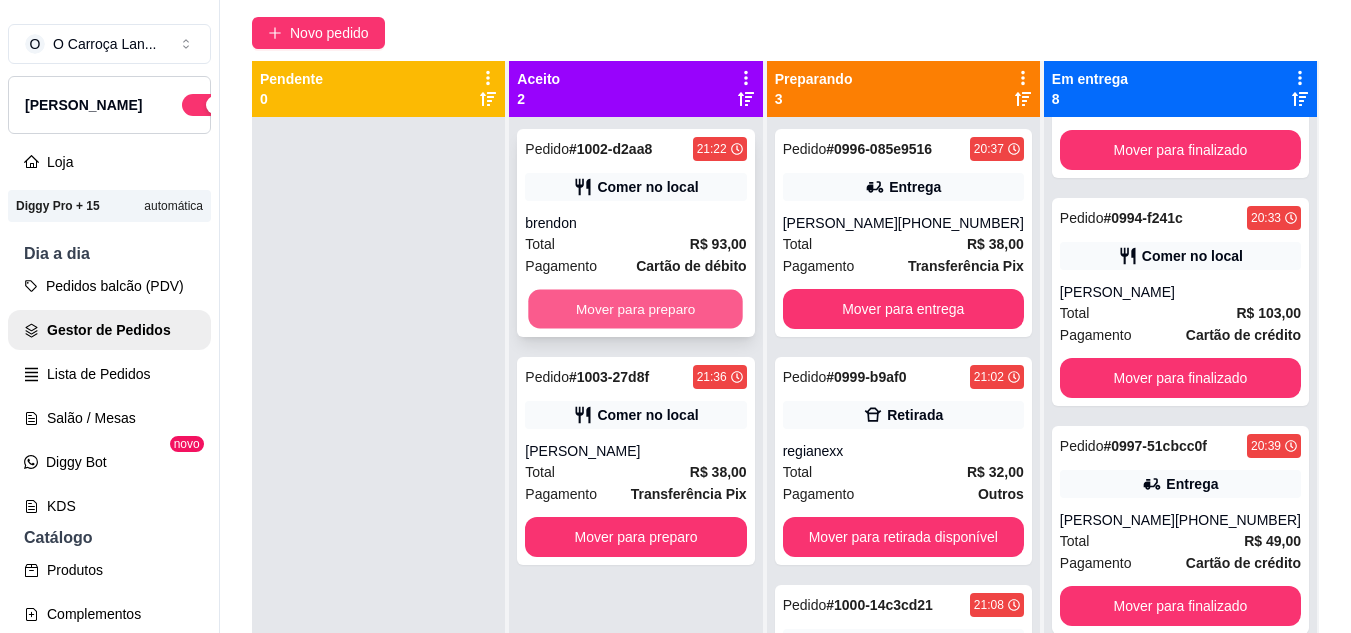 click on "Mover para preparo" at bounding box center [636, 309] 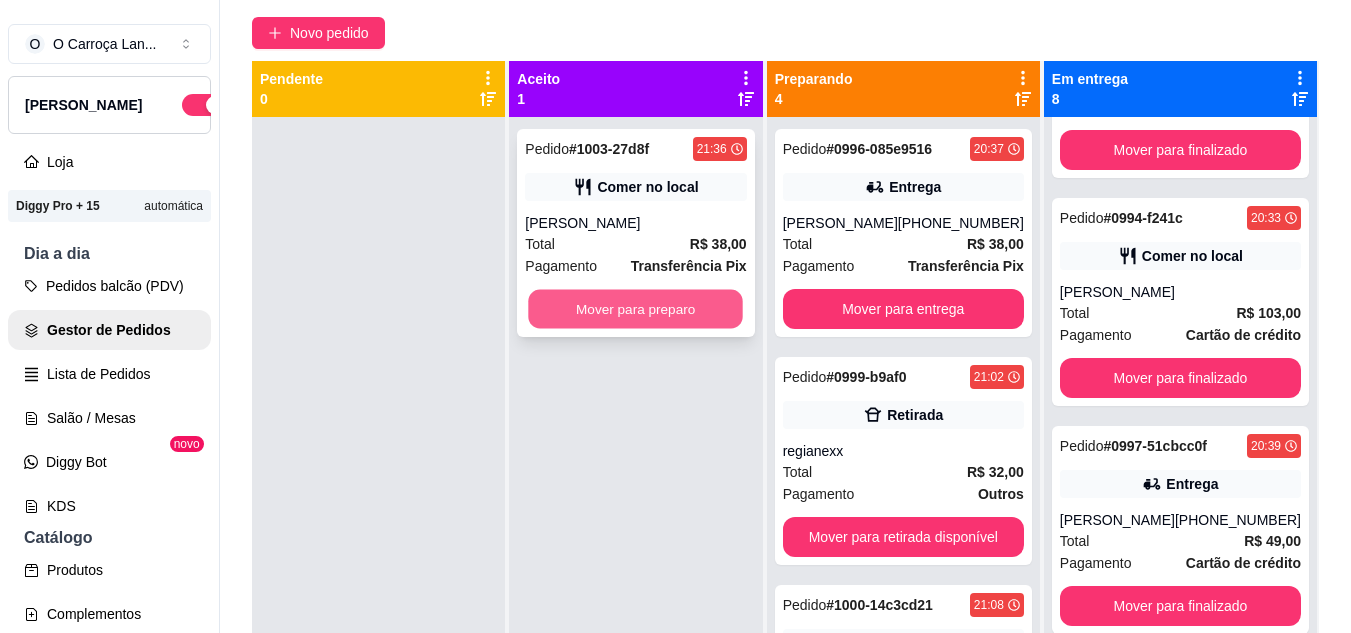 click on "Mover para preparo" at bounding box center (636, 309) 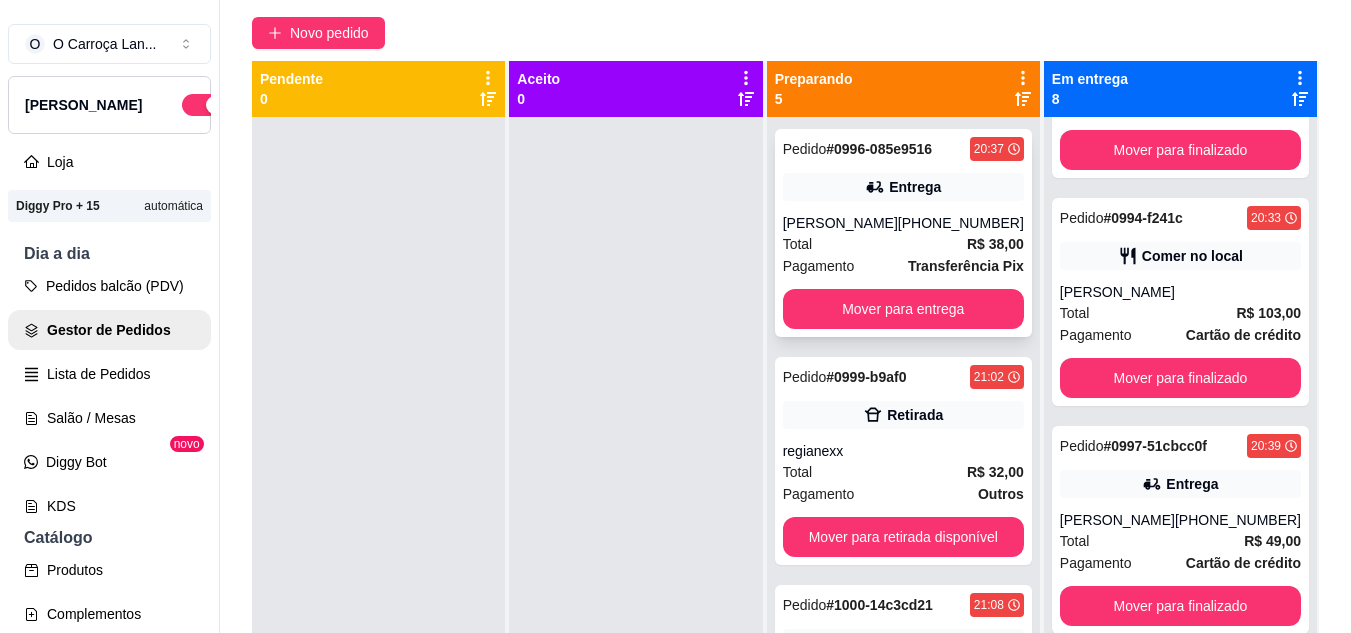 click on "Pagamento Transferência Pix" at bounding box center [903, 266] 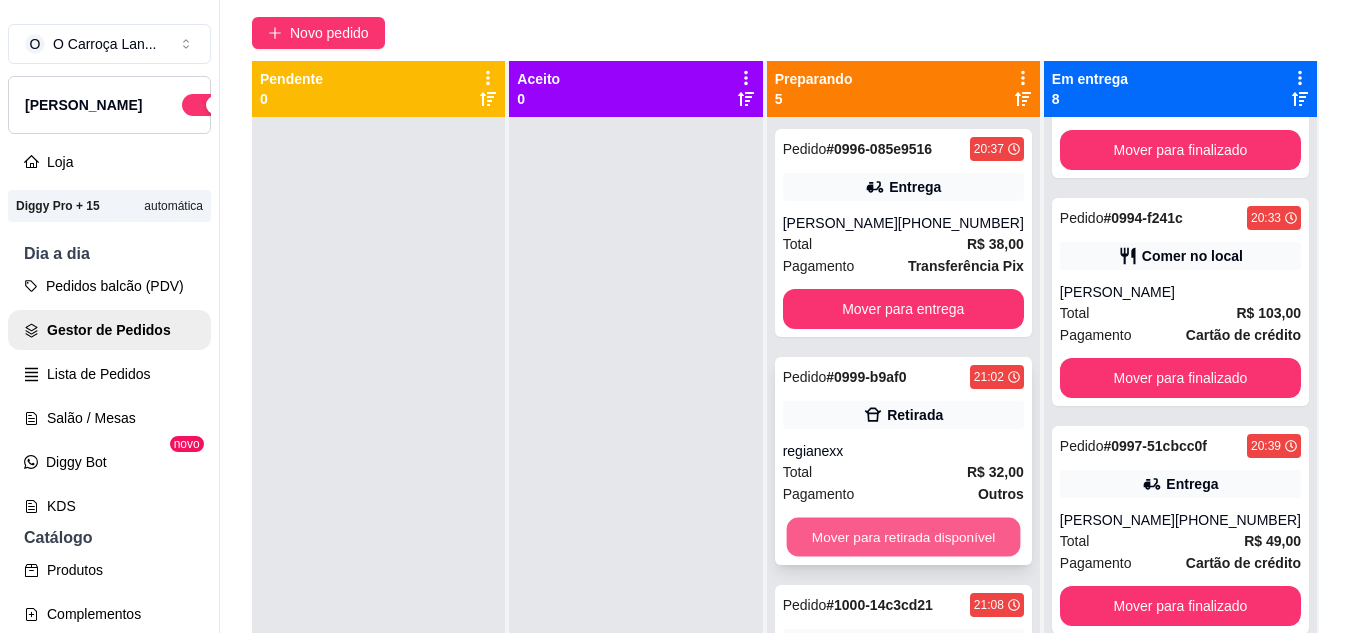 click on "Mover para retirada disponível" at bounding box center [903, 537] 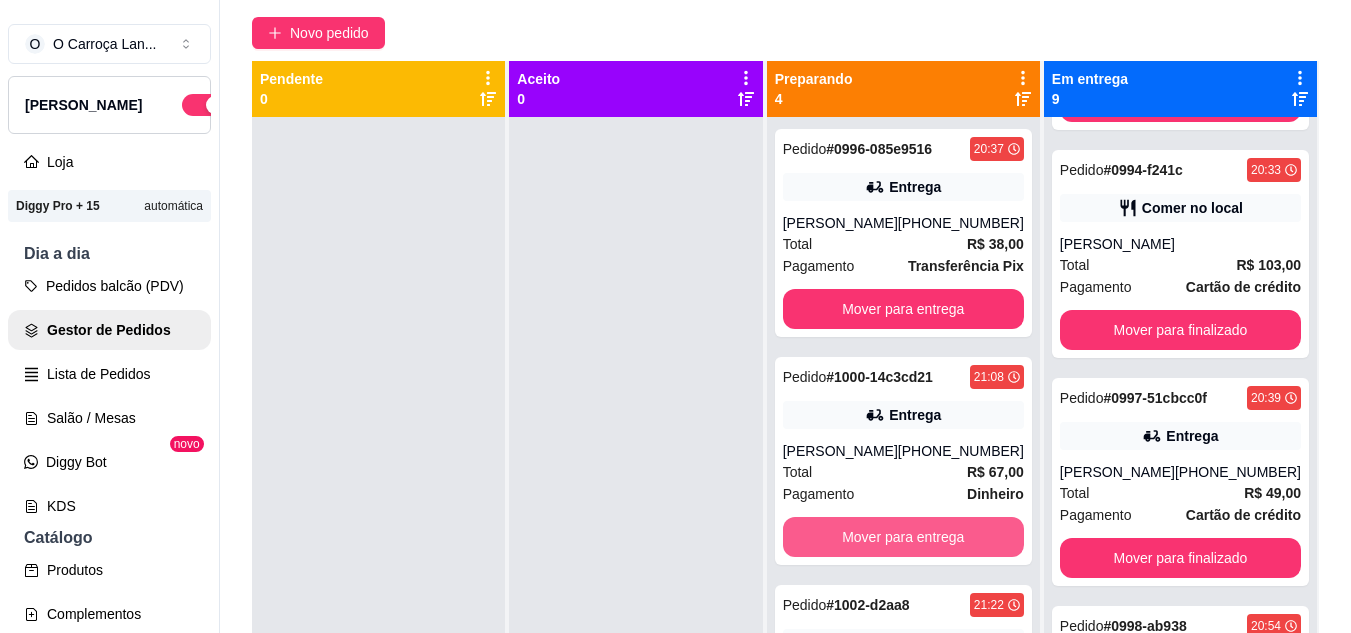 scroll, scrollTop: 1091, scrollLeft: 0, axis: vertical 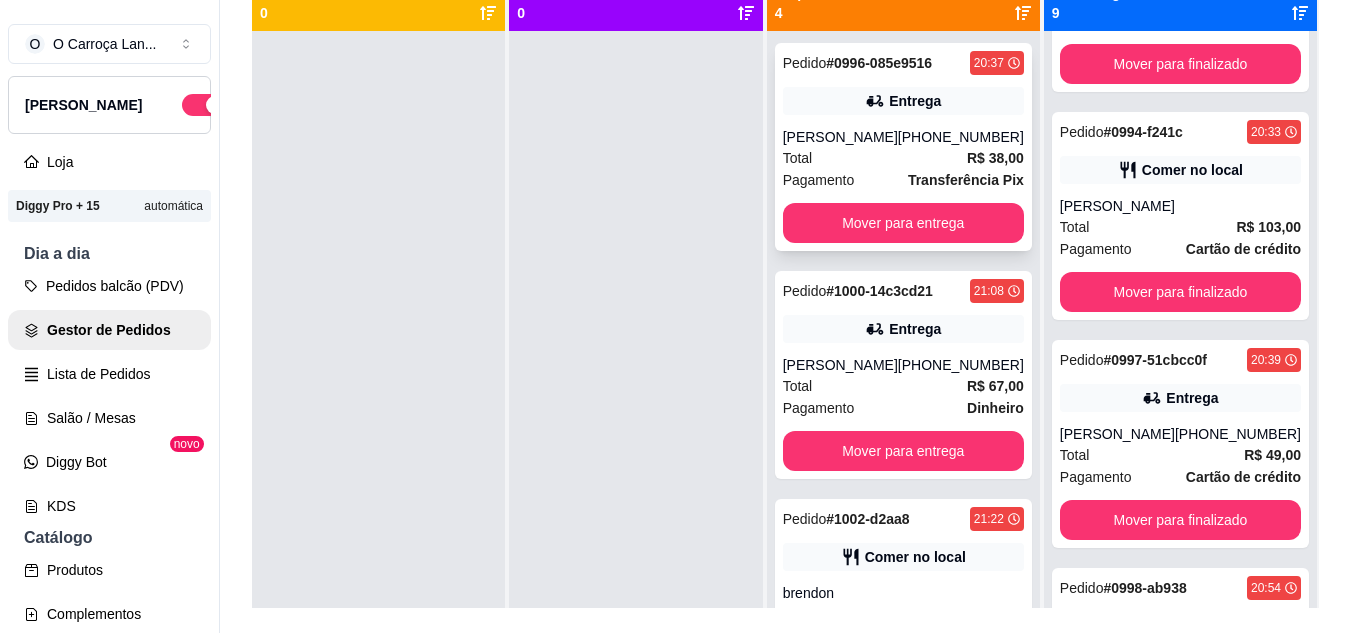 click on "Entrega" at bounding box center (903, 101) 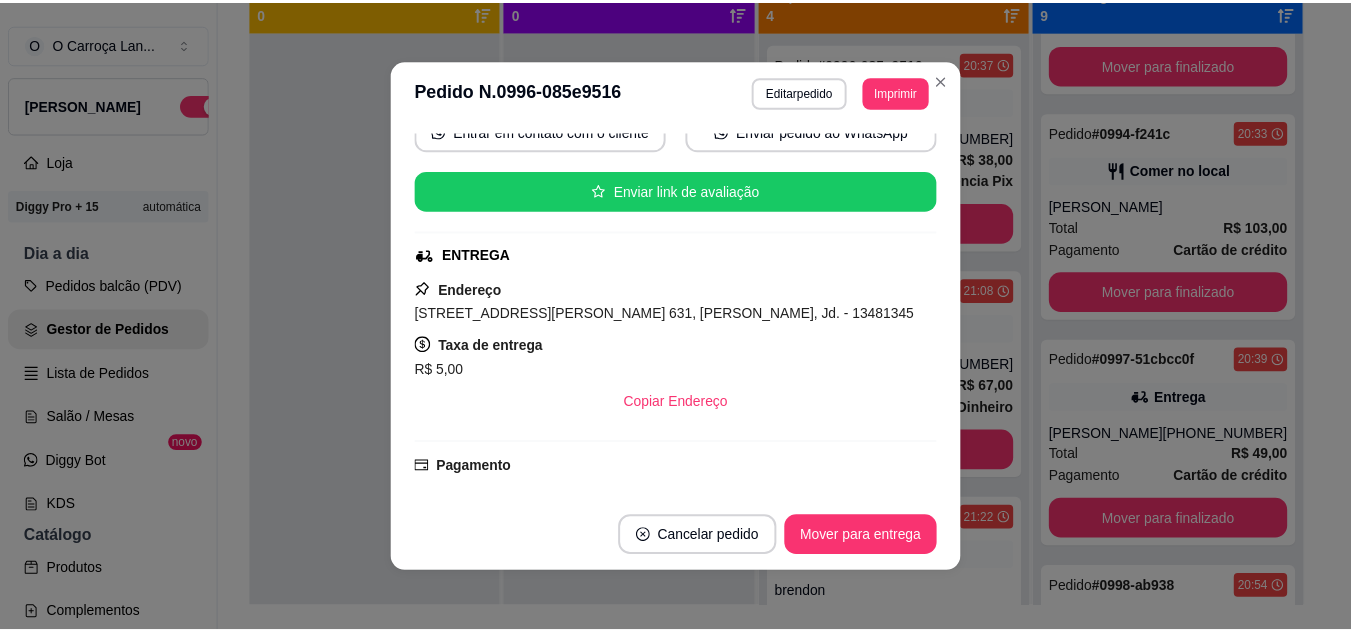 scroll, scrollTop: 206, scrollLeft: 0, axis: vertical 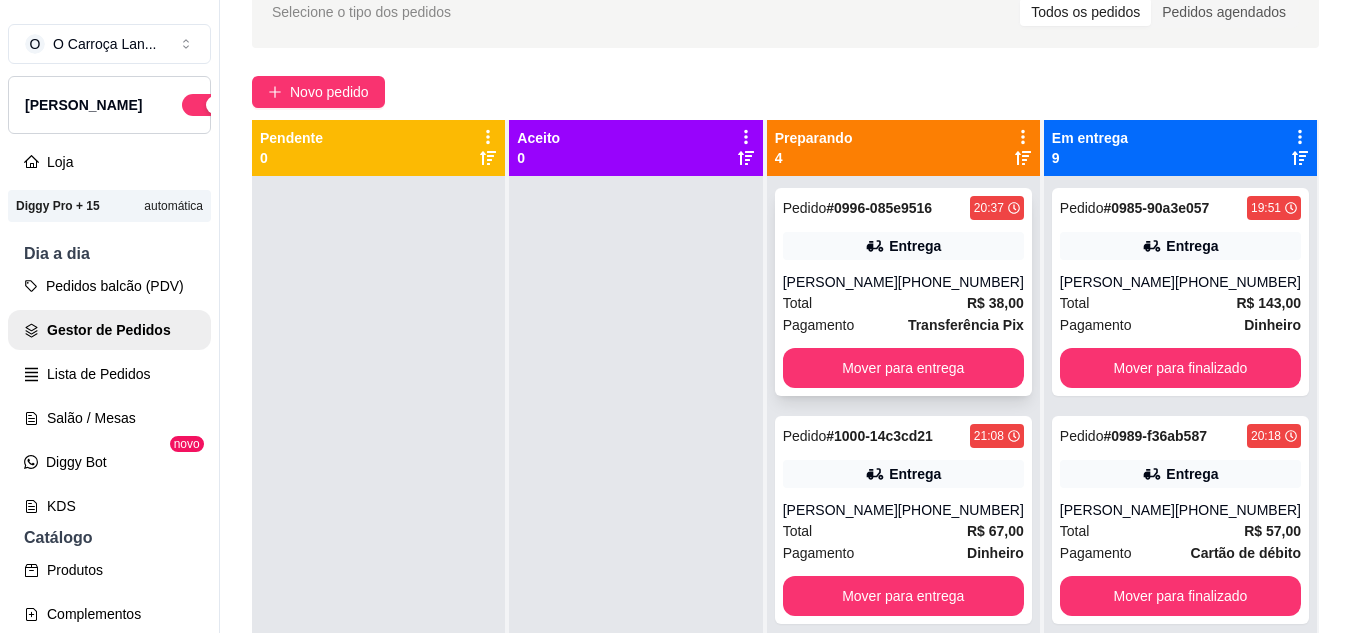 click on "Entrega" at bounding box center (903, 246) 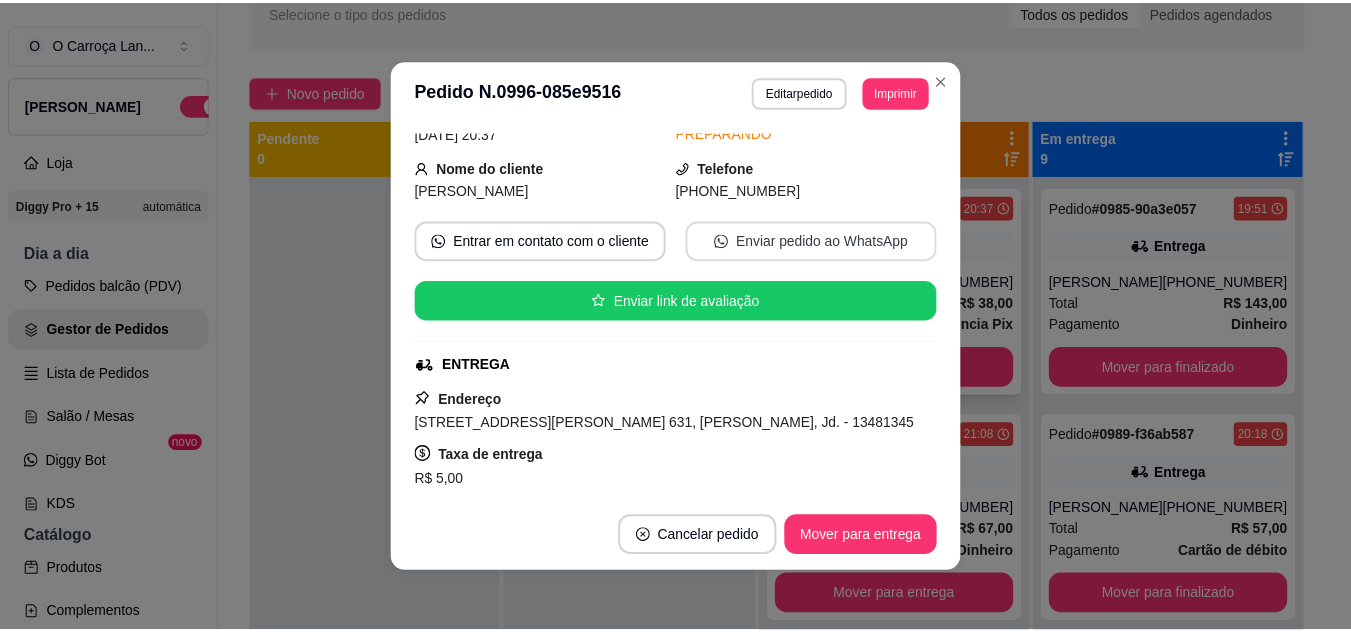 scroll, scrollTop: 442, scrollLeft: 0, axis: vertical 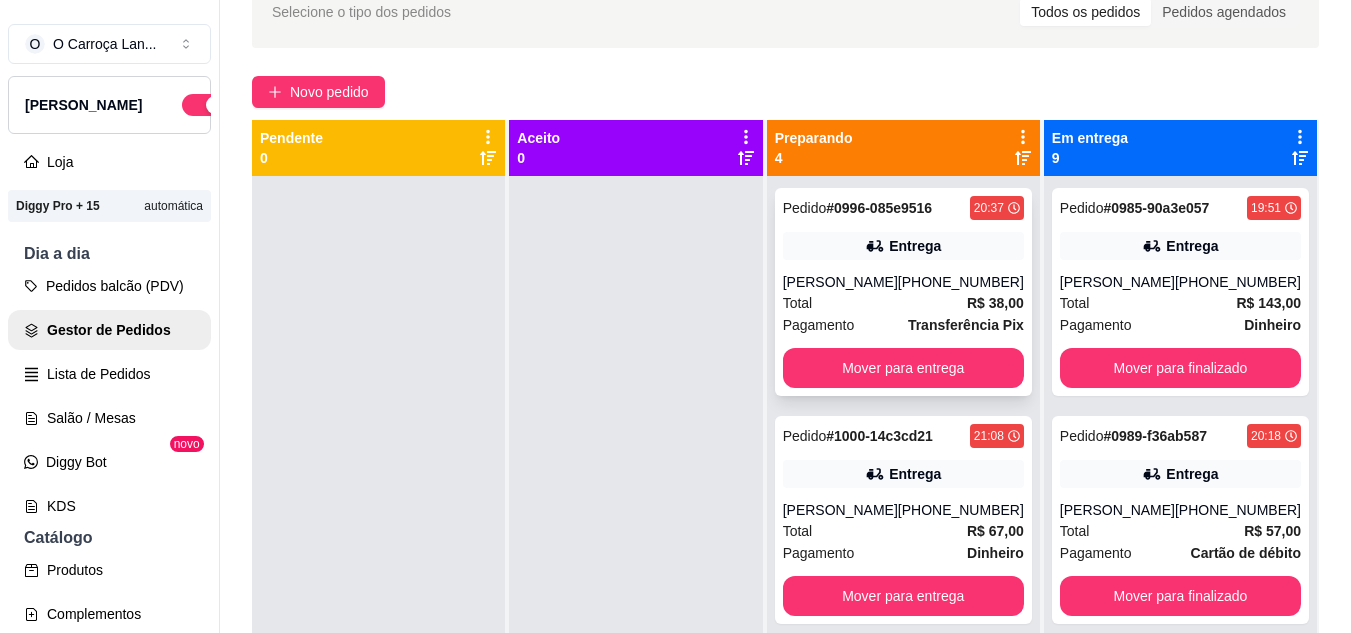 click on "[PERSON_NAME]" at bounding box center (840, 282) 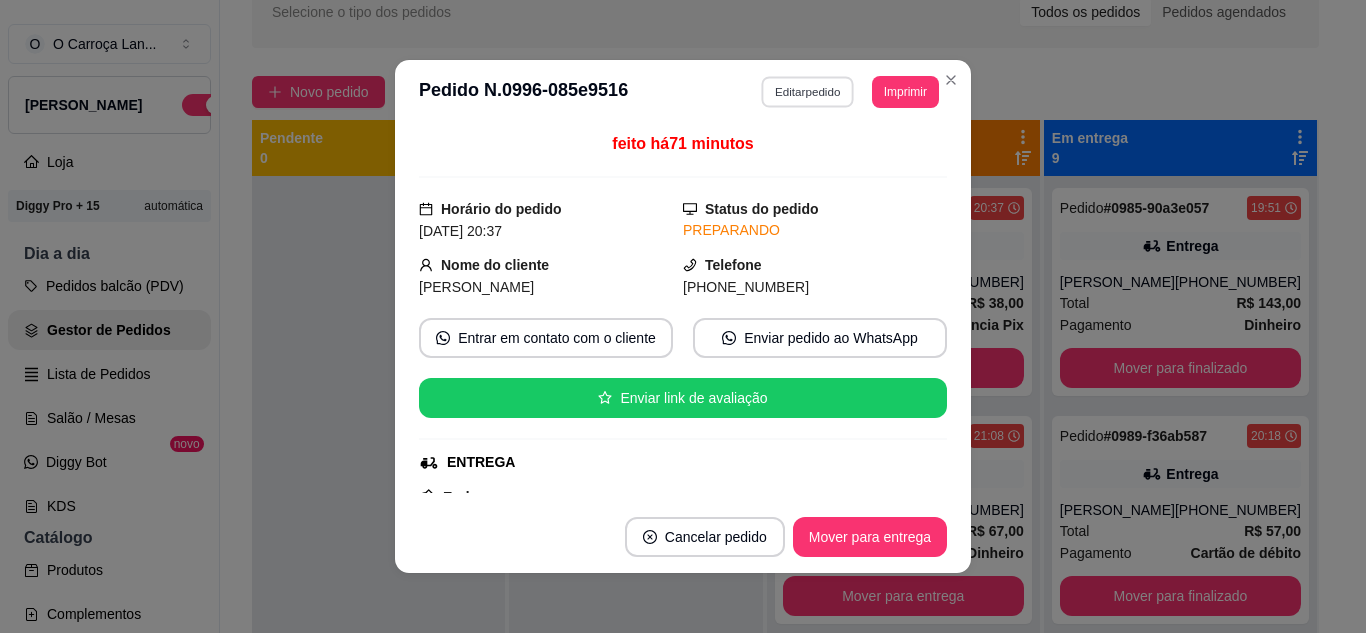 click on "Editar  pedido" at bounding box center (808, 91) 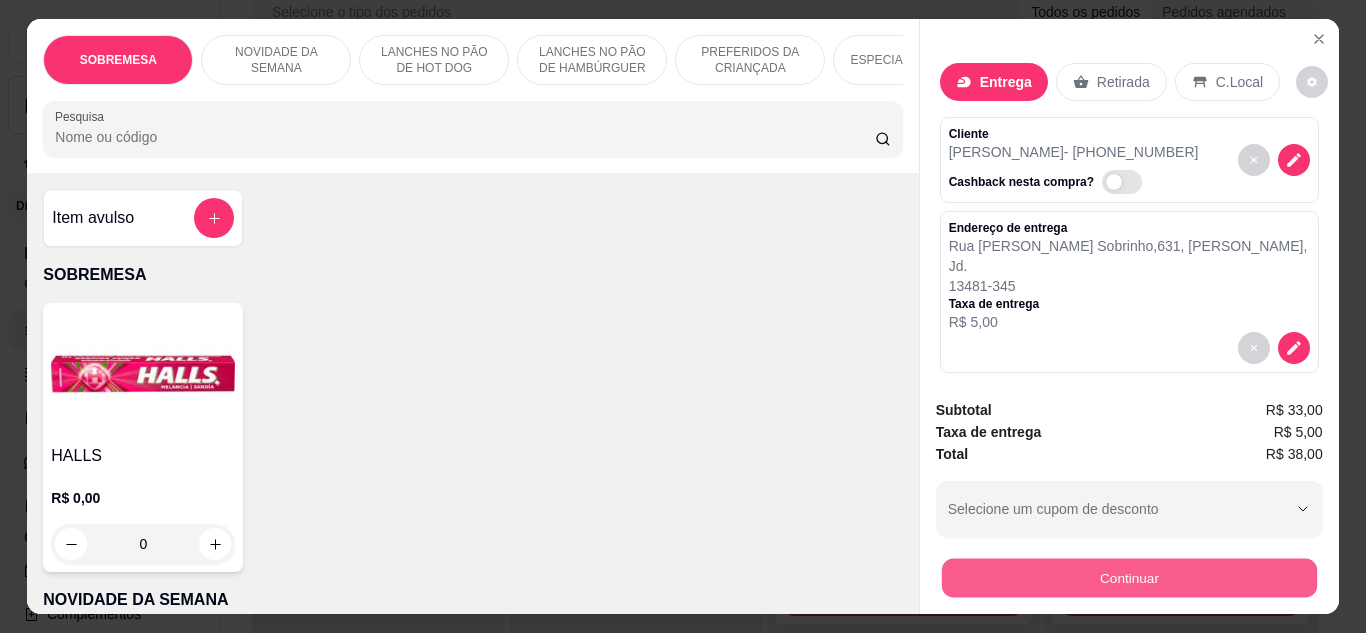 click on "Continuar" at bounding box center [1128, 578] 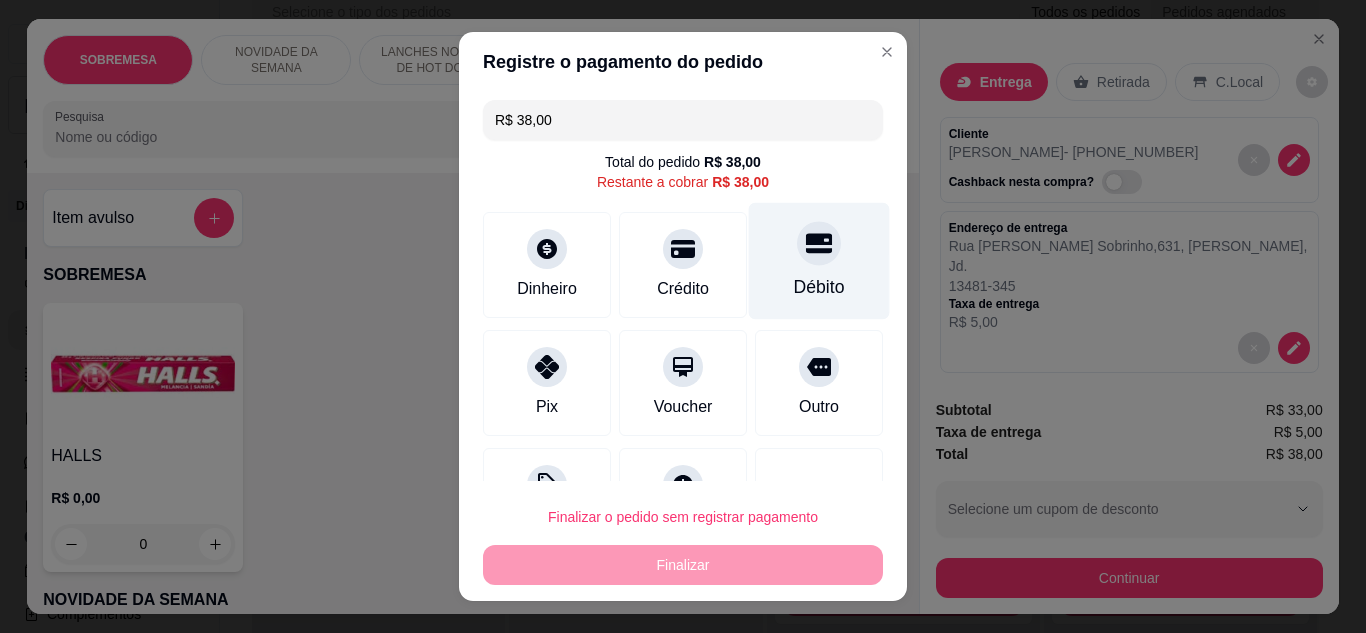 click on "Débito" at bounding box center [819, 260] 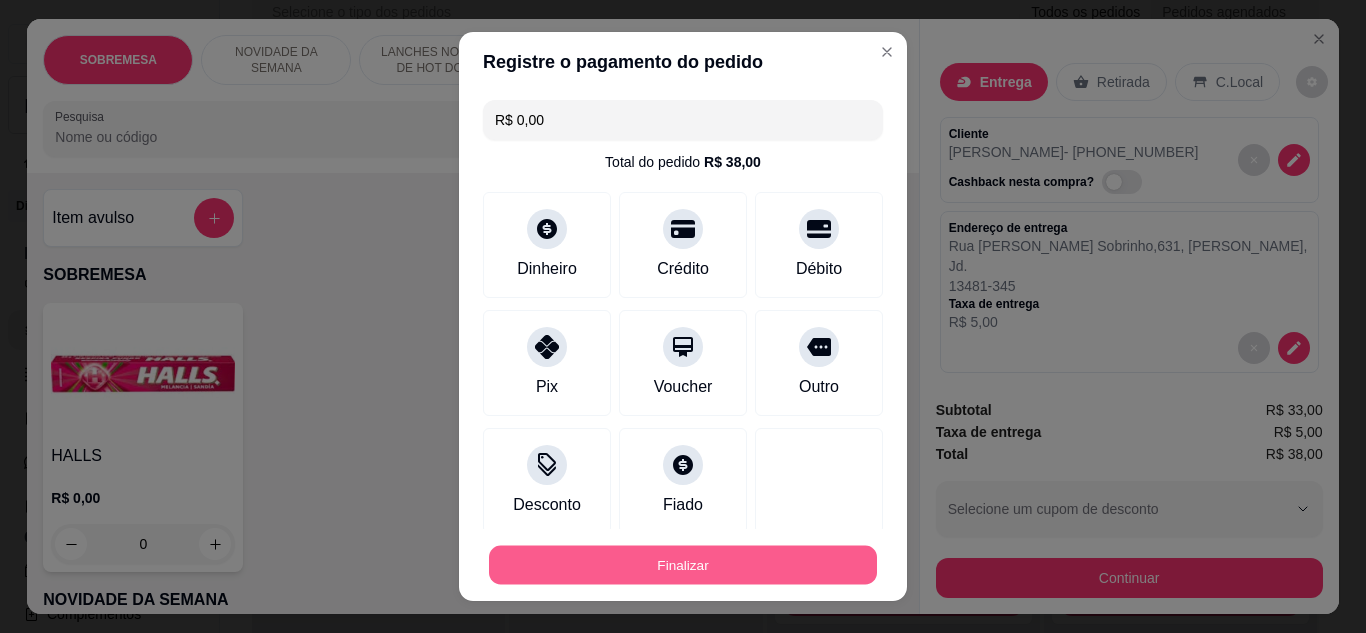 click on "Finalizar" at bounding box center (683, 565) 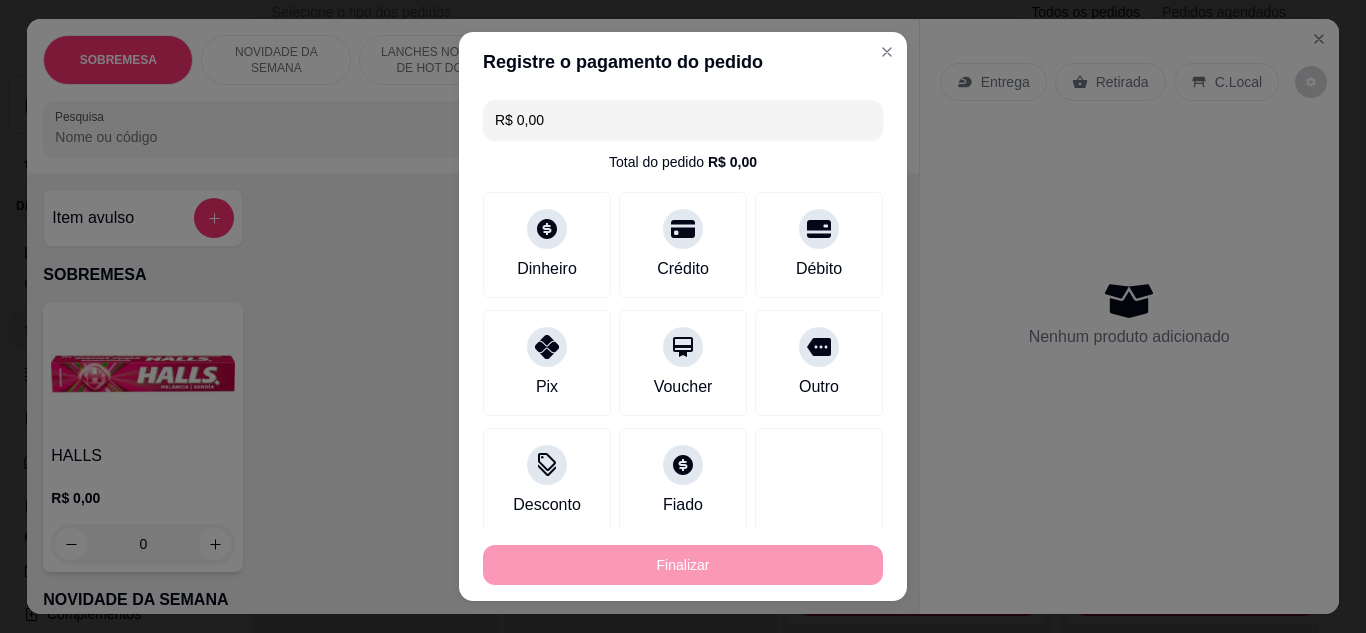 type on "-R$ 38,00" 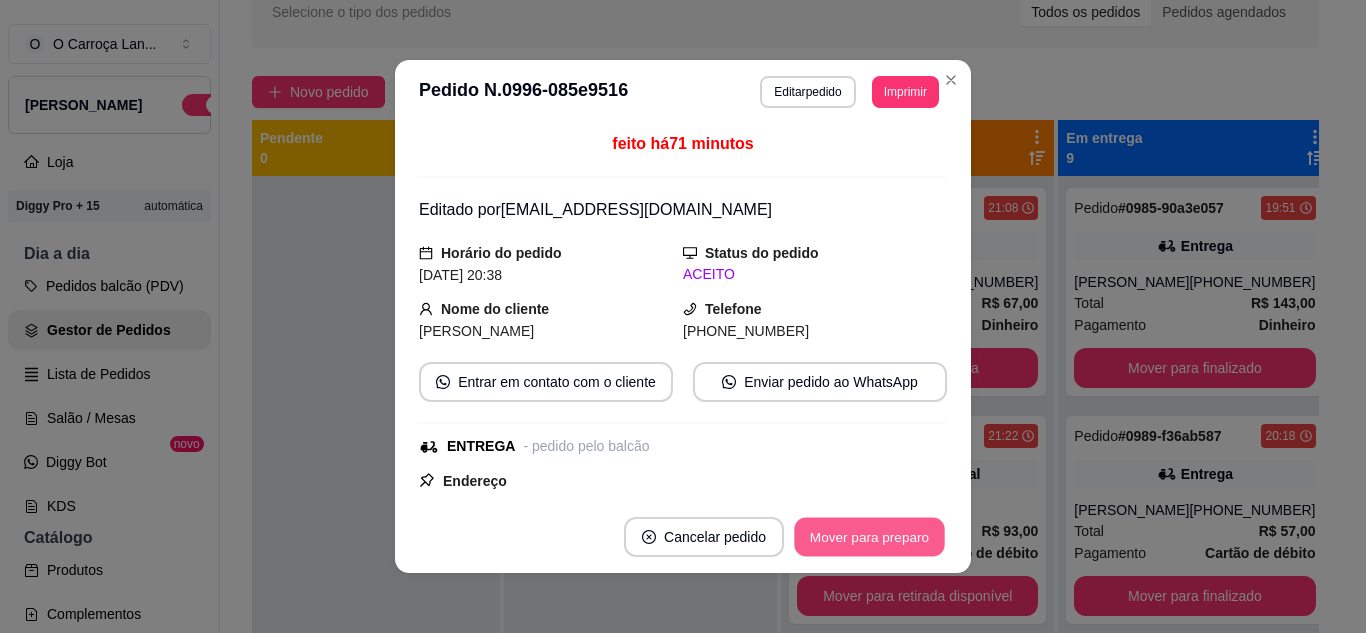 click on "Mover para preparo" at bounding box center [869, 537] 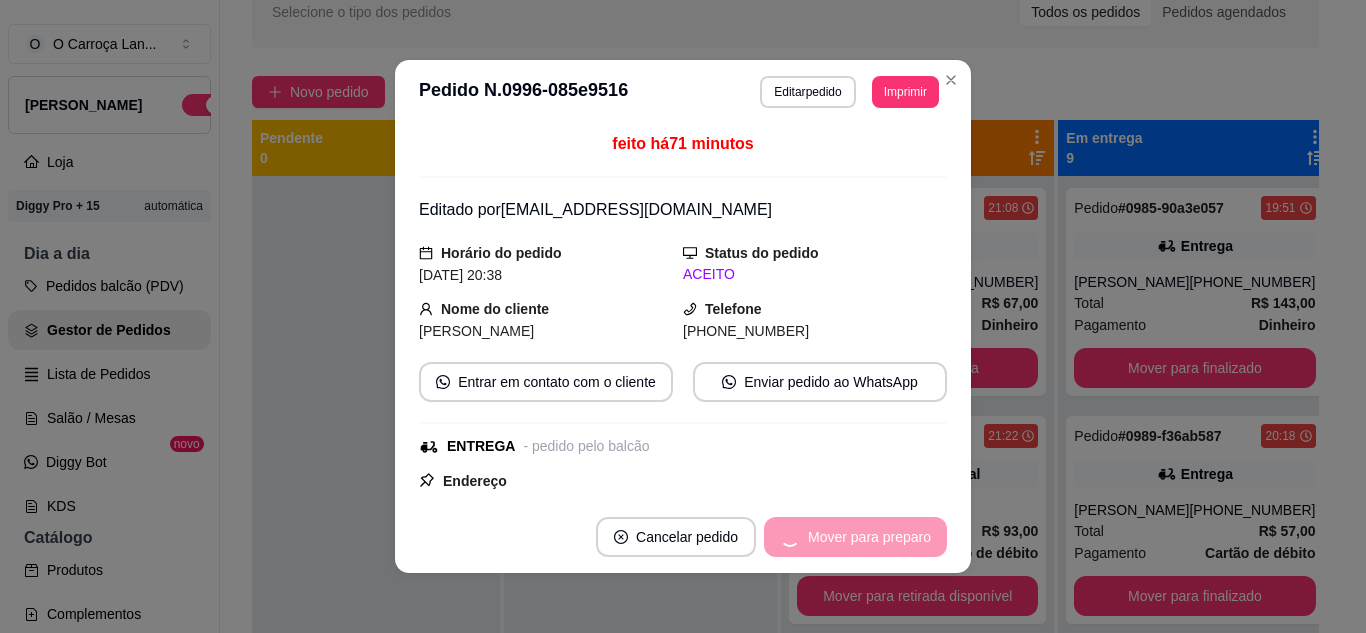 click on "Mover para preparo" at bounding box center (855, 537) 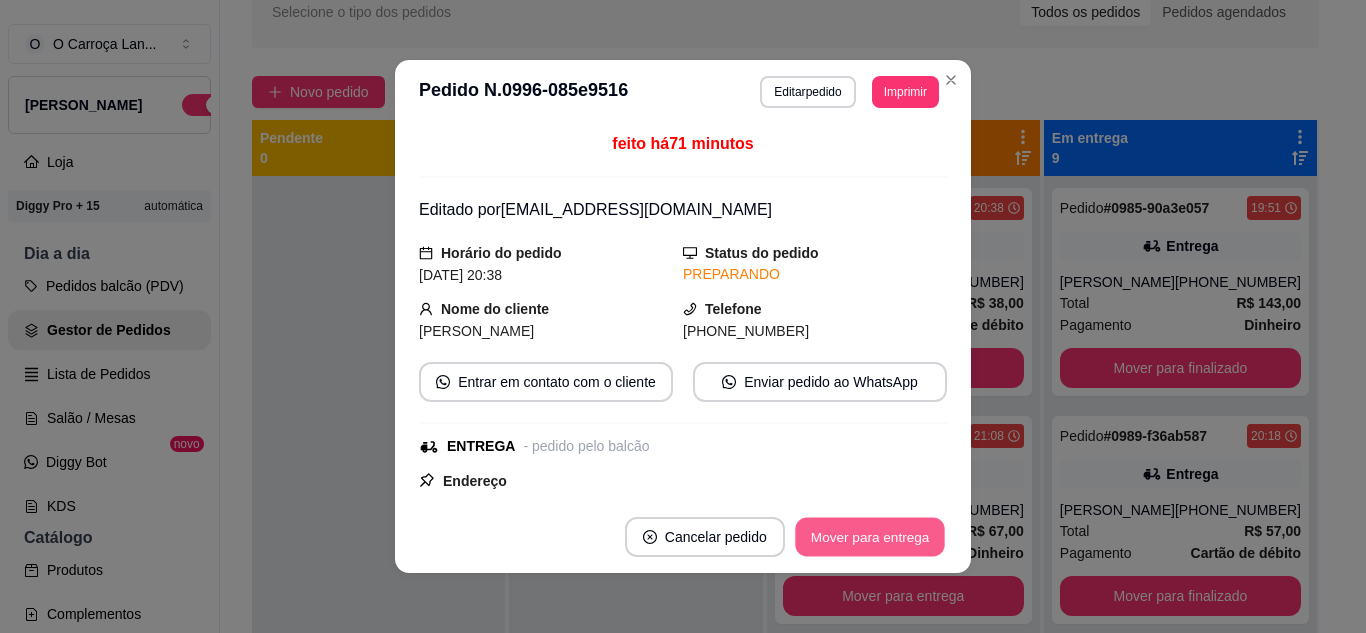 click on "Mover para entrega" at bounding box center [870, 537] 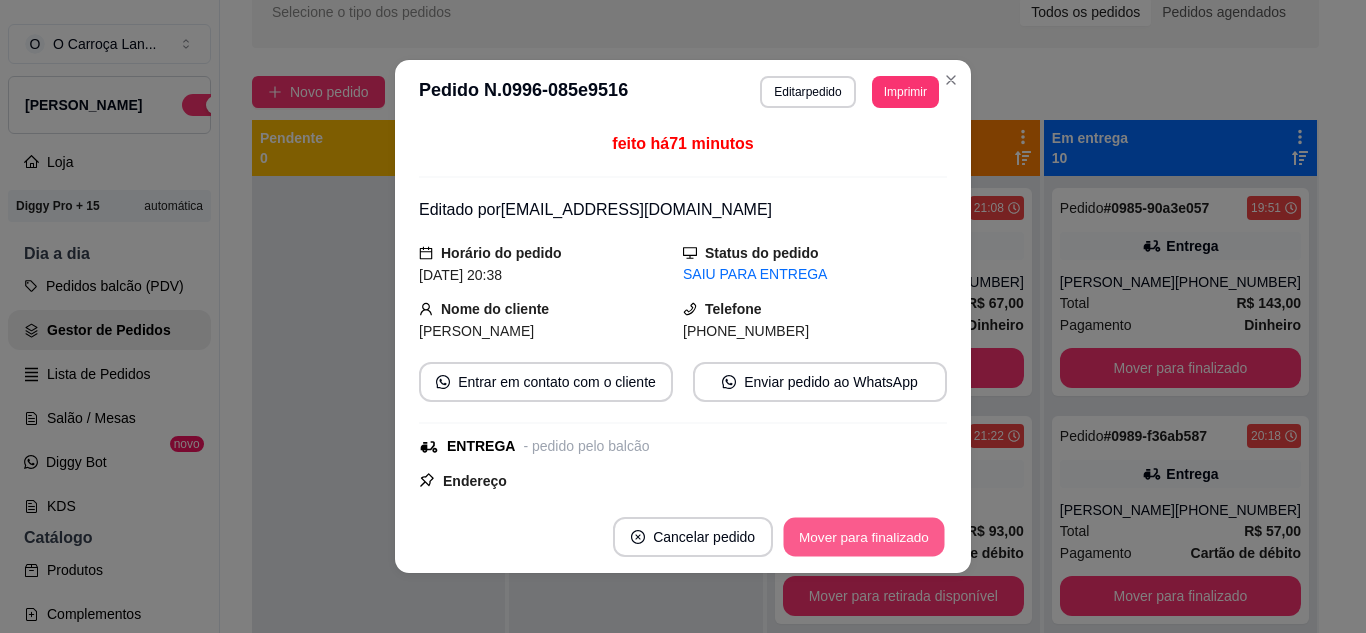click on "Mover para finalizado" at bounding box center (864, 537) 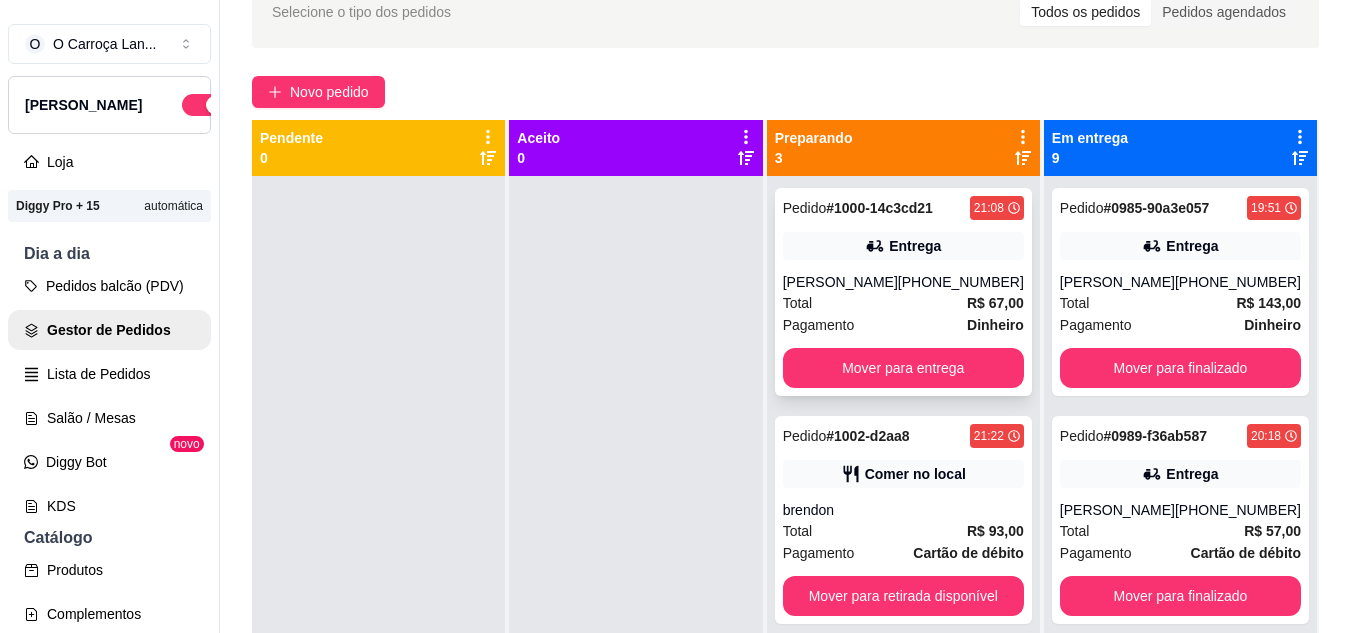 scroll, scrollTop: 71, scrollLeft: 0, axis: vertical 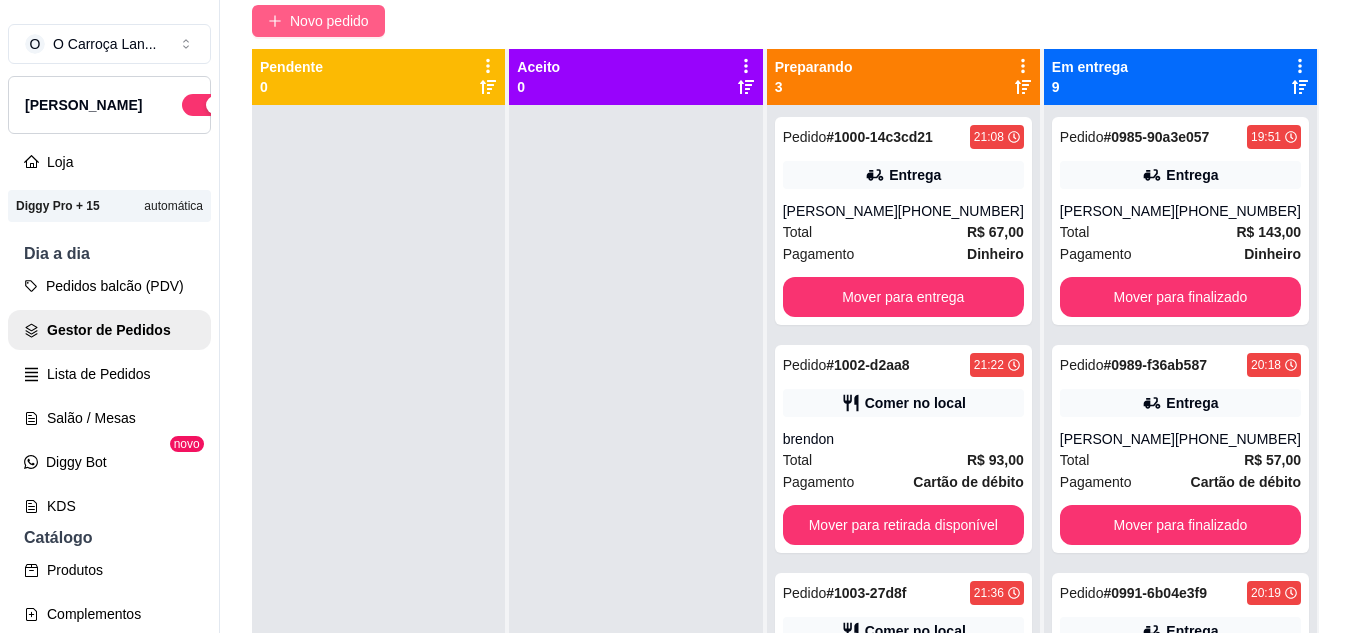 click on "Novo pedido" at bounding box center [329, 21] 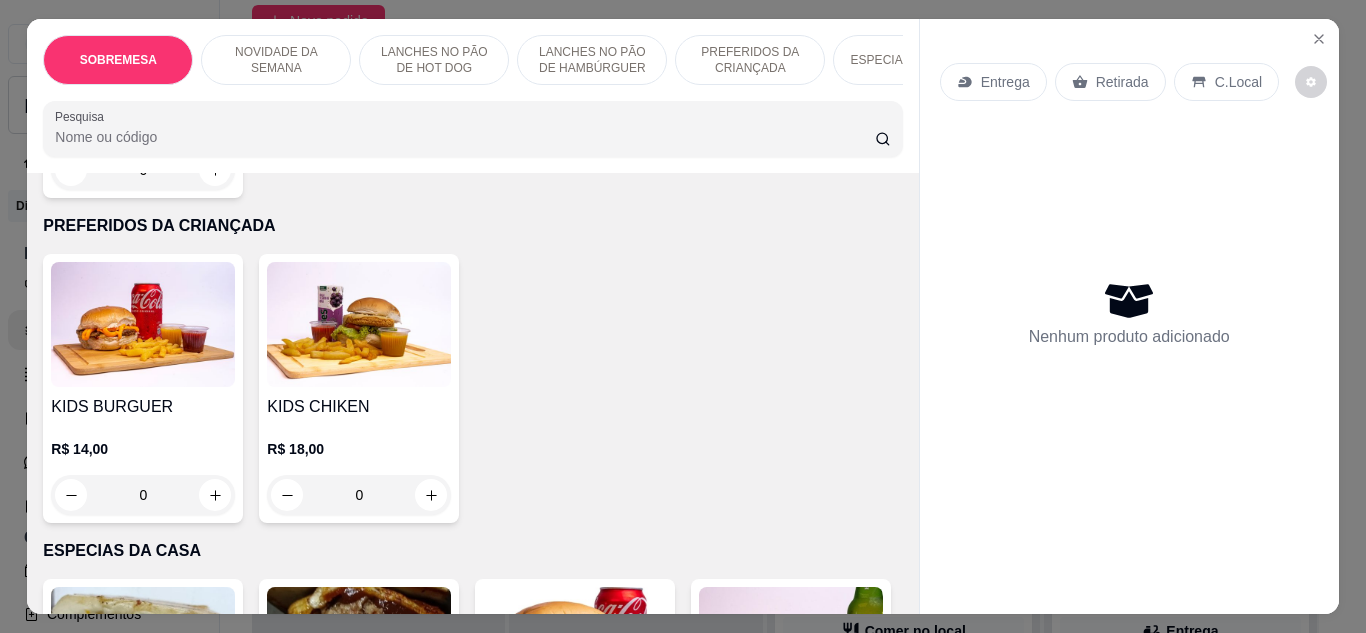 scroll, scrollTop: 1968, scrollLeft: 0, axis: vertical 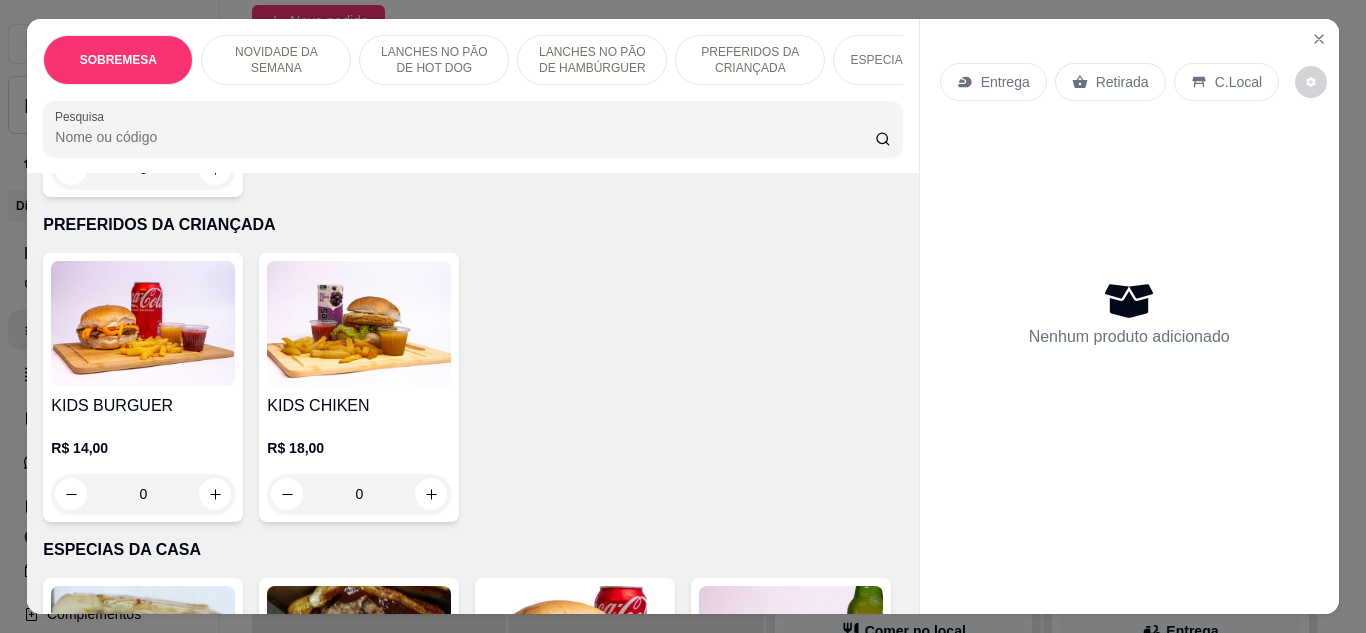 click at bounding box center (143, -2) 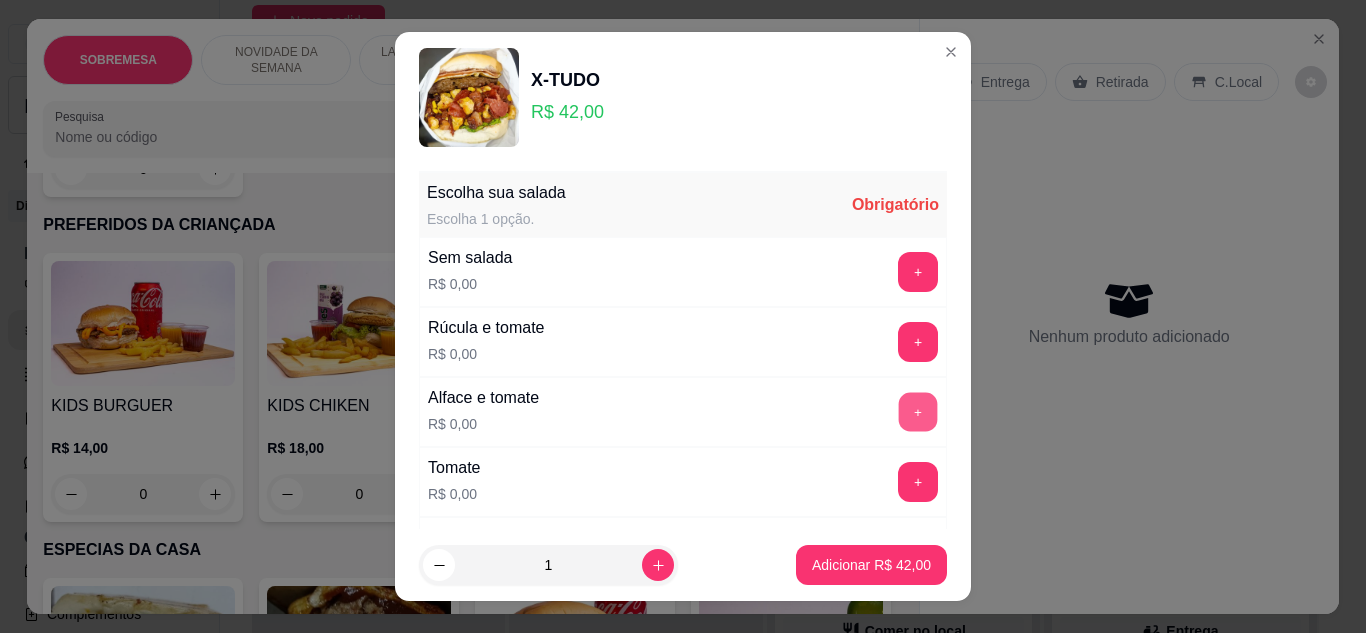 click on "+" at bounding box center [918, 412] 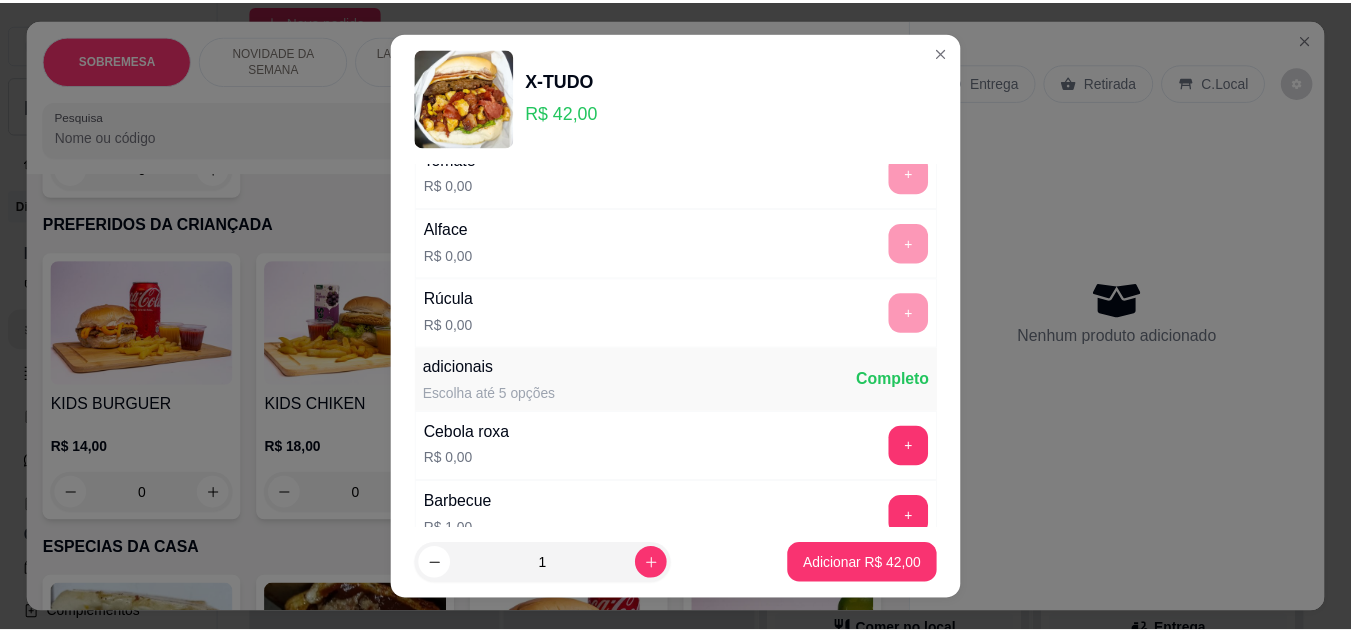 scroll, scrollTop: 309, scrollLeft: 0, axis: vertical 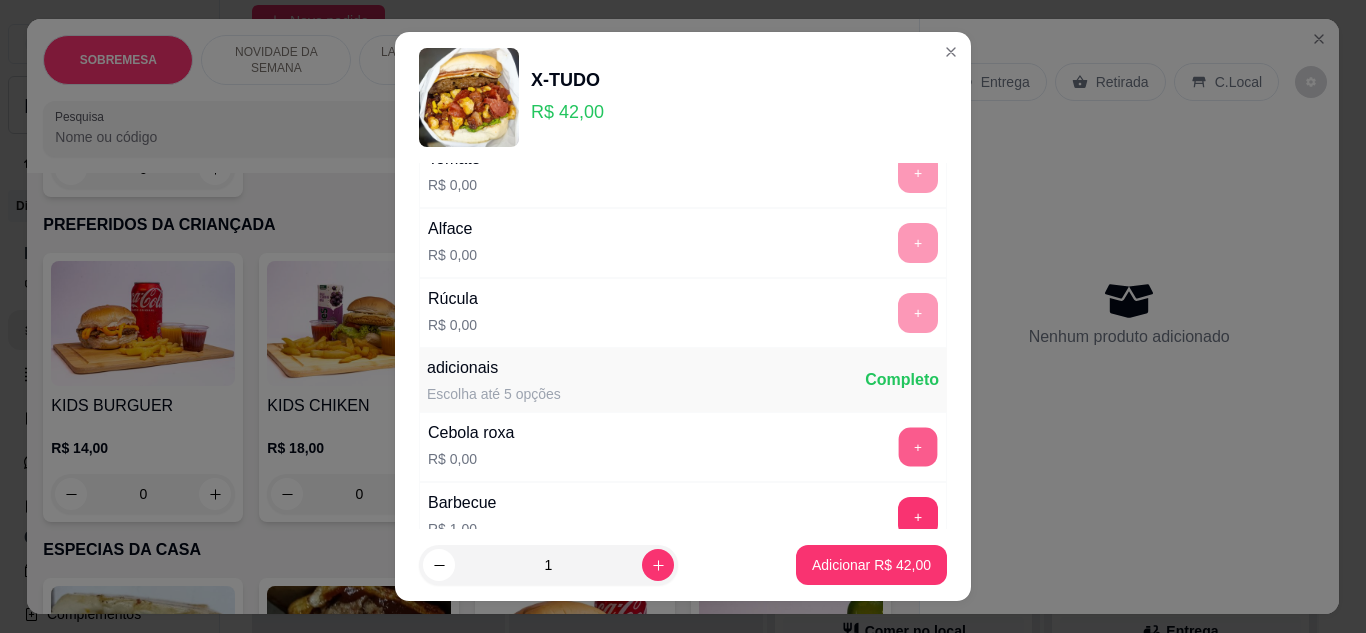click on "+" at bounding box center [918, 447] 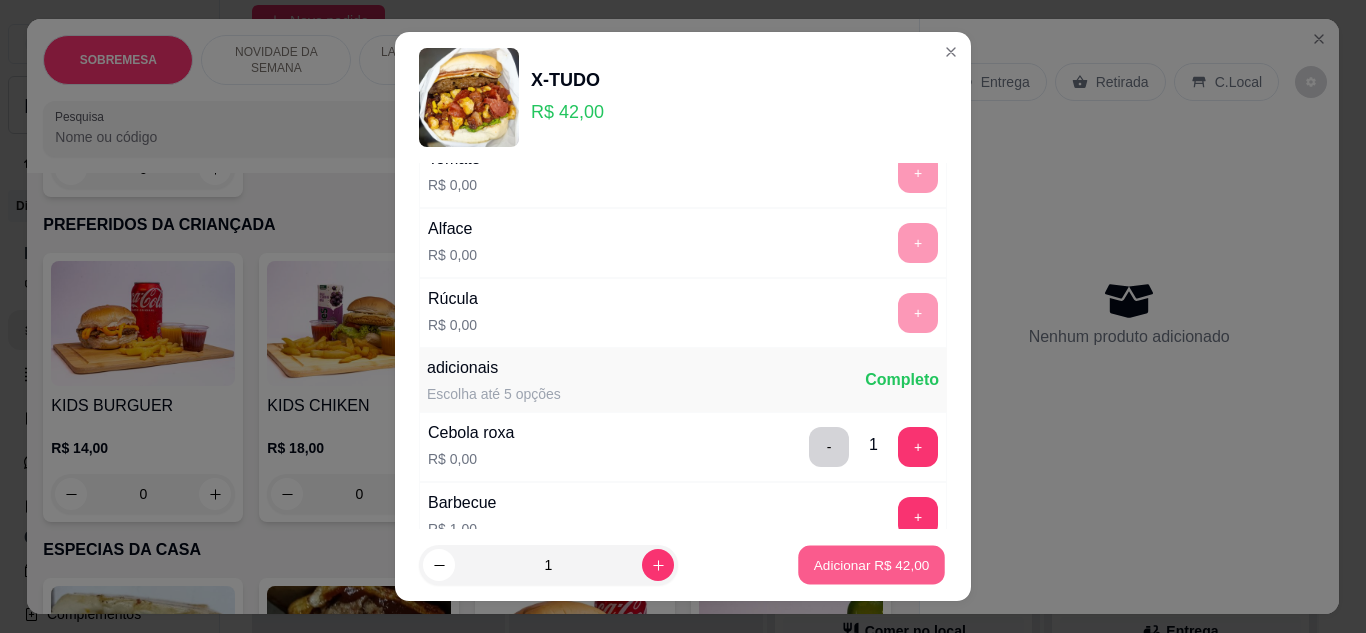 click on "Adicionar   R$ 42,00" at bounding box center [872, 565] 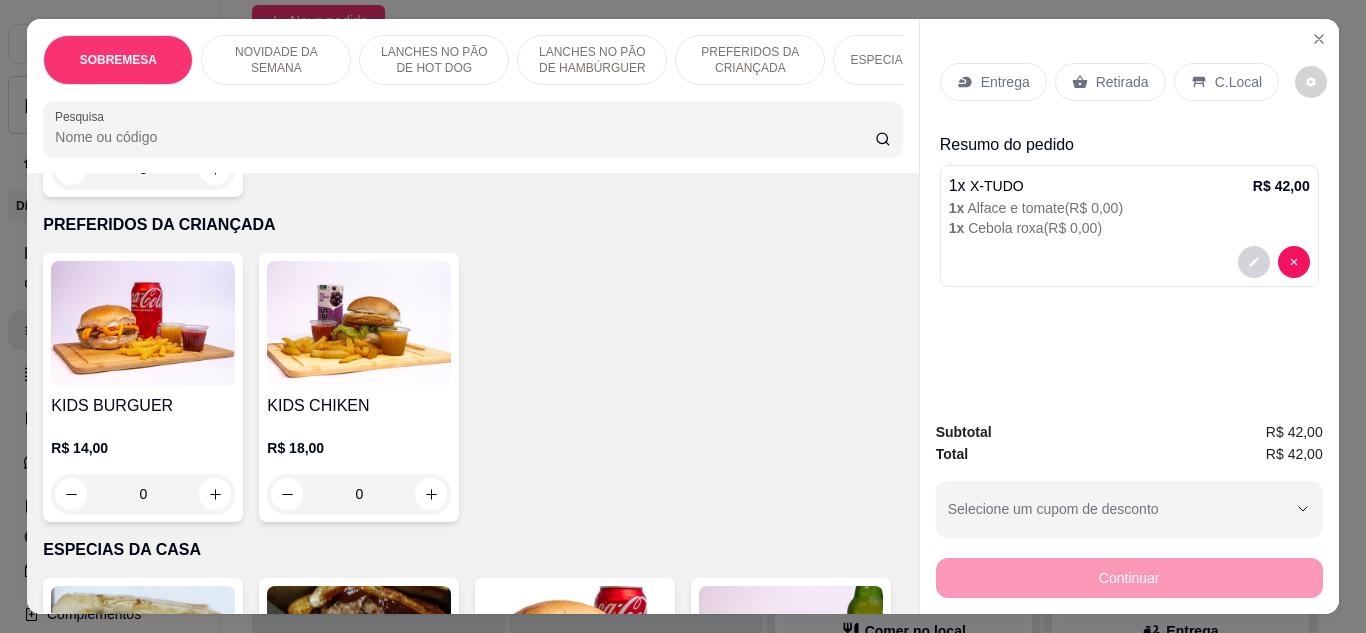 click on "Retirada" at bounding box center (1110, 82) 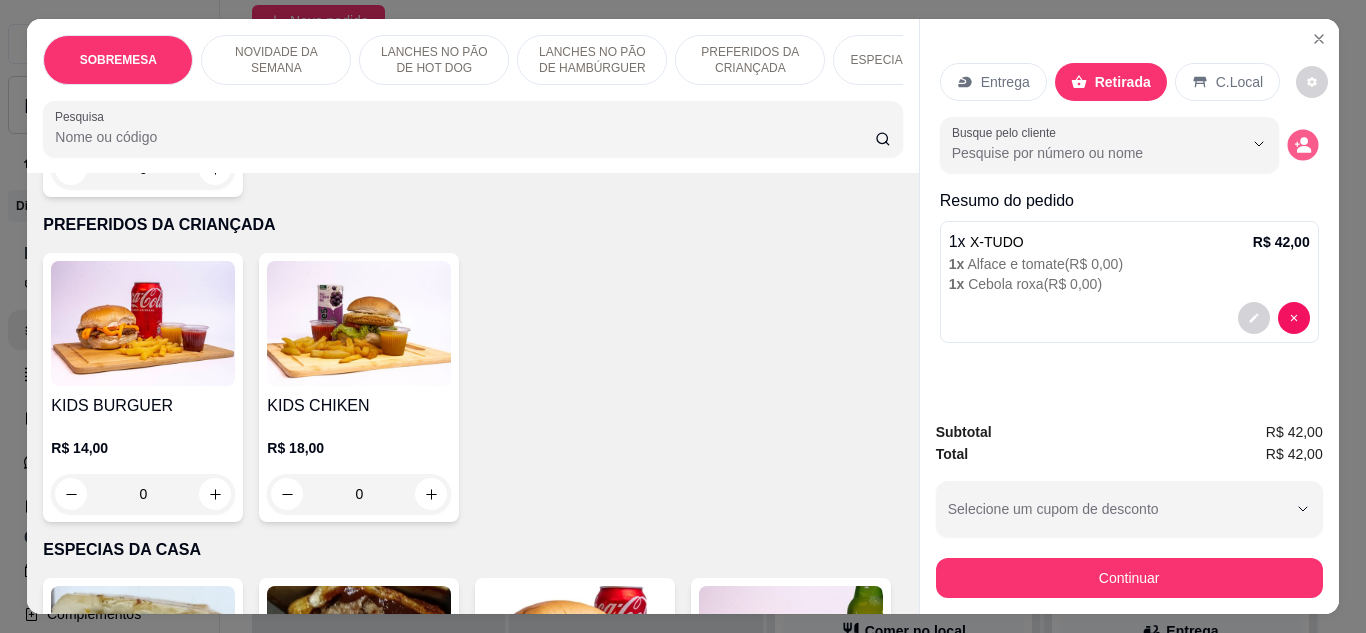 click 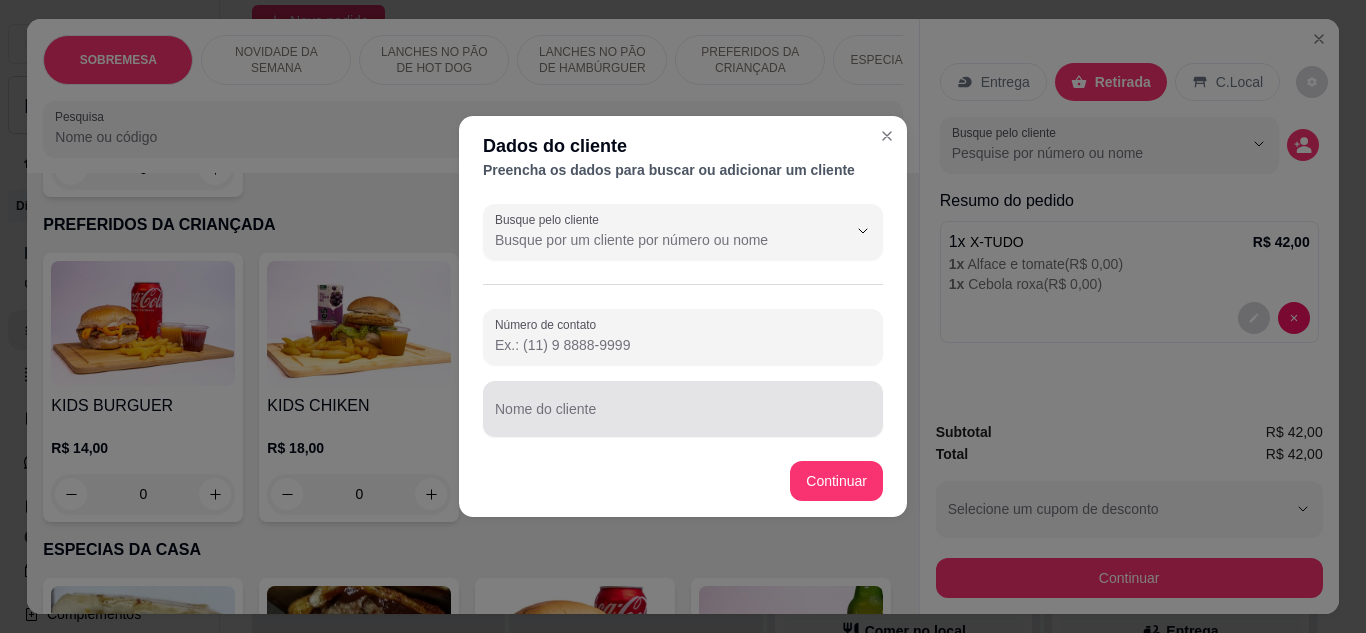 click at bounding box center (683, 409) 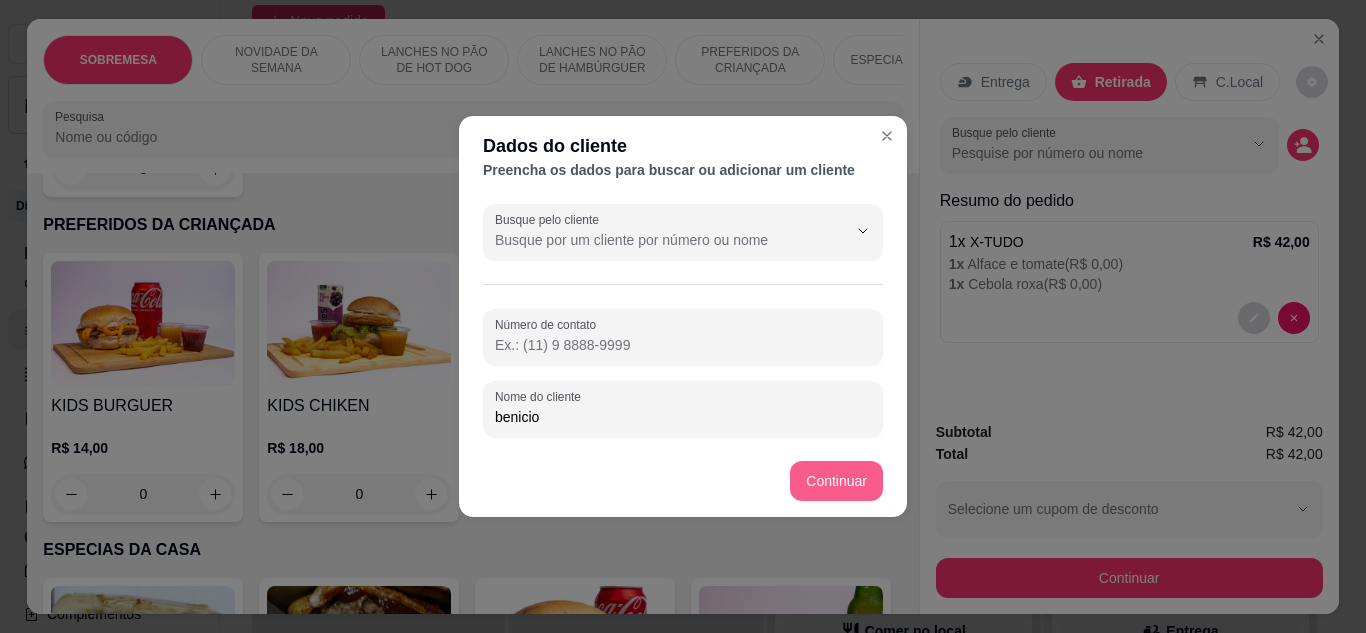 type on "benicio" 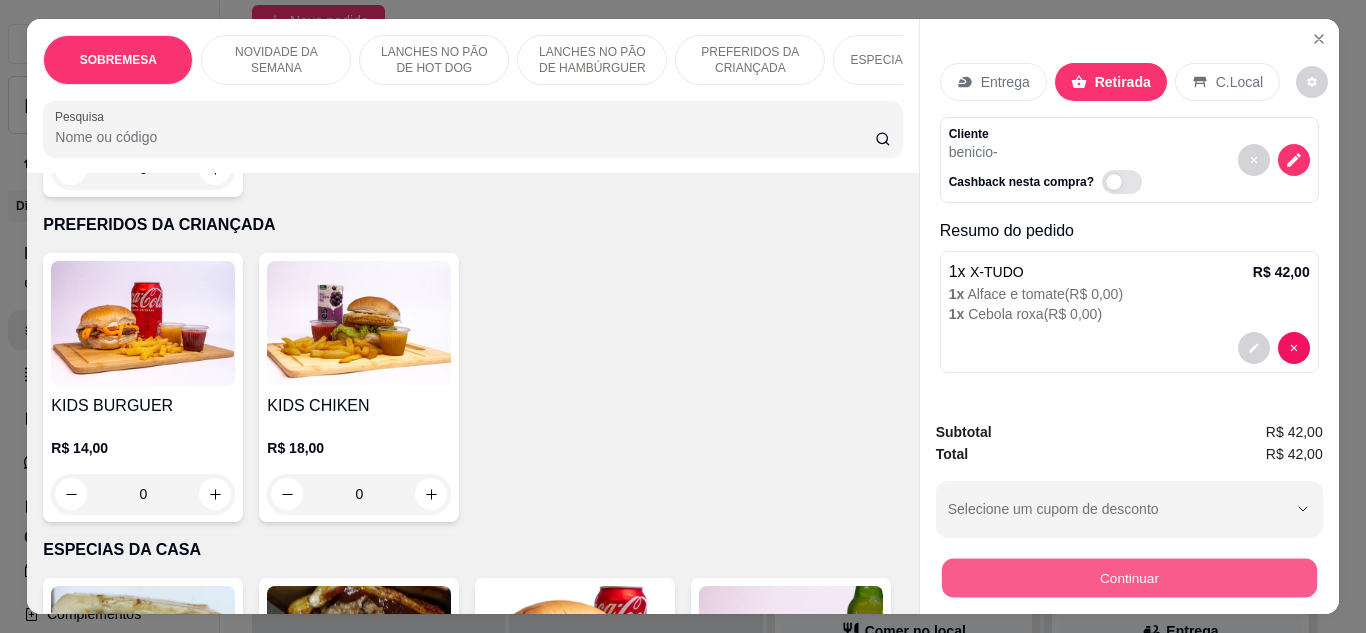 click on "Continuar" at bounding box center [1128, 578] 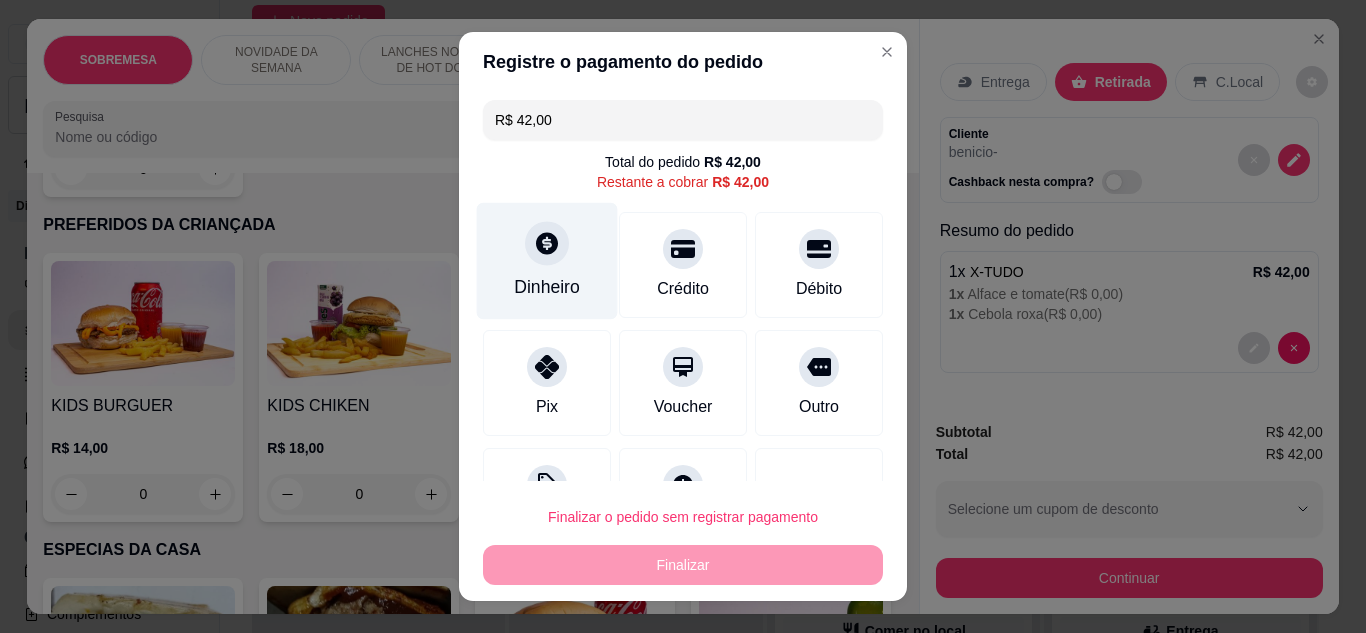 click on "Dinheiro" at bounding box center (547, 260) 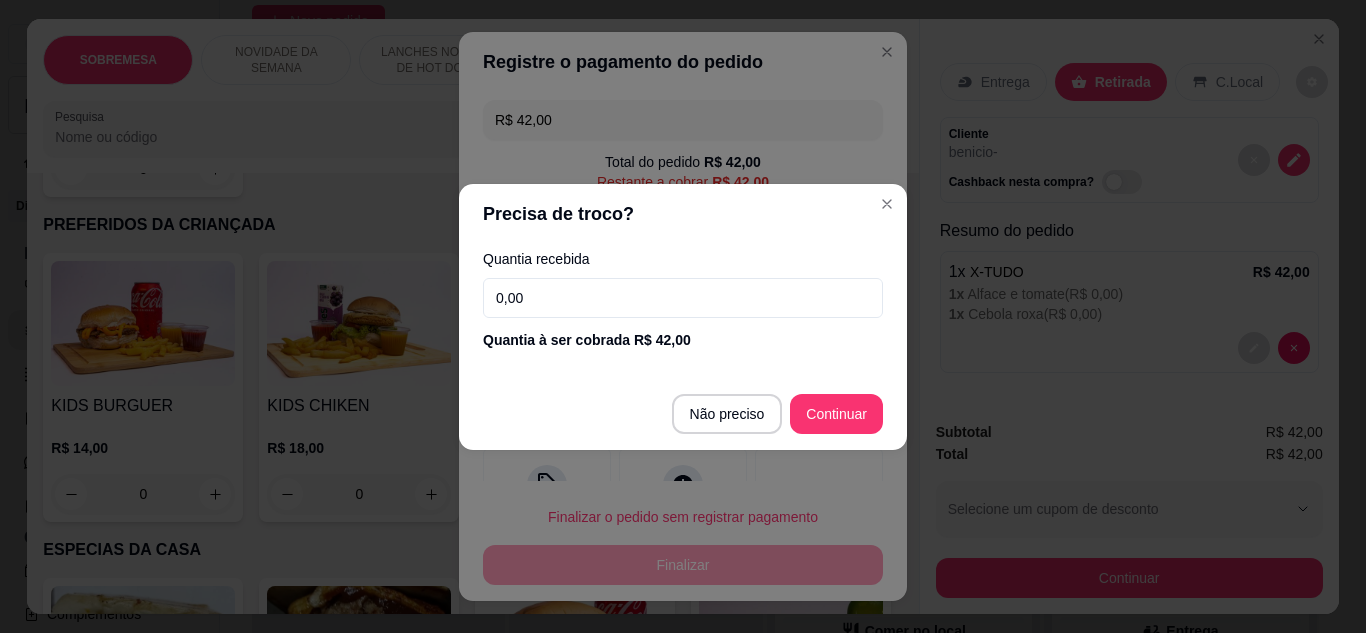 click on "0,00" at bounding box center [683, 298] 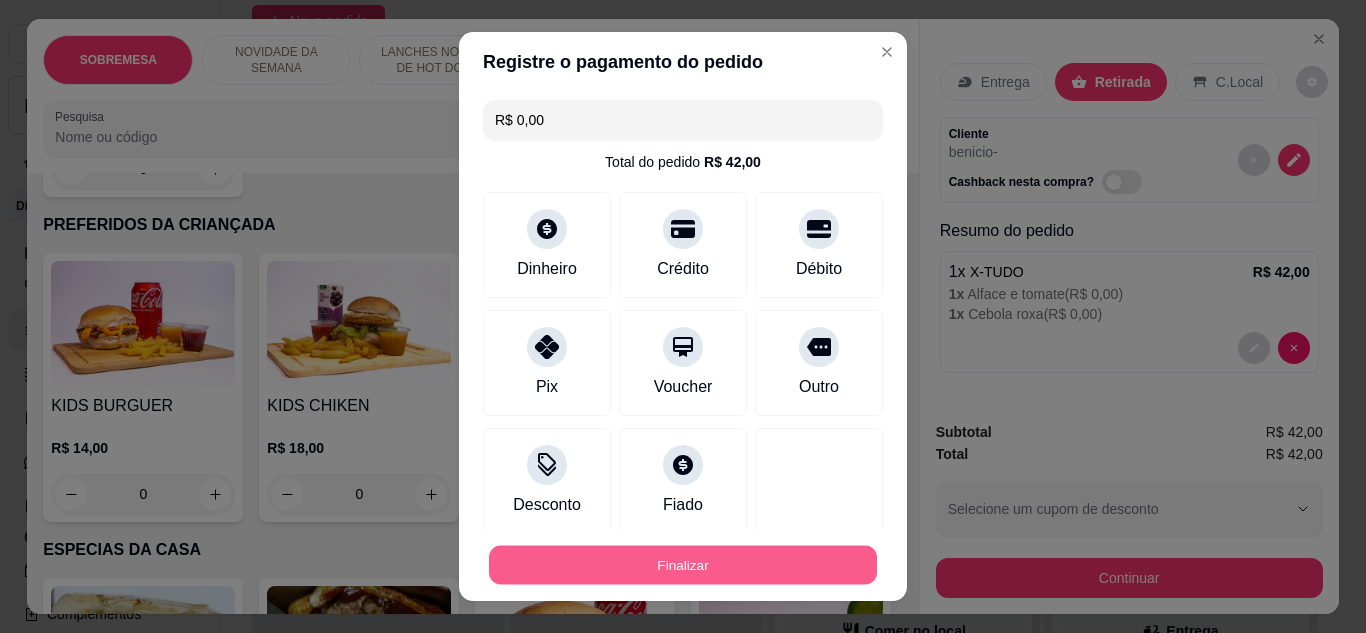 click on "Finalizar" at bounding box center [683, 565] 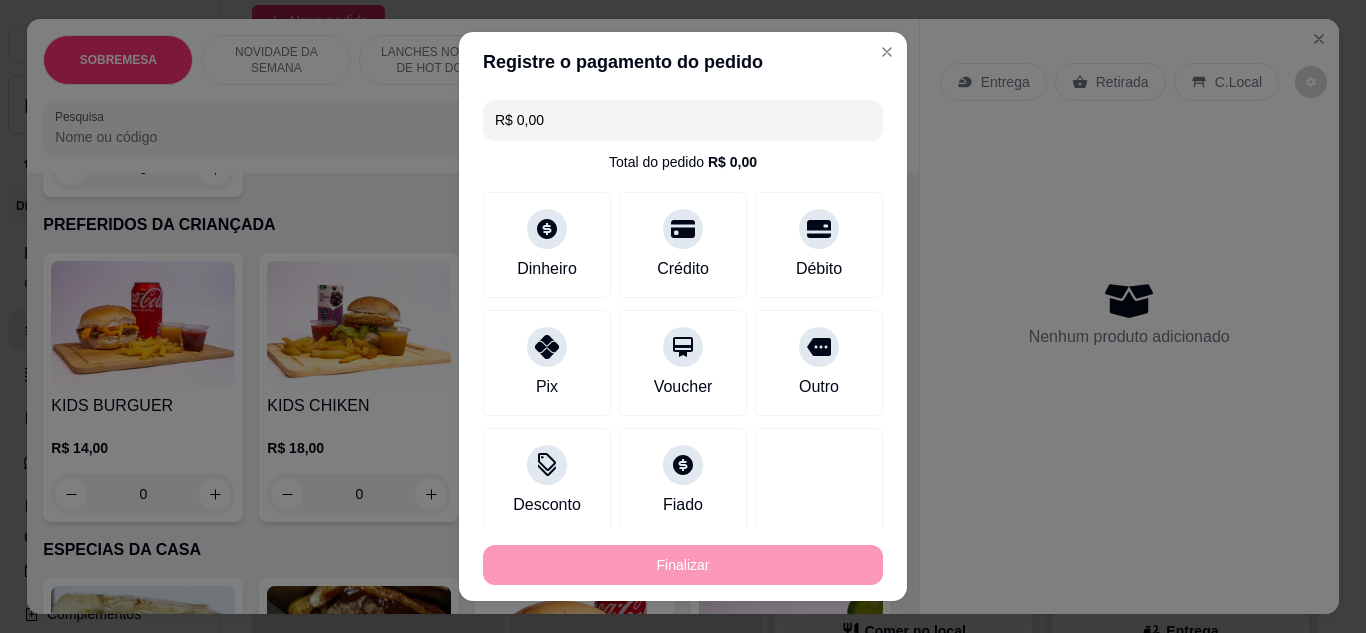 type on "-R$ 42,00" 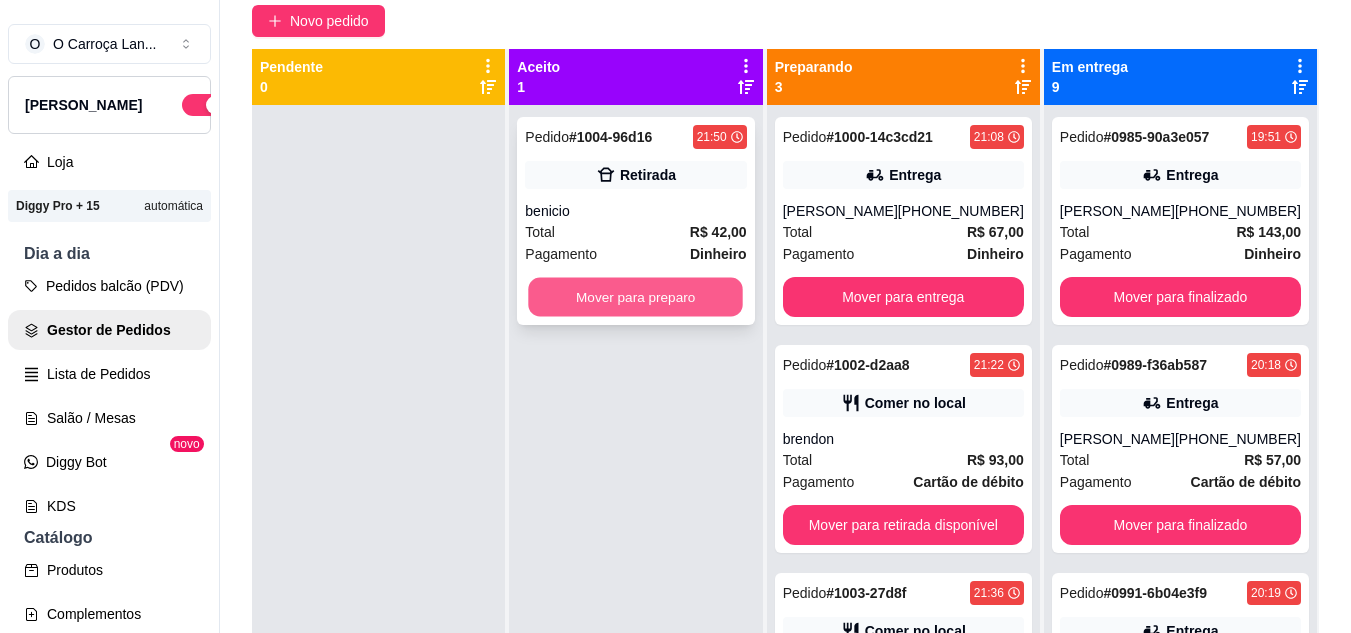 click on "Mover para preparo" at bounding box center (636, 297) 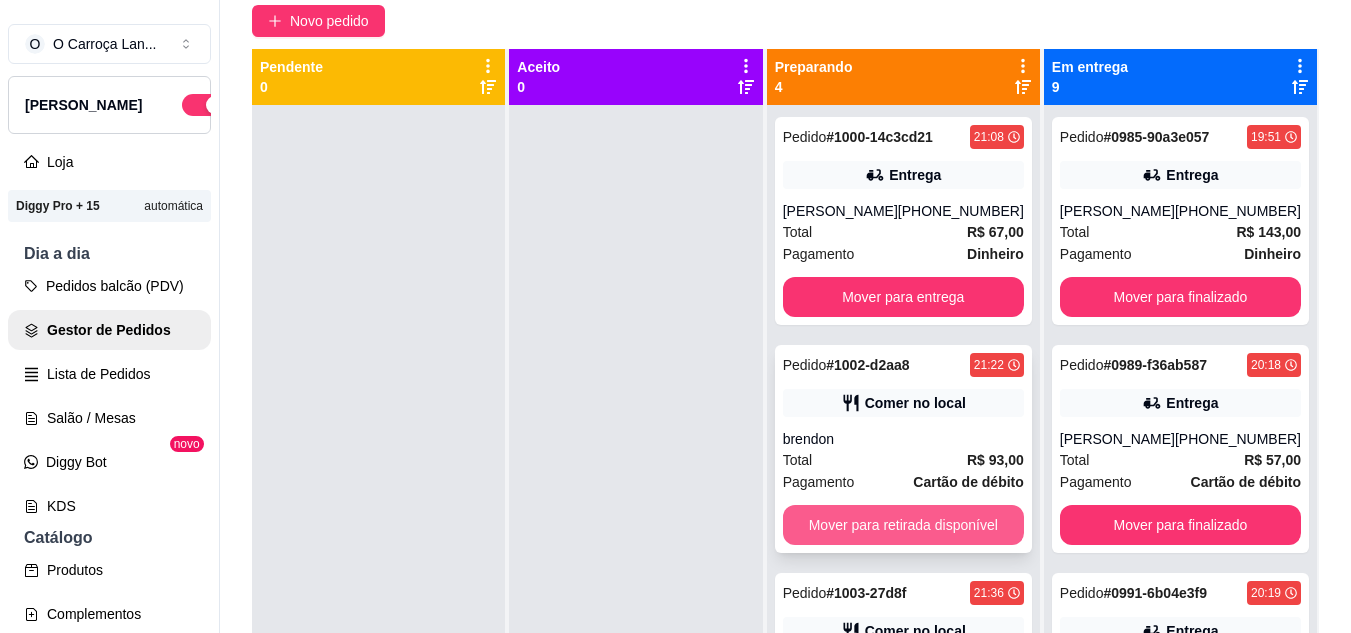 scroll, scrollTop: 299, scrollLeft: 0, axis: vertical 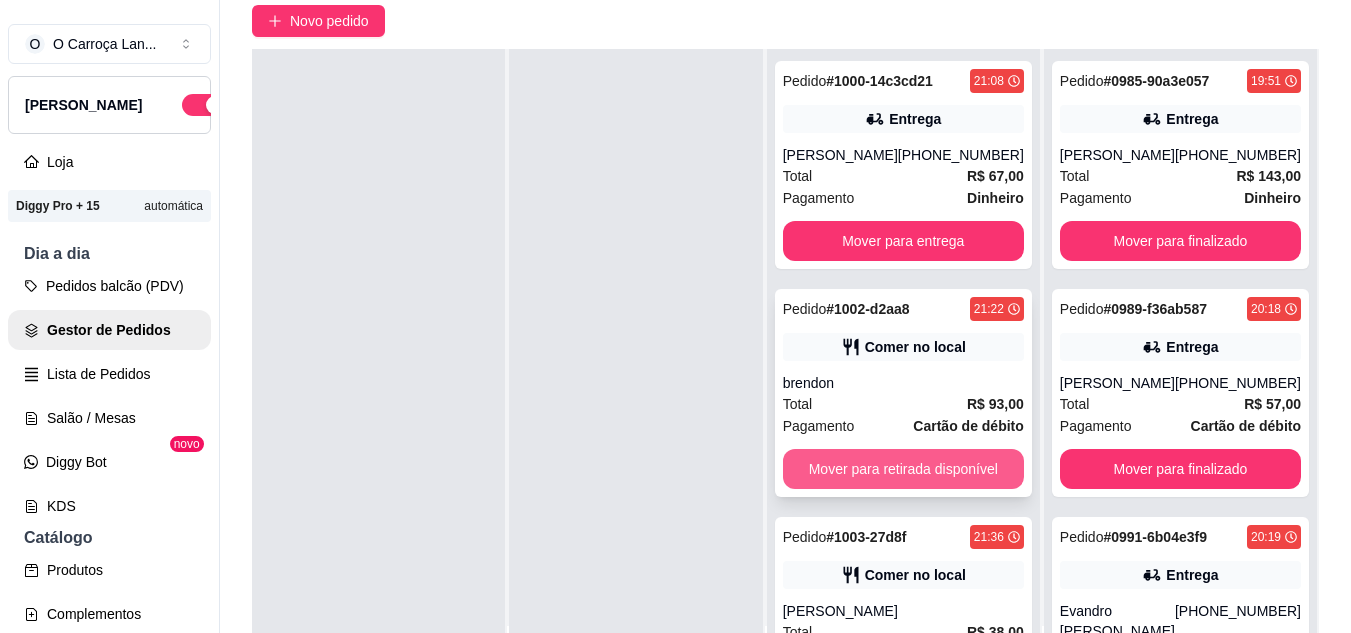 click on "Mover para retirada disponível" at bounding box center (903, 469) 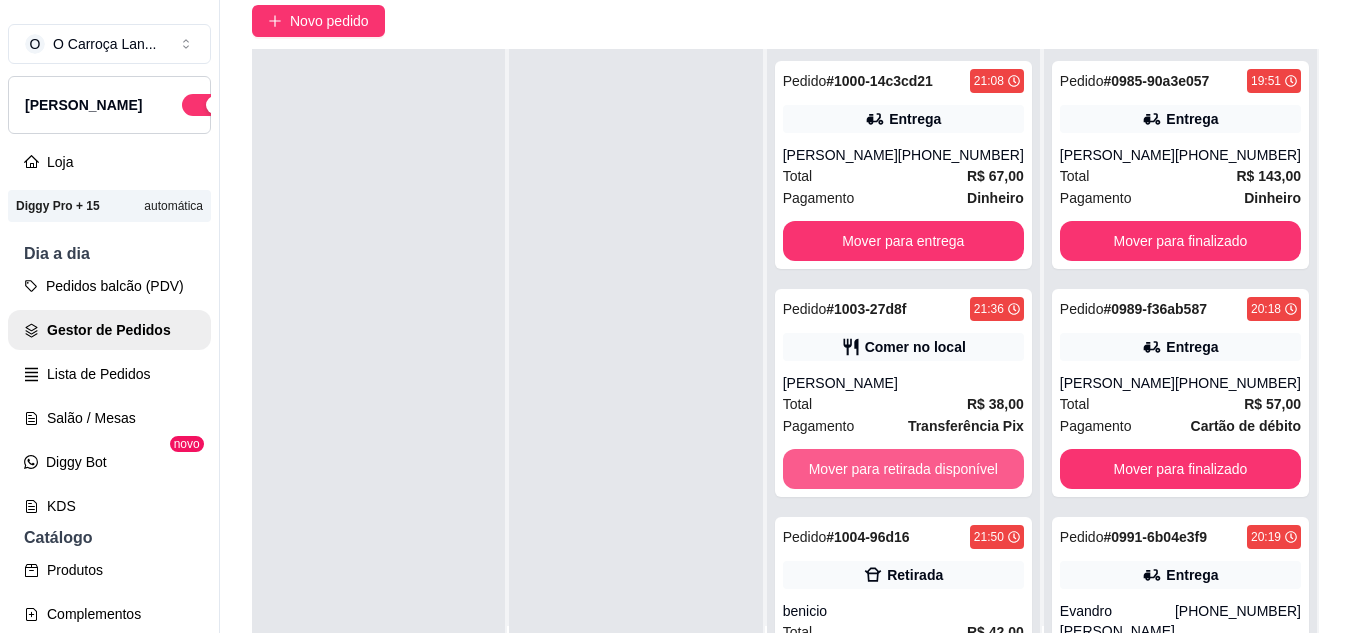 click on "Mover para retirada disponível" at bounding box center [903, 469] 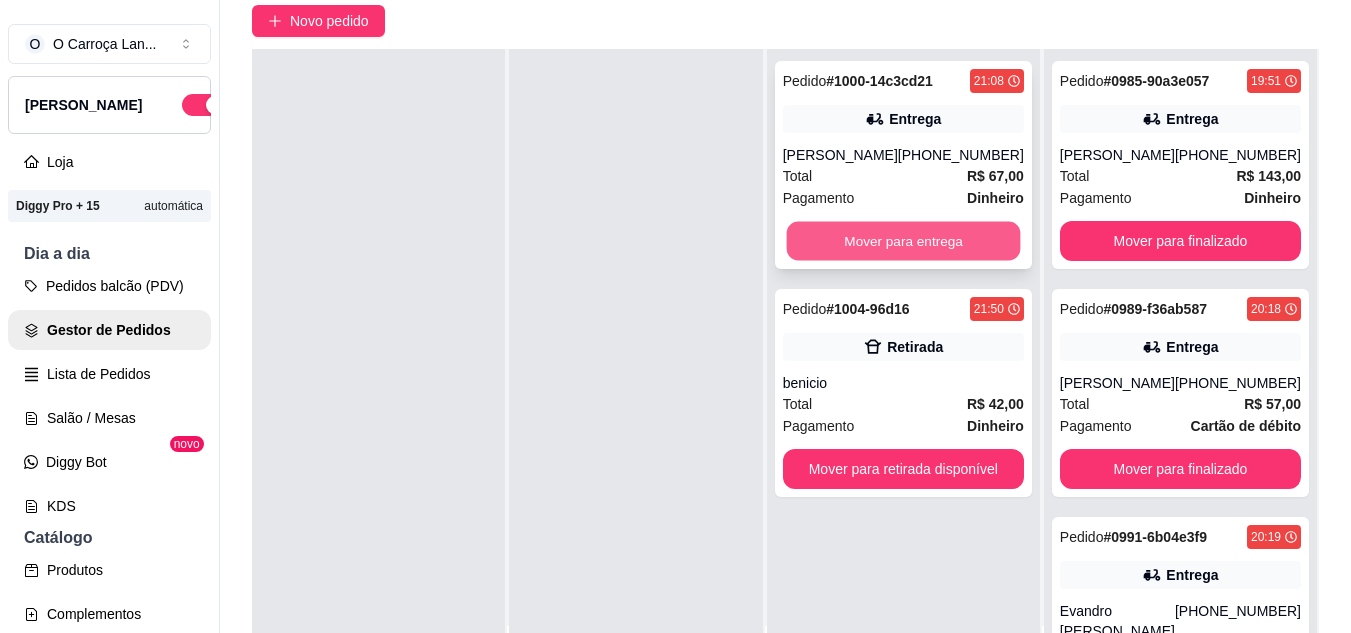 click on "Mover para entrega" at bounding box center [903, 241] 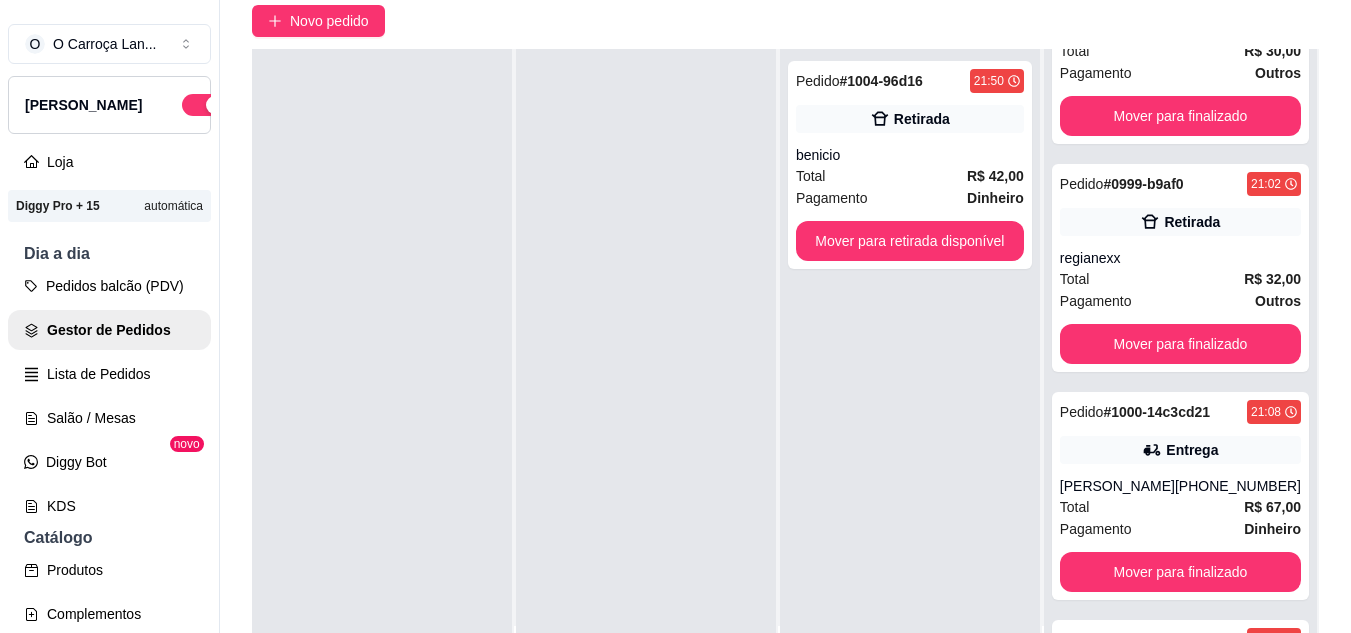 scroll, scrollTop: 2163, scrollLeft: 0, axis: vertical 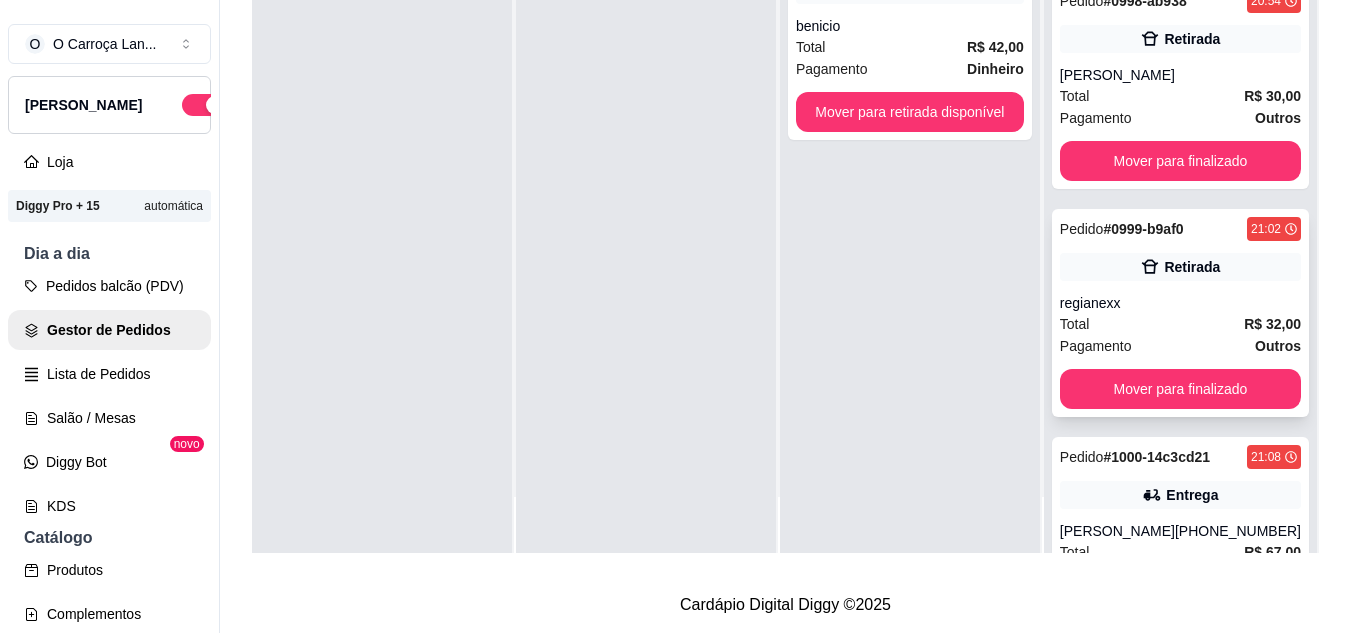 click on "Total R$ 32,00" at bounding box center [1180, 324] 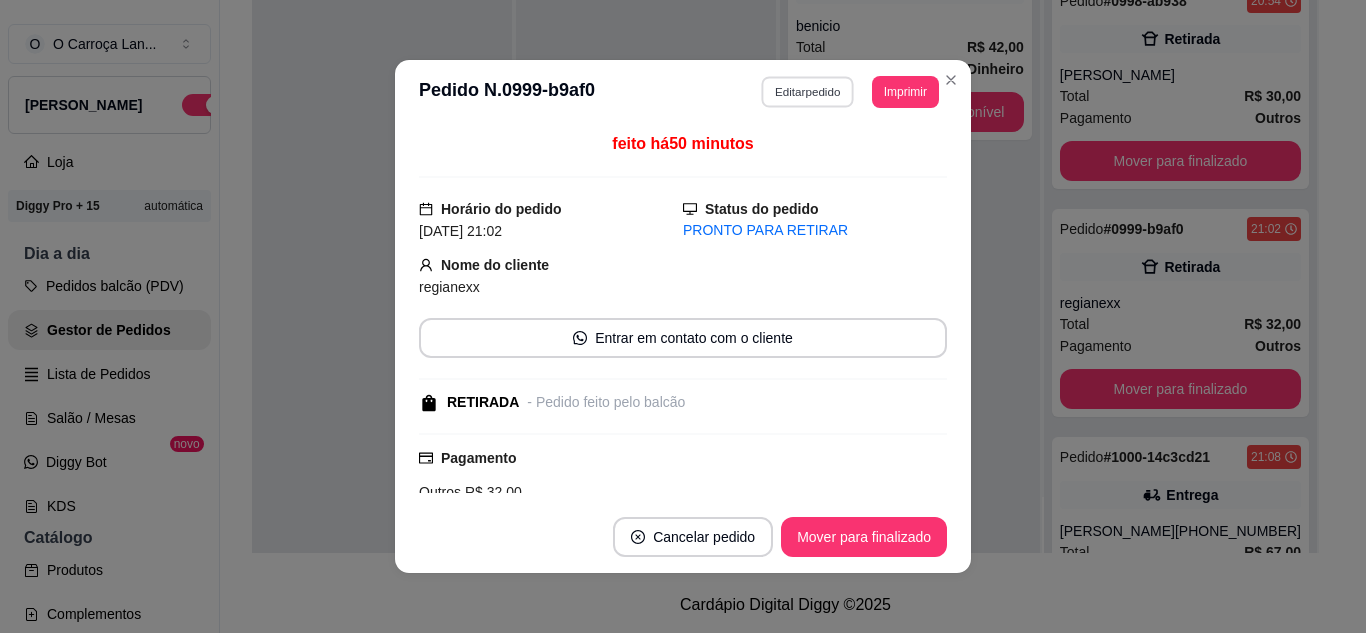 click on "Editar  pedido" at bounding box center (808, 91) 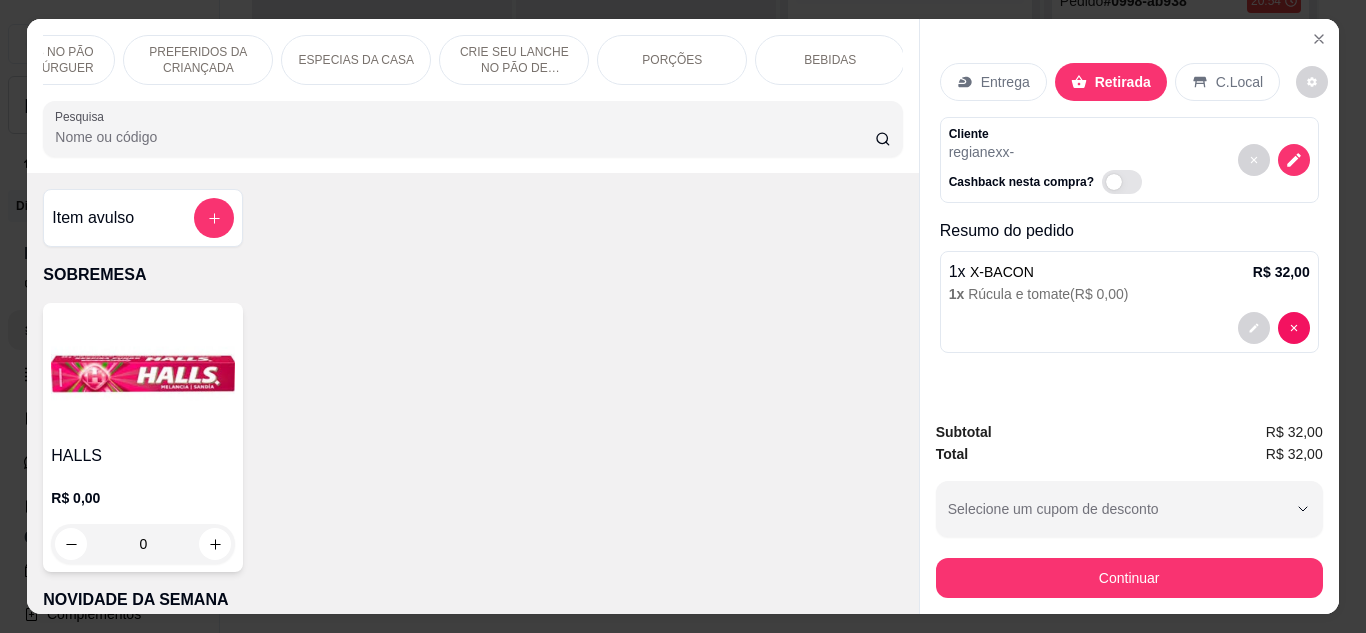 scroll, scrollTop: 0, scrollLeft: 555, axis: horizontal 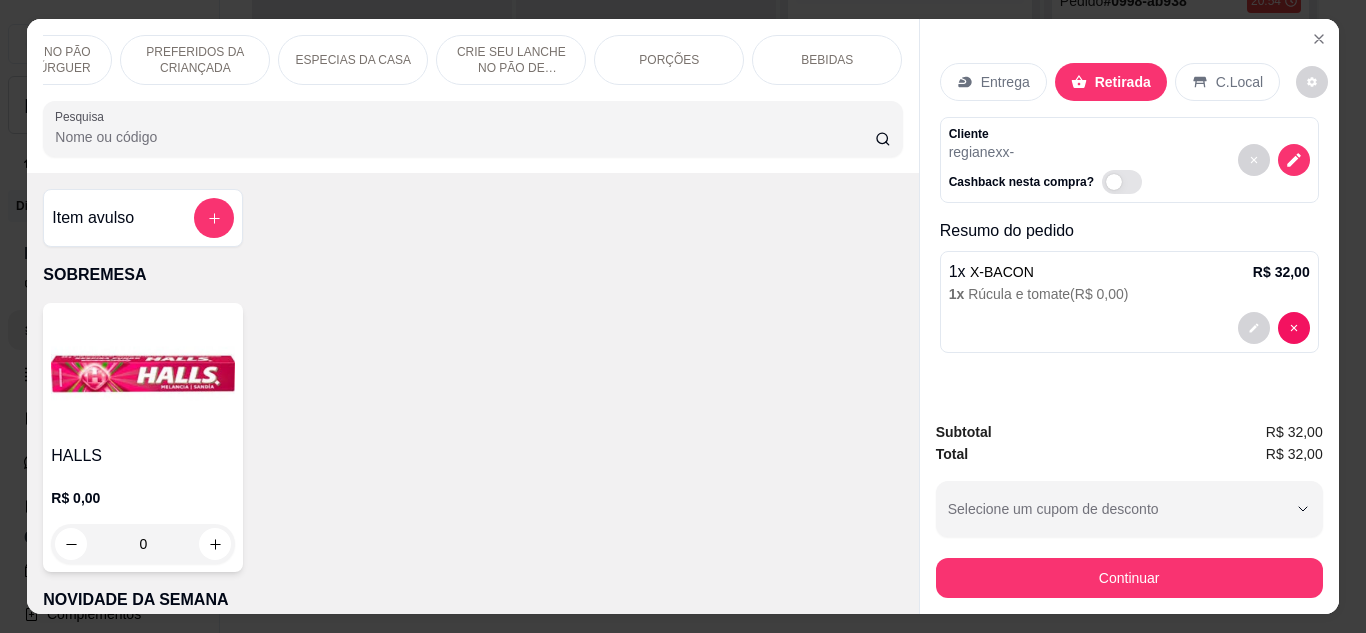 click on "BEBIDAS" at bounding box center [827, 60] 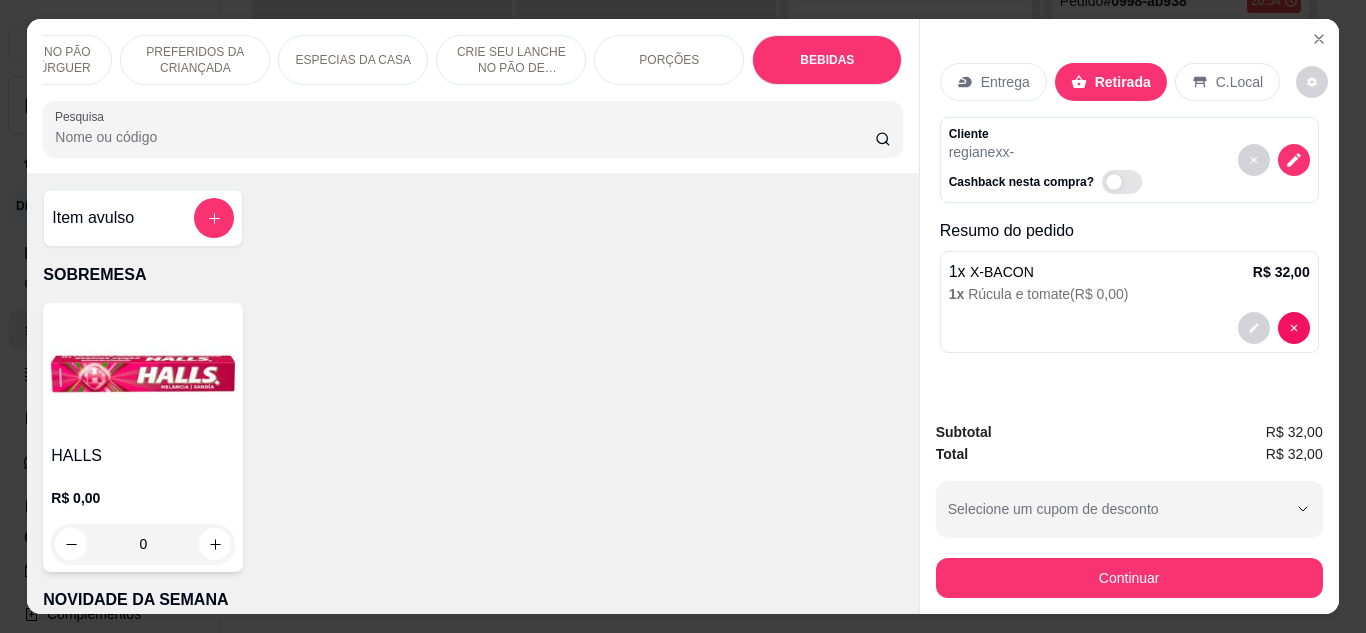 scroll, scrollTop: 4496, scrollLeft: 0, axis: vertical 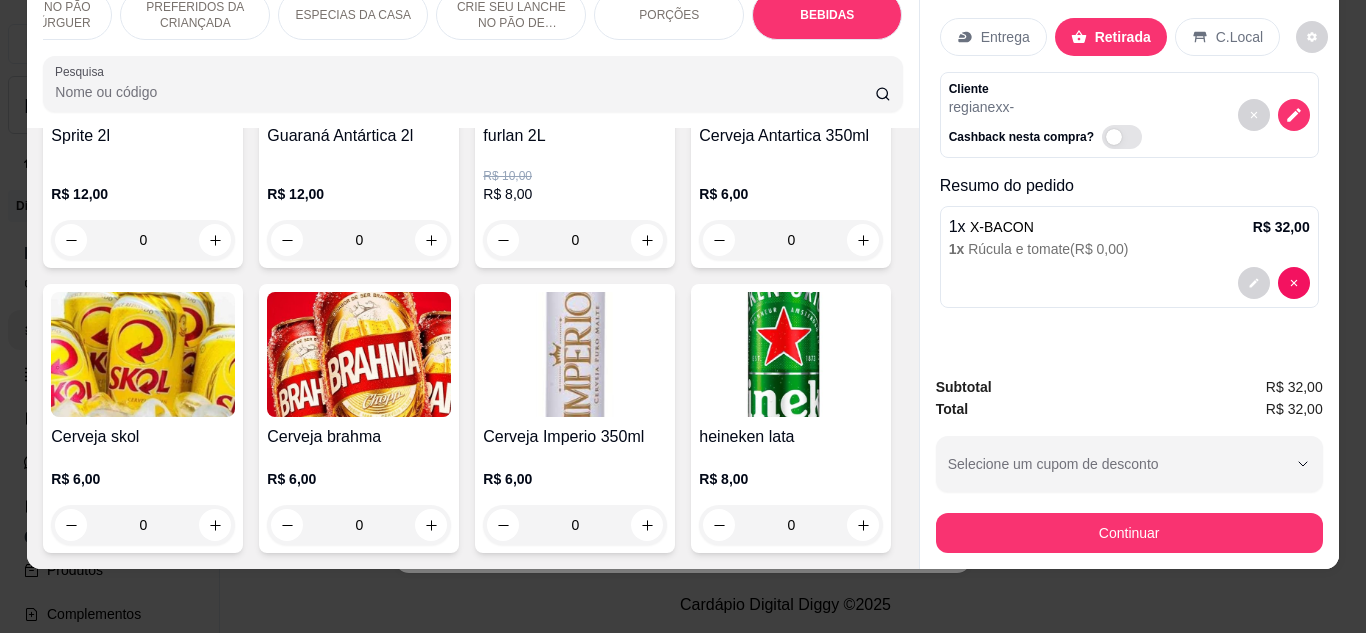 click on "R$ 10,00 R$ 8,00 0" at bounding box center (575, 204) 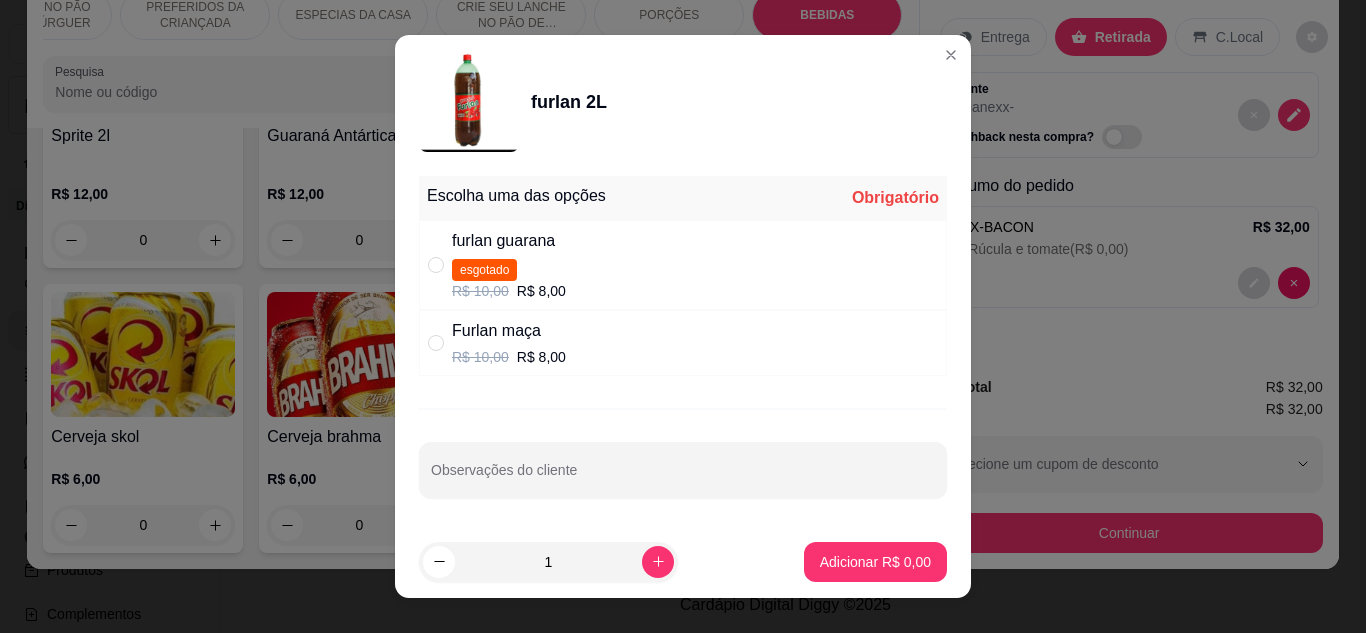 click on "Furlan maça" at bounding box center [509, 331] 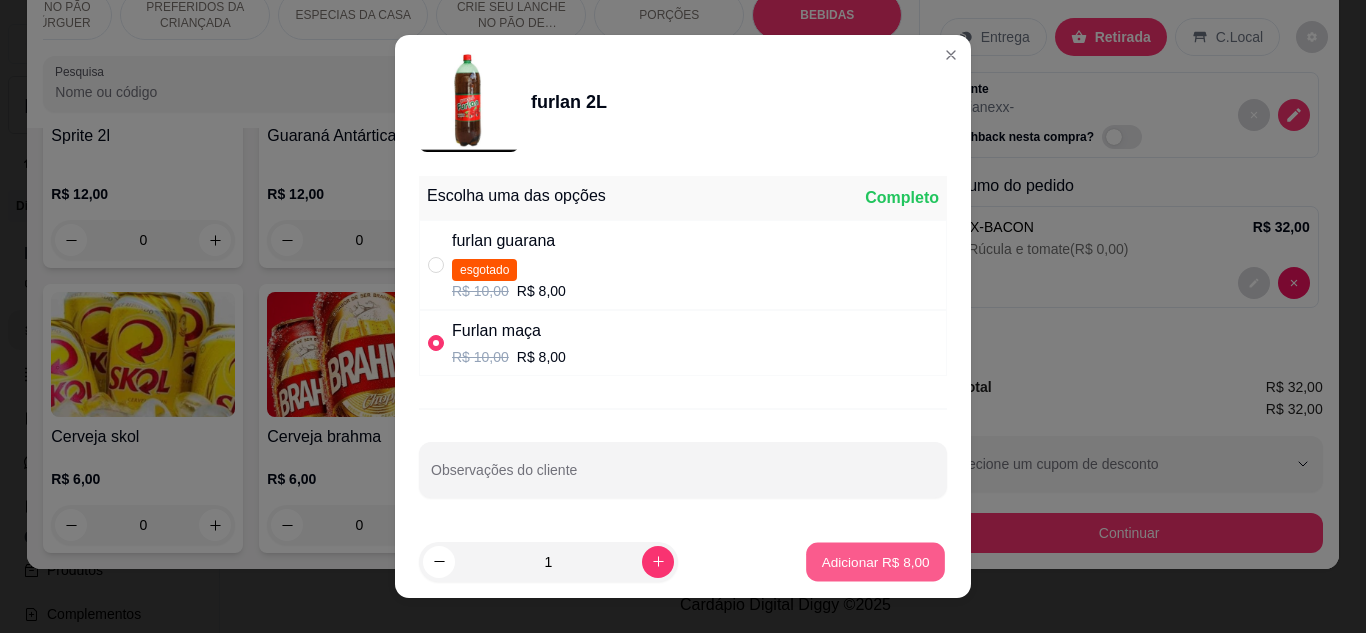 click on "Adicionar   R$ 8,00" at bounding box center (875, 561) 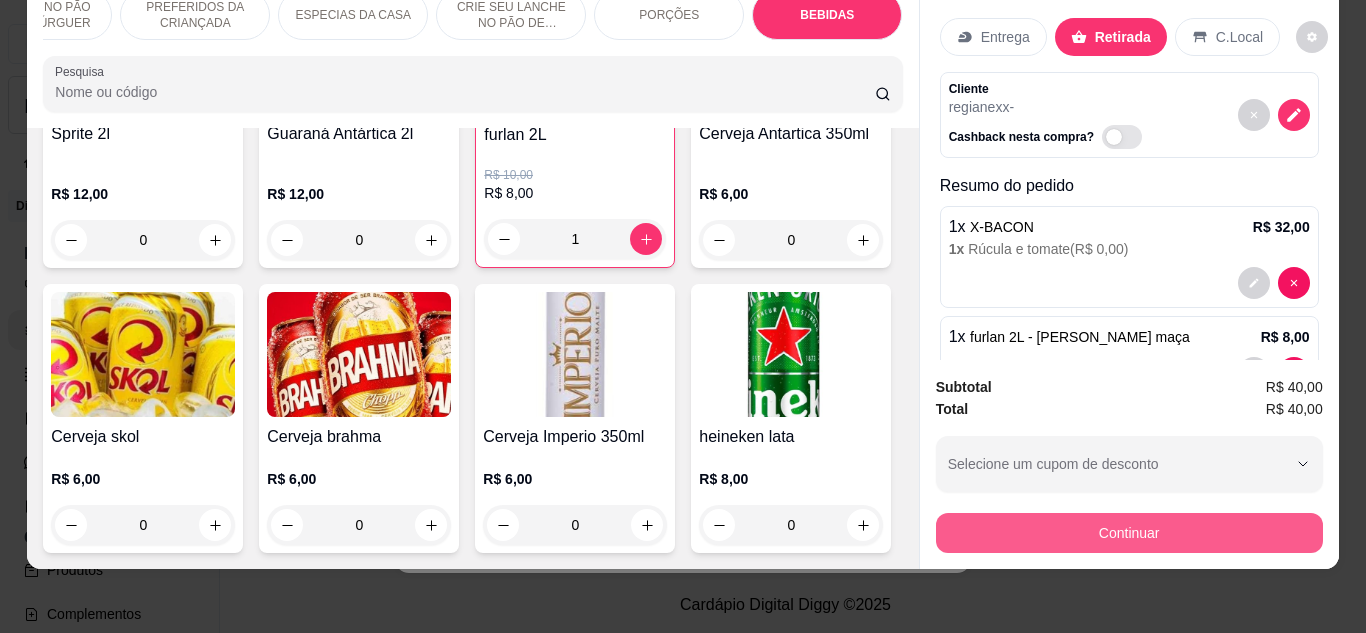 click on "Continuar" at bounding box center (1129, 533) 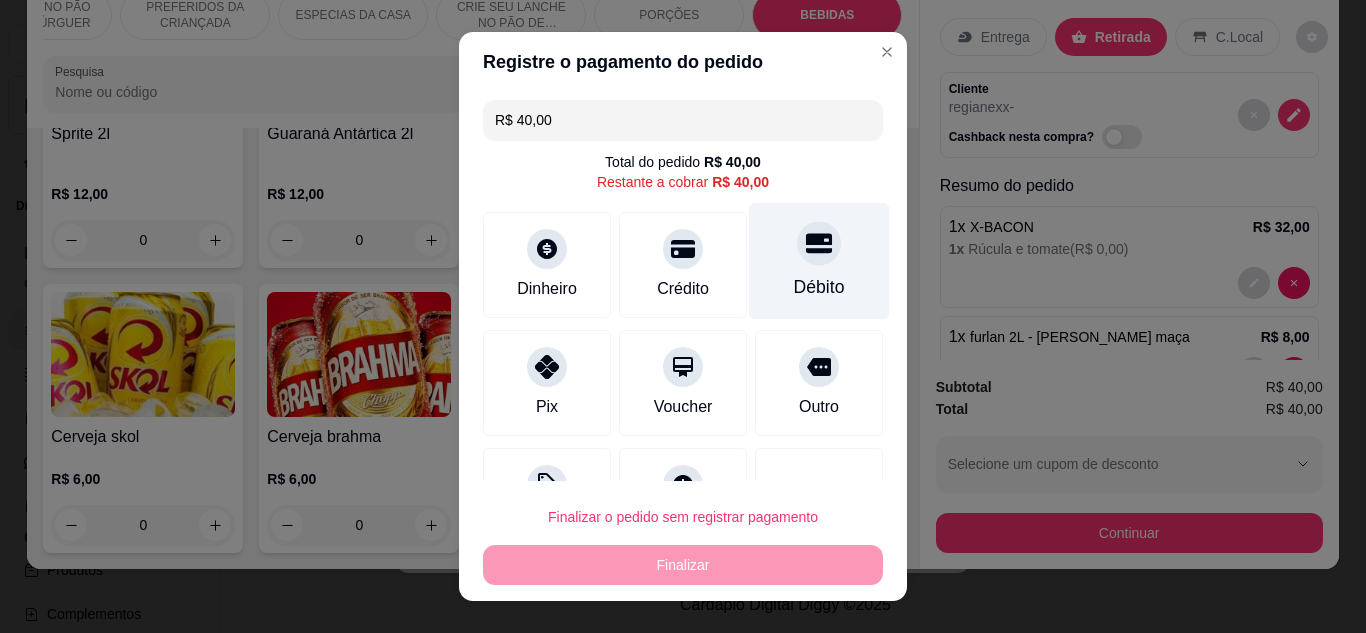 click on "Débito" at bounding box center (819, 260) 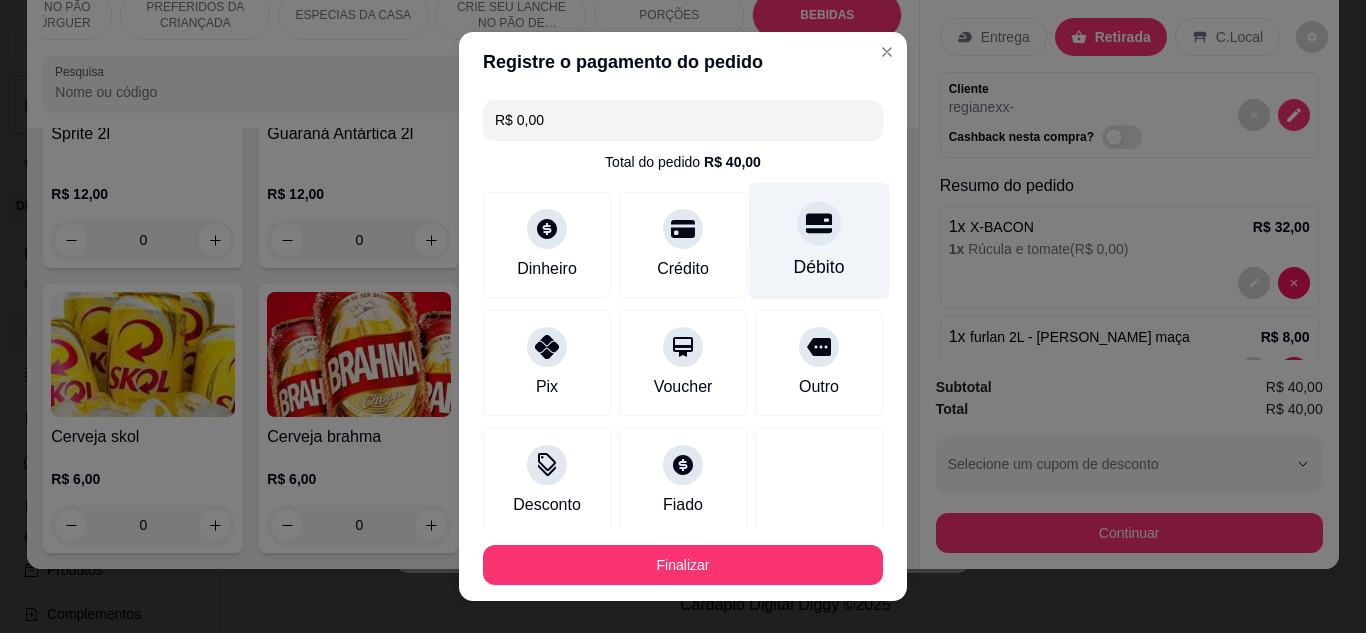 type on "R$ 0,00" 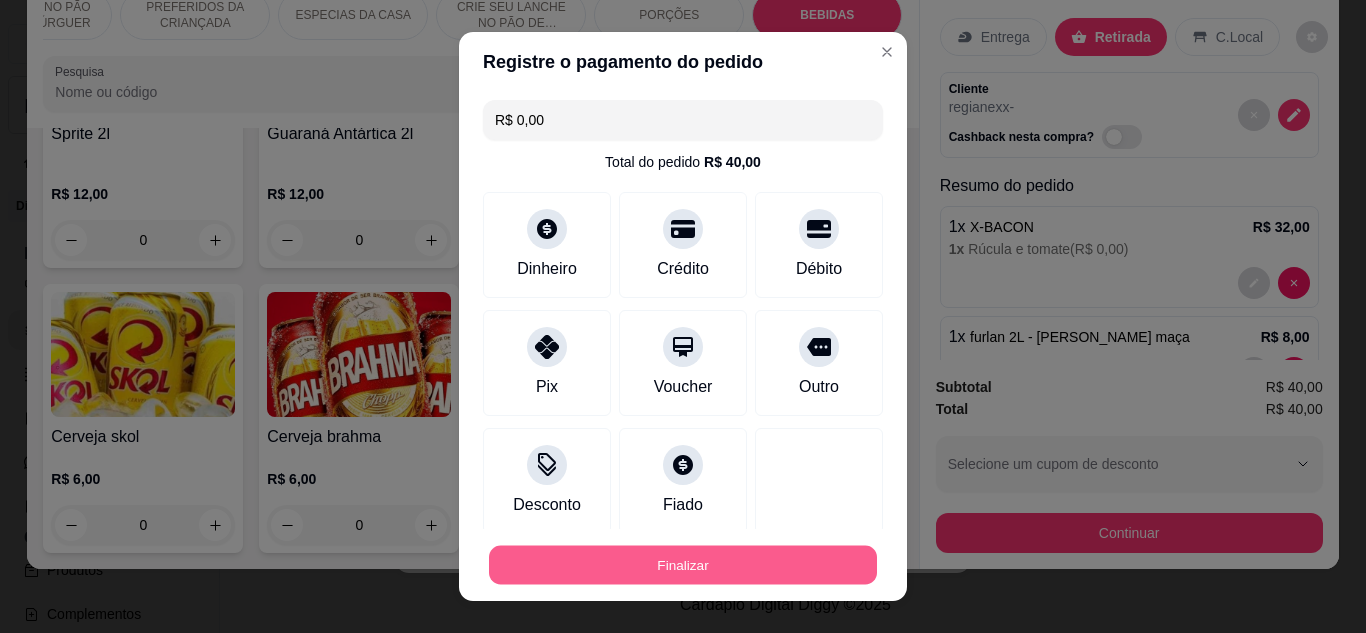 click on "Finalizar" at bounding box center [683, 565] 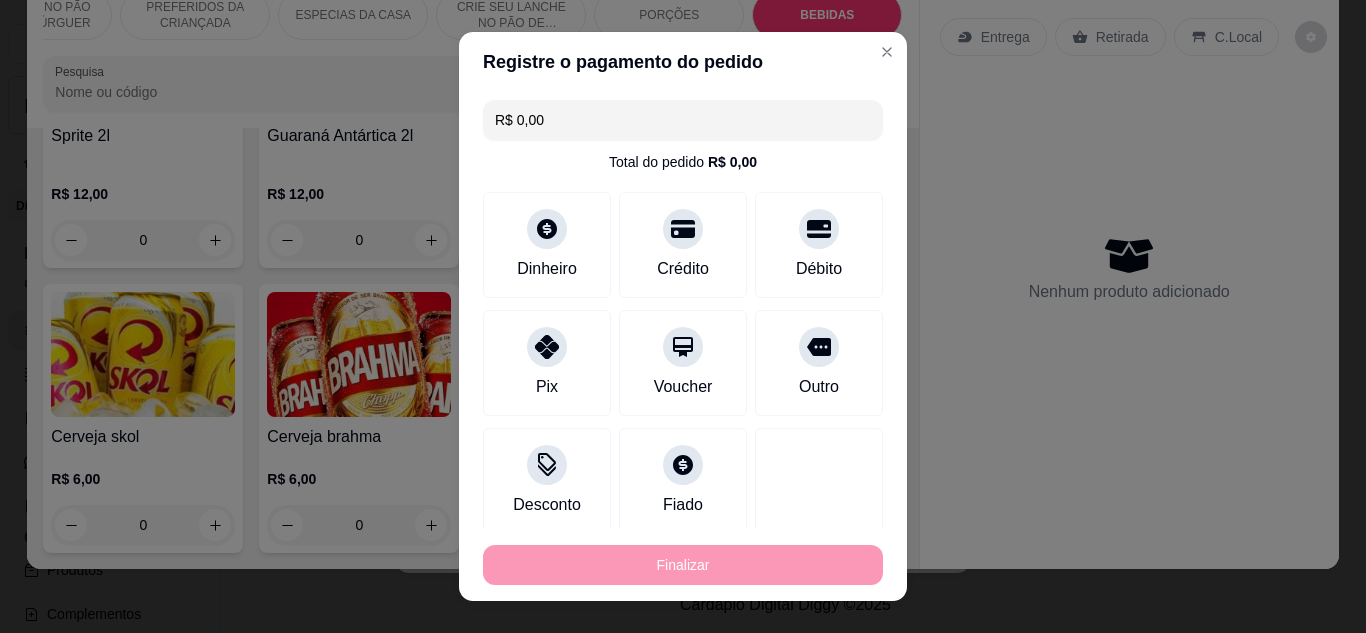 type on "0" 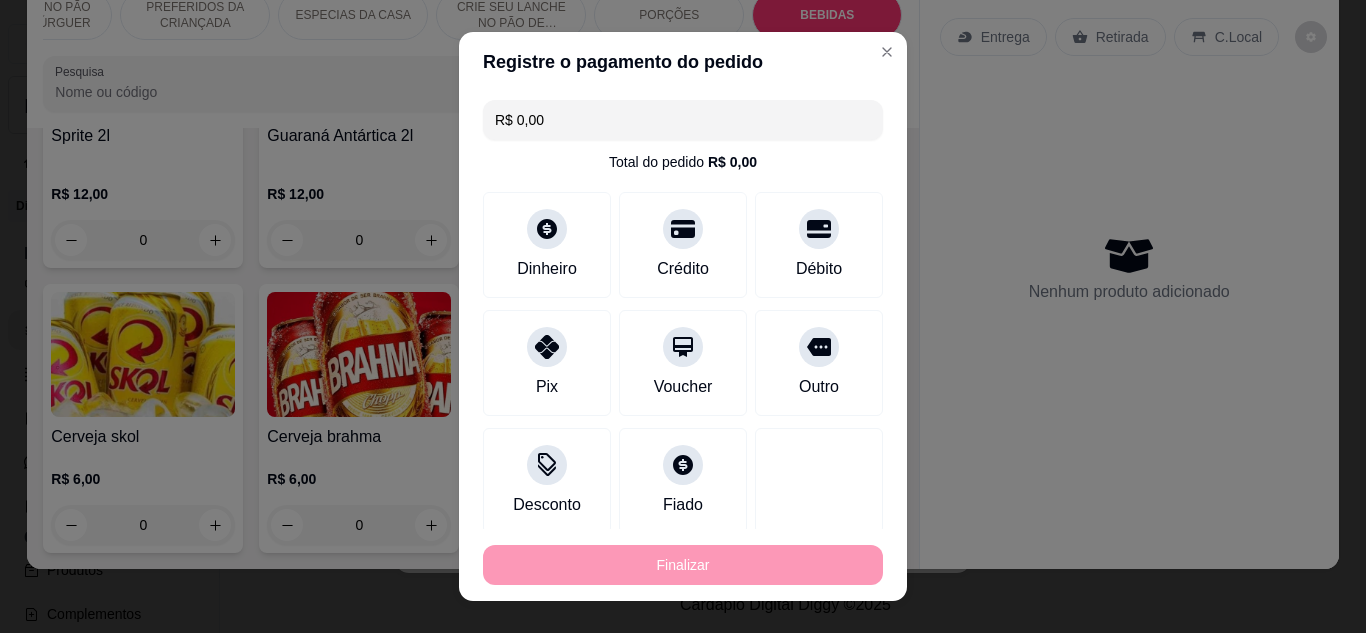type on "-R$ 40,00" 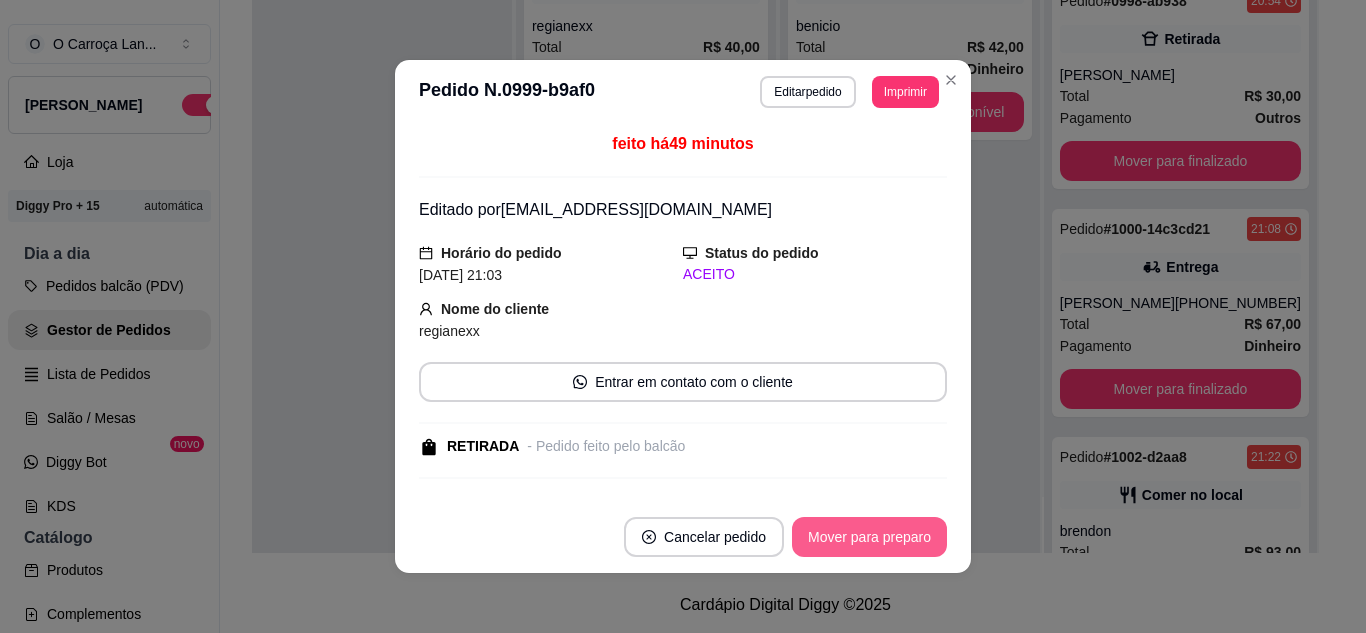 click on "Mover para preparo" at bounding box center (869, 537) 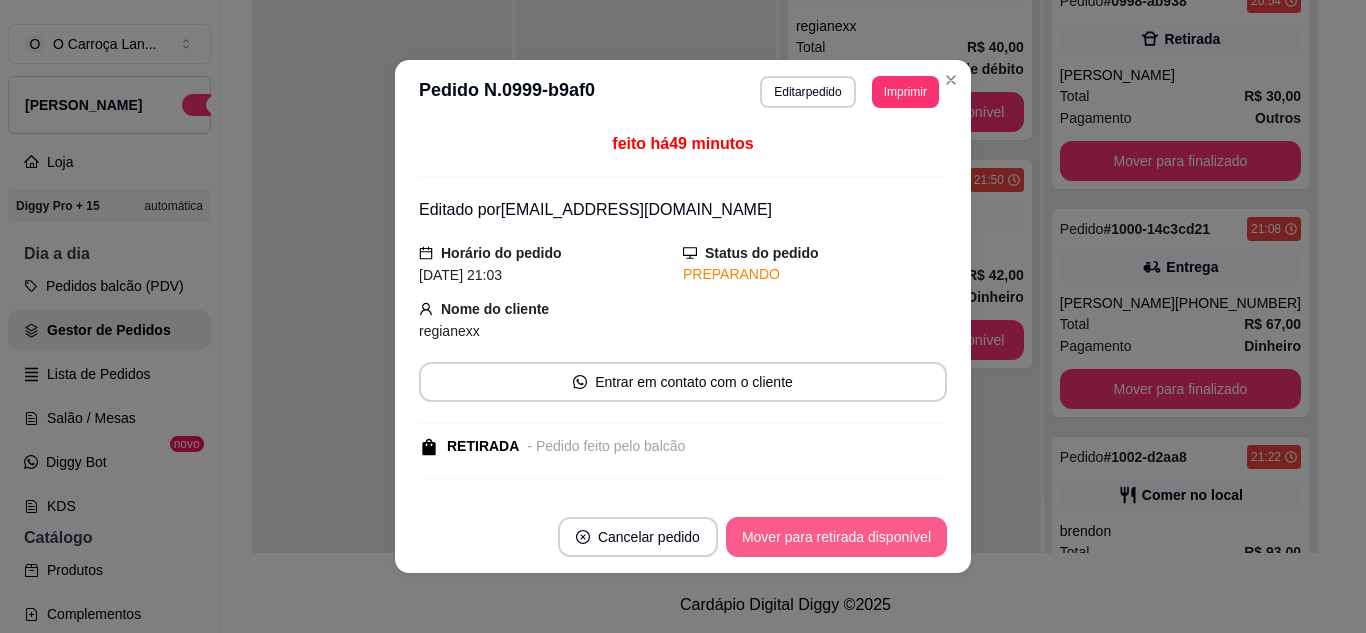 click on "Mover para retirada disponível" at bounding box center [836, 537] 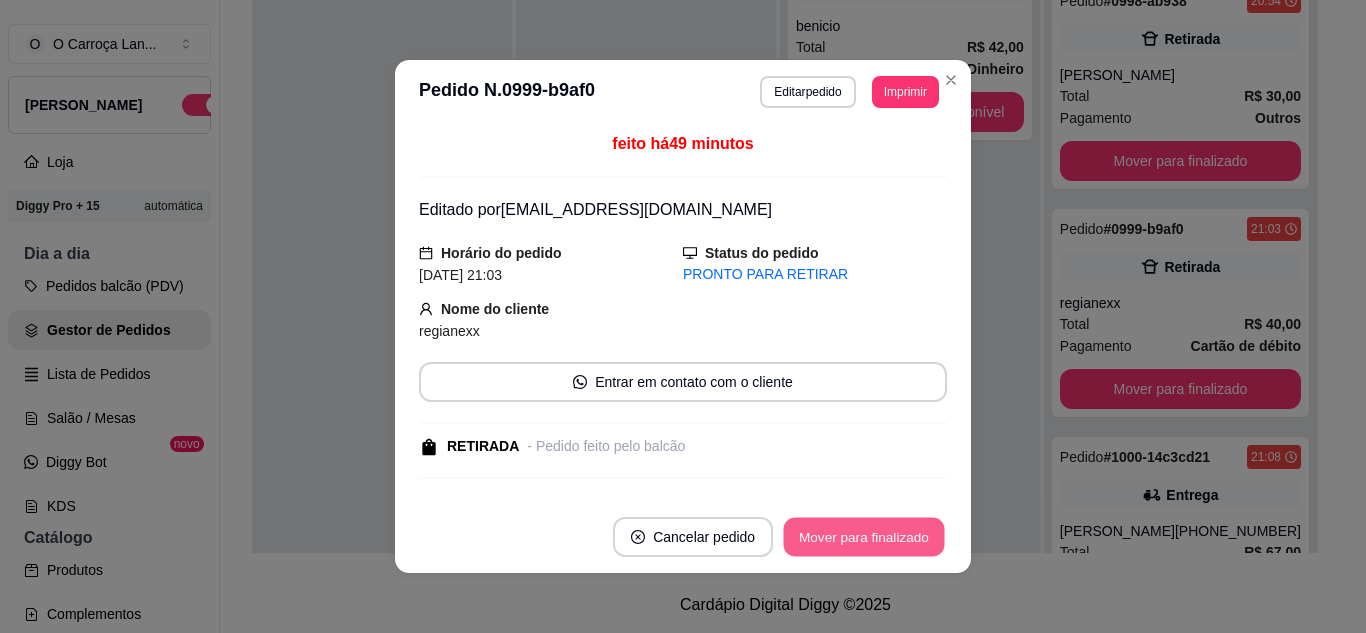 click on "Mover para finalizado" at bounding box center (864, 537) 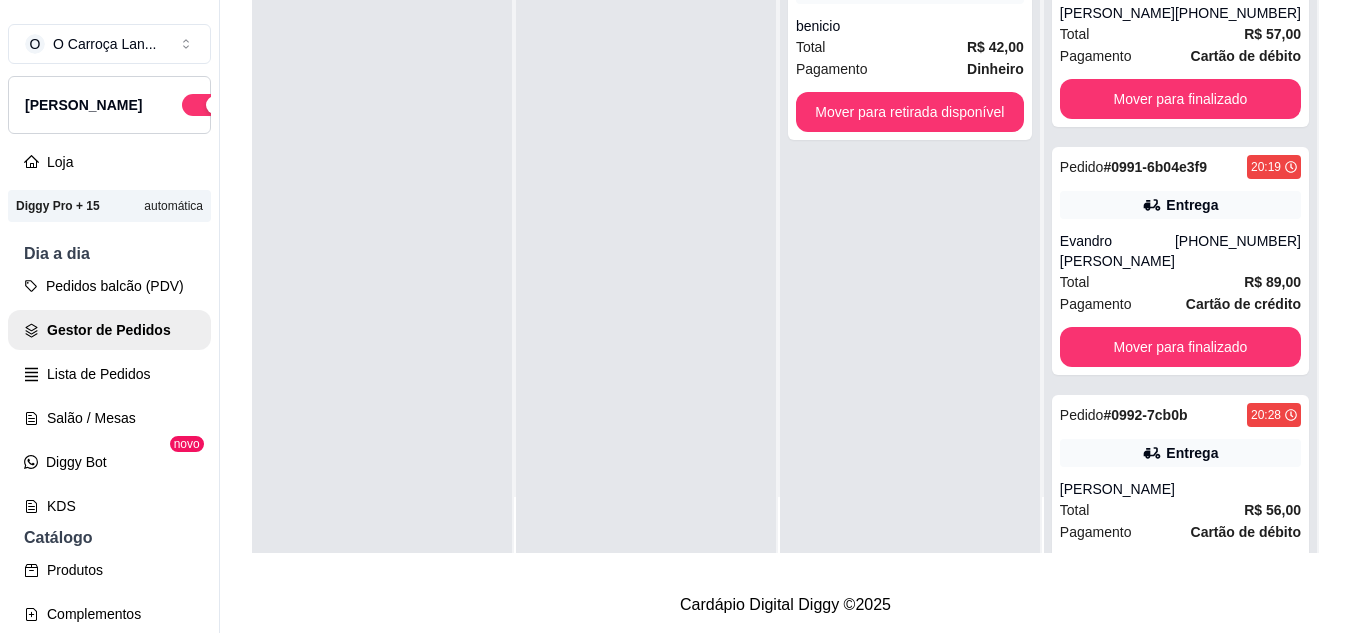 scroll, scrollTop: 0, scrollLeft: 0, axis: both 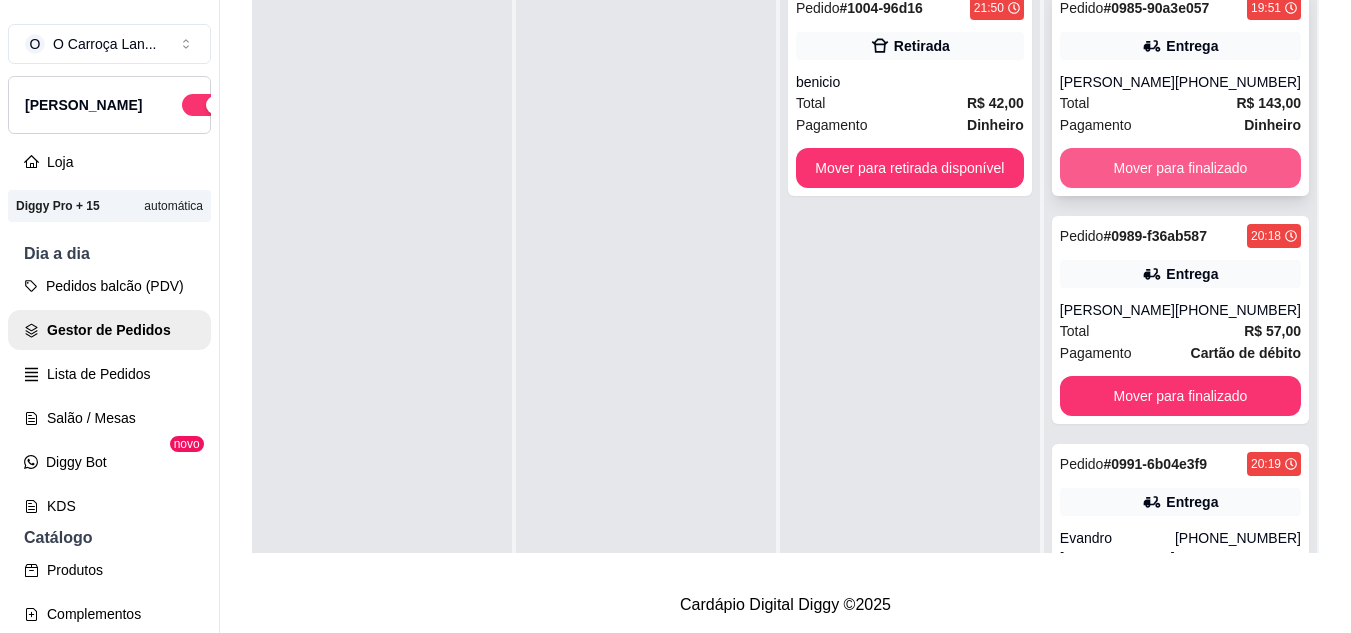 click on "Mover para finalizado" at bounding box center [1180, 168] 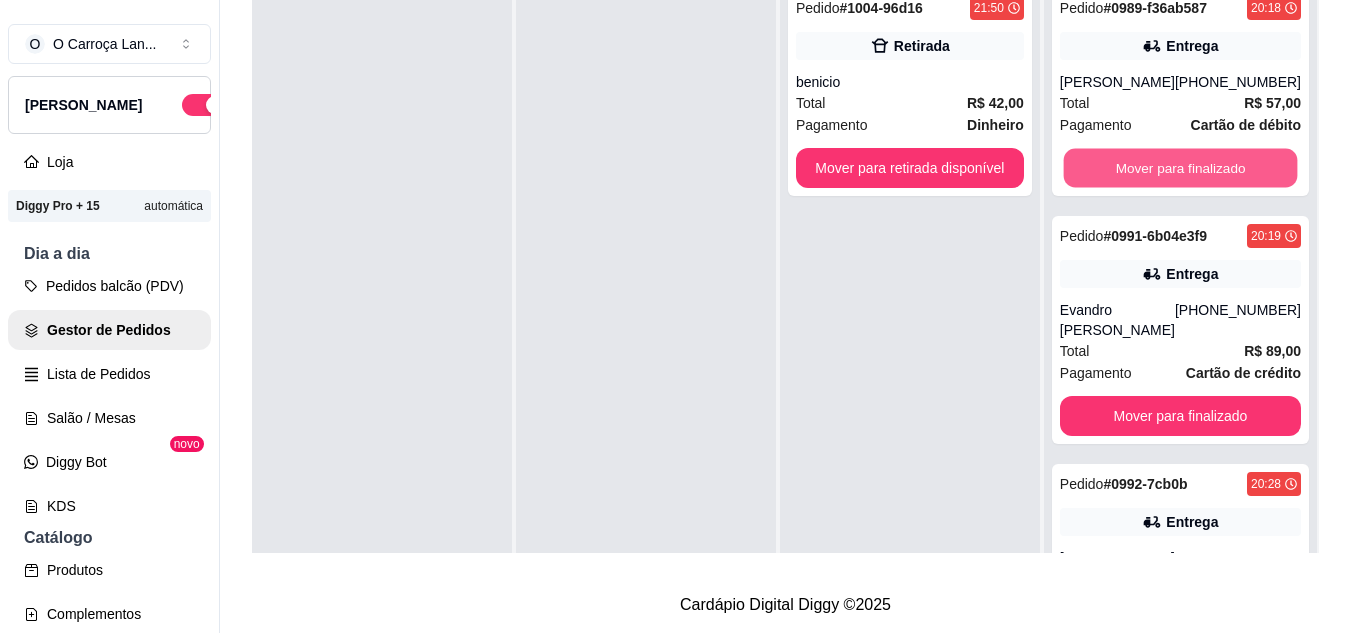 click on "Mover para finalizado" at bounding box center [1180, 168] 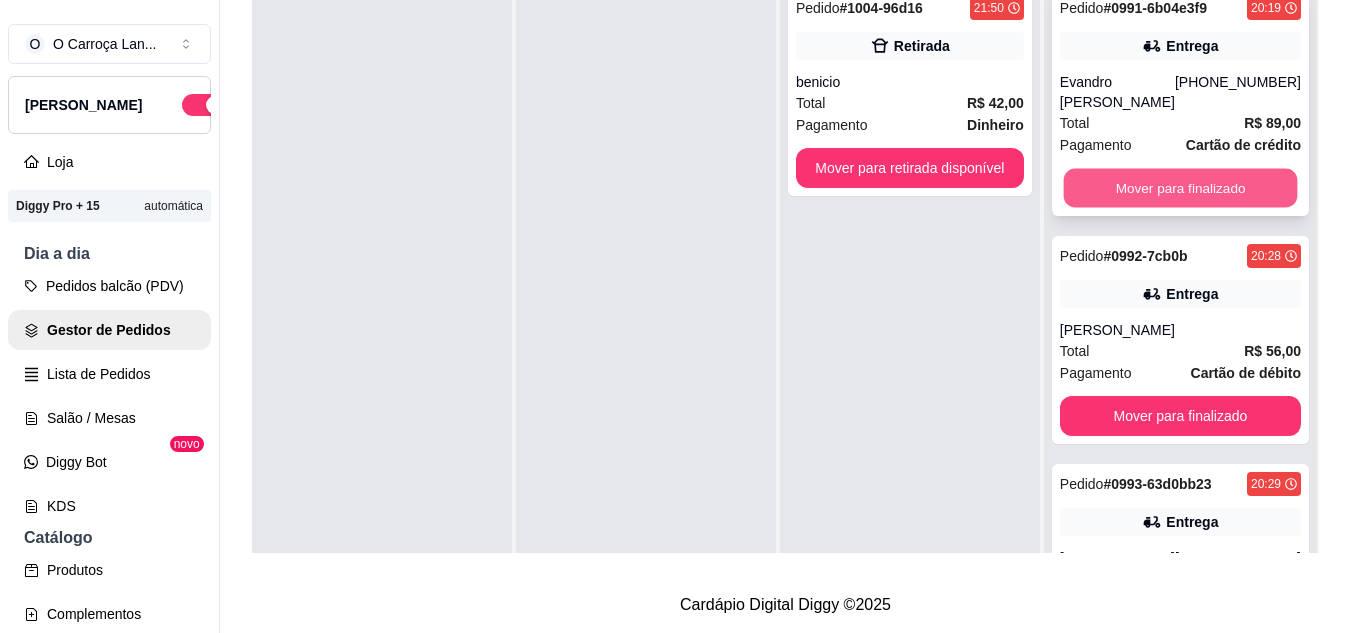 click on "Mover para finalizado" at bounding box center [1180, 188] 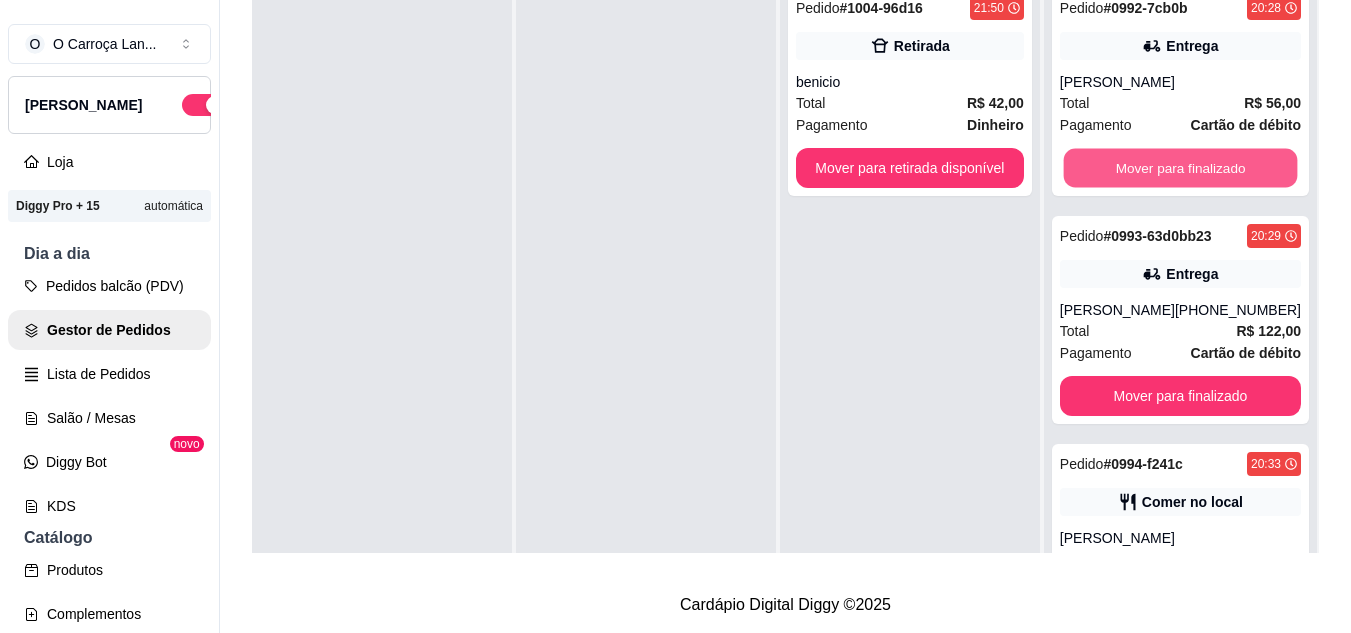 click on "Mover para finalizado" at bounding box center (1180, 168) 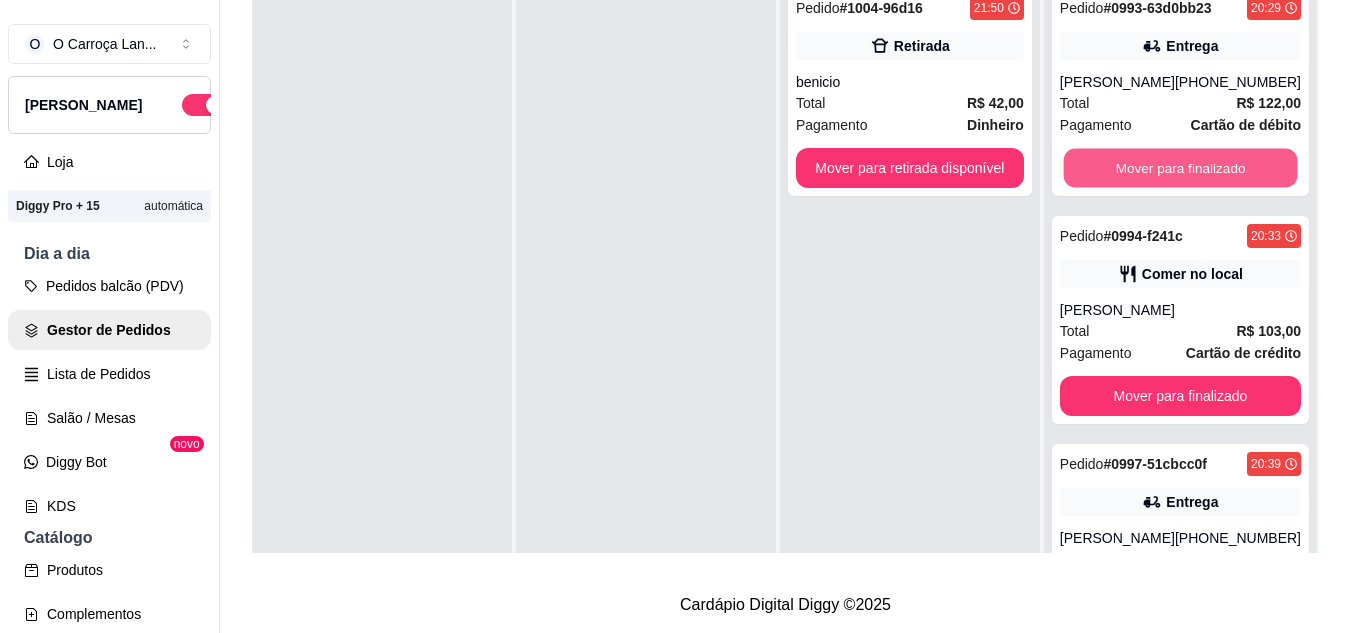 click on "Mover para finalizado" at bounding box center [1180, 168] 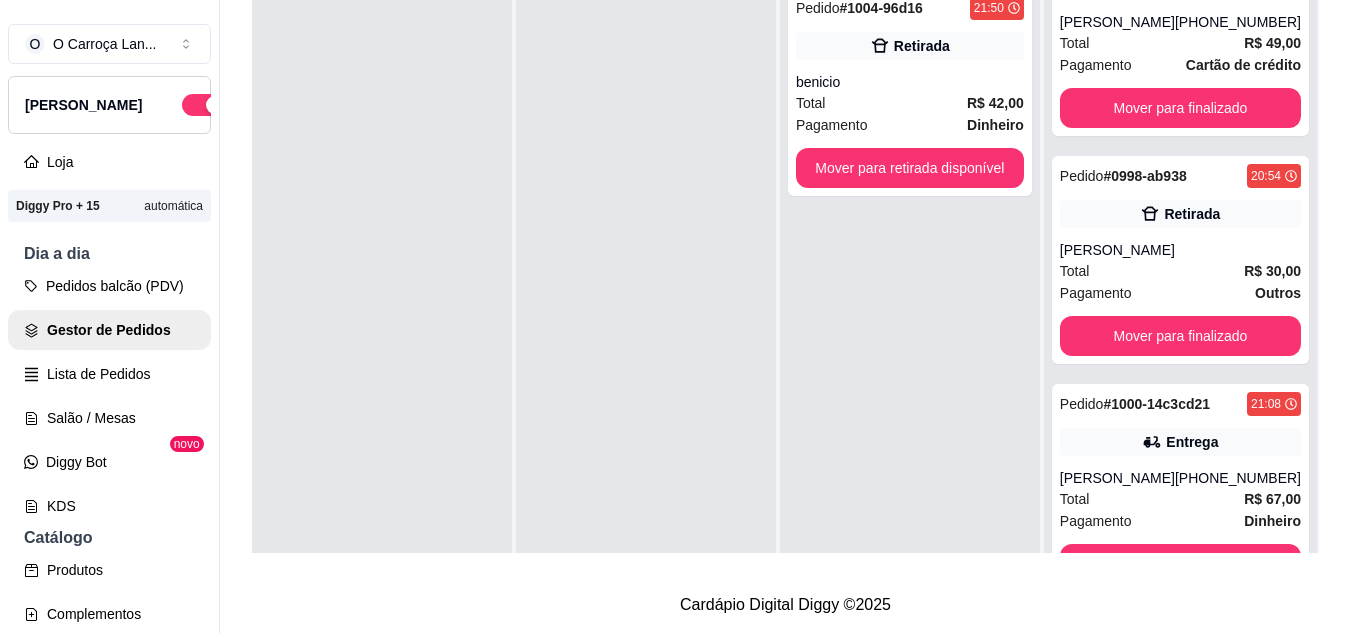 scroll, scrollTop: 286, scrollLeft: 0, axis: vertical 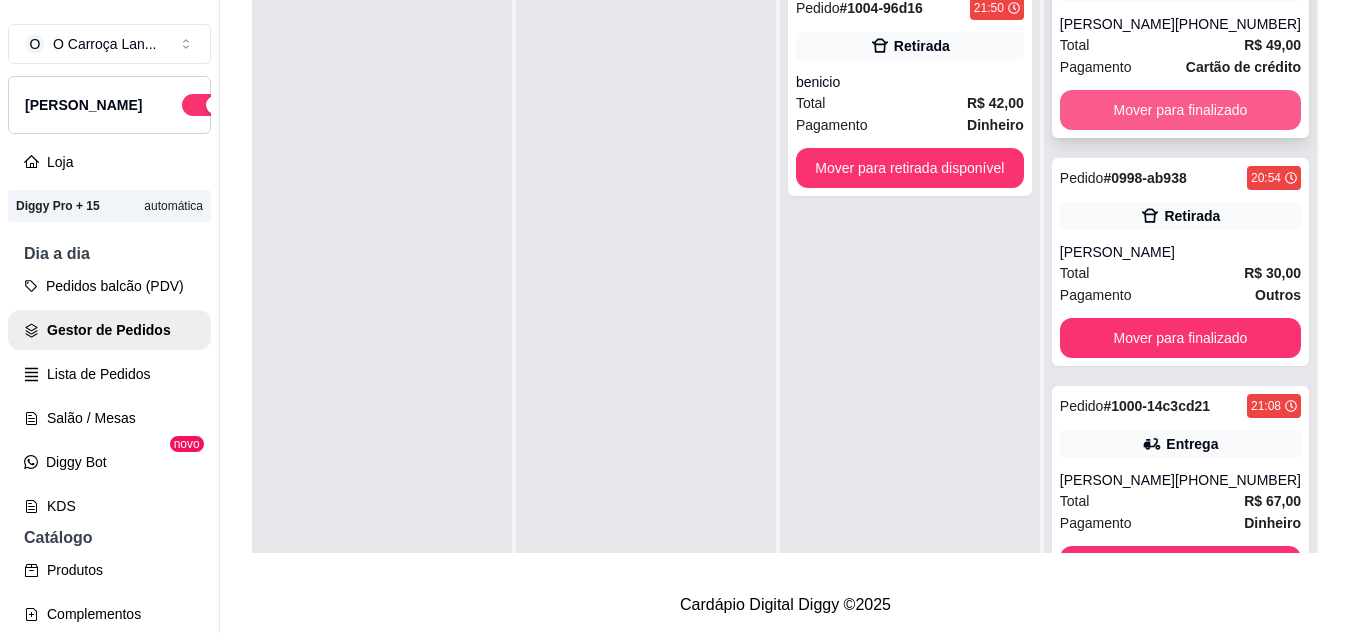 click on "Mover para finalizado" at bounding box center (1180, 110) 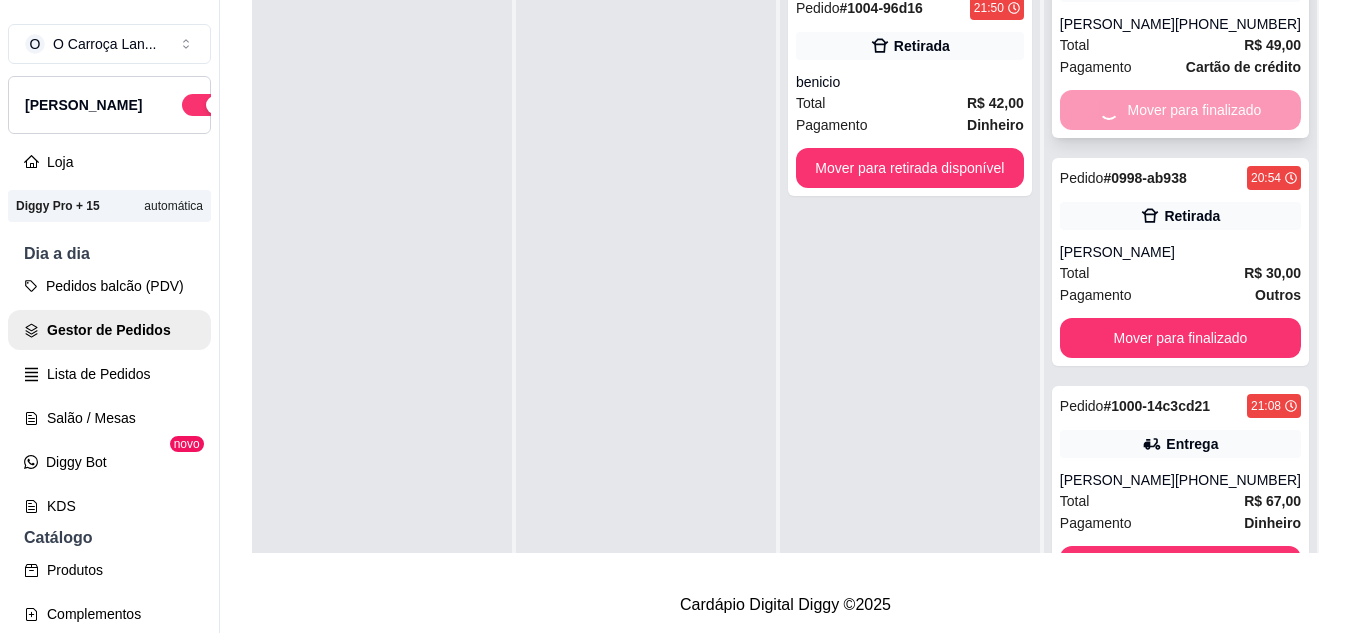scroll, scrollTop: 58, scrollLeft: 0, axis: vertical 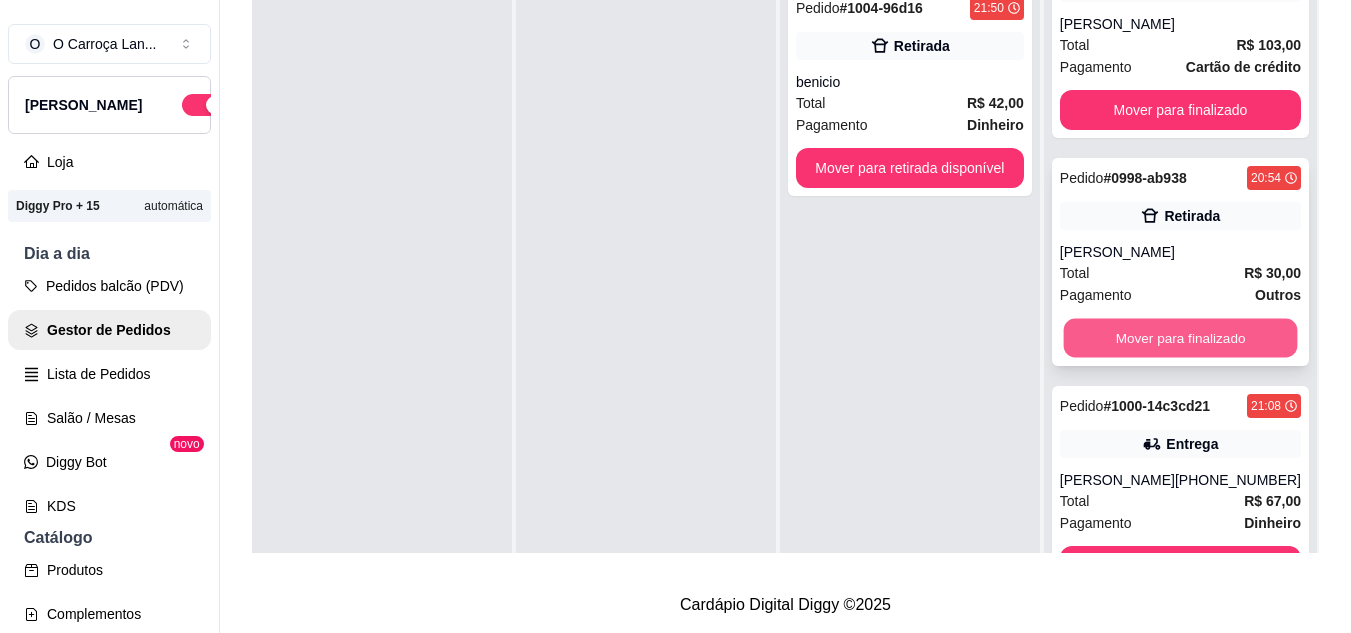click on "Mover para finalizado" at bounding box center [1180, 338] 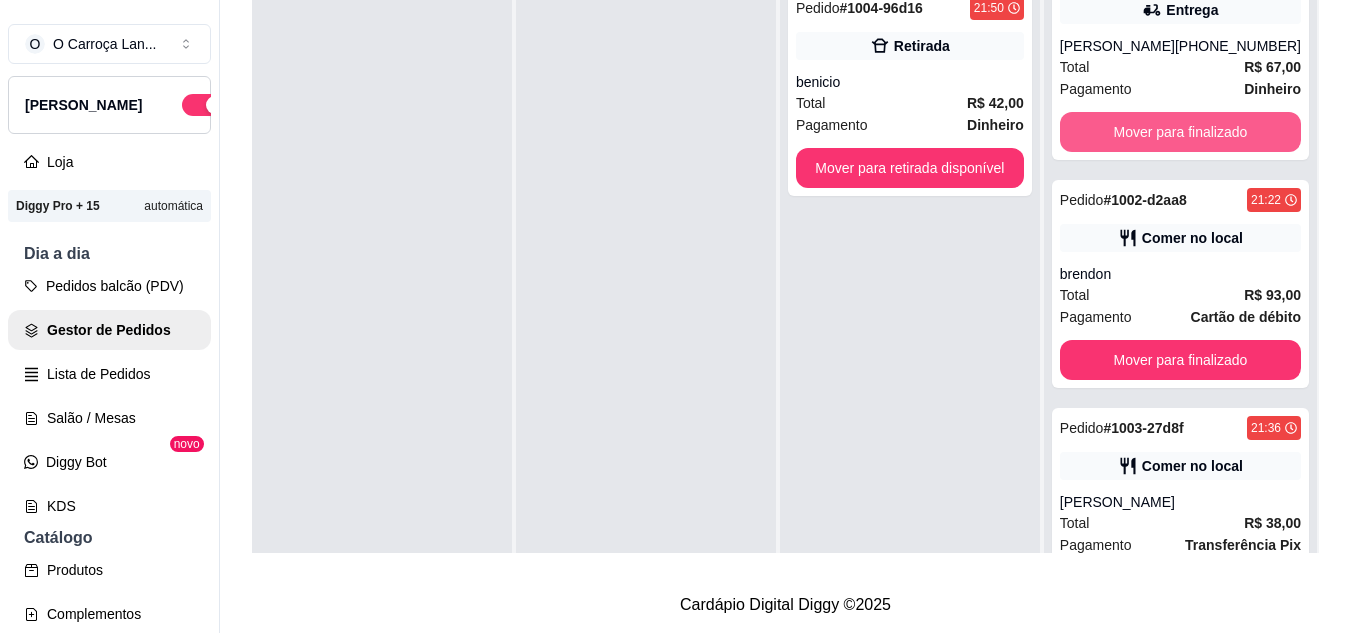 scroll, scrollTop: 299, scrollLeft: 0, axis: vertical 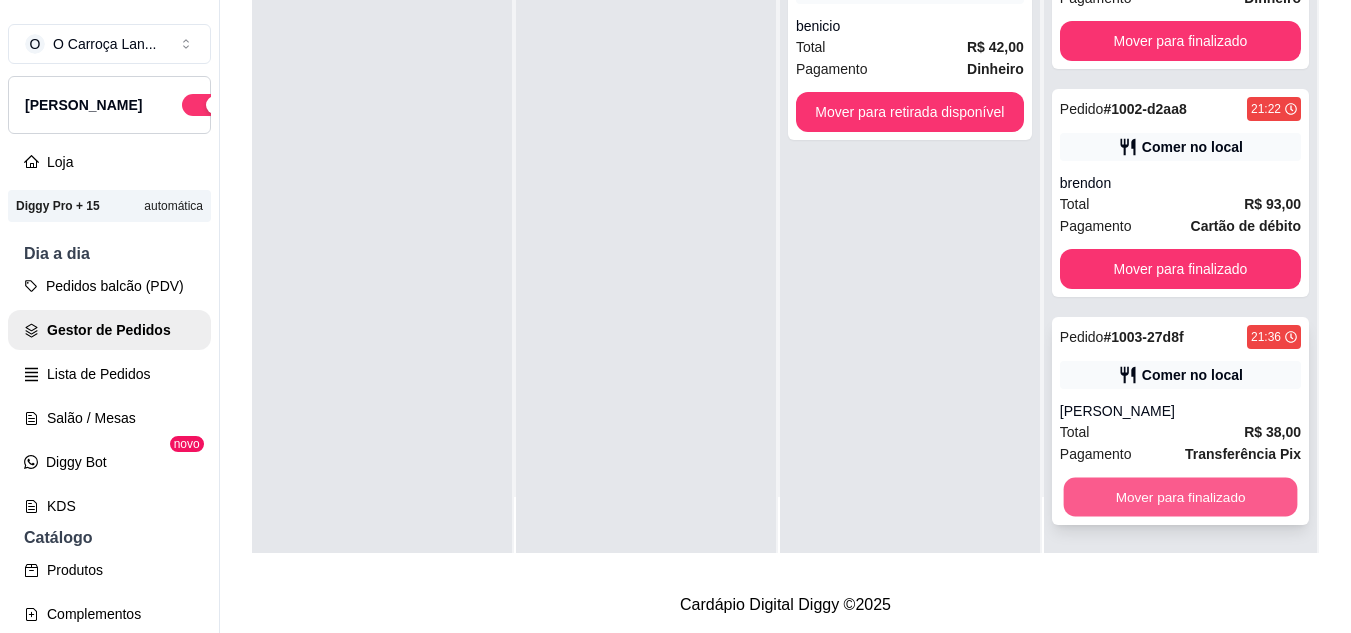 click on "Mover para finalizado" at bounding box center (1180, 497) 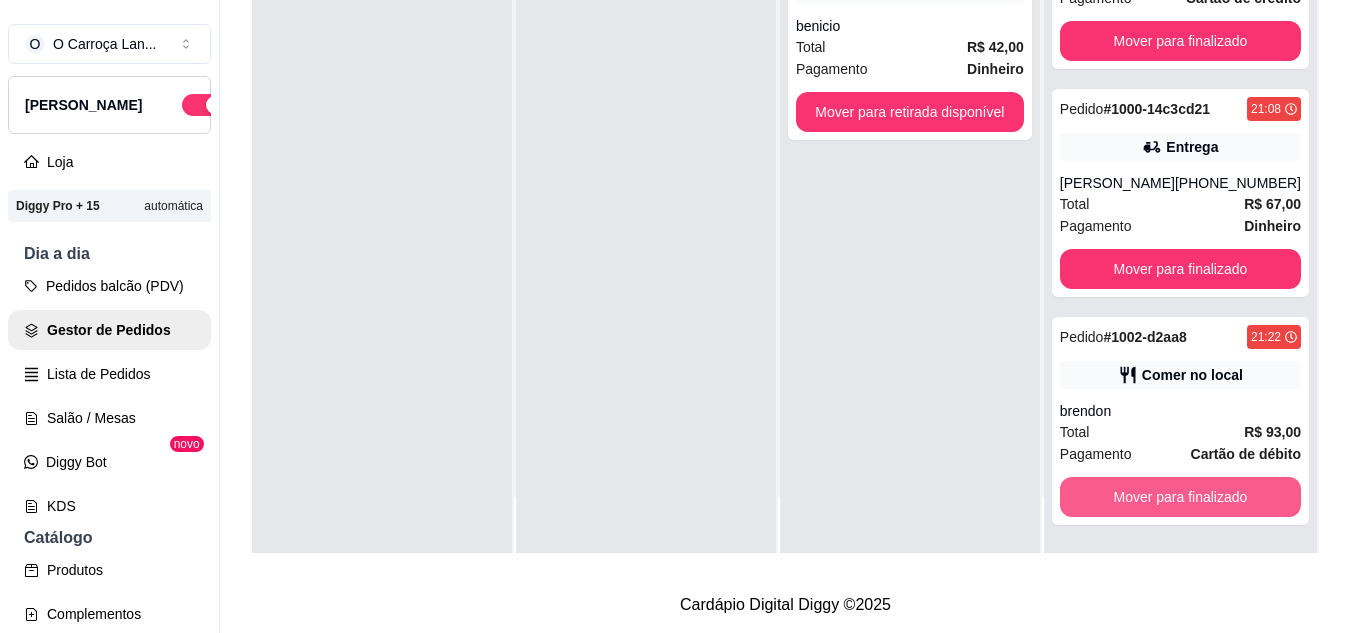 scroll, scrollTop: 0, scrollLeft: 0, axis: both 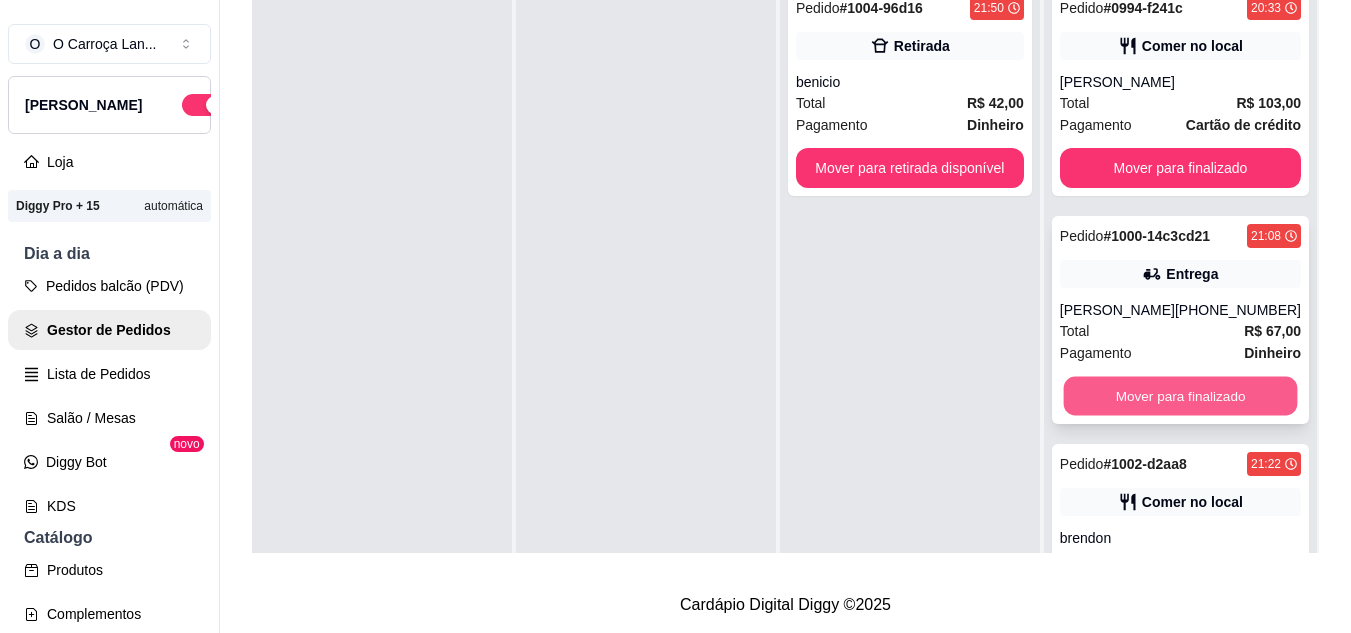 click on "Mover para finalizado" at bounding box center [1180, 396] 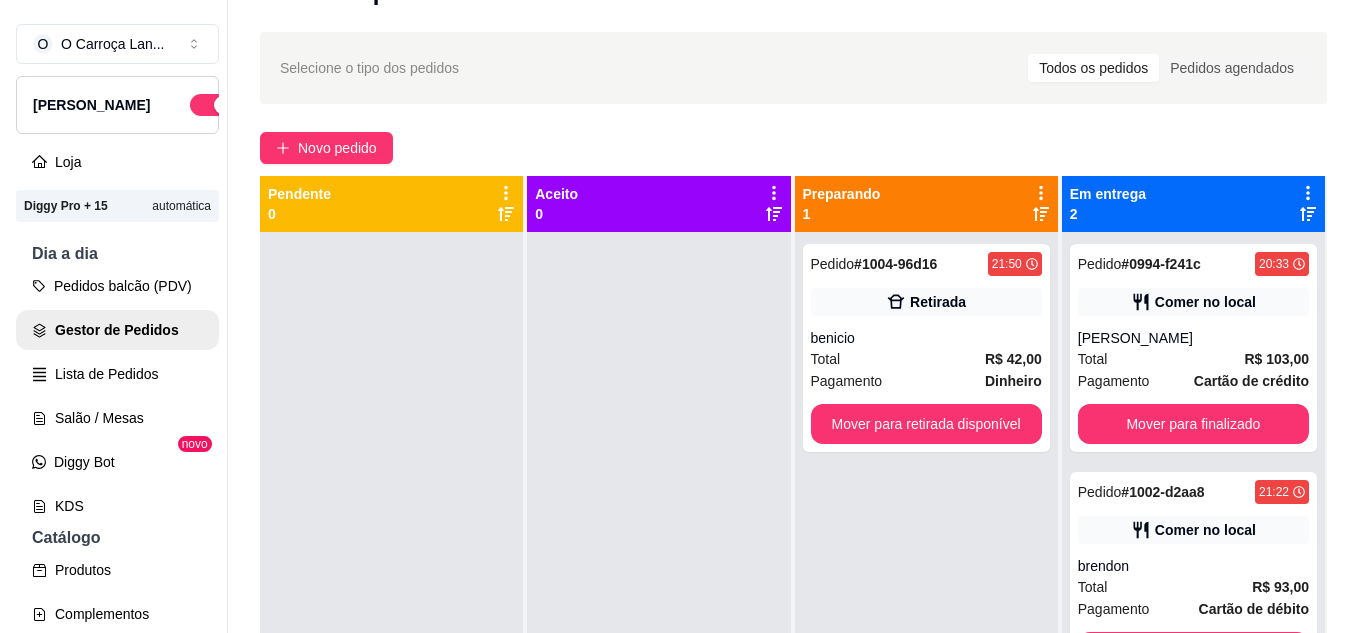 scroll, scrollTop: 0, scrollLeft: 0, axis: both 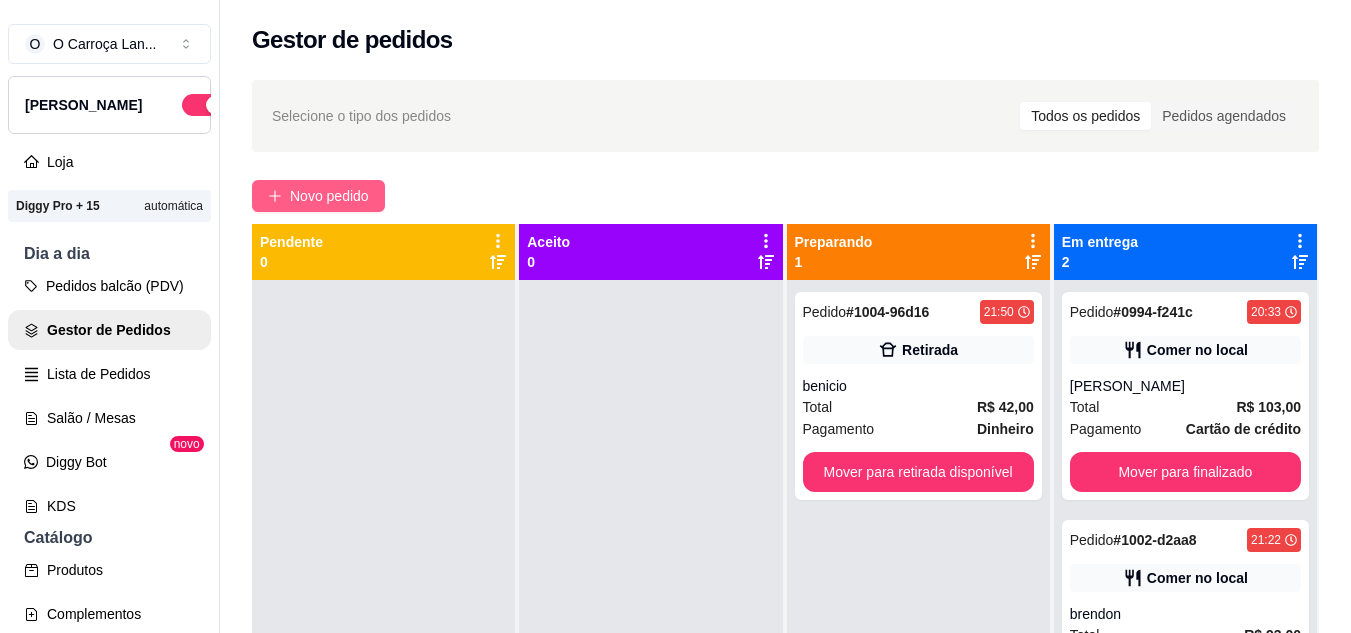 click on "Novo pedido" at bounding box center [329, 196] 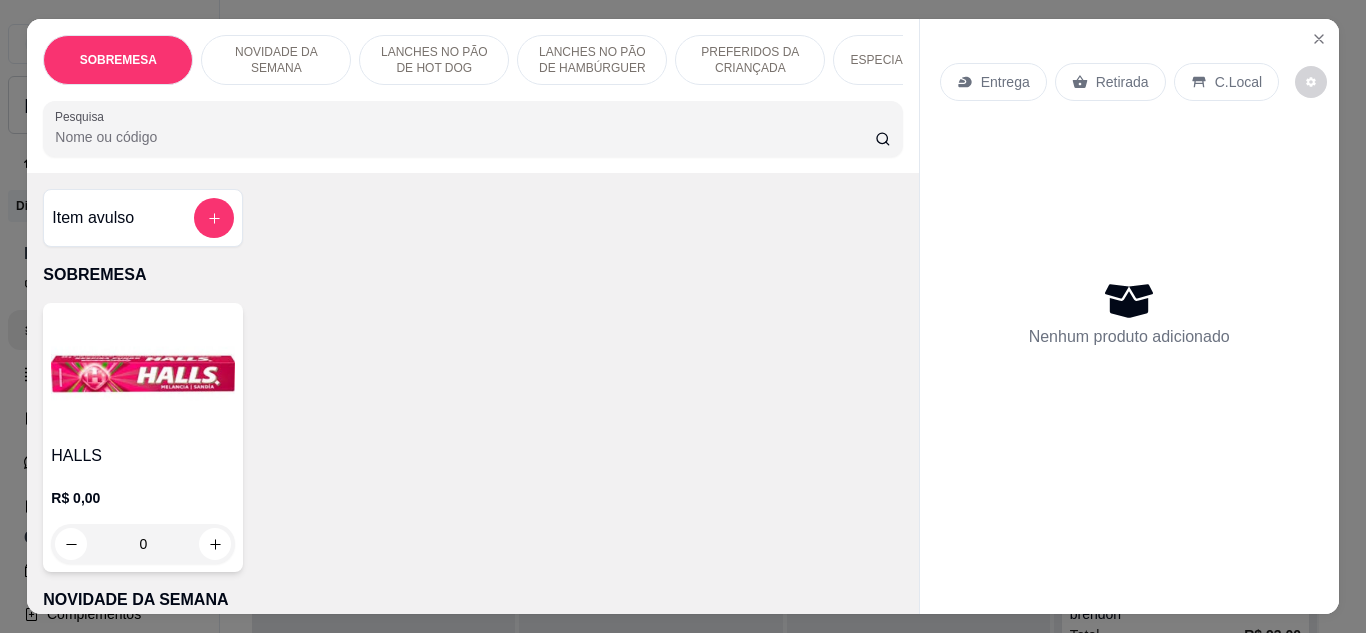click on "Item avulso SOBREMESA  HALLS   R$ 0,00 0 NOVIDADE DA SEMANA  Lanche de linguiça Toscana    R$ 40,00 0 LANCHES NO PÃO DE HOT DOG Cachorro quente simples    R$ 15,00 0 Cachorro quente completo    R$ 22,00 0 Cachorro quente especial    R$ 27,00 0 CACHORRO QUENTE DE BANDEJA    R$ 38,00 0 LANCHES NO PÃO DE HAMBÚRGUER  X-BURGUER   R$ 32,00 0 X-EGG   R$ 28,00 0 X-SALADA   R$ 28,00 0 X-CALABRESA   R$ 26,00 0 X-FRANGO   R$ 29,00 0 CALABRESA 2   R$ 26,00 0 X-BACON   R$ 32,00 0 X-CAIPIRA   R$ 32,00 0 X-TUDO   R$ 42,00 0 PREFERIDOS DA CRIANÇADA KIDS BURGUER    R$ 14,00 0 KIDS CHIKEN    R$ 18,00 0 ESPECIAS DA CASA  Burguer costela    R$ 33,00 0 Duplo burguer    R$ 50,00 0 Costela Premium    R$ 36,00 0 Baurú   R$ 32,00 0 CRIE SEU LANCHE NO PÃO DE HAMBÚRGUER  OU HOT DOG PÃO DE HAMBÚRGUER    R$ 4,00 0 PÃO DE HOT DOG   R$ 3,00 0 PORÇÕES  Batata individual   R$ 10,00 0 Batata Palito   R$ 22,00 0 Batata Palito com Queijo    R$ 28,00 0 Batata palito com Cheddar e Bacon   R$ 36,00 0   0   0" at bounding box center (472, 393) 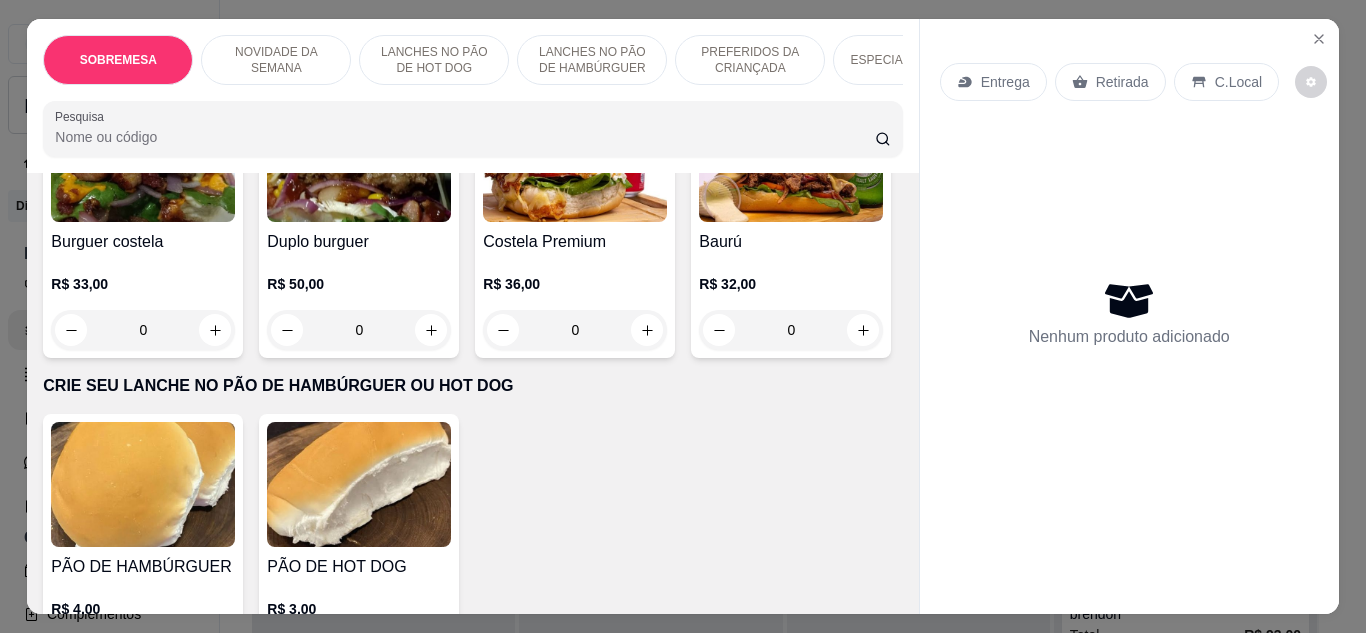 scroll, scrollTop: 2673, scrollLeft: 0, axis: vertical 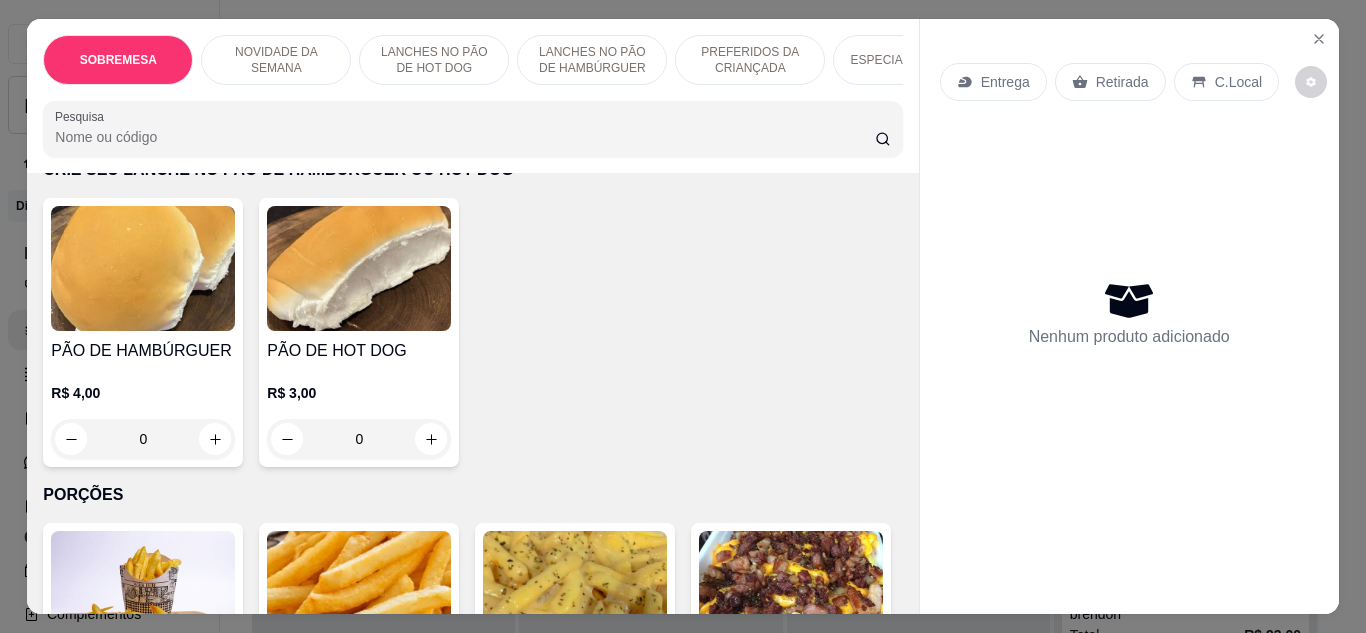 click at bounding box center [143, -57] 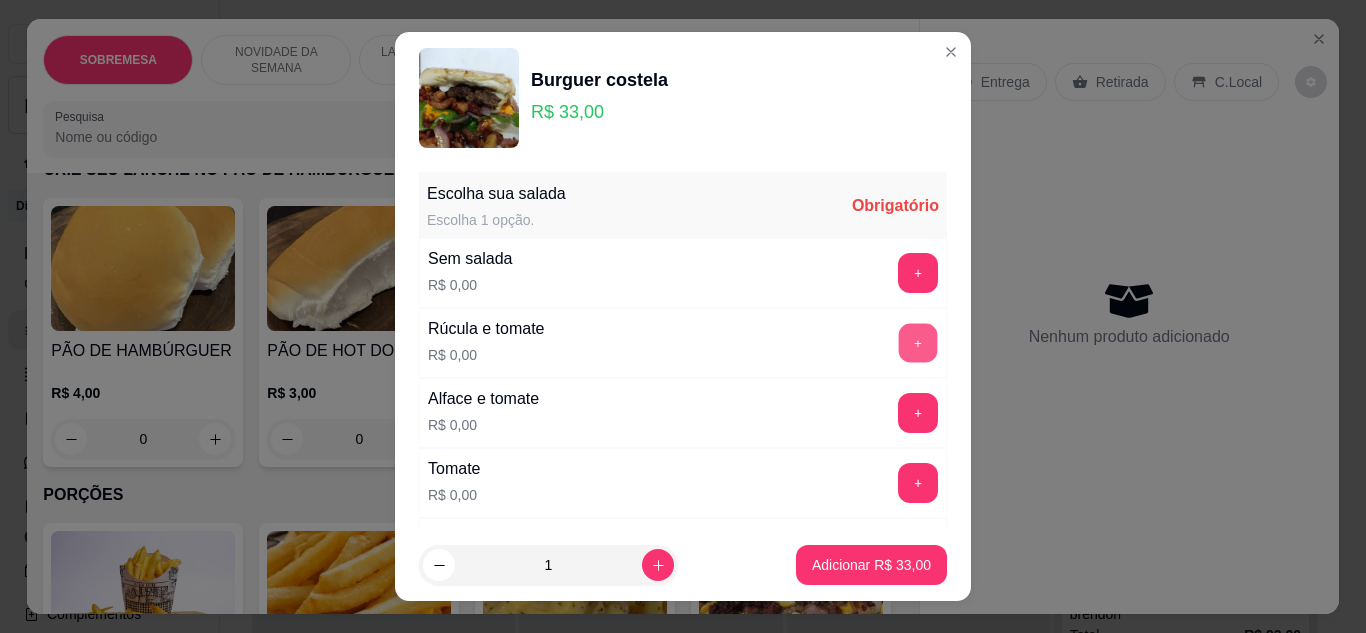 click on "+" at bounding box center (918, 342) 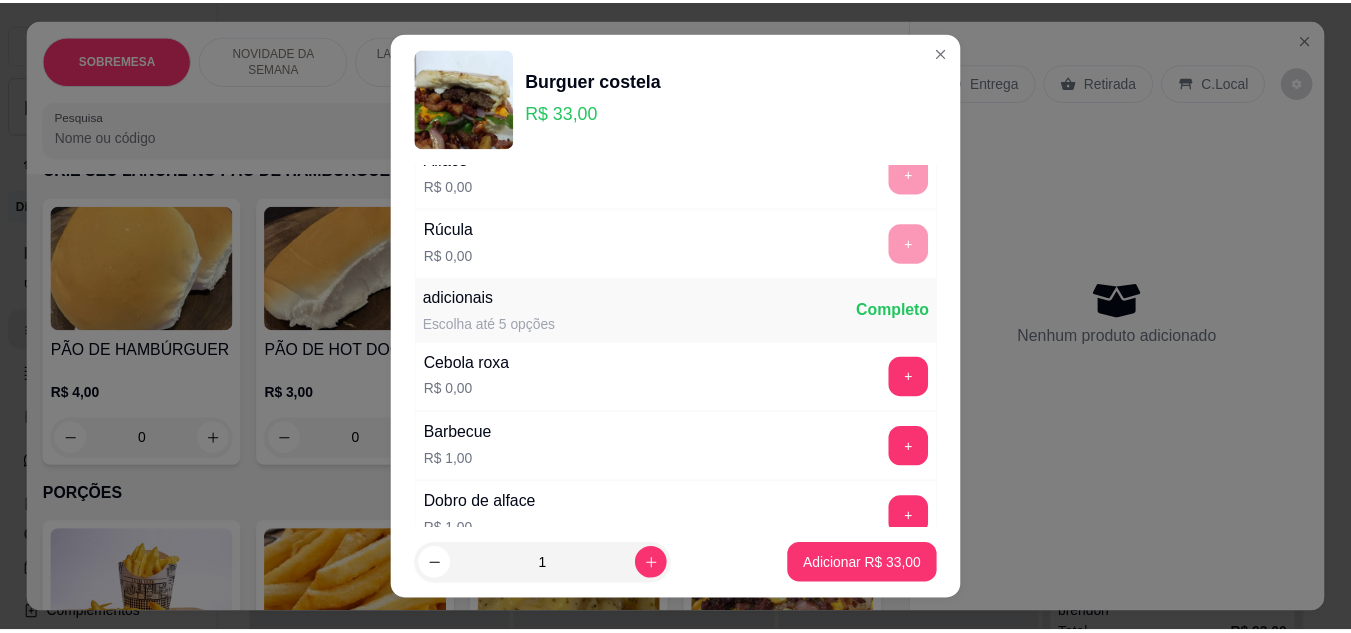 scroll, scrollTop: 406, scrollLeft: 0, axis: vertical 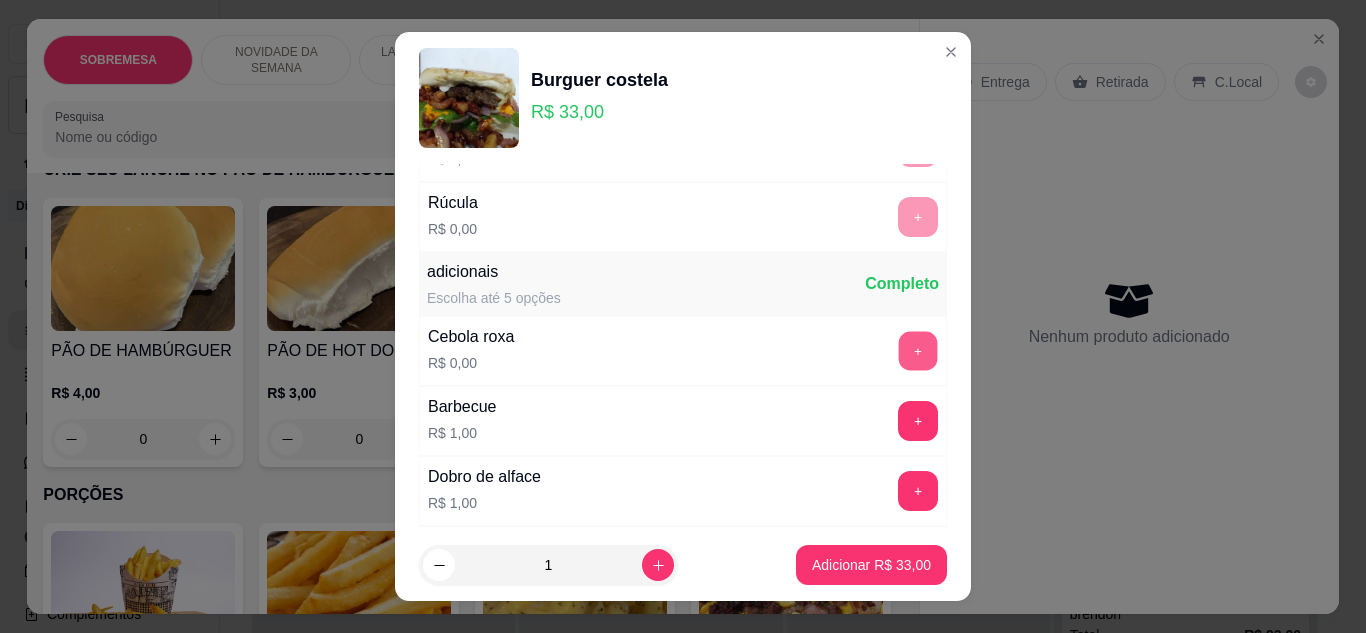 click on "+" at bounding box center (918, 350) 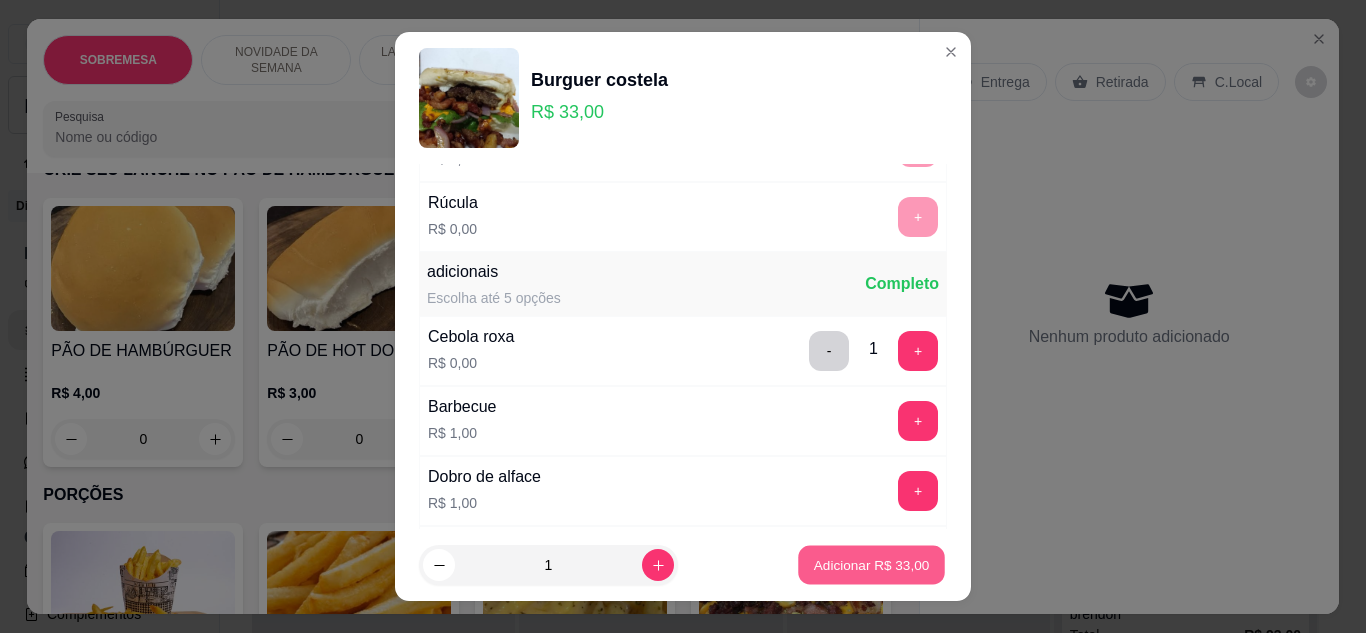 click on "Adicionar   R$ 33,00" at bounding box center [872, 565] 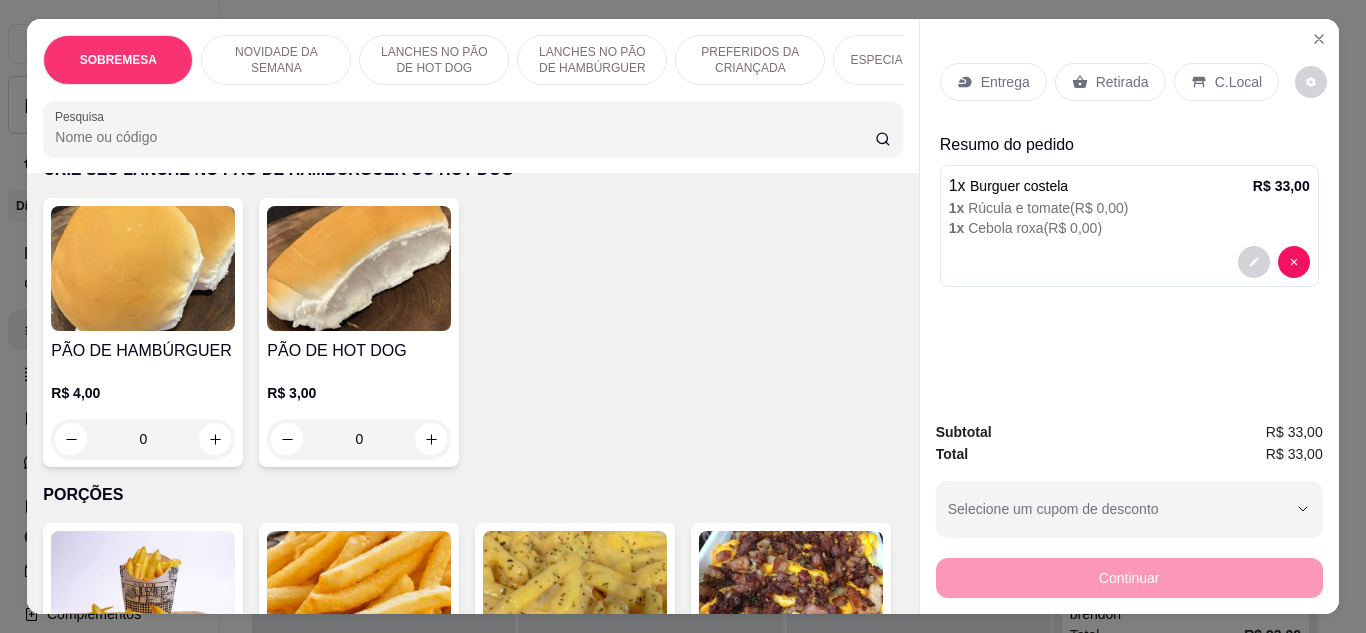 click on "Retirada" at bounding box center (1122, 82) 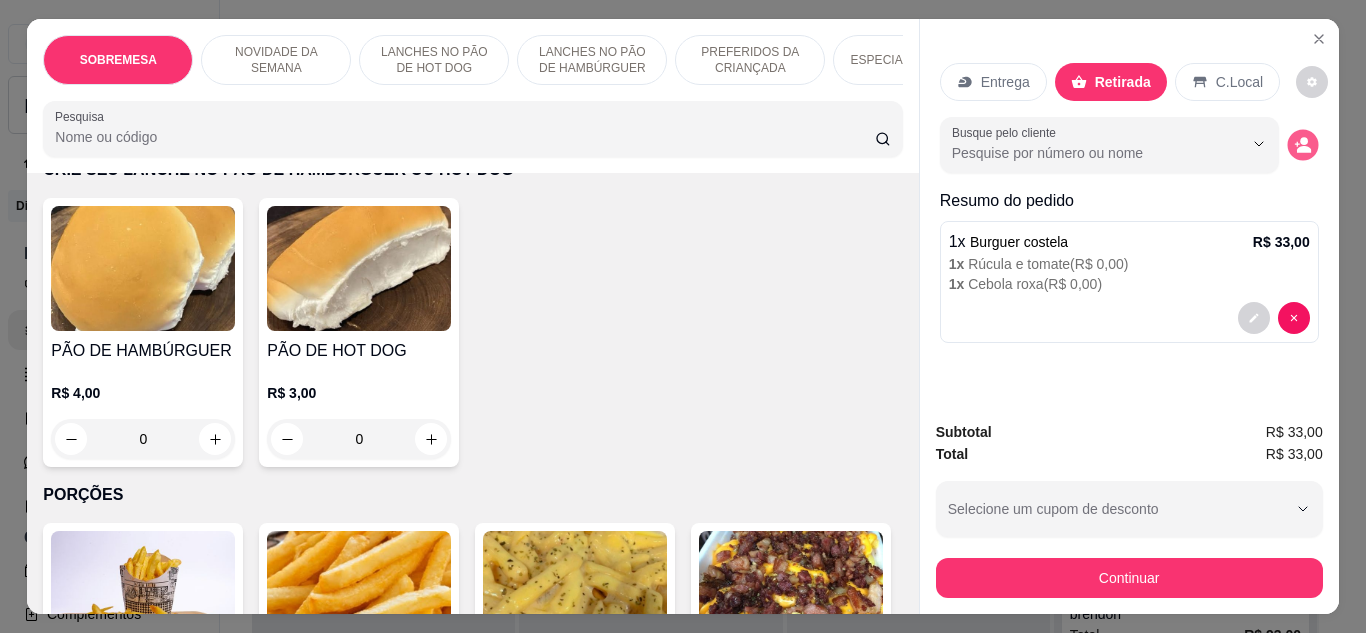 click at bounding box center (1302, 144) 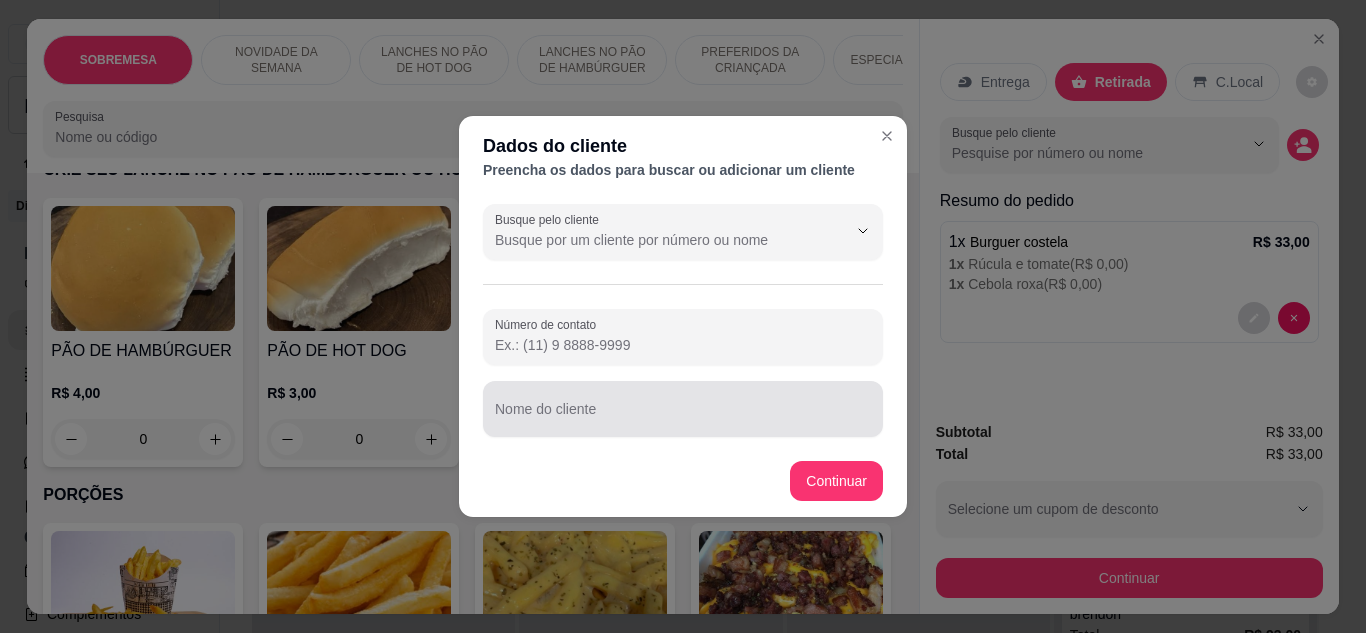 click at bounding box center (683, 409) 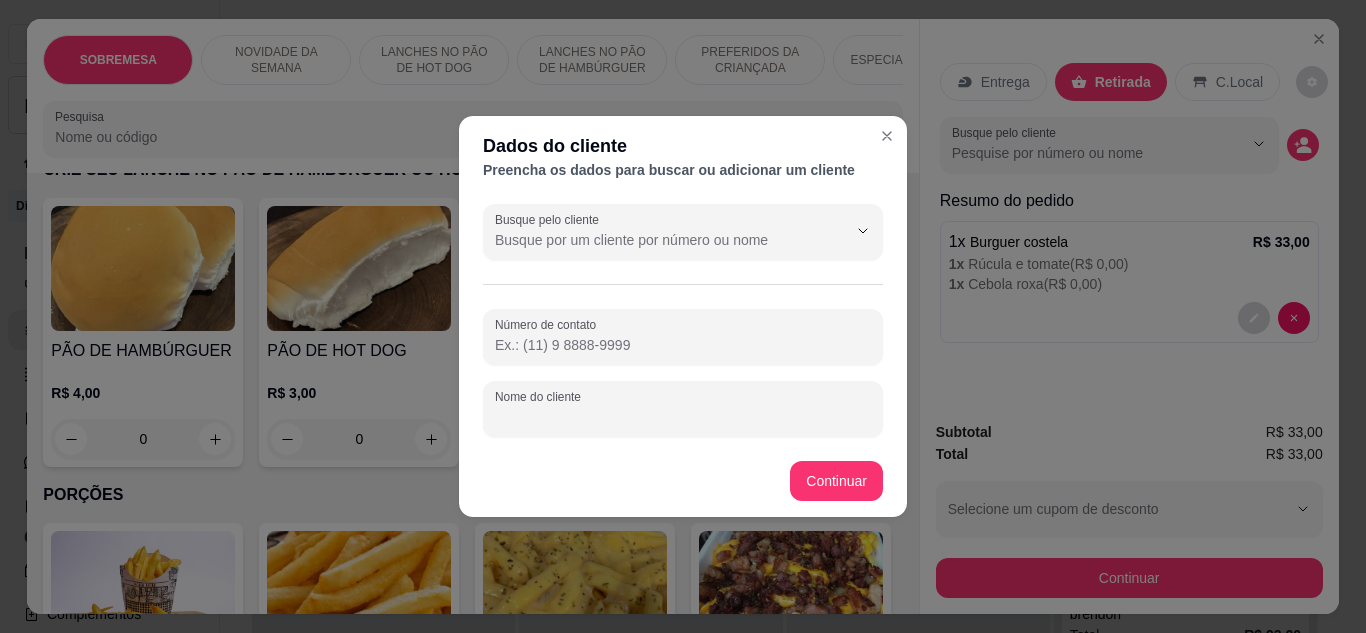 type on "j" 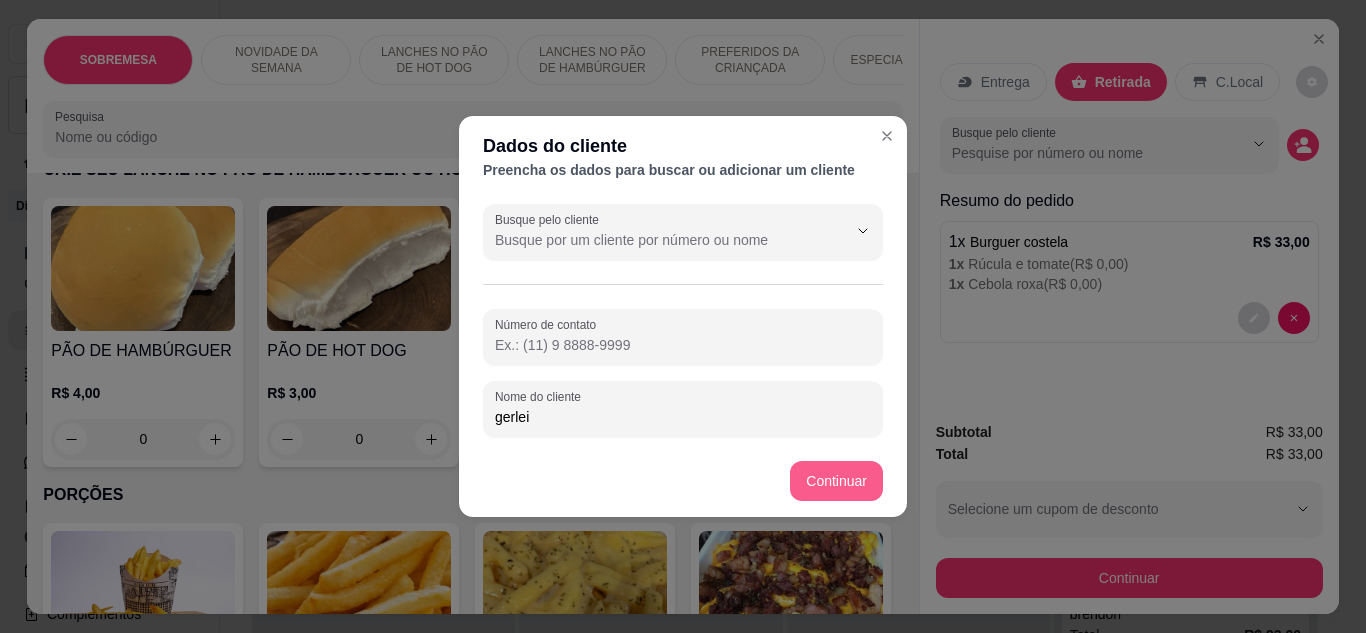type on "gerlei" 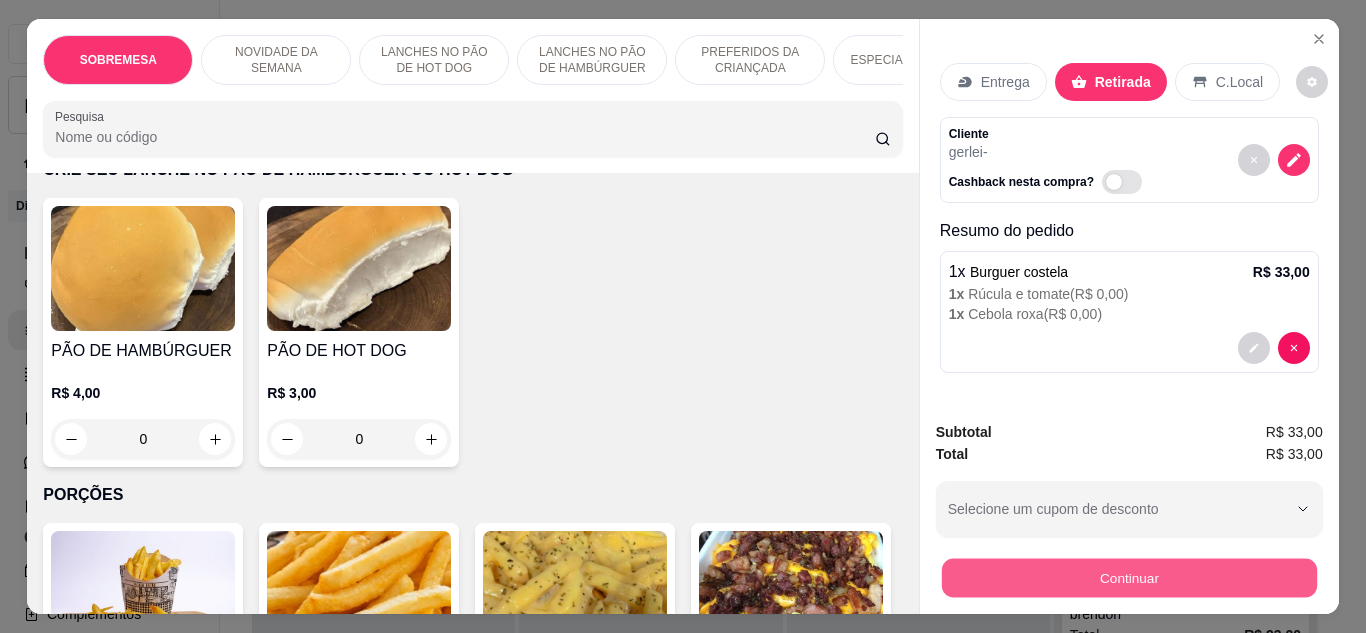 click on "Continuar" at bounding box center [1128, 578] 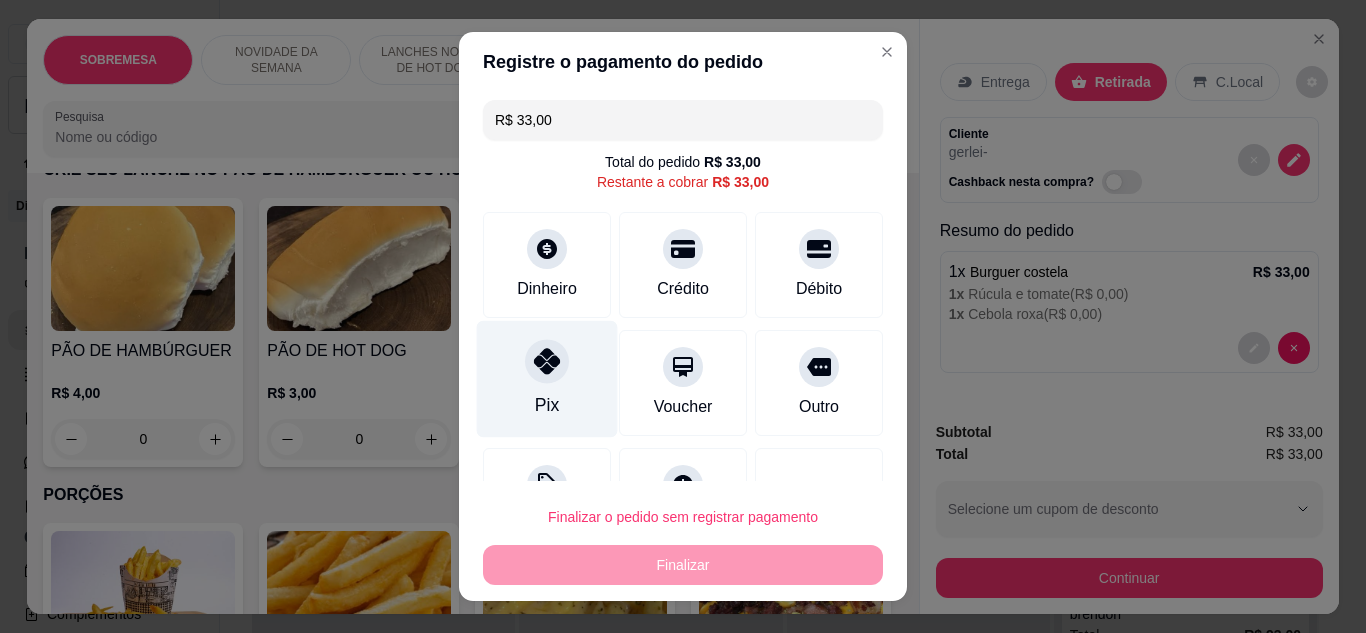 click on "Pix" at bounding box center [547, 378] 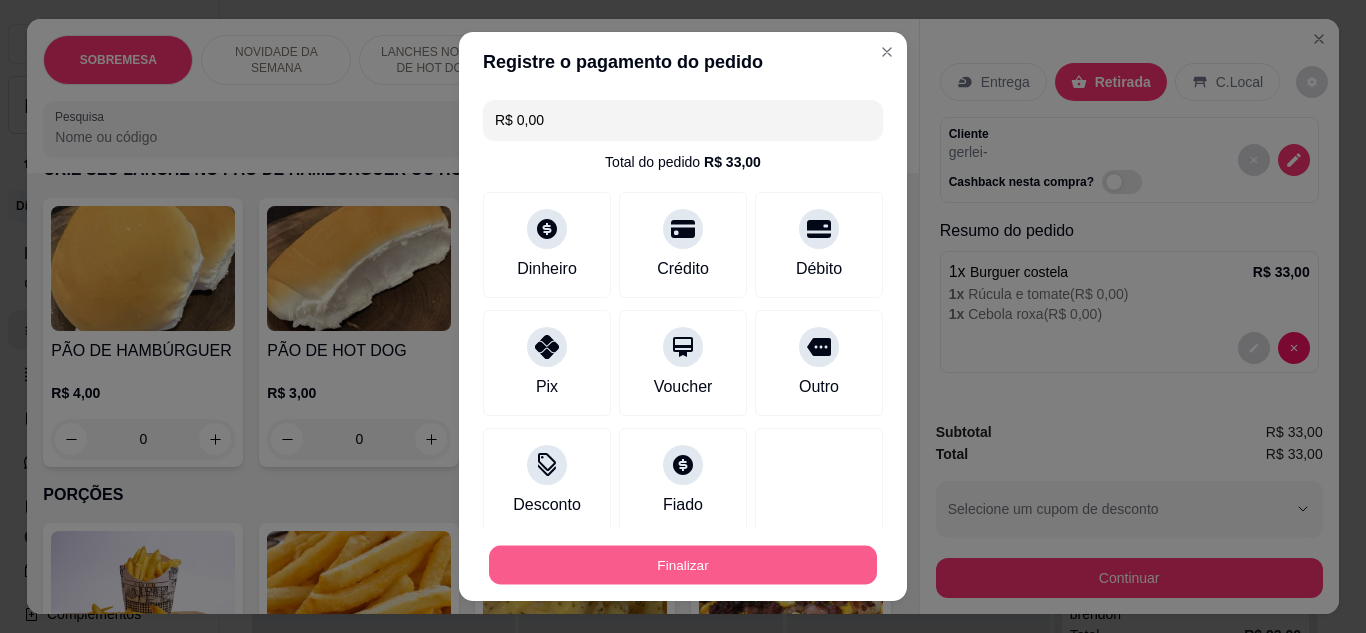 click on "Finalizar" at bounding box center [683, 565] 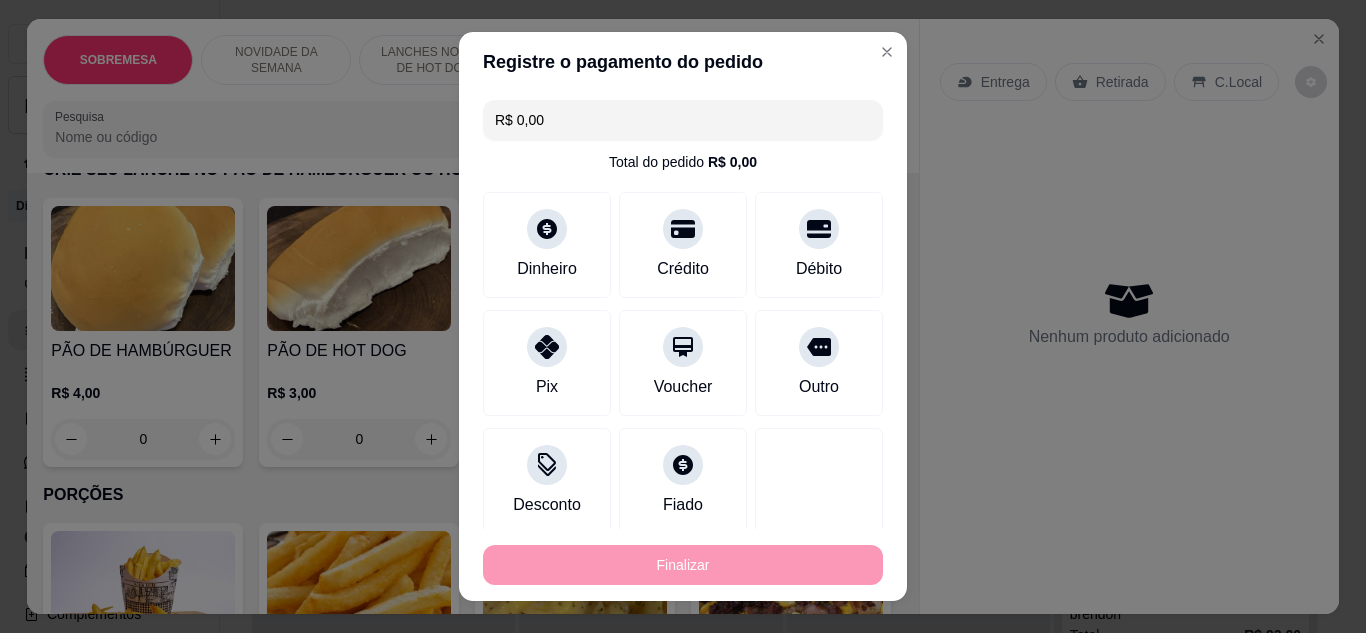 type on "-R$ 33,00" 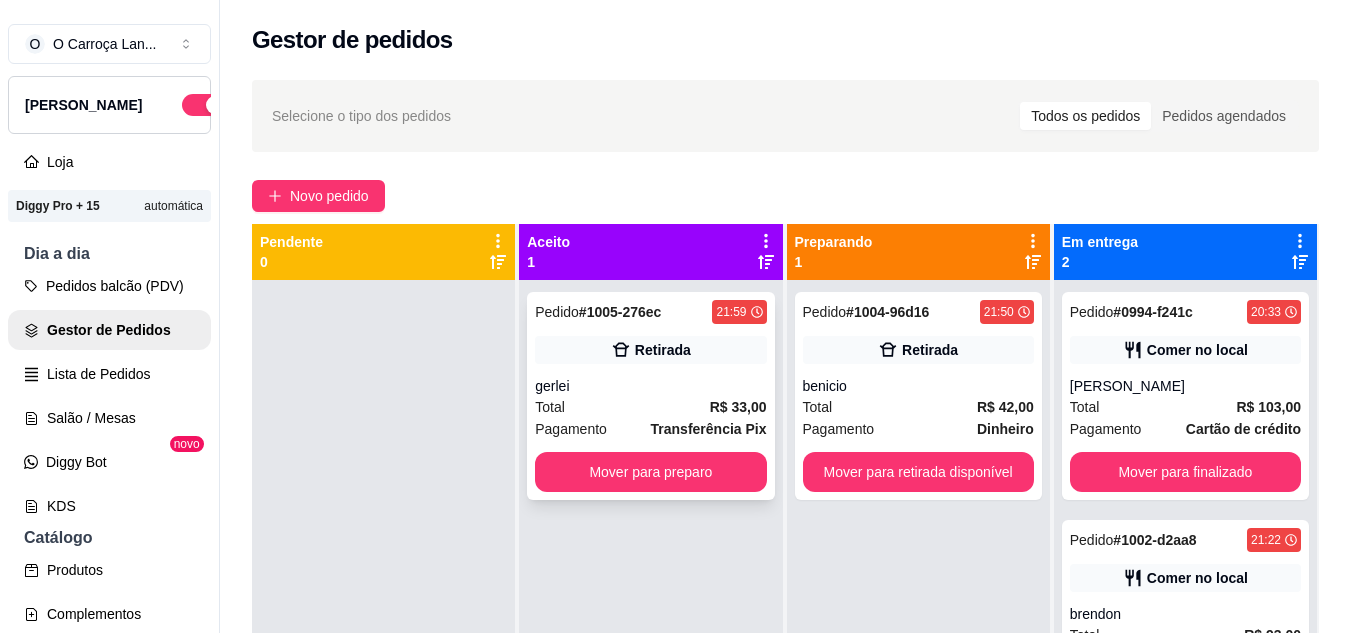click on "gerlei" at bounding box center [650, 386] 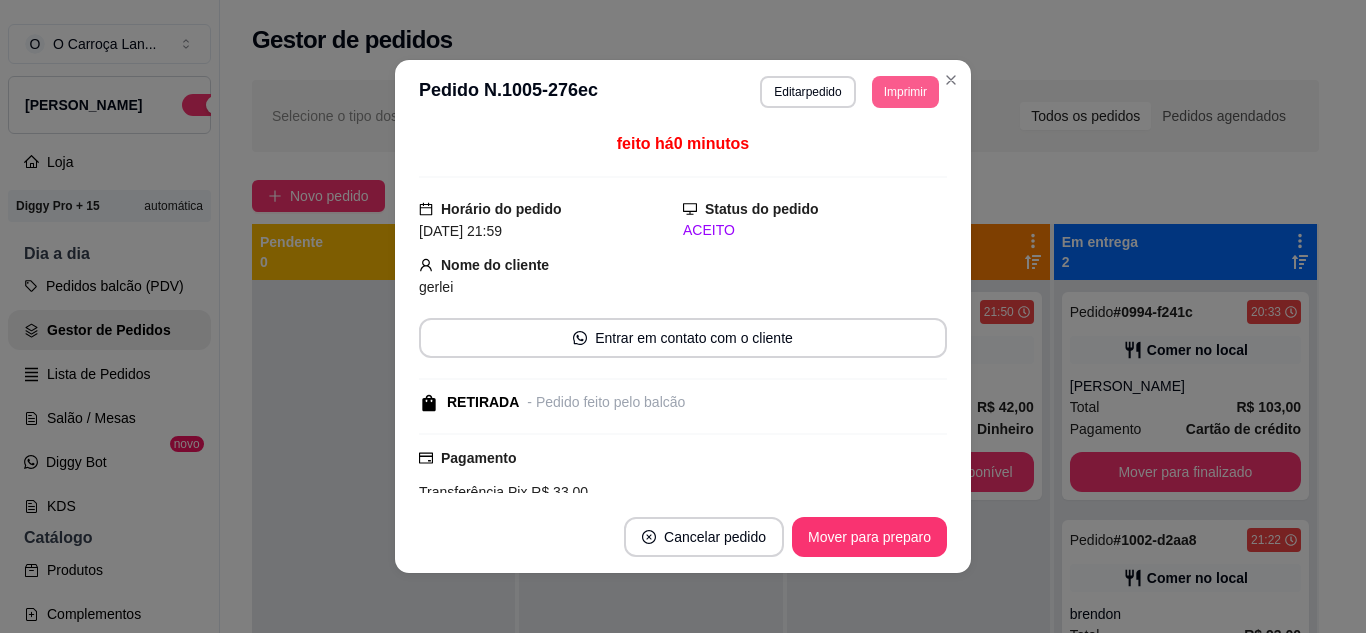 click on "Imprimir" at bounding box center [905, 92] 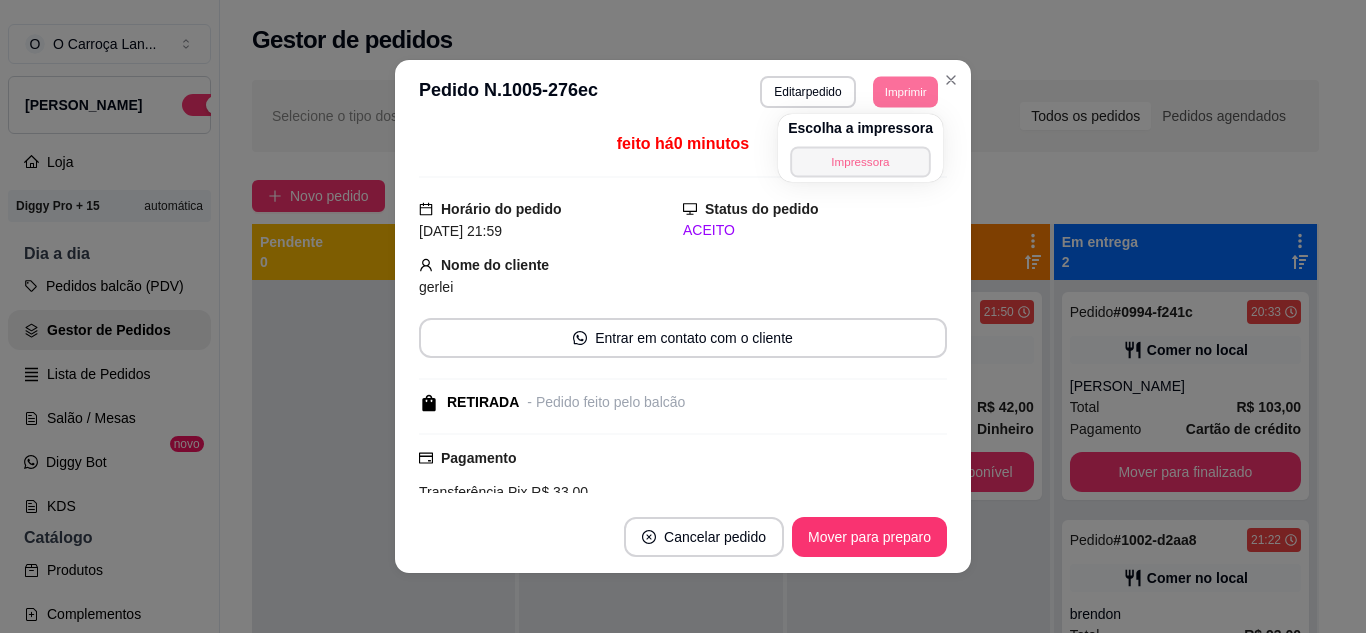 click on "Impressora" at bounding box center [860, 161] 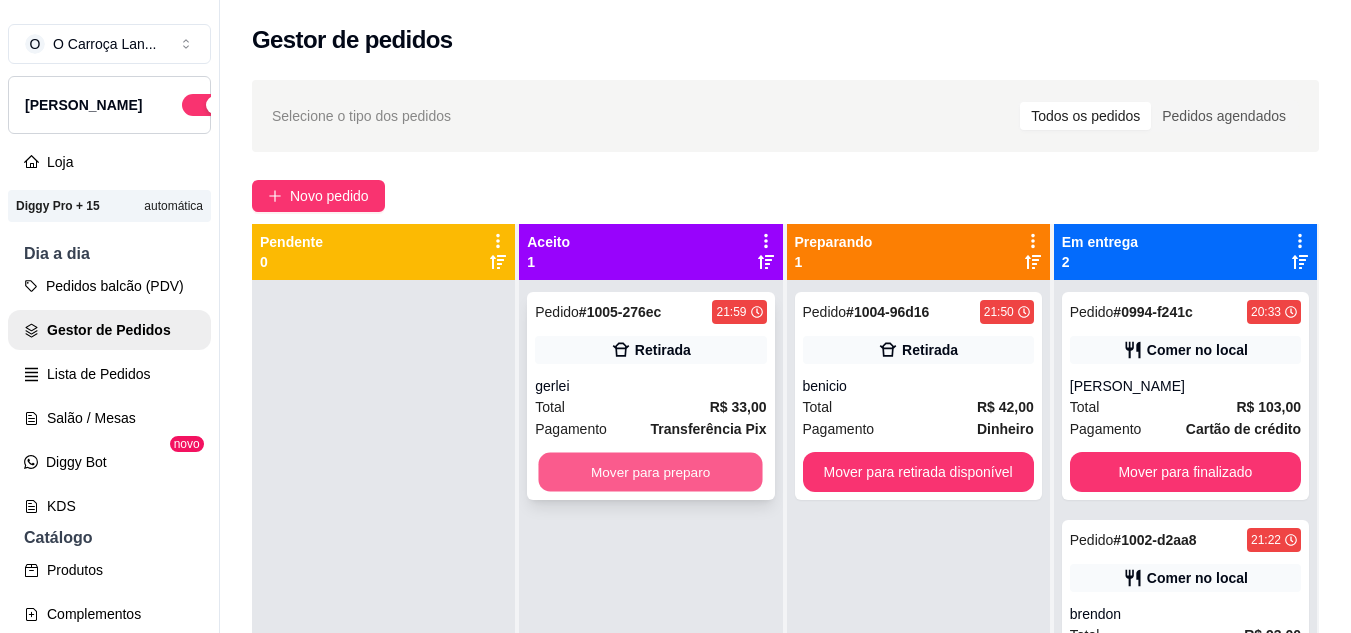 click on "Mover para preparo" at bounding box center (651, 472) 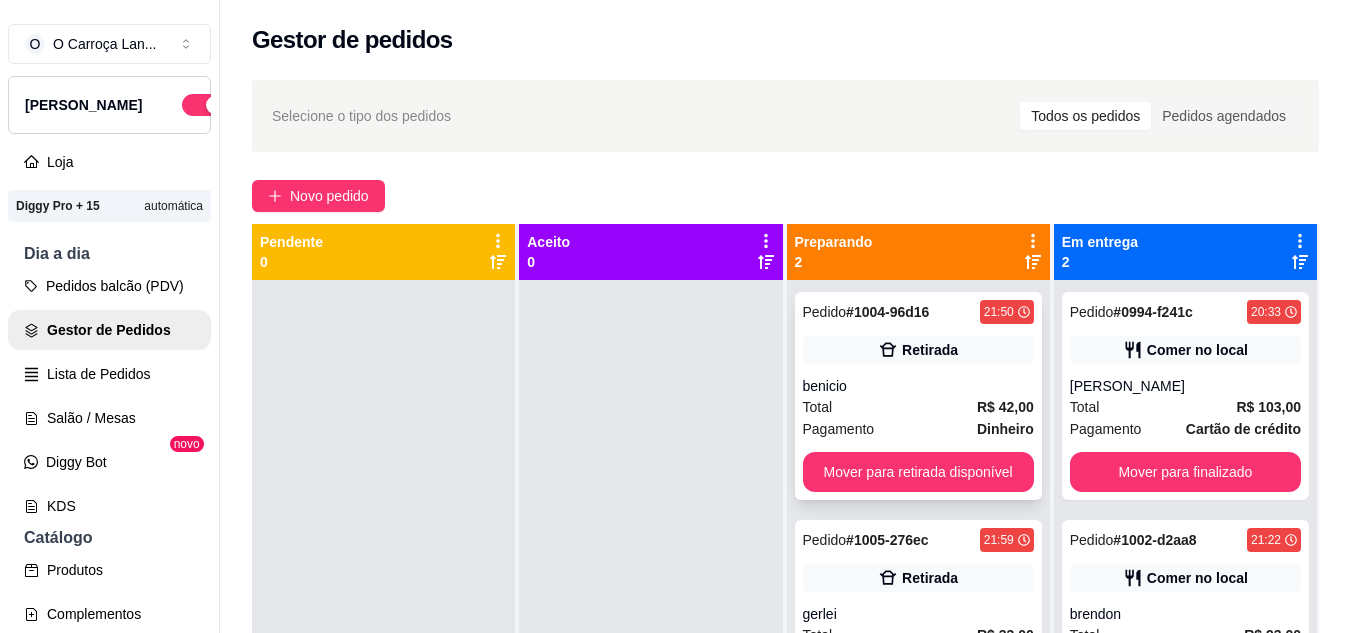 scroll, scrollTop: 56, scrollLeft: 0, axis: vertical 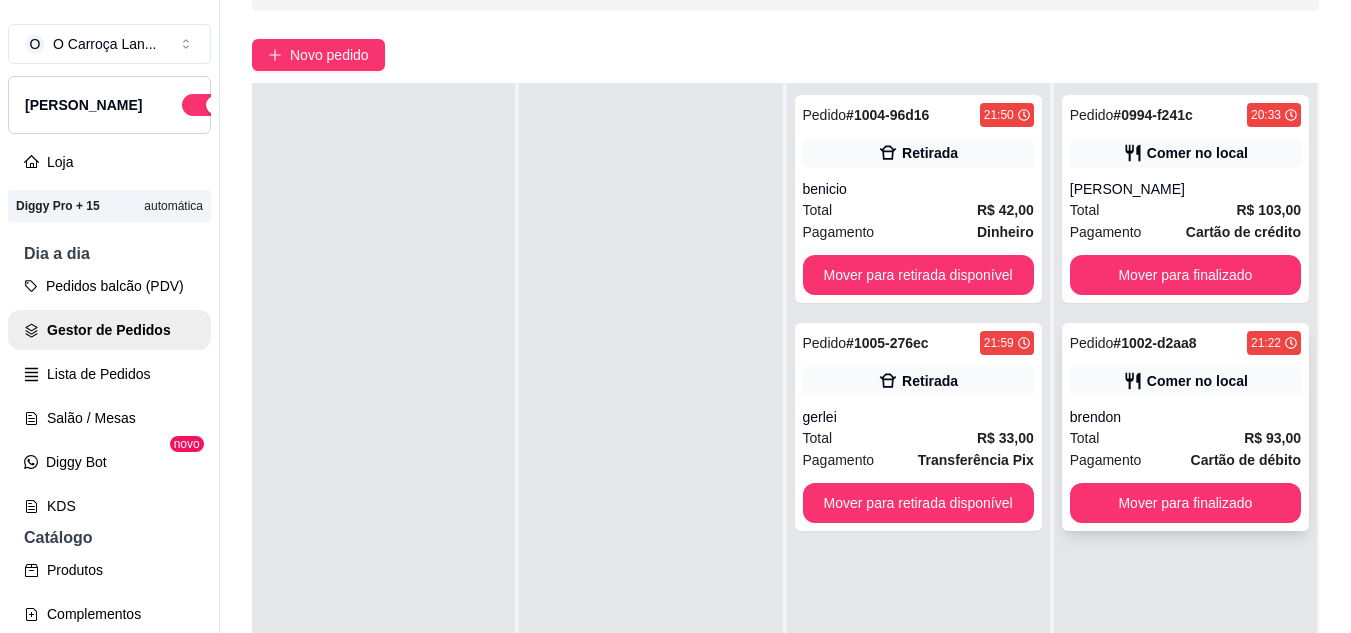 click on "Pedido  # 1002-d2aa8 21:22 Comer no local brendon Total R$ 93,00 Pagamento Cartão de débito Mover para finalizado" at bounding box center (1185, 427) 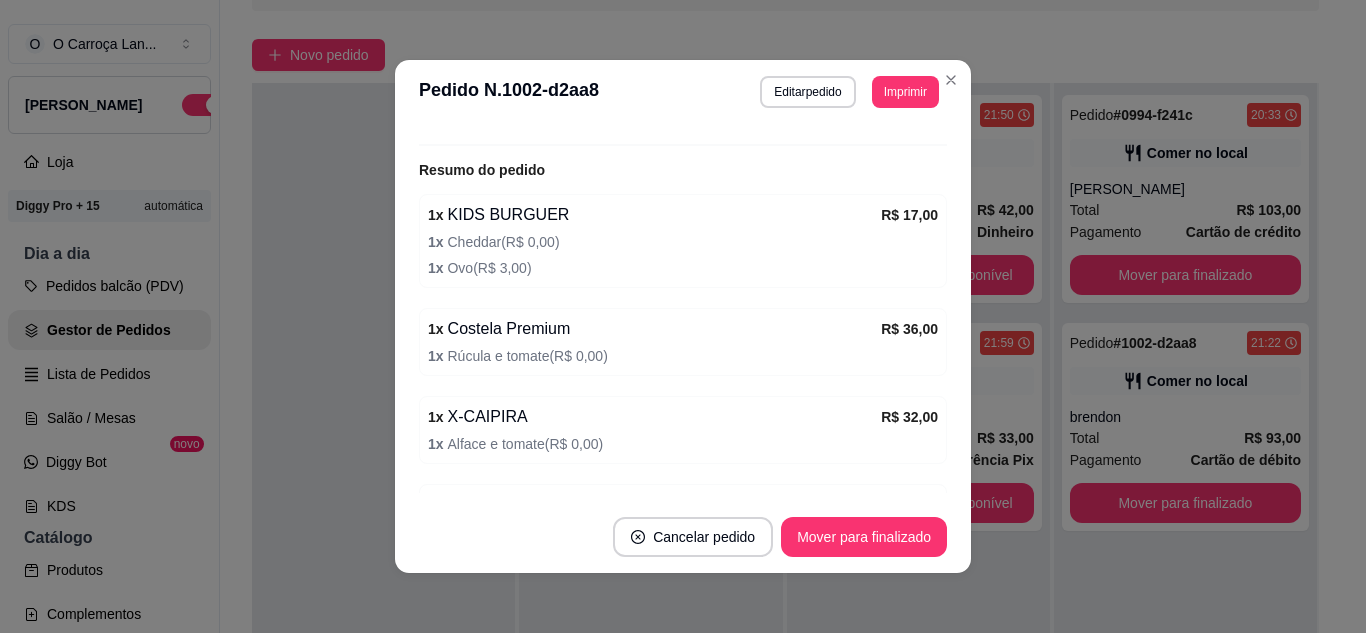 scroll, scrollTop: 490, scrollLeft: 0, axis: vertical 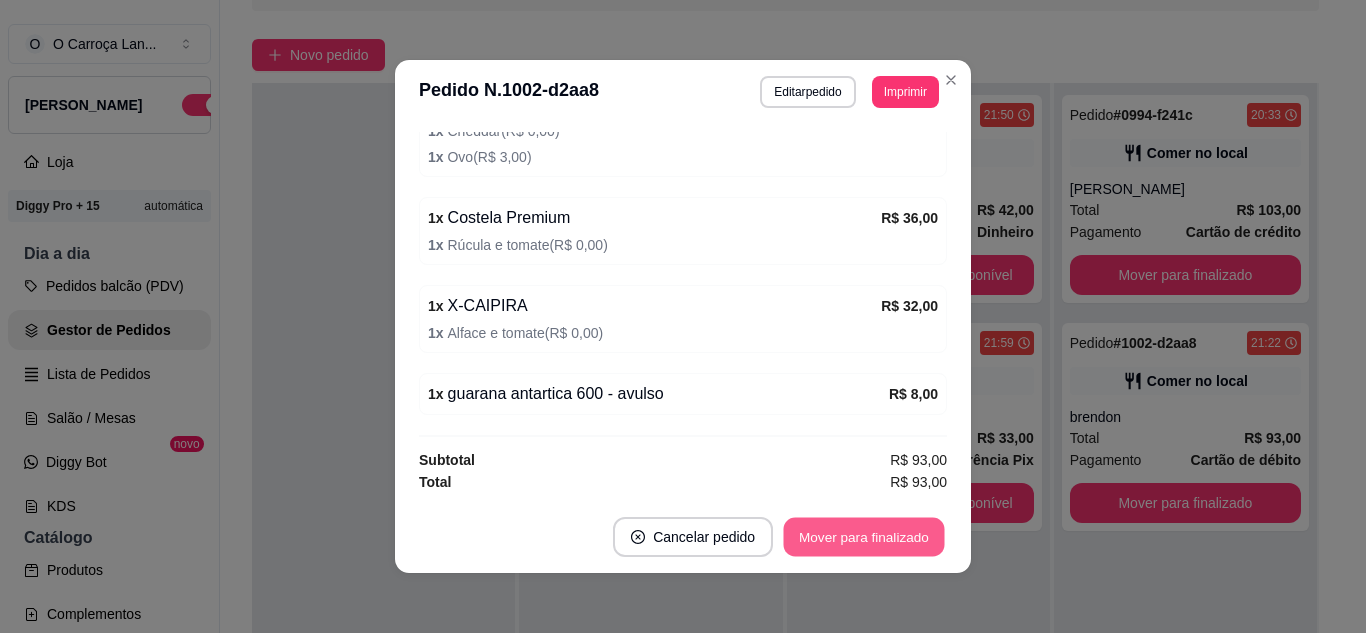 click on "Mover para finalizado" at bounding box center [864, 537] 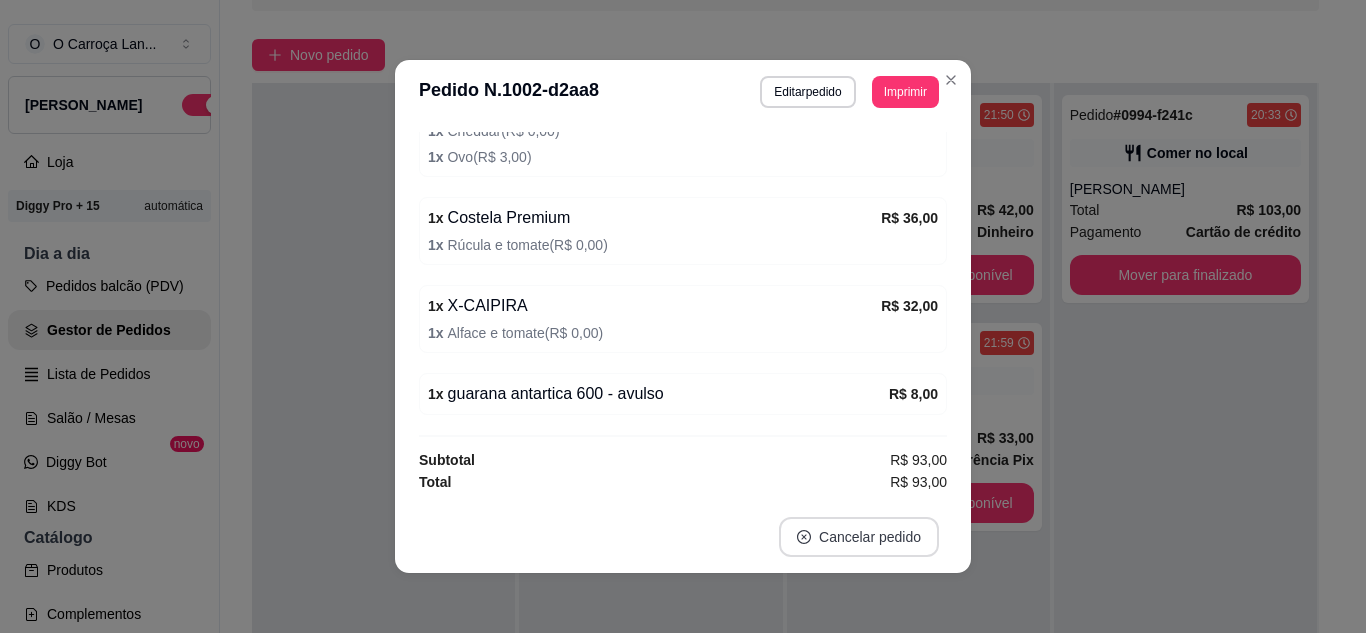 scroll, scrollTop: 404, scrollLeft: 0, axis: vertical 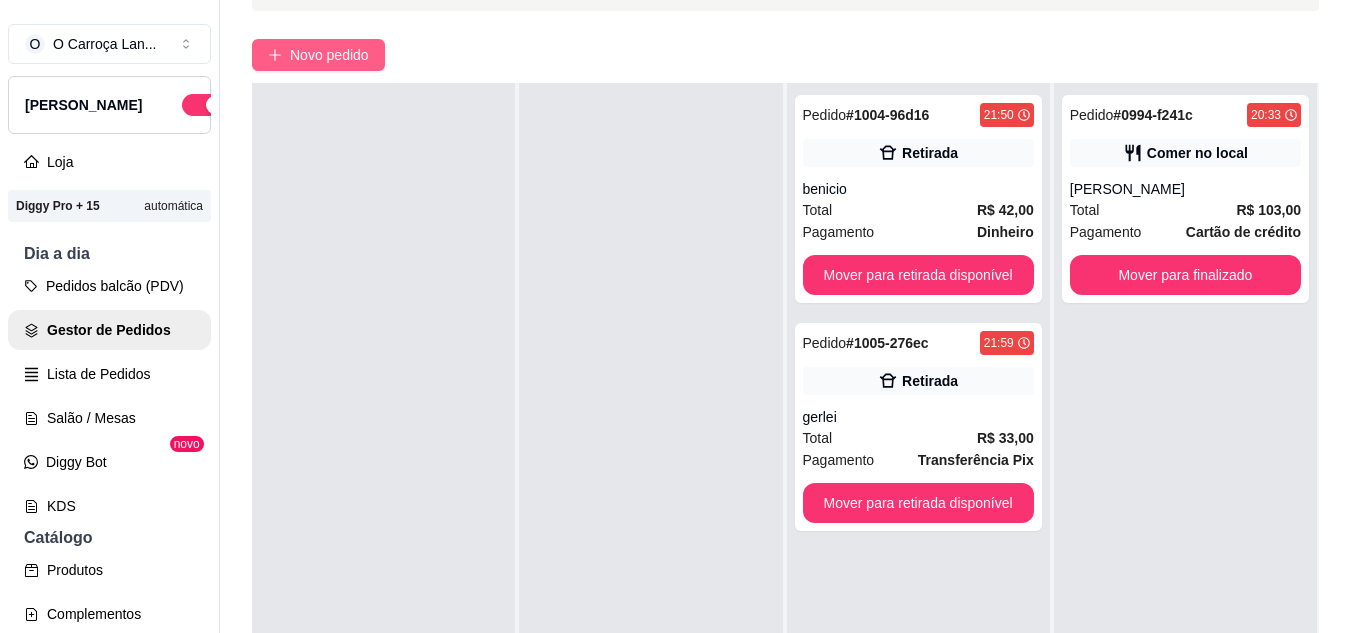 click on "Novo pedido" at bounding box center [329, 55] 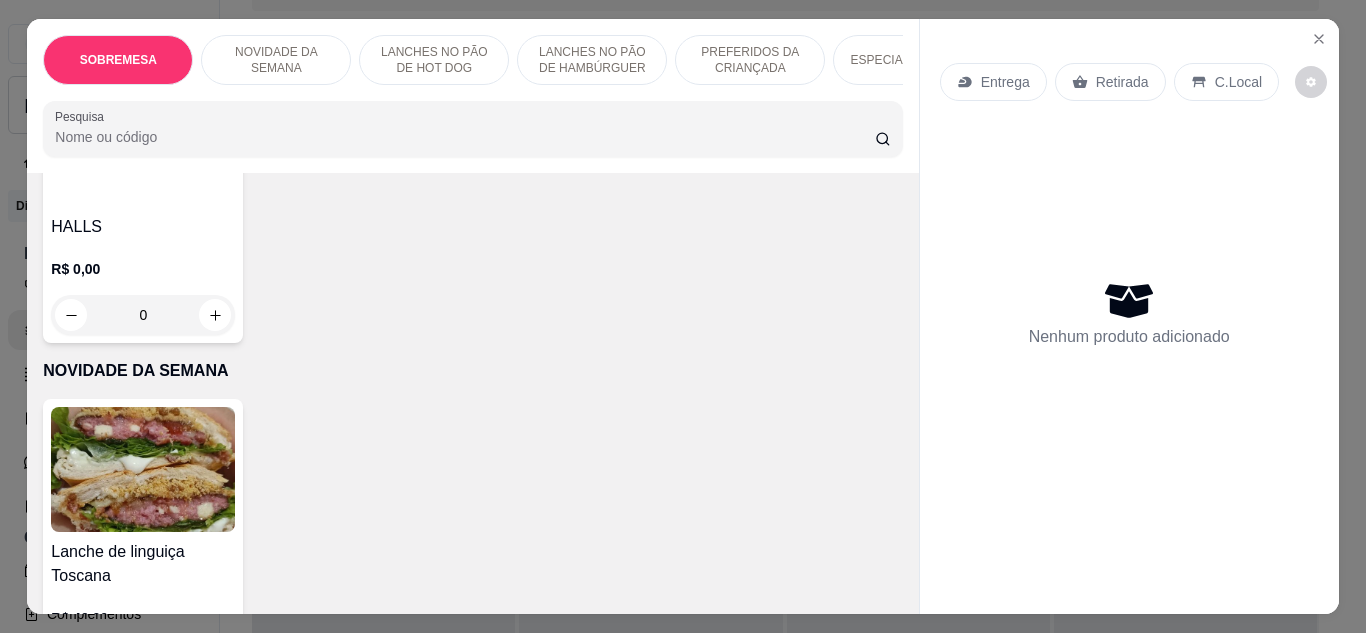 scroll, scrollTop: 0, scrollLeft: 0, axis: both 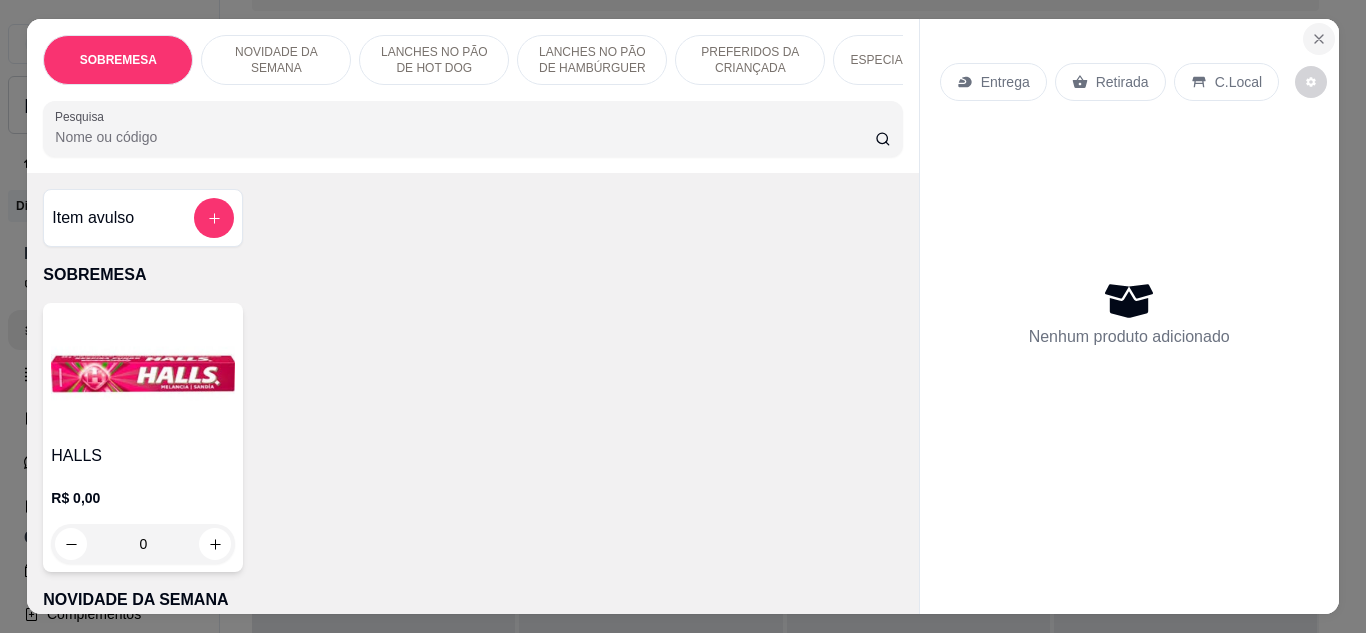 click 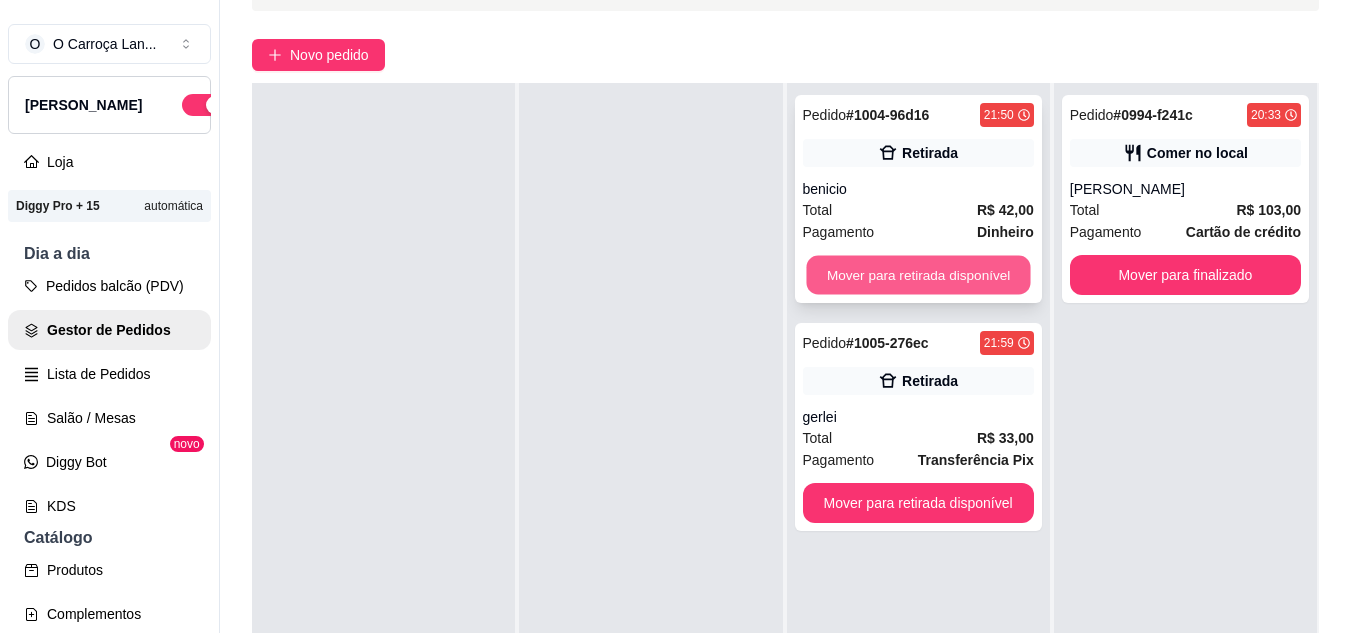 click on "Mover para retirada disponível" at bounding box center [918, 275] 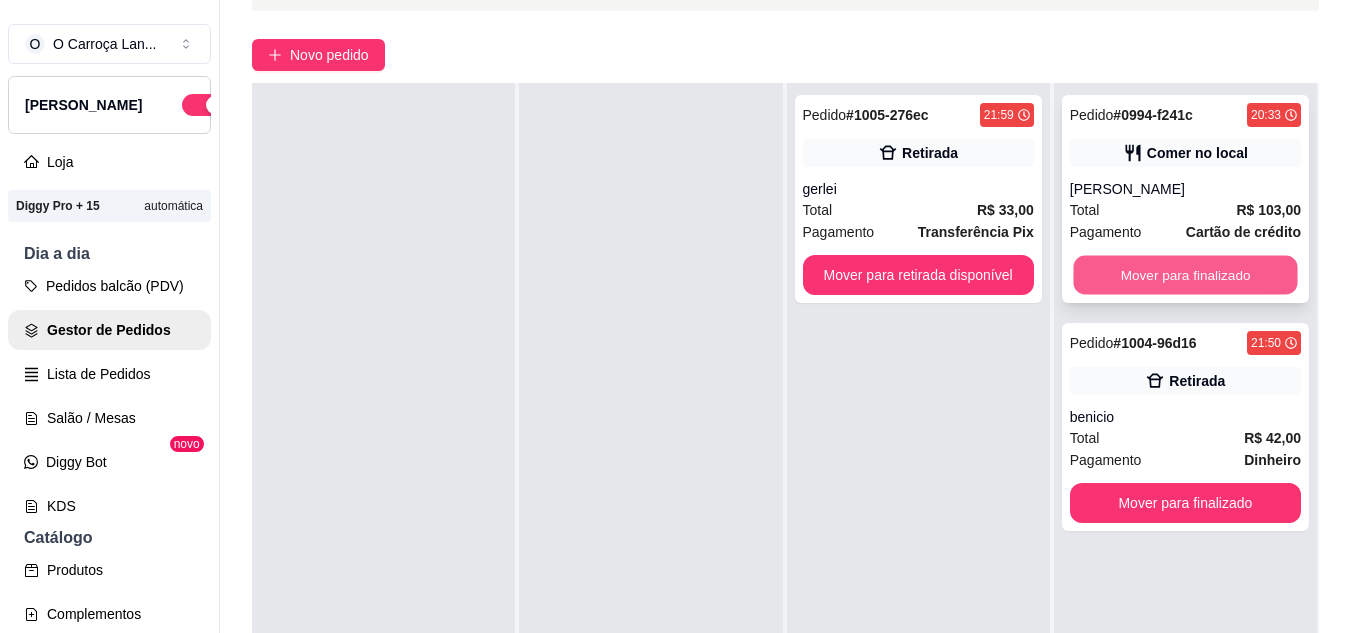 click on "Mover para finalizado" at bounding box center [1185, 275] 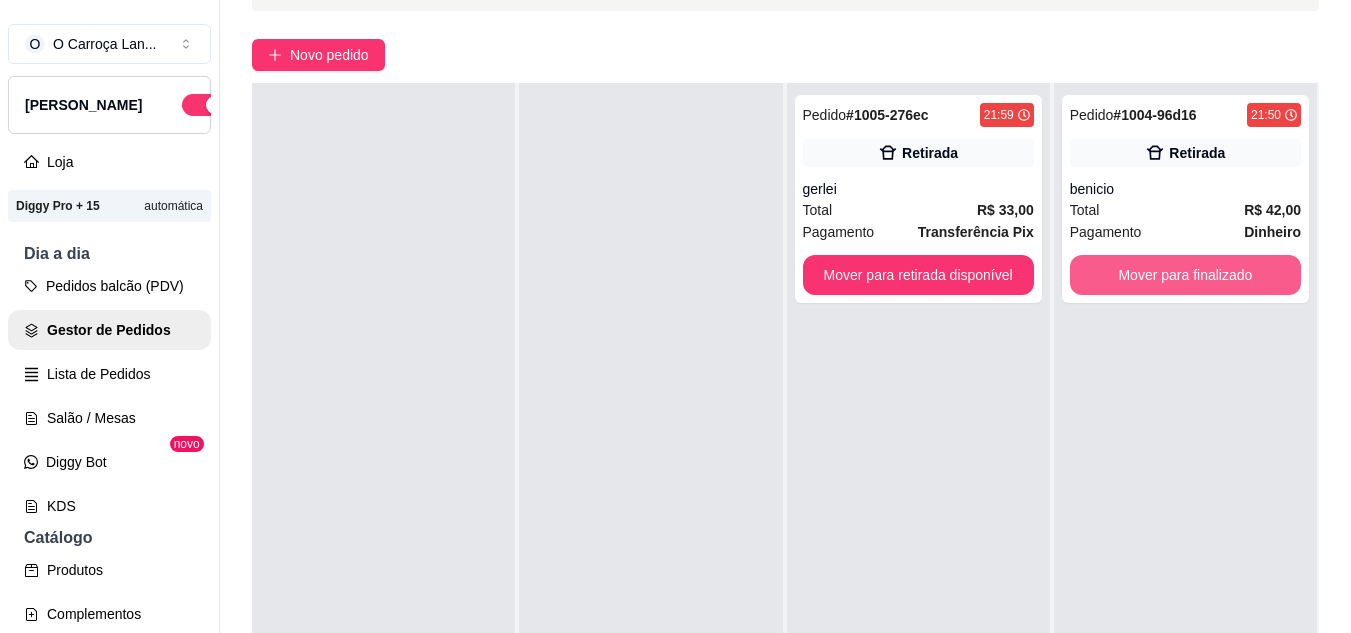 click on "Mover para finalizado" at bounding box center (1185, 275) 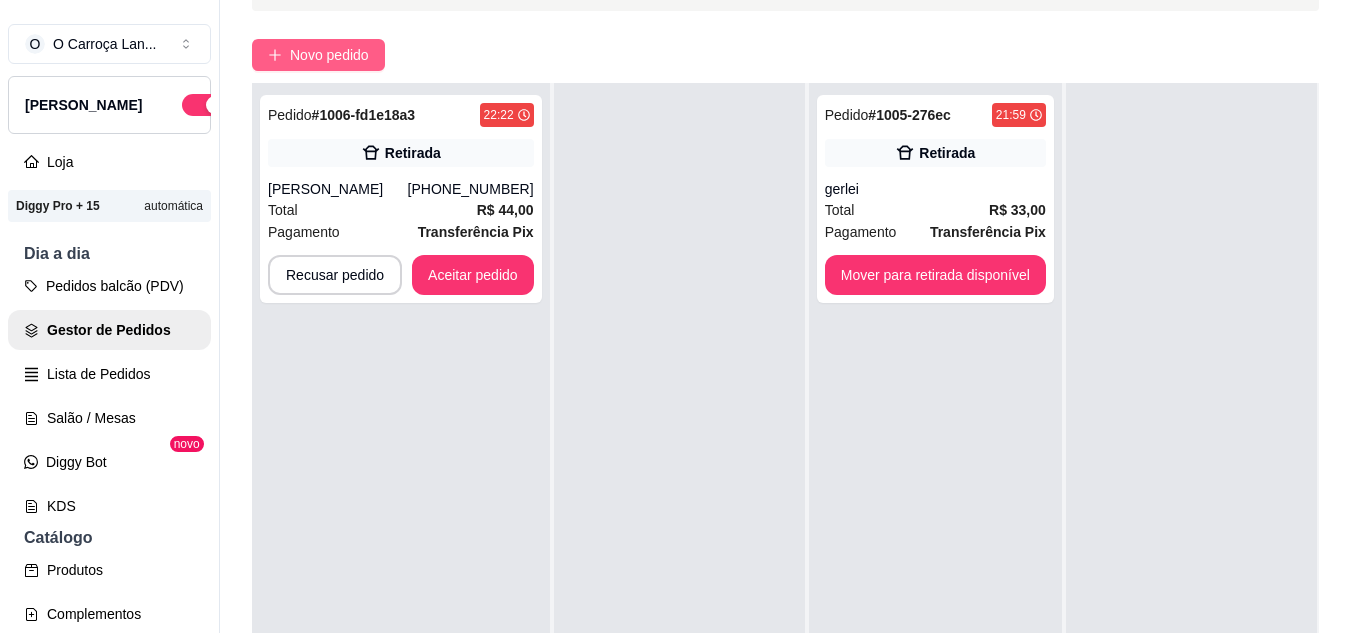 click on "Novo pedido" at bounding box center [329, 55] 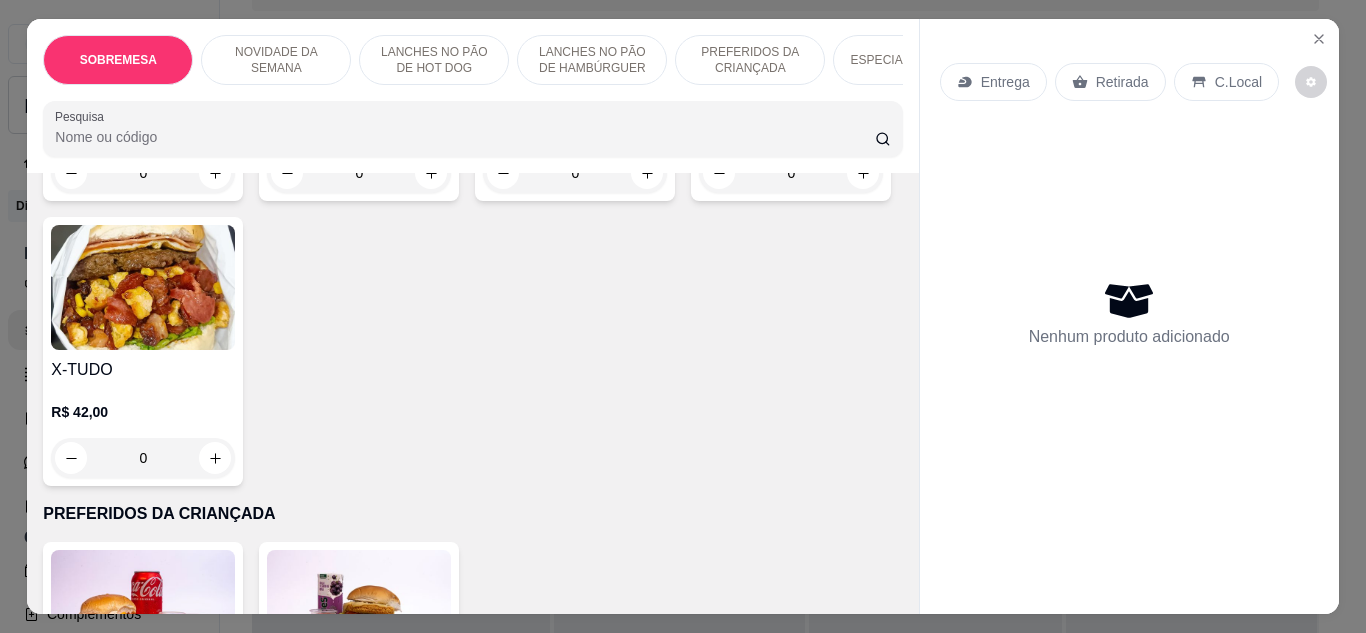 scroll, scrollTop: 1720, scrollLeft: 0, axis: vertical 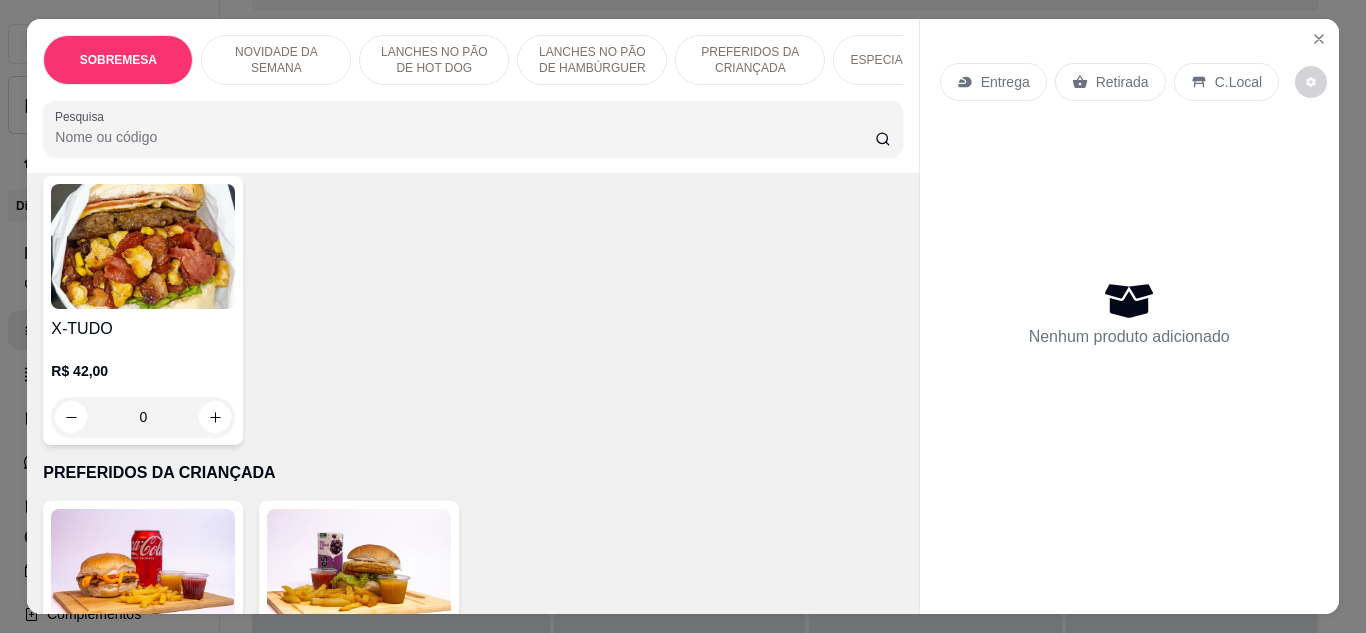 click at bounding box center [143, -39] 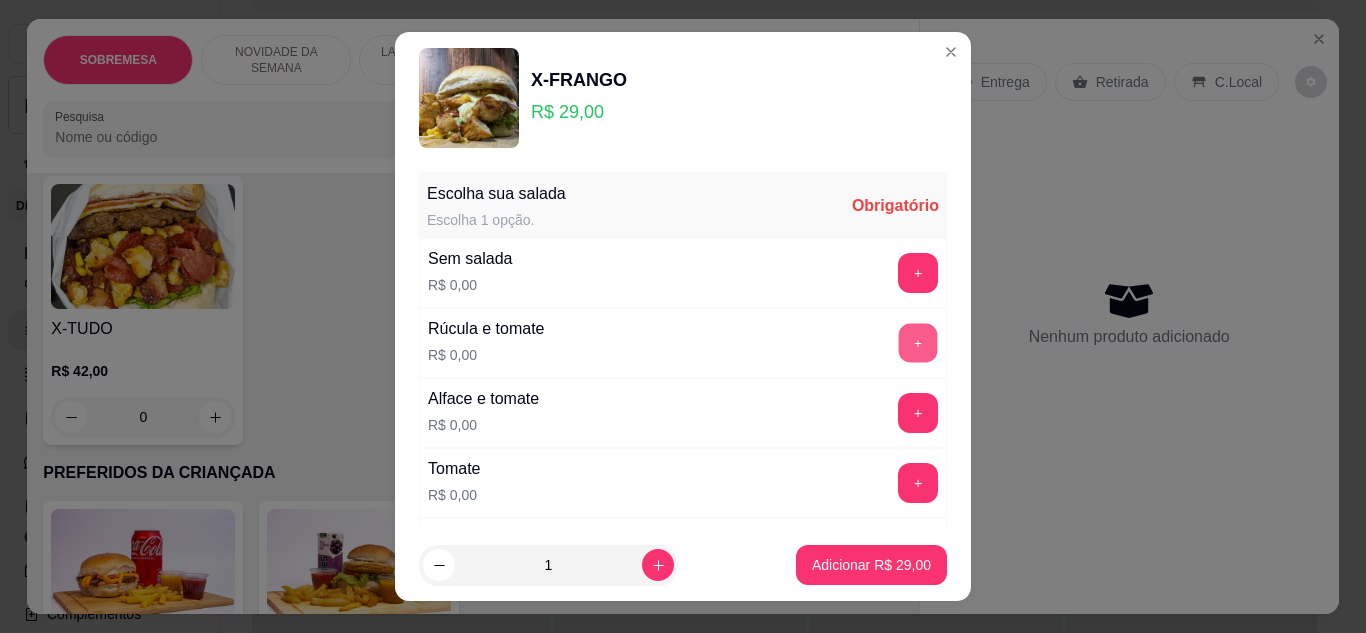 click on "+" at bounding box center [918, 342] 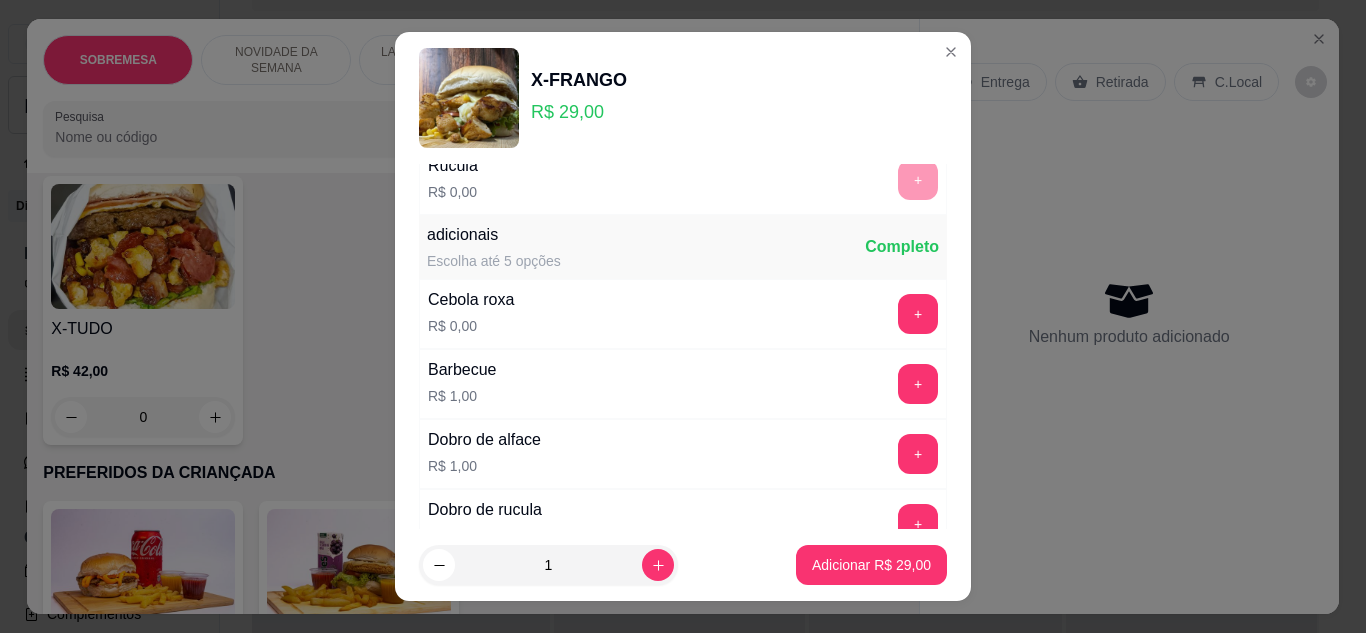 scroll, scrollTop: 460, scrollLeft: 0, axis: vertical 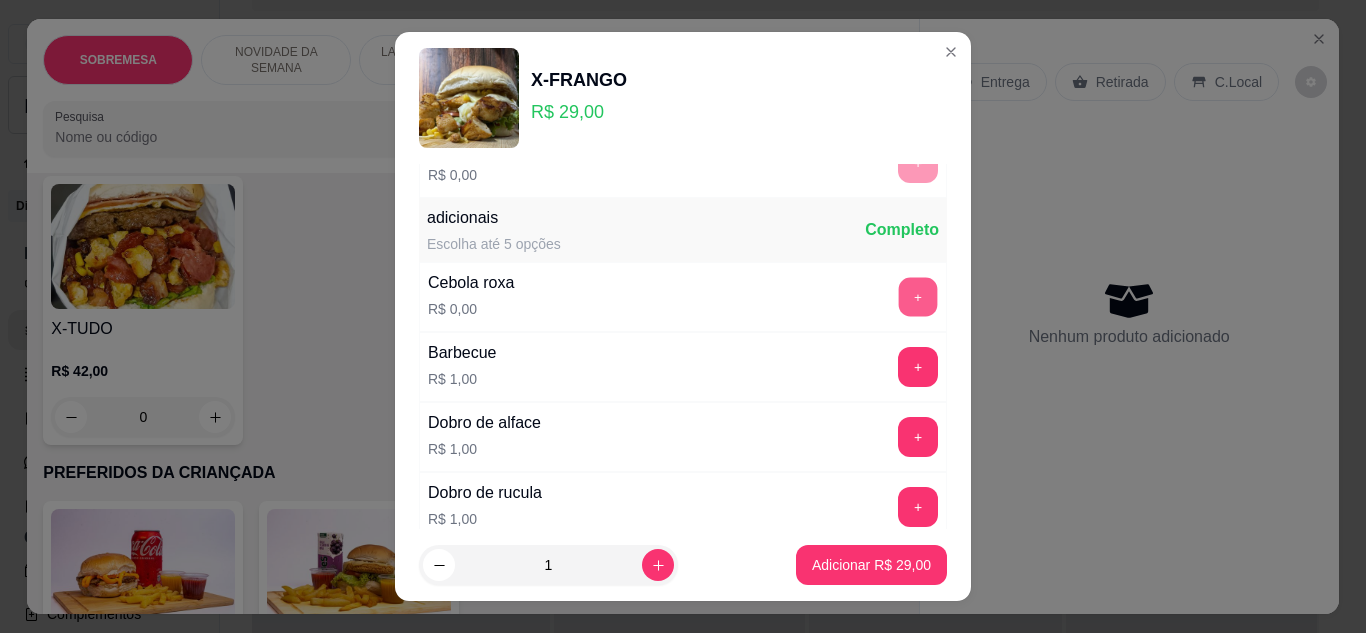 click on "+" at bounding box center (918, 296) 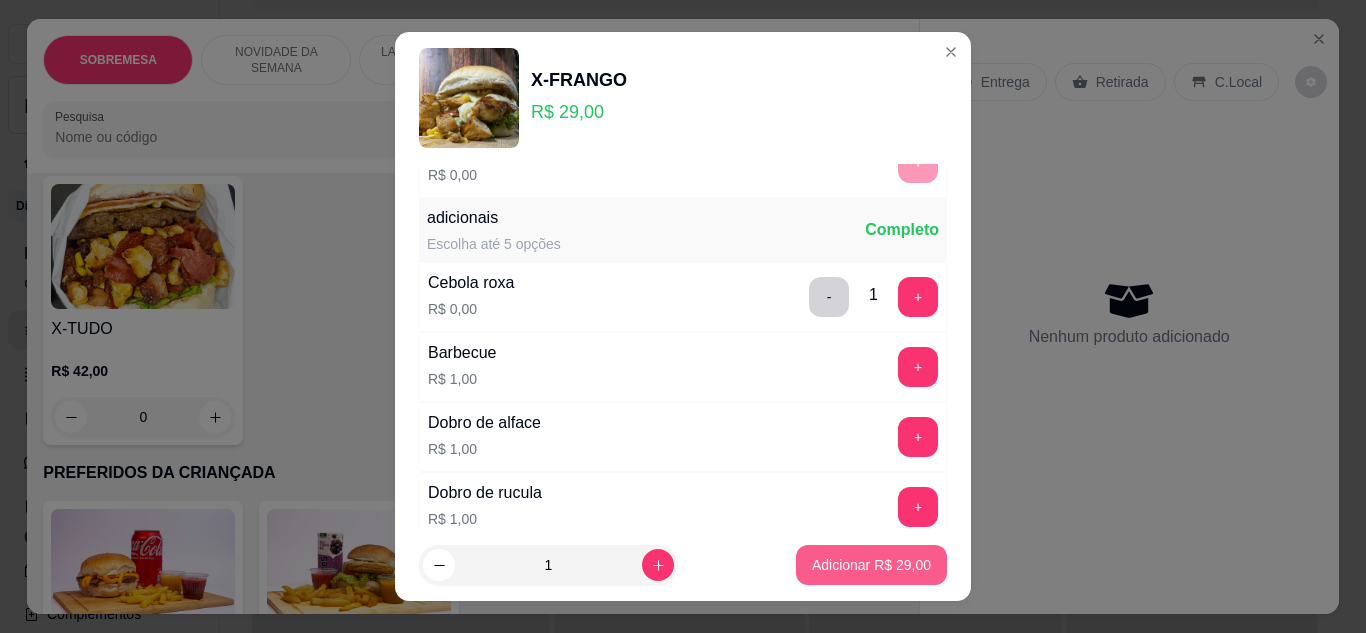 click on "Adicionar   R$ 29,00" at bounding box center (871, 565) 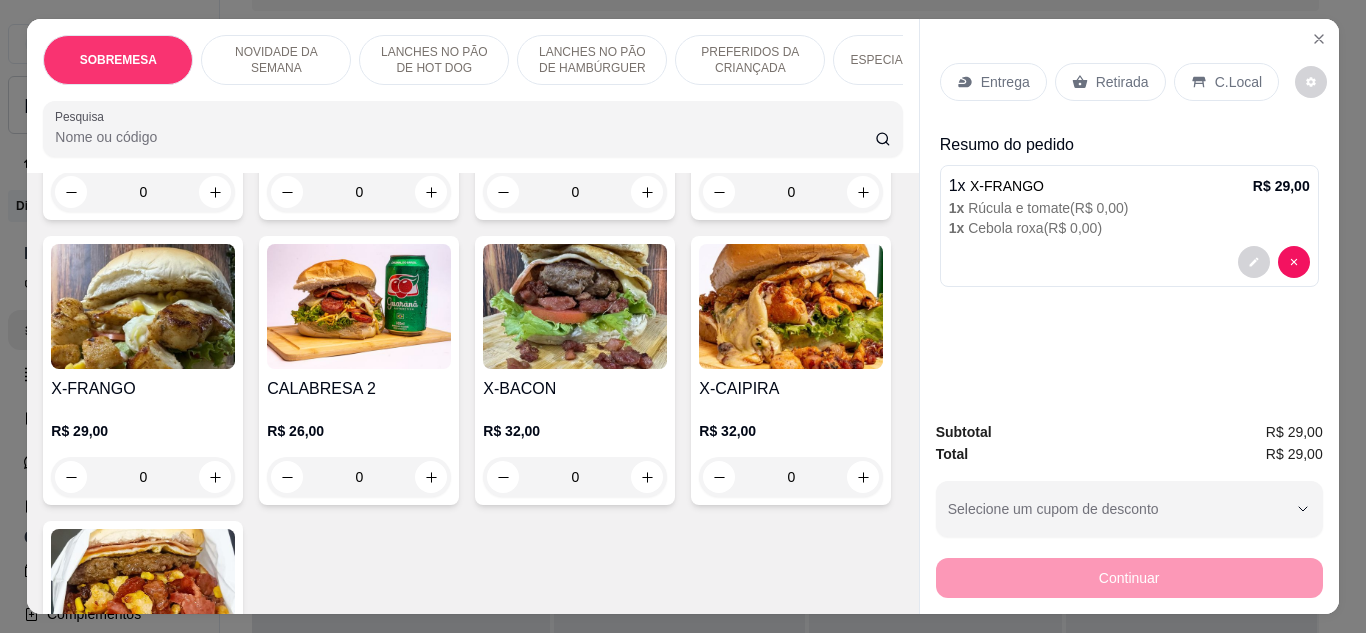 scroll, scrollTop: 1374, scrollLeft: 0, axis: vertical 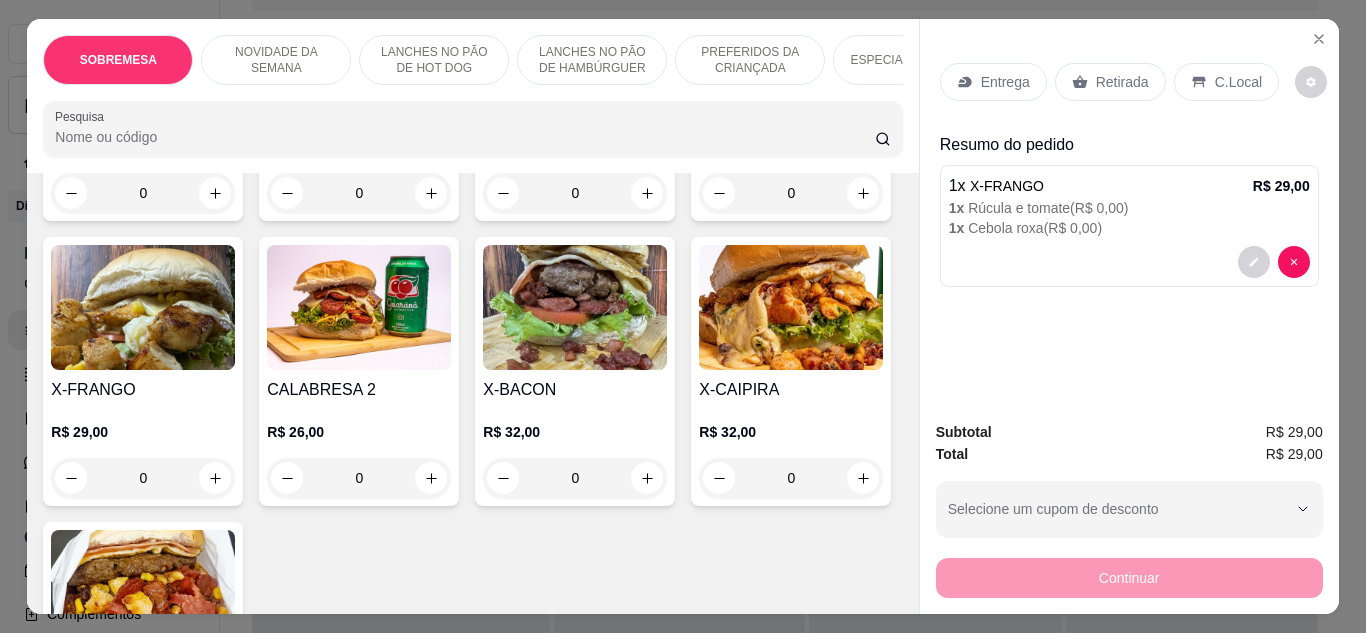 click at bounding box center [359, 22] 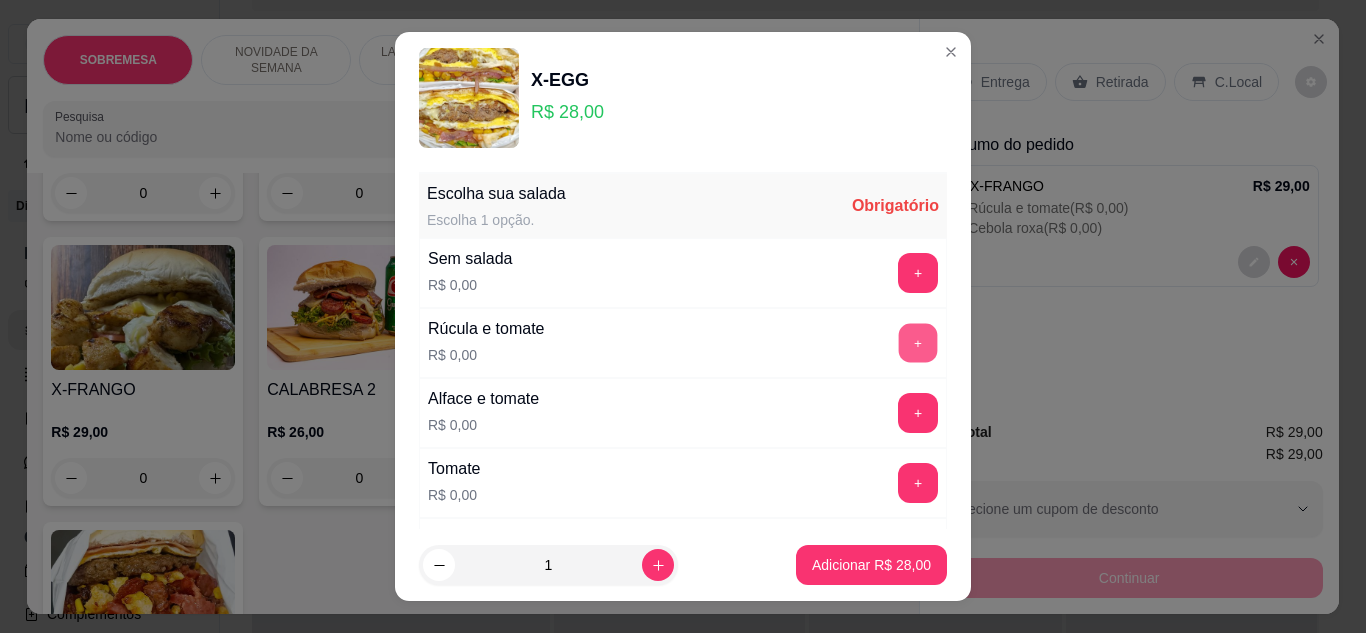 click on "+" at bounding box center (918, 342) 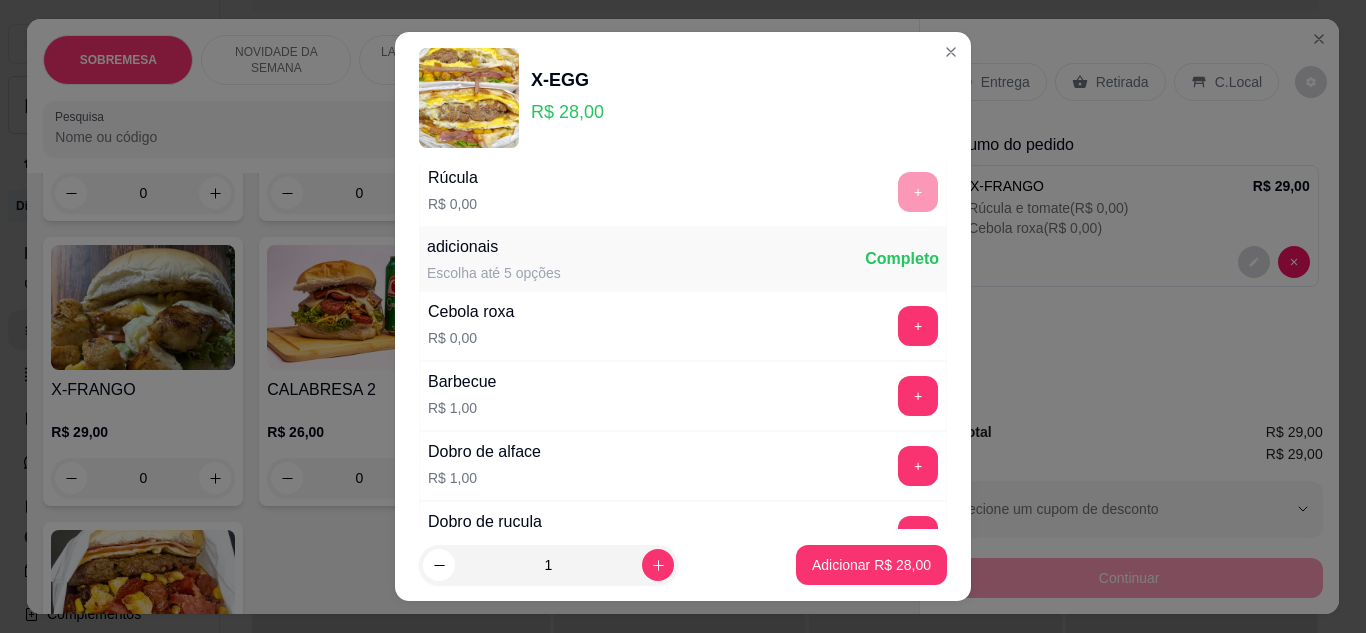 scroll, scrollTop: 470, scrollLeft: 0, axis: vertical 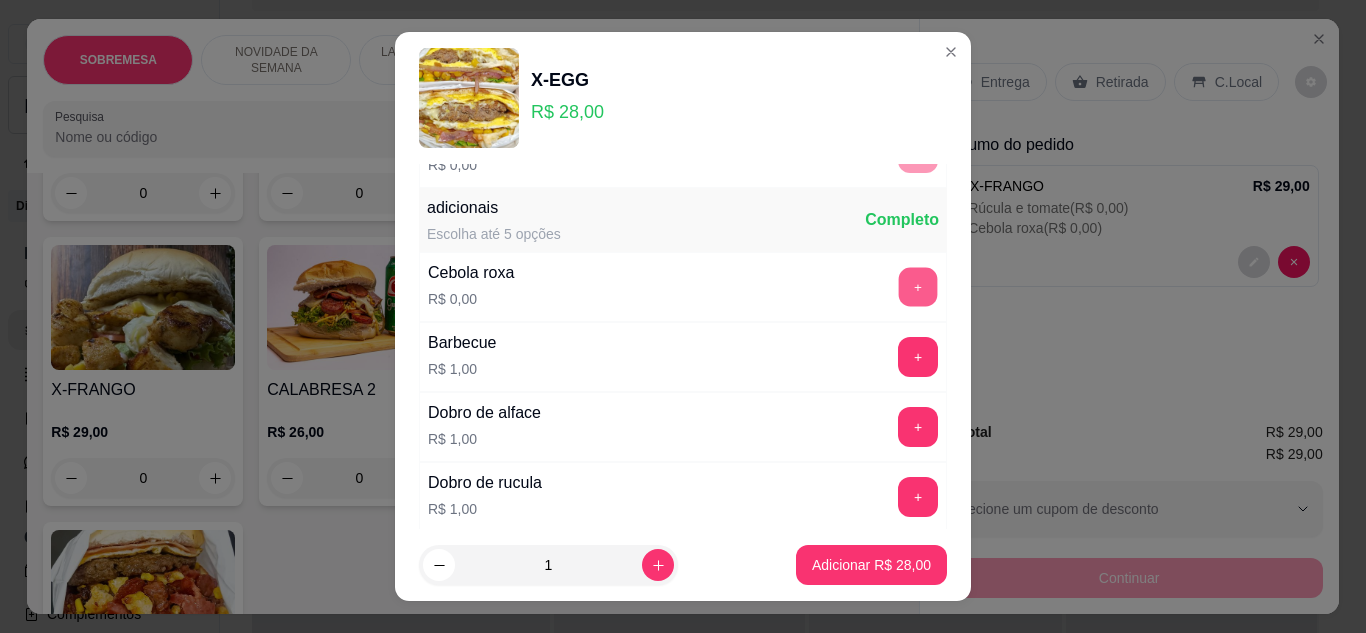 click on "+" at bounding box center (918, 286) 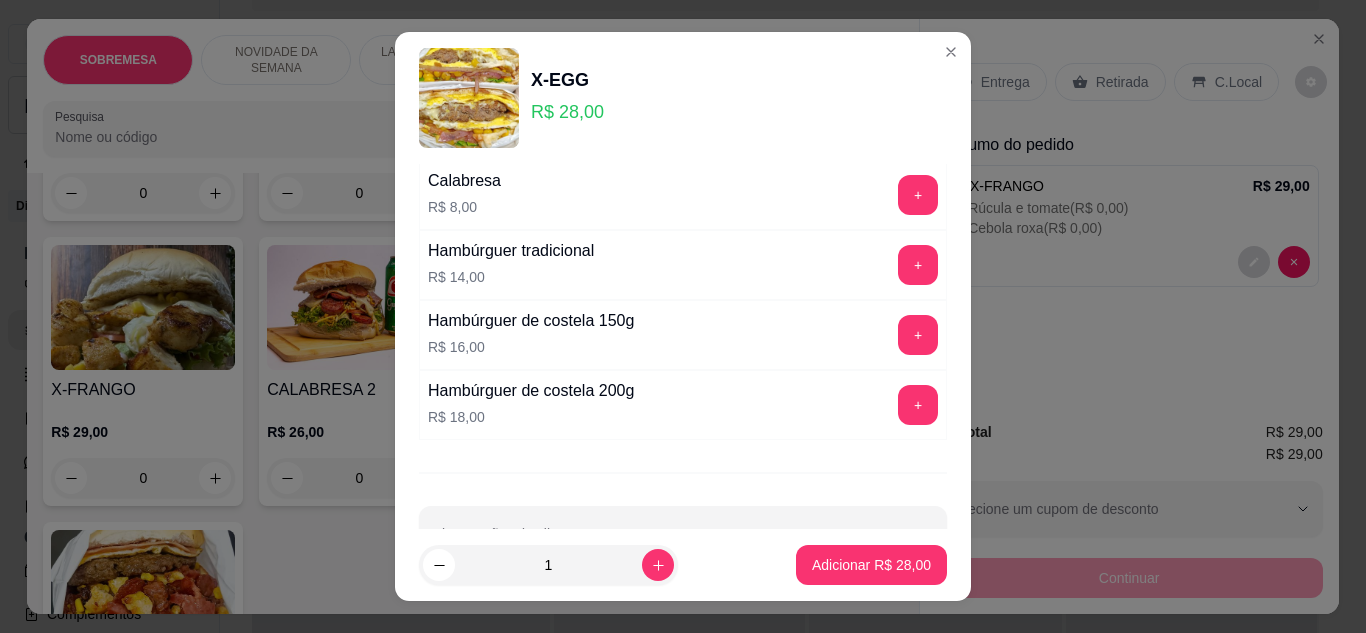 scroll, scrollTop: 1952, scrollLeft: 0, axis: vertical 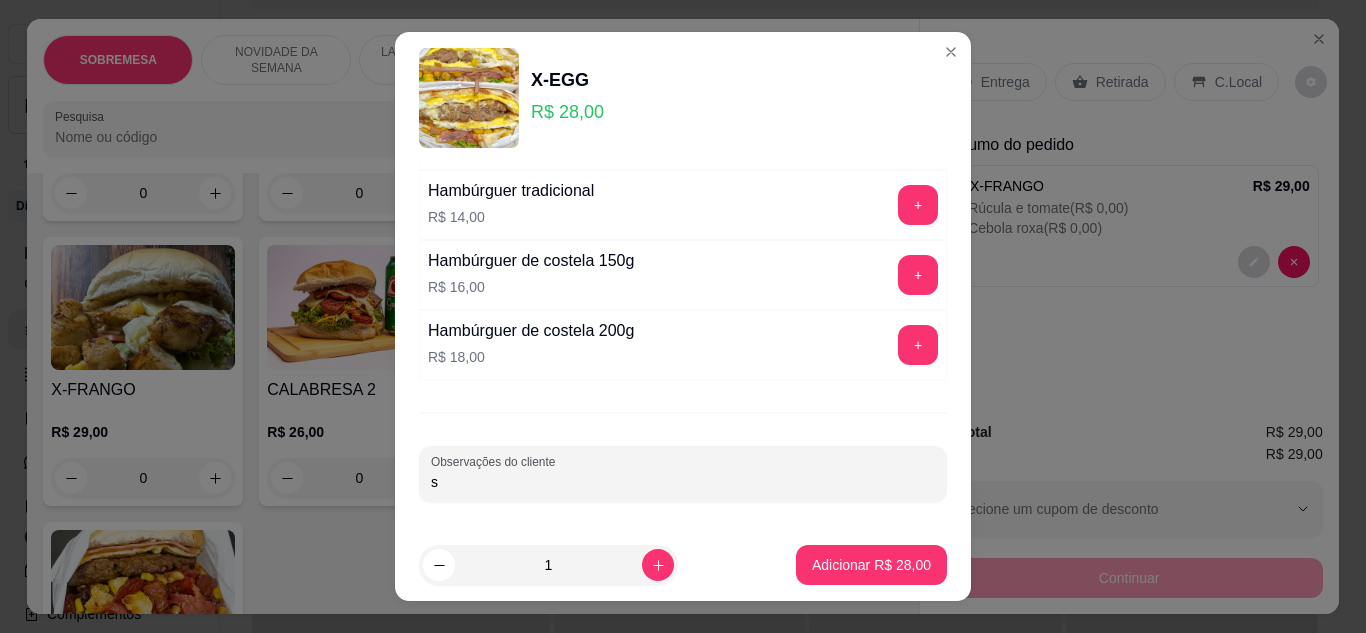 click on "s" at bounding box center (683, 482) 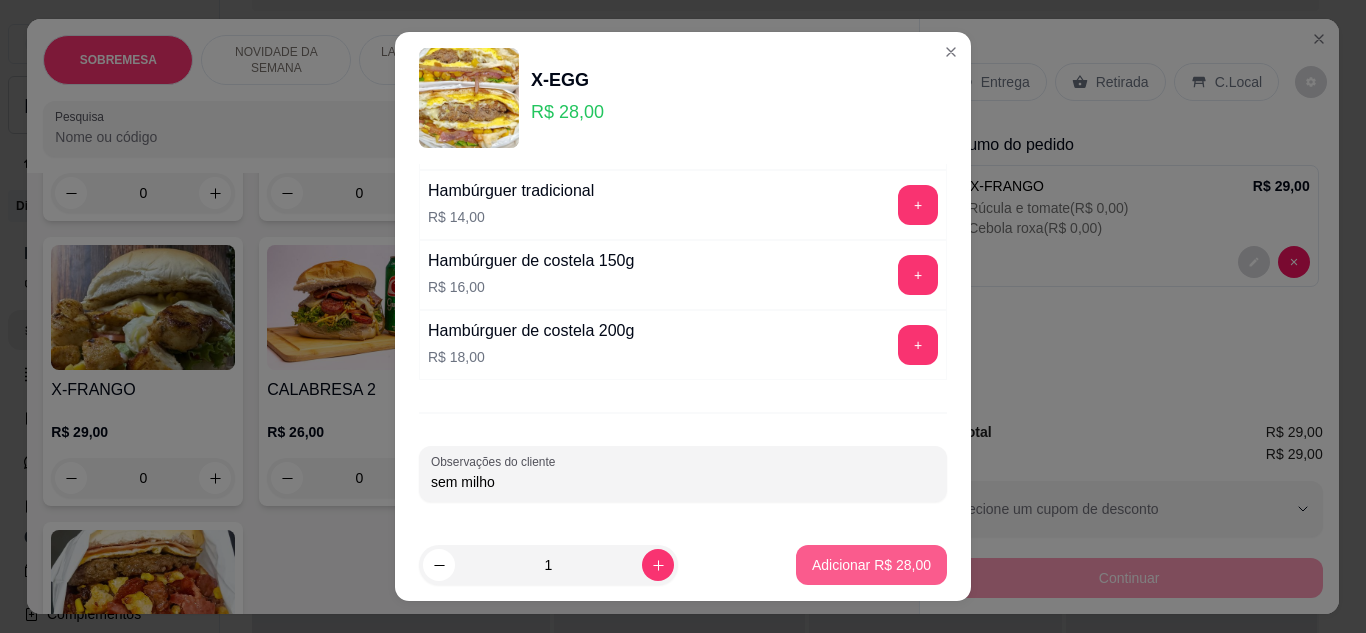 type on "sem milho" 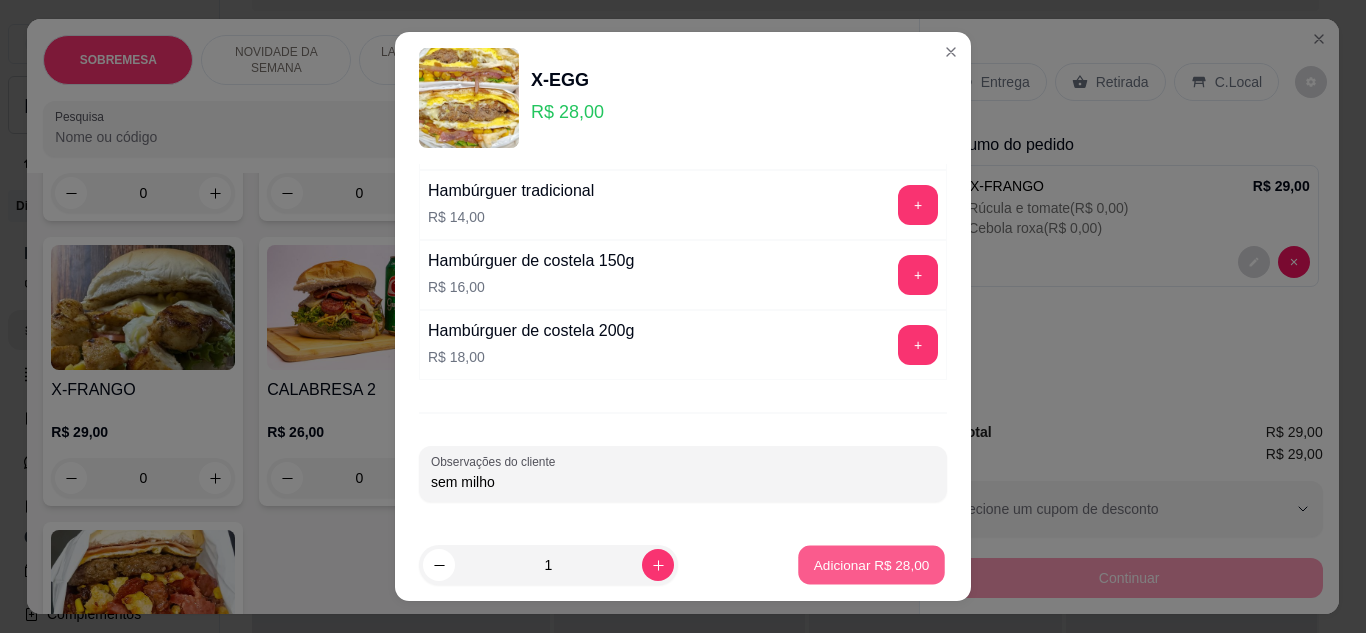 click on "Adicionar   R$ 28,00" at bounding box center [872, 565] 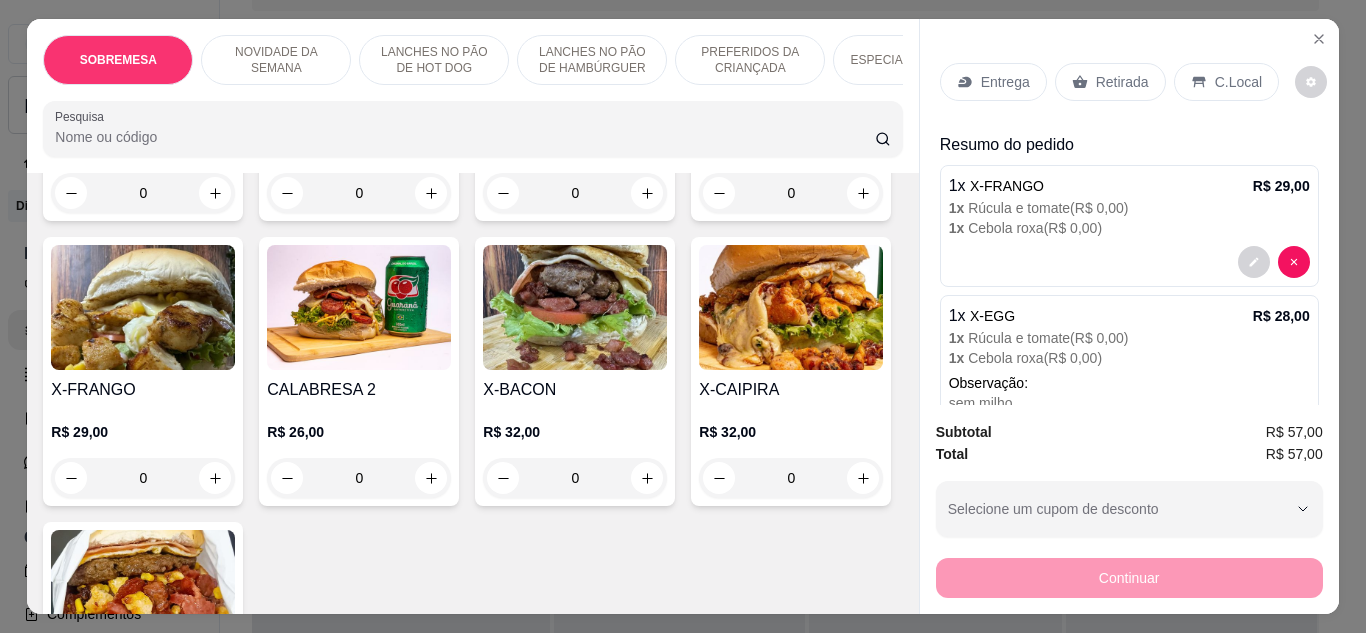 click on "C.Local" at bounding box center (1238, 82) 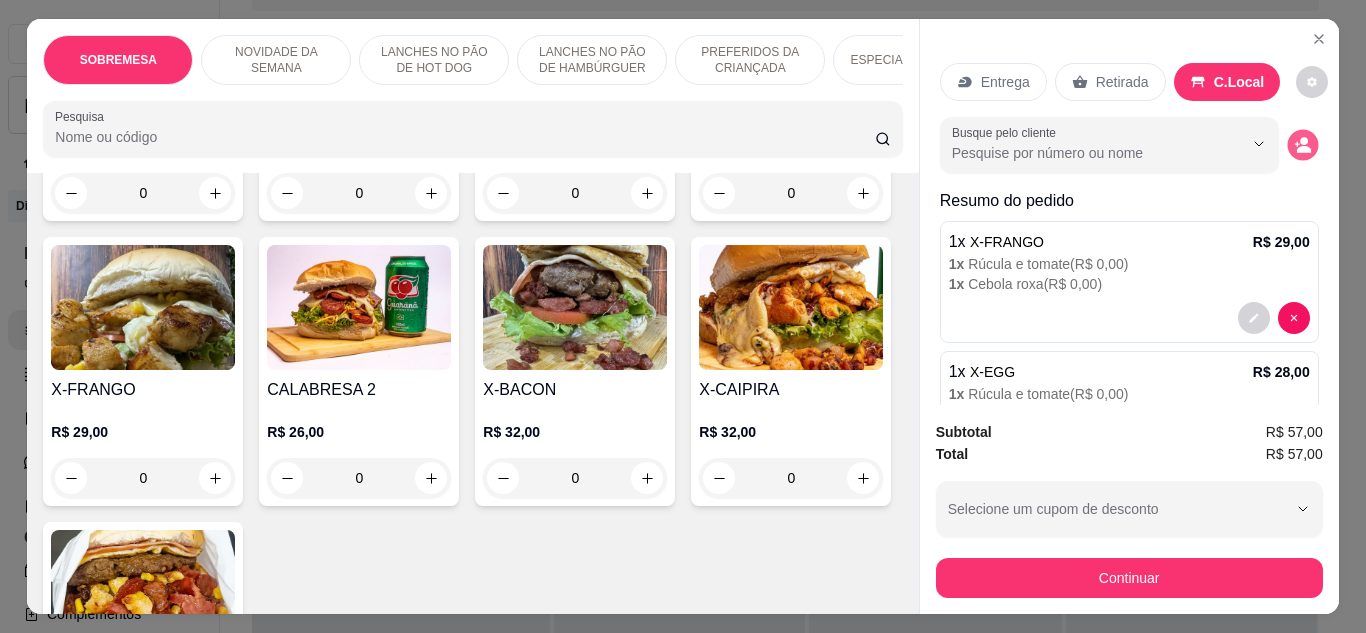 click 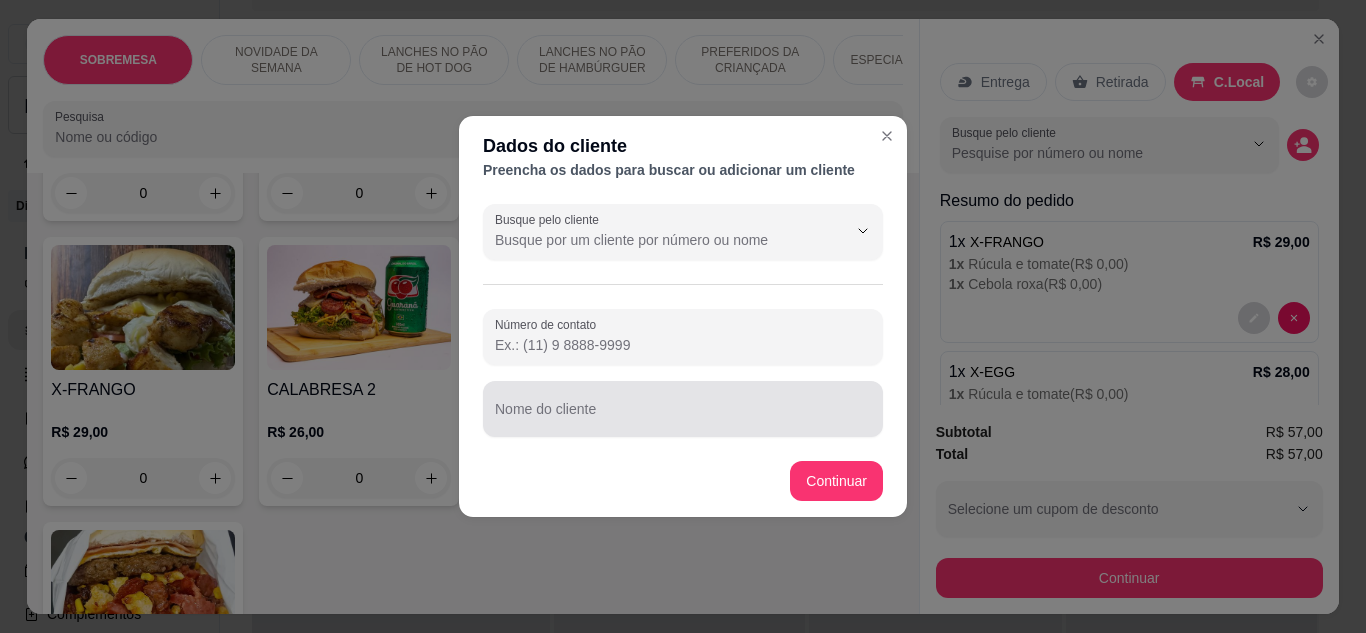 click at bounding box center (683, 409) 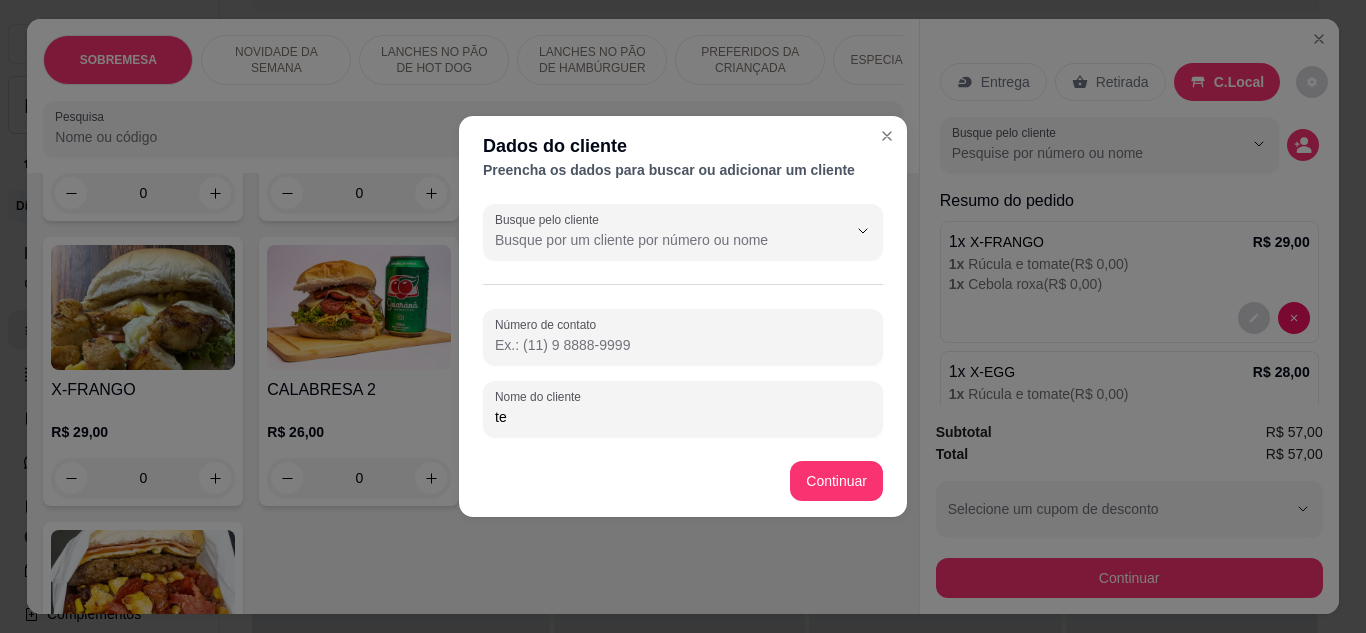 type on "t" 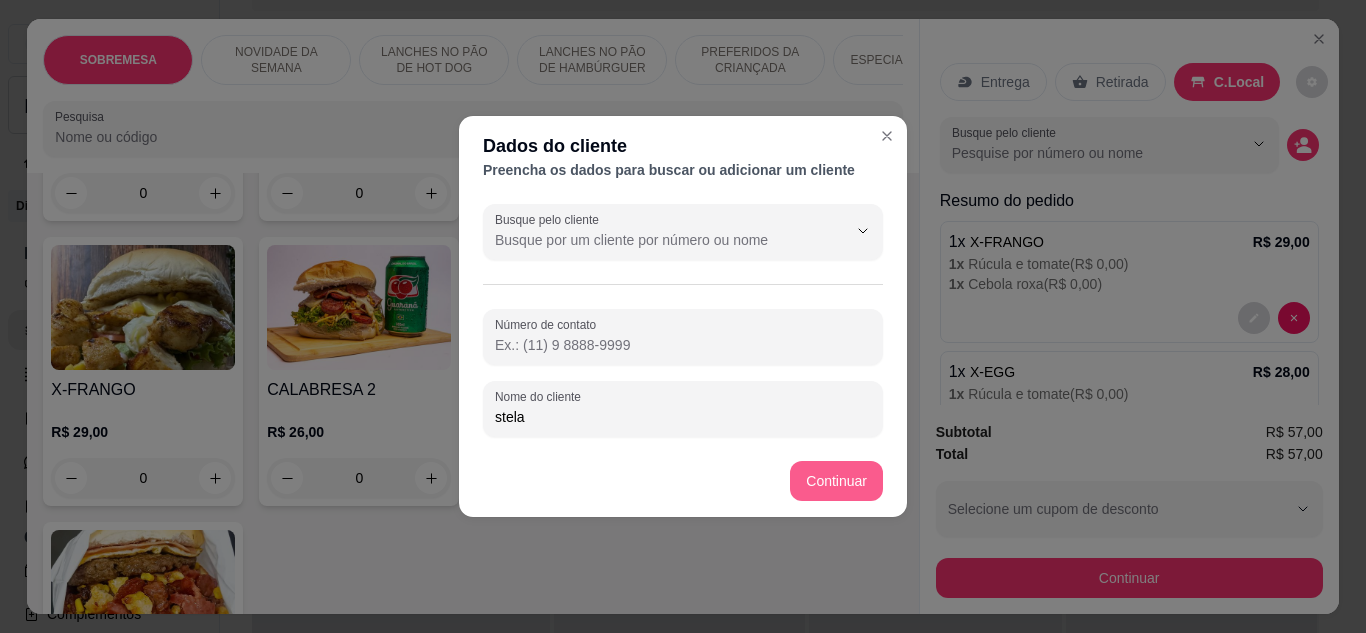 type on "stela" 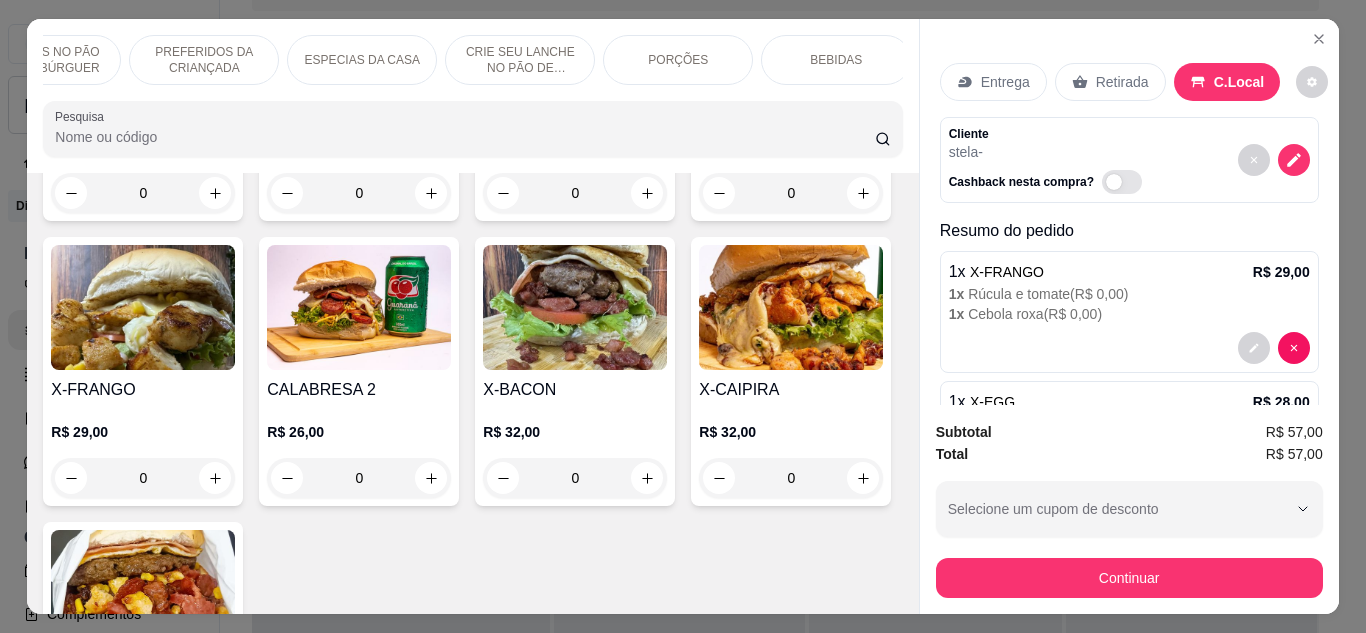 scroll, scrollTop: 0, scrollLeft: 555, axis: horizontal 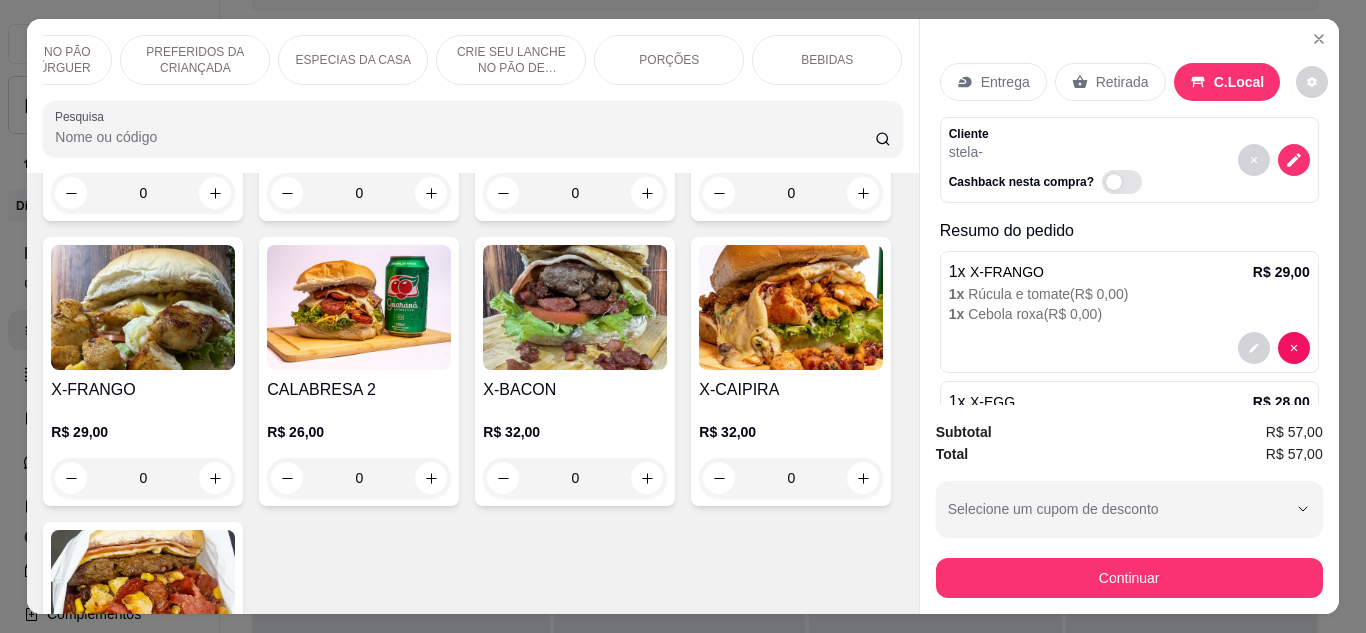 click on "BEBIDAS" at bounding box center (827, 60) 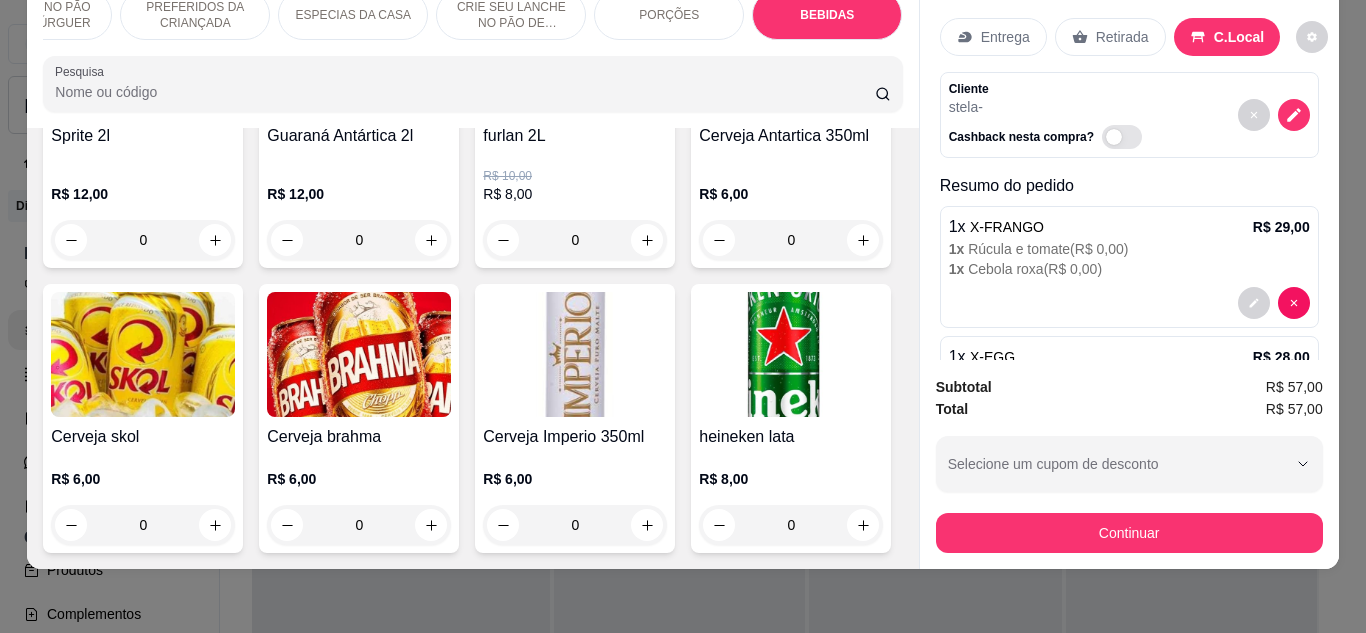 scroll, scrollTop: 4846, scrollLeft: 0, axis: vertical 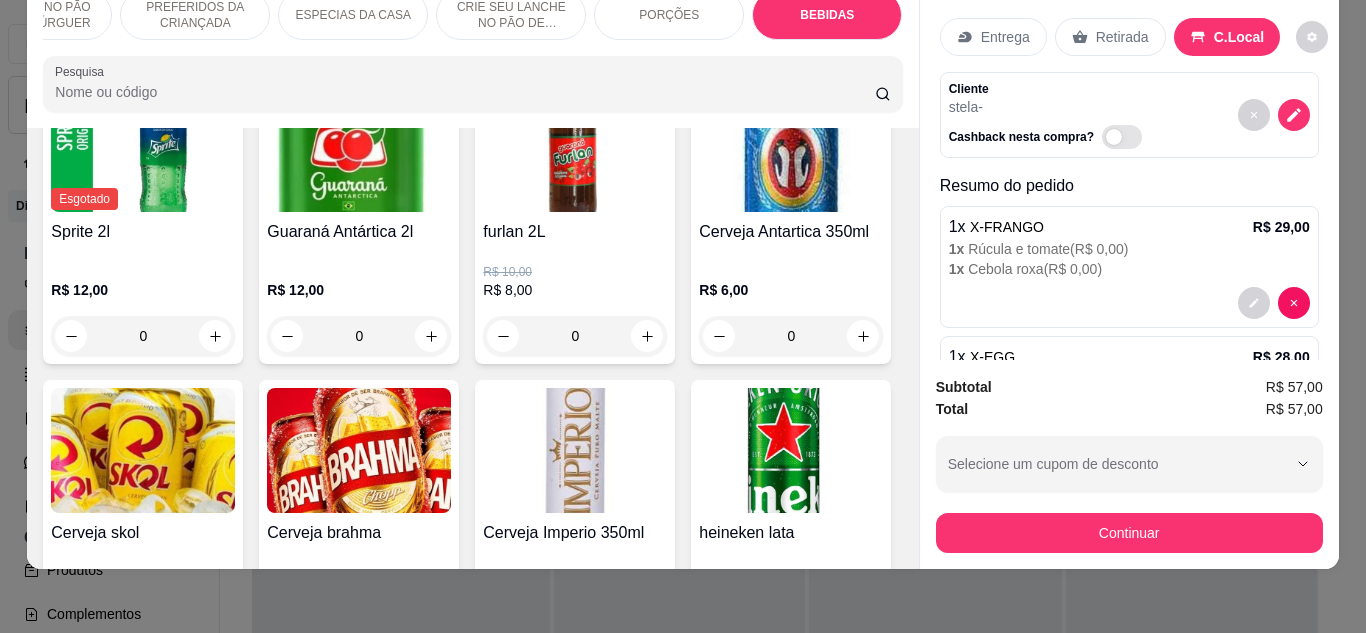 click 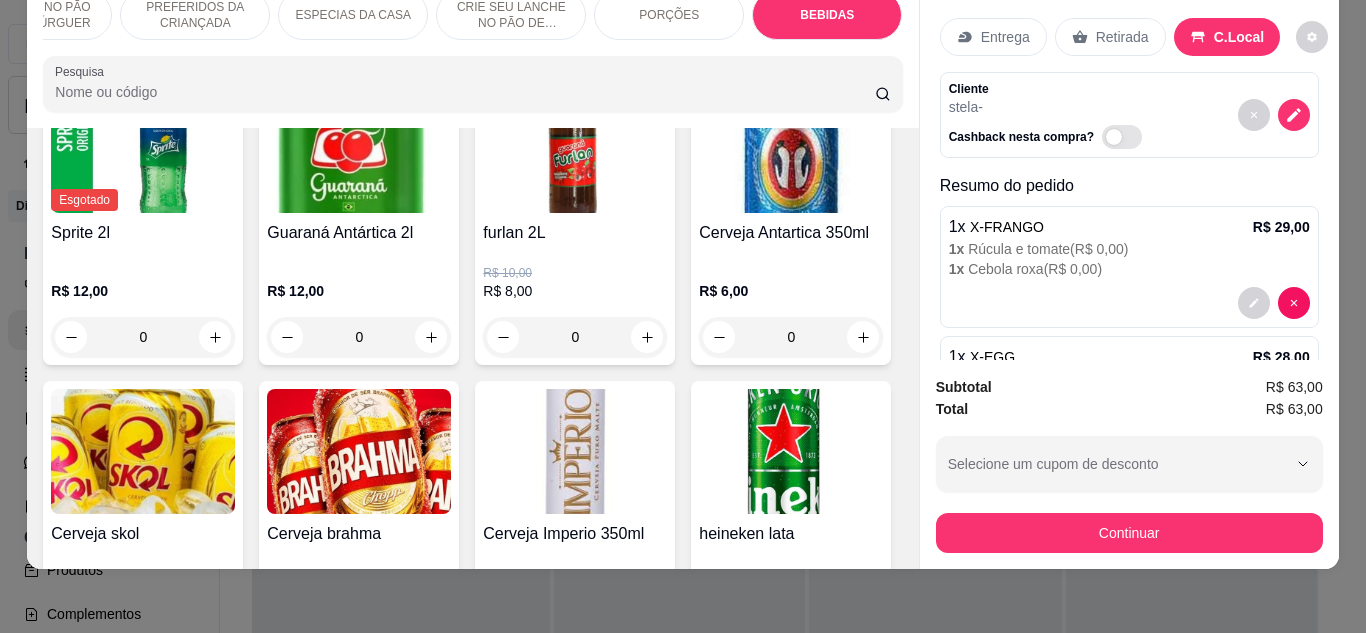 click 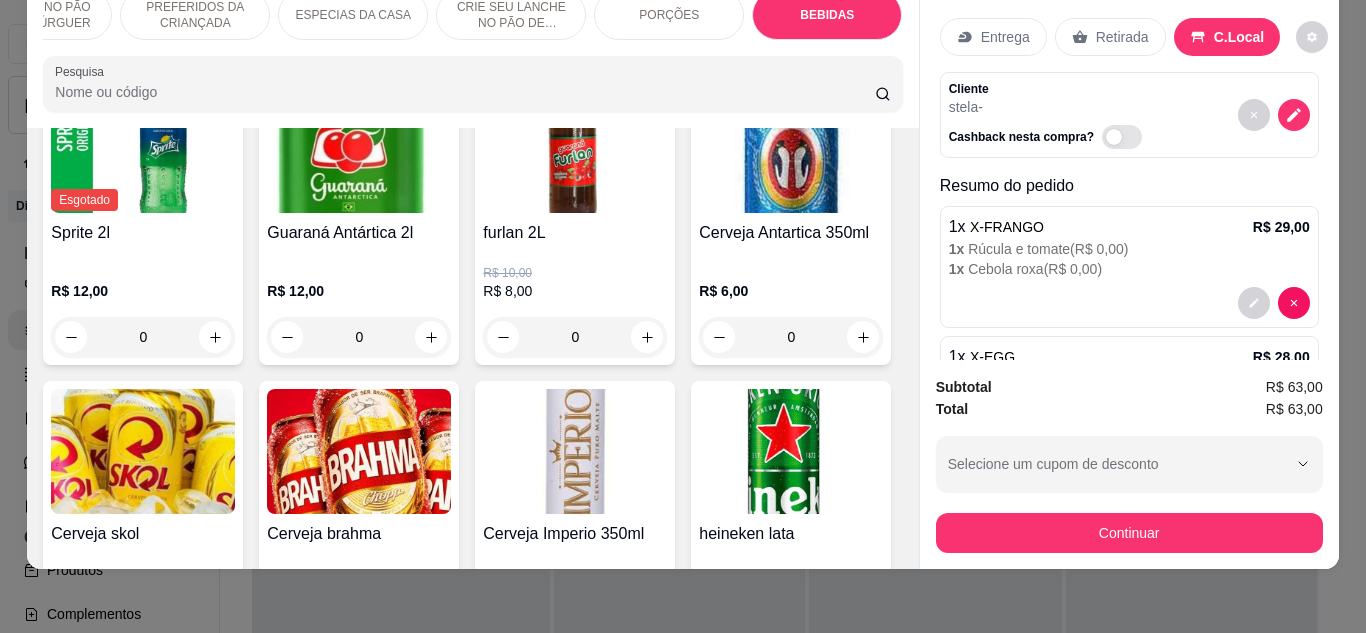 type on "2" 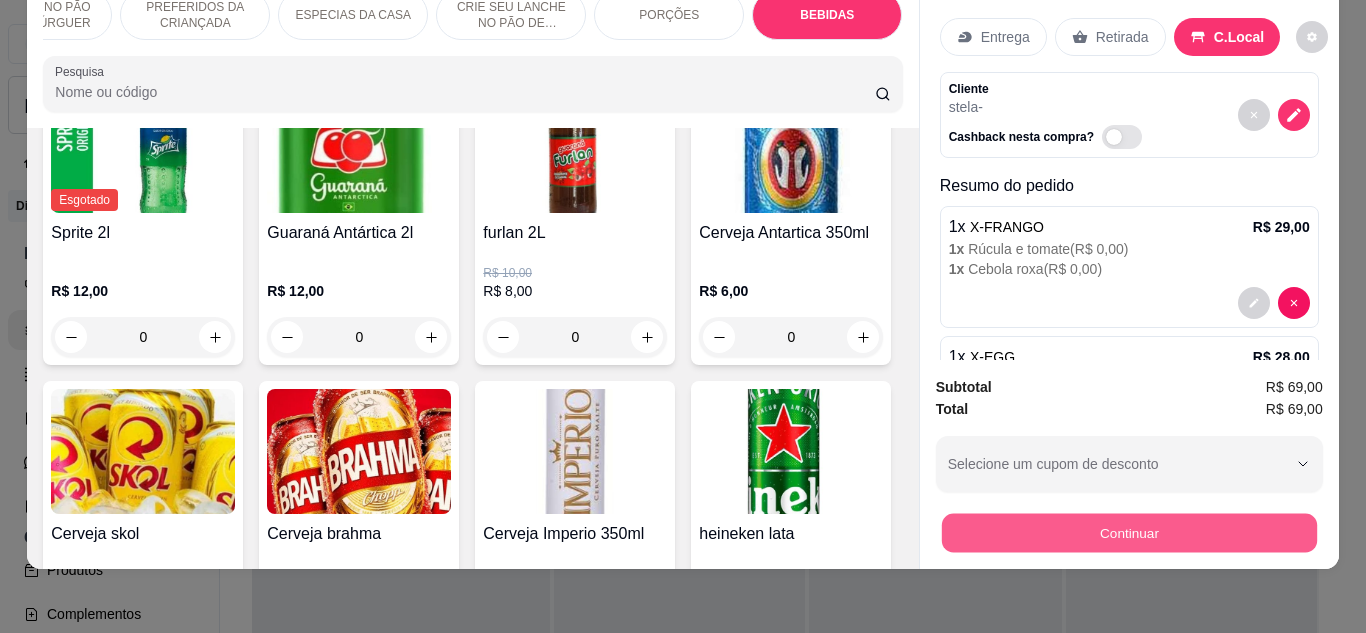 click on "Continuar" at bounding box center (1128, 533) 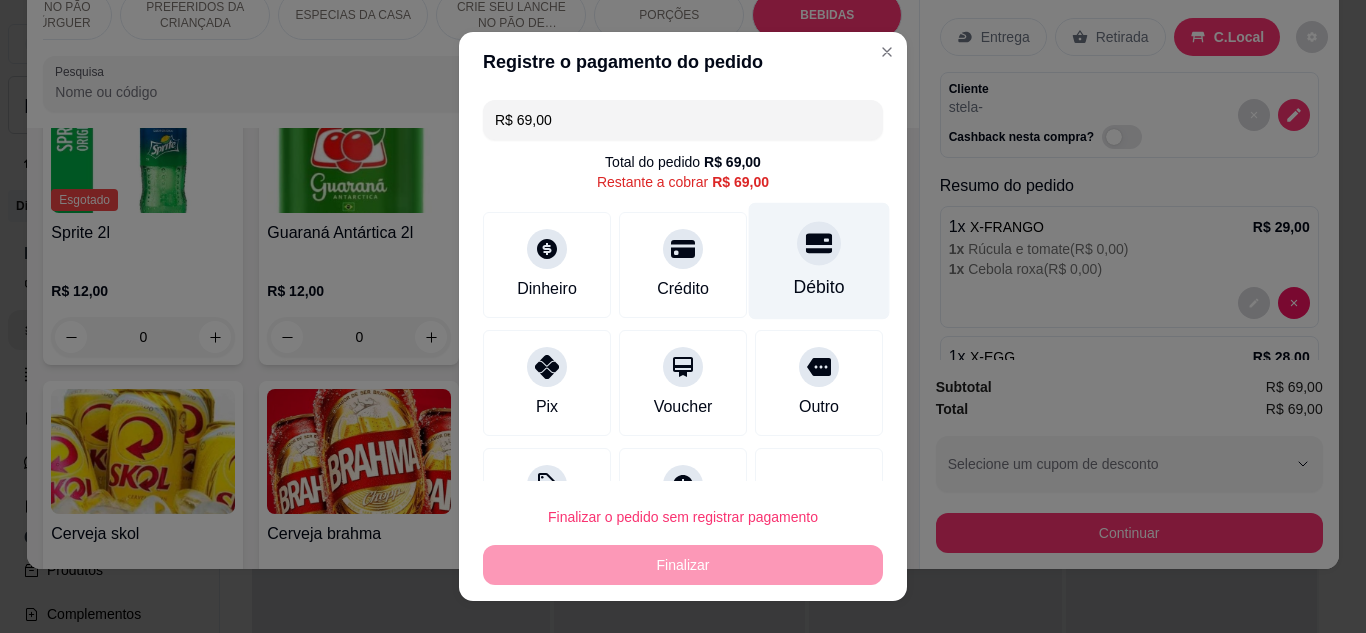 click on "Débito" at bounding box center [819, 287] 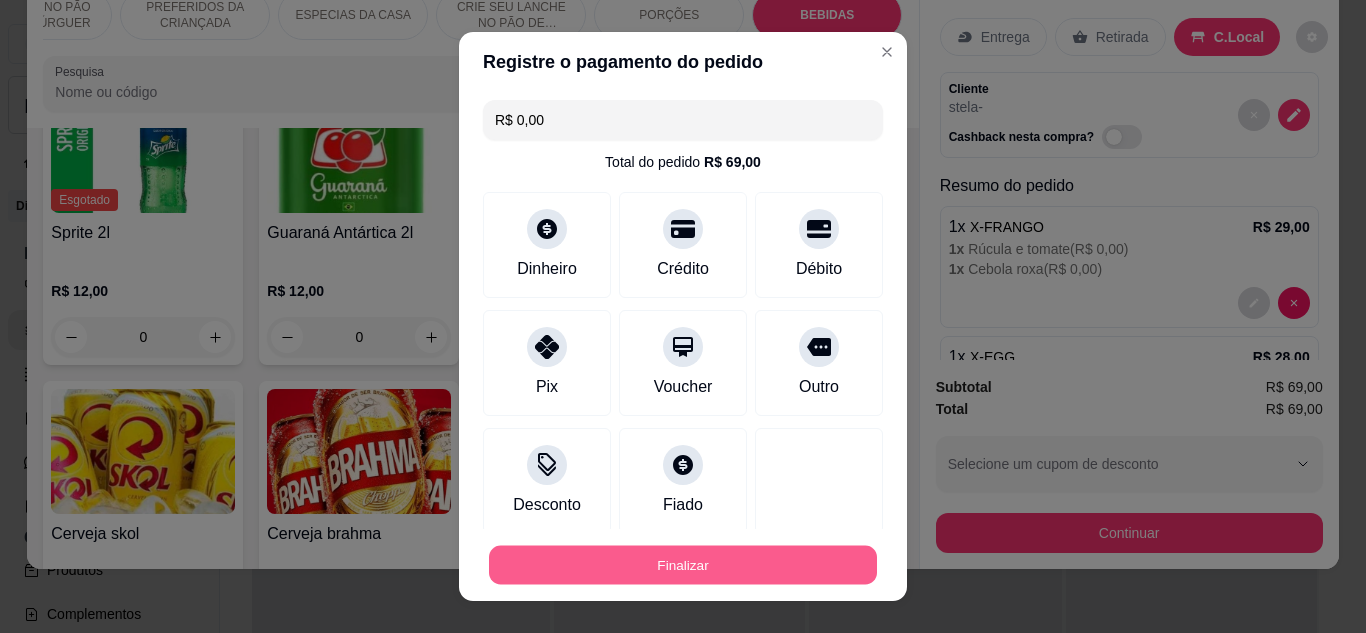 click on "Finalizar" at bounding box center (683, 565) 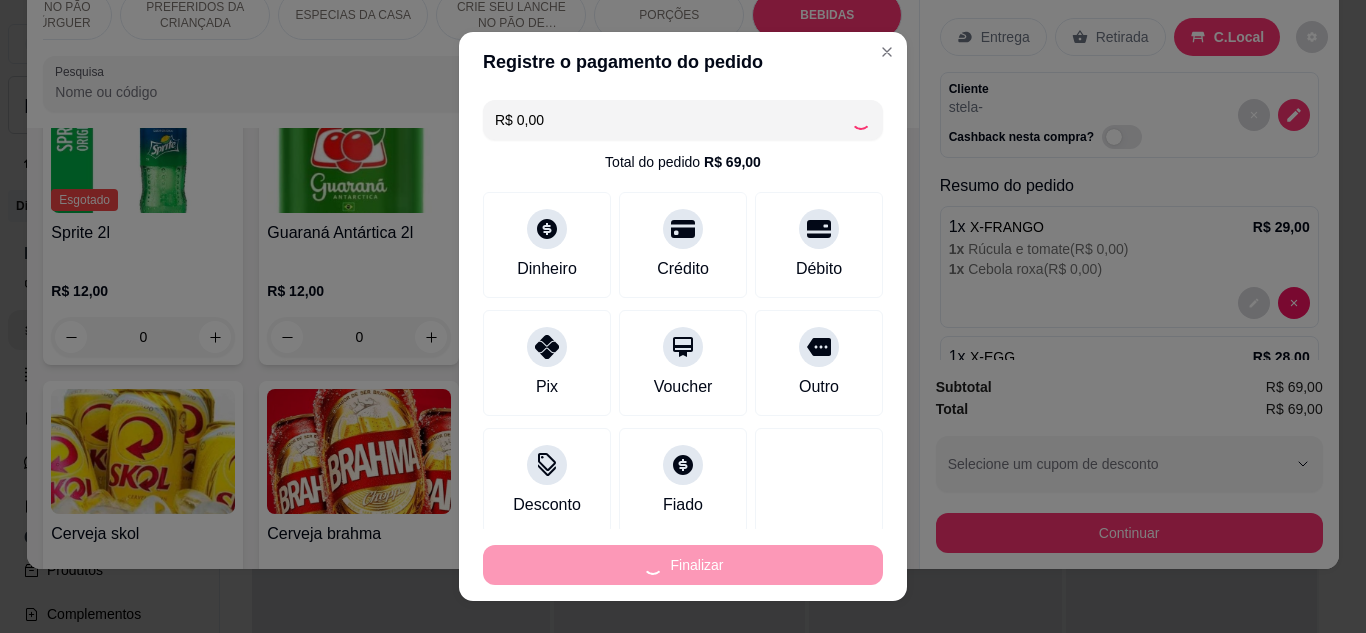 type on "0" 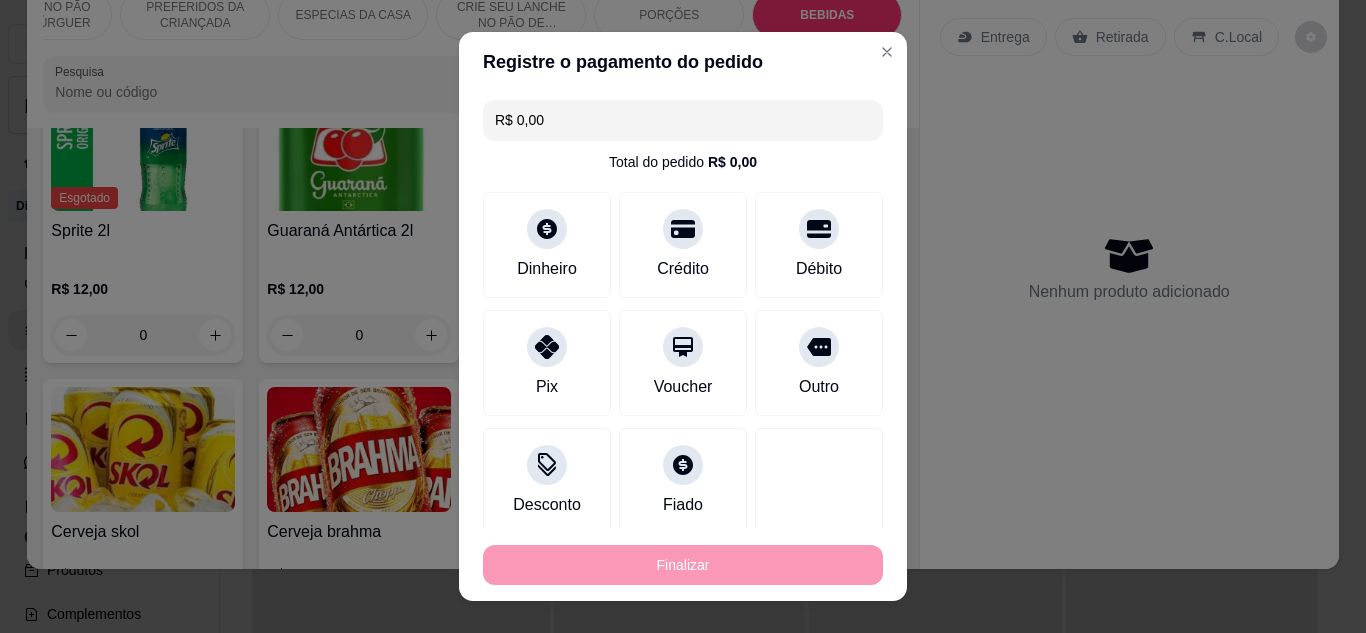 type on "-R$ 69,00" 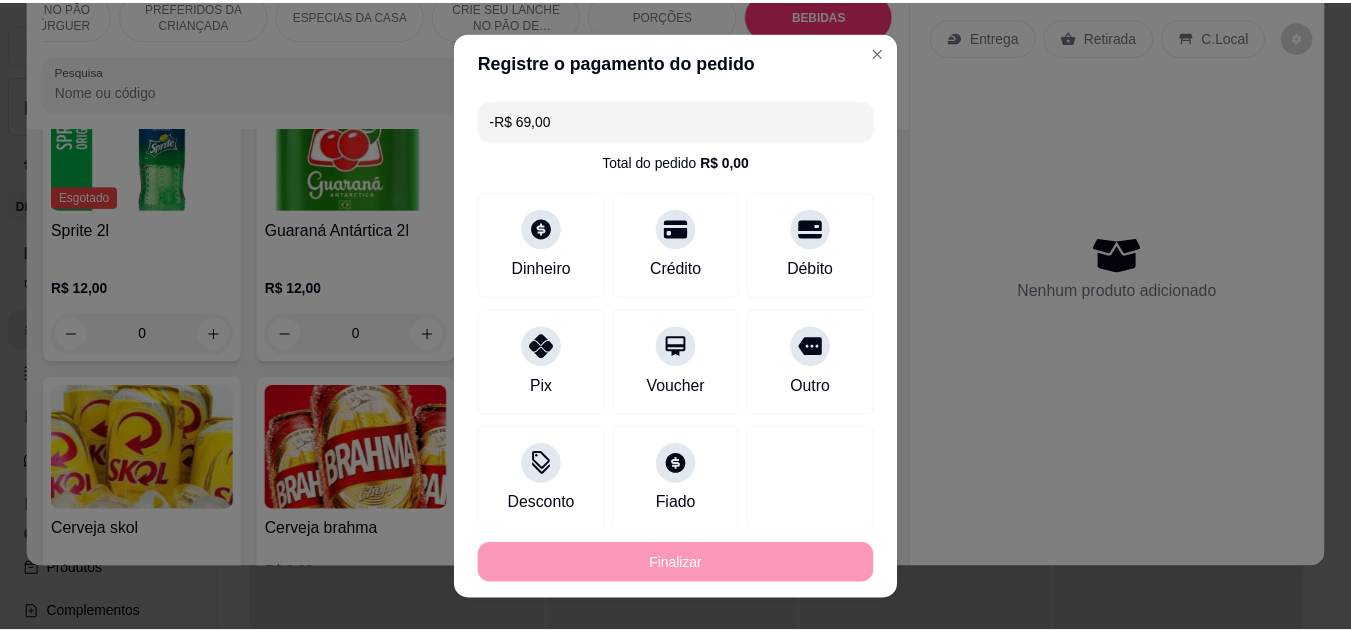 scroll, scrollTop: 4846, scrollLeft: 0, axis: vertical 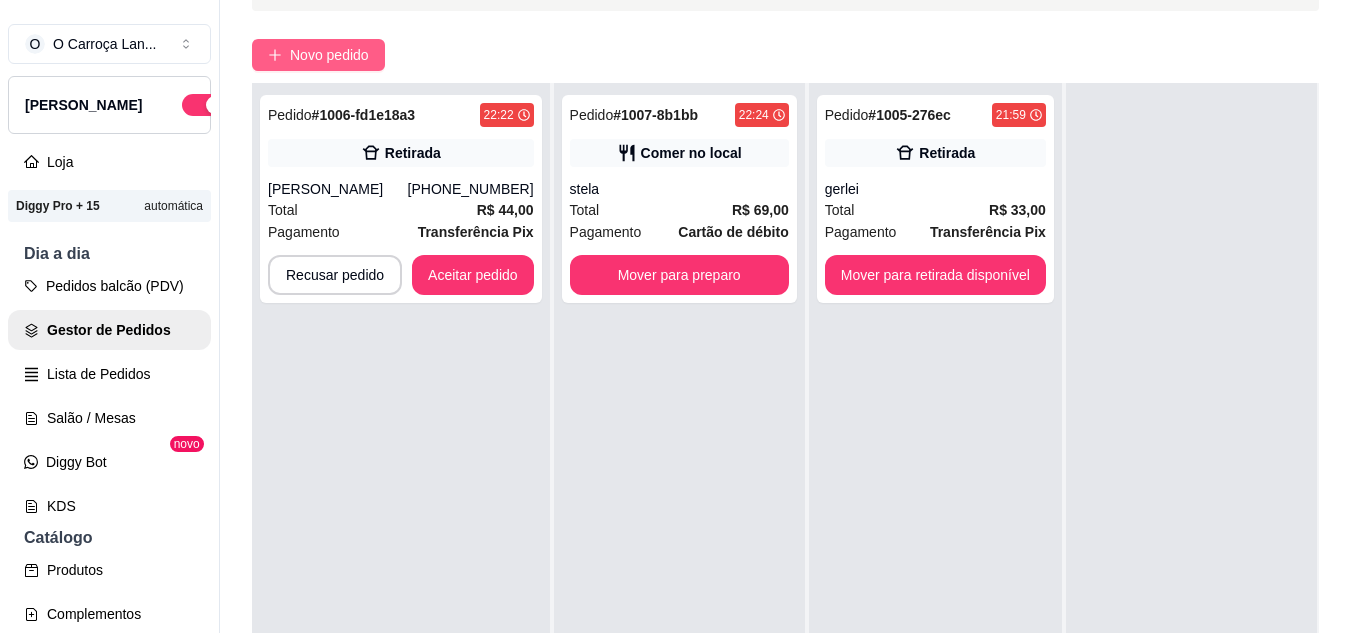 click on "Novo pedido" at bounding box center (318, 55) 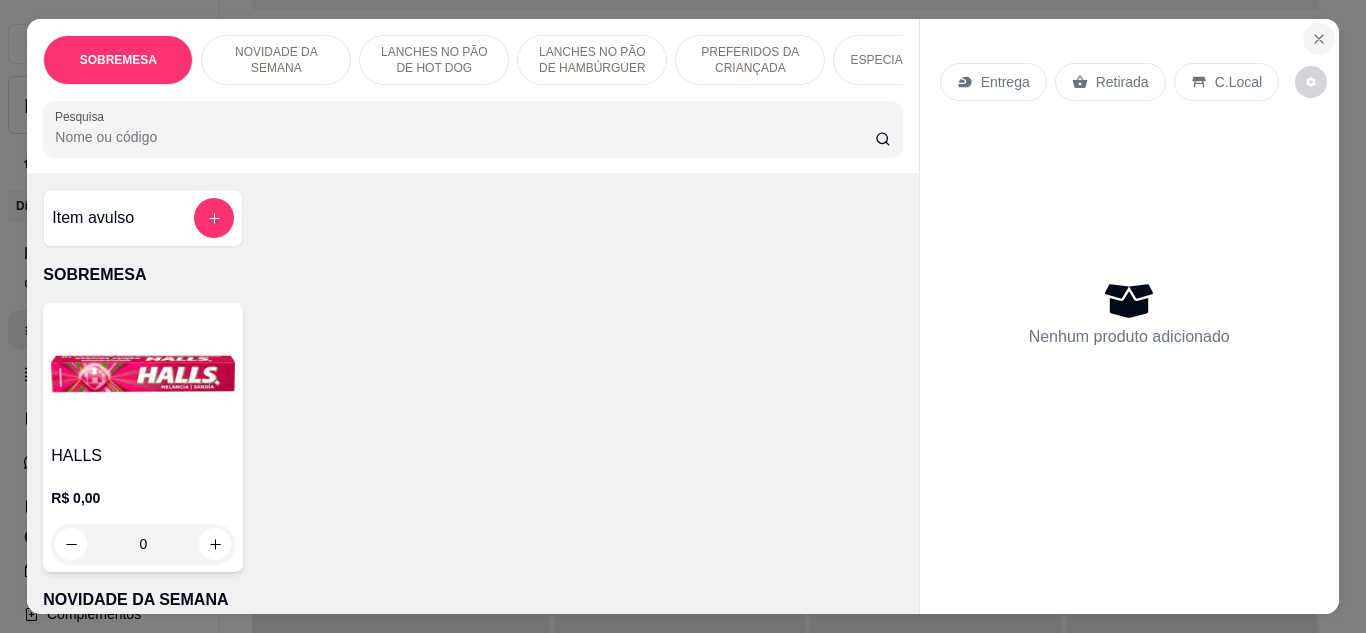click at bounding box center [1319, 39] 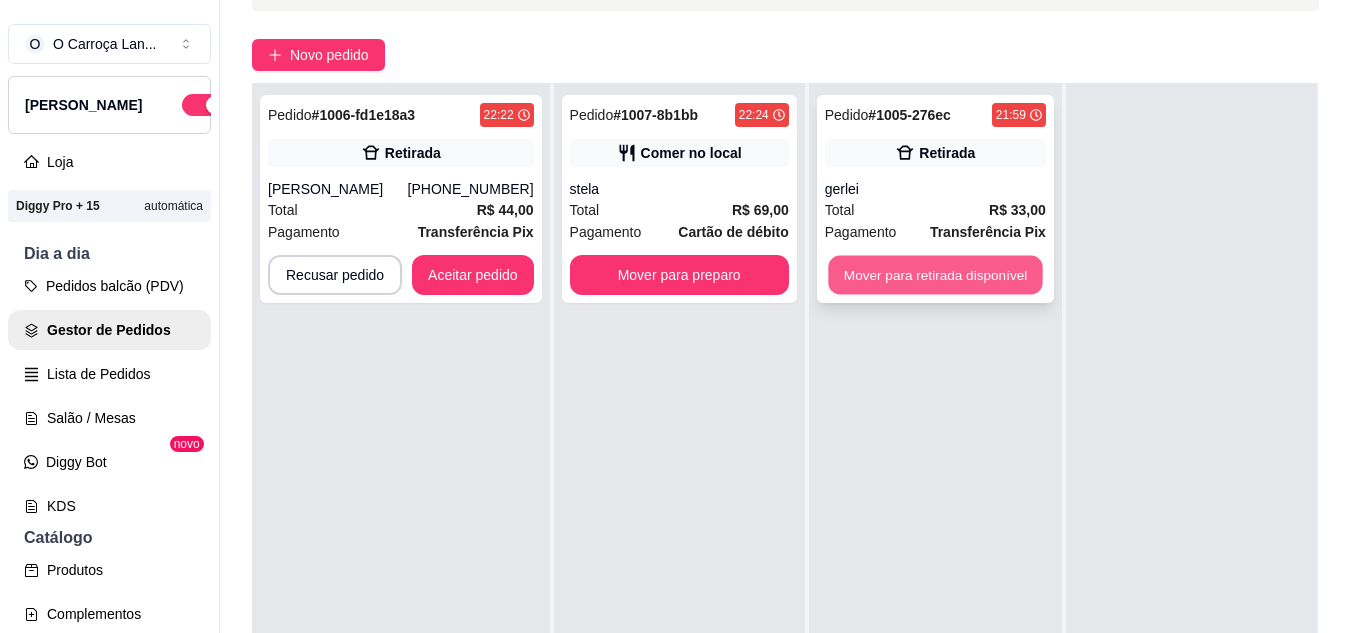 click on "Mover para retirada disponível" at bounding box center (935, 275) 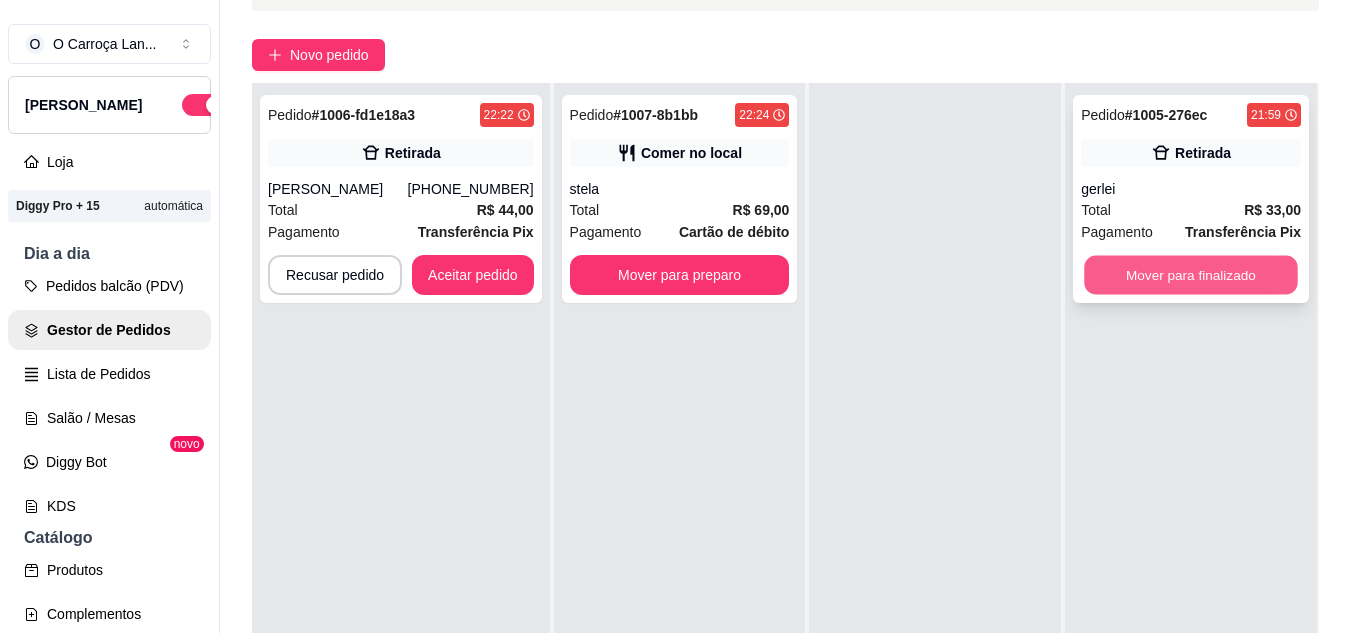 click on "Mover para finalizado" at bounding box center [1191, 275] 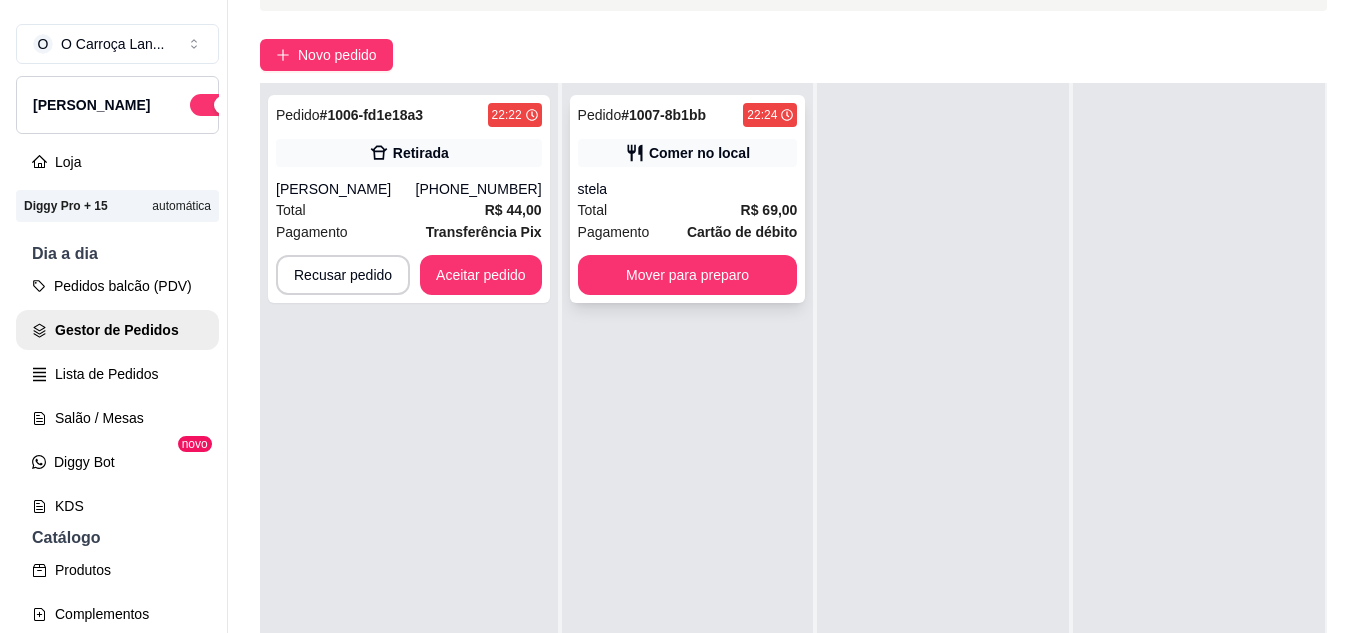 scroll, scrollTop: 0, scrollLeft: 0, axis: both 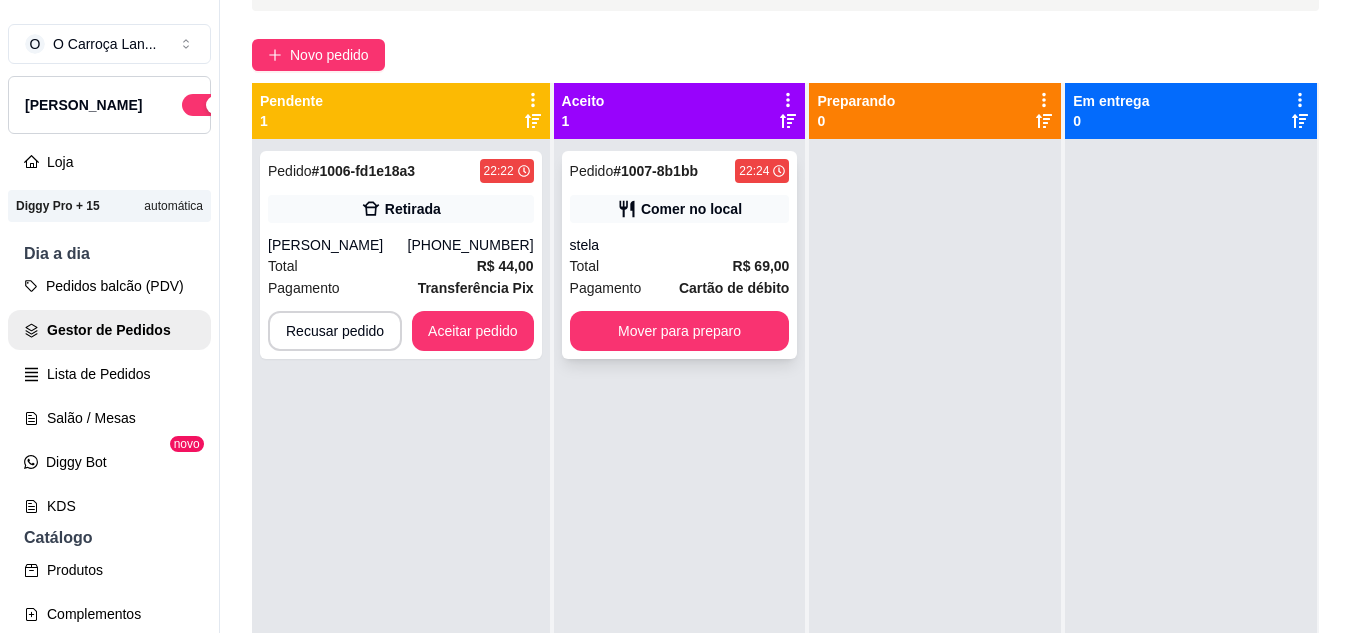 click on "Pedido  # 1007-8b1bb 22:24 Comer no local stela Total R$ 69,00 Pagamento Cartão de débito Mover para preparo" at bounding box center (680, 255) 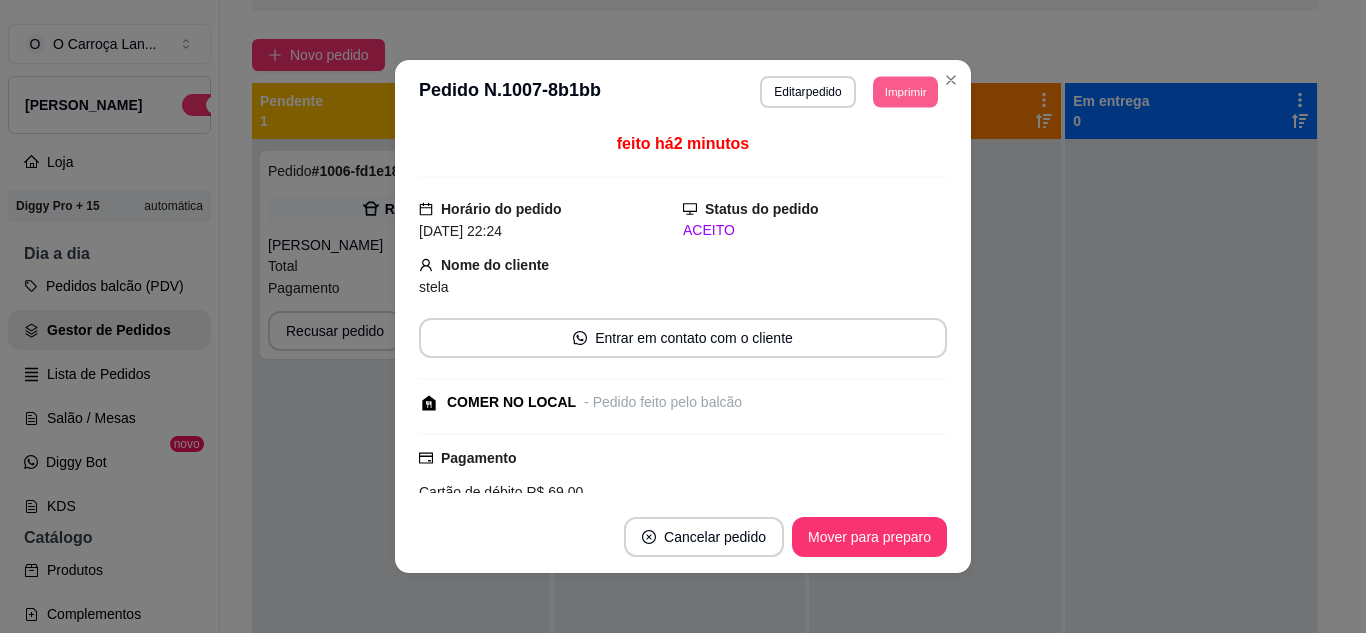 click on "Imprimir" at bounding box center (905, 91) 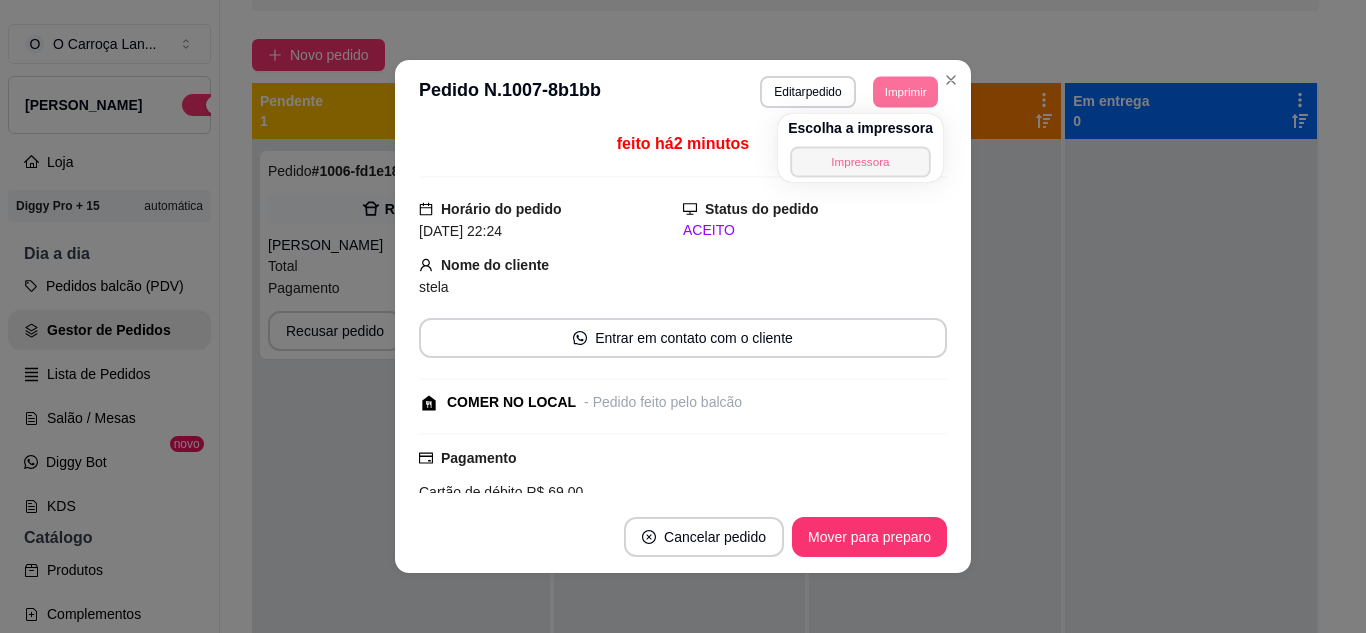 click on "Impressora" at bounding box center (860, 161) 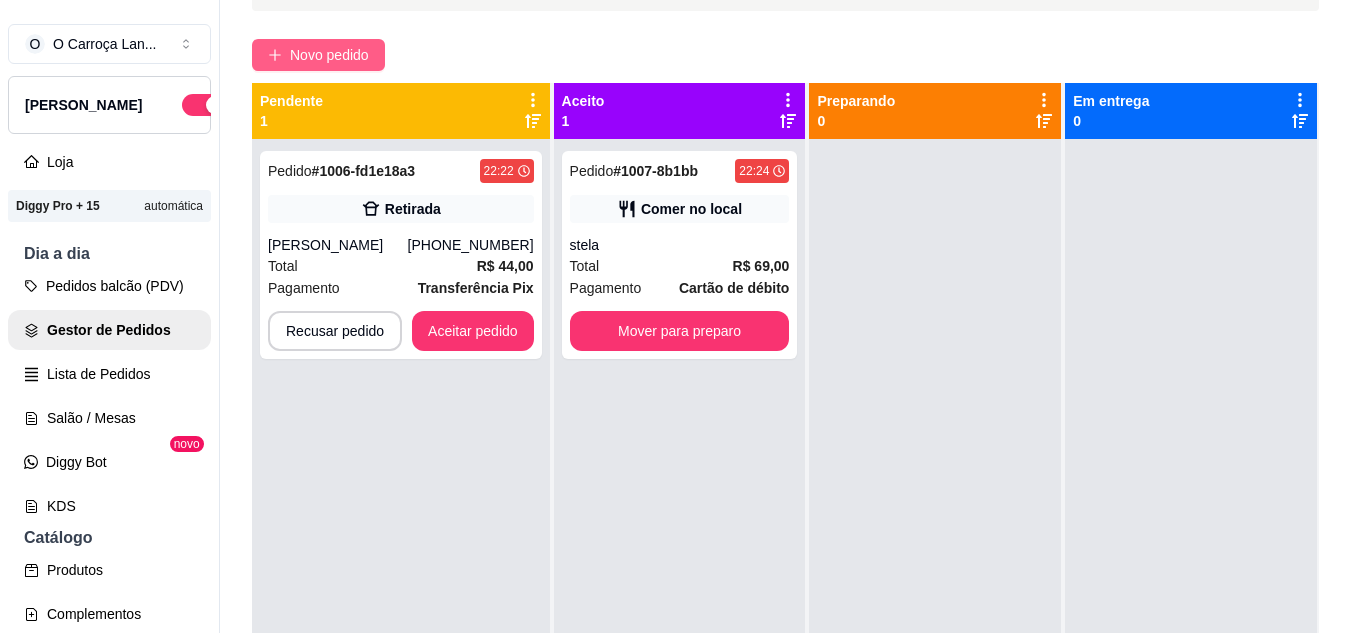 click on "Novo pedido" at bounding box center [318, 55] 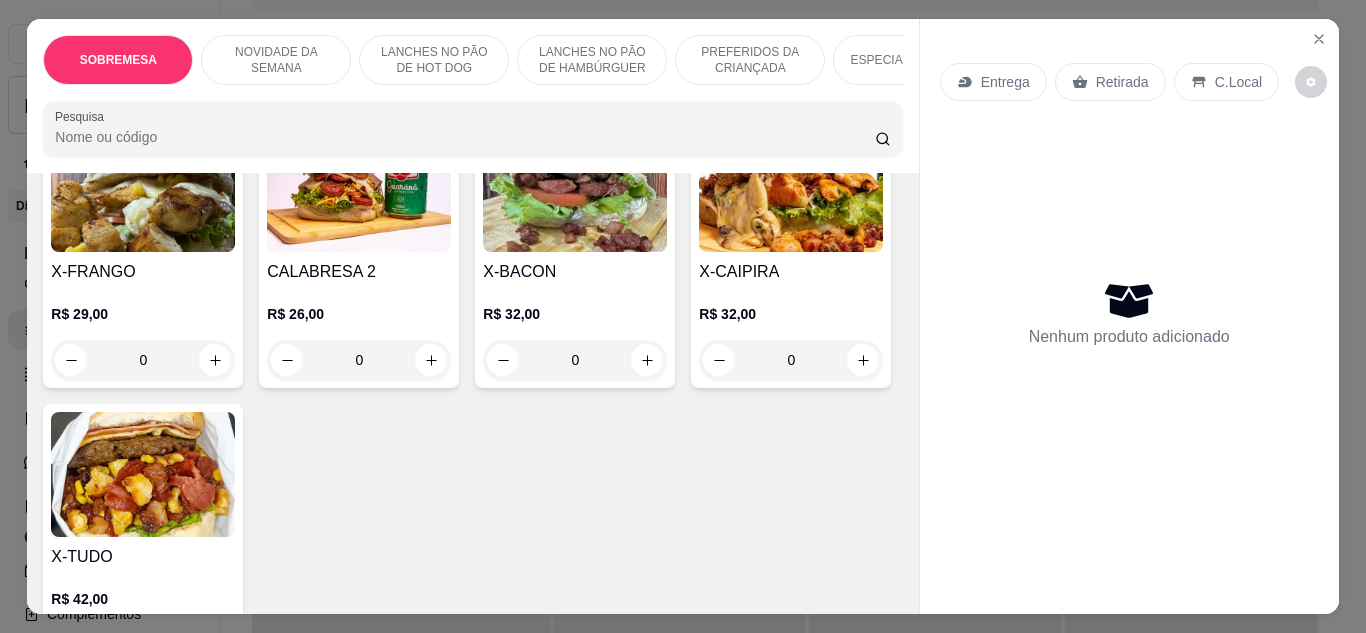 scroll, scrollTop: 1841, scrollLeft: 0, axis: vertical 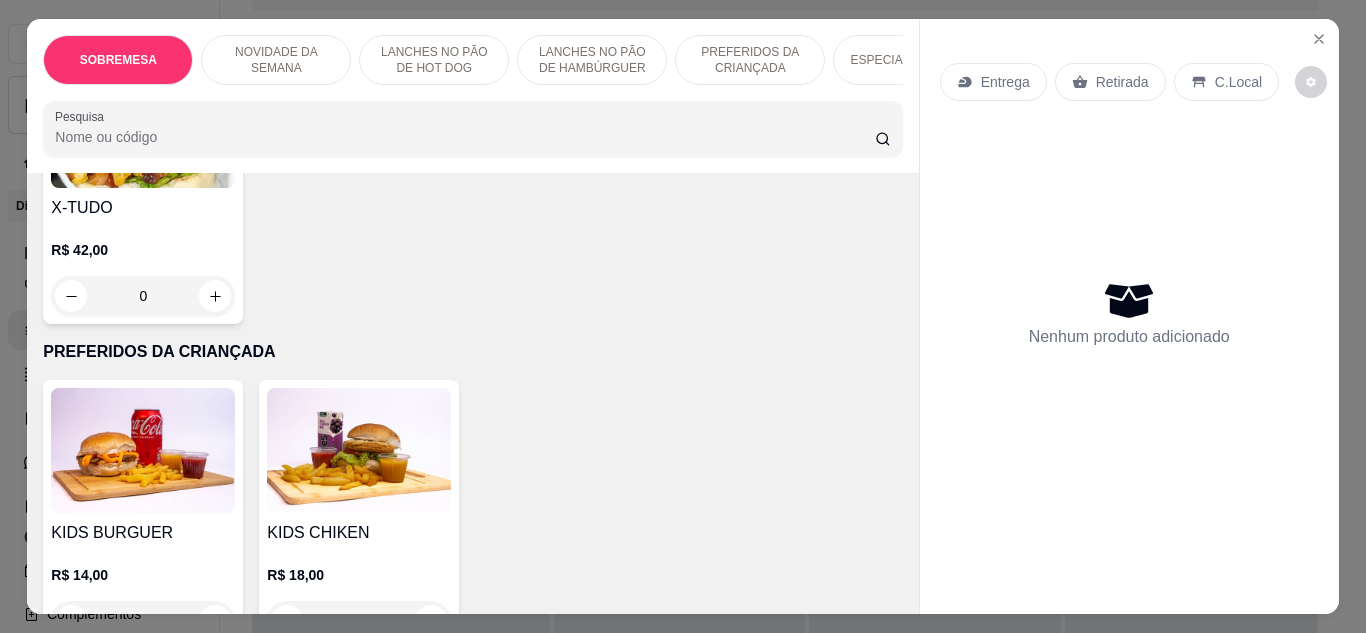 click at bounding box center [575, -160] 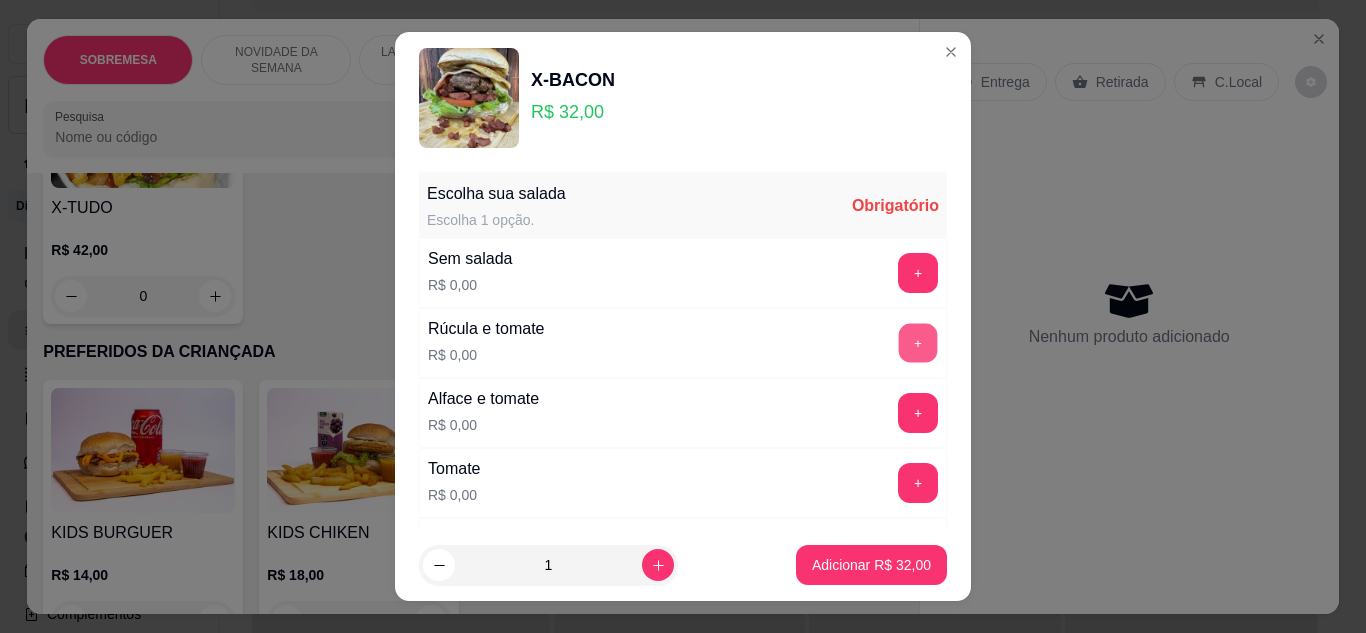 click on "+" at bounding box center (918, 342) 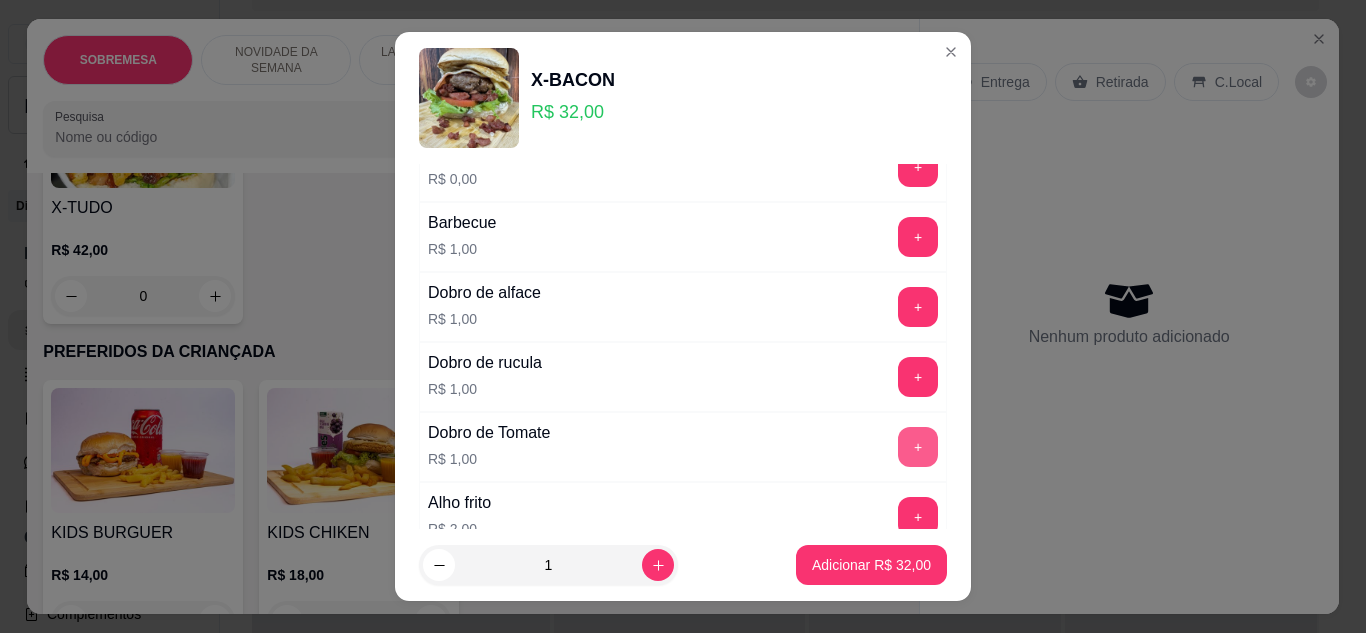 scroll, scrollTop: 548, scrollLeft: 0, axis: vertical 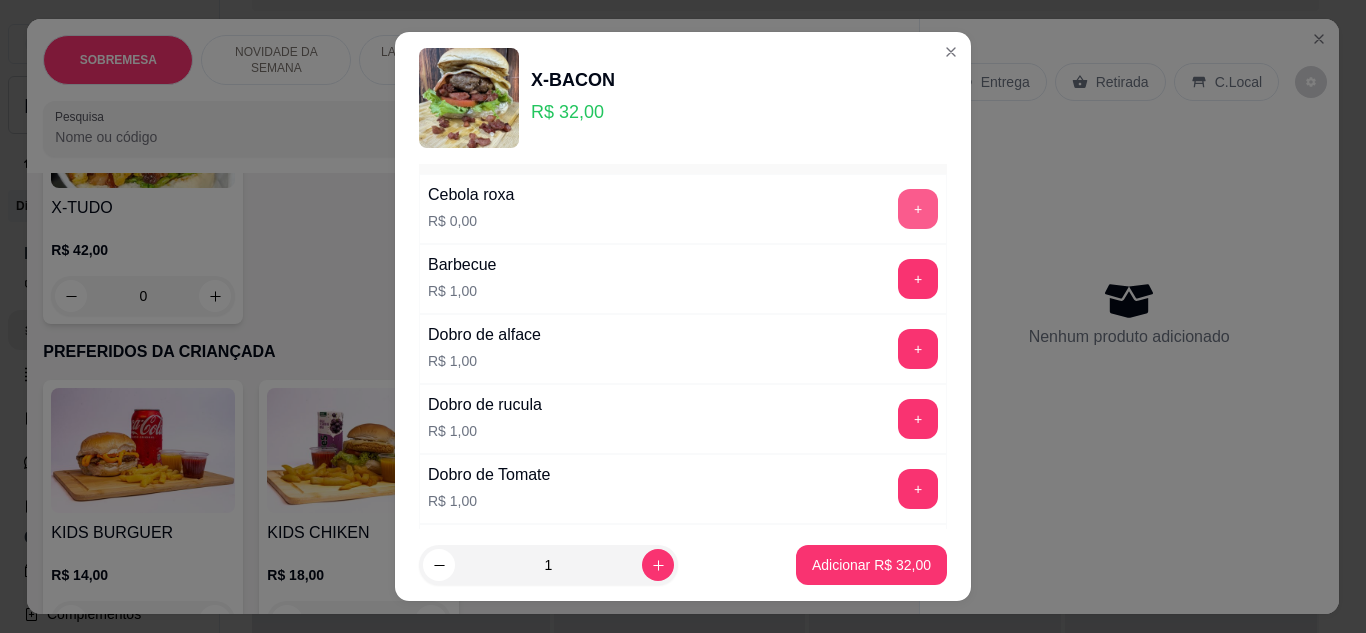 click on "+" at bounding box center (918, 209) 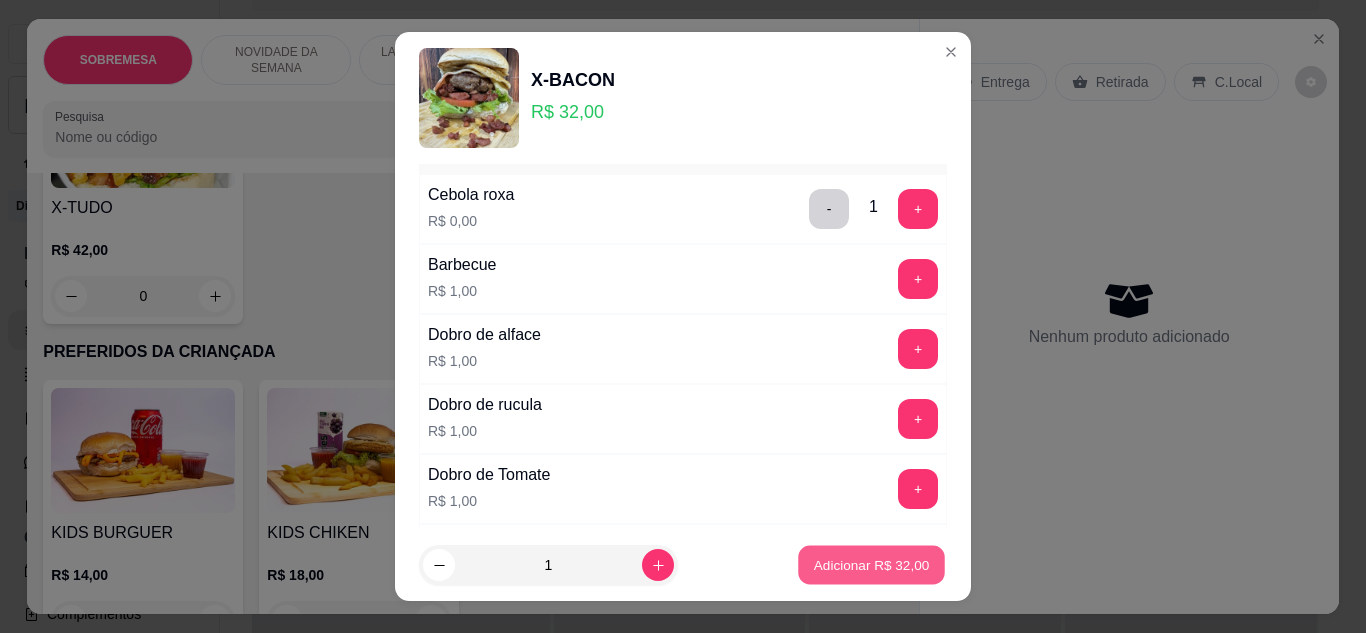 click on "Adicionar   R$ 32,00" at bounding box center [872, 565] 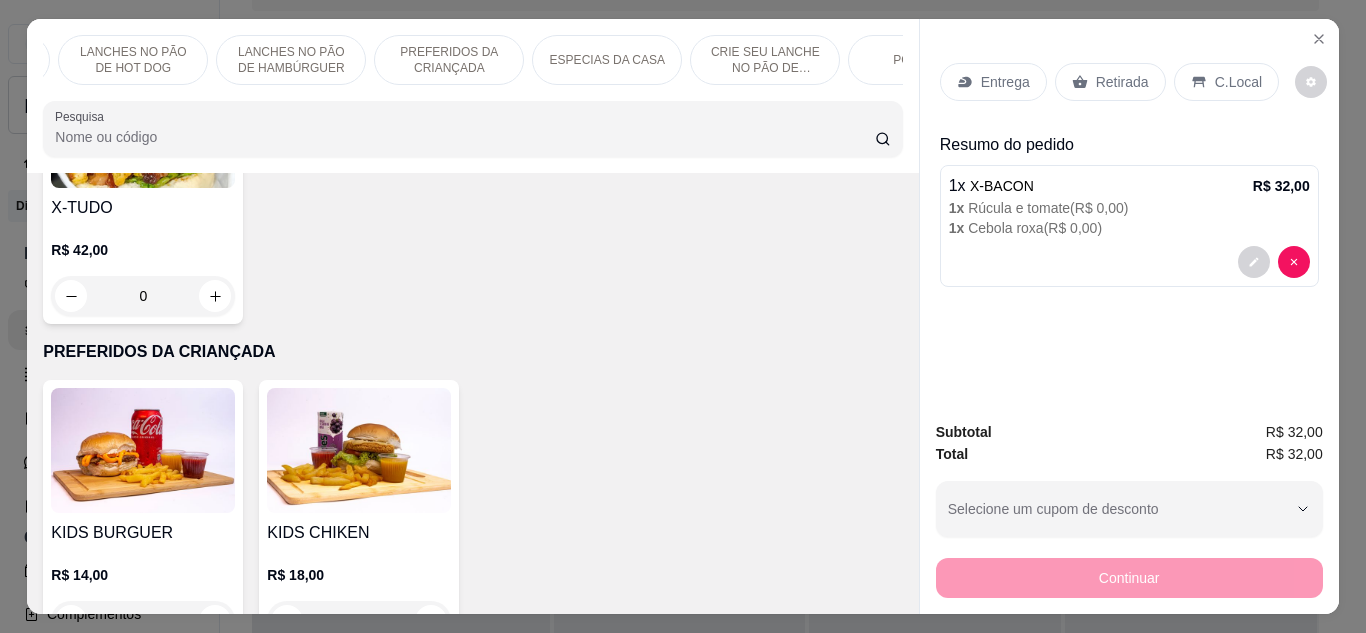 scroll, scrollTop: 0, scrollLeft: 440, axis: horizontal 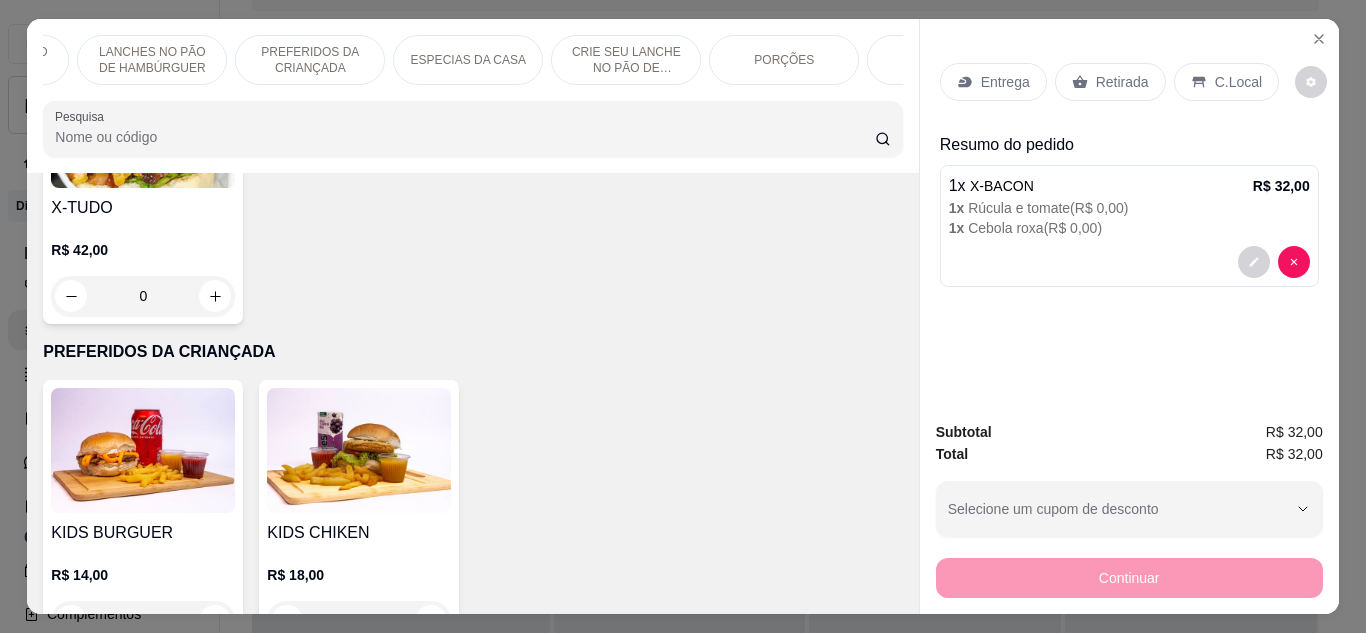 click on "PORÇÕES" at bounding box center [784, 60] 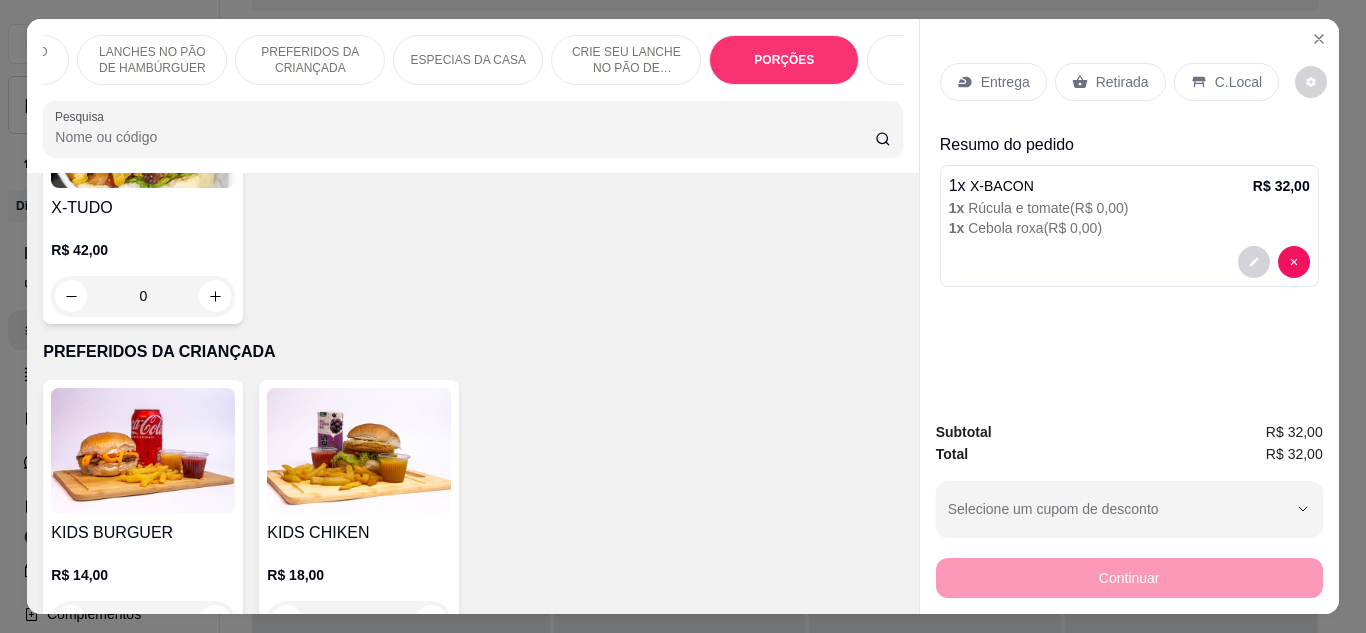 scroll, scrollTop: 3577, scrollLeft: 0, axis: vertical 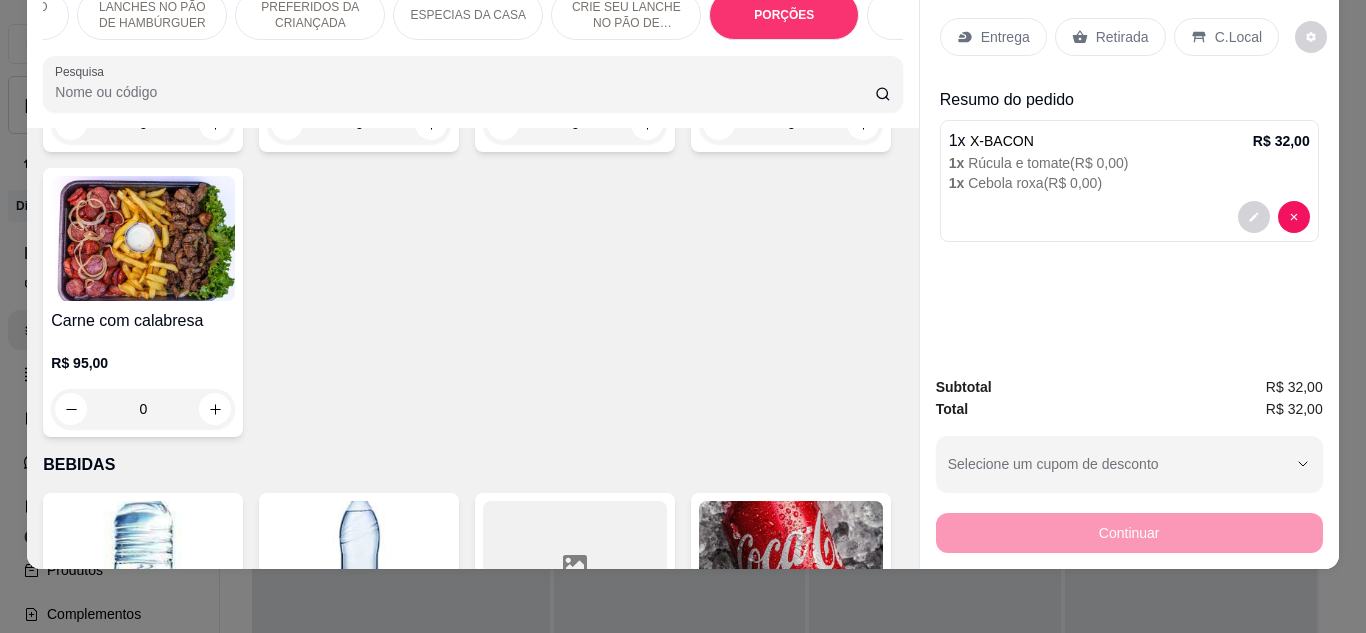 click at bounding box center (647, -162) 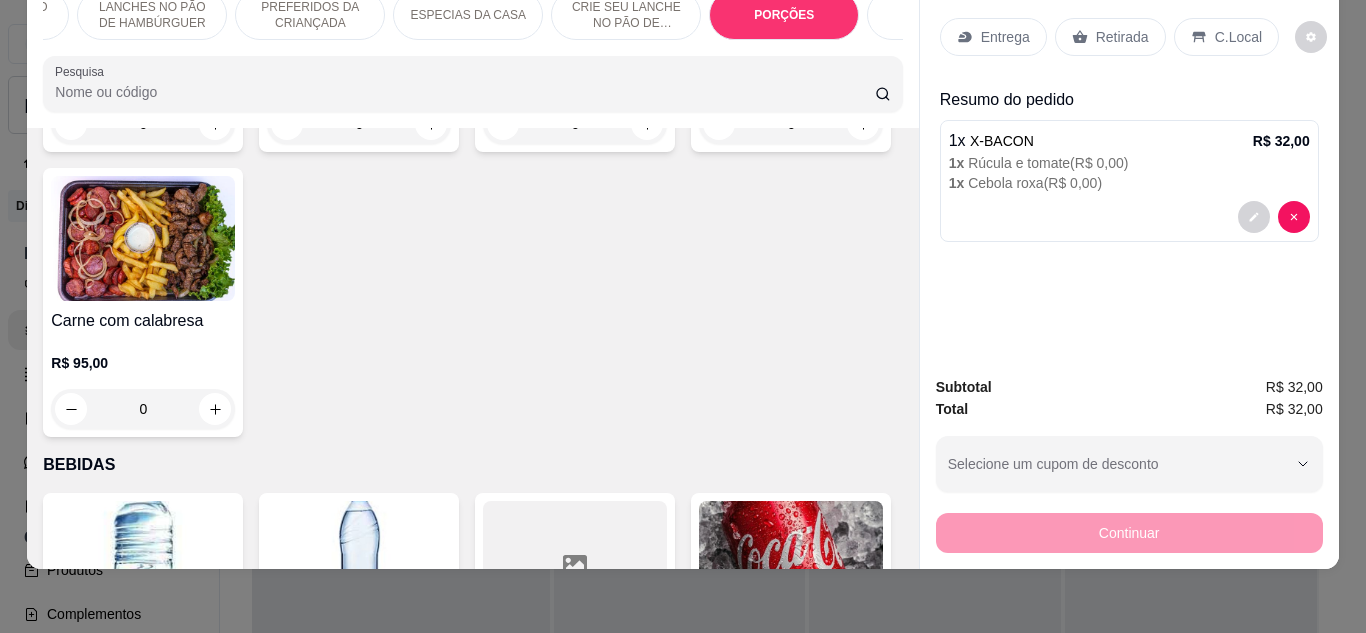 type on "1" 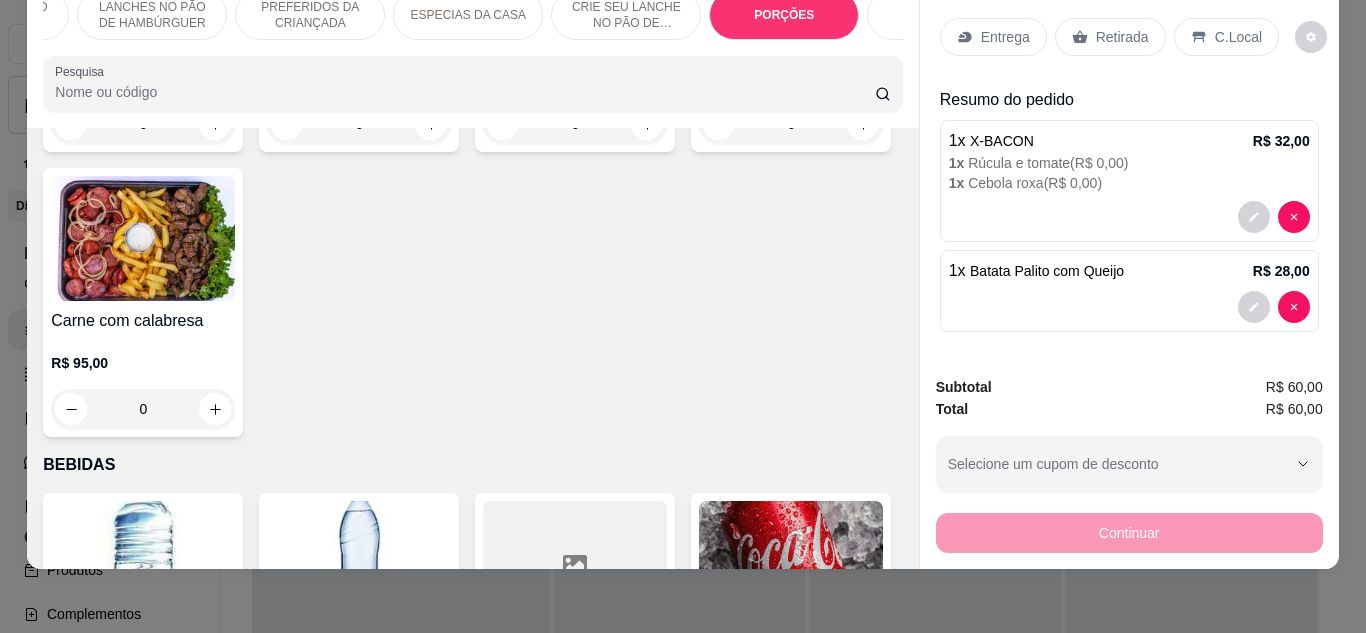 click on "Retirada" at bounding box center (1122, 37) 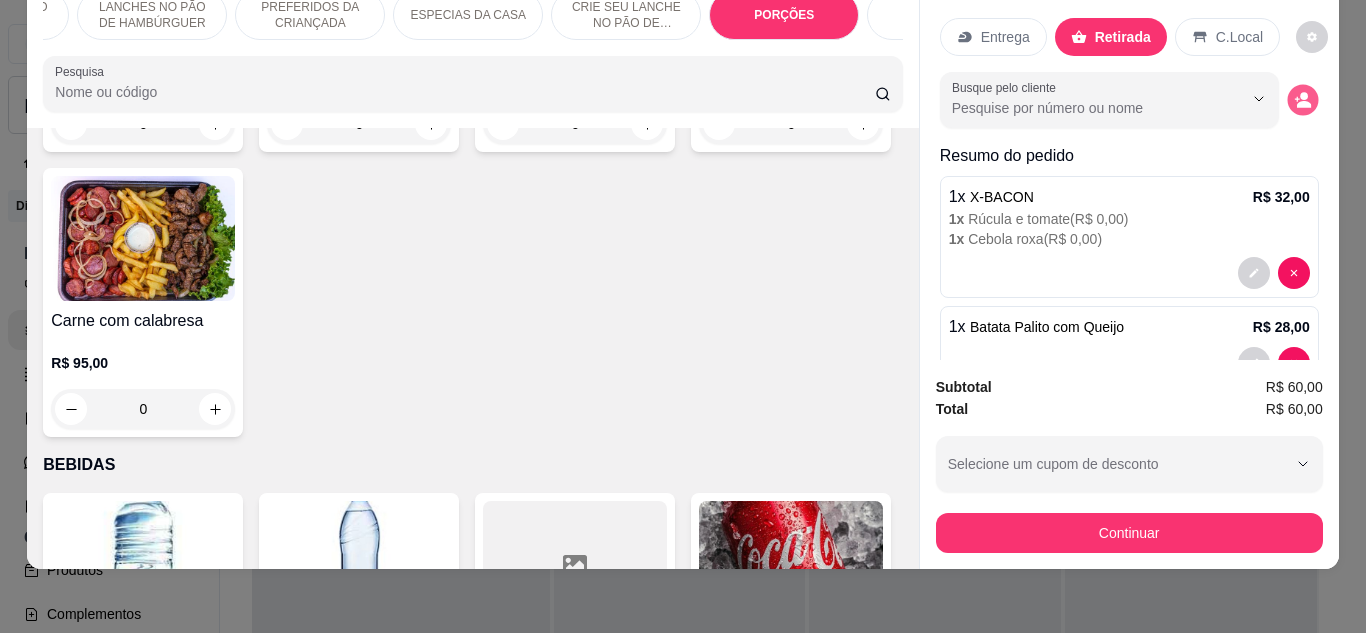 click 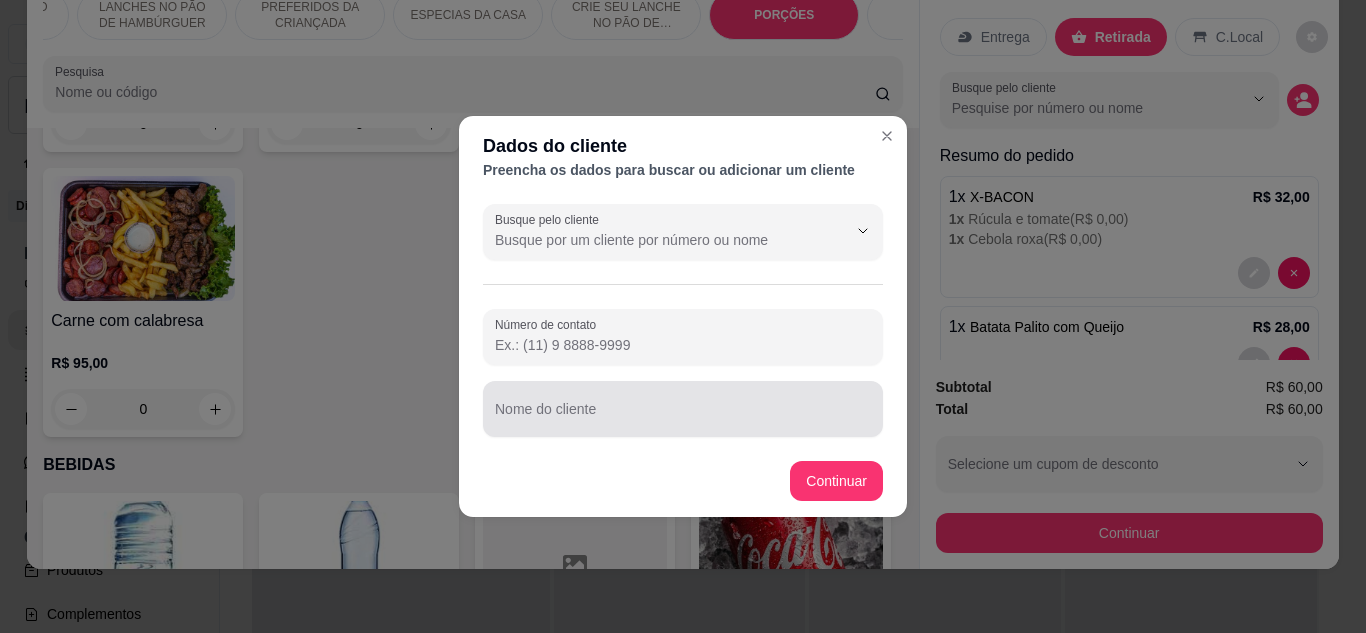 click at bounding box center [683, 409] 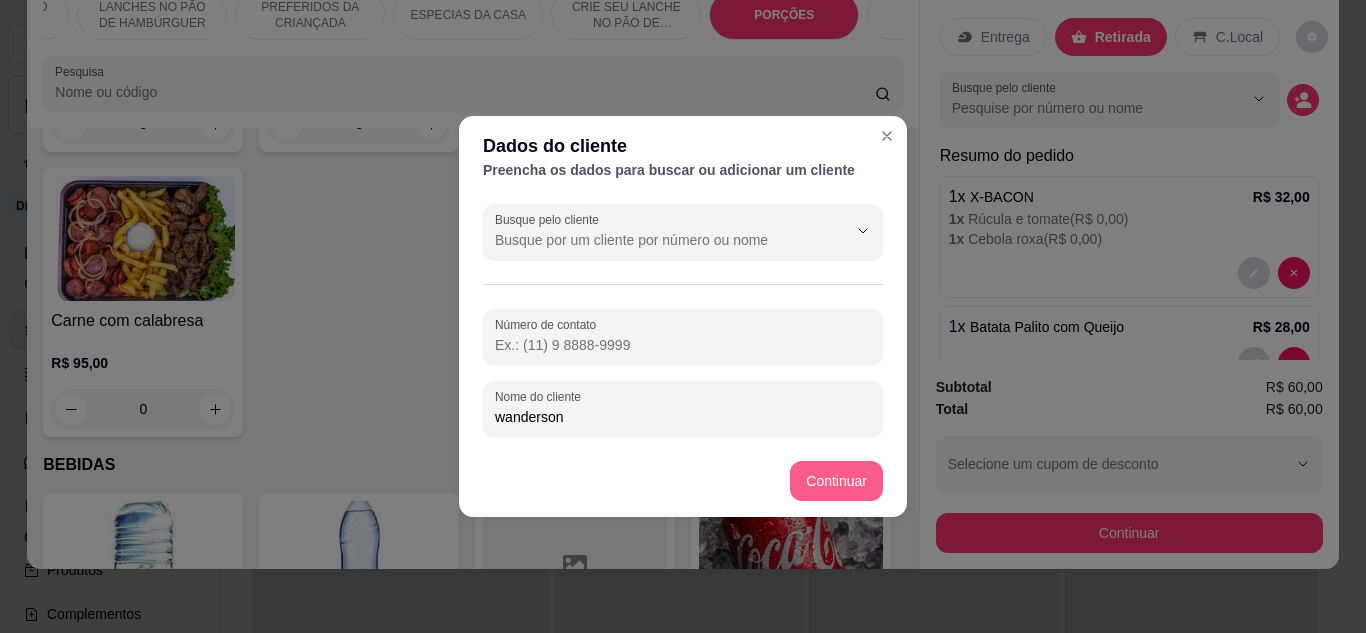type on "wanderson" 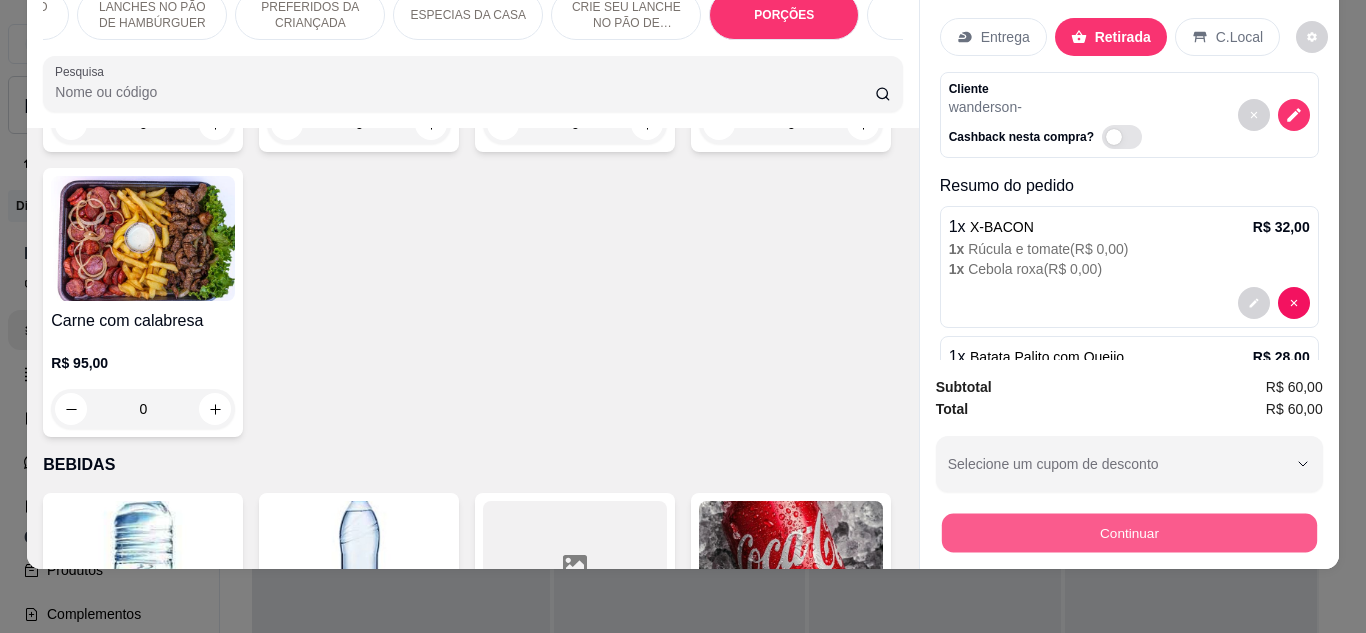 click on "Continuar" at bounding box center [1128, 533] 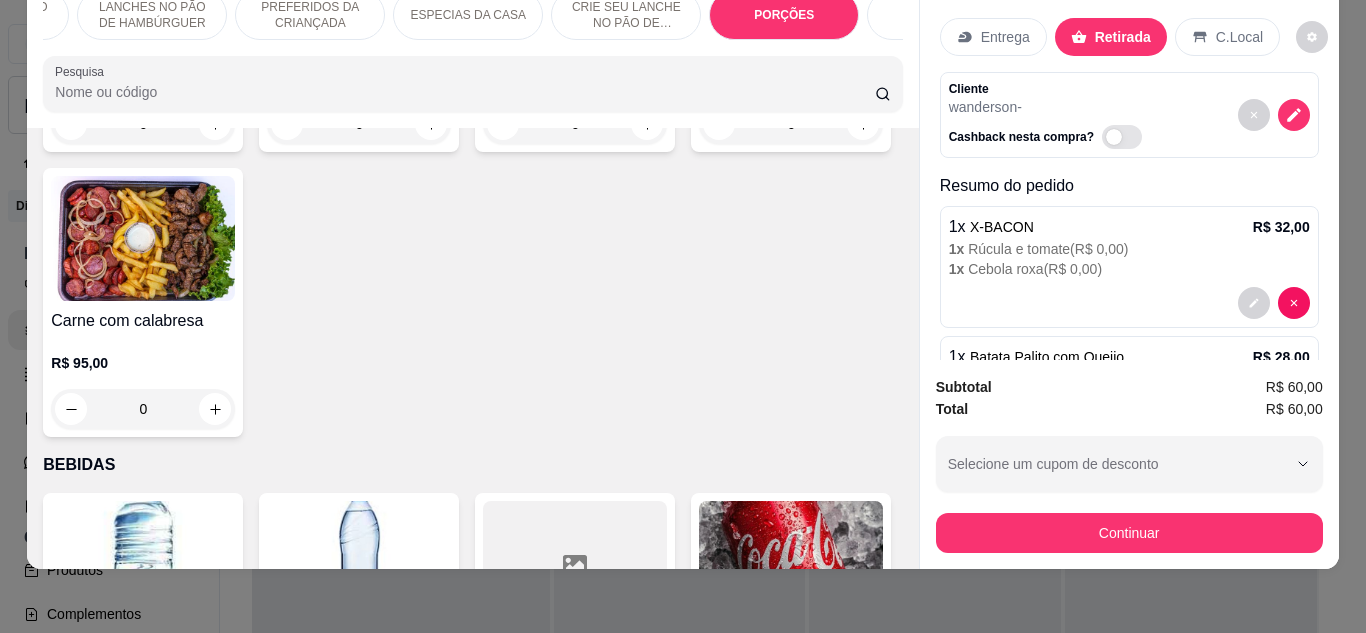 click on "BEBIDAS" at bounding box center (942, 15) 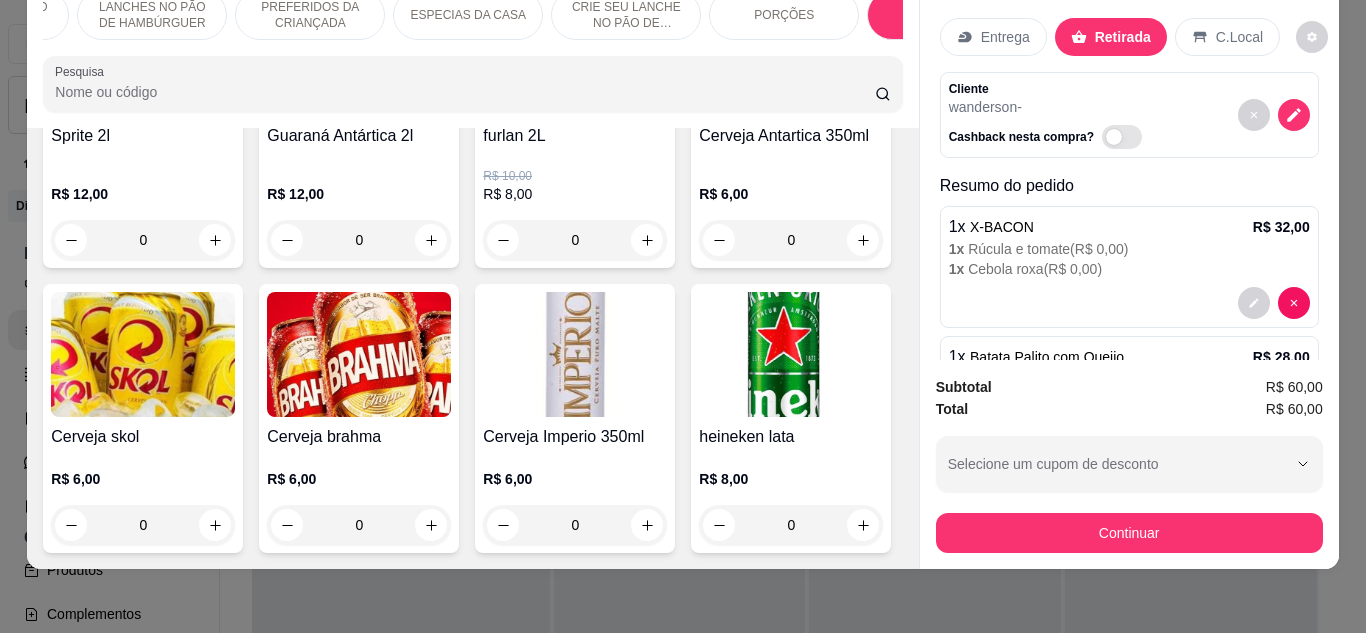 scroll, scrollTop: 5437, scrollLeft: 0, axis: vertical 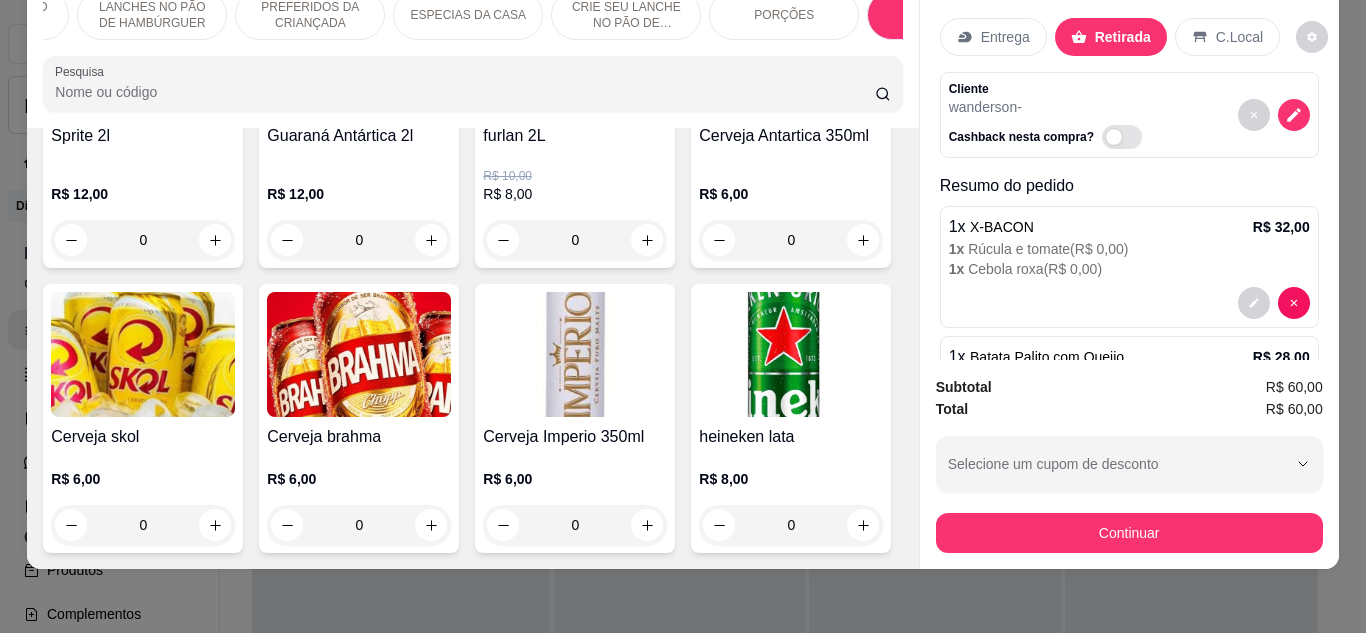 click 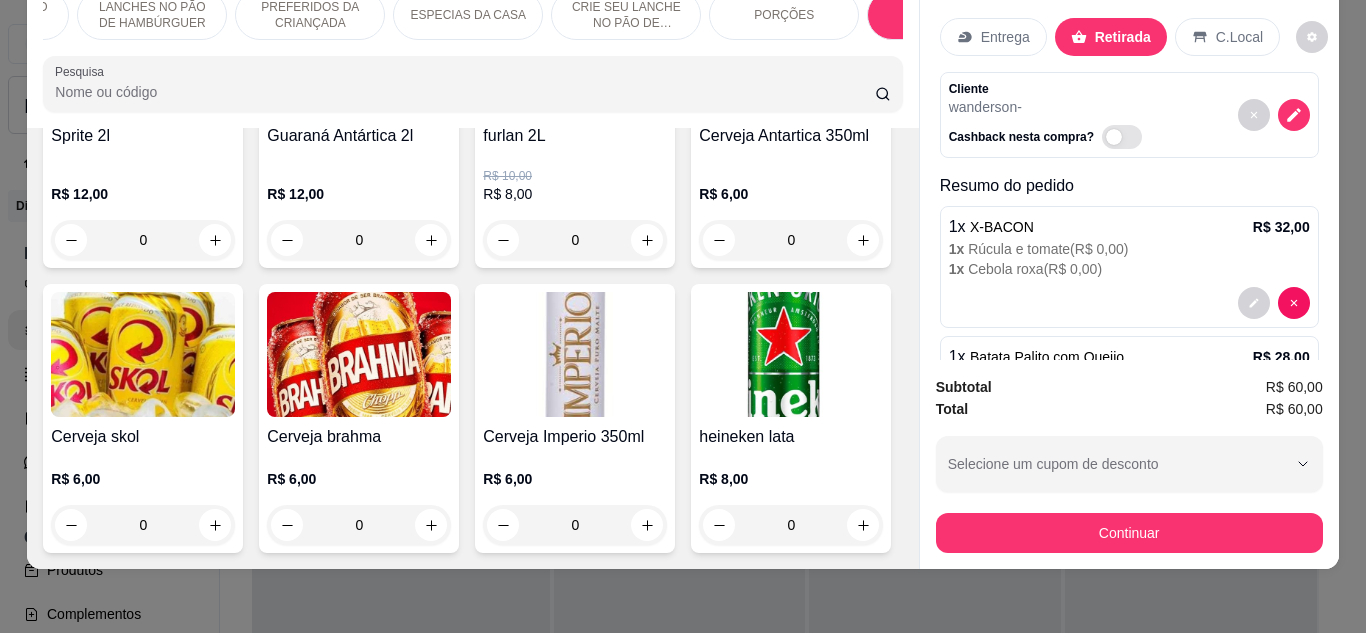 type on "1" 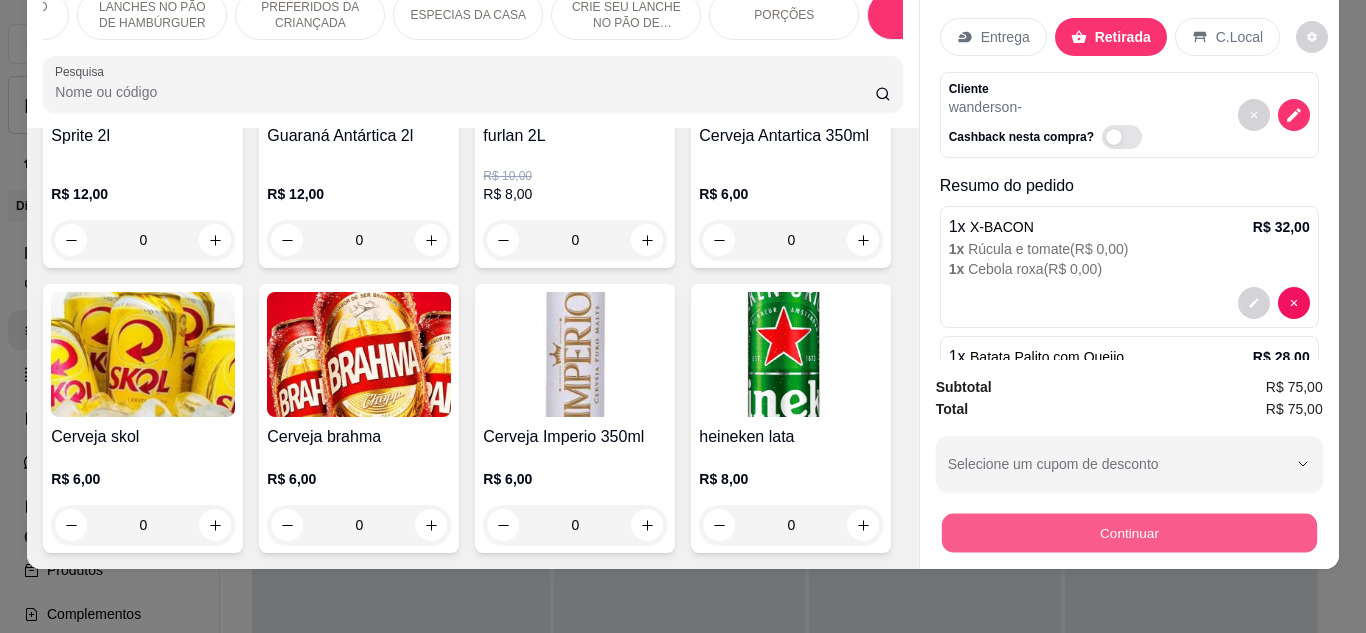 click on "Continuar" at bounding box center [1128, 533] 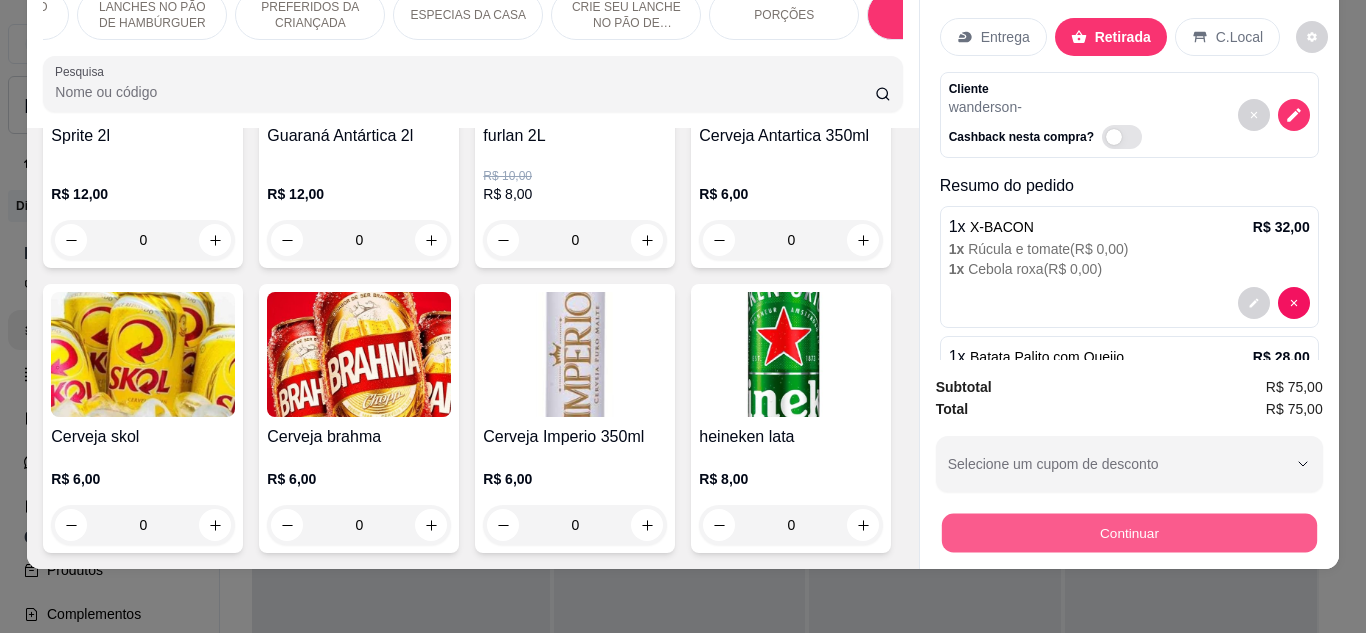 click on "Continuar" at bounding box center [1128, 533] 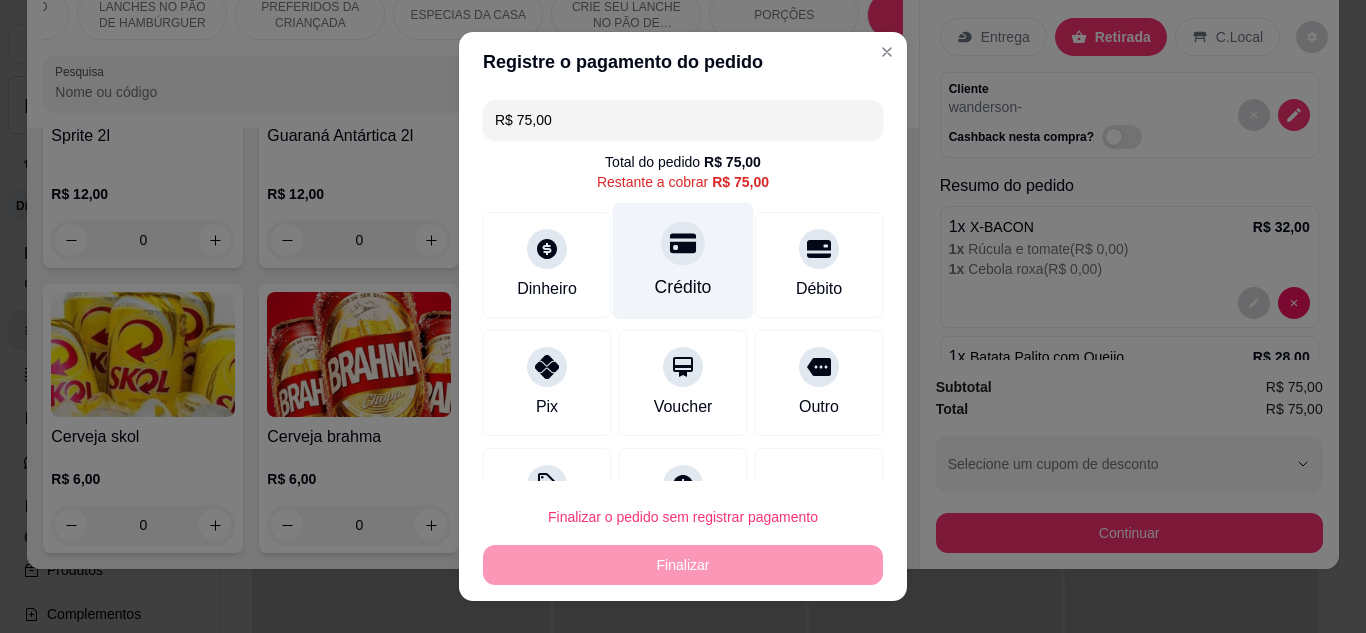 click on "Crédito" at bounding box center (683, 287) 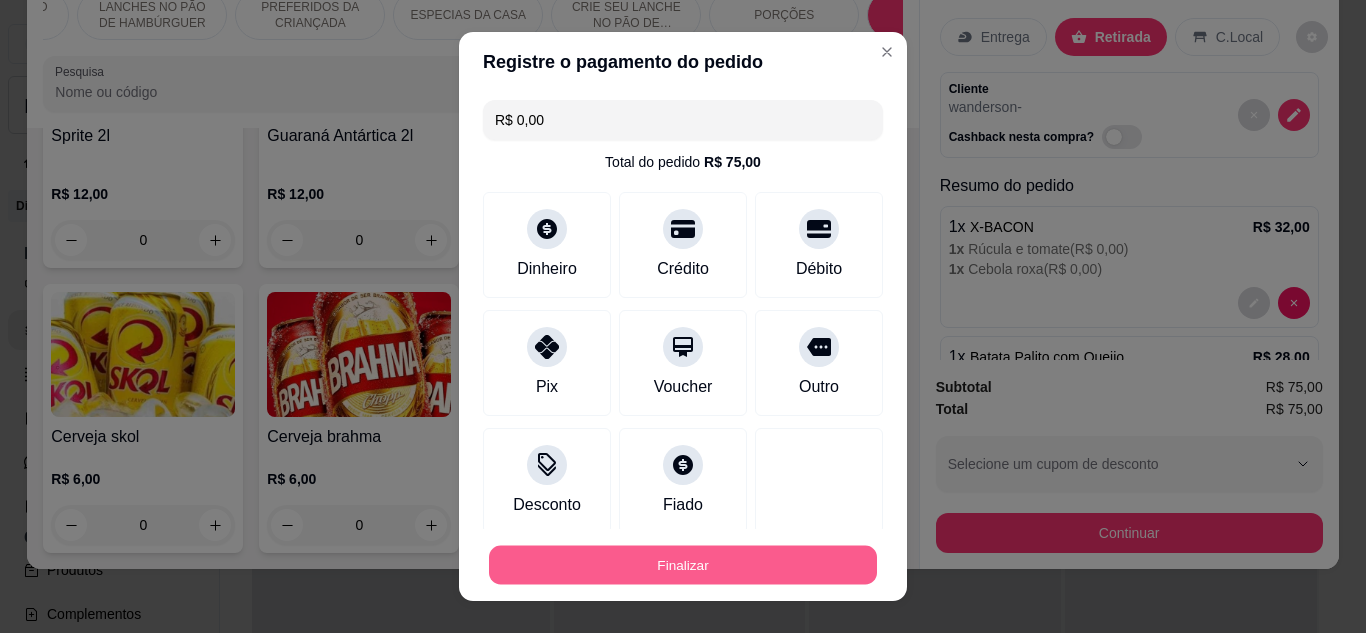 click on "Finalizar" at bounding box center [683, 565] 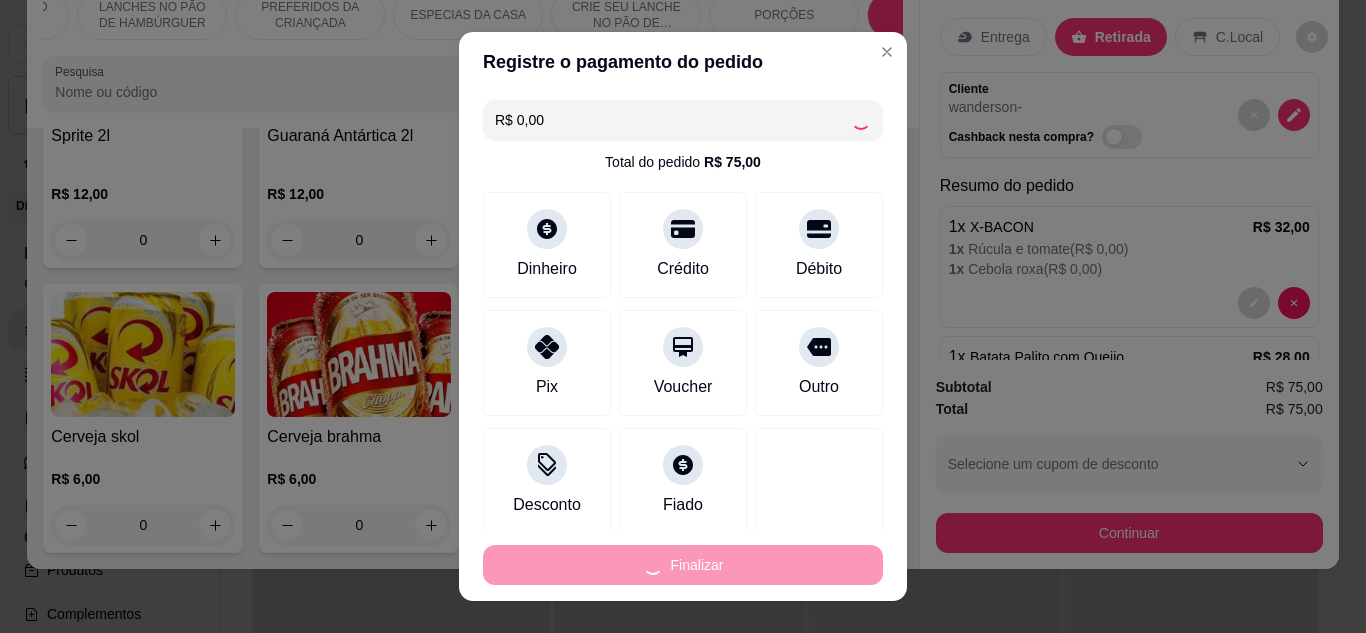 type on "0" 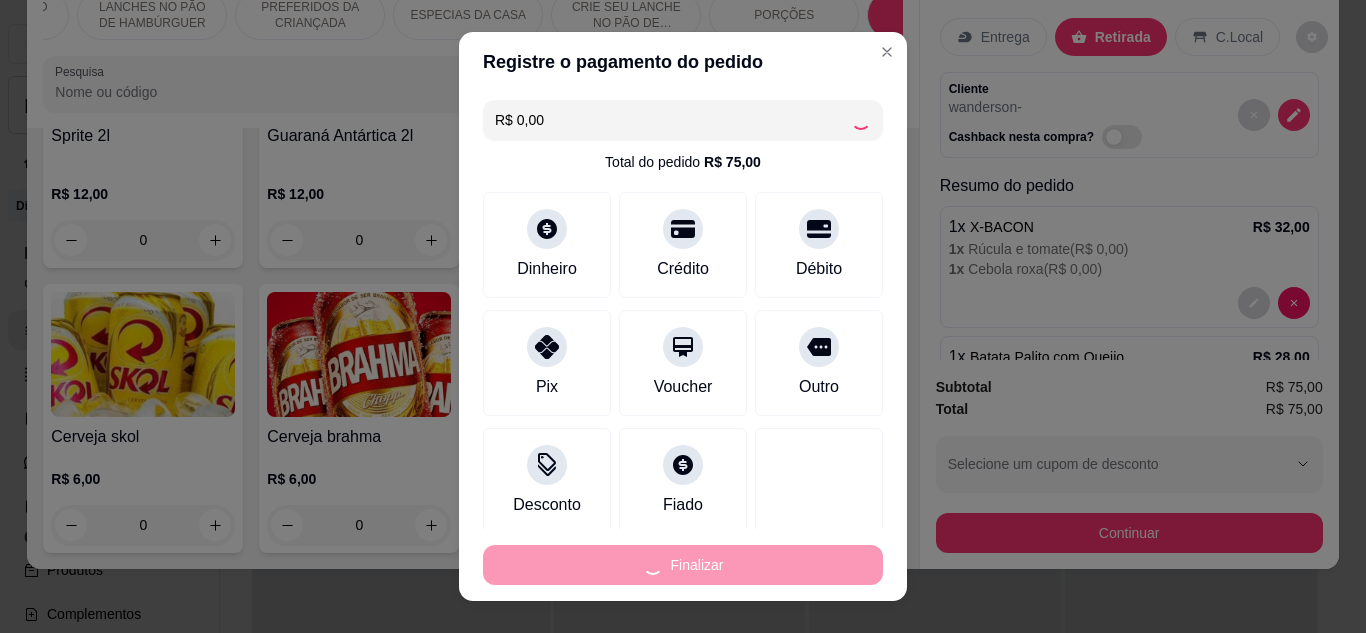 type on "0" 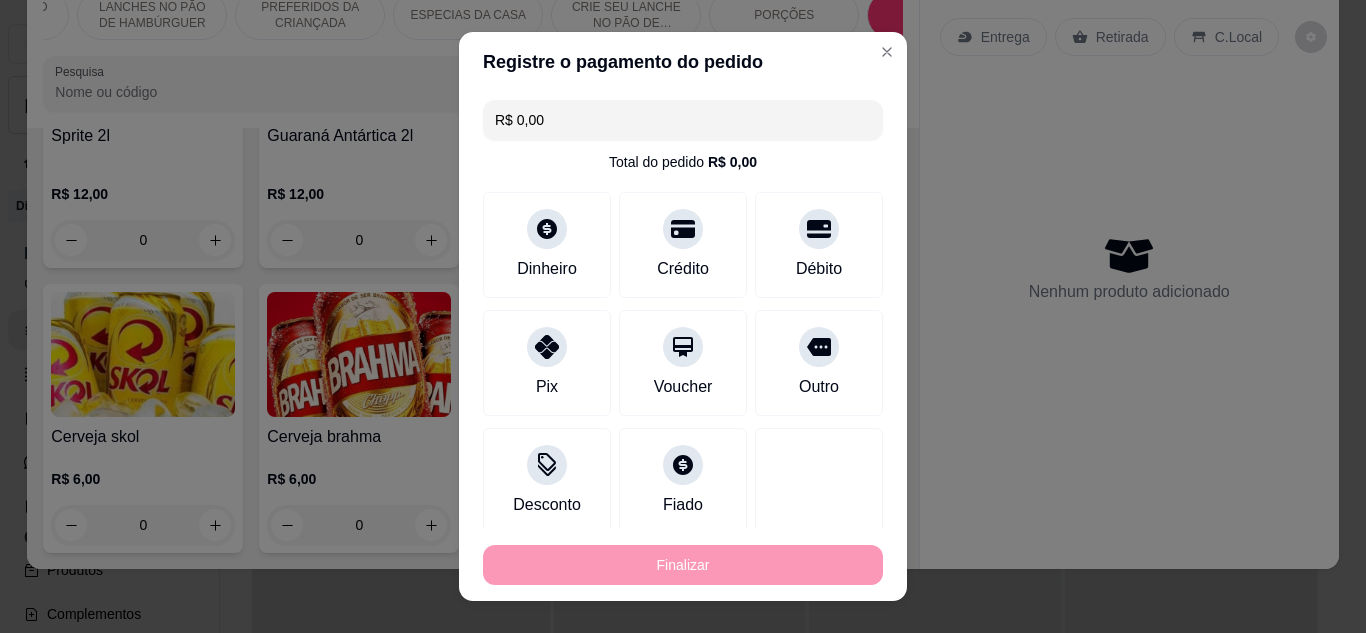 type on "-R$ 75,00" 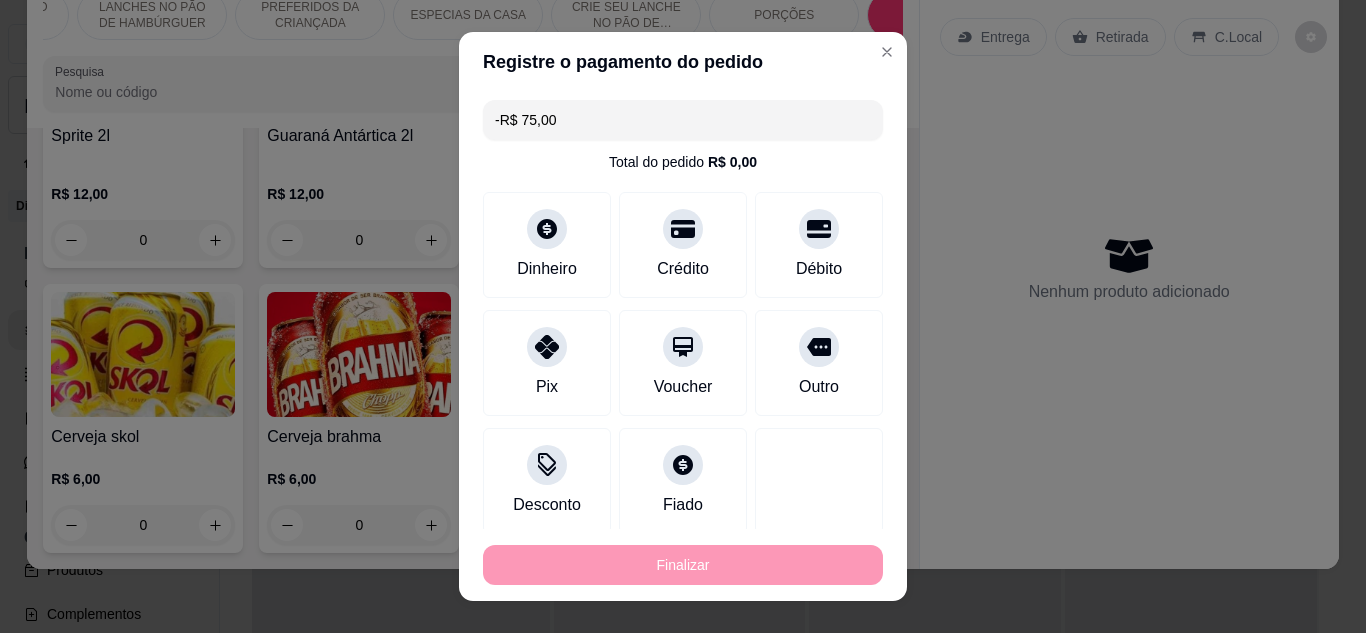 scroll, scrollTop: 5435, scrollLeft: 0, axis: vertical 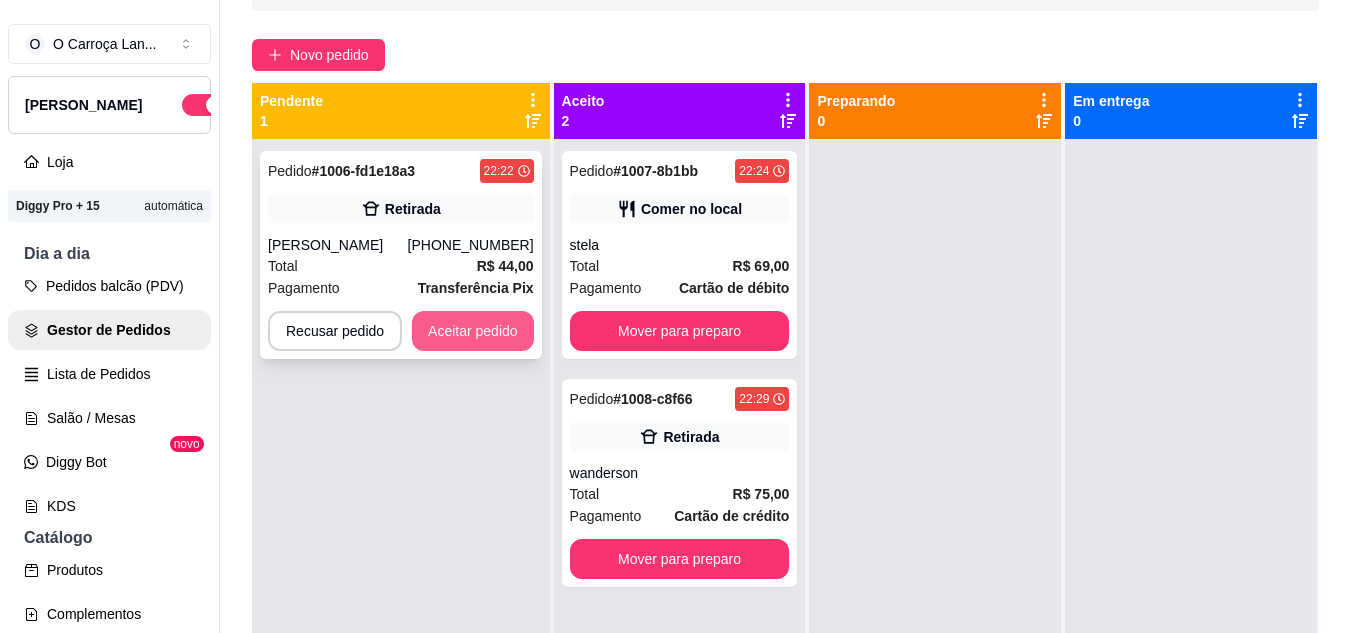 click on "Aceitar pedido" at bounding box center (473, 331) 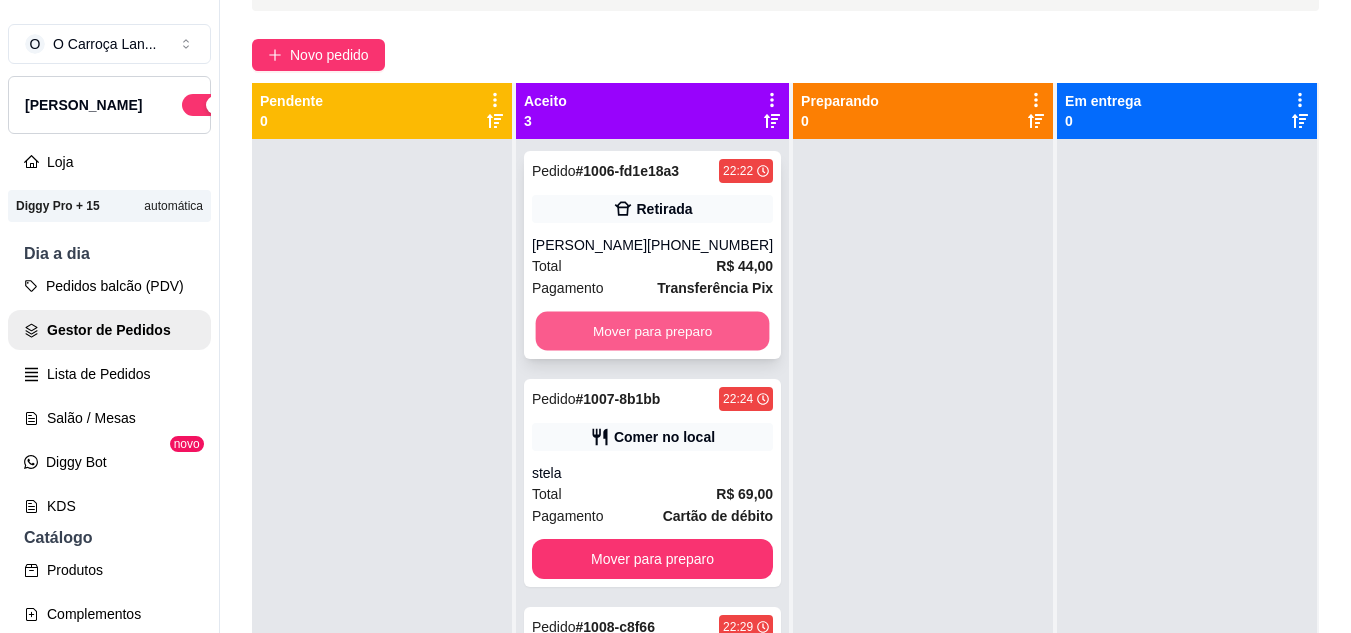 click on "Mover para preparo" at bounding box center (653, 331) 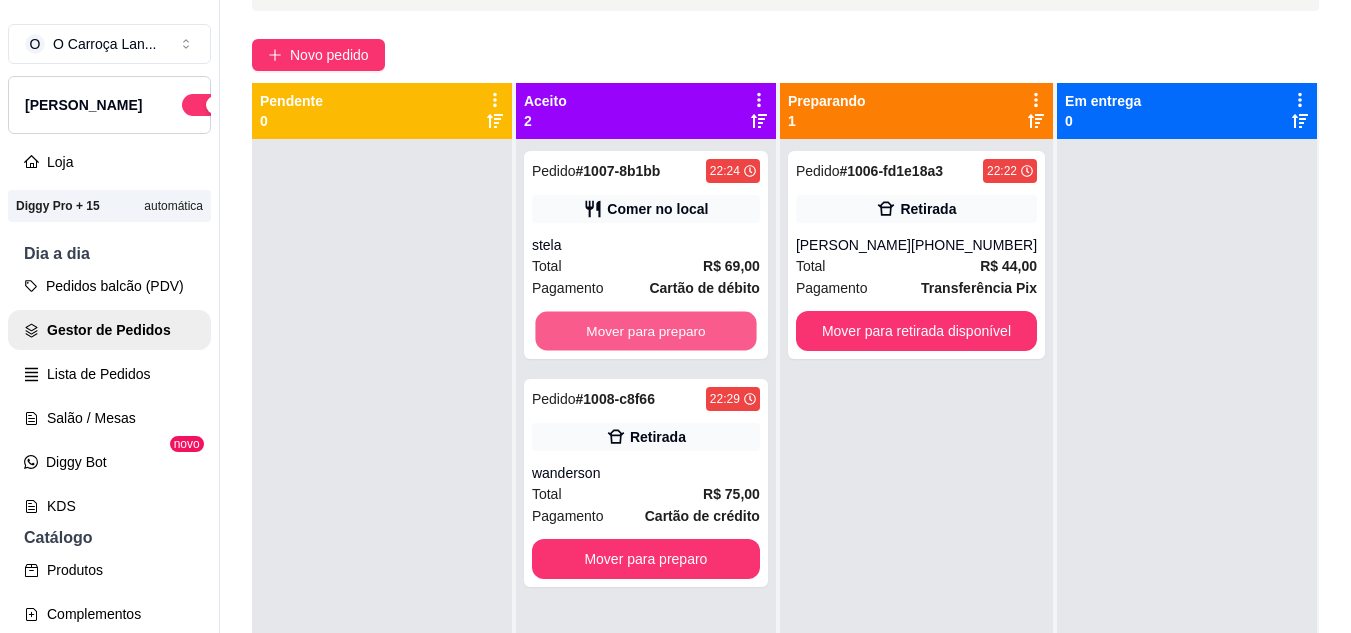 click on "Mover para preparo" at bounding box center [645, 331] 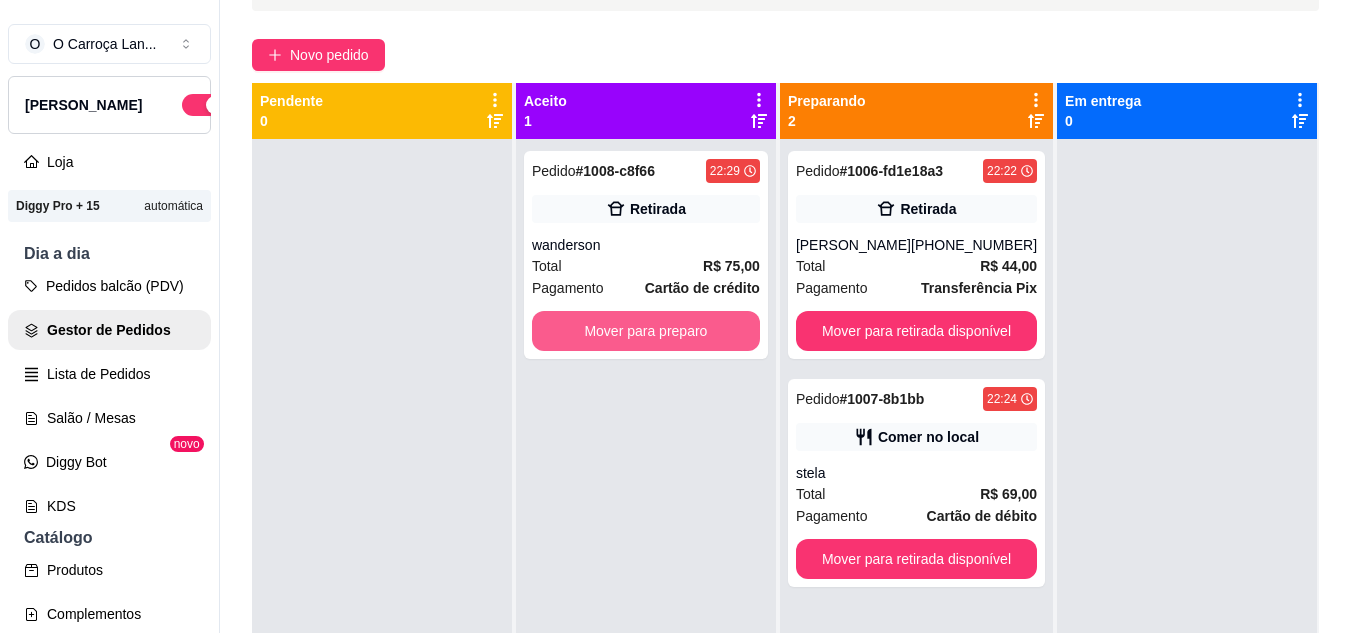 click on "Mover para preparo" at bounding box center (646, 331) 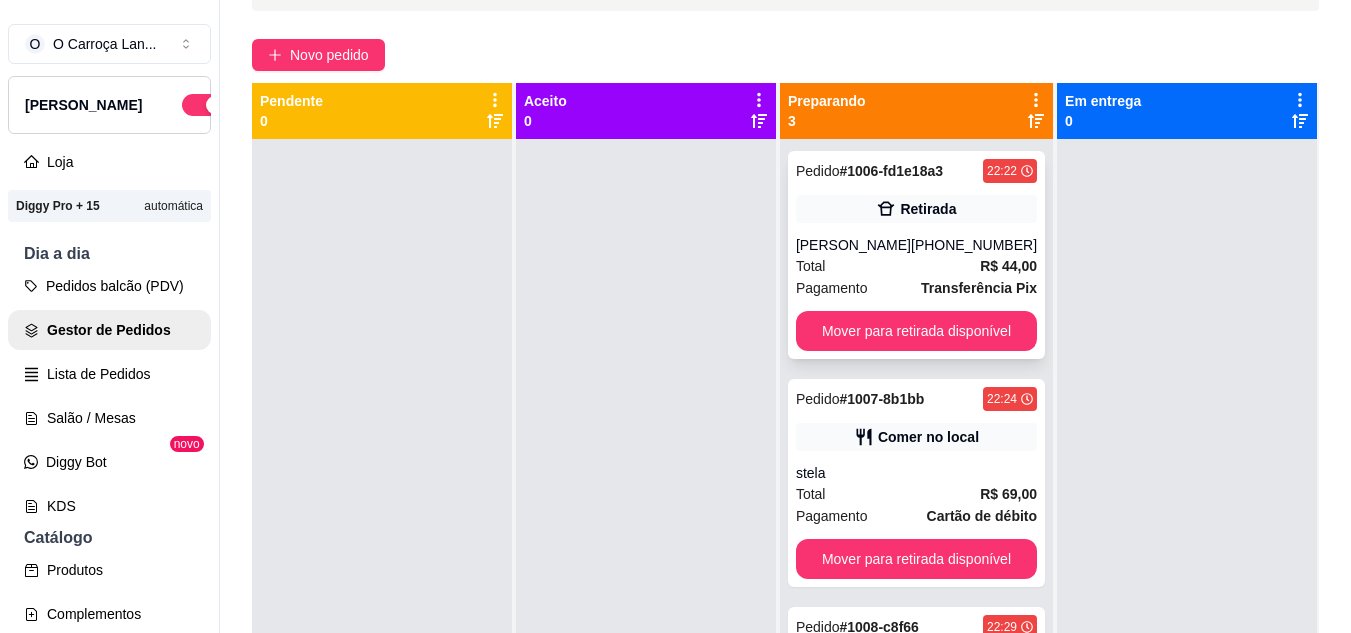 click on "Pedido  # 1006-fd1e18a3 22:22 Retirada [PERSON_NAME]  [PHONE_NUMBER] Total R$ 44,00 Pagamento Transferência Pix Mover para retirada disponível" at bounding box center [916, 255] 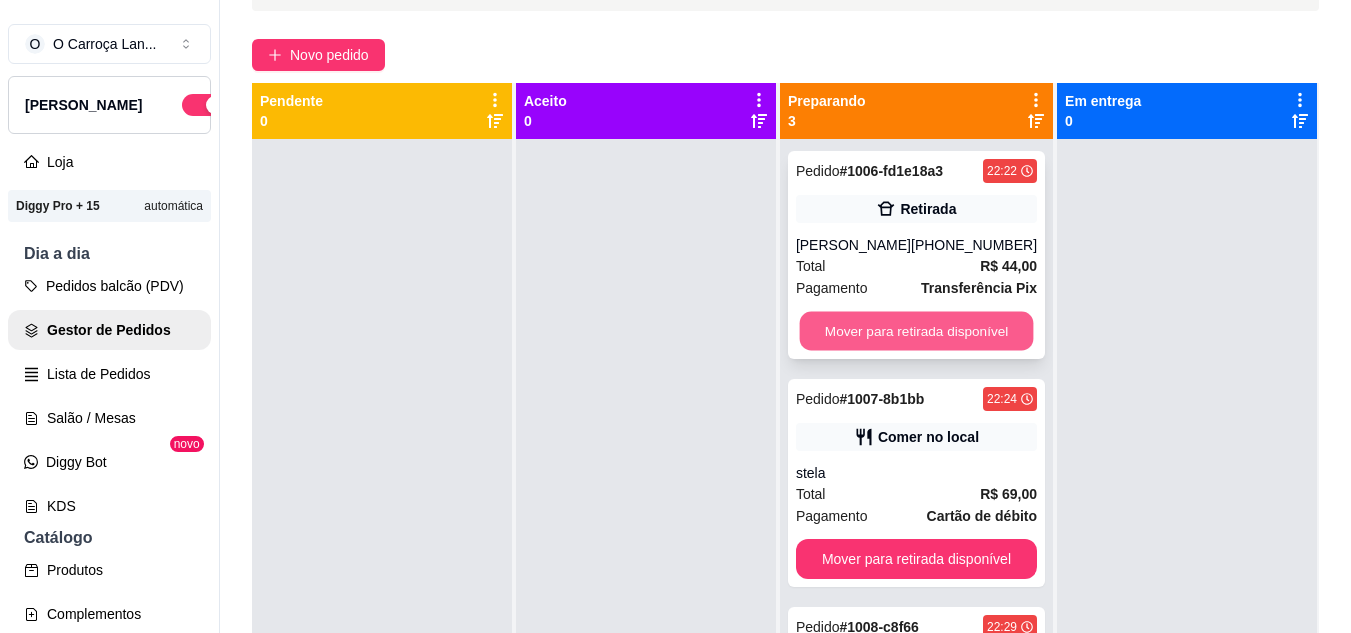 click on "Mover para retirada disponível" at bounding box center (916, 331) 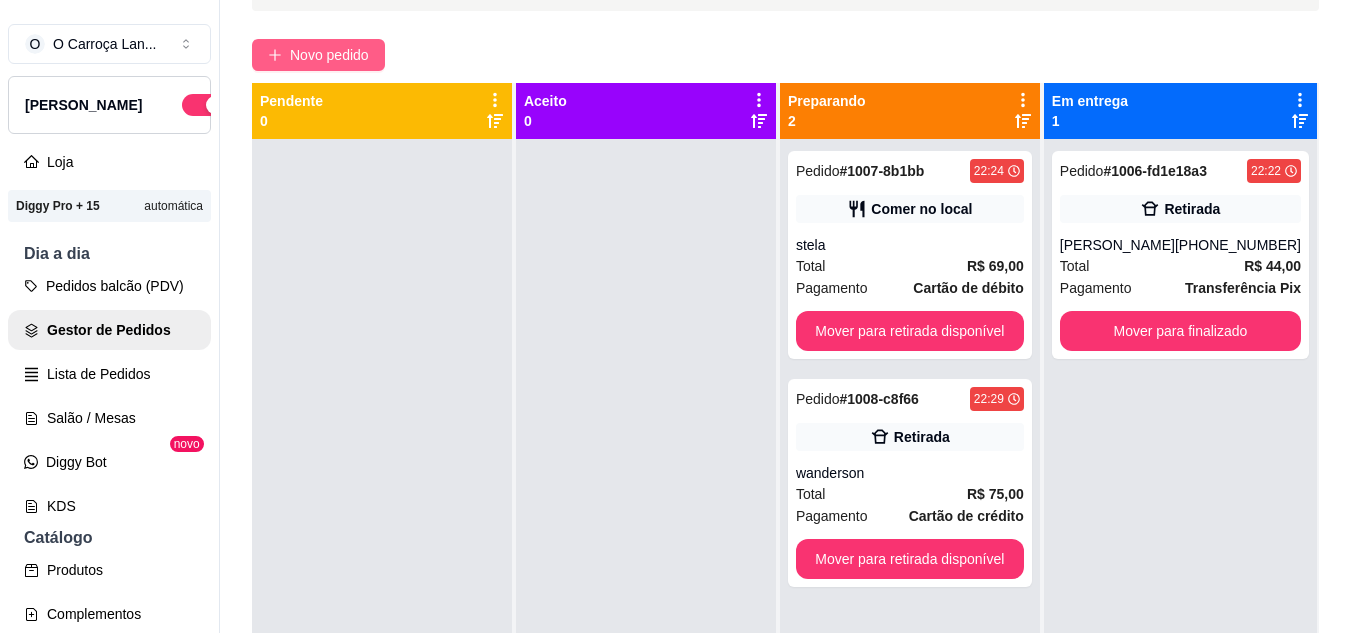 click on "Novo pedido" at bounding box center [329, 55] 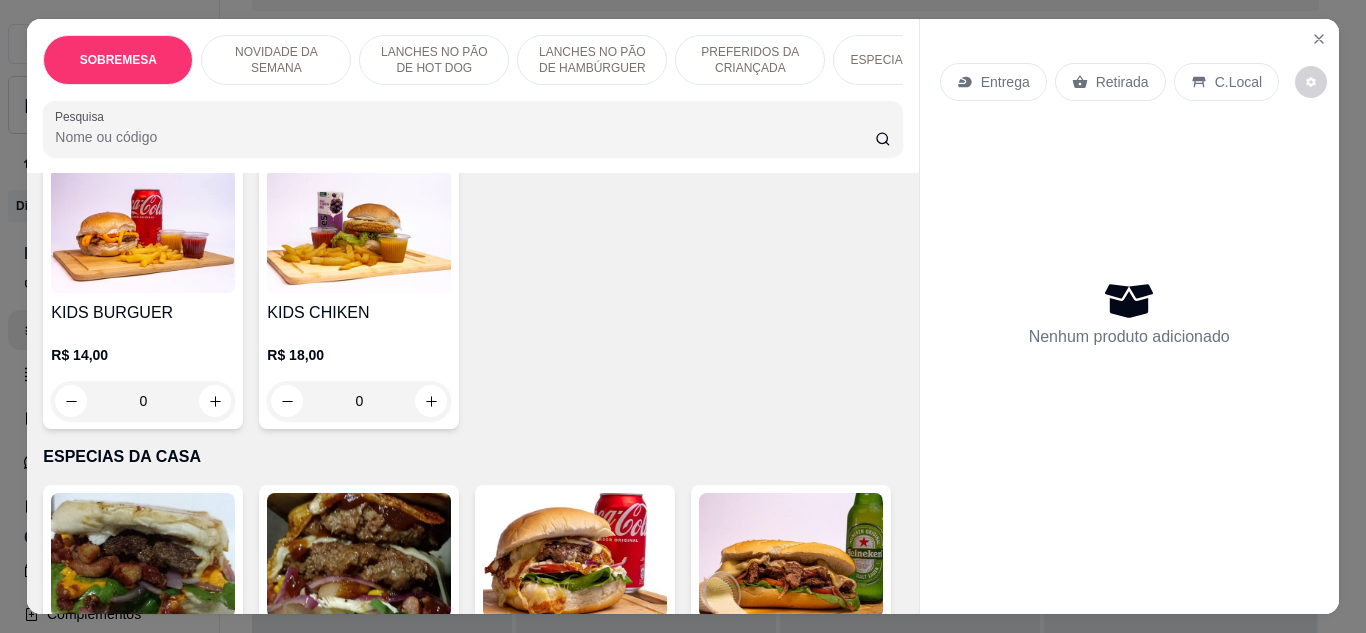 scroll, scrollTop: 2062, scrollLeft: 0, axis: vertical 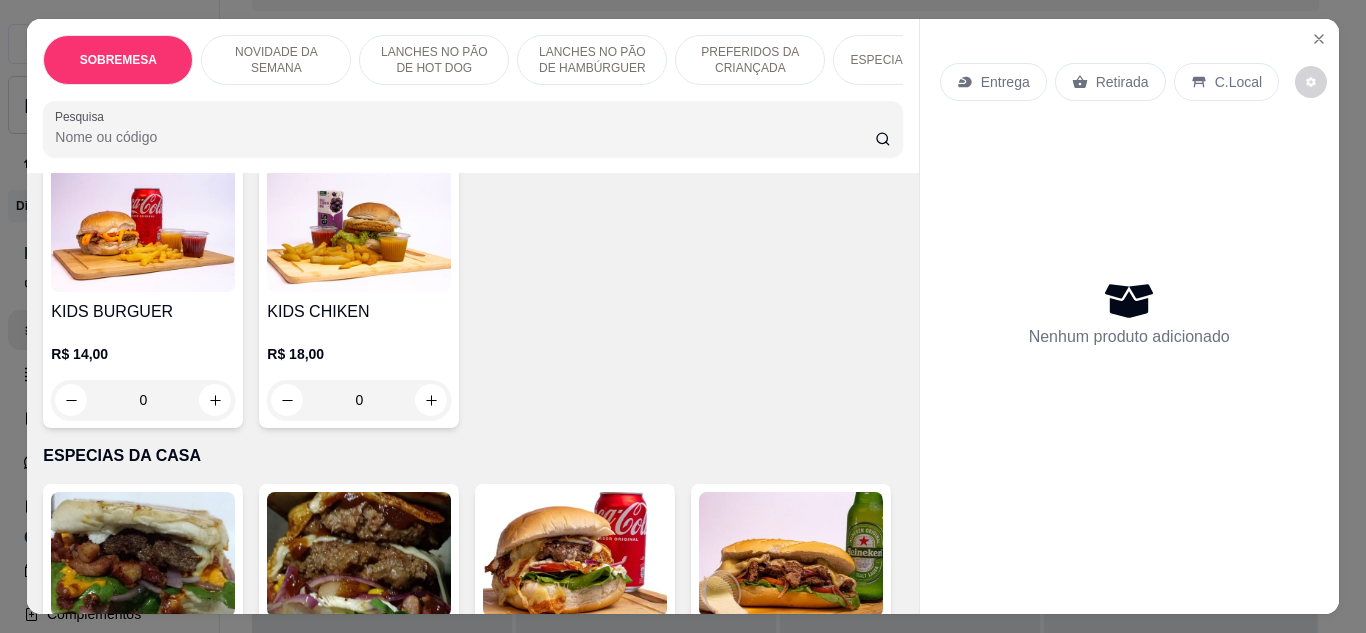 click at bounding box center [143, -96] 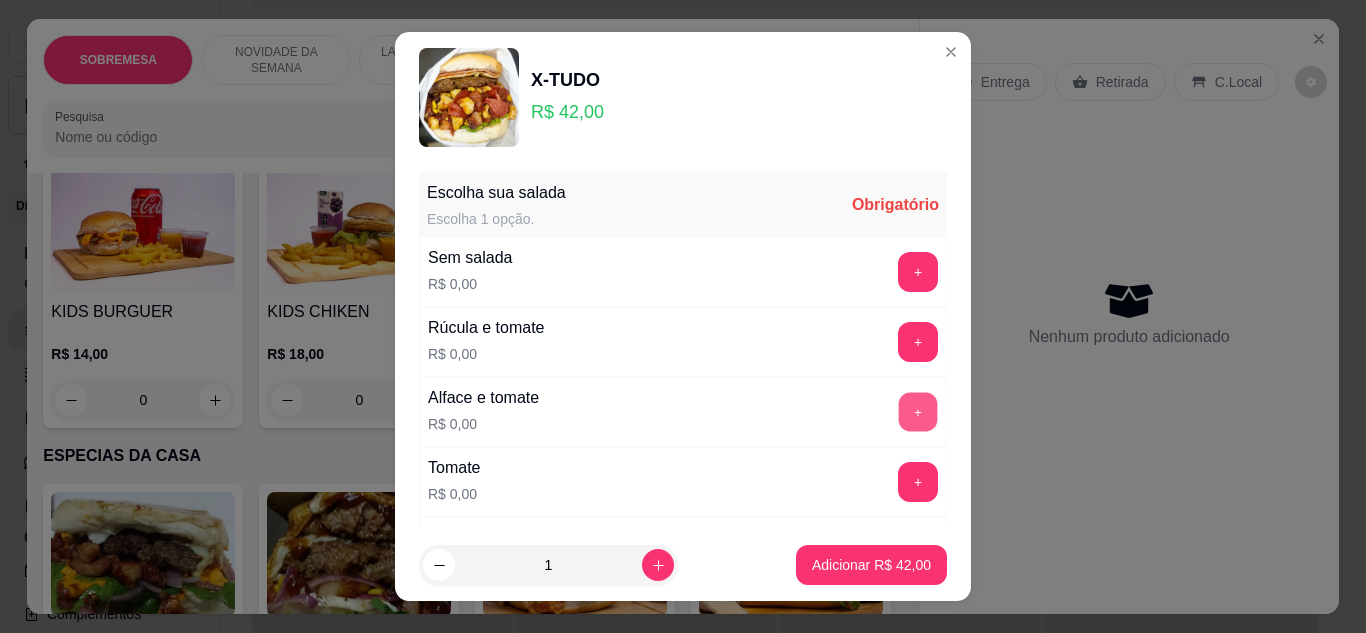click on "+" at bounding box center (918, 412) 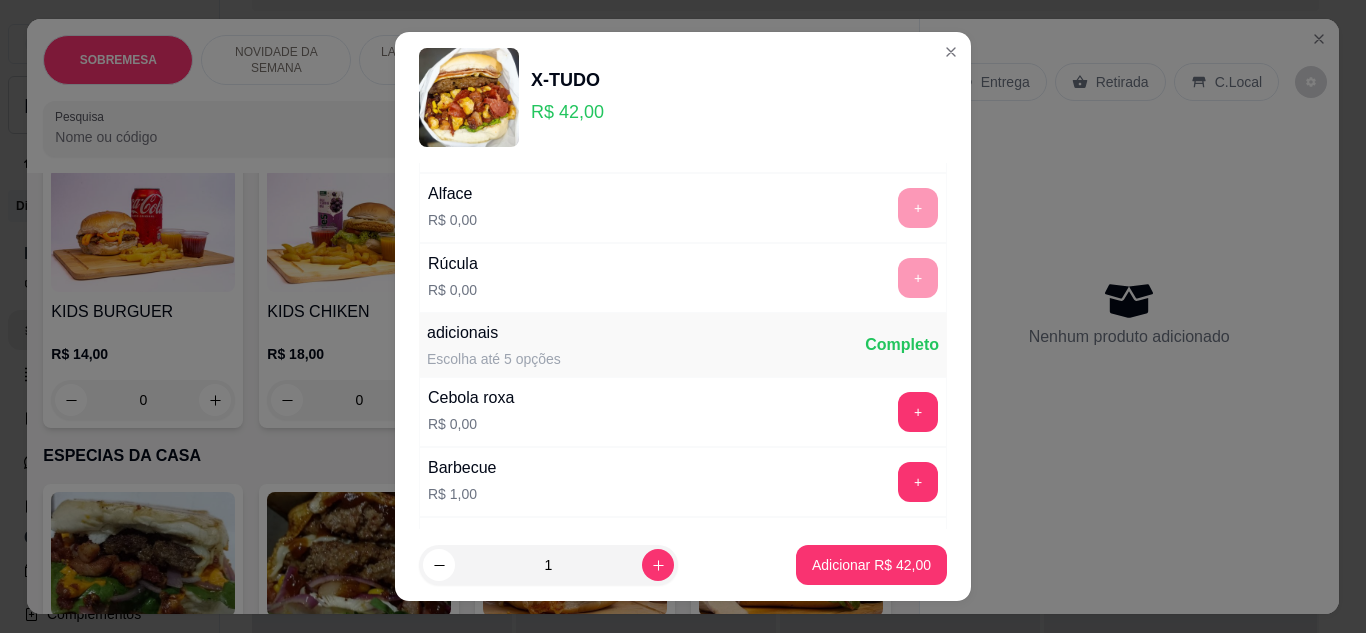 scroll, scrollTop: 353, scrollLeft: 0, axis: vertical 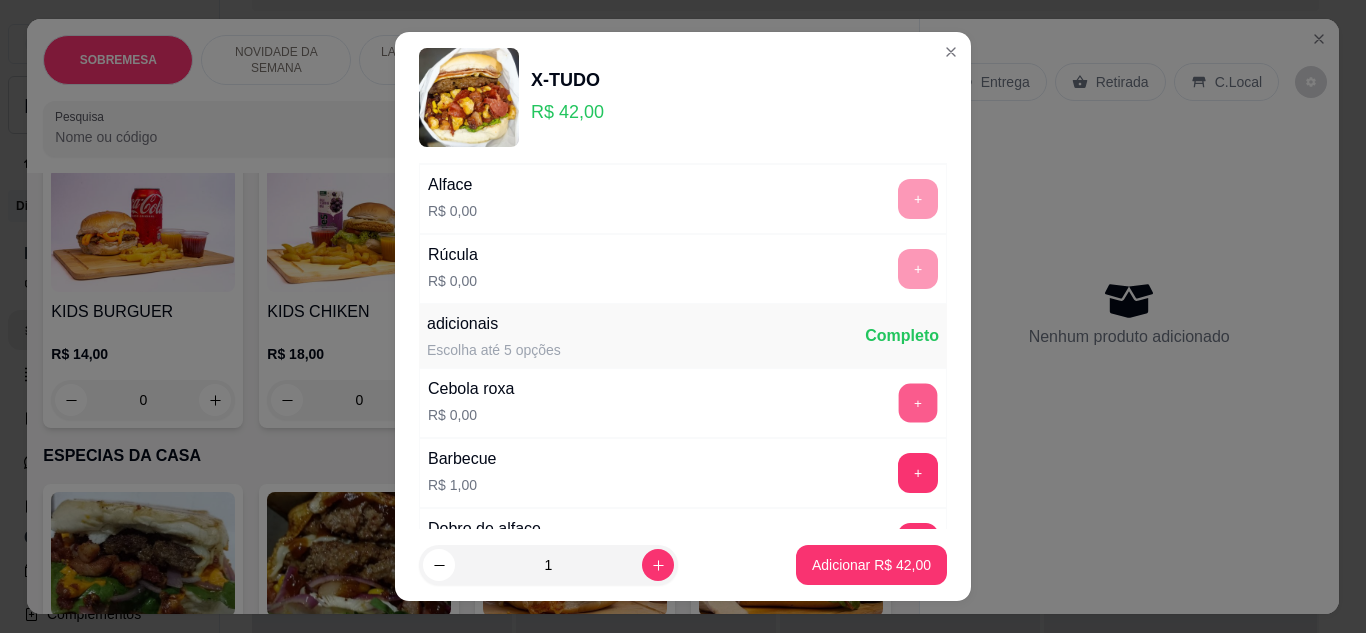 click on "+" at bounding box center (918, 403) 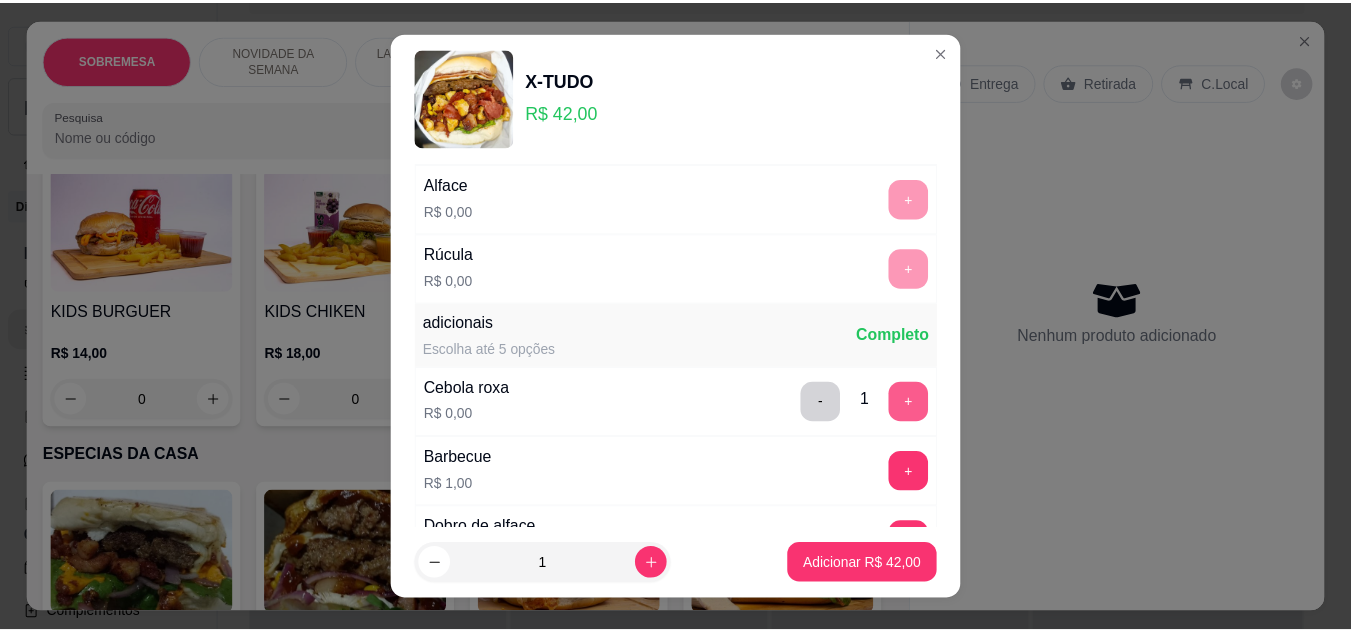 scroll, scrollTop: 1952, scrollLeft: 0, axis: vertical 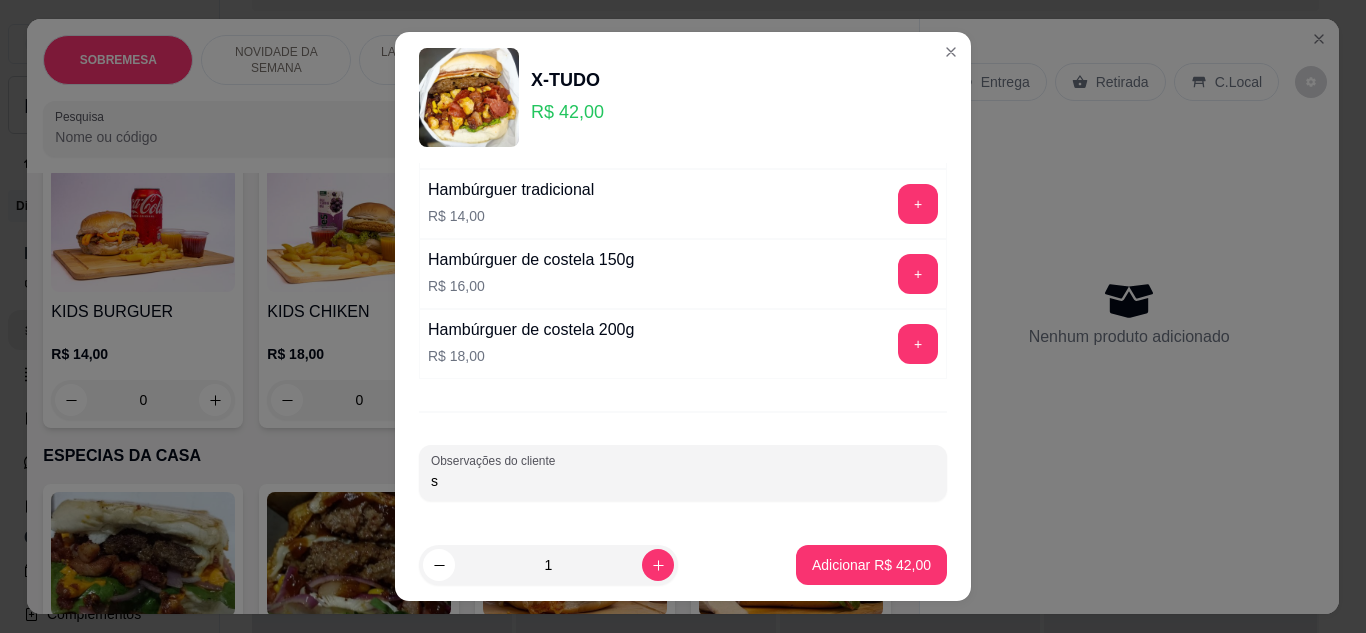 click on "s" at bounding box center (683, 481) 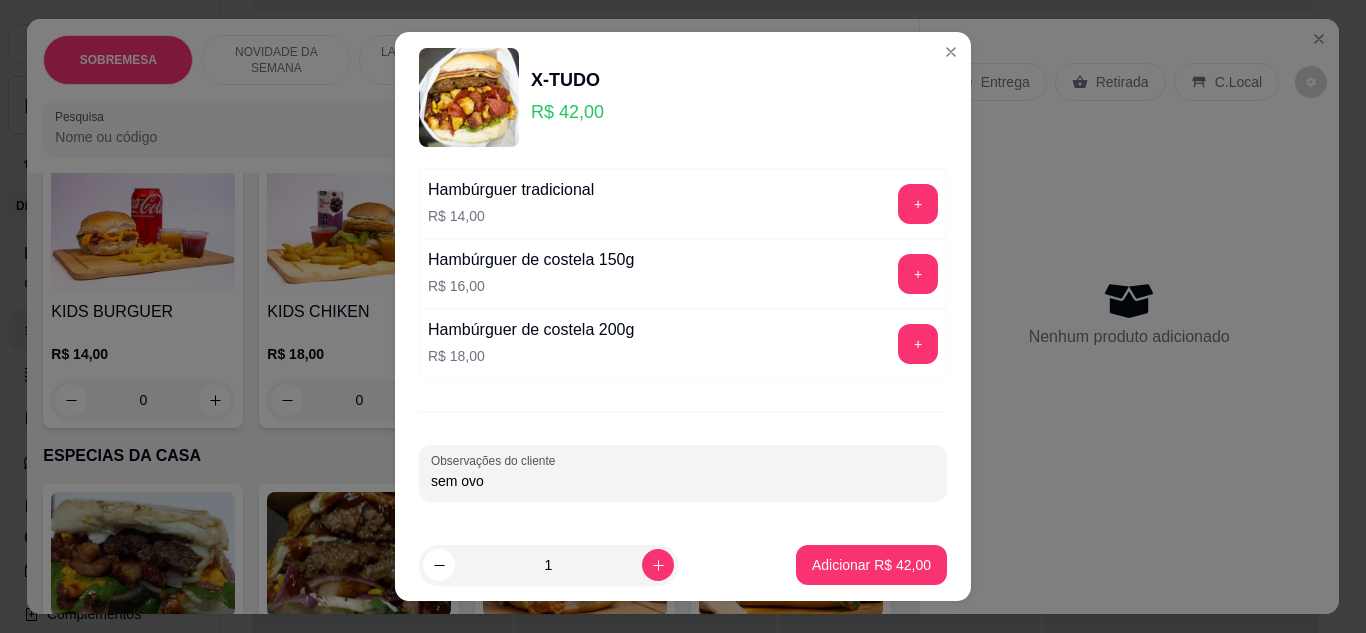 type on "sem ovo" 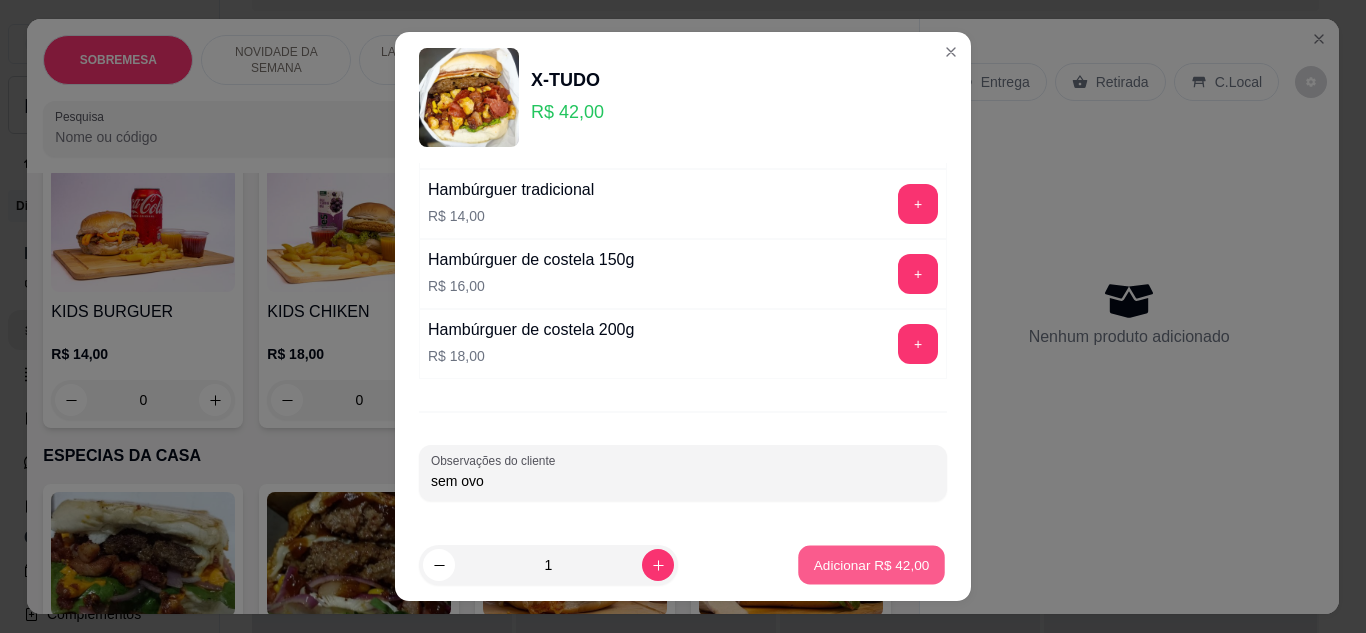 click on "Adicionar   R$ 42,00" at bounding box center (872, 565) 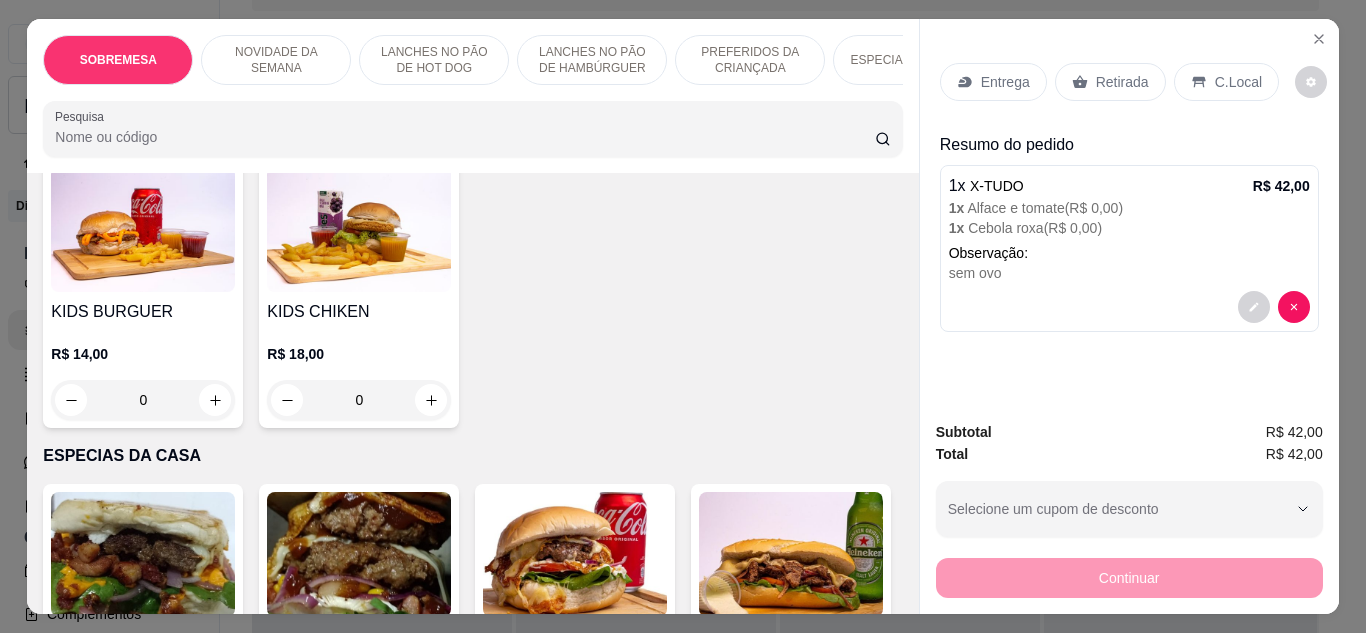 click on "Retirada" at bounding box center [1110, 82] 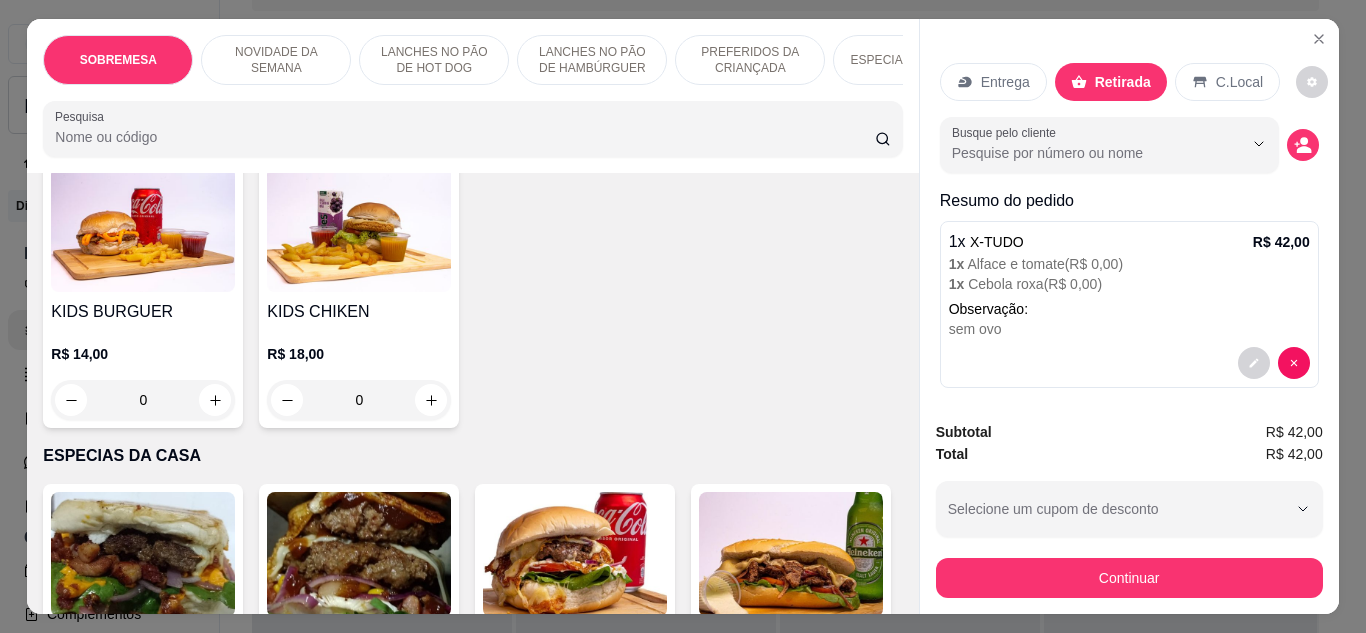 click on "Busque pelo cliente" at bounding box center (1129, 145) 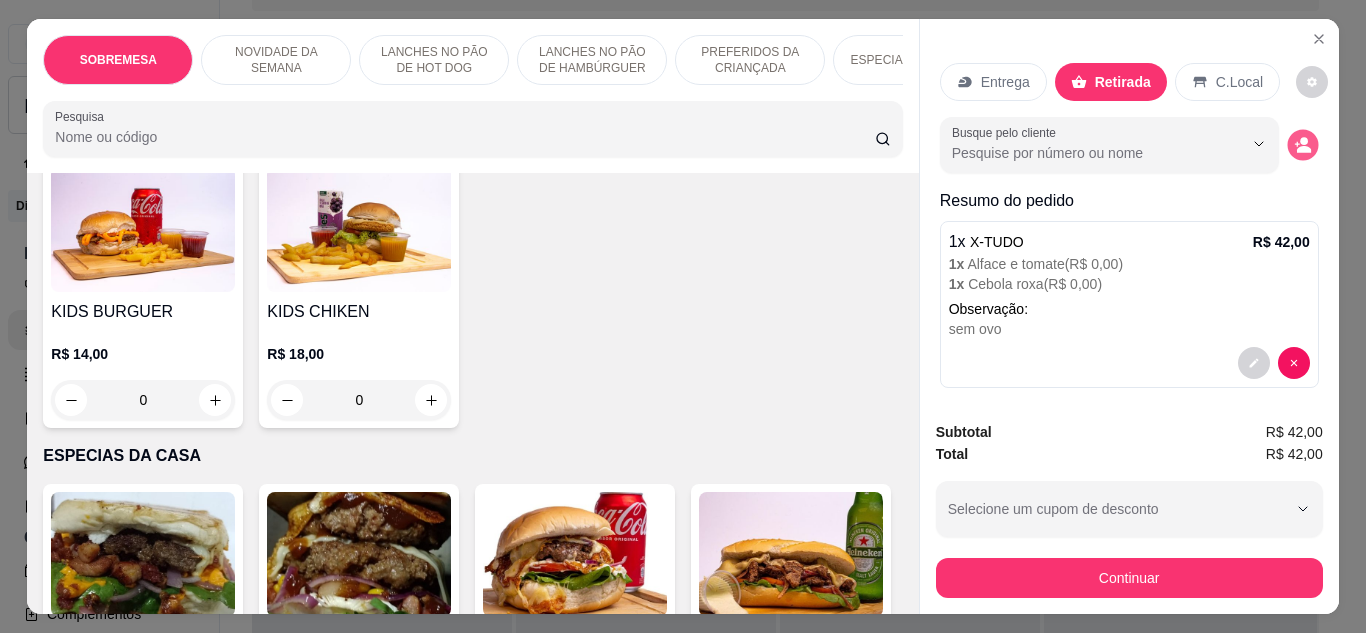 click 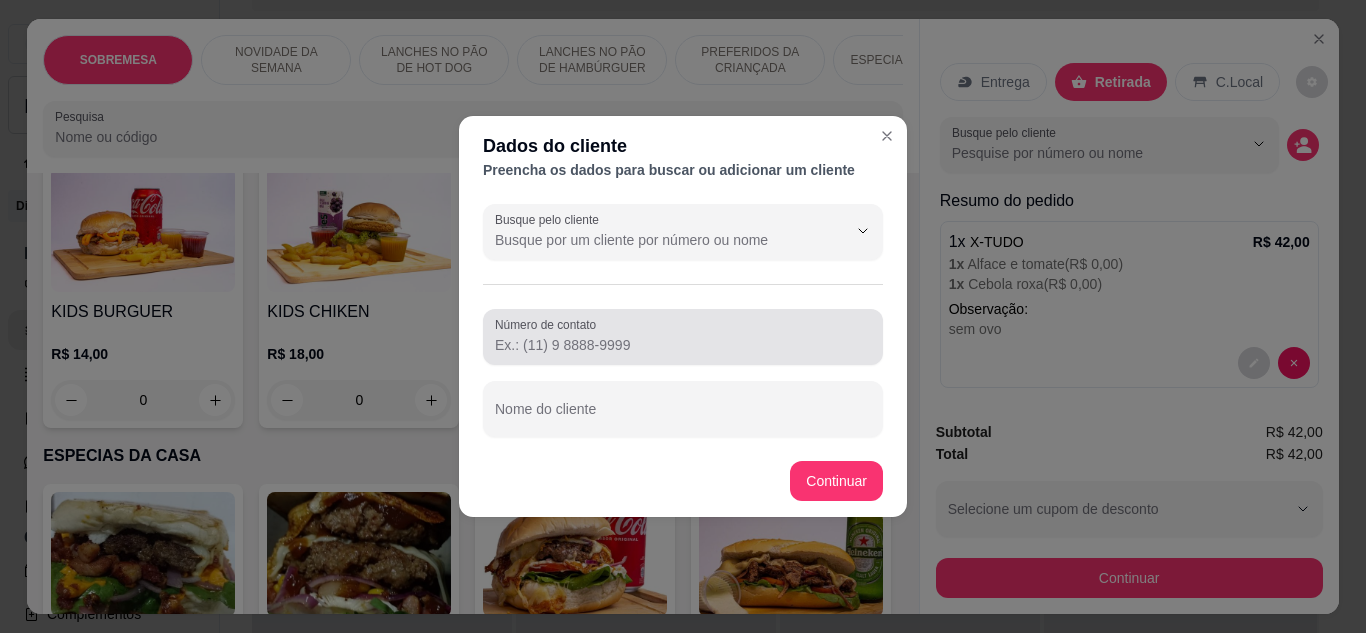 click at bounding box center [683, 337] 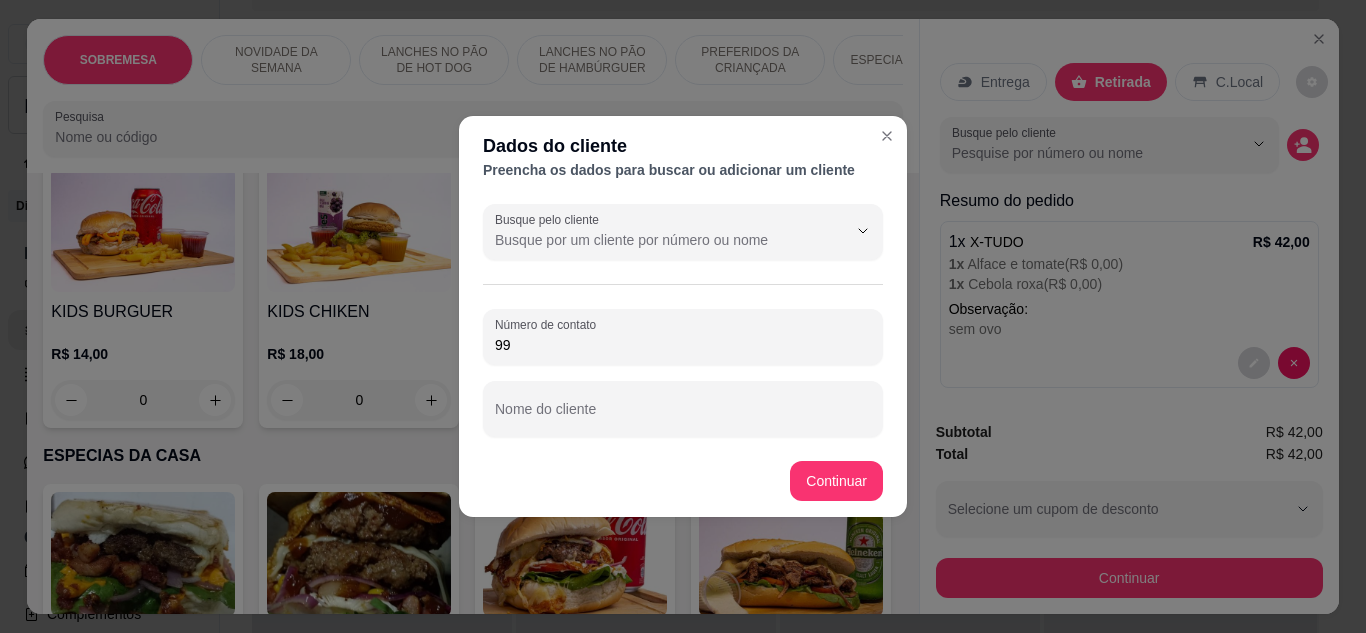 type on "9" 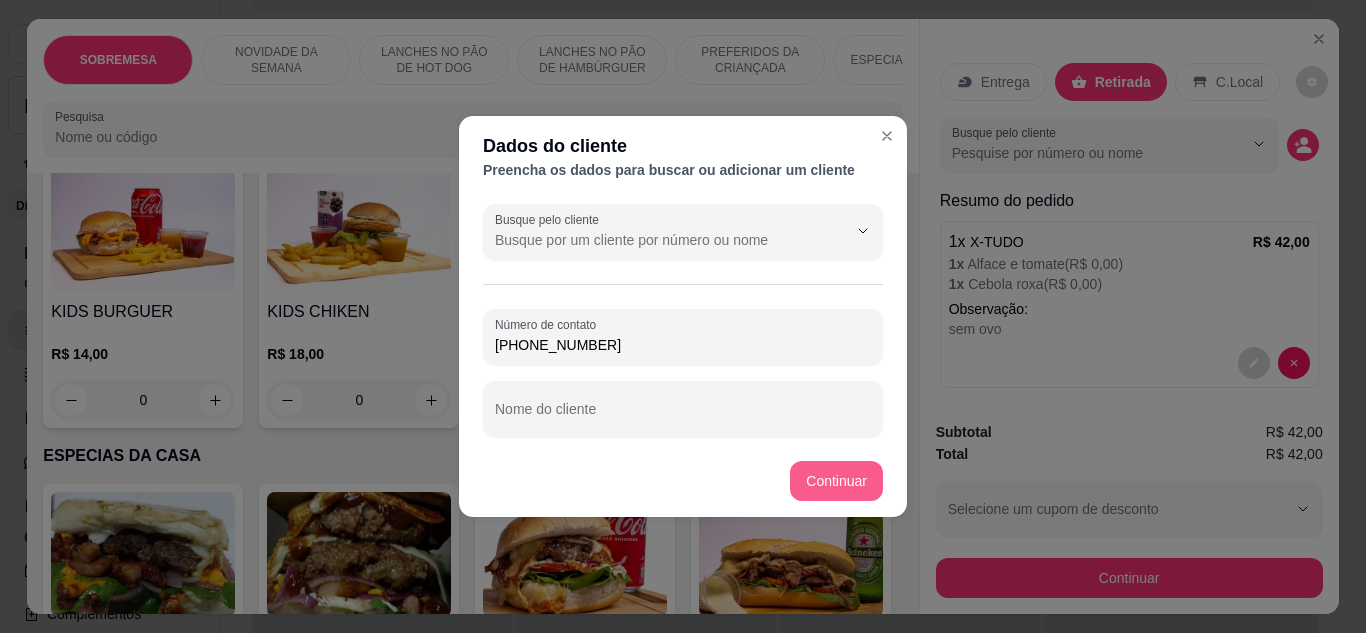type on "[PHONE_NUMBER]" 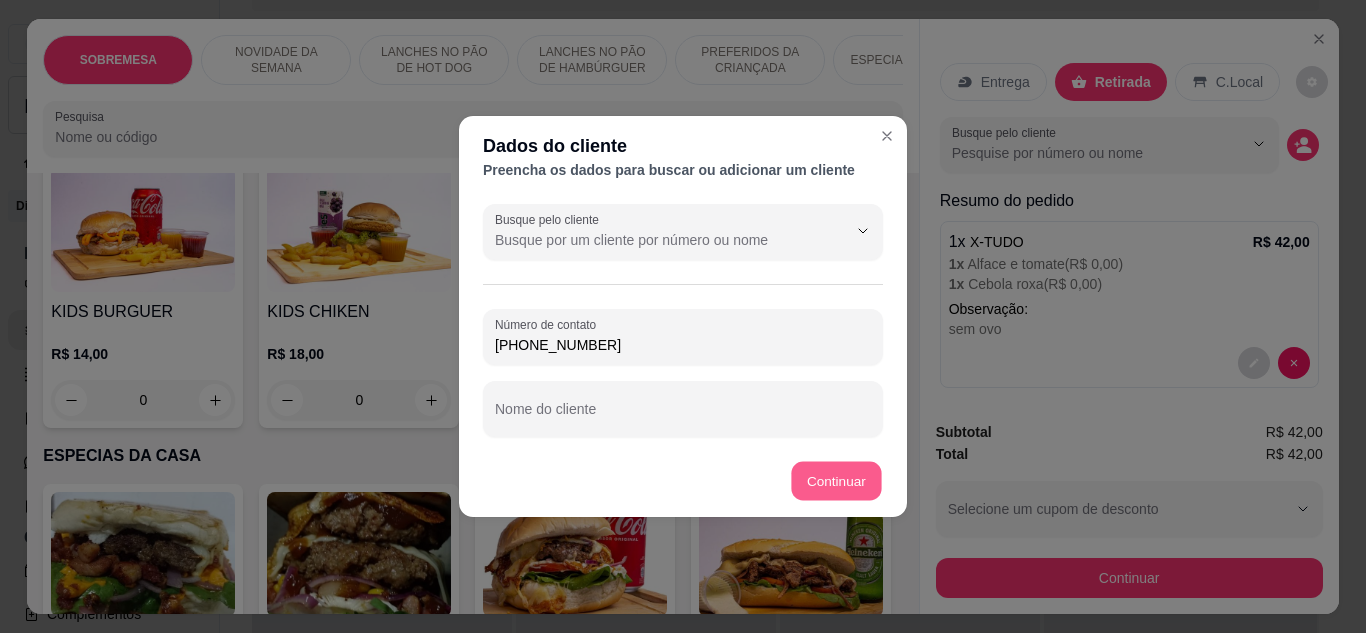 click on "Continuar" at bounding box center [837, 481] 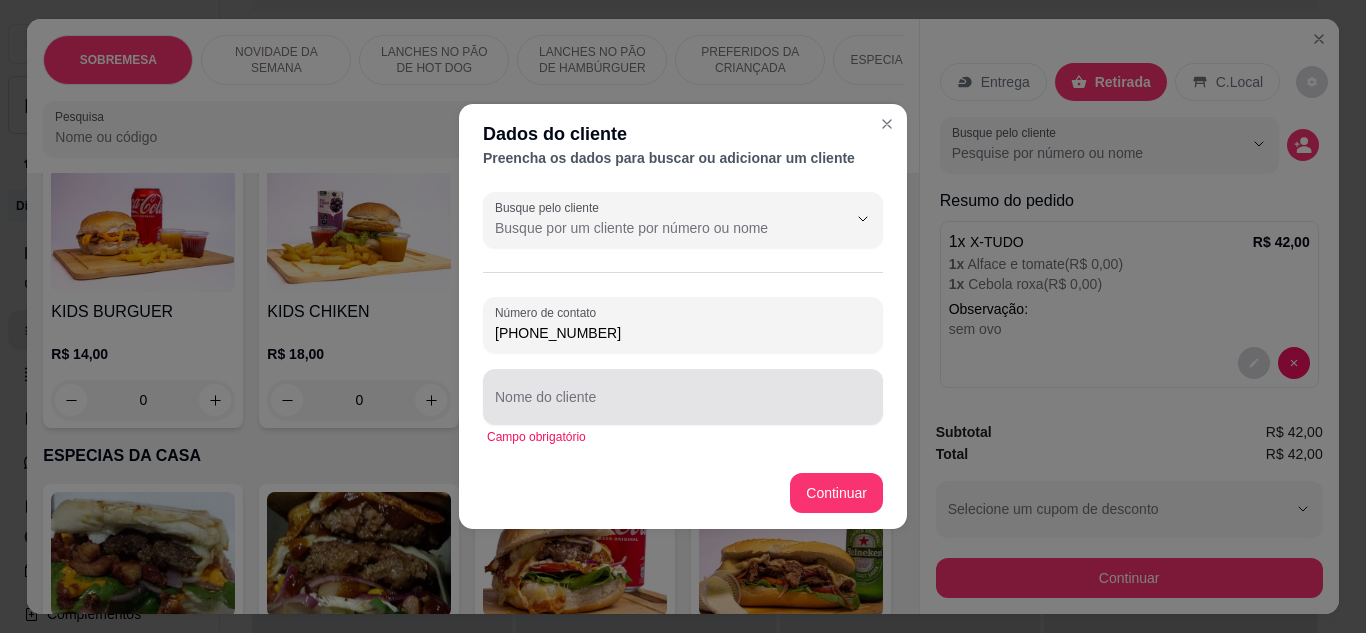 click on "Nome do cliente" at bounding box center (683, 397) 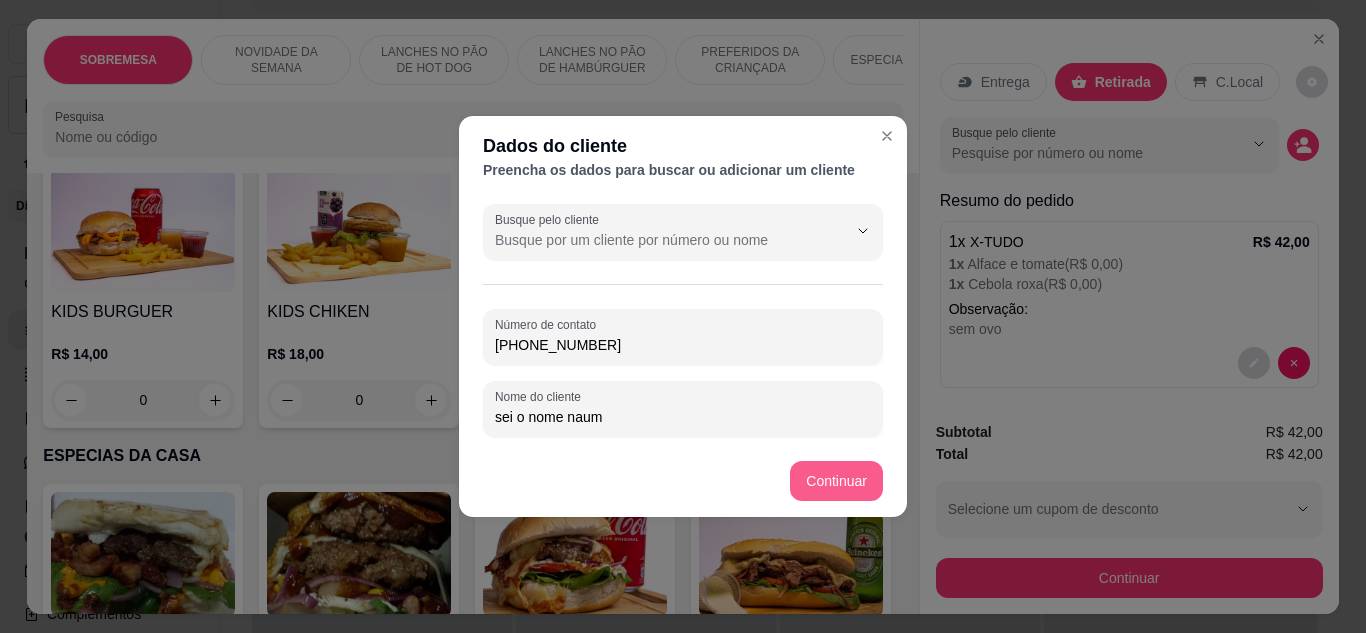type on "sei o nome naum" 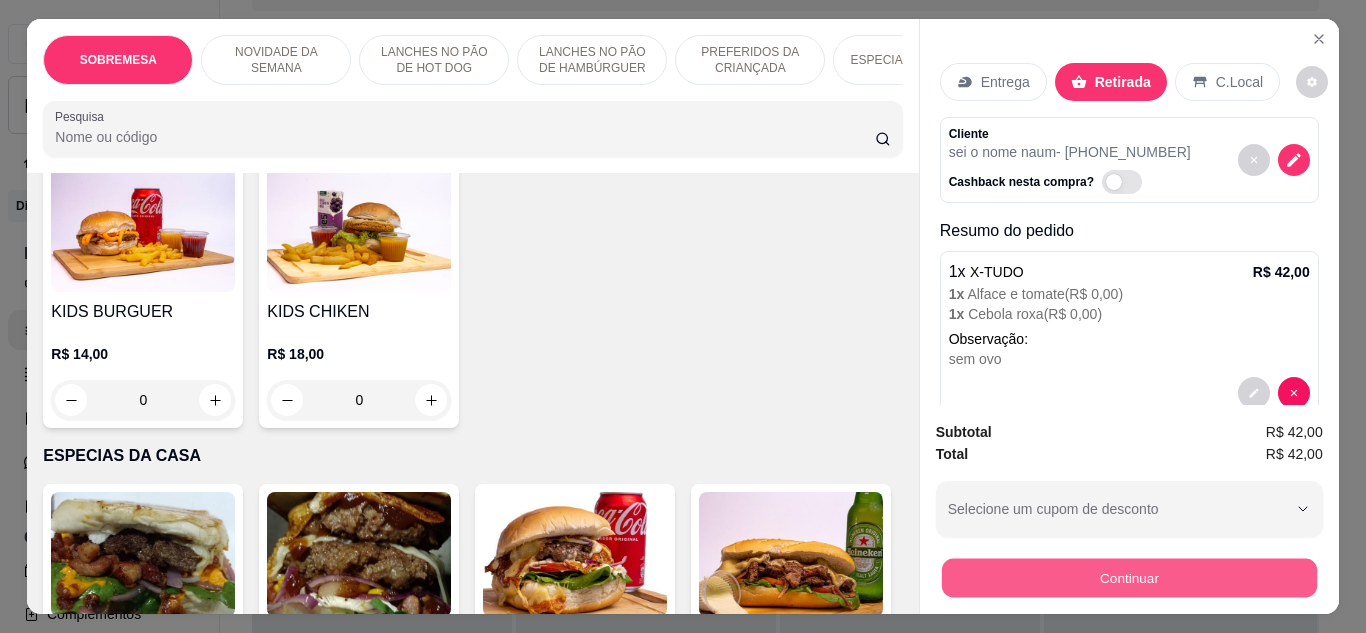 click on "Continuar" at bounding box center (1128, 578) 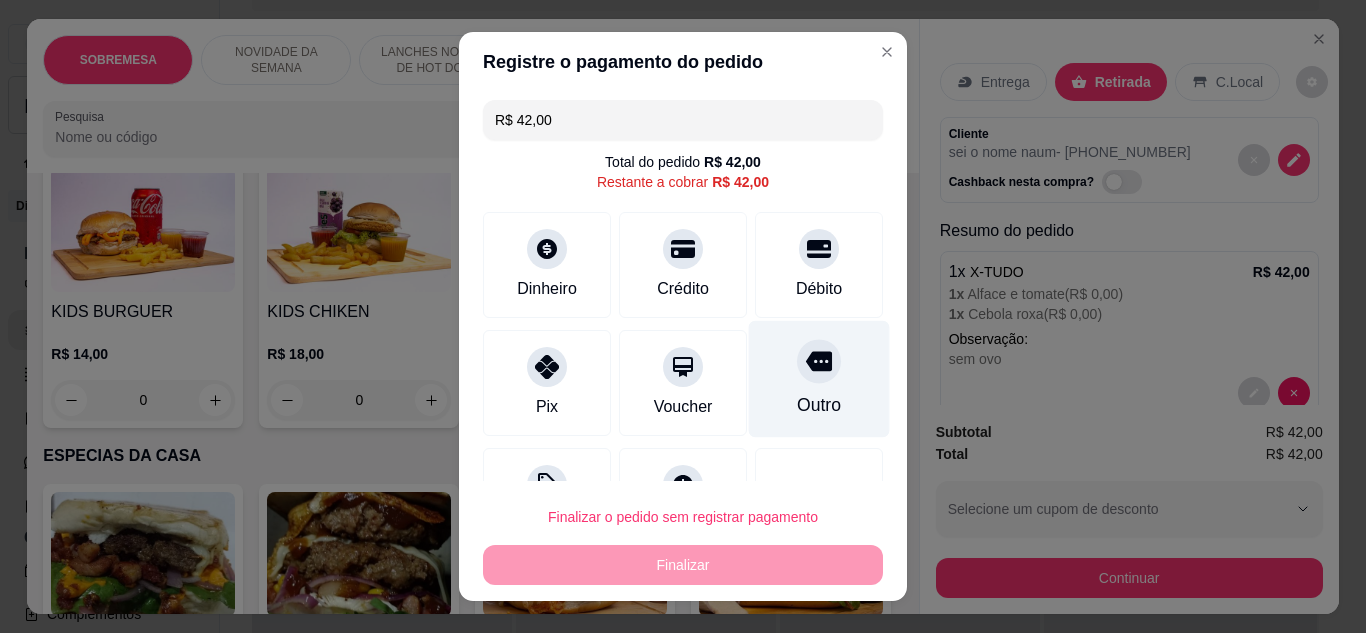 click at bounding box center [819, 361] 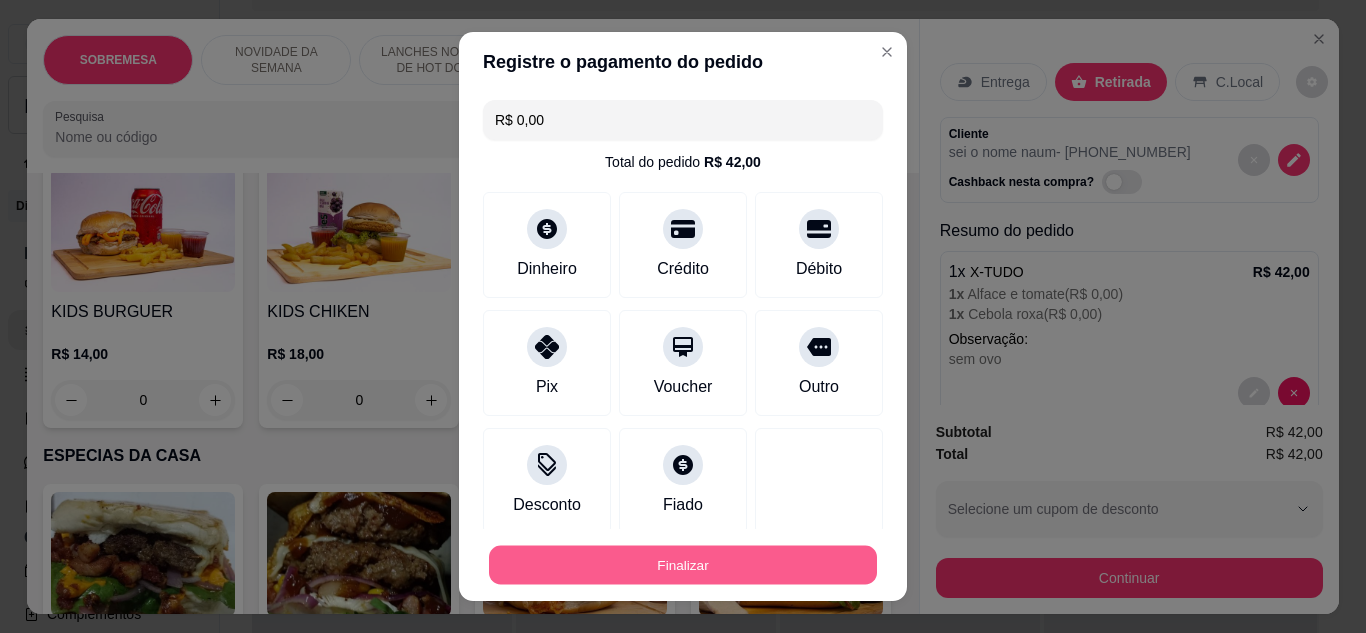 click on "Finalizar" at bounding box center [683, 565] 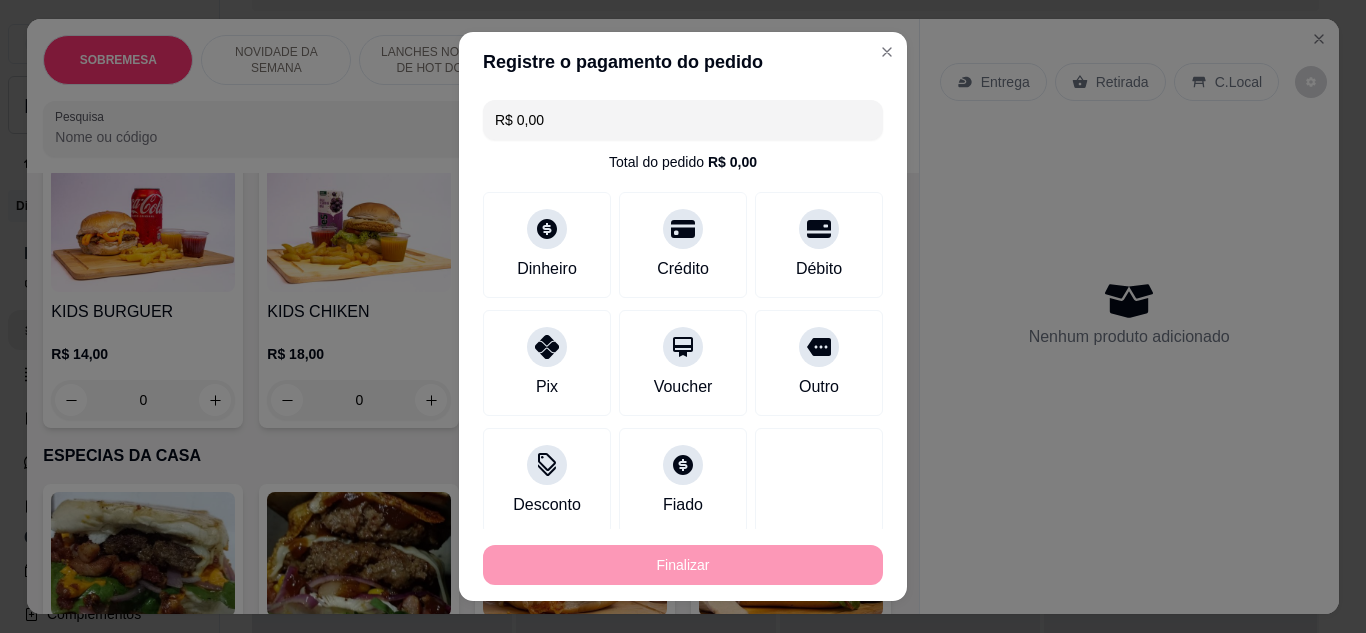 type on "-R$ 42,00" 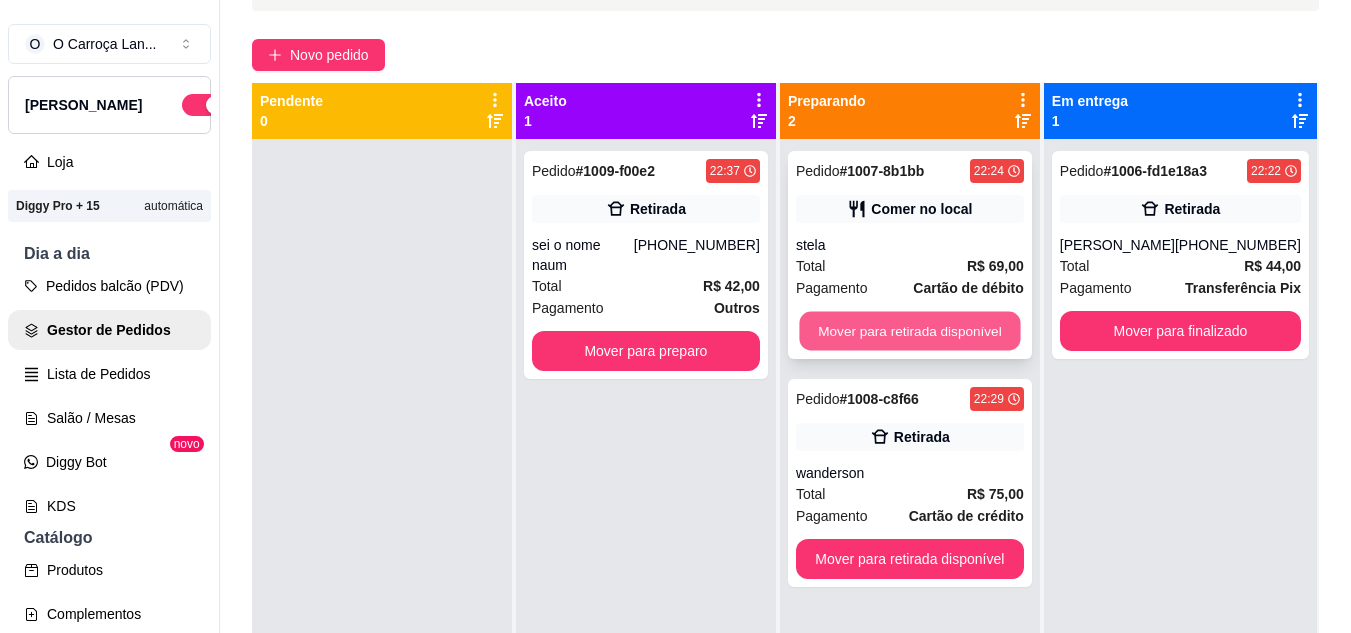 click on "Mover para retirada disponível" at bounding box center [909, 331] 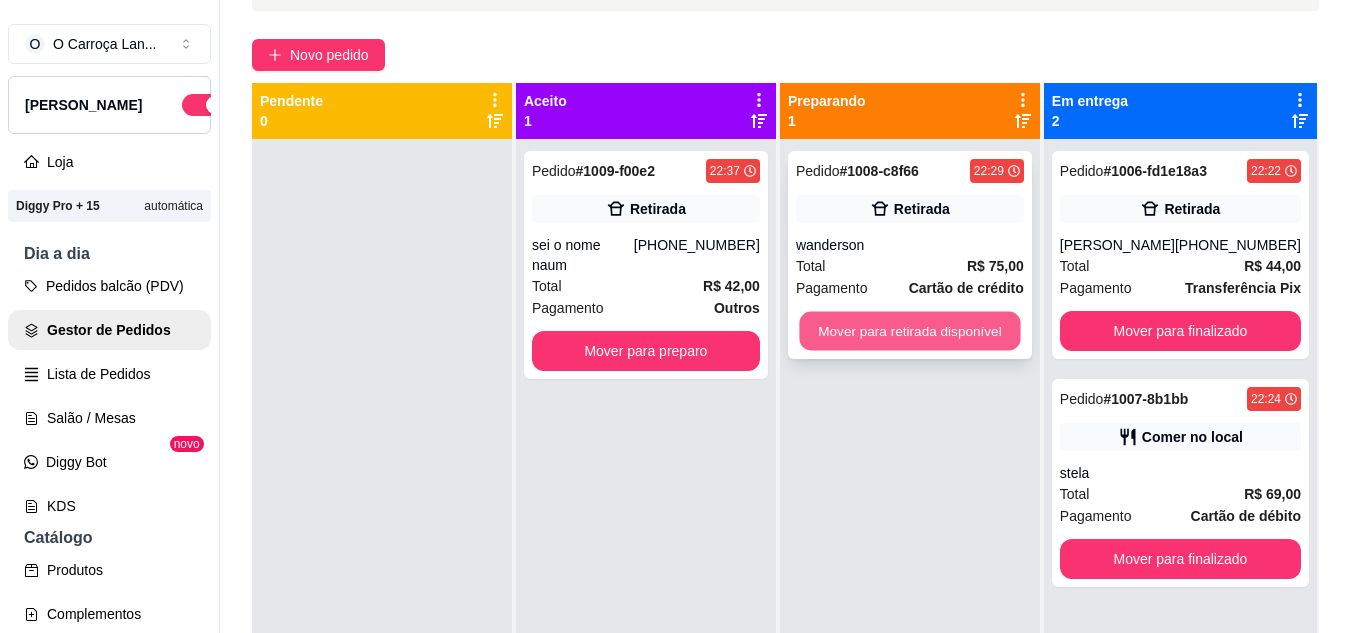 click on "Mover para retirada disponível" at bounding box center (909, 331) 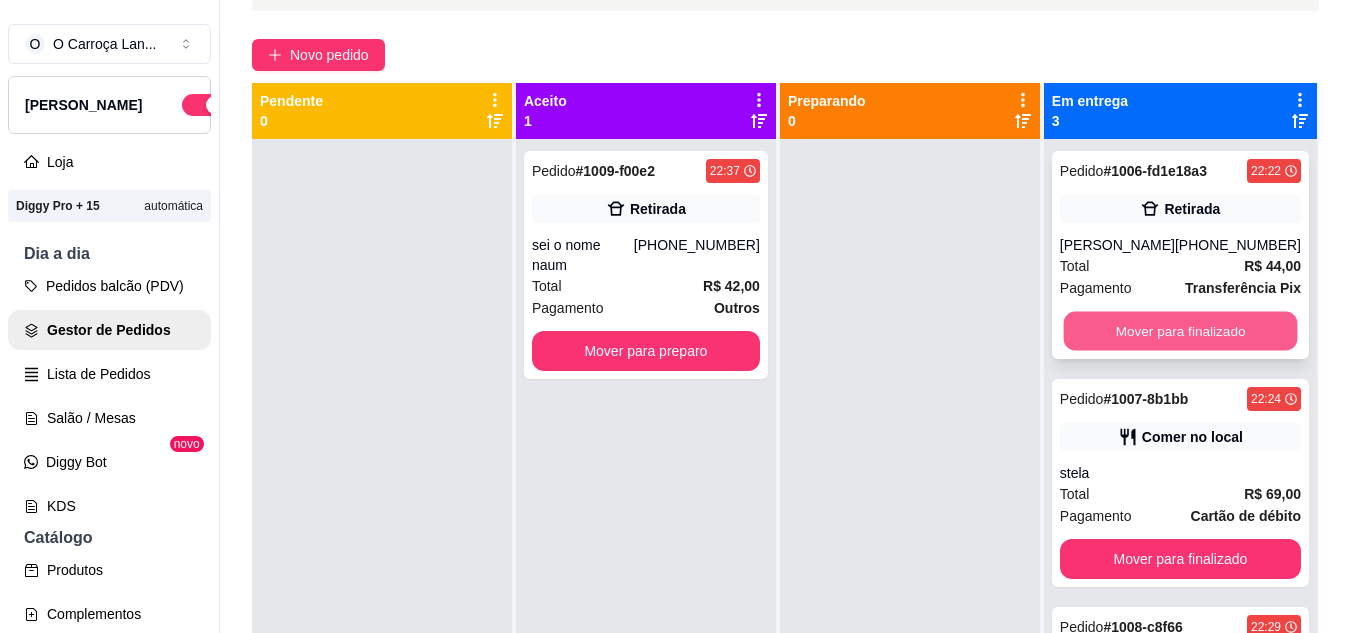 click on "Mover para finalizado" at bounding box center [1180, 331] 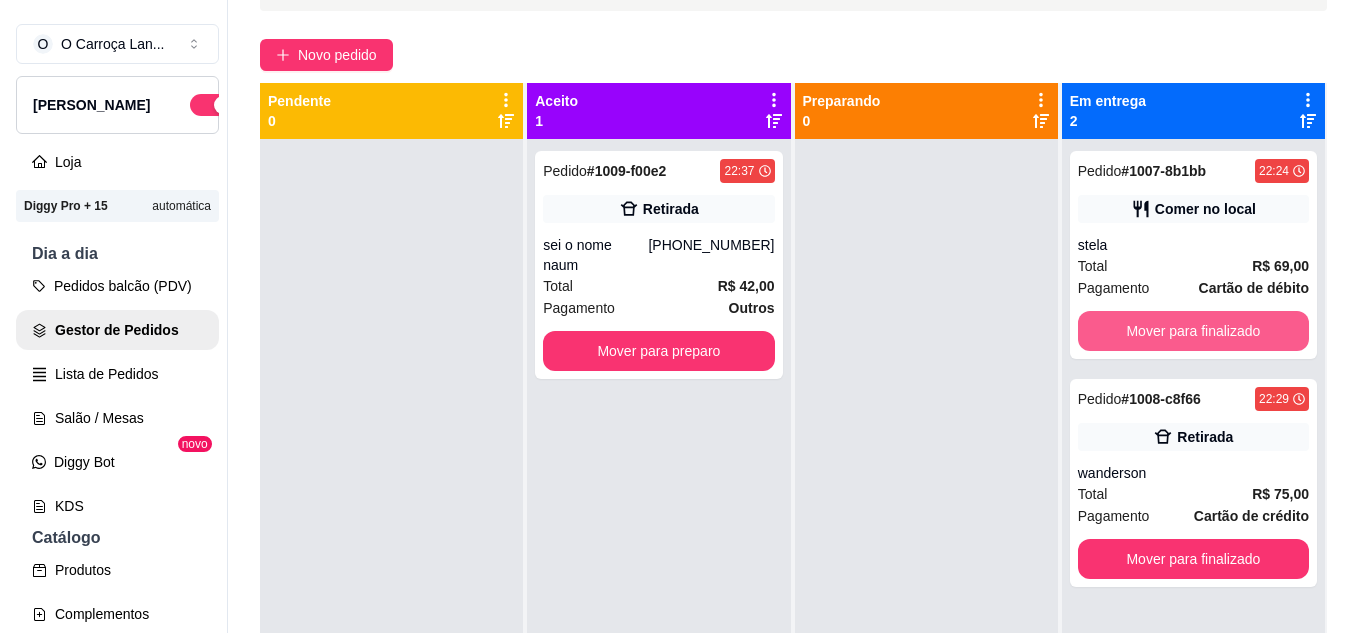 scroll, scrollTop: 56, scrollLeft: 0, axis: vertical 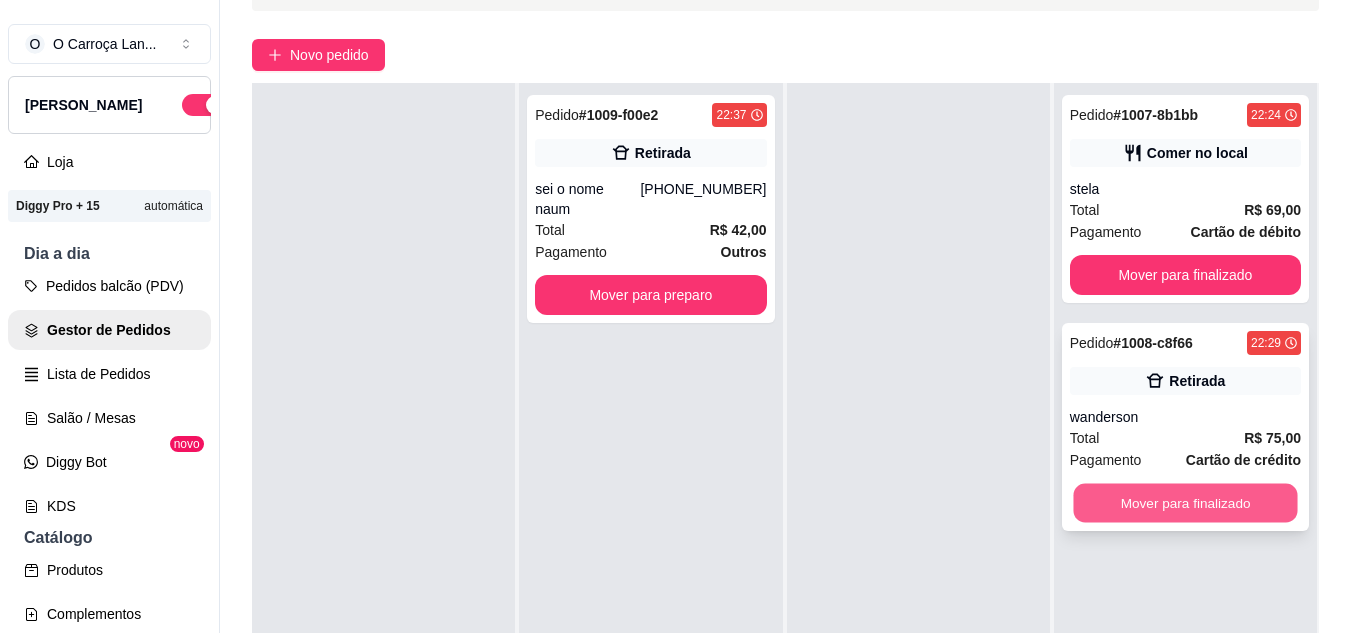 click on "Mover para finalizado" at bounding box center (1185, 503) 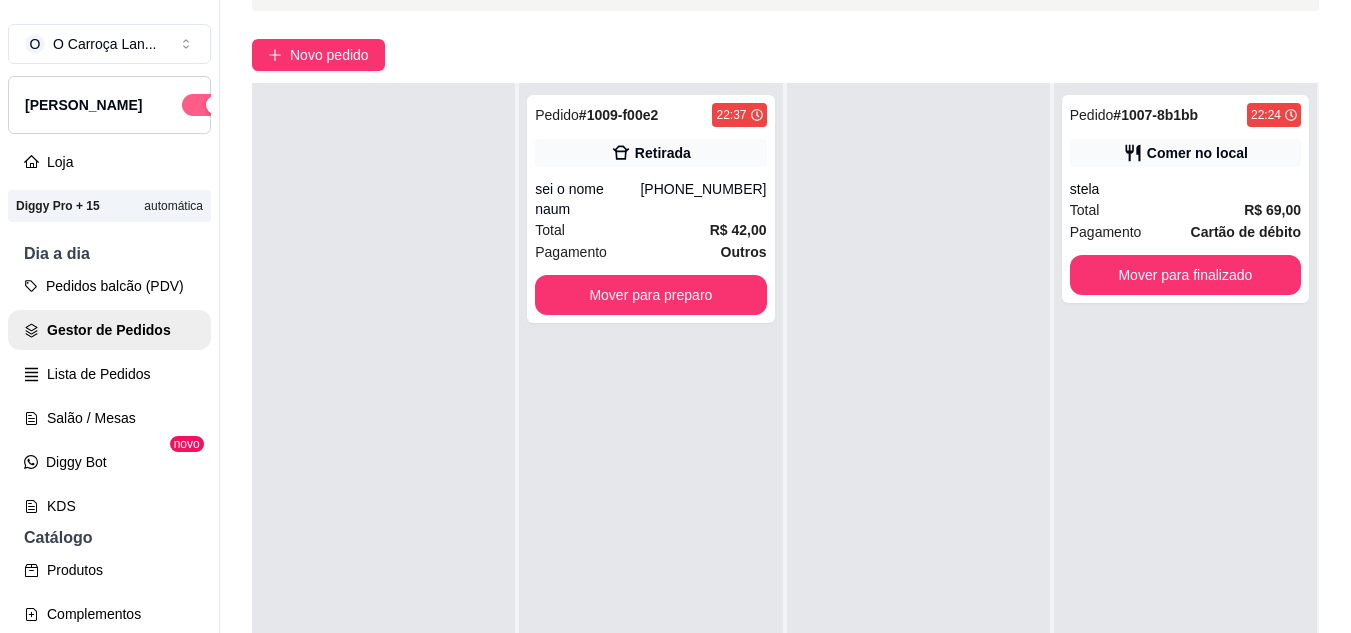 click at bounding box center [204, 105] 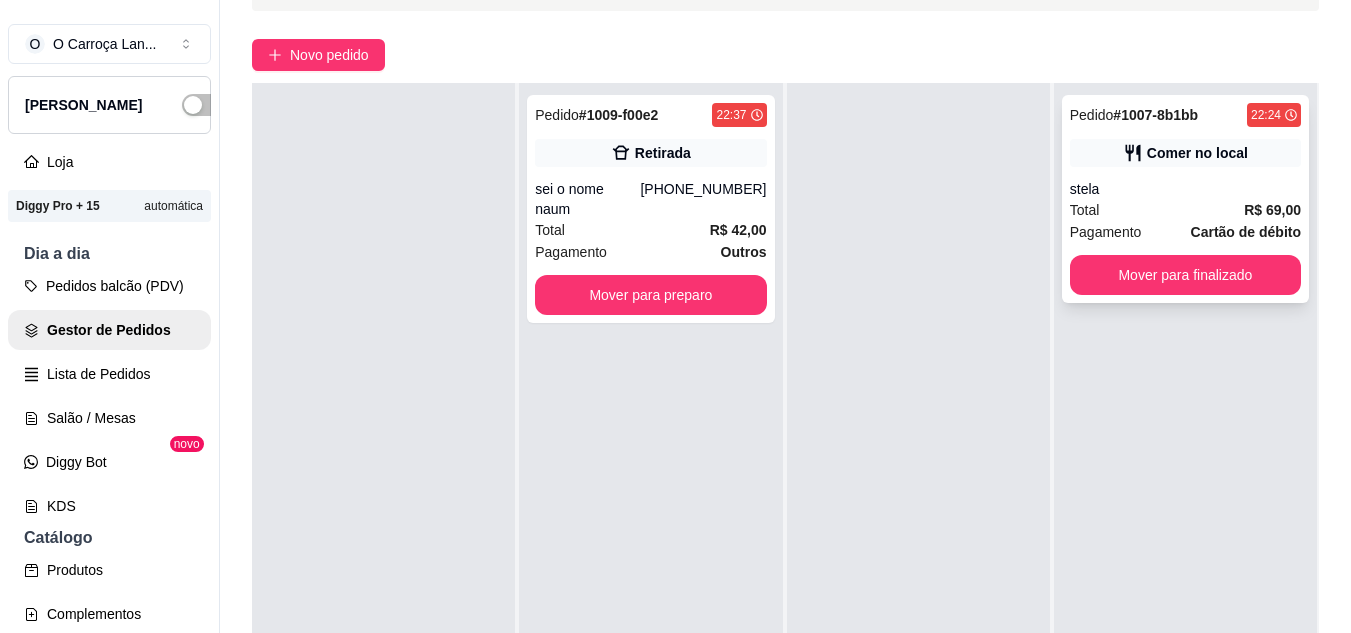 click on "Pagamento" at bounding box center [1106, 232] 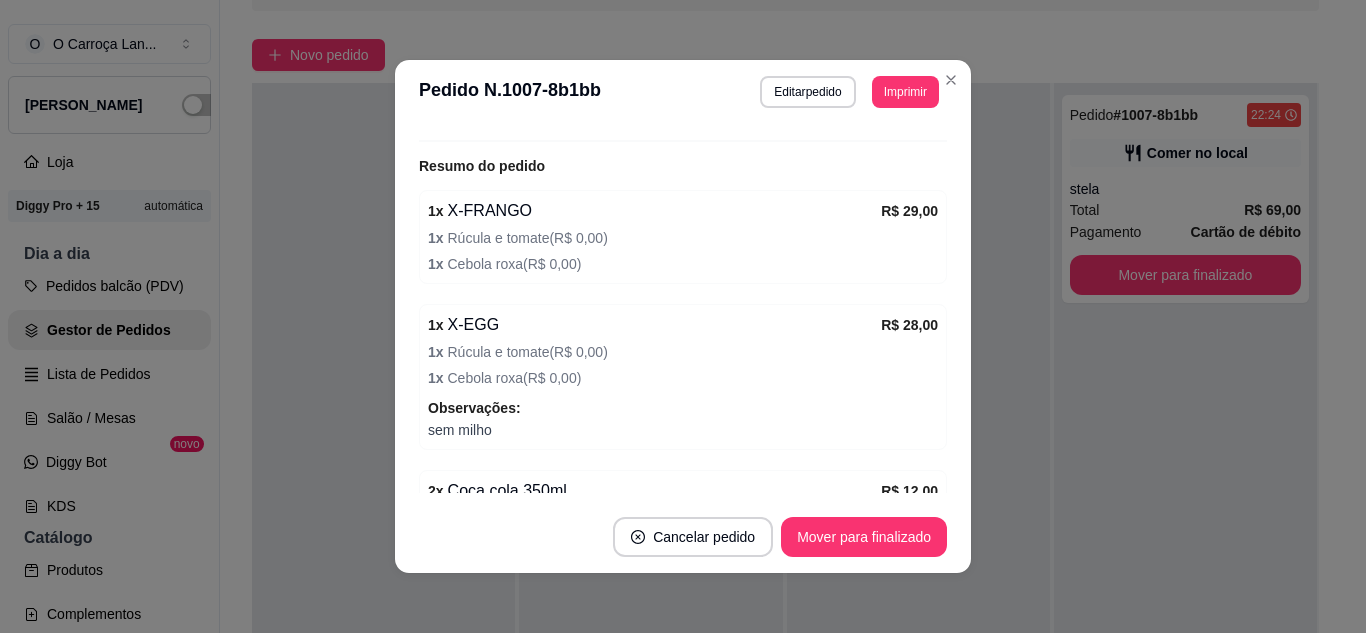 scroll, scrollTop: 480, scrollLeft: 0, axis: vertical 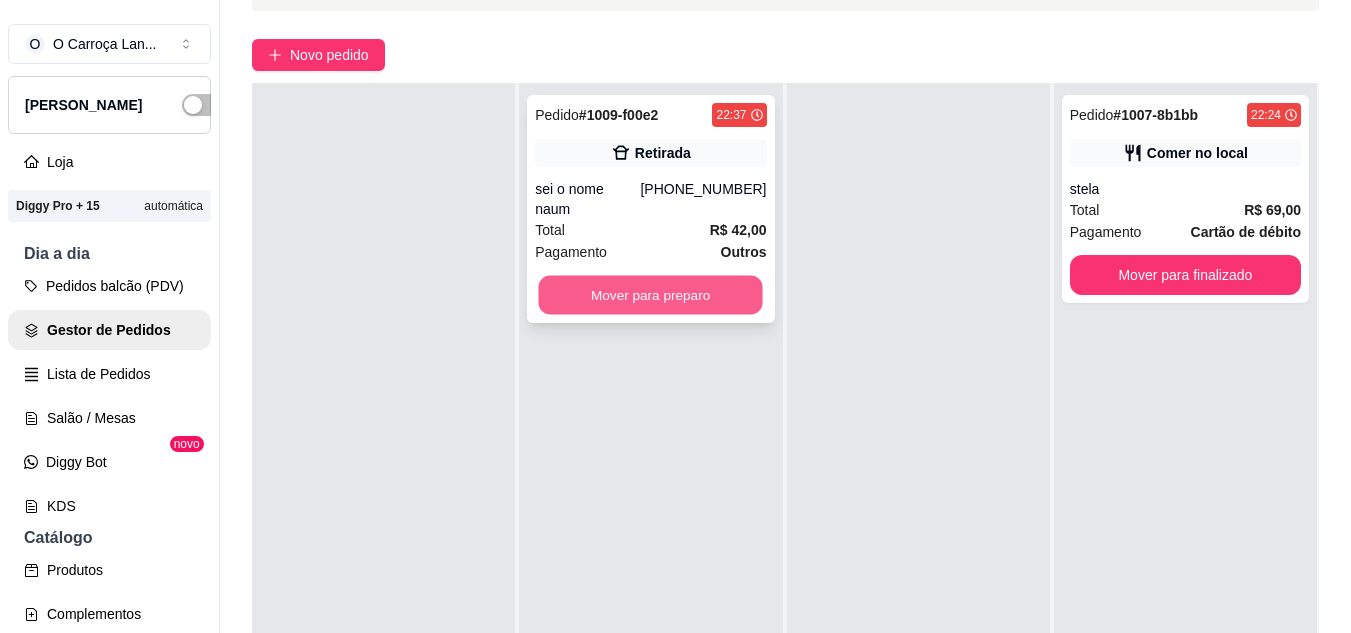 click on "Mover para preparo" at bounding box center (651, 295) 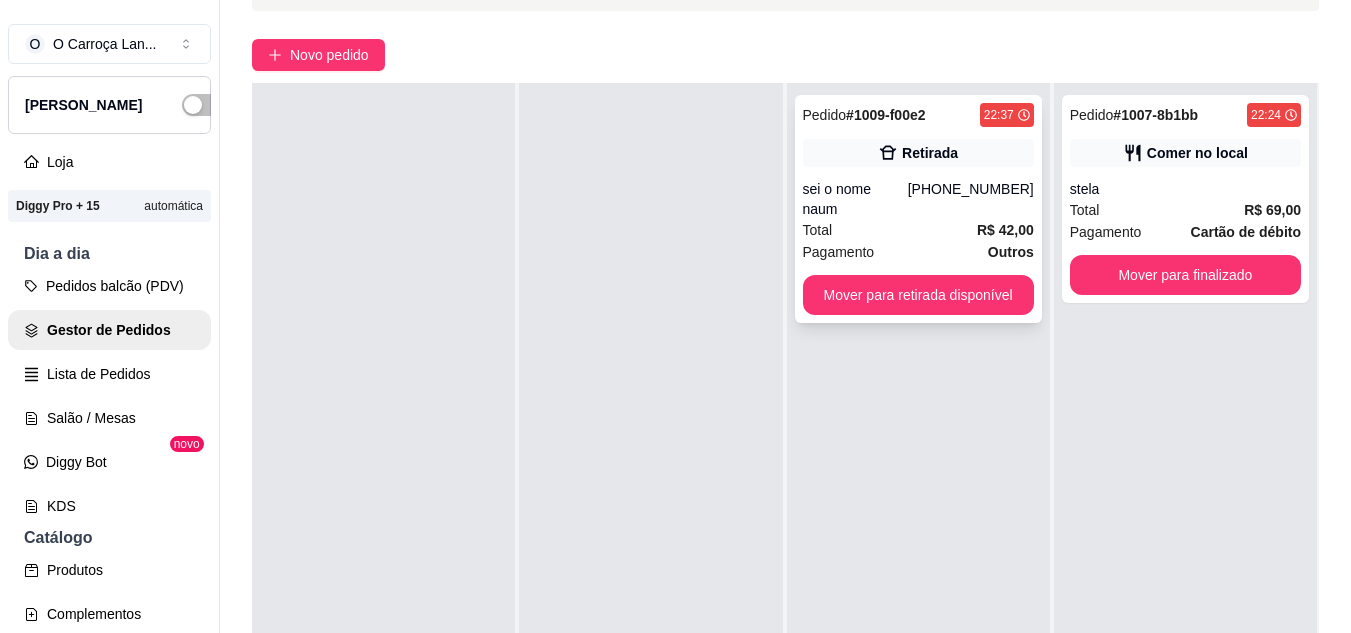 click on "Retirada" at bounding box center [918, 153] 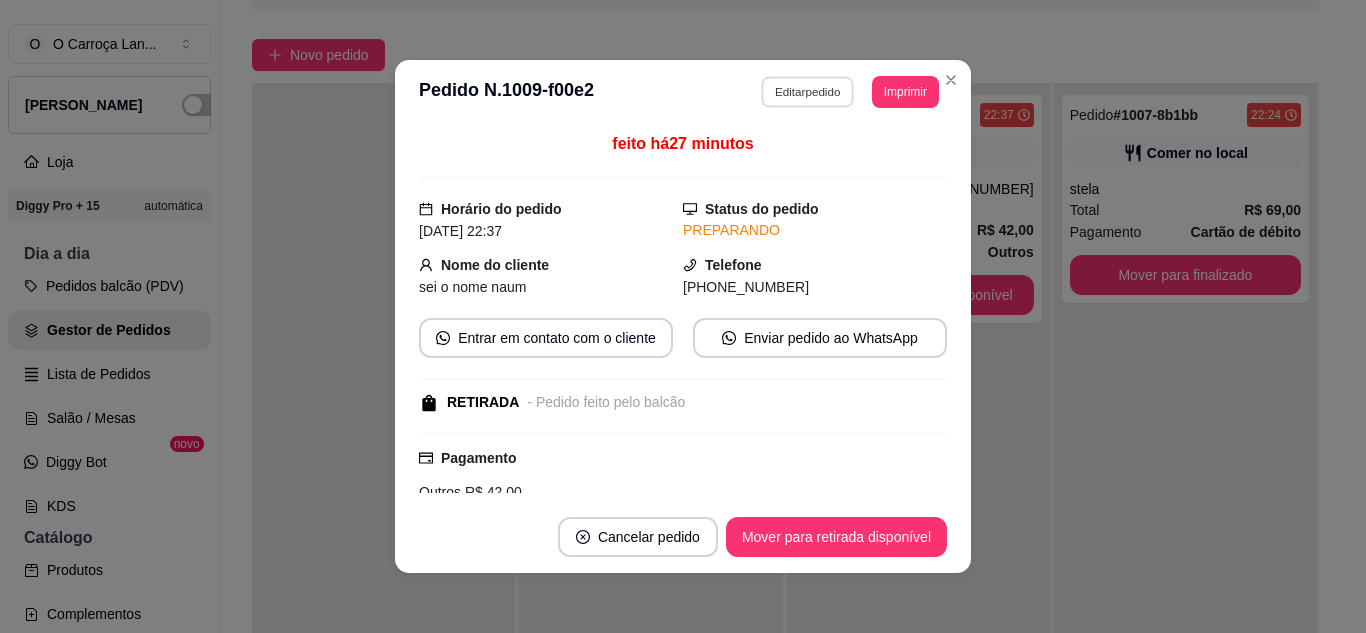click on "Editar  pedido" at bounding box center (808, 91) 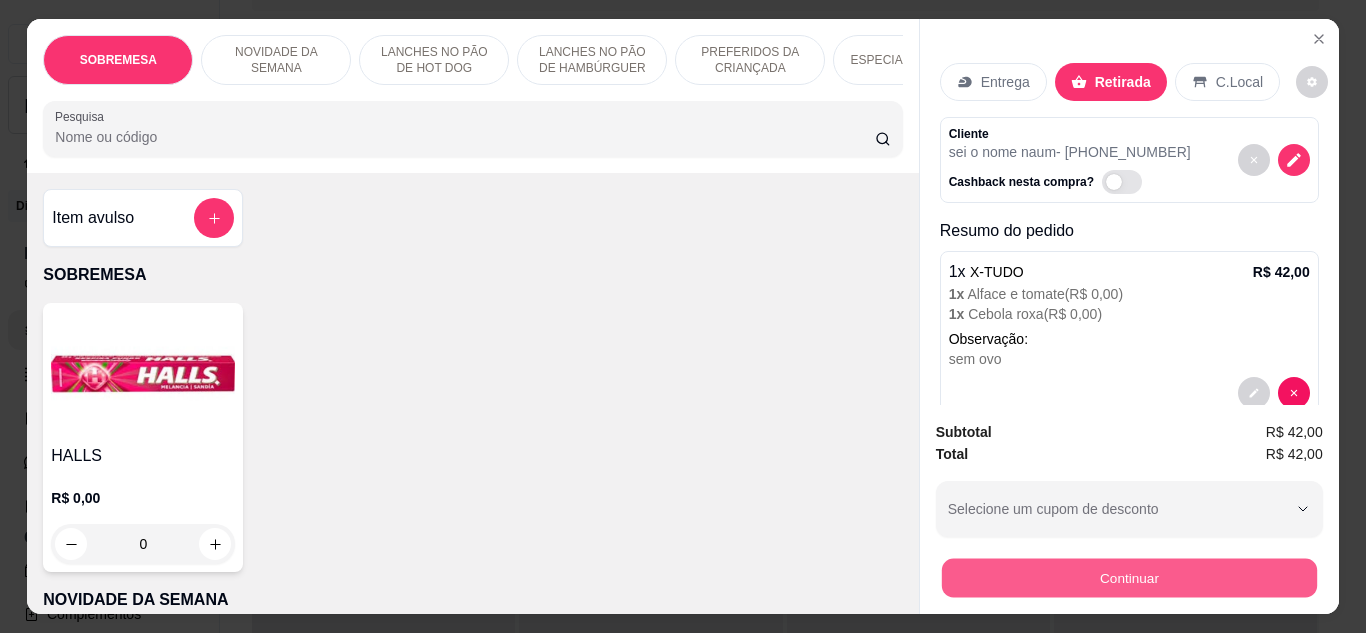 click on "Continuar" at bounding box center [1128, 578] 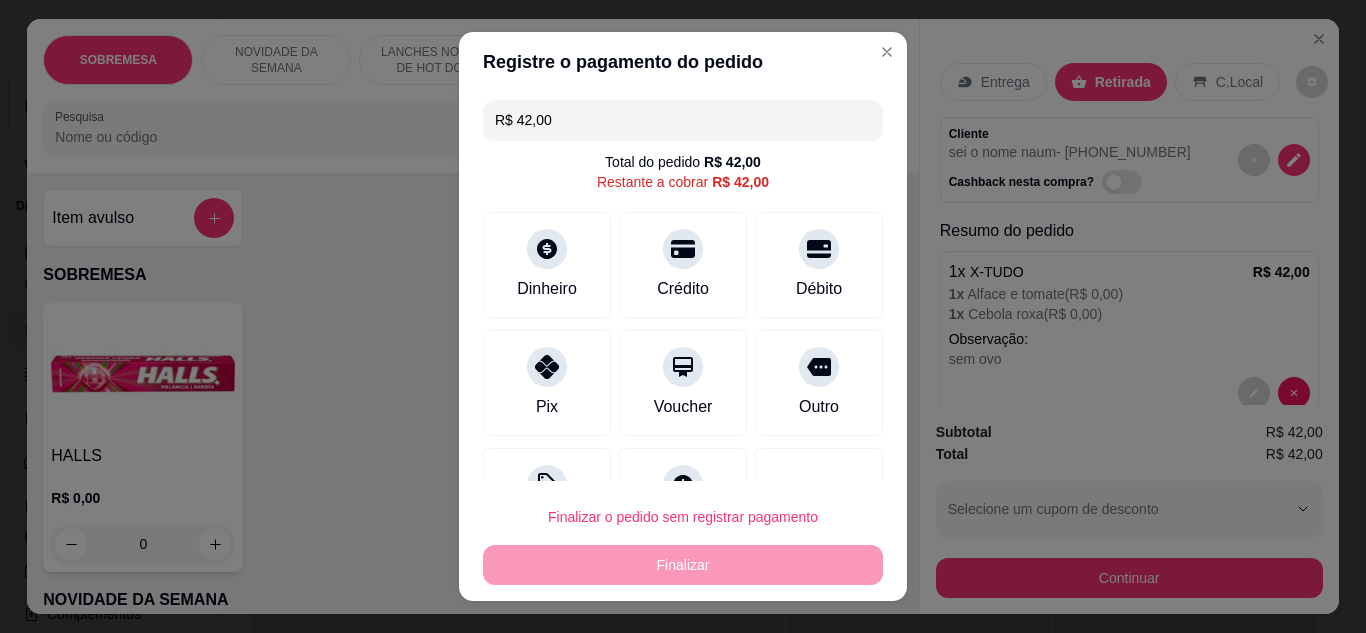click on "R$ 42,00" at bounding box center (683, 120) 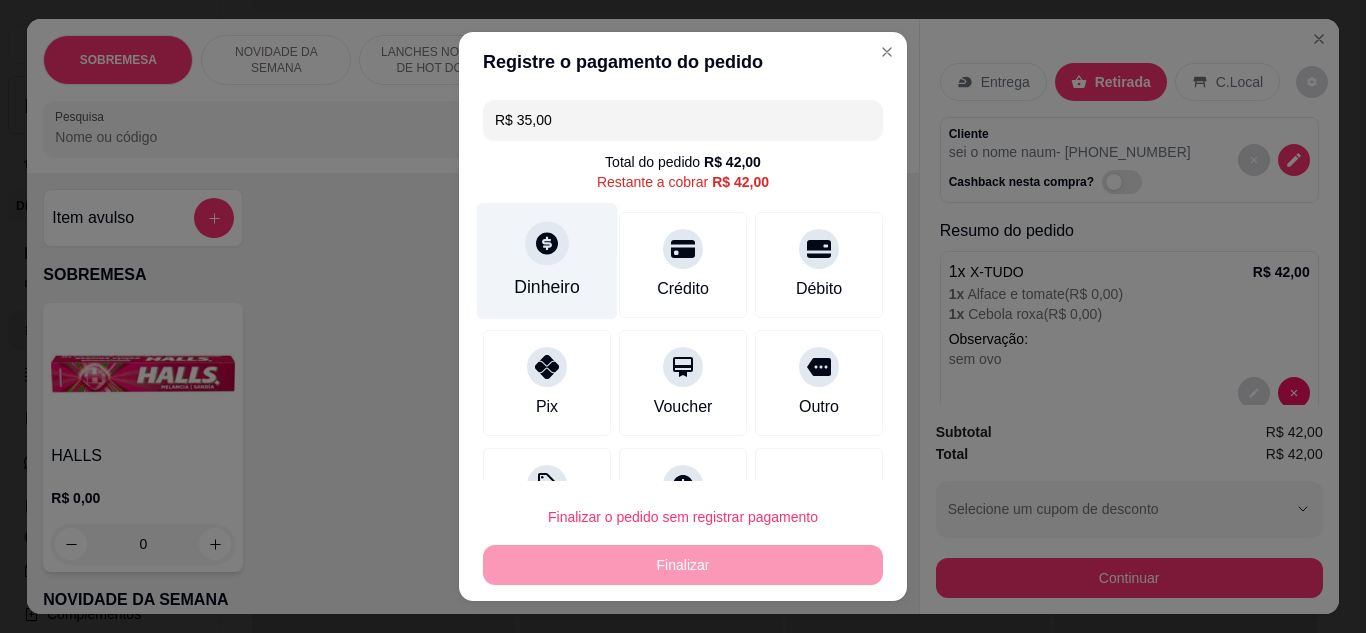 click at bounding box center [547, 243] 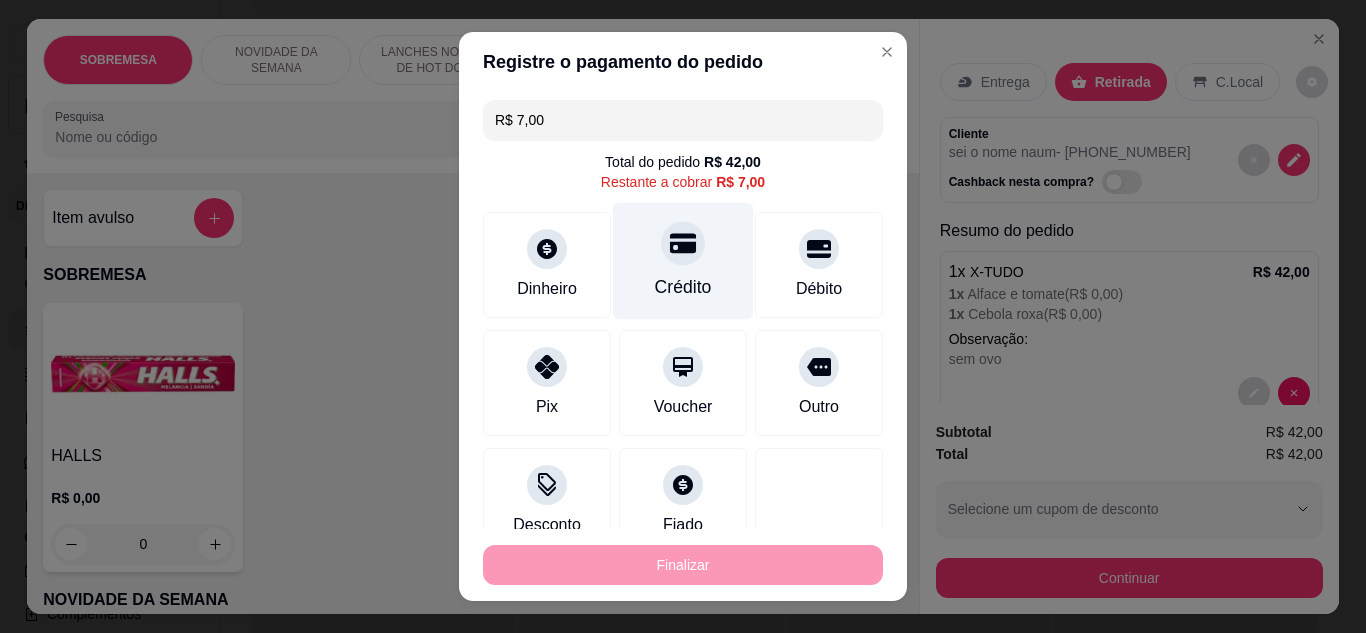 scroll, scrollTop: 136, scrollLeft: 0, axis: vertical 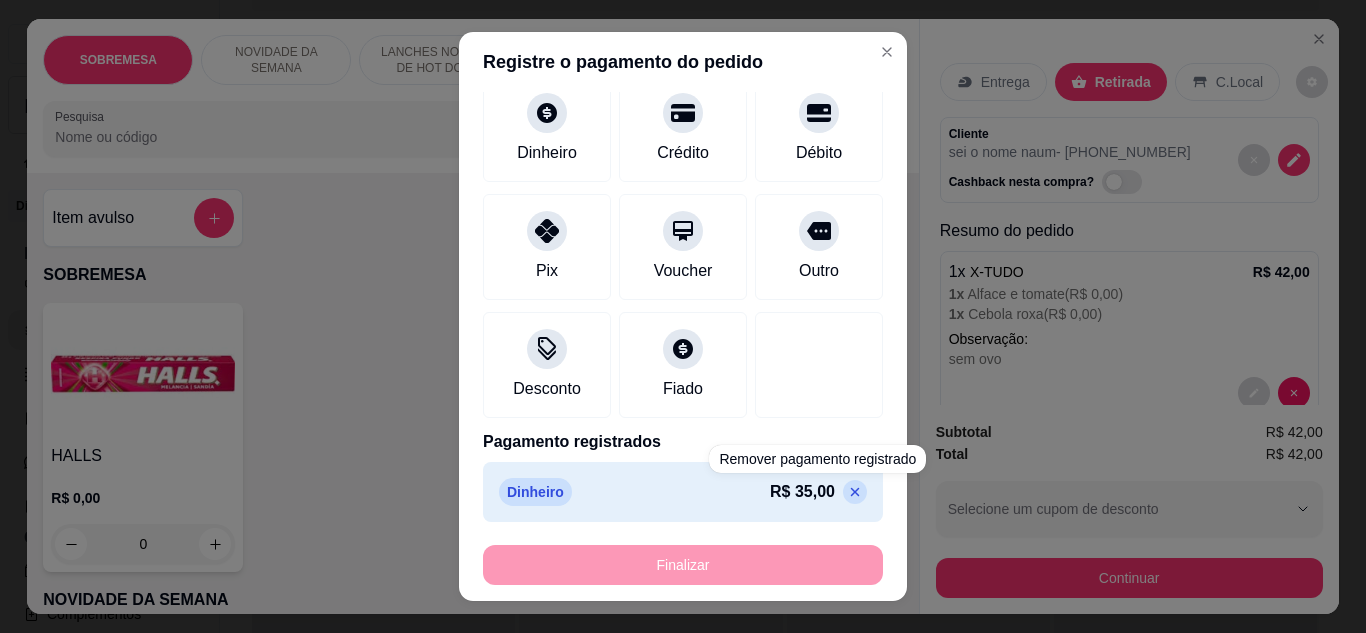 click at bounding box center [855, 492] 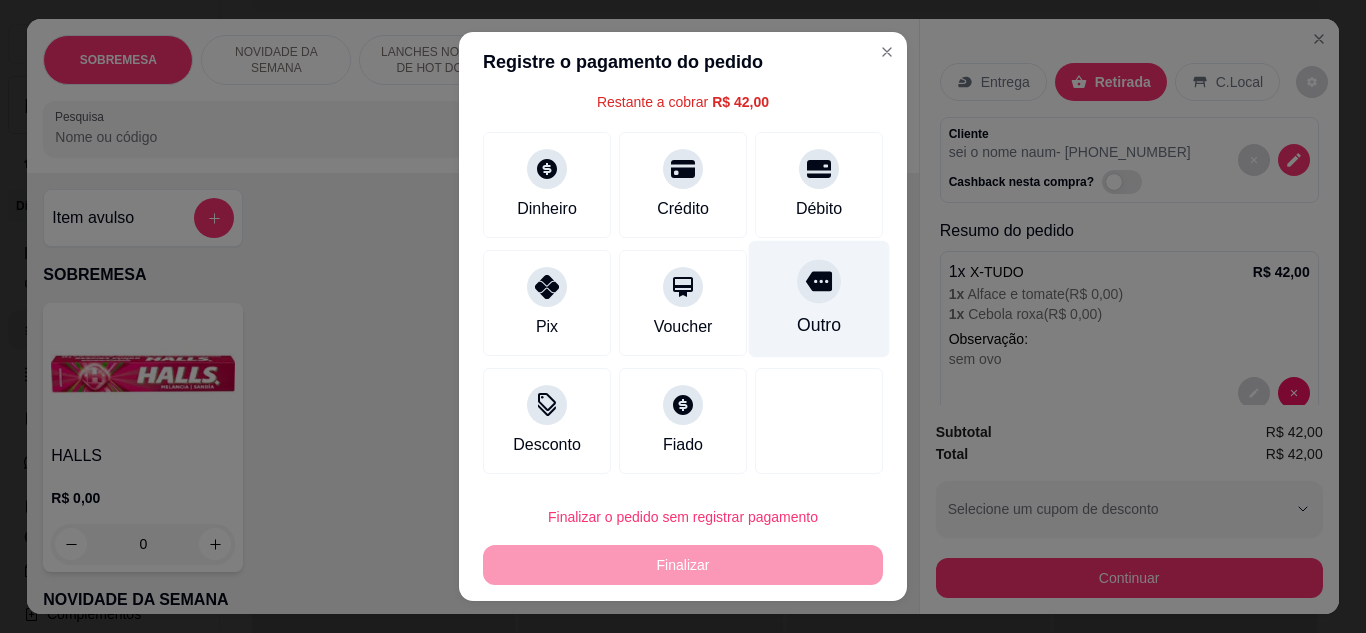 scroll, scrollTop: 0, scrollLeft: 0, axis: both 